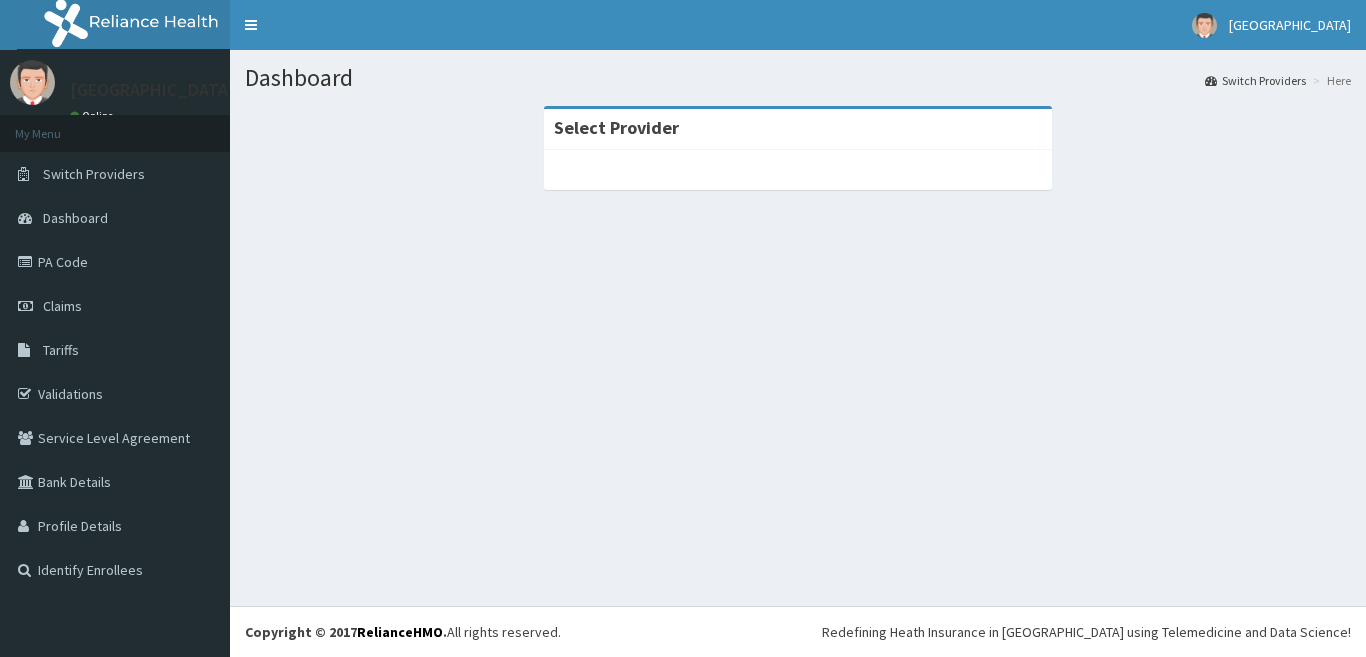 scroll, scrollTop: 0, scrollLeft: 0, axis: both 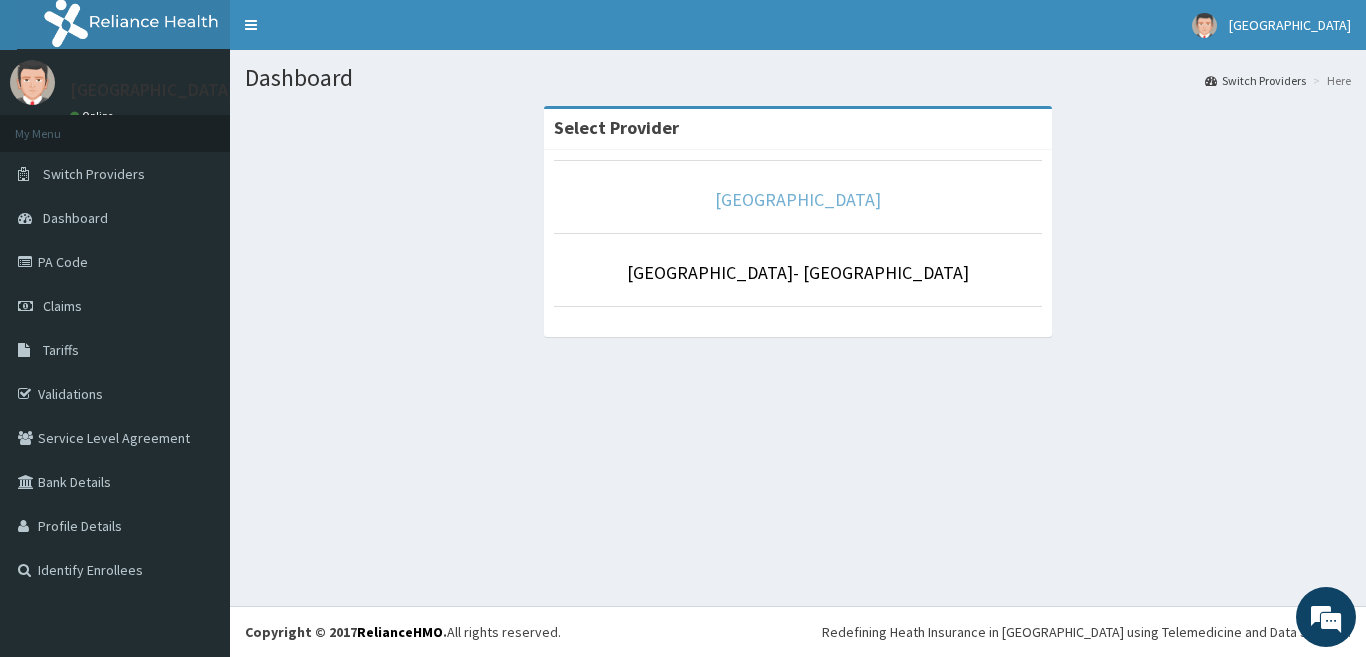 click on "[GEOGRAPHIC_DATA]" at bounding box center (798, 199) 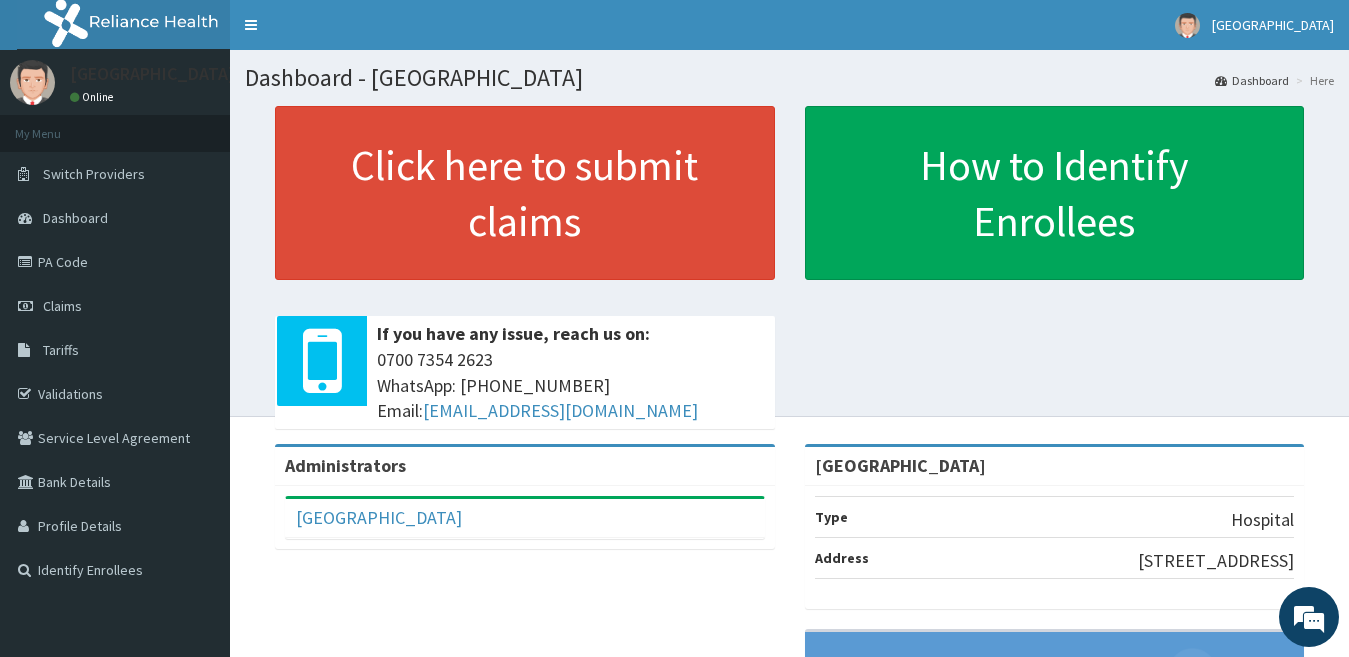 scroll, scrollTop: 0, scrollLeft: 0, axis: both 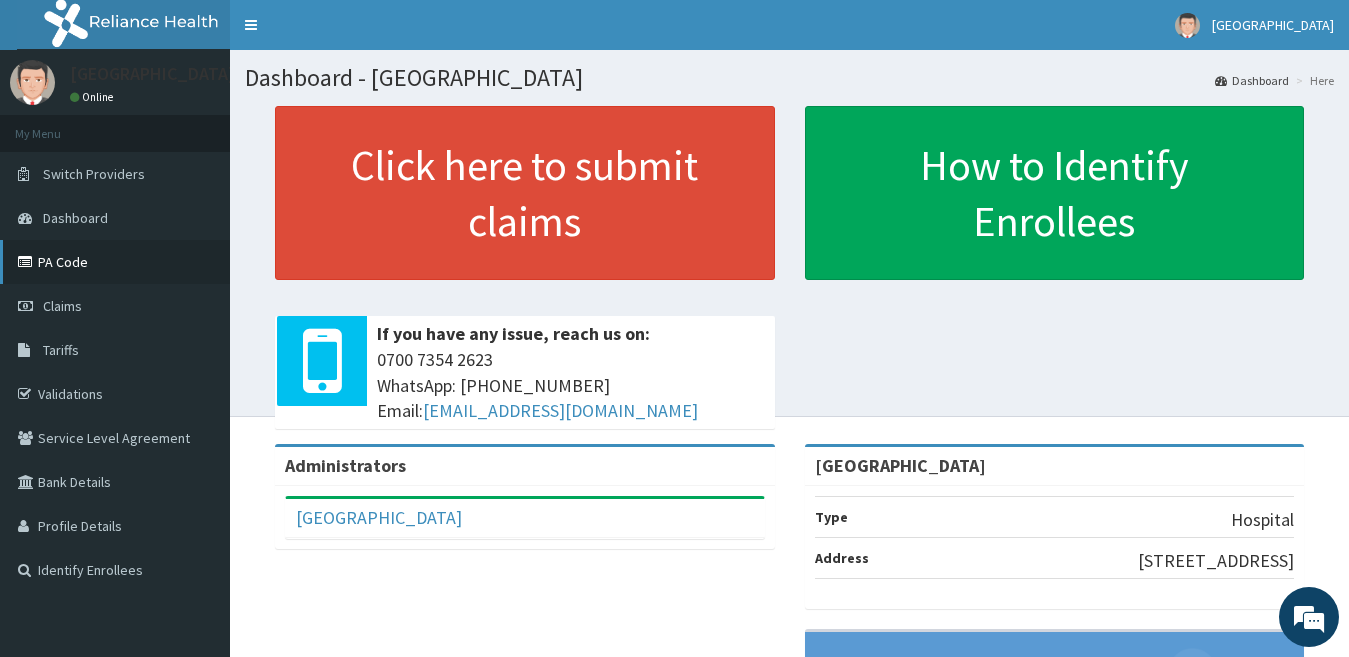 click on "PA Code" at bounding box center (115, 262) 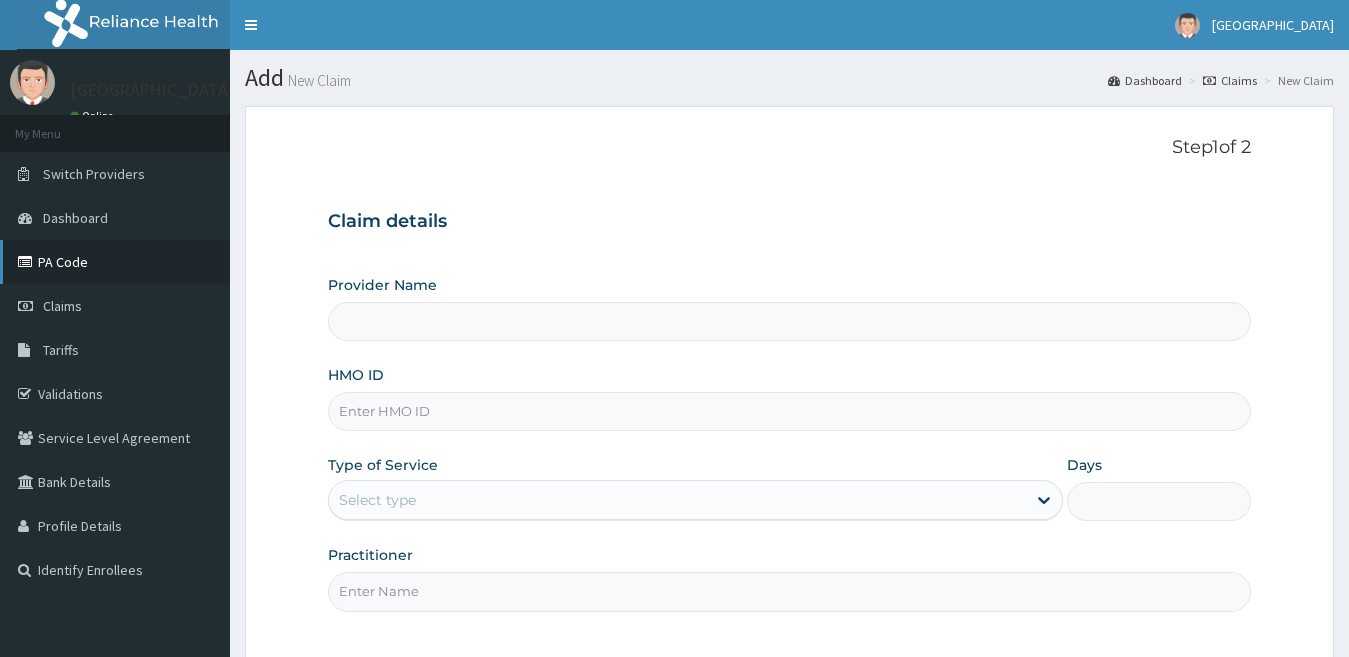 type on "[GEOGRAPHIC_DATA]" 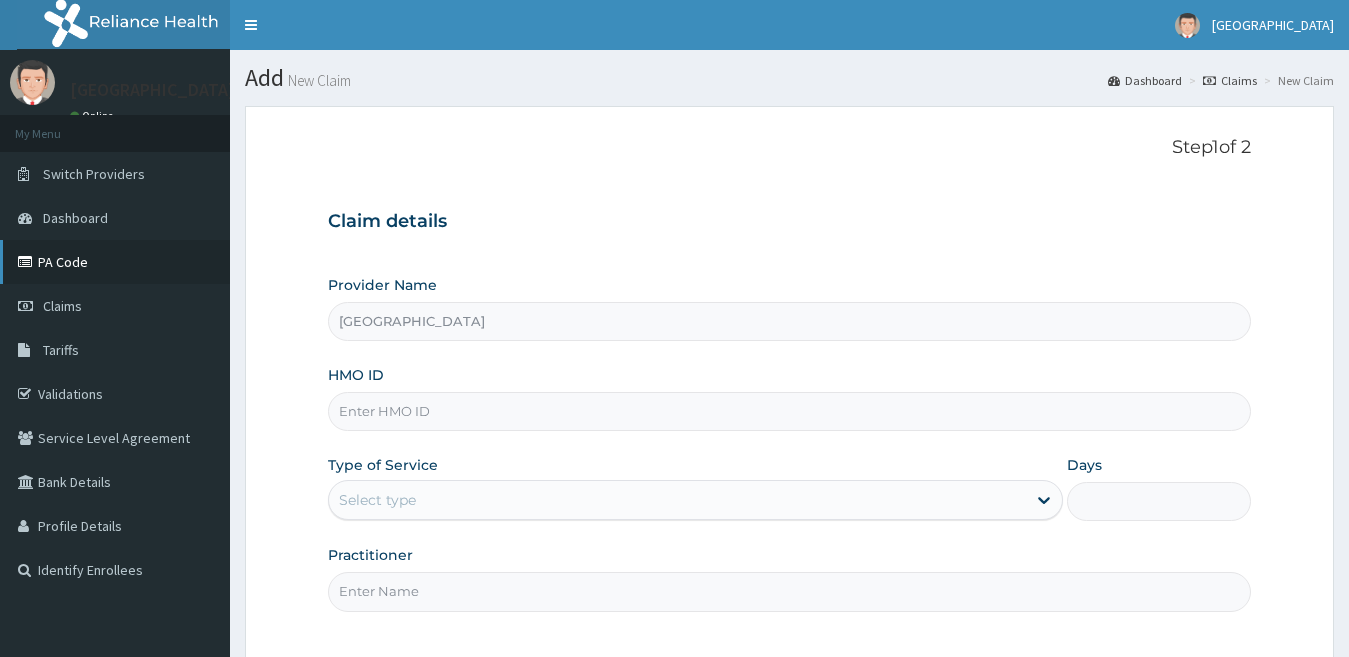 scroll, scrollTop: 0, scrollLeft: 0, axis: both 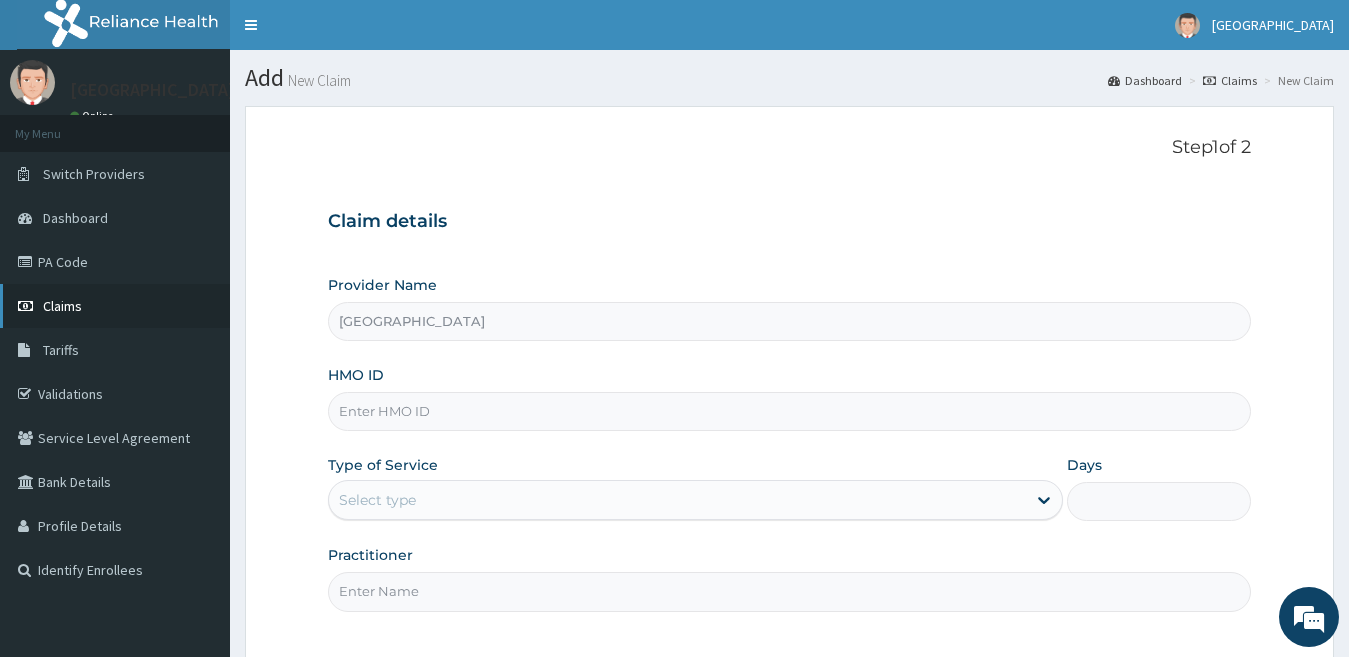 click on "Claims" at bounding box center [62, 306] 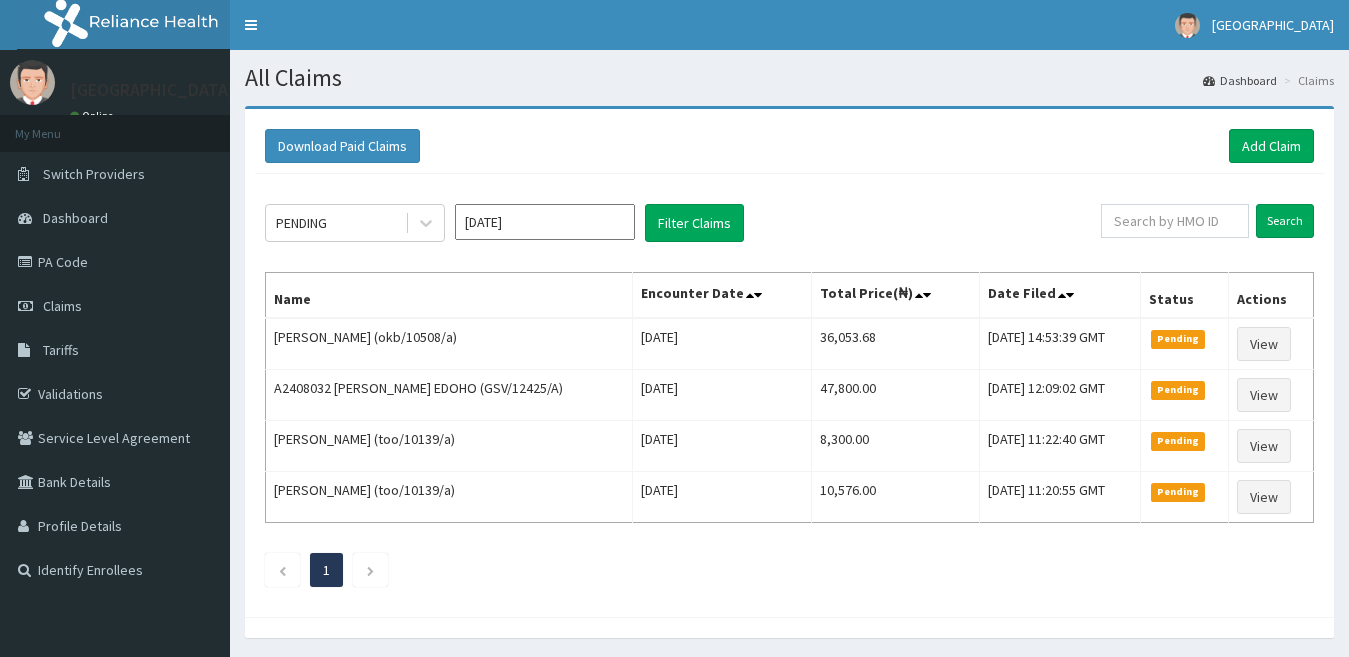 scroll, scrollTop: 0, scrollLeft: 0, axis: both 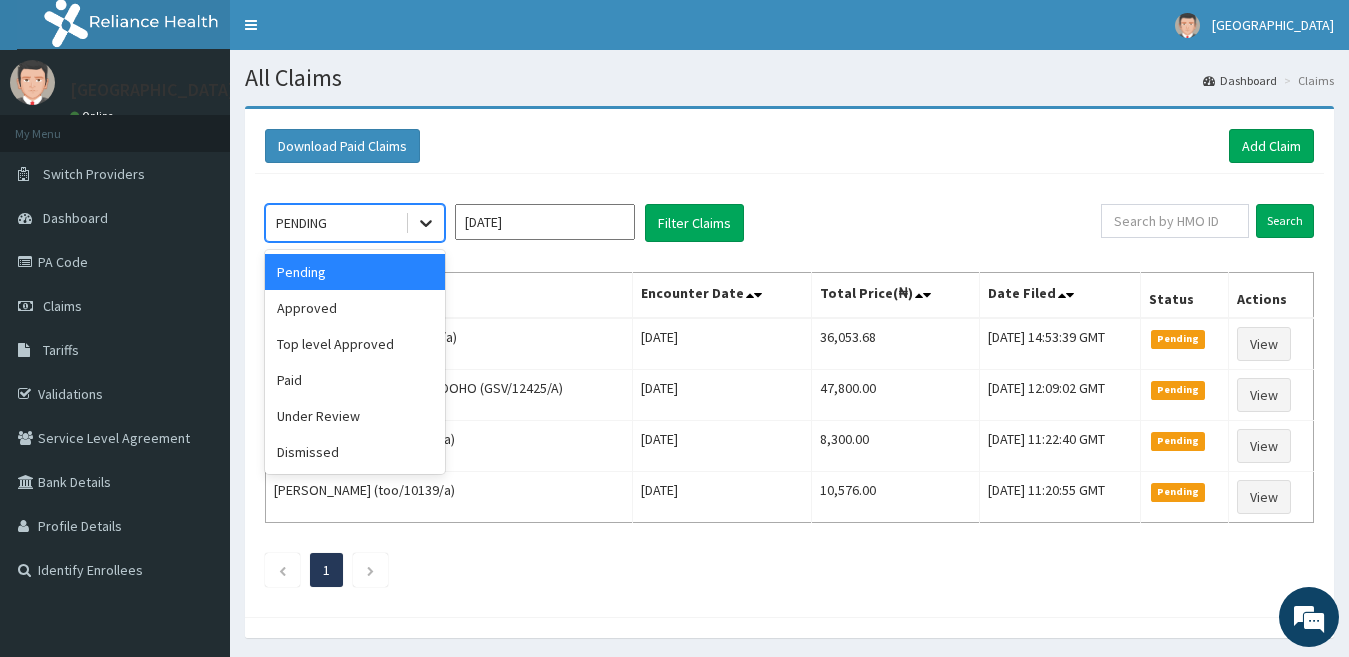 click 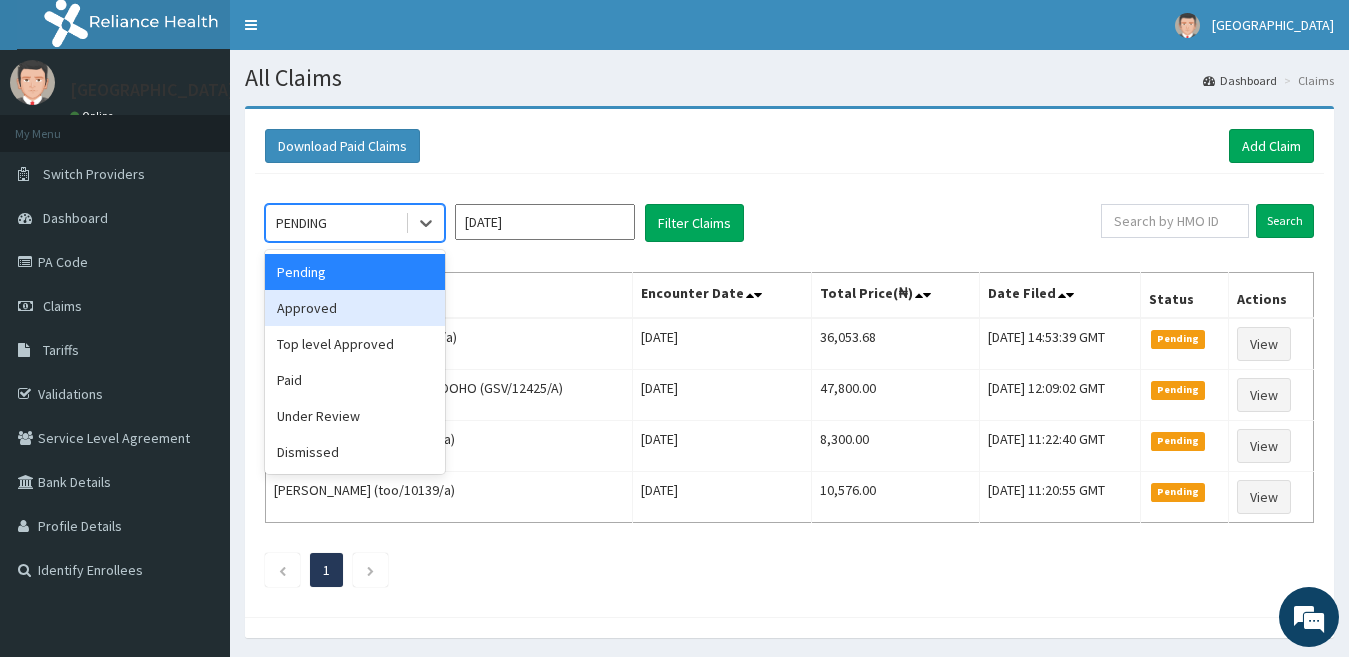 click on "Approved" at bounding box center (355, 308) 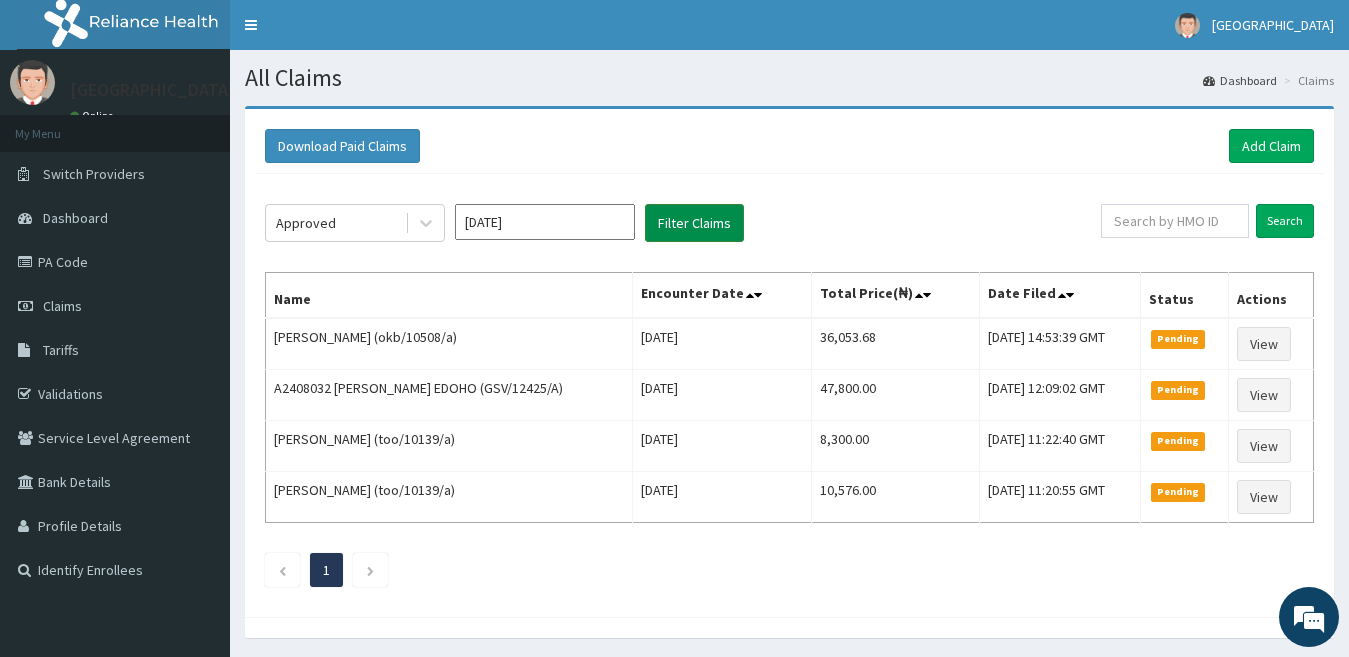 click on "Filter Claims" at bounding box center (694, 223) 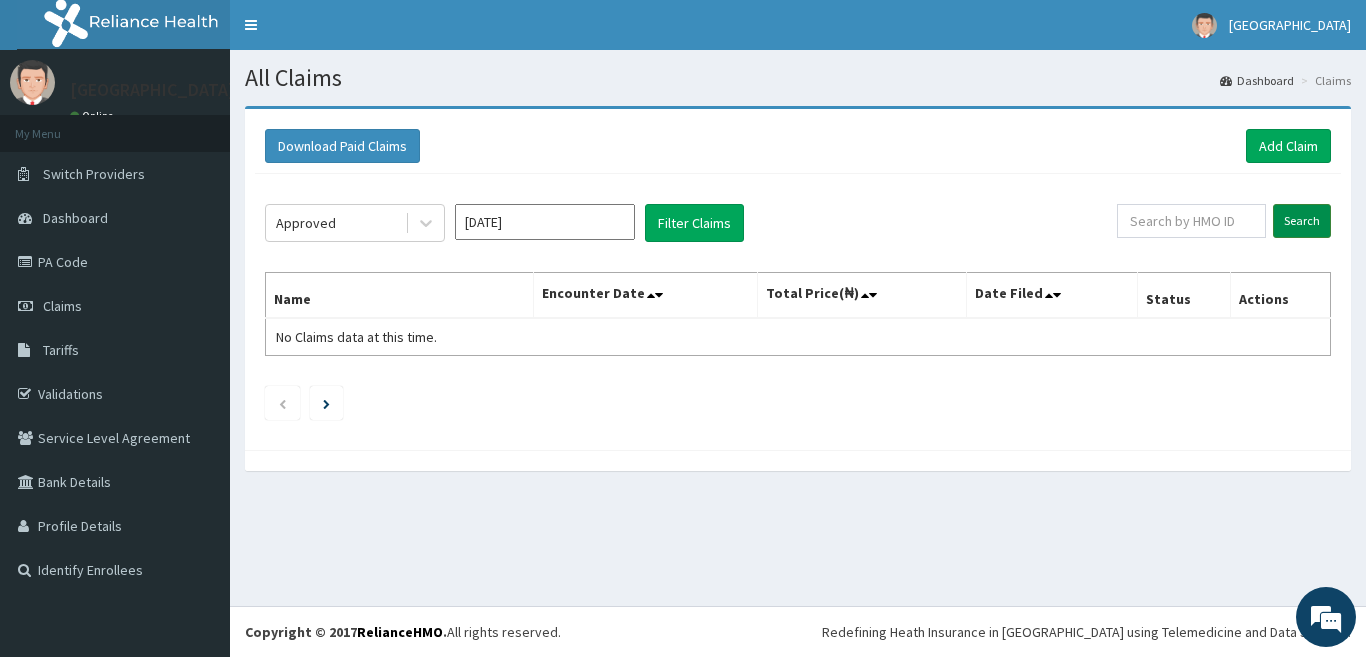 click on "Search" at bounding box center (1302, 221) 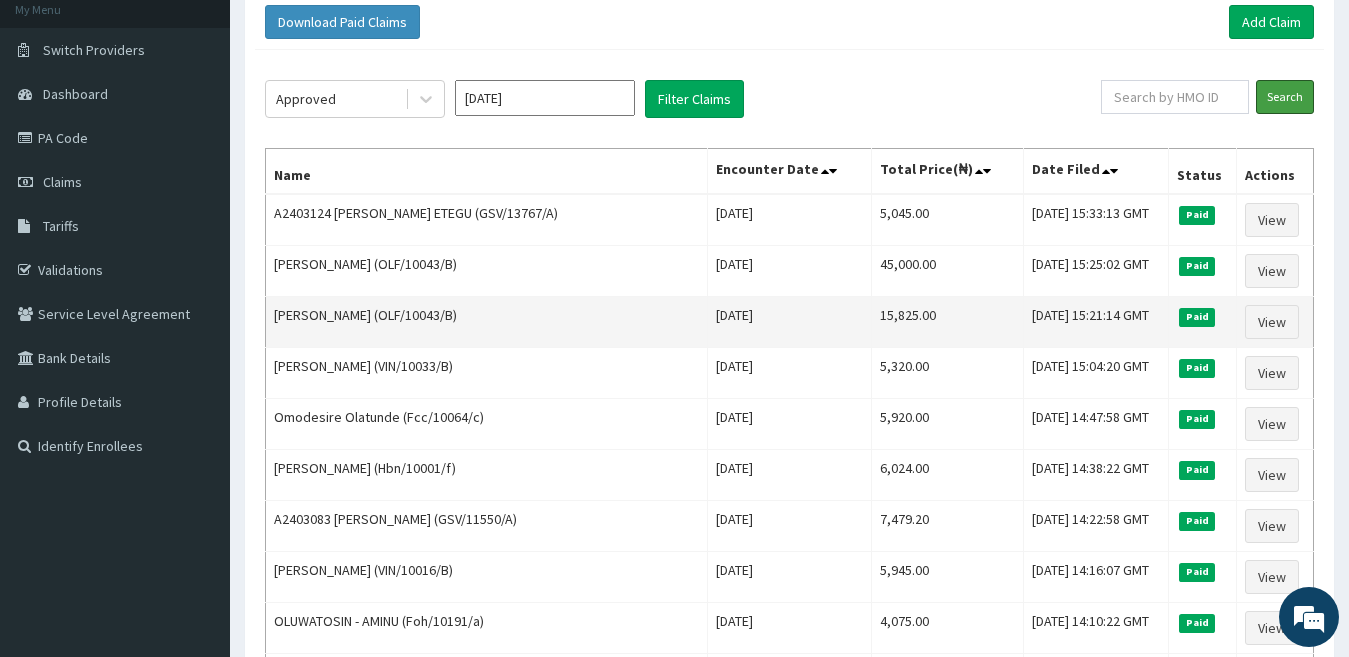 scroll, scrollTop: 0, scrollLeft: 0, axis: both 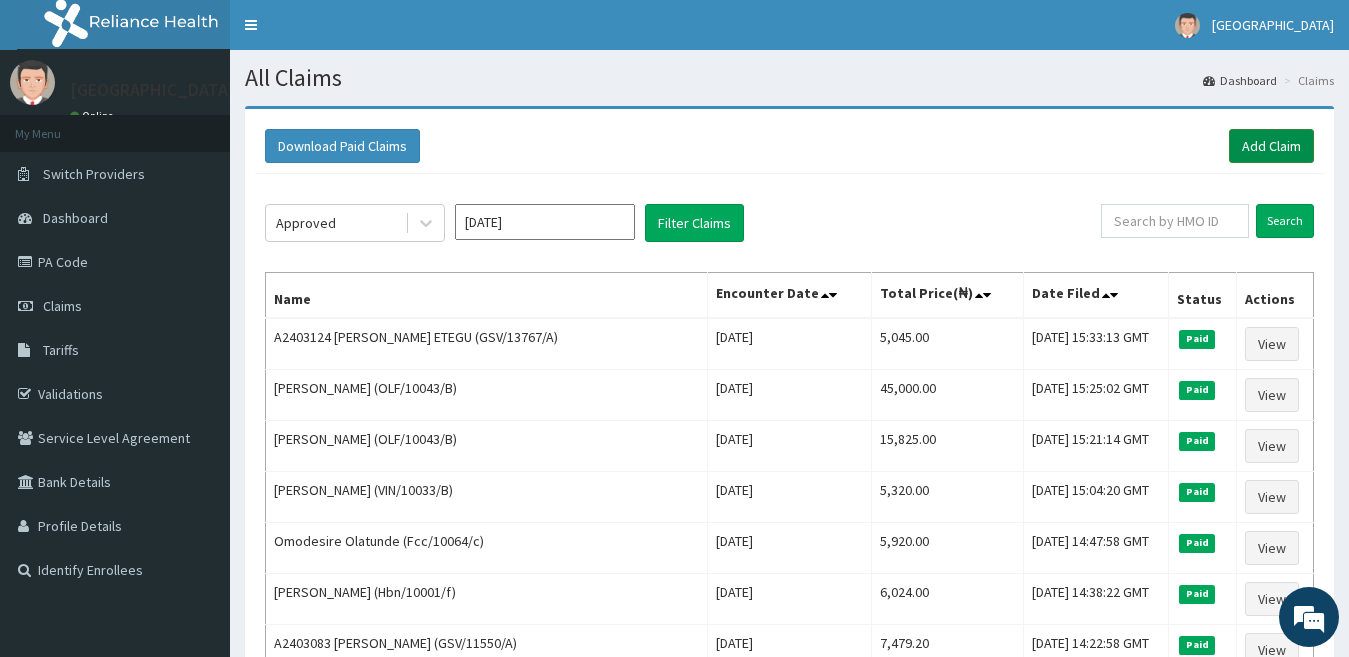 click on "Add Claim" at bounding box center (1271, 146) 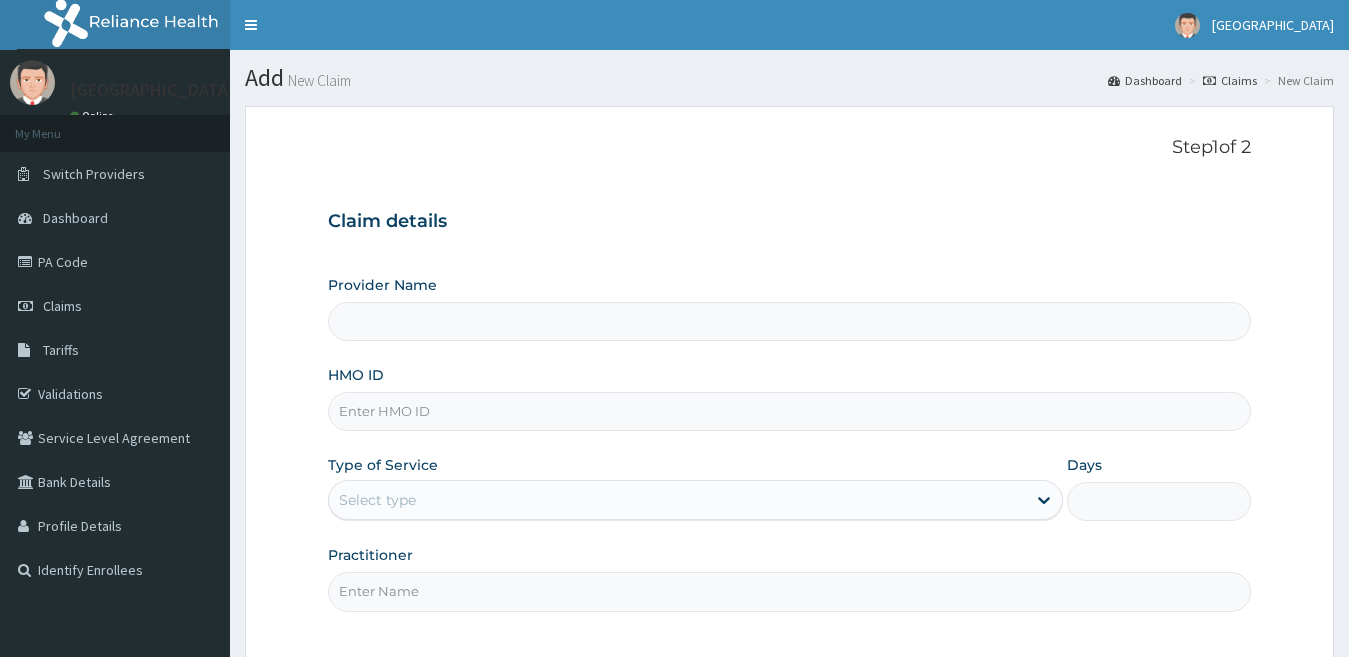 scroll, scrollTop: 0, scrollLeft: 0, axis: both 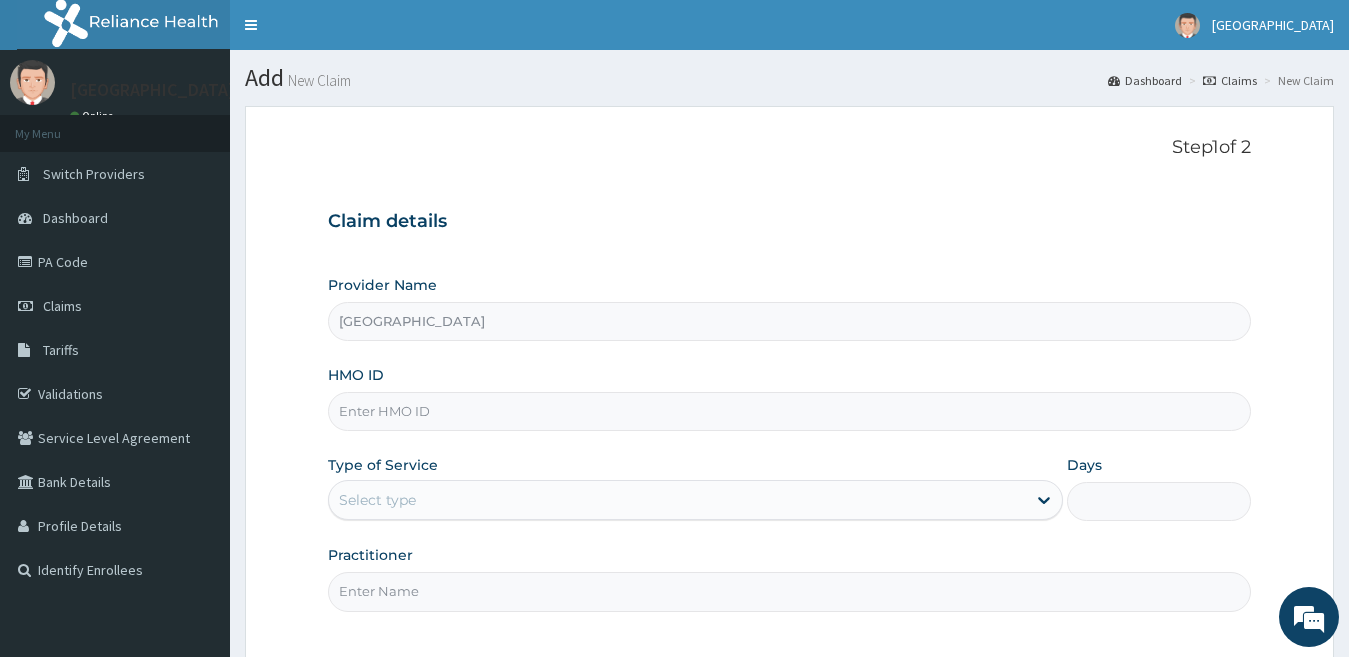 click on "HMO ID" at bounding box center [790, 411] 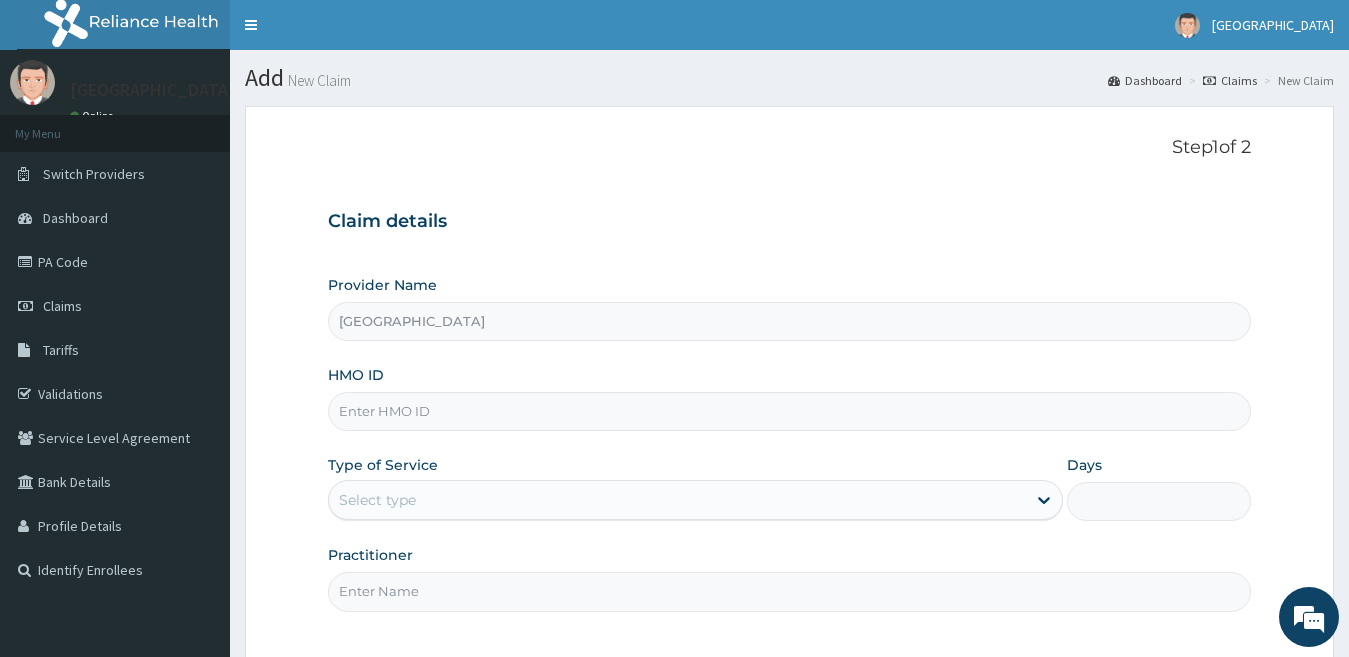 scroll, scrollTop: 0, scrollLeft: 0, axis: both 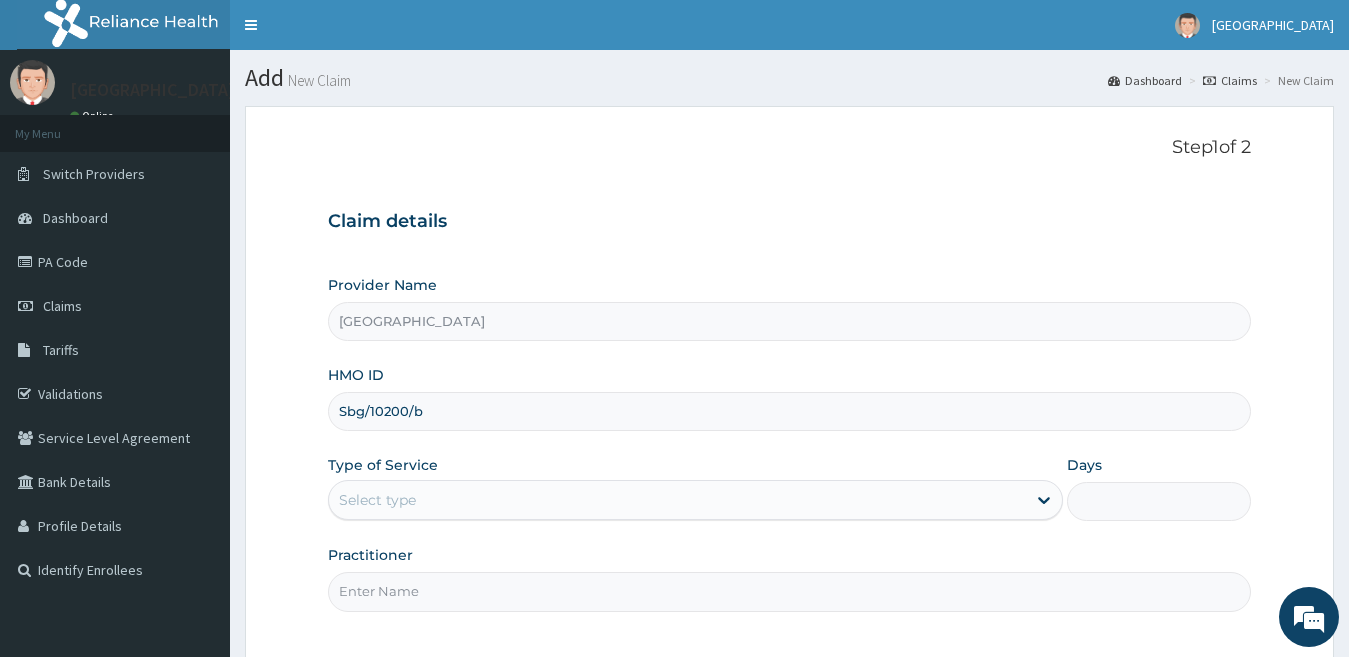 type on "Sbg/10200/b" 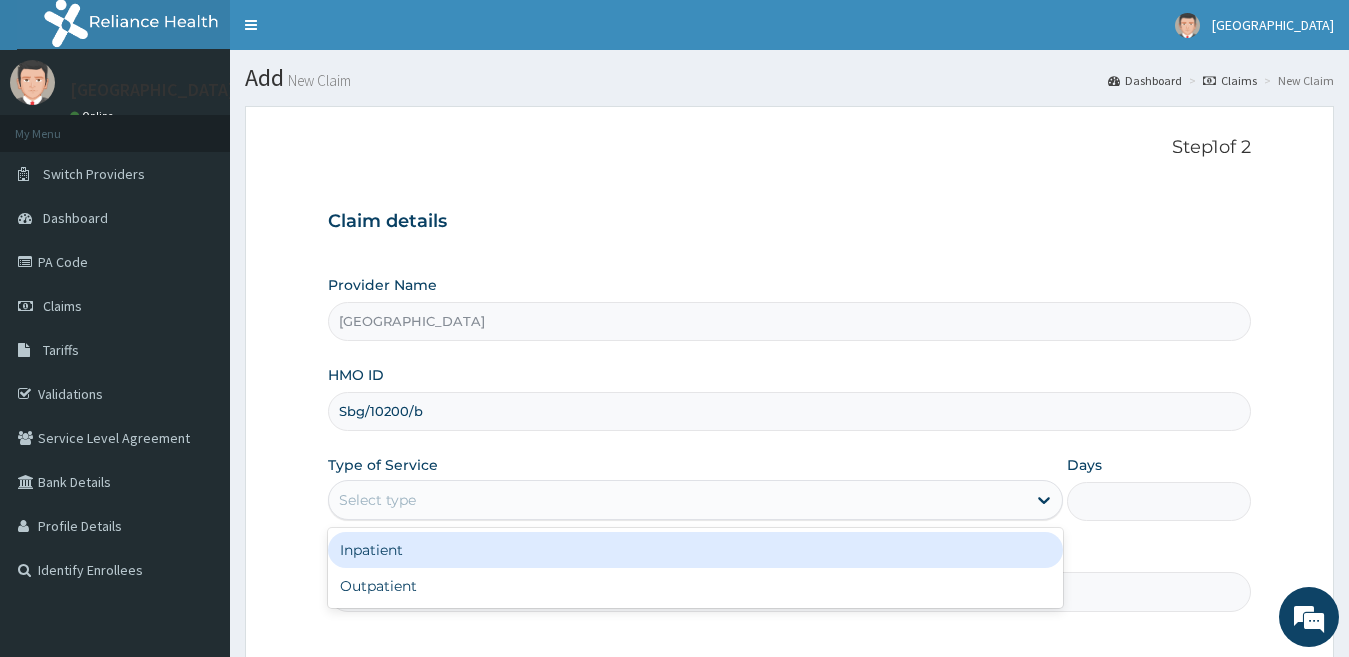 click on "Select type" at bounding box center [678, 500] 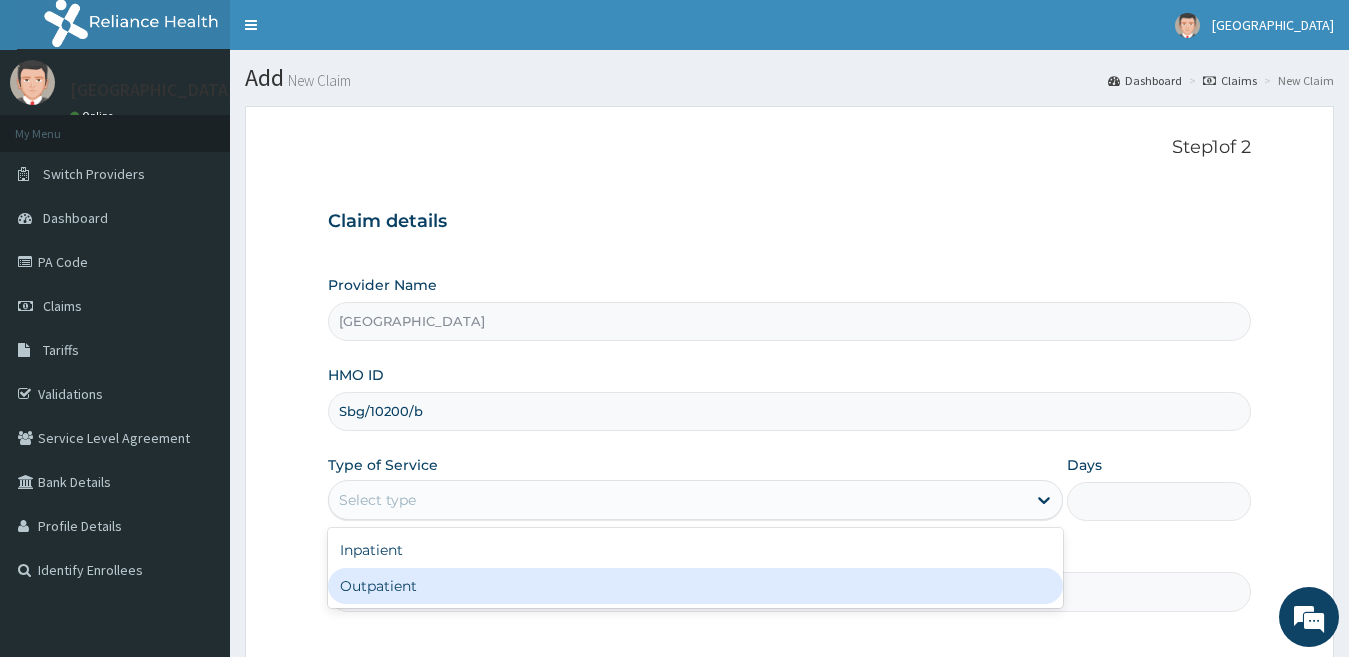 click on "Outpatient" at bounding box center (696, 586) 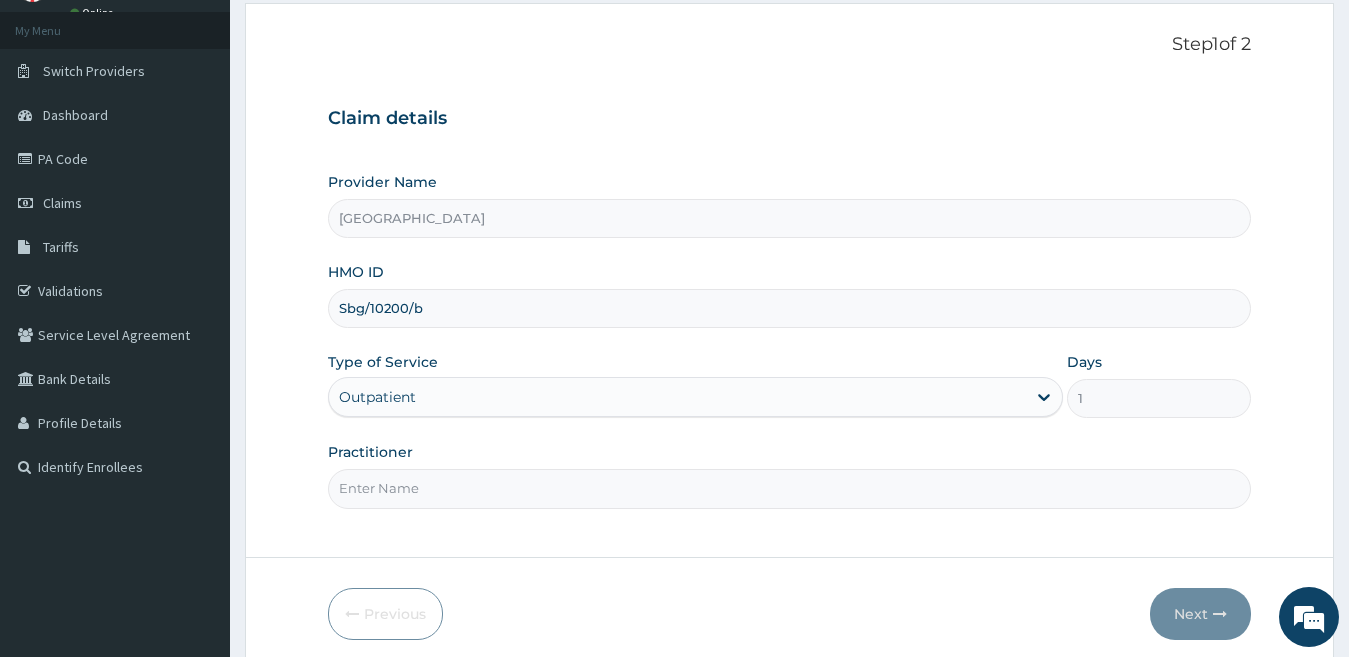 scroll, scrollTop: 183, scrollLeft: 0, axis: vertical 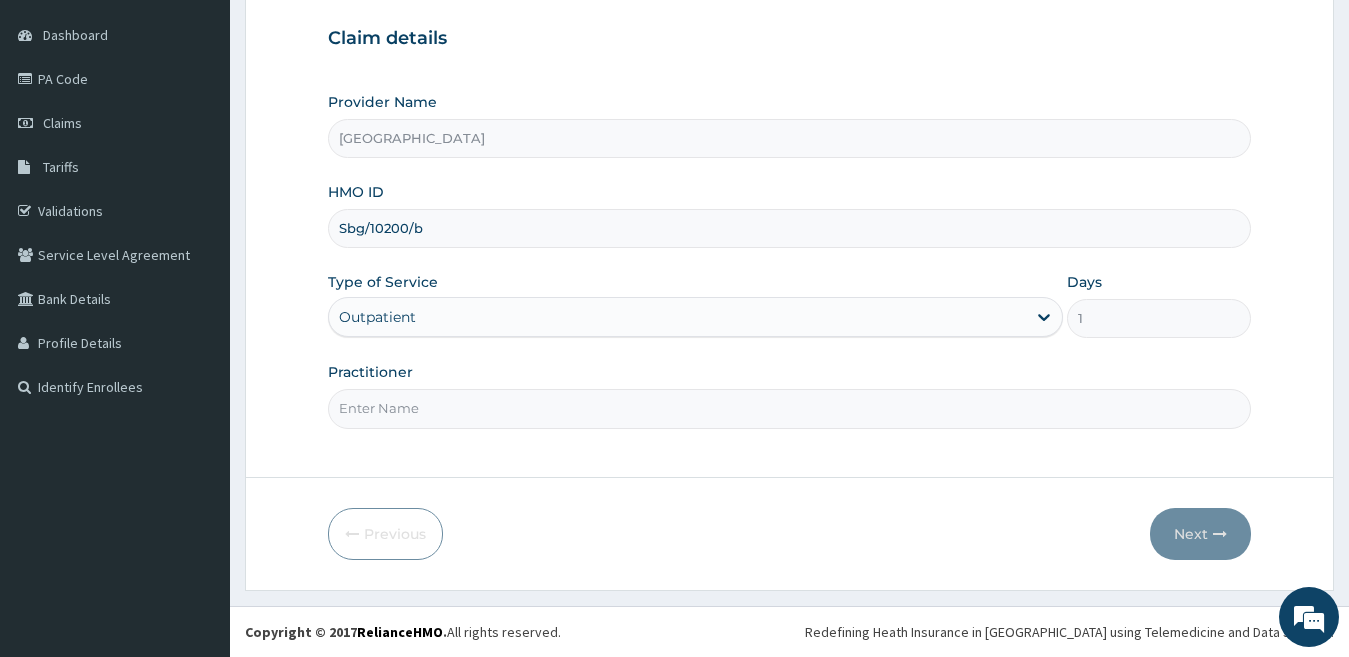 click on "Practitioner" at bounding box center (790, 408) 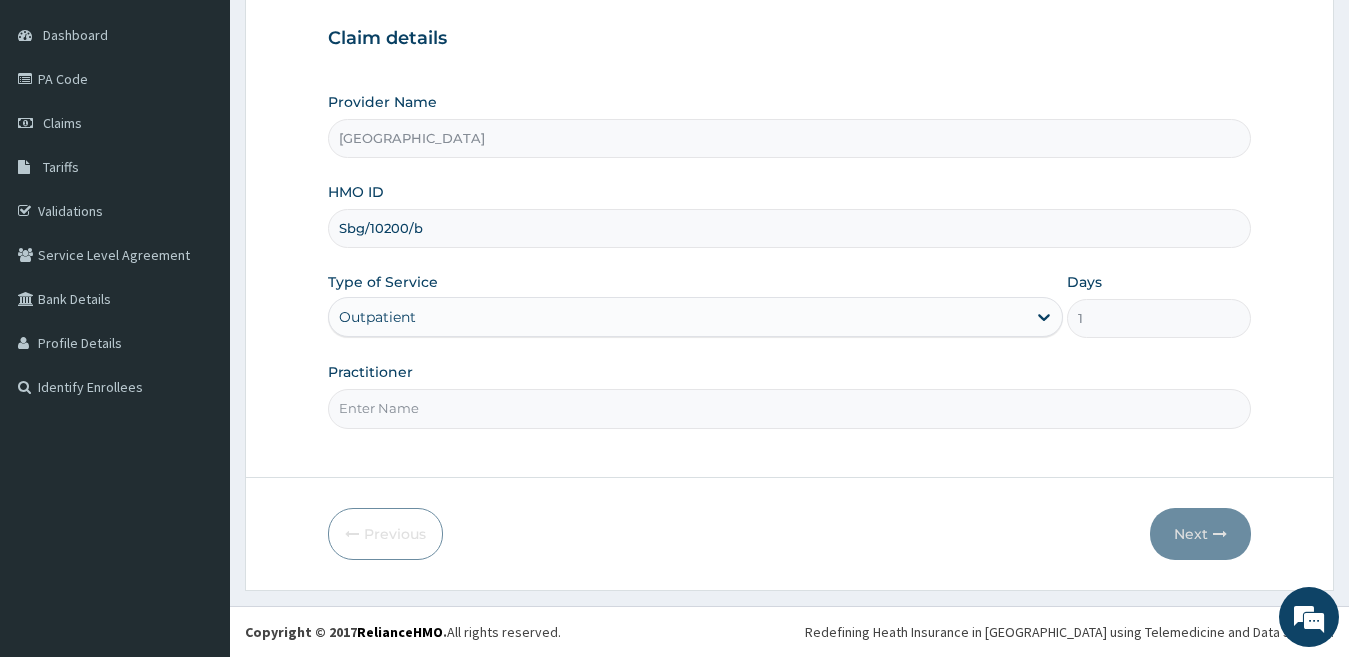 type on "dr durotimi" 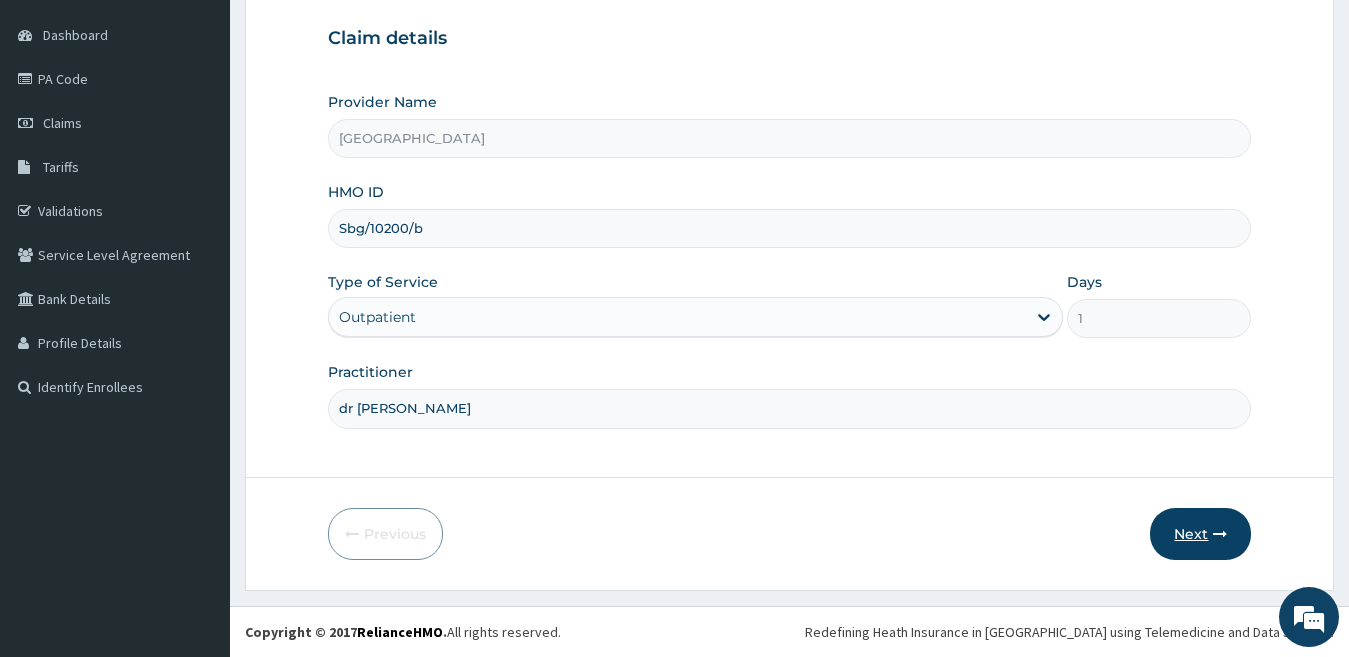 click on "Next" at bounding box center (1200, 534) 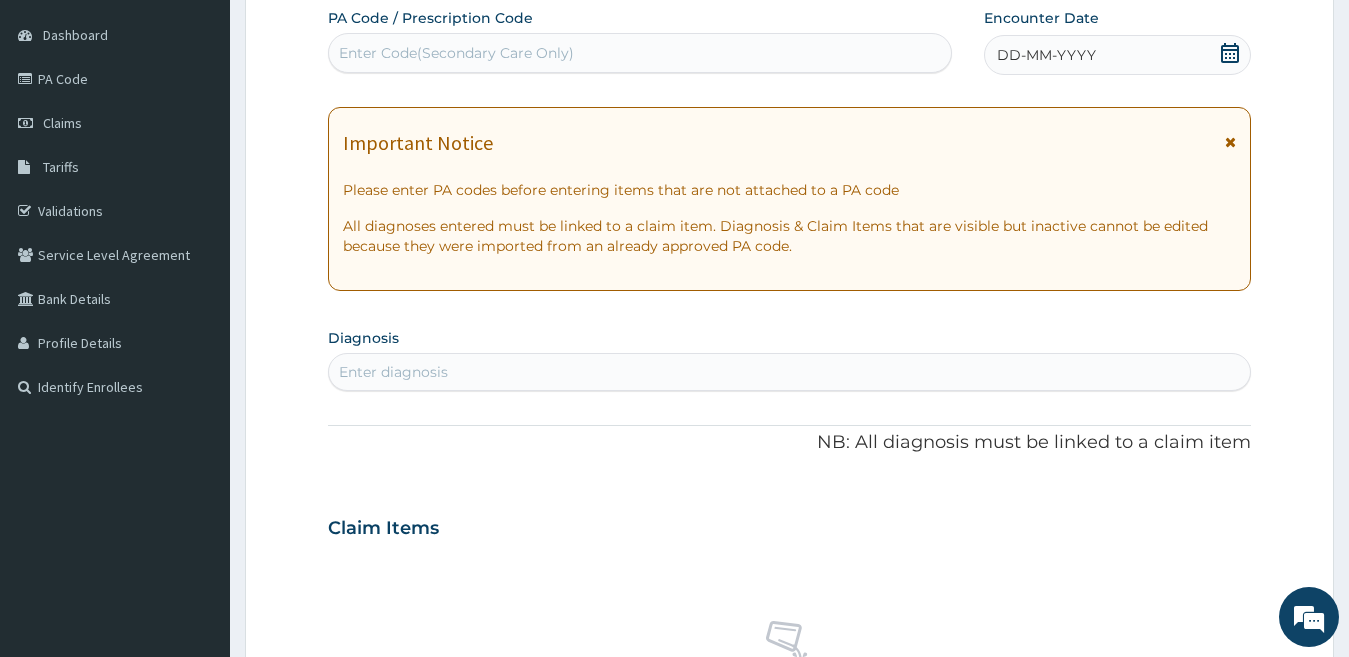 click on "DD-MM-YYYY" at bounding box center [1046, 55] 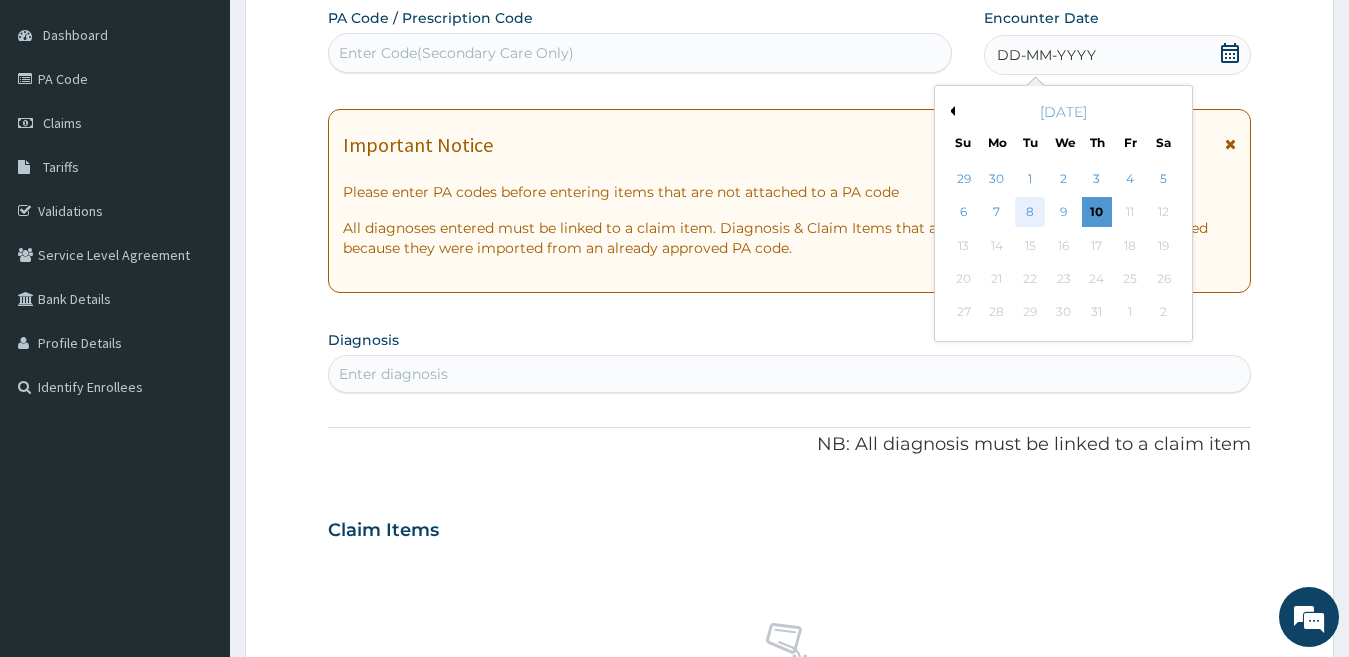 click on "8" at bounding box center (1030, 213) 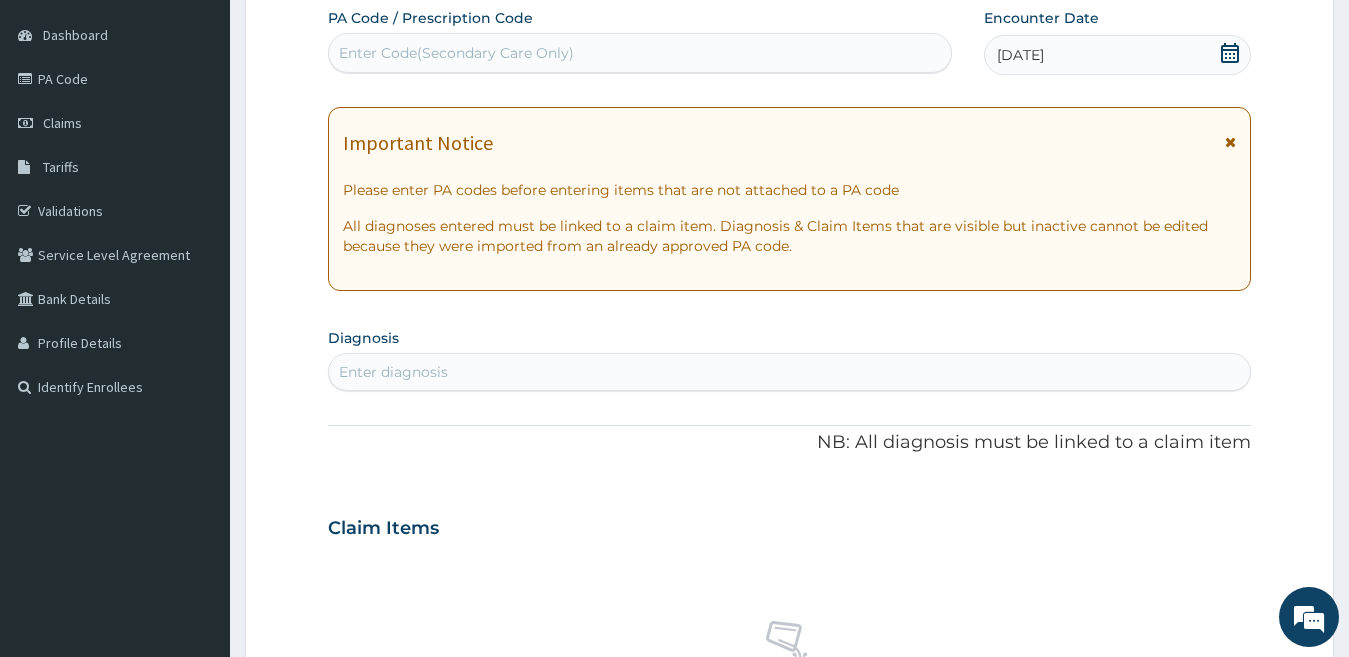 click on "08-07-2025" at bounding box center [1118, 55] 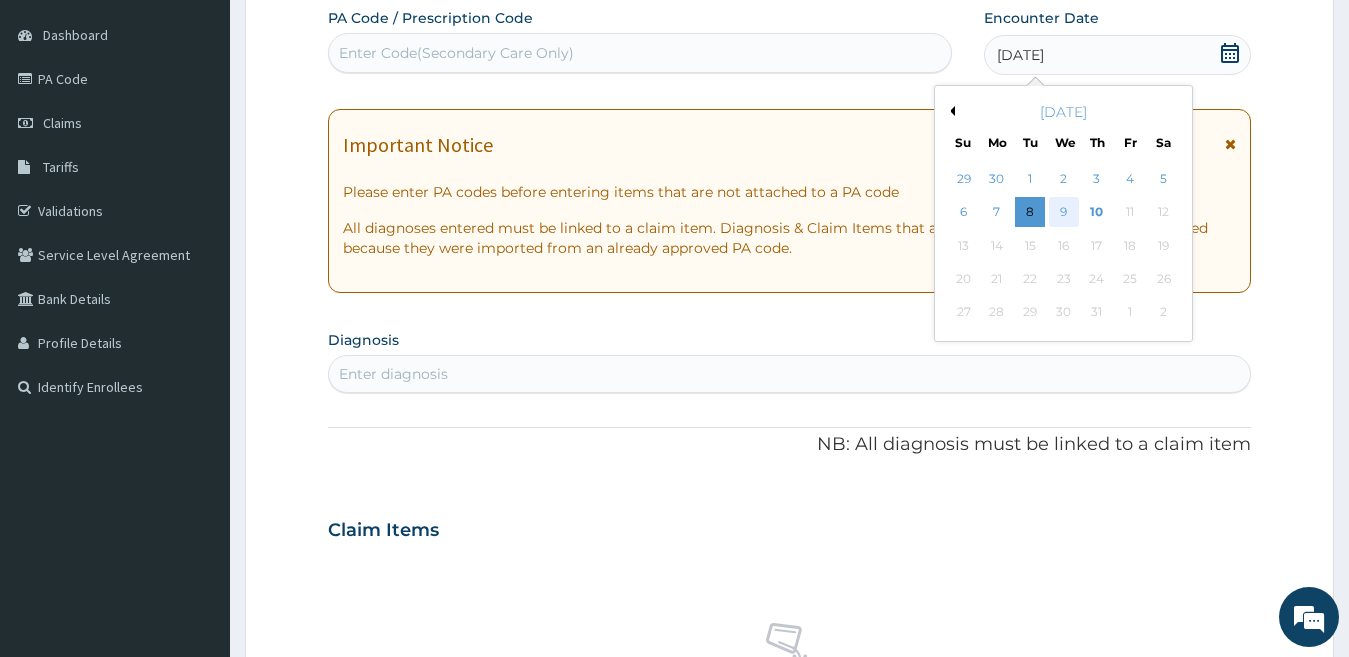 click on "9" at bounding box center [1063, 213] 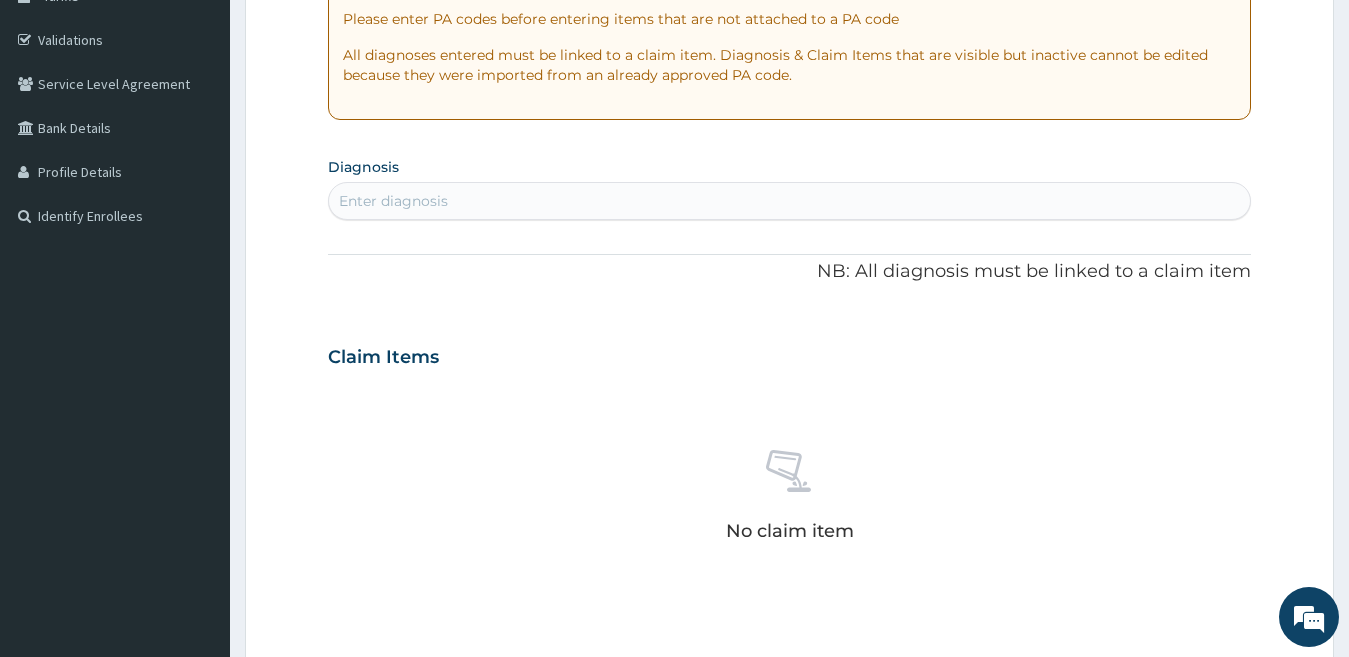 scroll, scrollTop: 283, scrollLeft: 0, axis: vertical 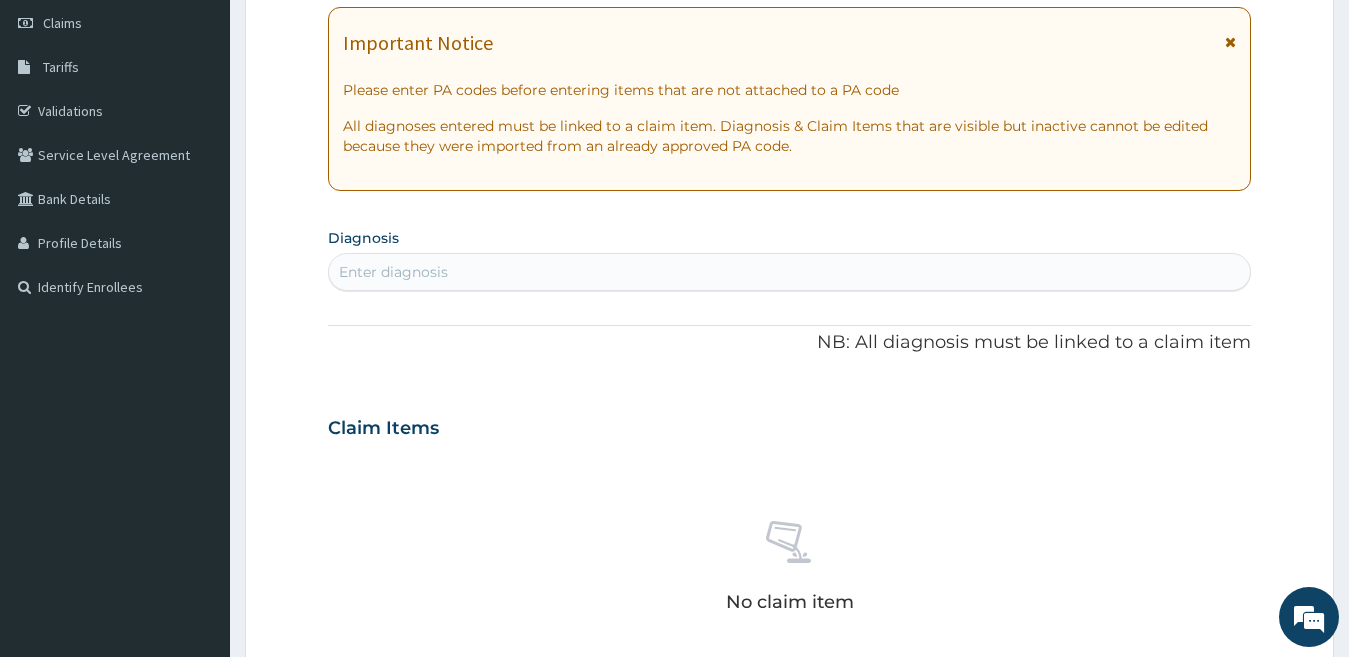 click on "Enter diagnosis" at bounding box center (790, 272) 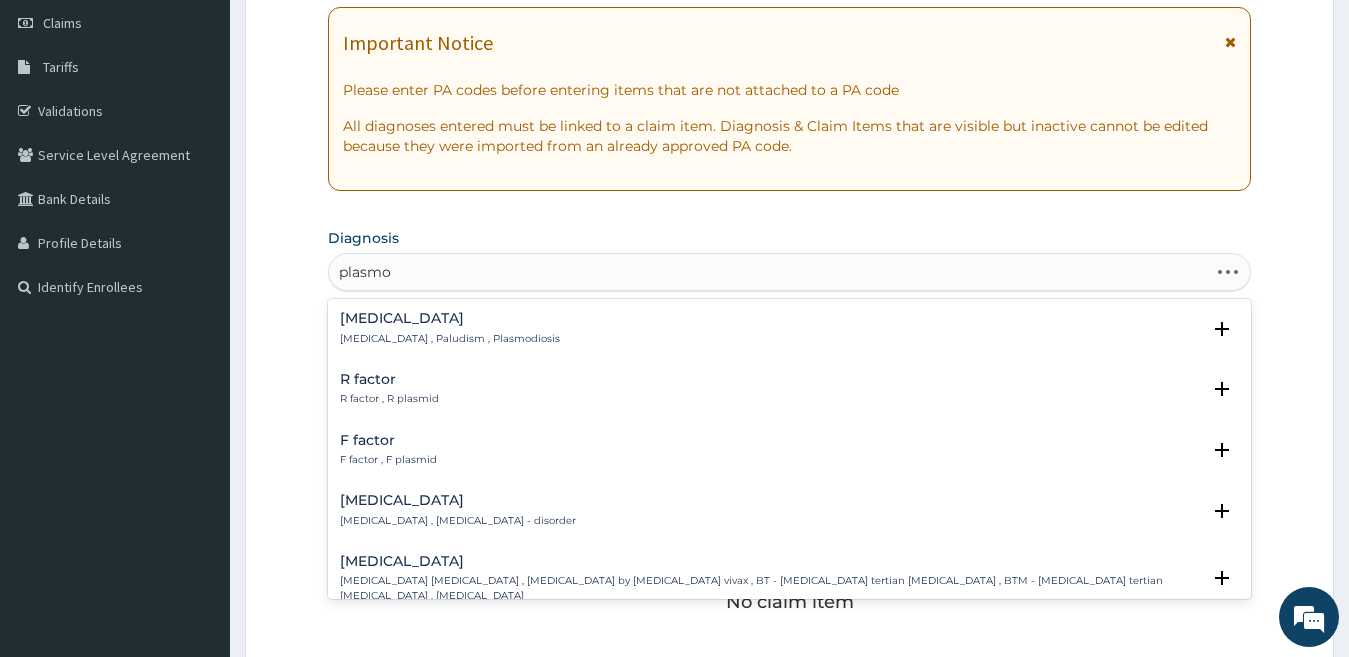 type on "plasmod" 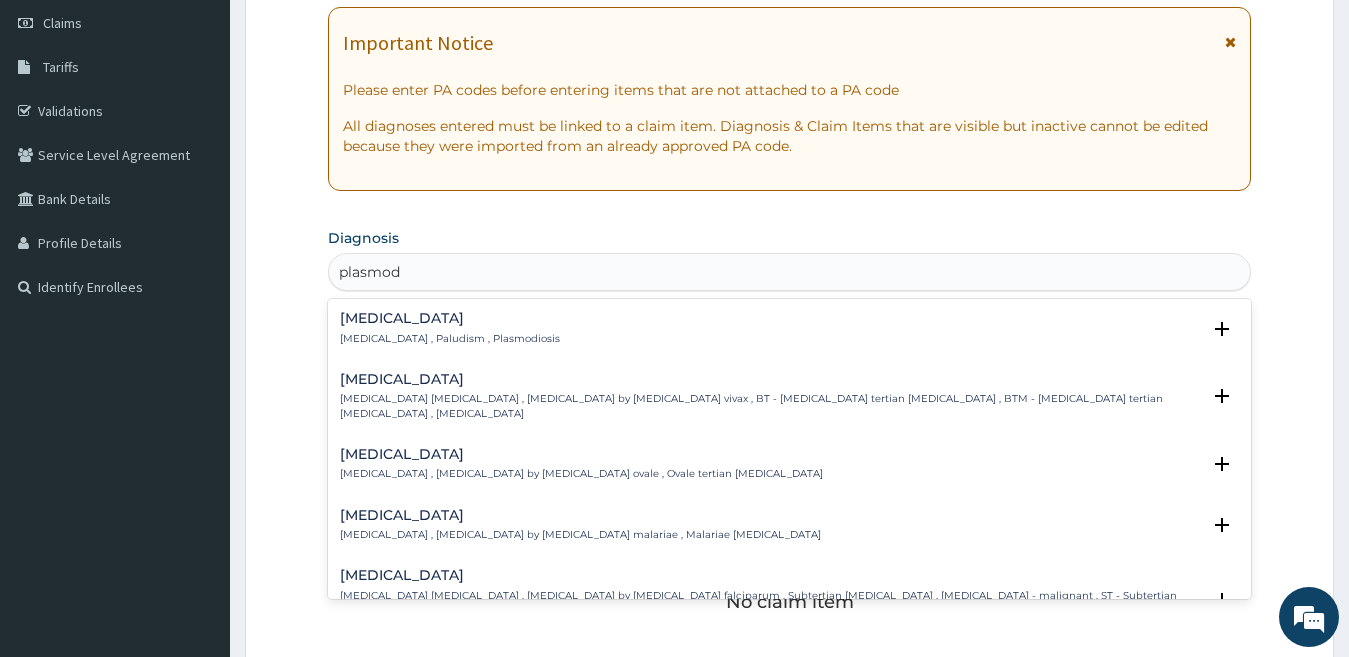 click on "Falciparum malaria" at bounding box center (770, 575) 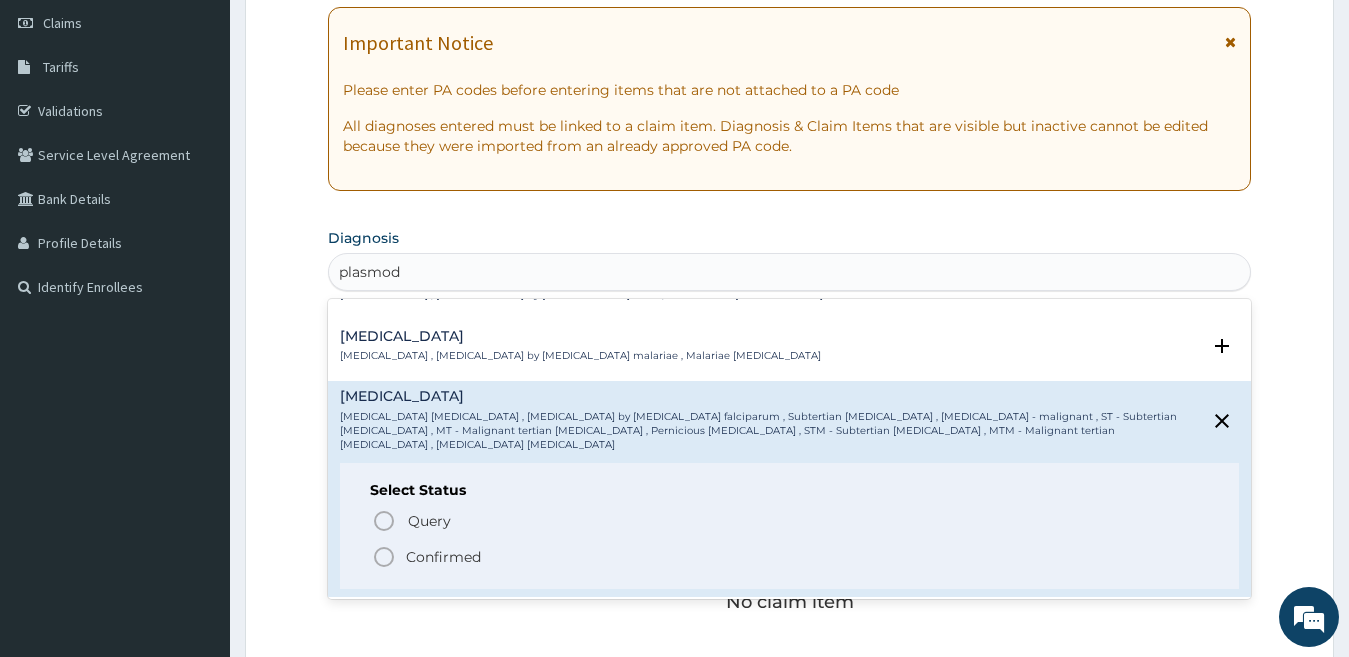 scroll, scrollTop: 200, scrollLeft: 0, axis: vertical 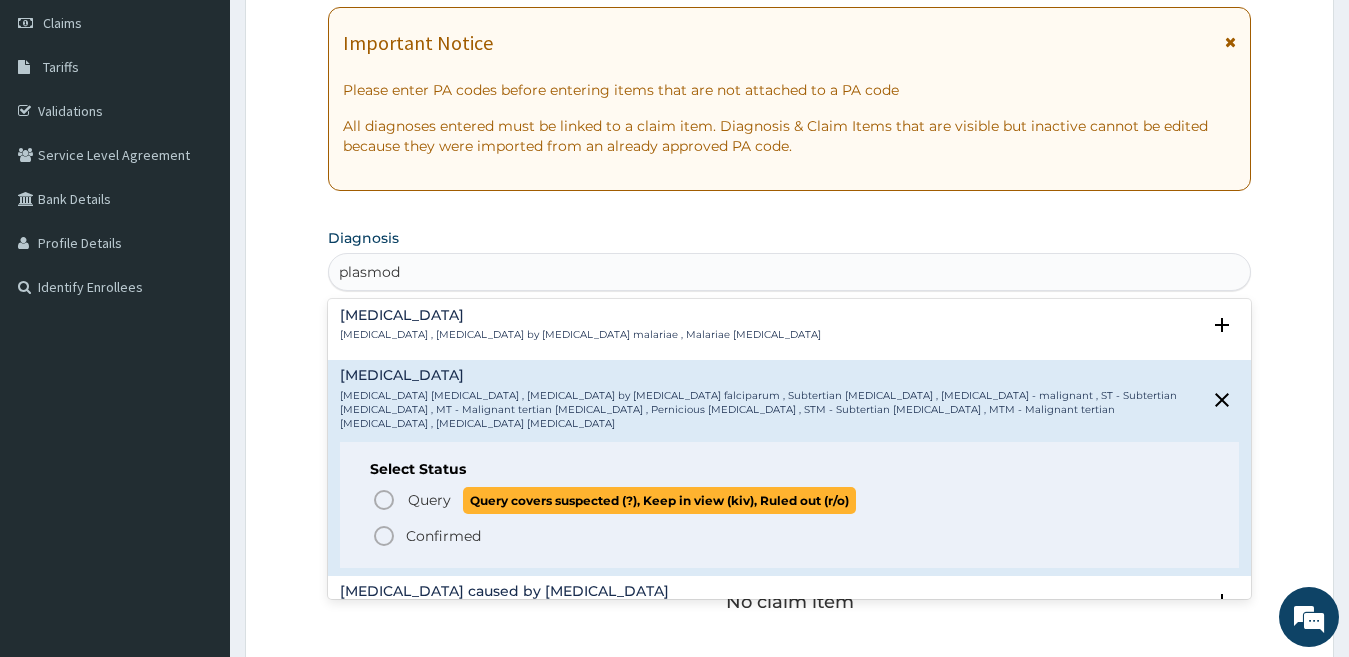 click 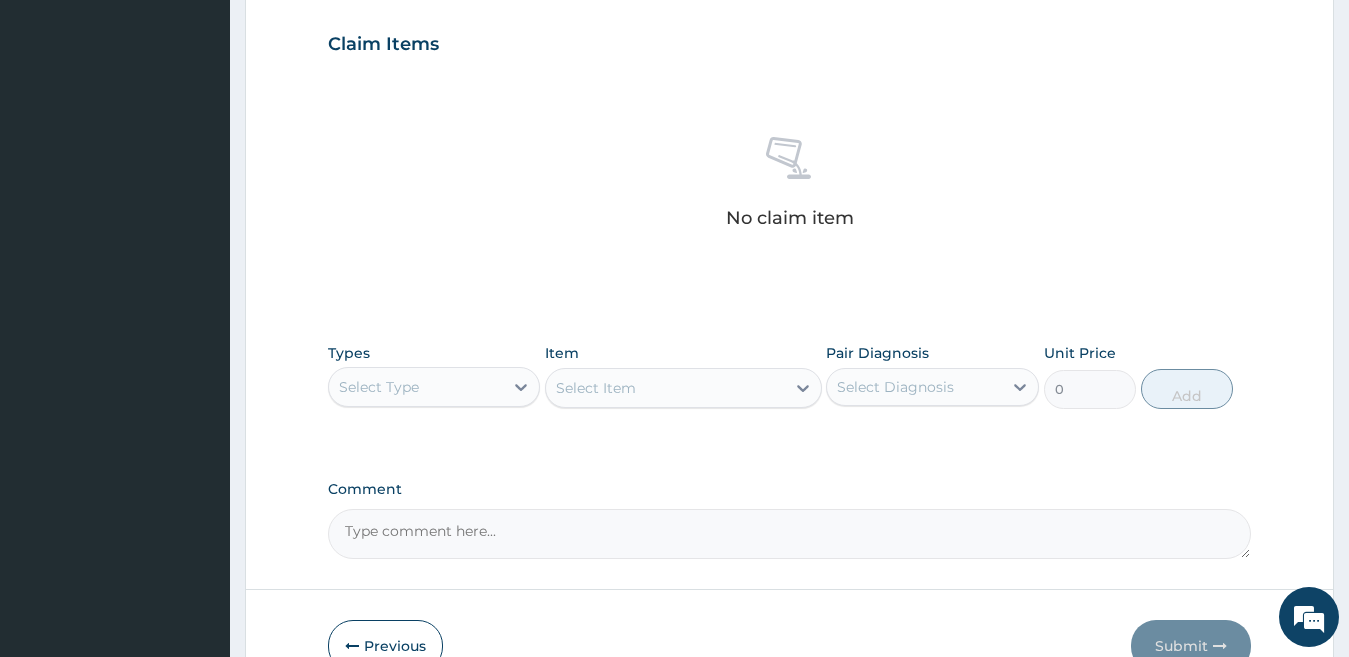 scroll, scrollTop: 785, scrollLeft: 0, axis: vertical 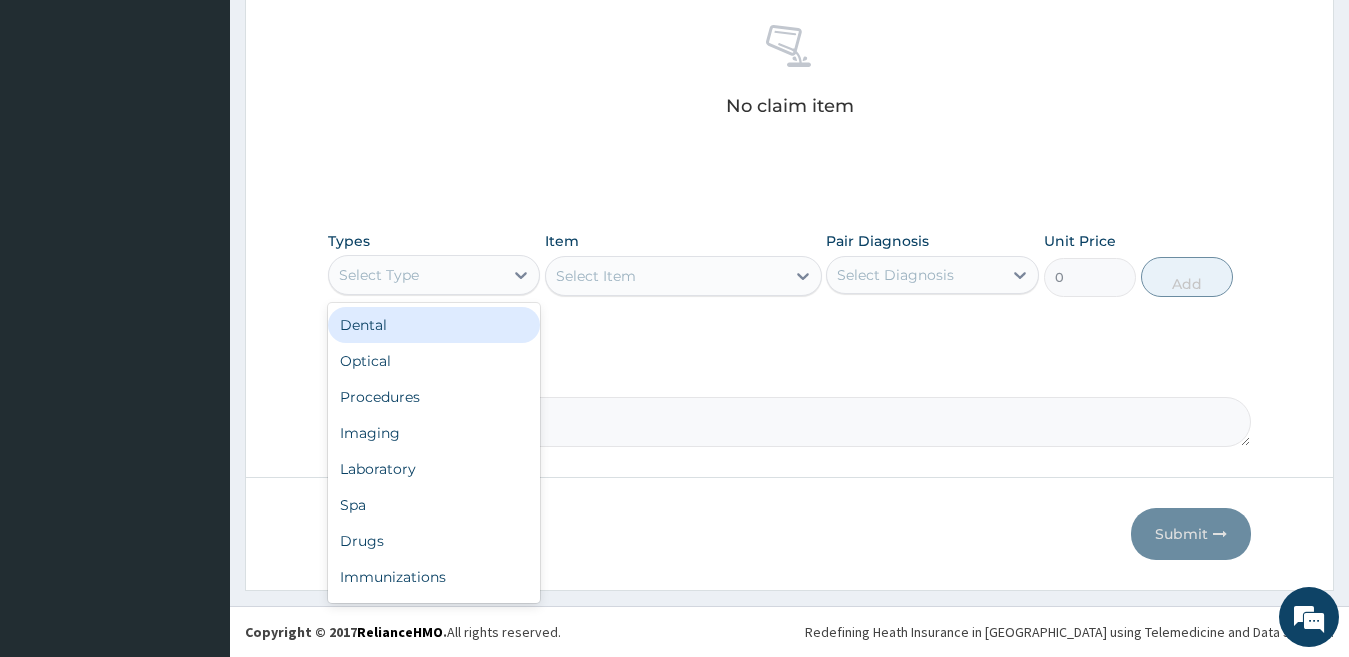 click on "Select Type" at bounding box center (416, 275) 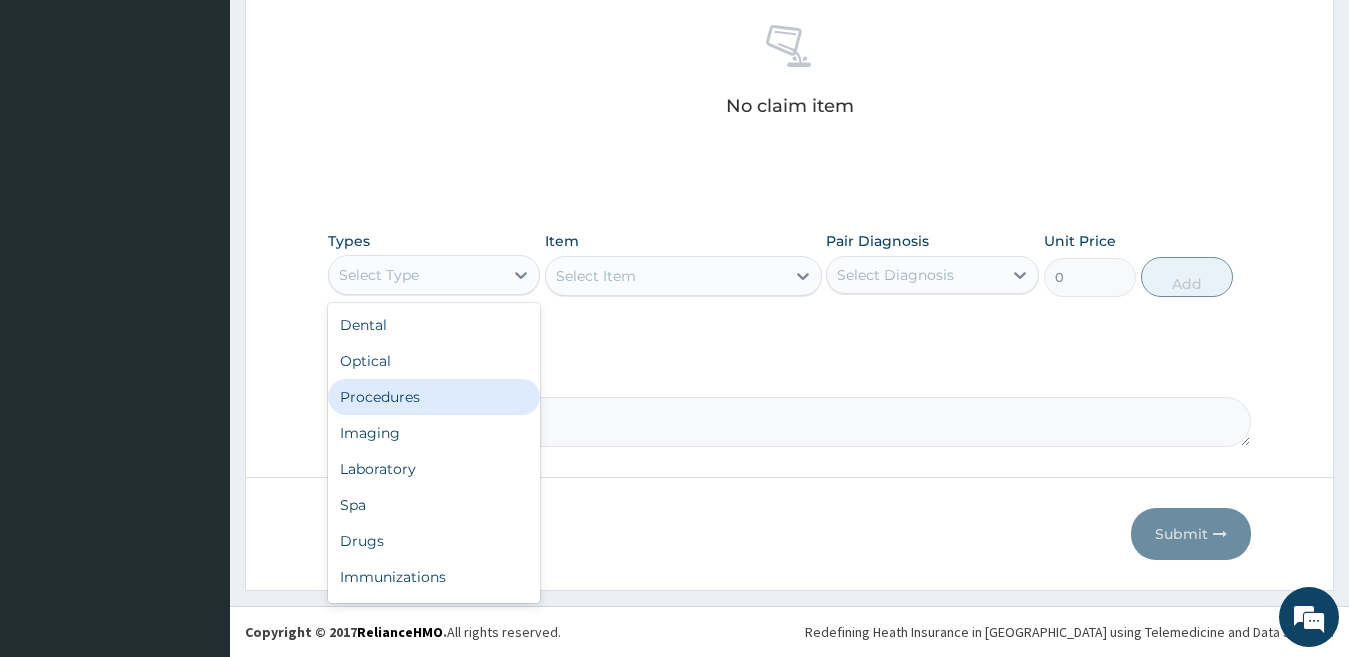 click on "Procedures" at bounding box center [434, 397] 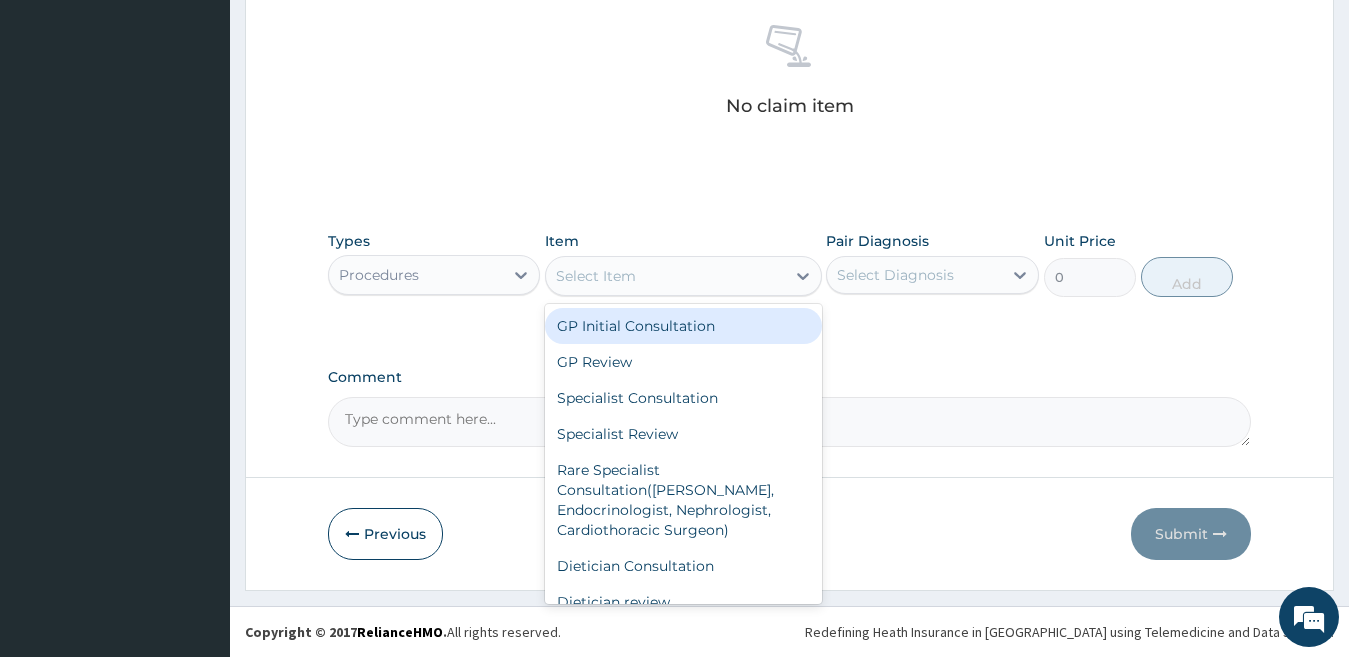 click on "Select Item" at bounding box center (665, 276) 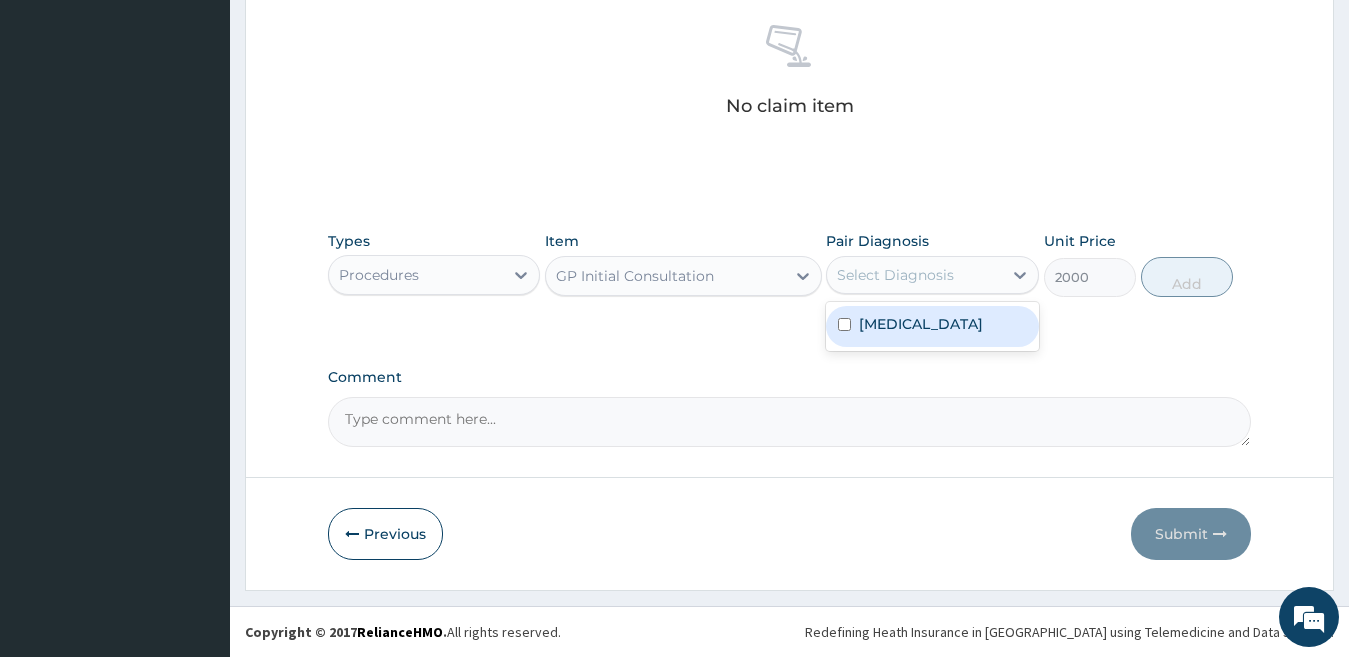 click on "Select Diagnosis" at bounding box center (914, 275) 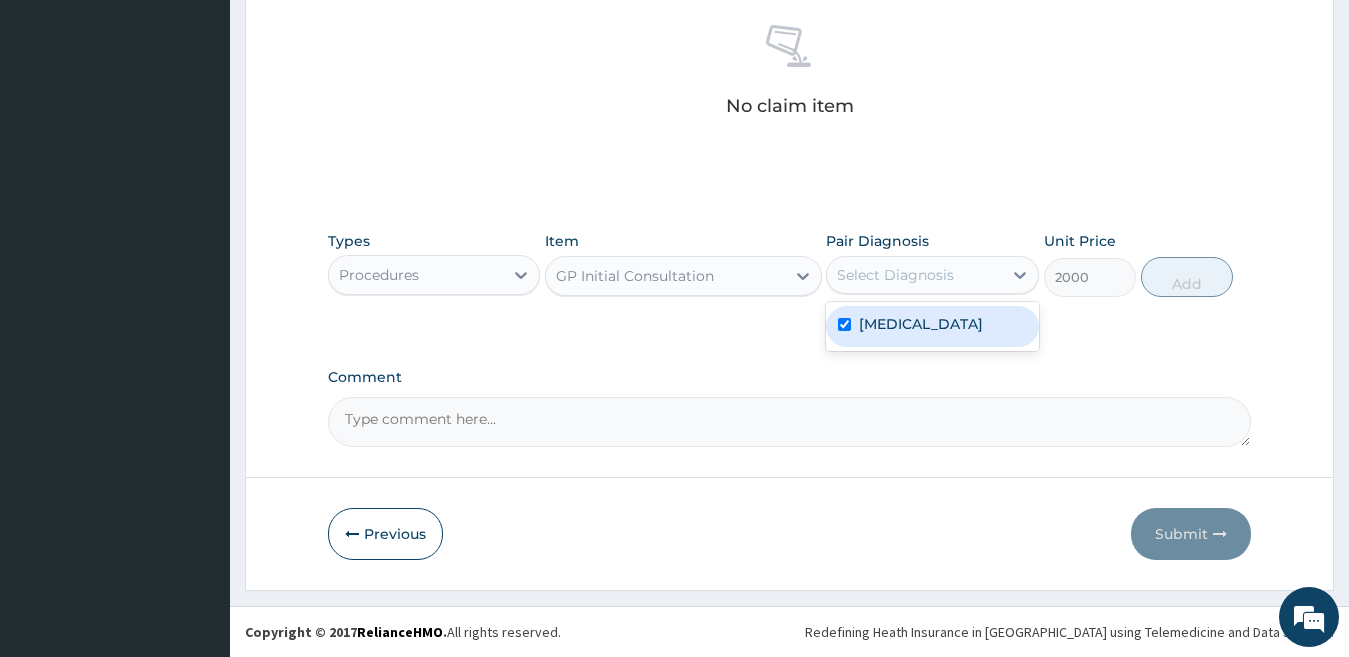 checkbox on "true" 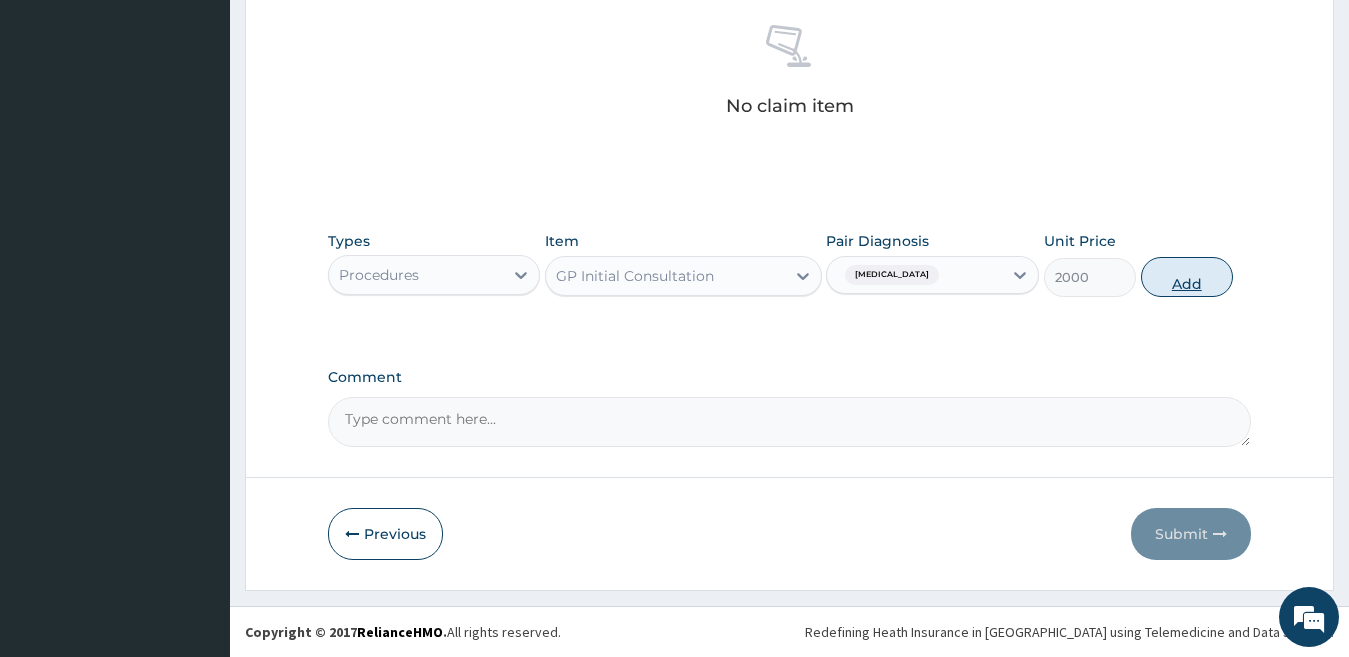 click on "Add" at bounding box center (1187, 277) 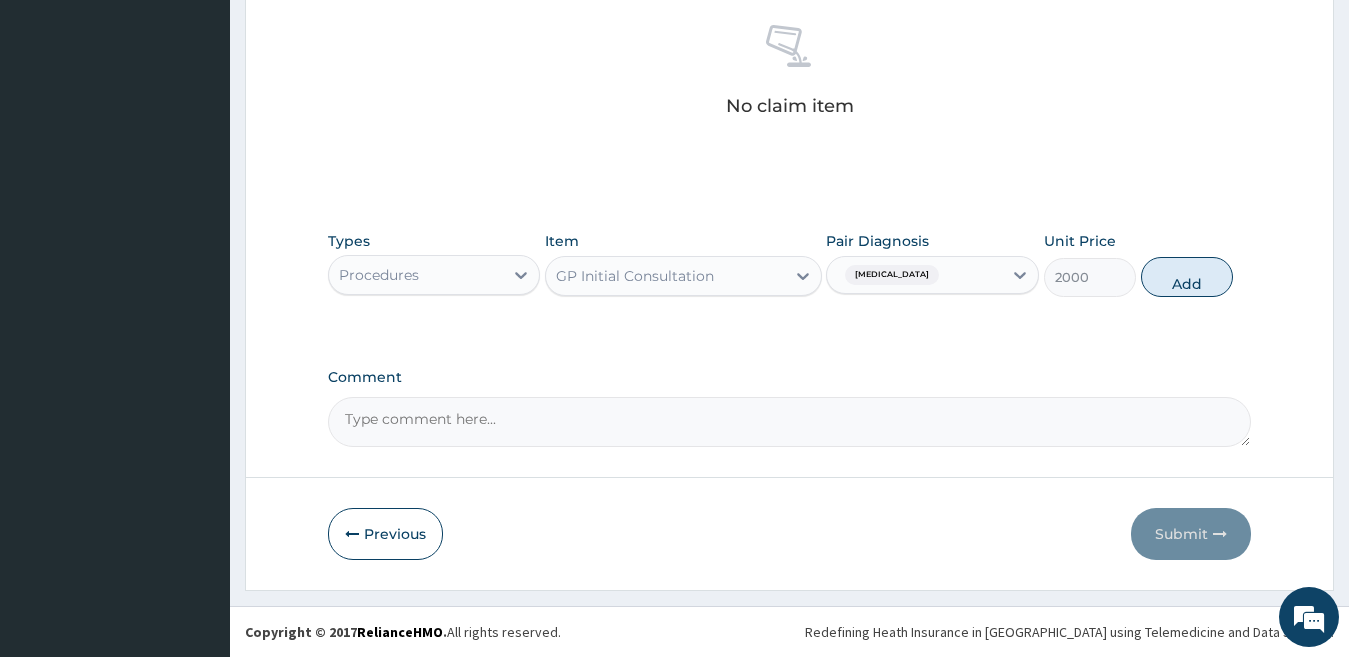 type on "0" 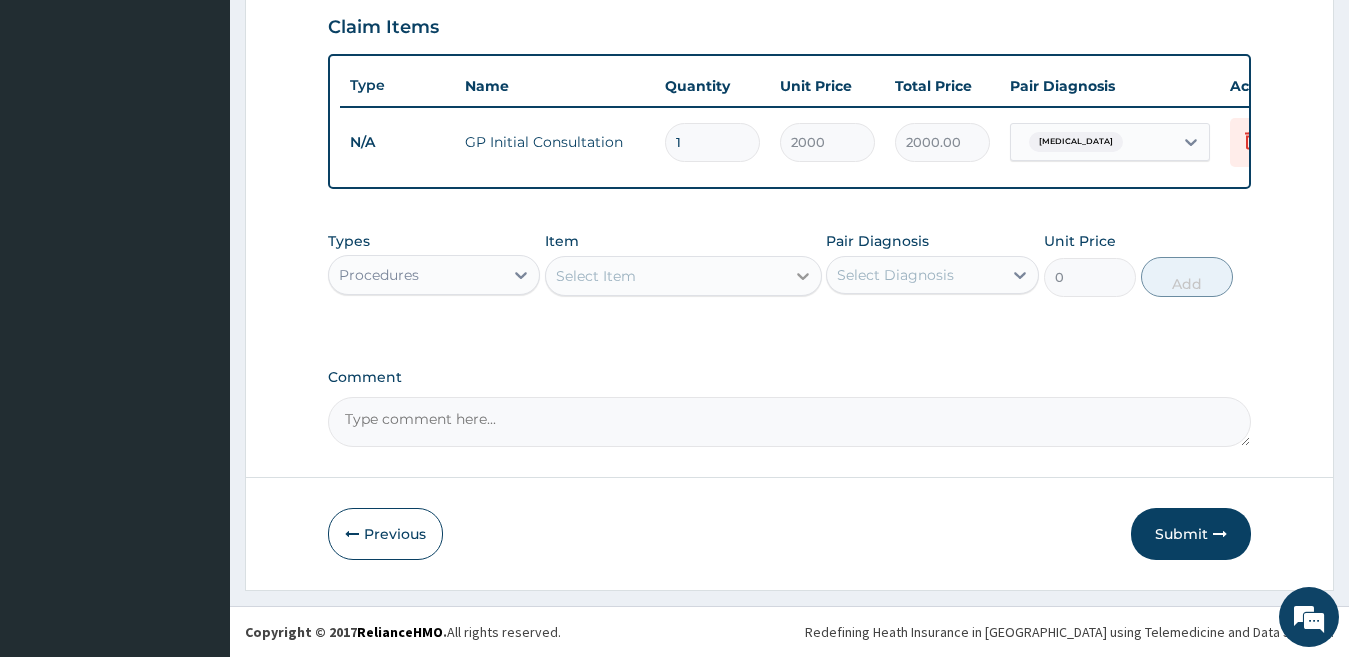 scroll, scrollTop: 707, scrollLeft: 0, axis: vertical 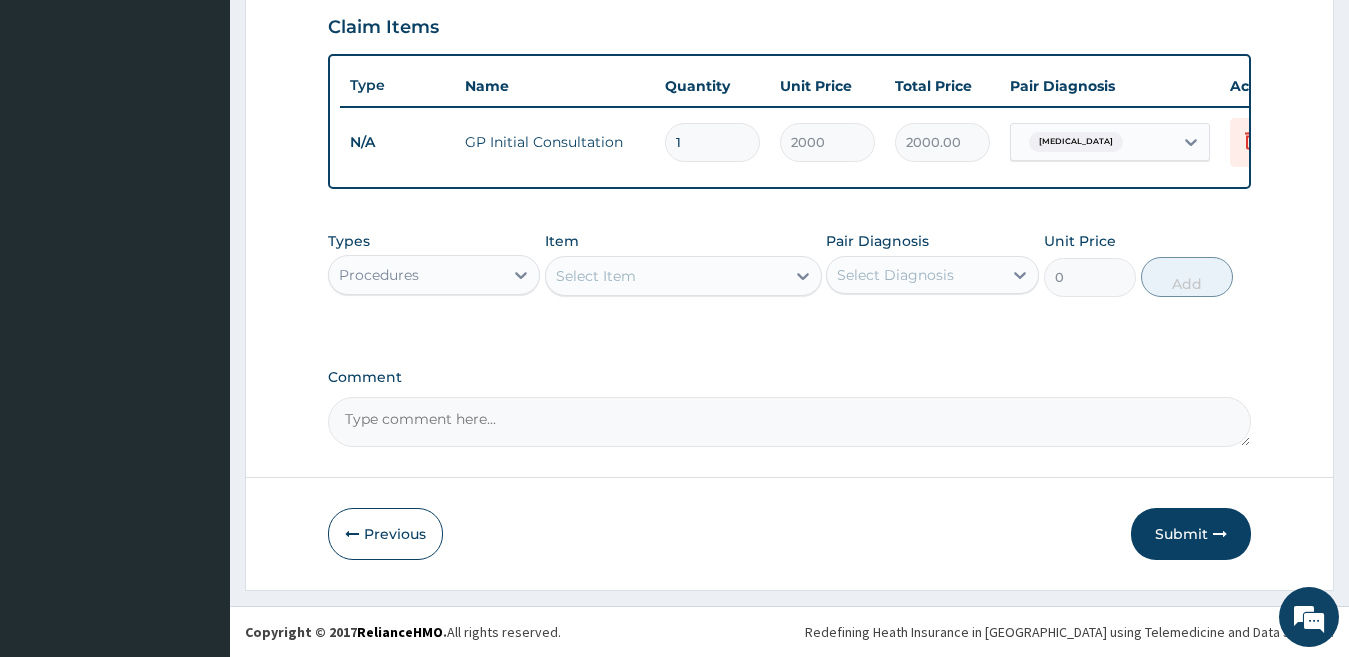 drag, startPoint x: 412, startPoint y: 281, endPoint x: 420, endPoint y: 301, distance: 21.540659 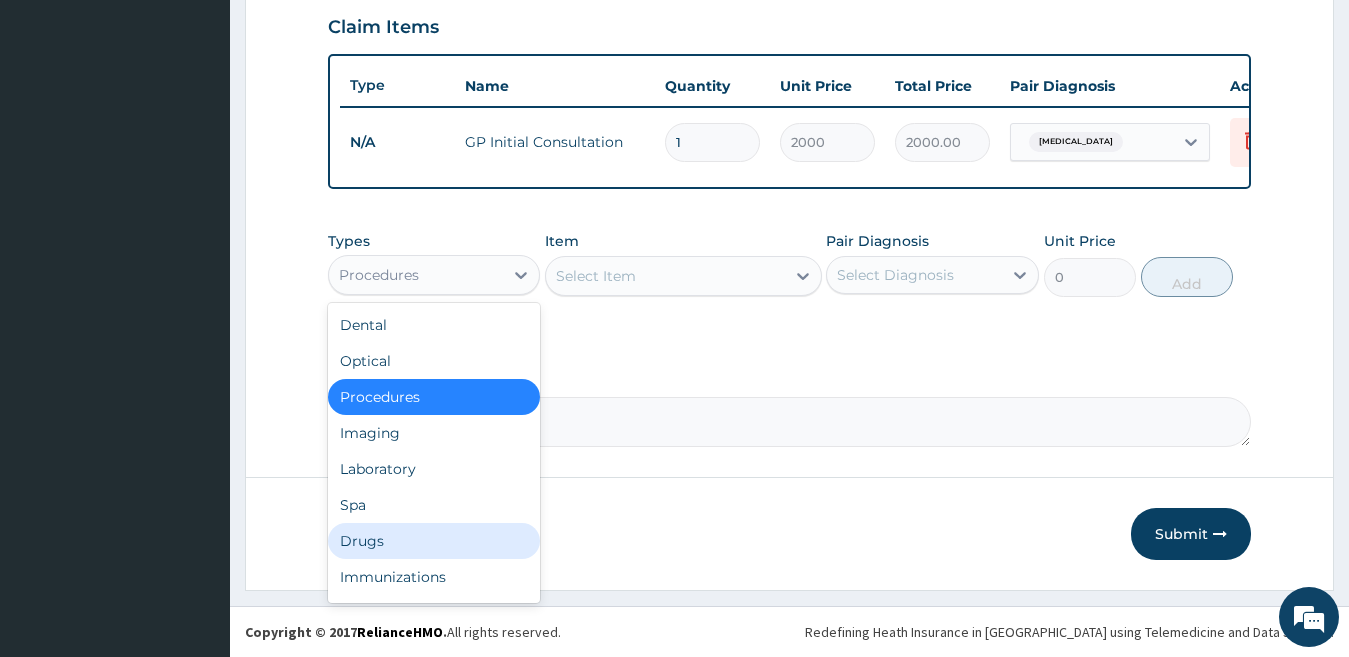 click on "Drugs" at bounding box center [434, 541] 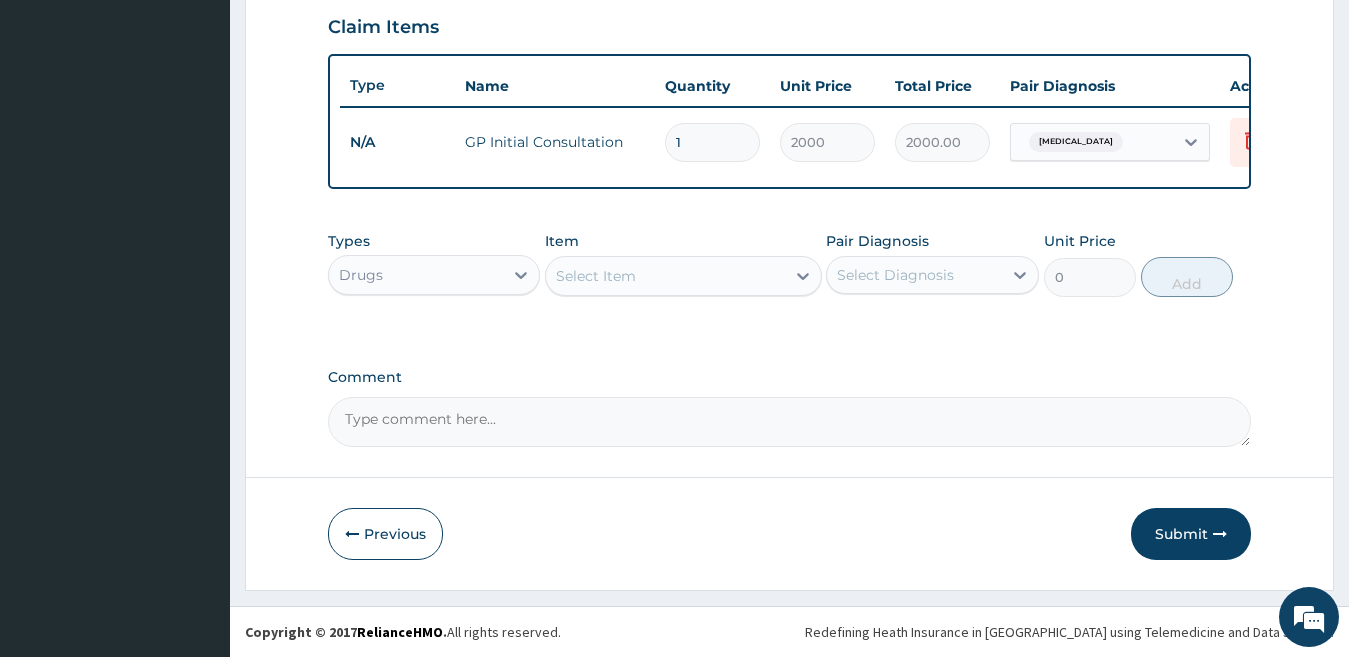 click on "Select Item" at bounding box center [596, 276] 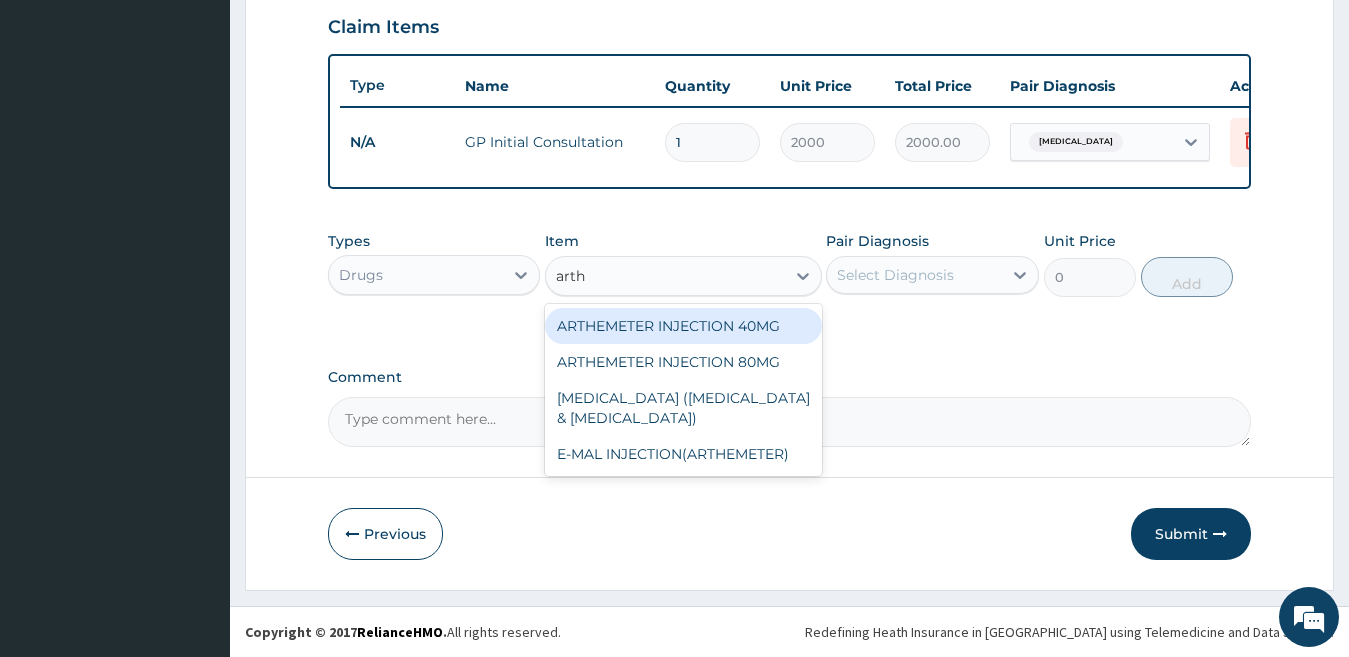 type on "arthe" 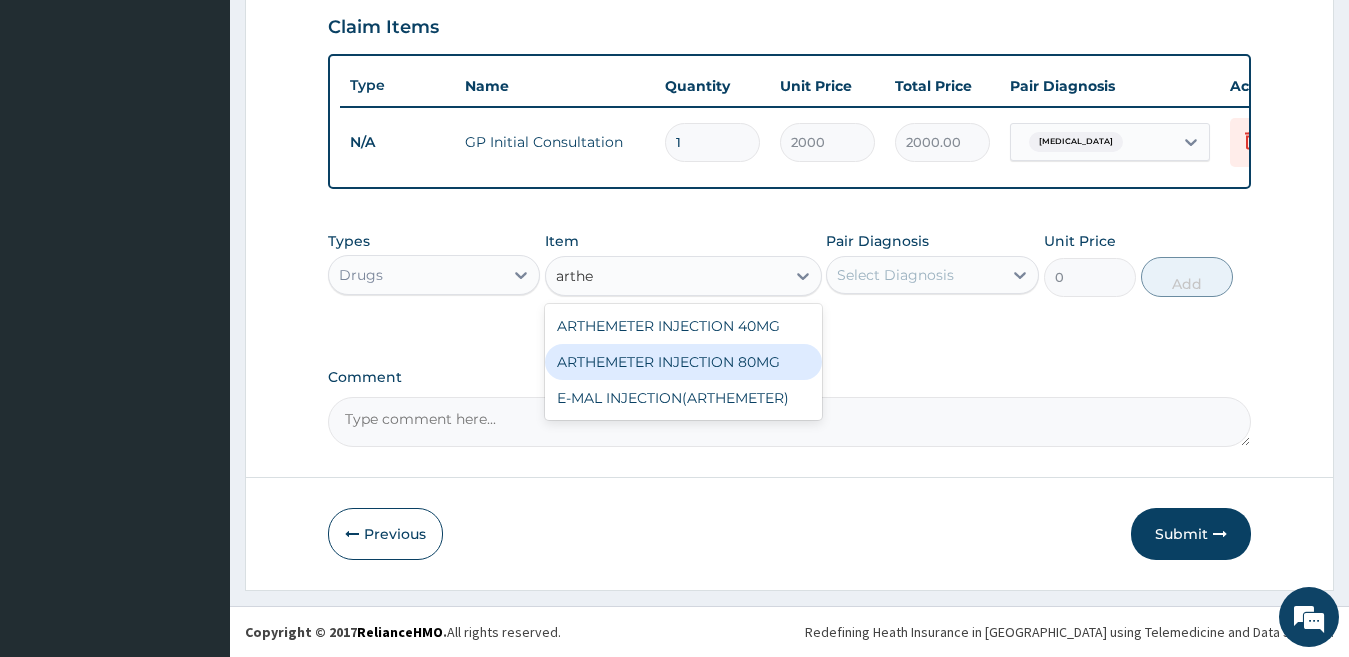 click on "ARTHEMETER INJECTION 80MG" at bounding box center [683, 362] 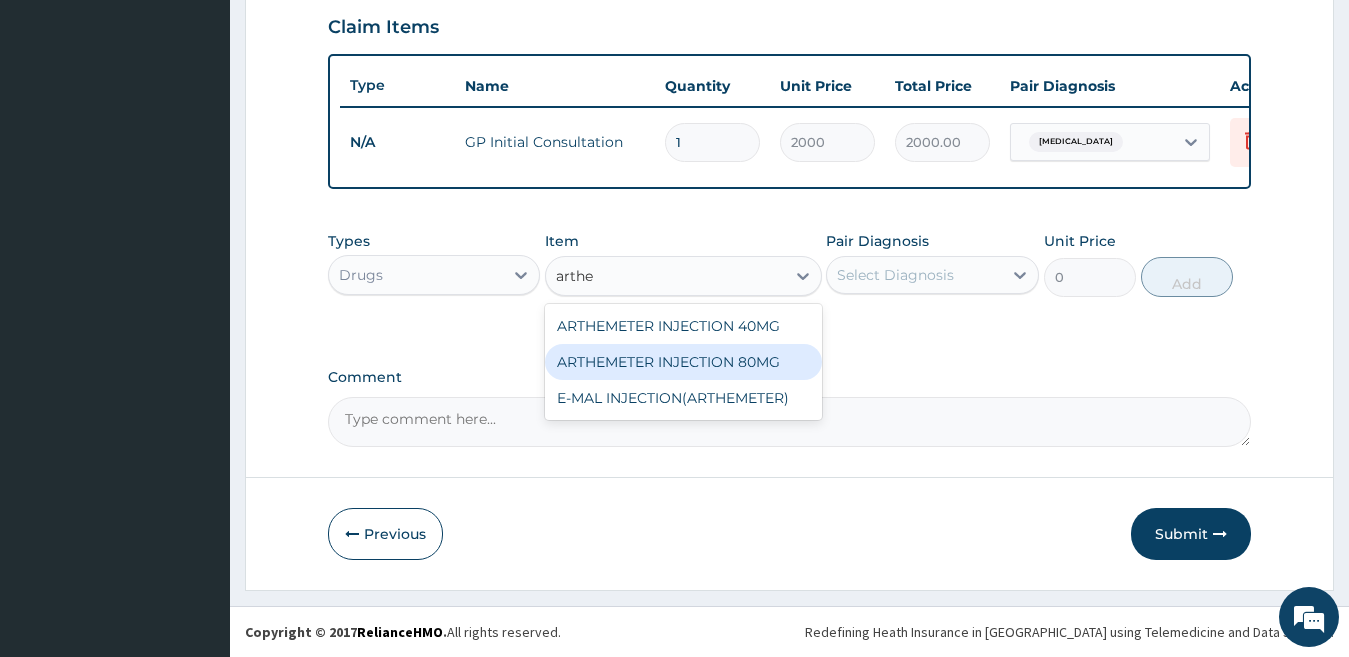 type 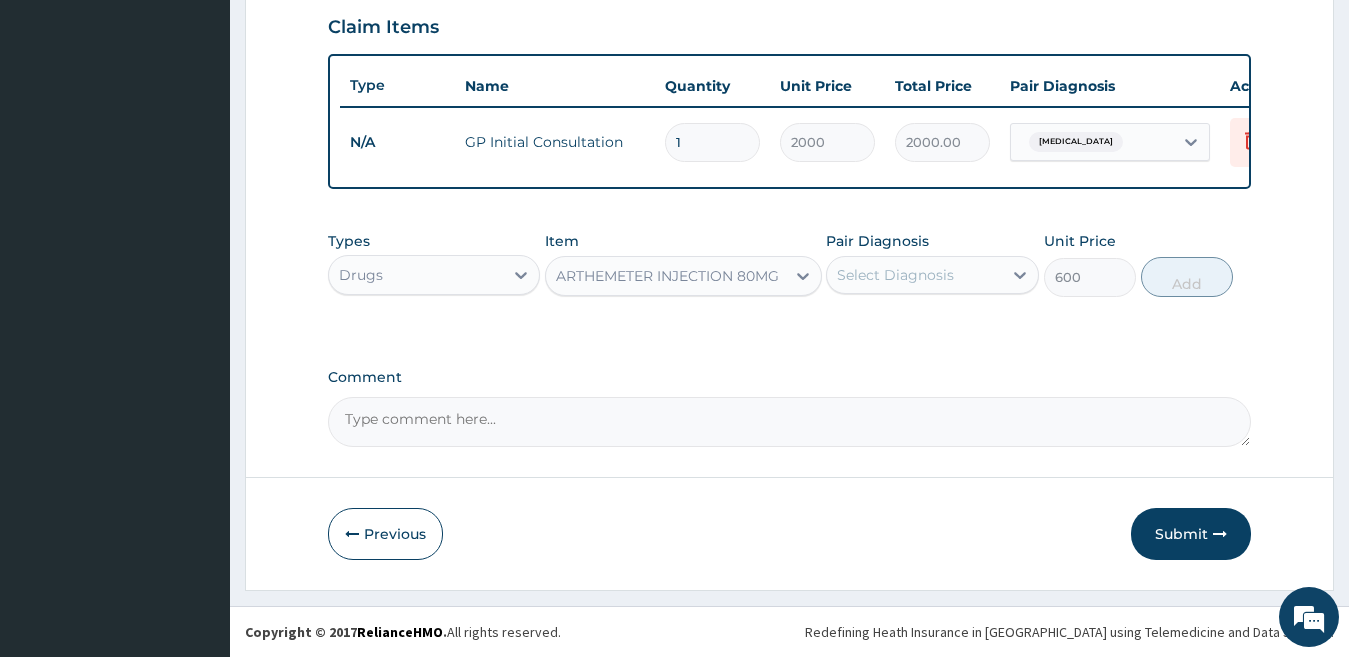 click on "Select Diagnosis" at bounding box center [895, 275] 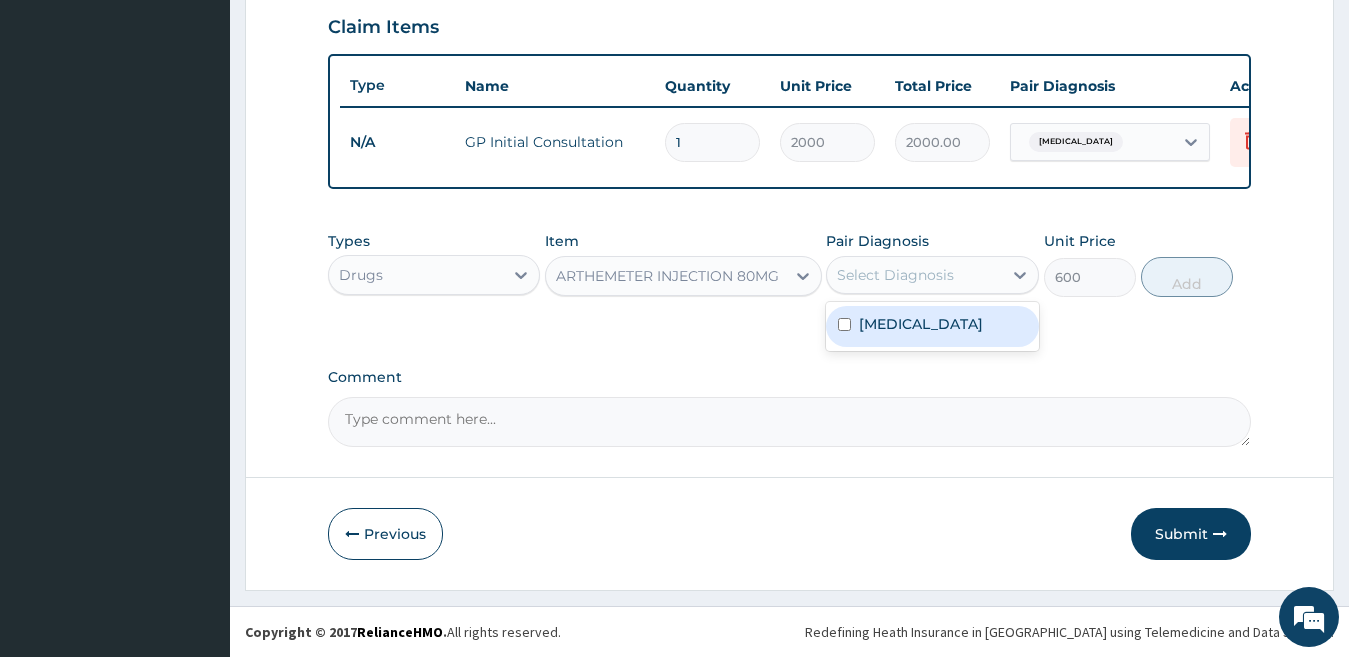 click on "PA Code / Prescription Code Enter Code(Secondary Care Only) Encounter Date 09-07-2025 Important Notice Please enter PA codes before entering items that are not attached to a PA code   All diagnoses entered must be linked to a claim item. Diagnosis & Claim Items that are visible but inactive cannot be edited because they were imported from an already approved PA code. Diagnosis Falciparum malaria Query NB: All diagnosis must be linked to a claim item Claim Items Type Name Quantity Unit Price Total Price Pair Diagnosis Actions N/A GP Initial Consultation 1 2000 2000.00 Falciparum malaria Delete Types Drugs Item ARTHEMETER INJECTION 80MG Pair Diagnosis option Falciparum malaria, selected. option Falciparum malaria focused, 1 of 1. 1 result available. Use Up and Down to choose options, press Enter to select the currently focused option, press Escape to exit the menu, press Tab to select the option and exit the menu. Select Diagnosis Falciparum malaria Unit Price 600 Add Comment" at bounding box center (790, -26) 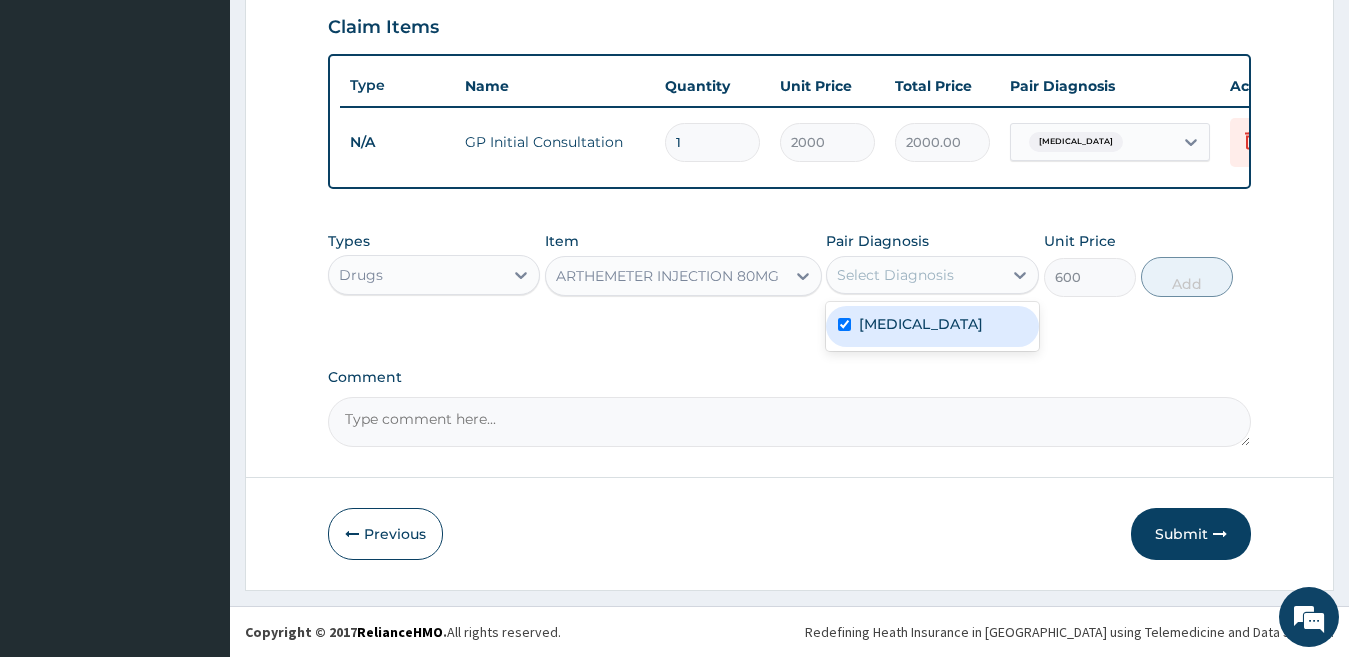 checkbox on "true" 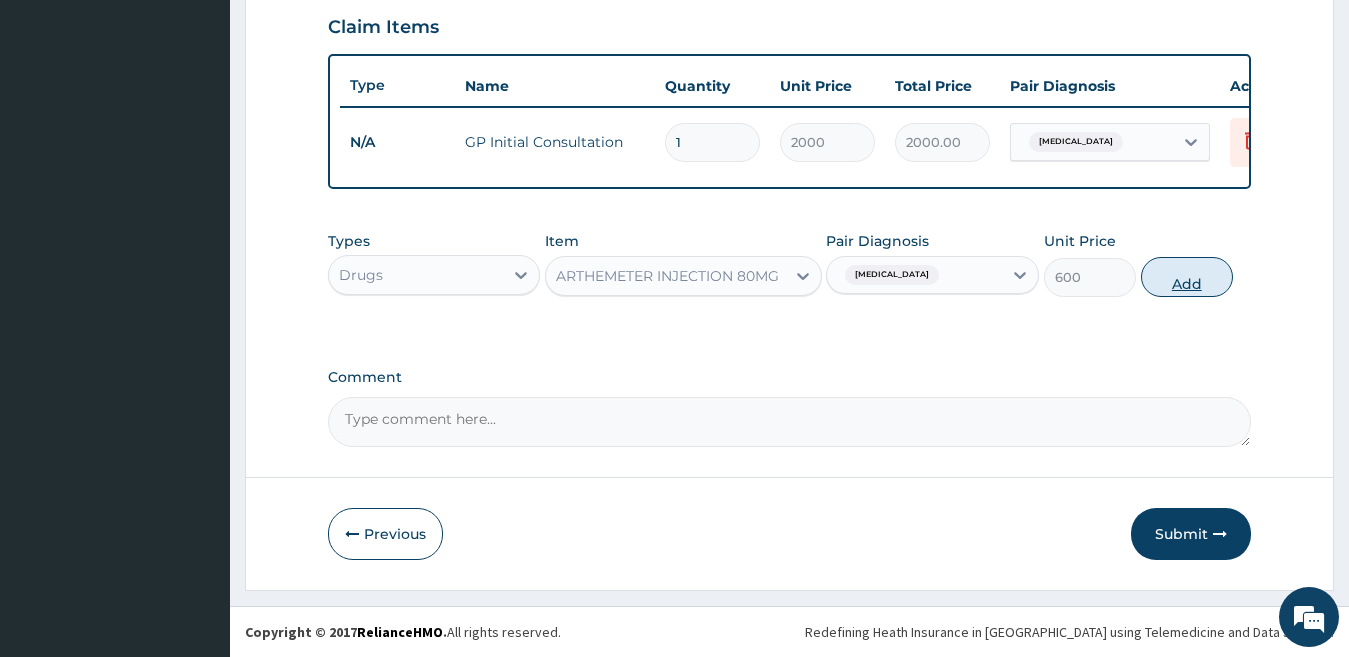 click on "Add" at bounding box center (1187, 277) 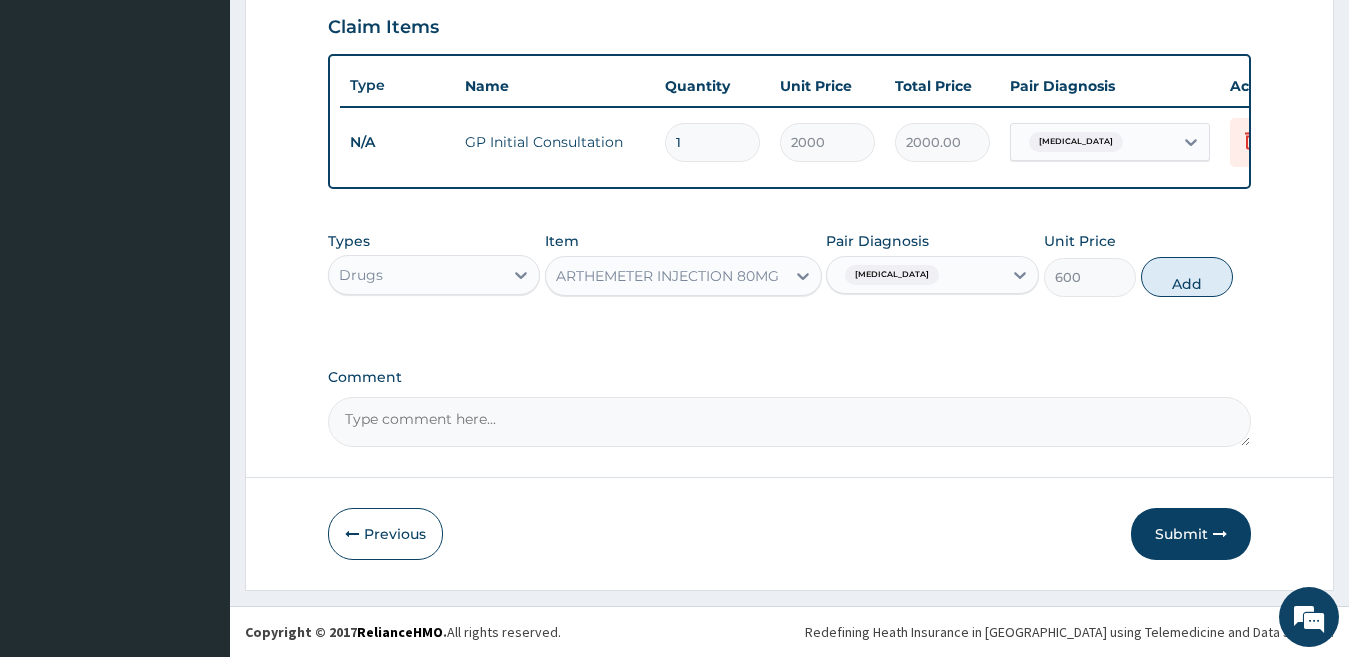 type on "0" 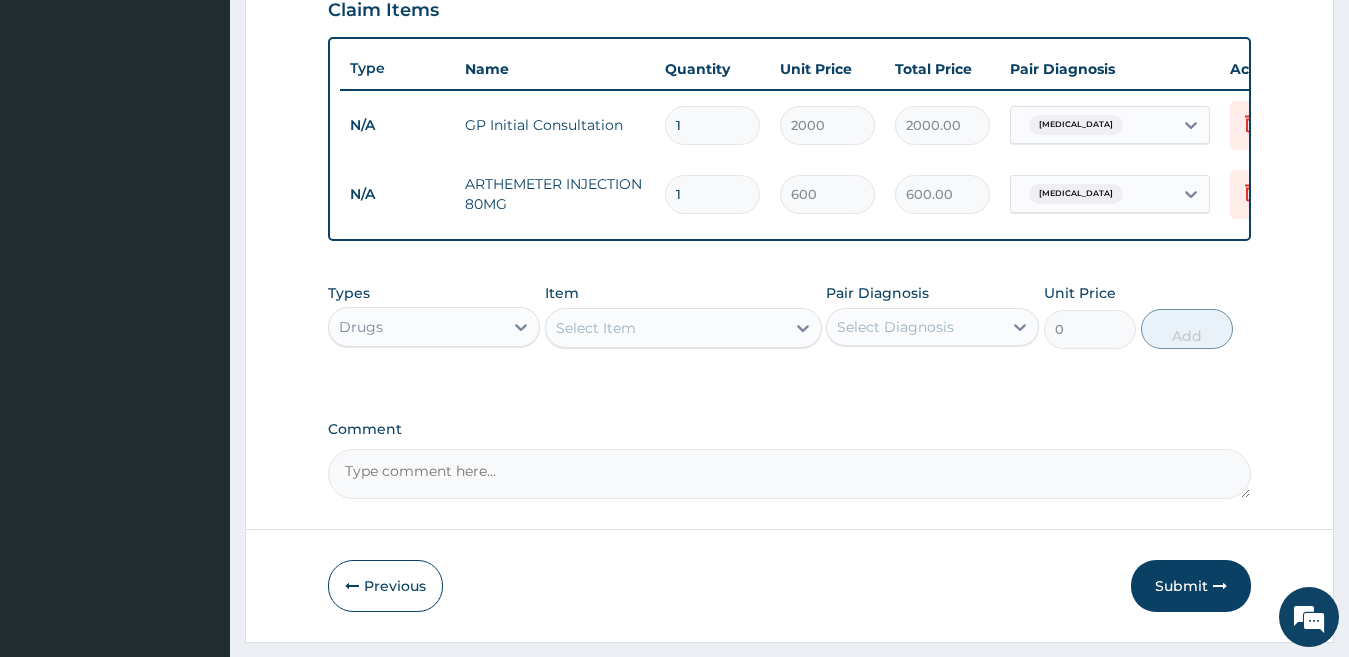 drag, startPoint x: 709, startPoint y: 197, endPoint x: 656, endPoint y: 209, distance: 54.34151 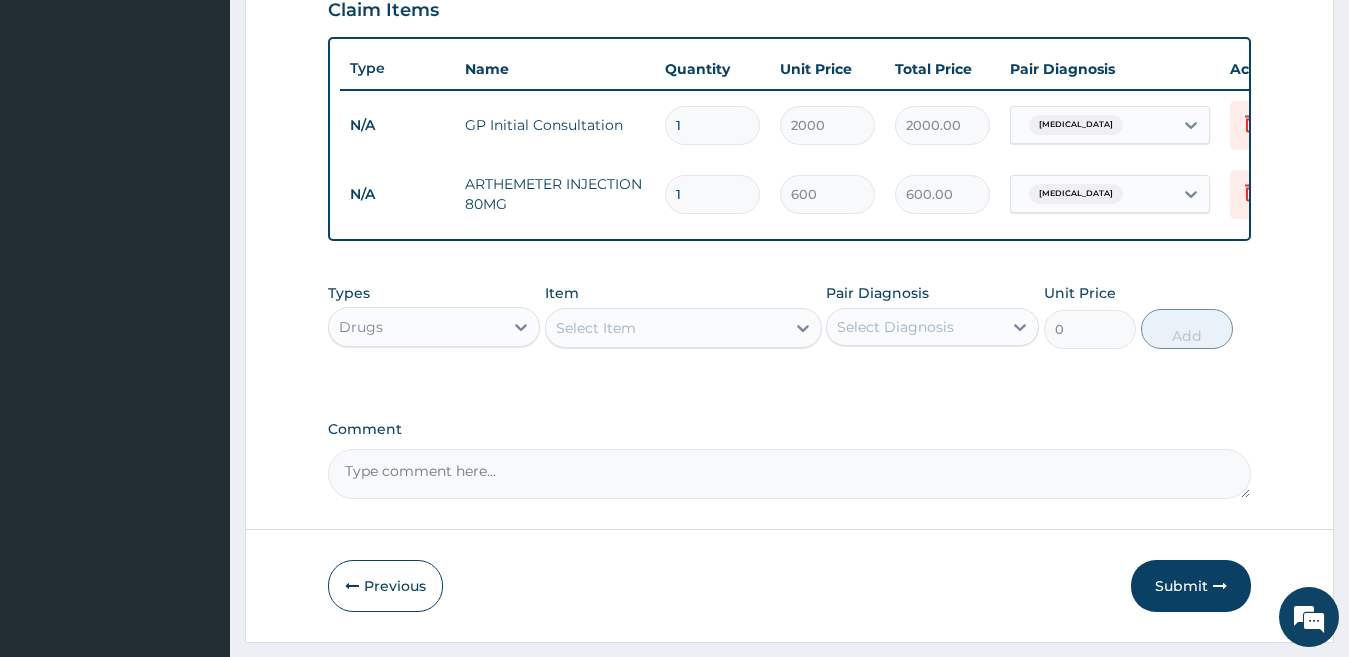 click on "1" at bounding box center [712, 194] 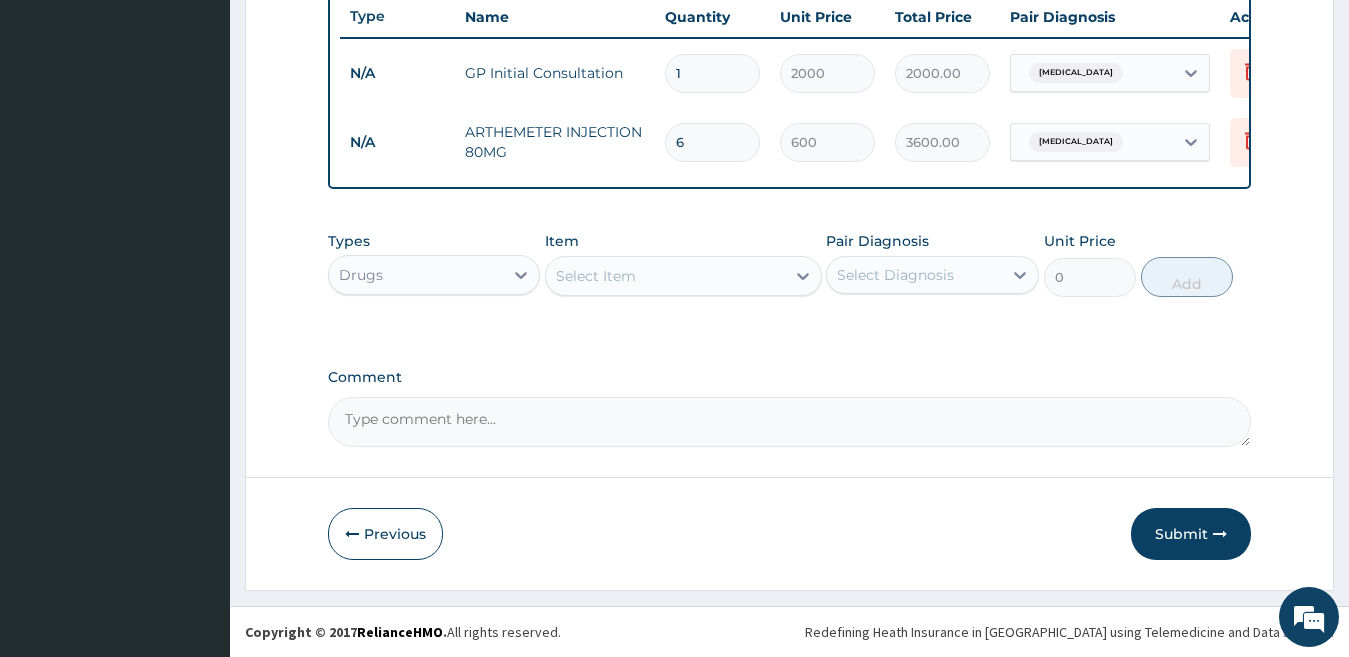 scroll, scrollTop: 776, scrollLeft: 0, axis: vertical 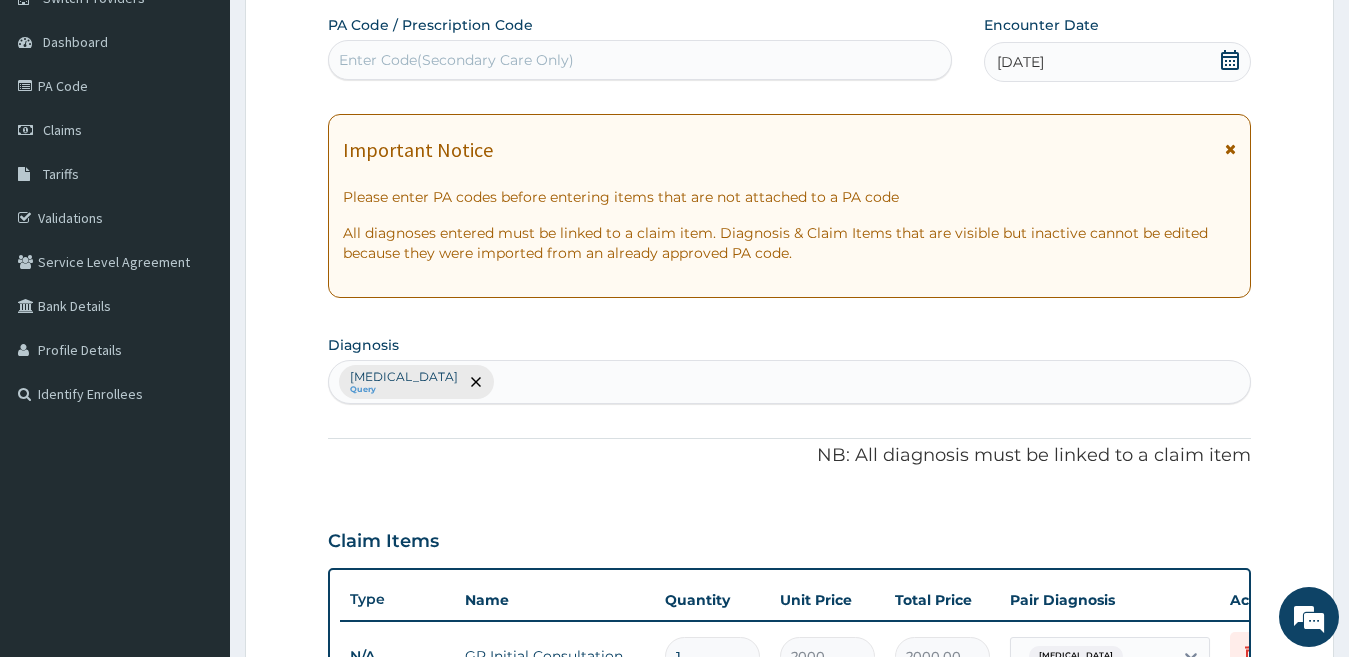 click on "Falciparum malaria Query" at bounding box center [790, 382] 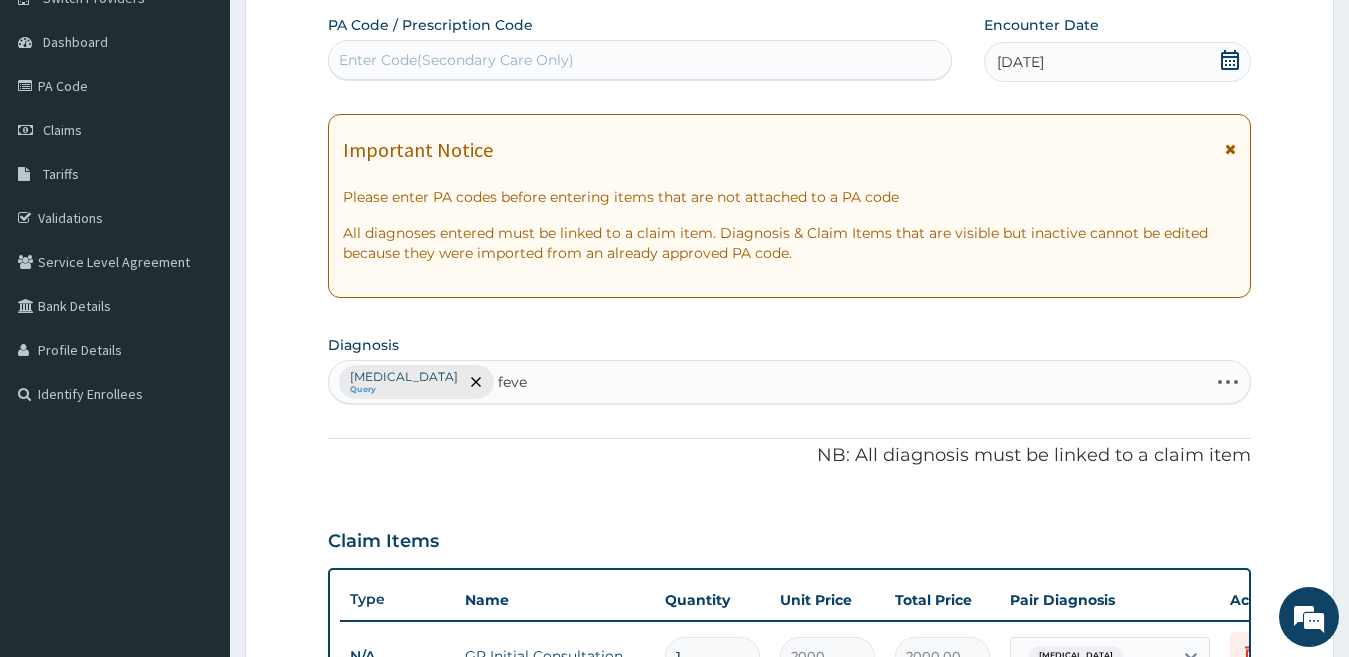 type on "fever" 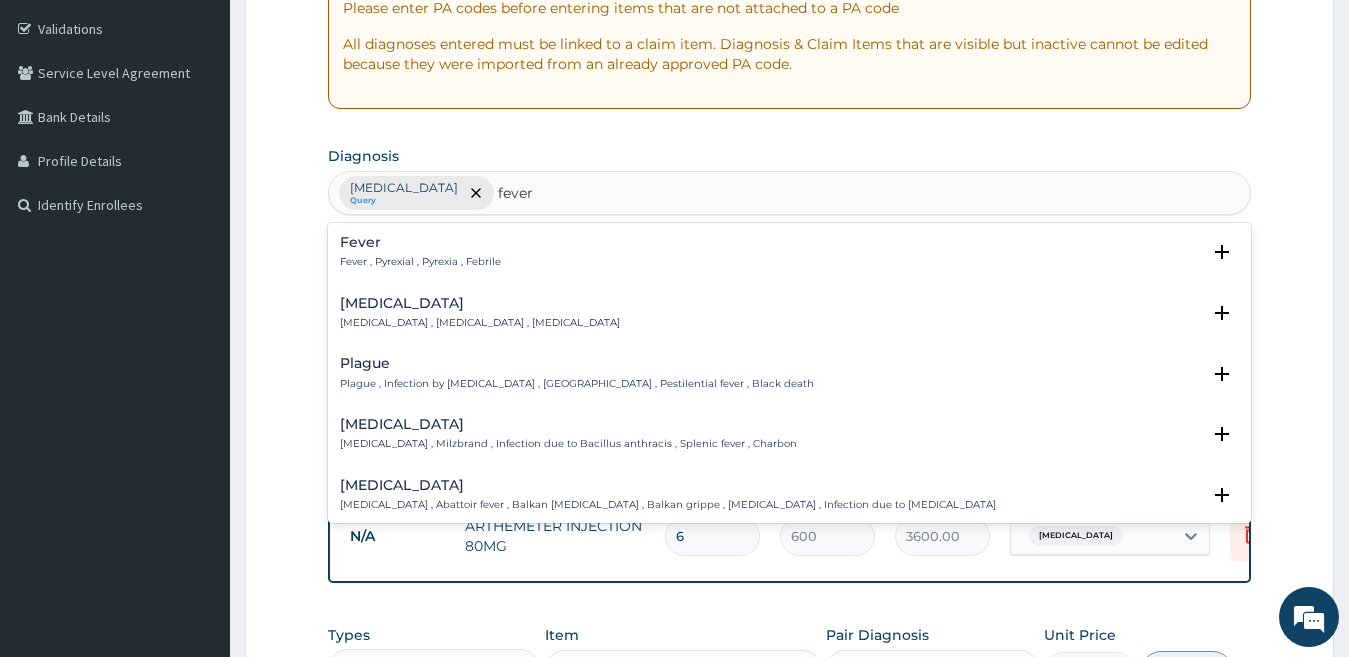 scroll, scrollTop: 376, scrollLeft: 0, axis: vertical 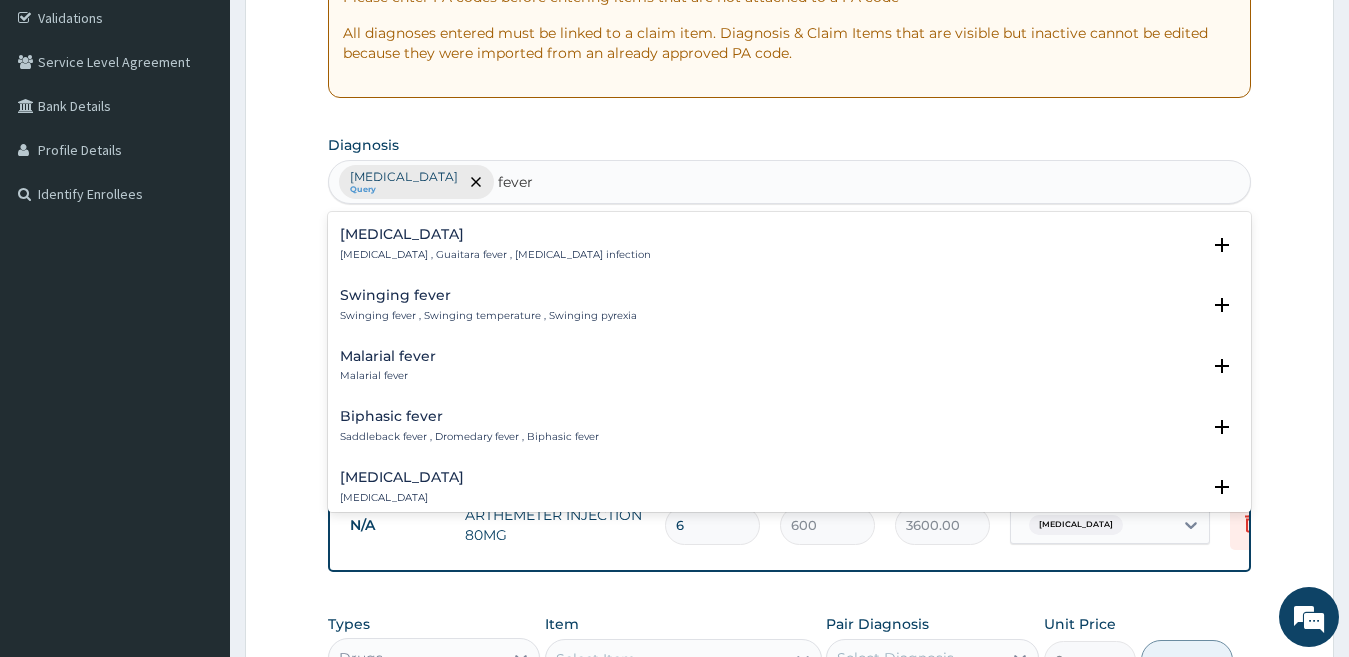 click on "Malarial fever Malarial fever" at bounding box center [388, 366] 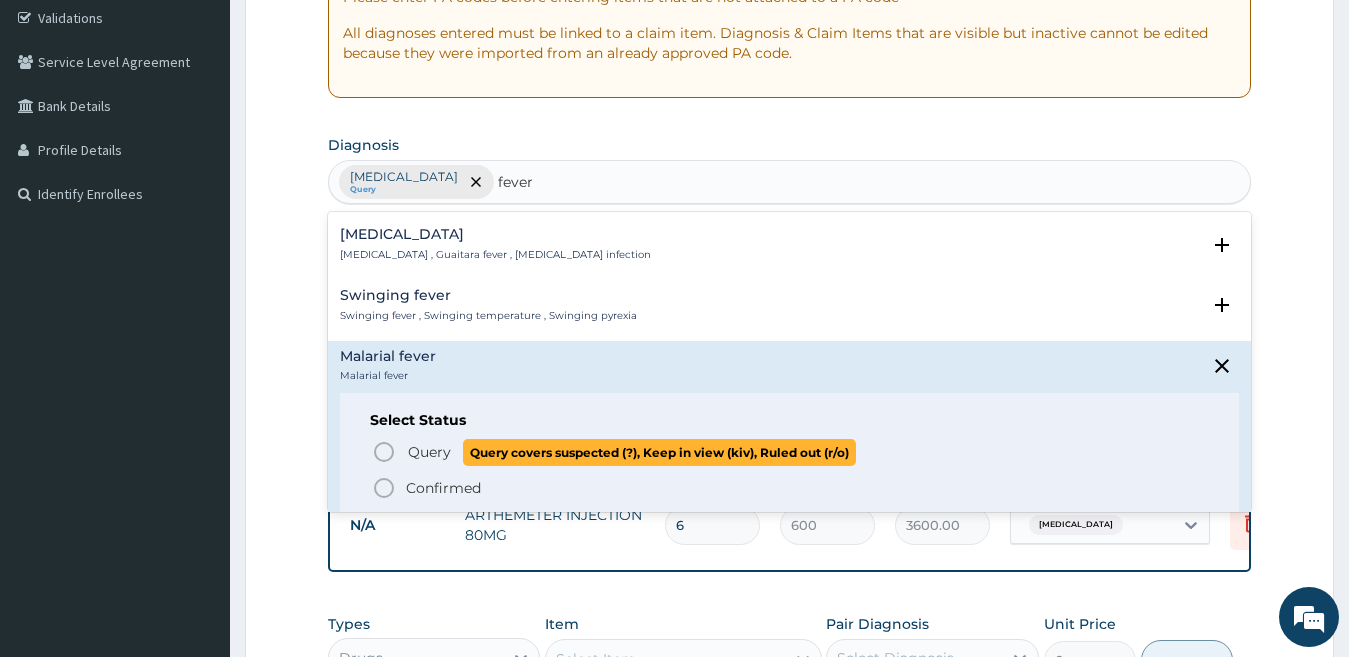click 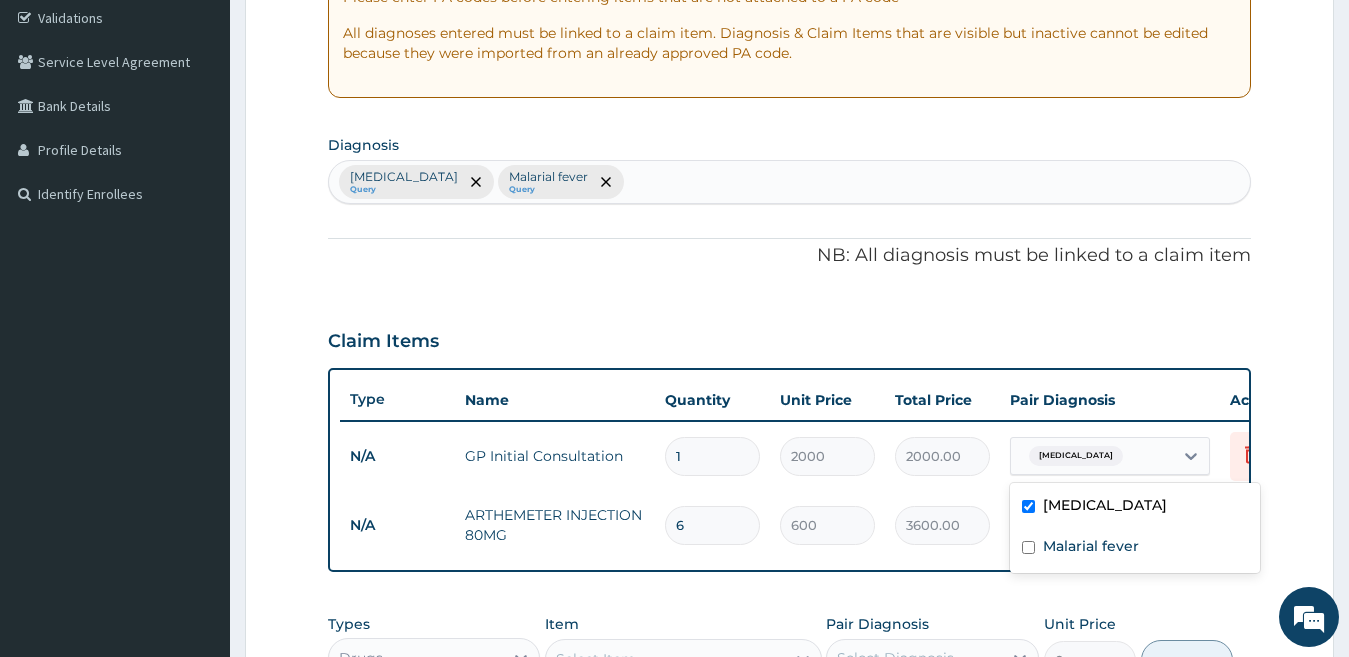 click on "[MEDICAL_DATA]" at bounding box center [1076, 456] 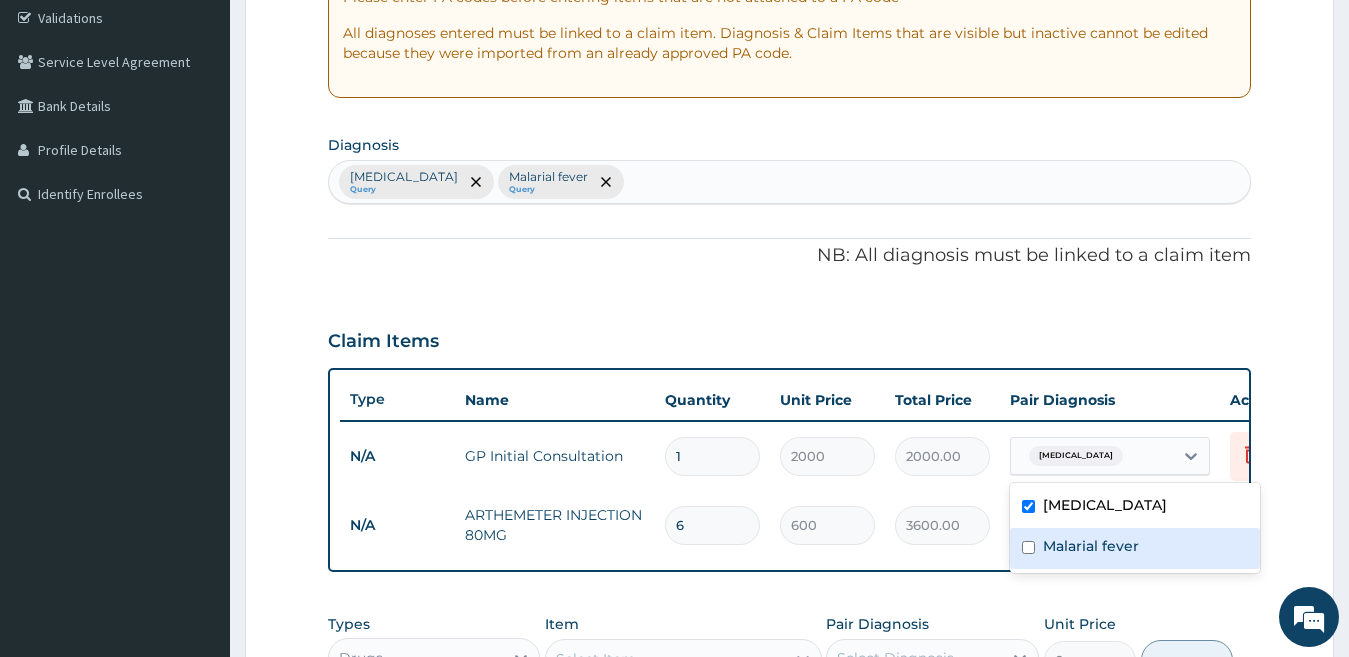 click on "Malarial fever" at bounding box center (1091, 546) 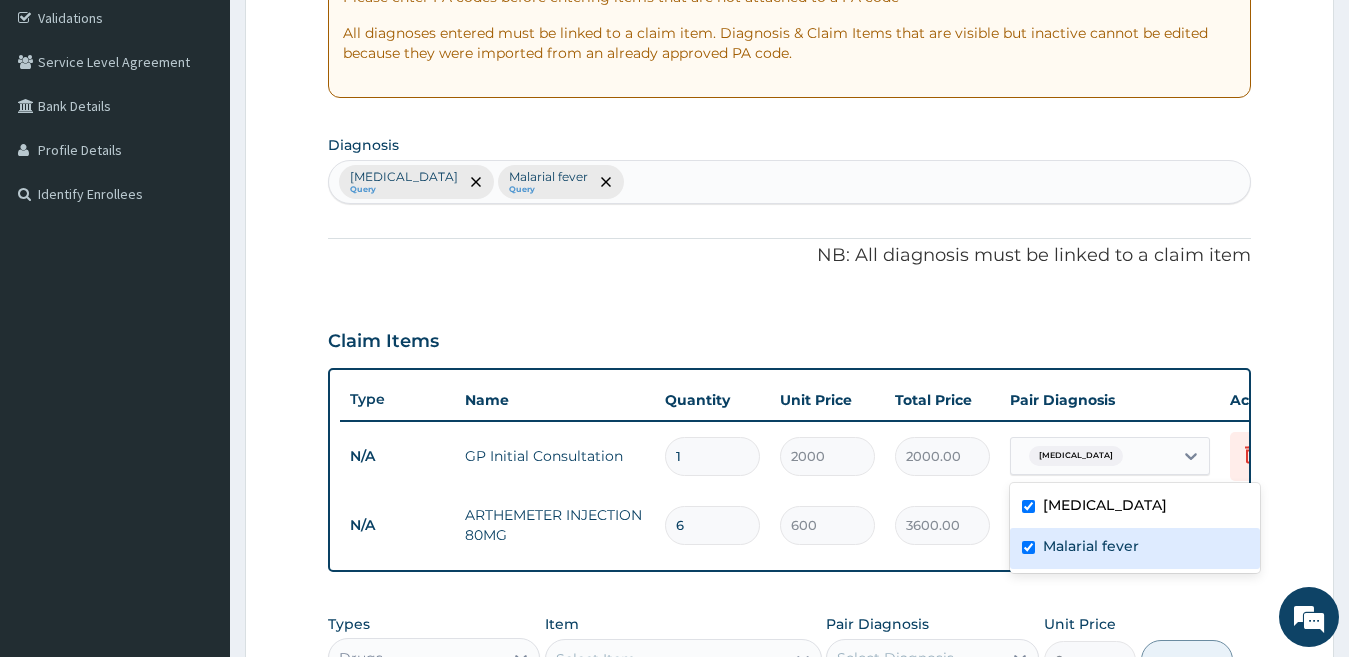 checkbox on "true" 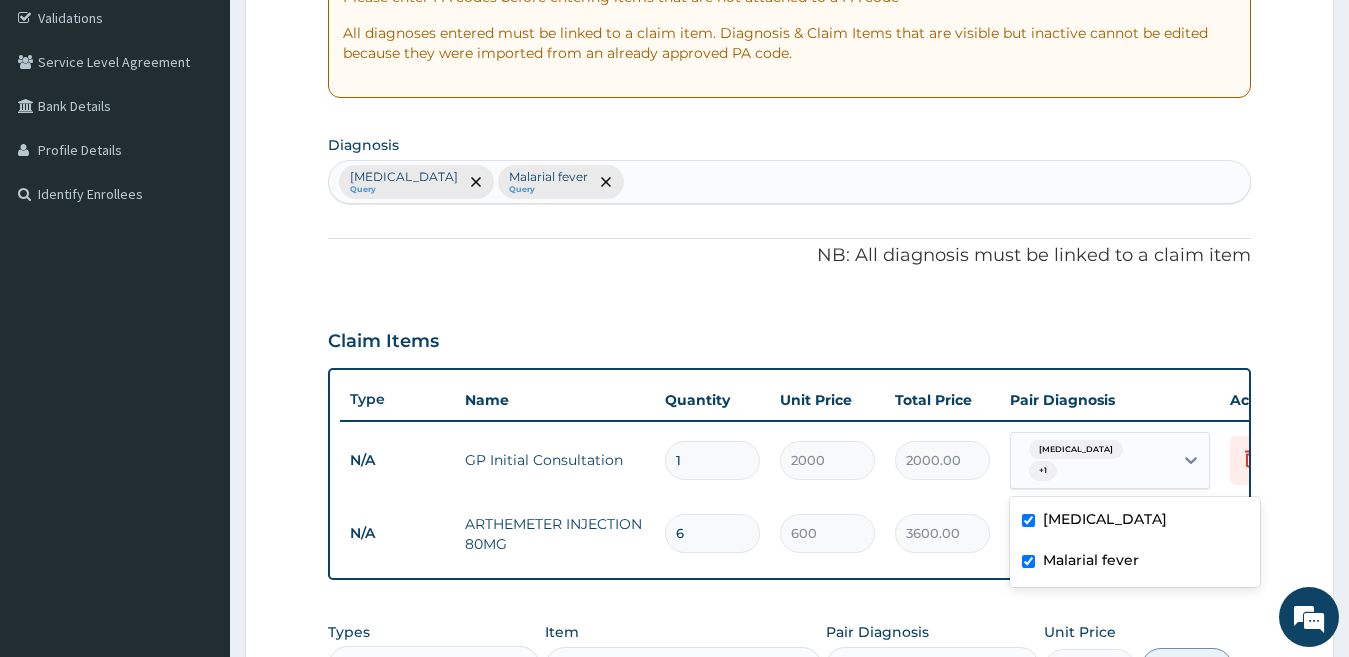 click on "[MEDICAL_DATA]" at bounding box center (1105, 519) 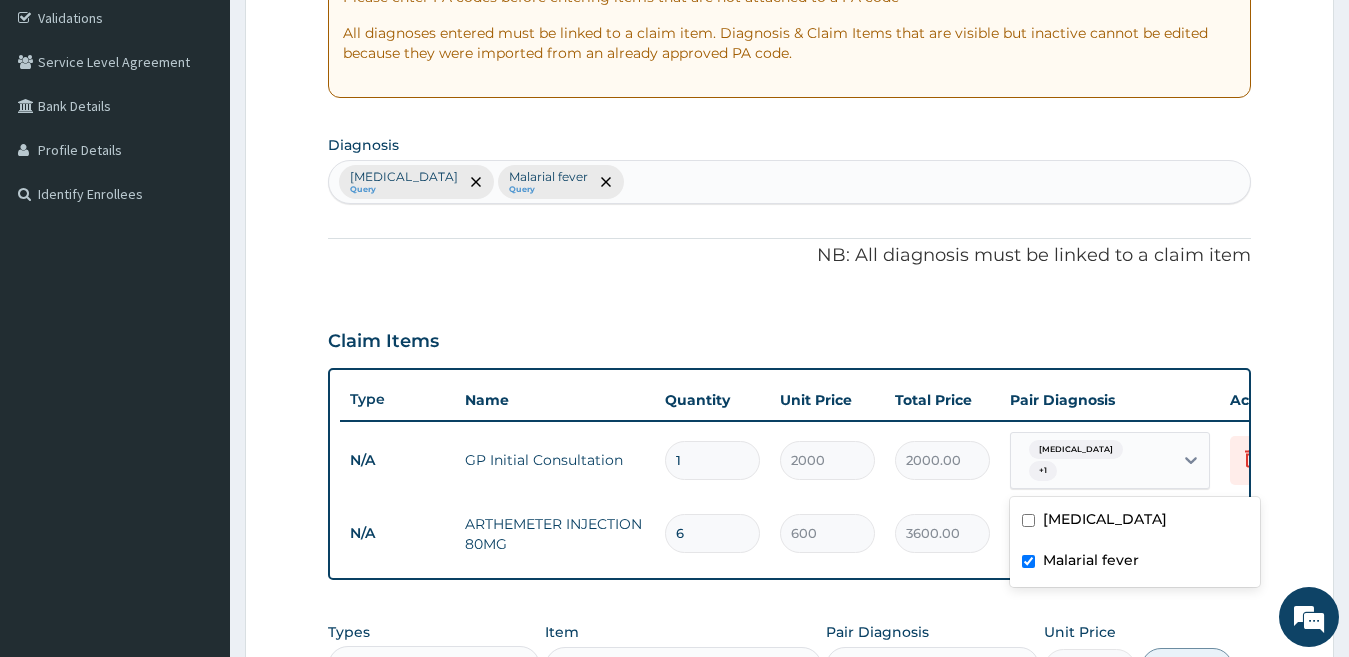 checkbox on "false" 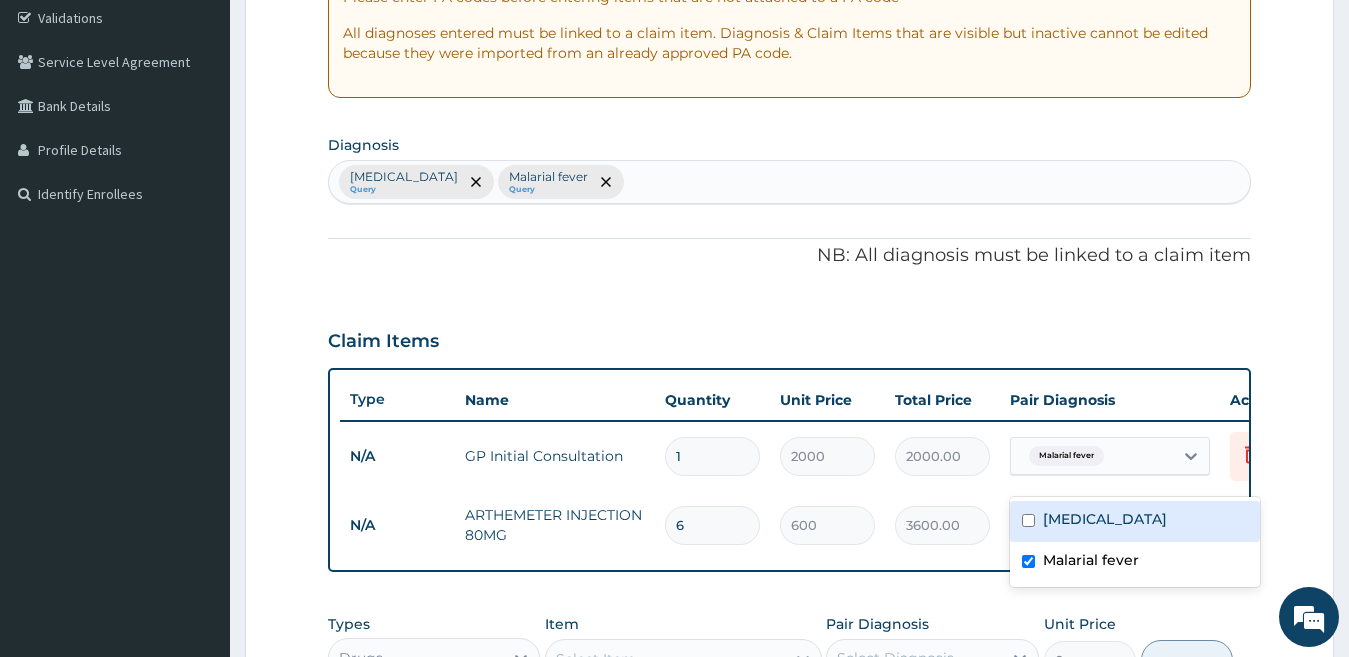 click on "Claim Items" at bounding box center [790, 337] 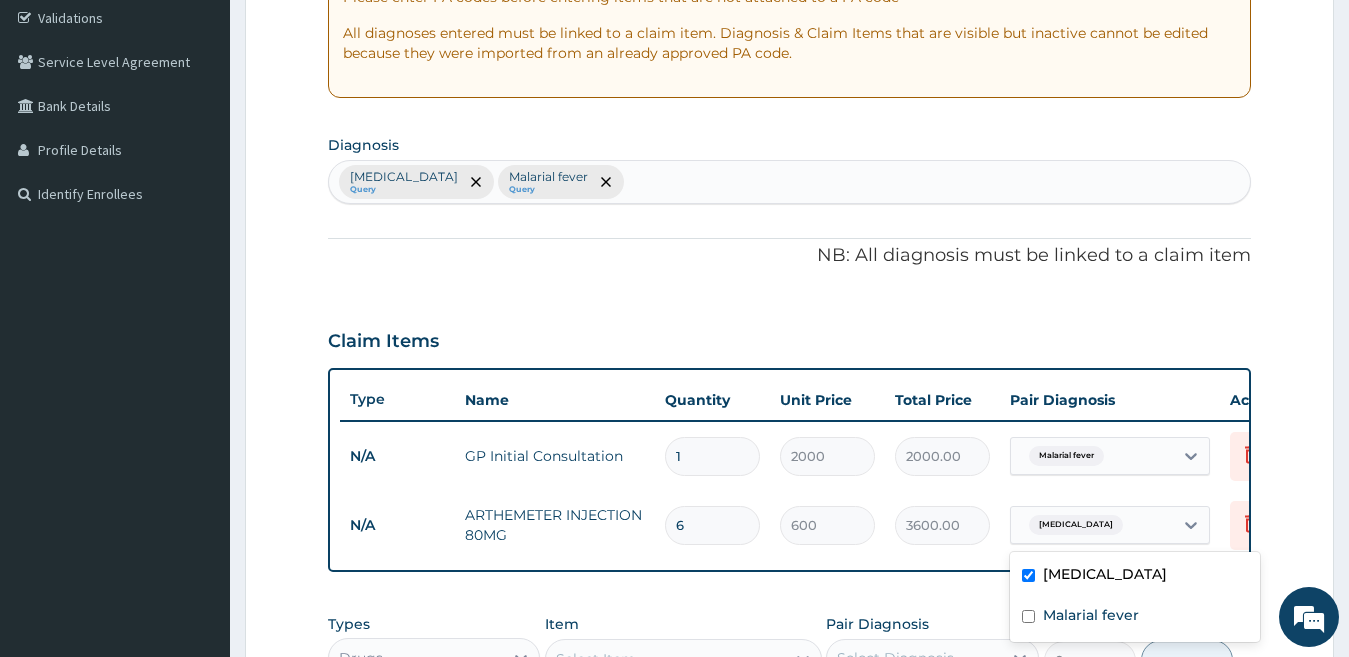 click on "[MEDICAL_DATA]" at bounding box center [1076, 525] 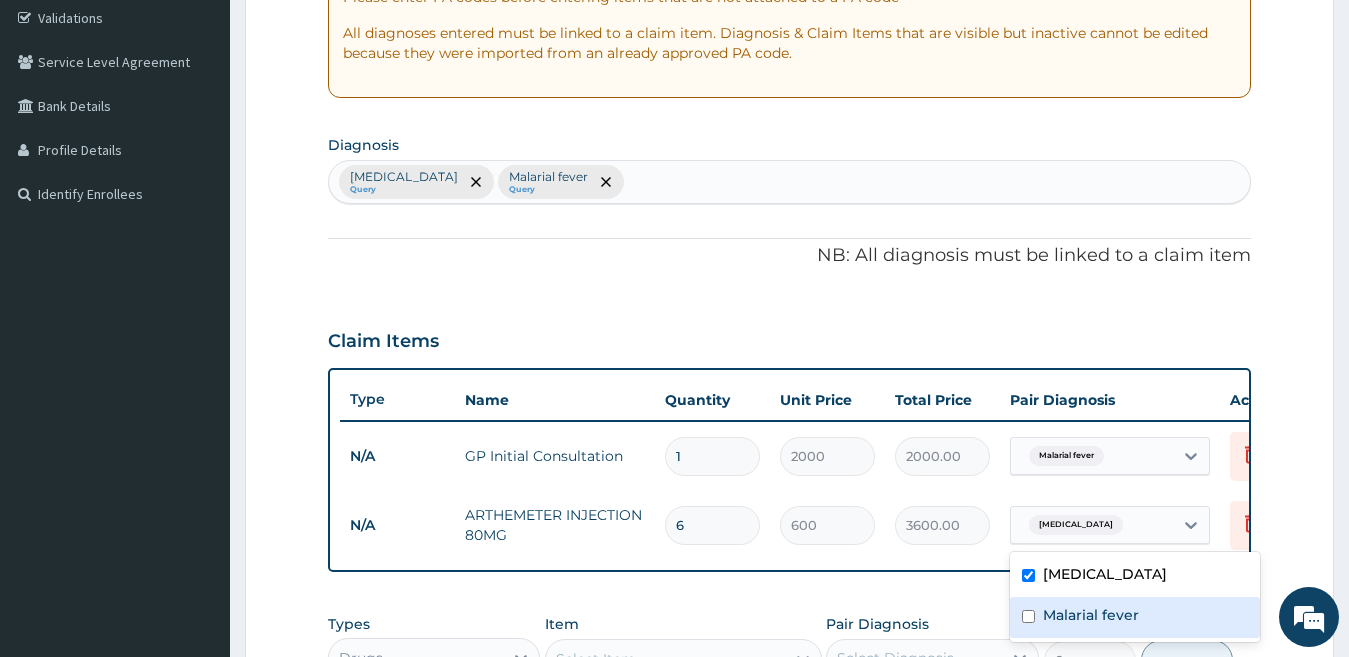 click on "Malarial fever" at bounding box center (1091, 615) 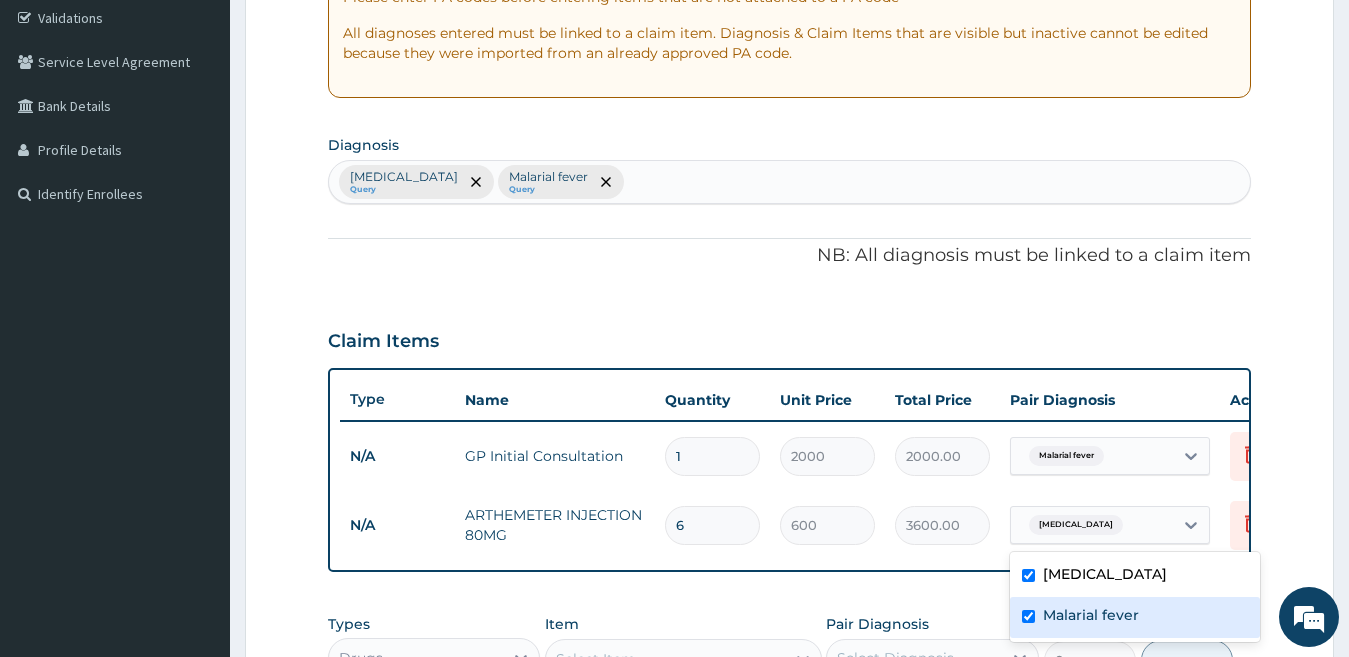 checkbox on "true" 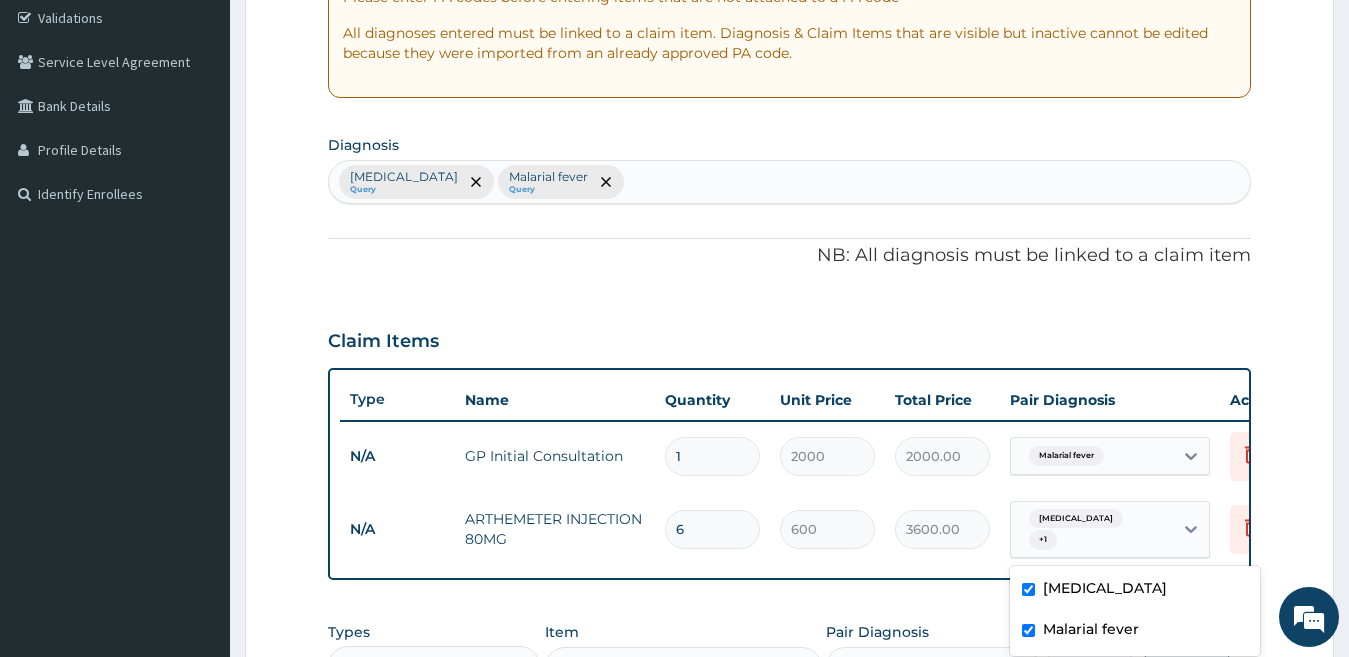 click on "[MEDICAL_DATA]" at bounding box center [1105, 588] 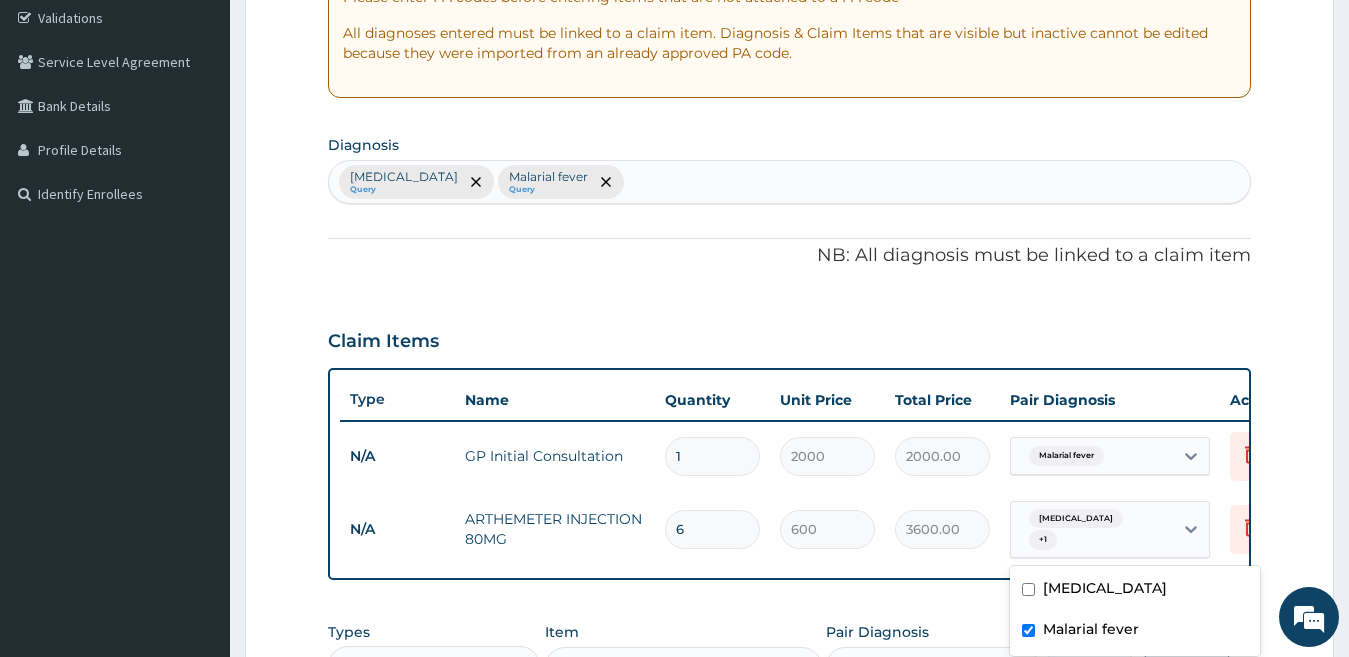 checkbox on "false" 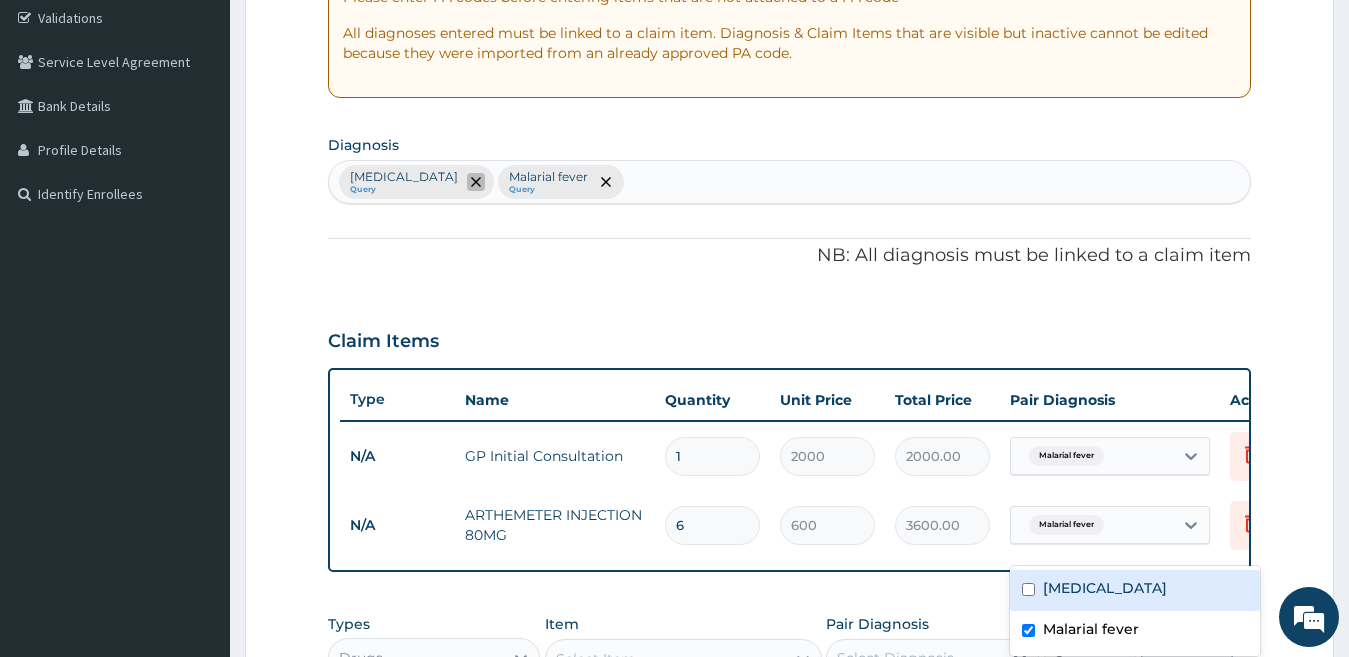 click 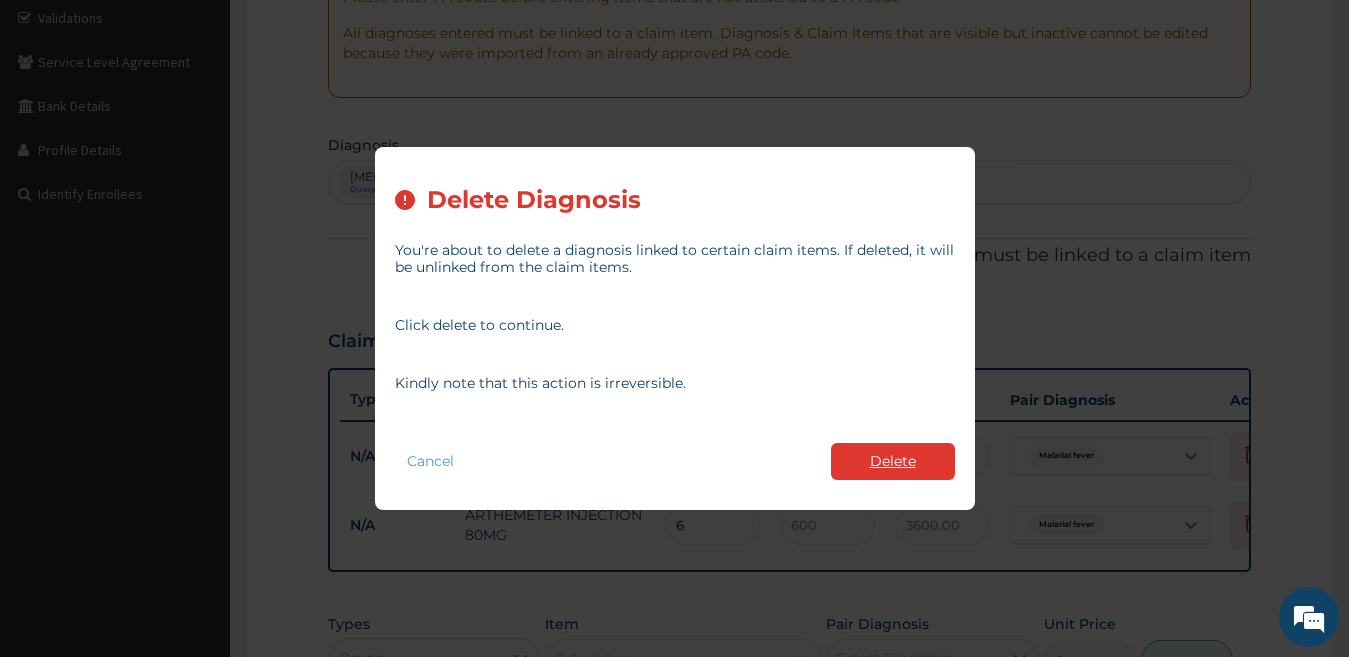 click on "Delete" at bounding box center [893, 461] 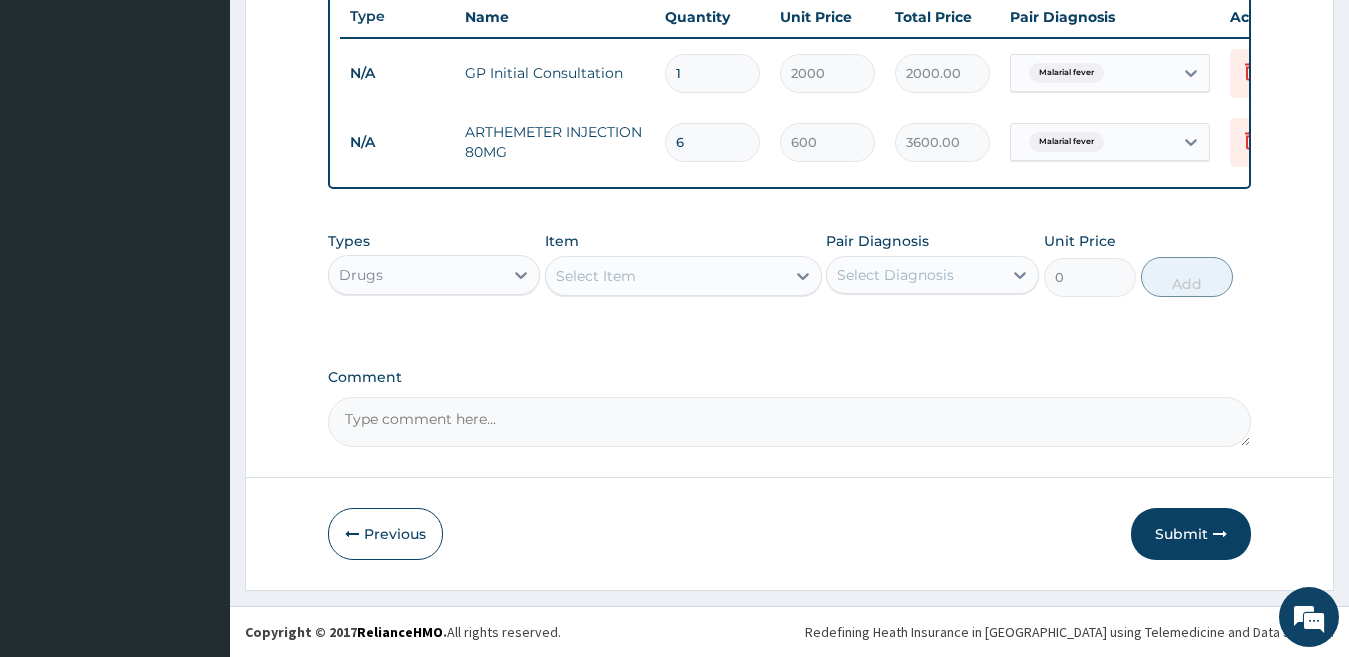scroll, scrollTop: 776, scrollLeft: 0, axis: vertical 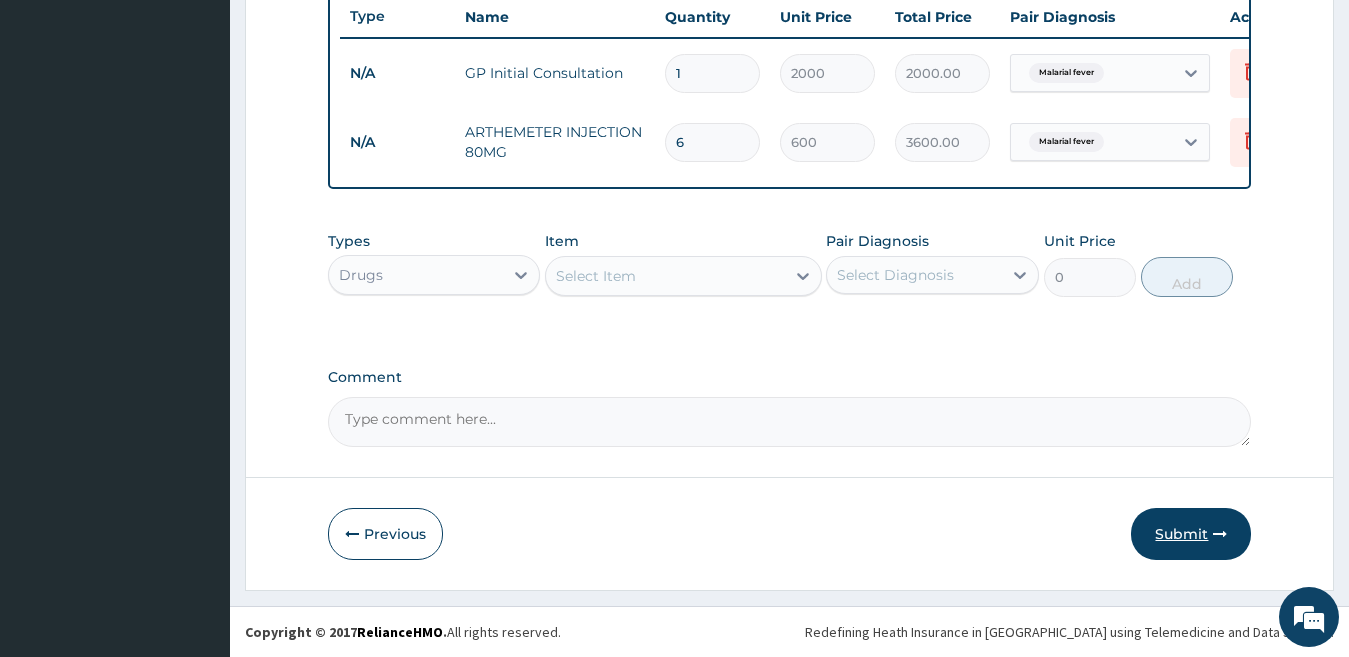 click on "Submit" at bounding box center [1191, 534] 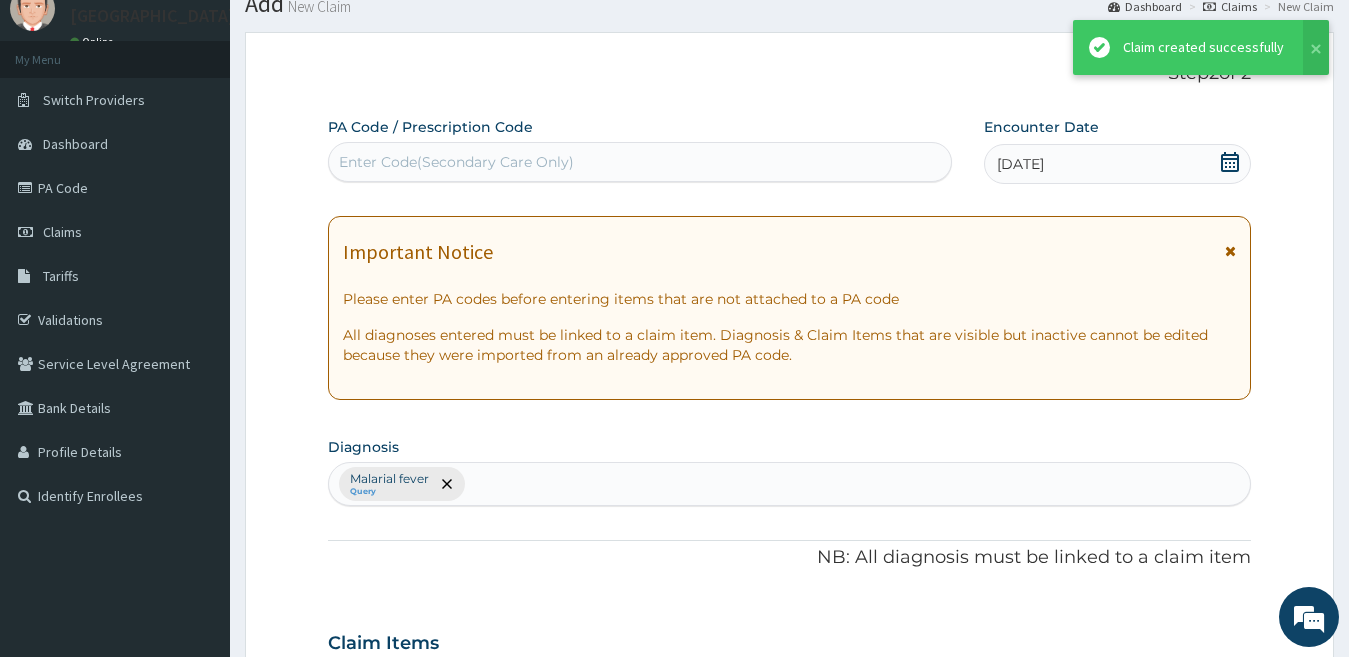 scroll, scrollTop: 776, scrollLeft: 0, axis: vertical 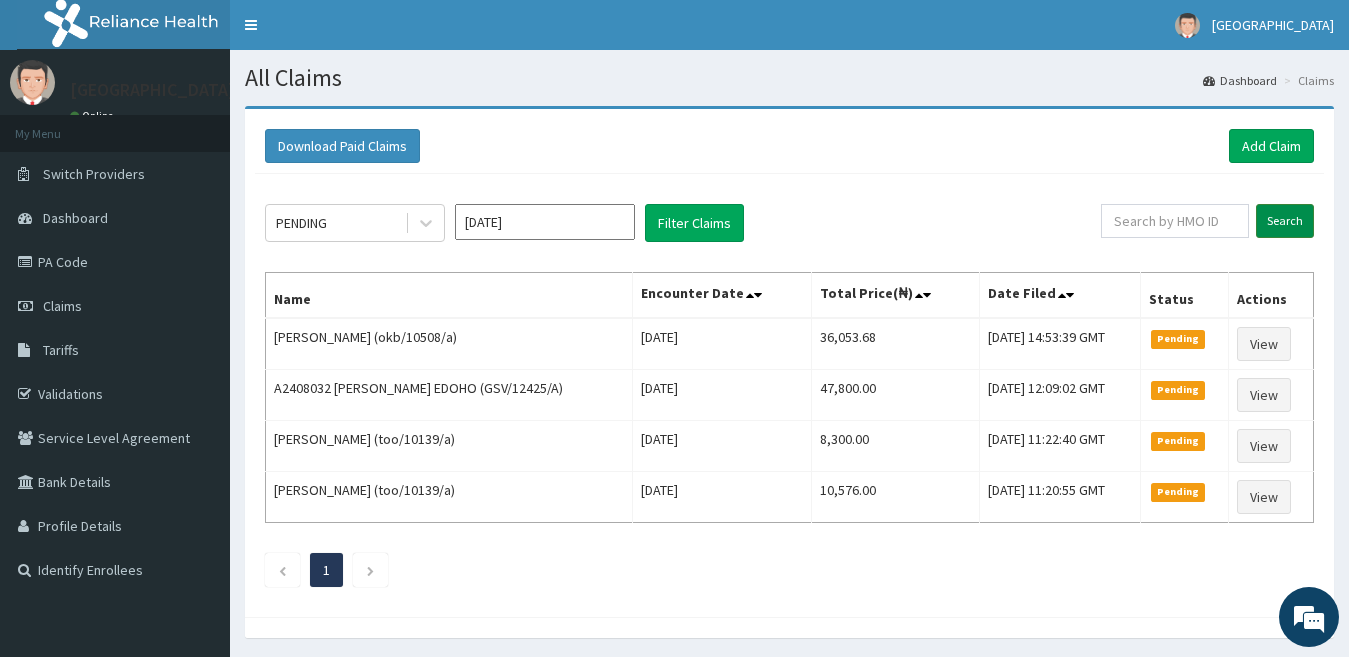 click on "Search" at bounding box center (1285, 221) 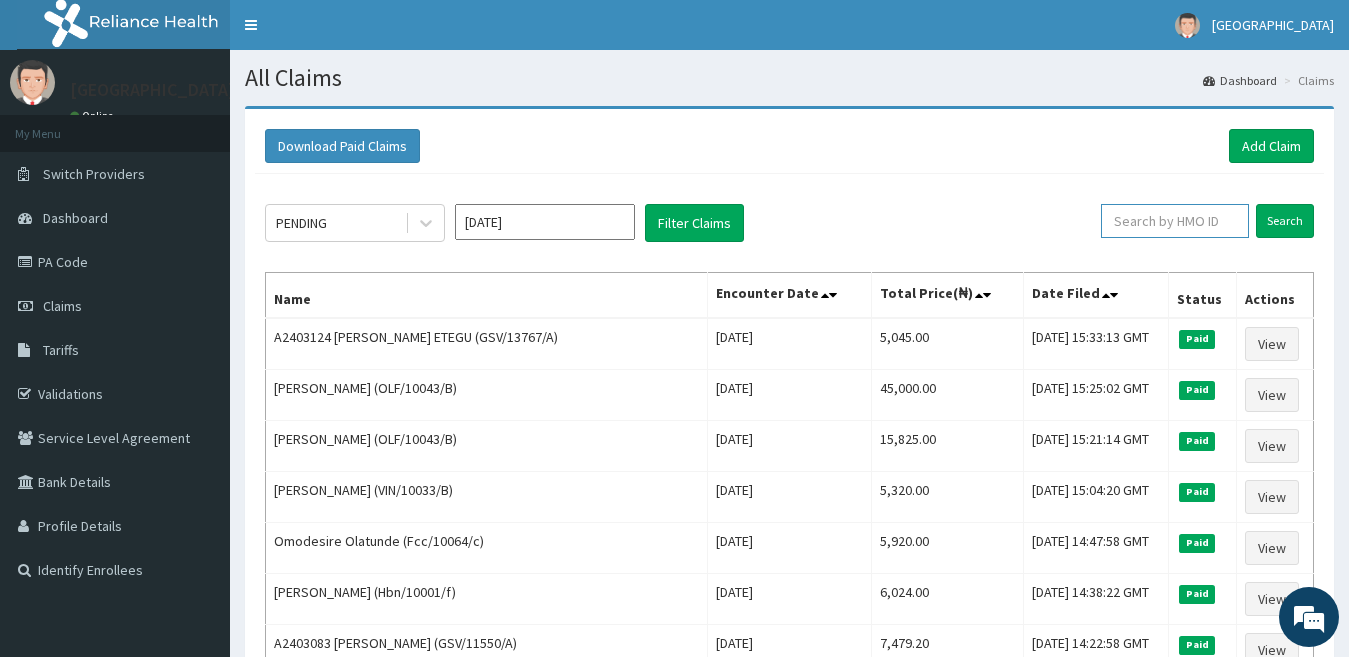 click at bounding box center (1175, 221) 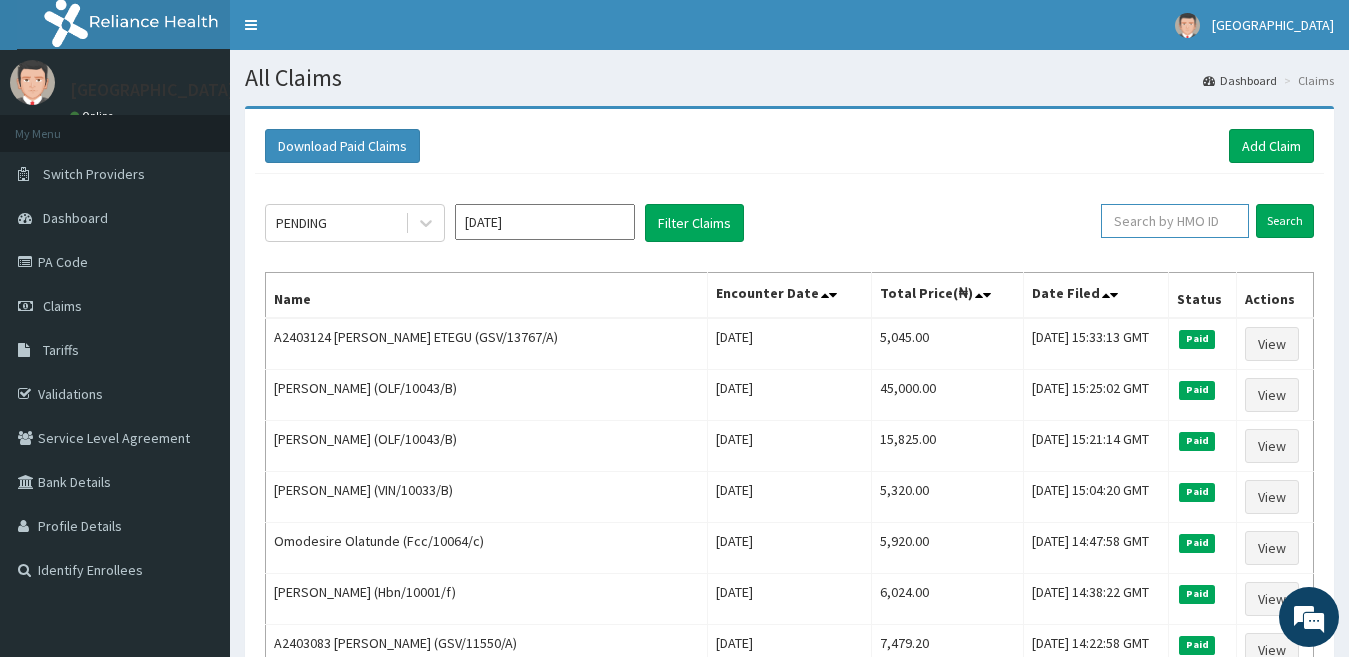 paste on "ELN/10098/C" 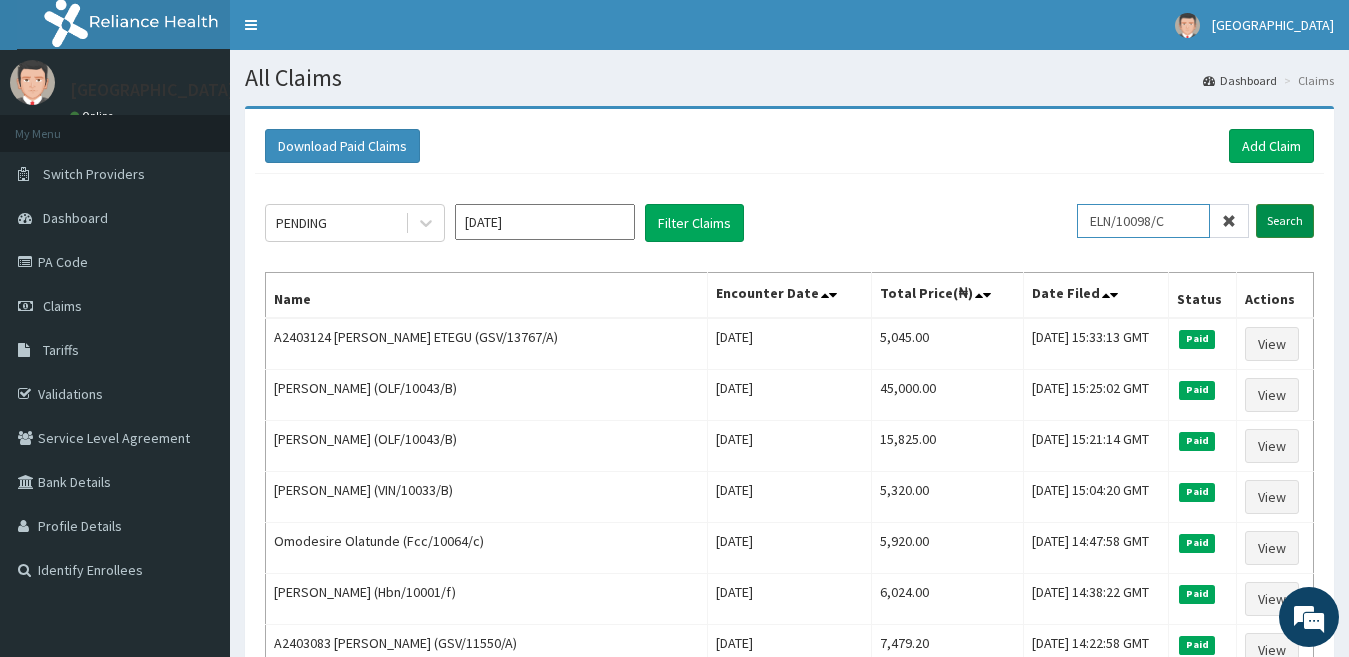 type on "ELN/10098/C" 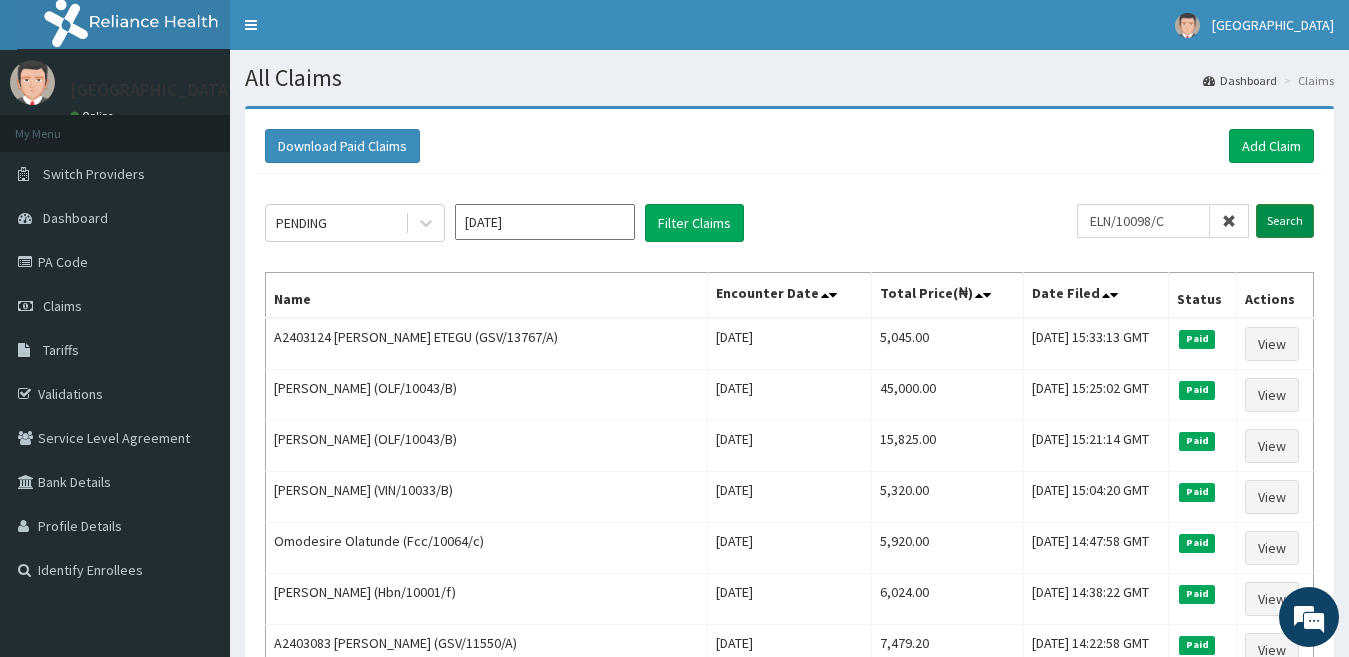 click on "Search" at bounding box center [1285, 221] 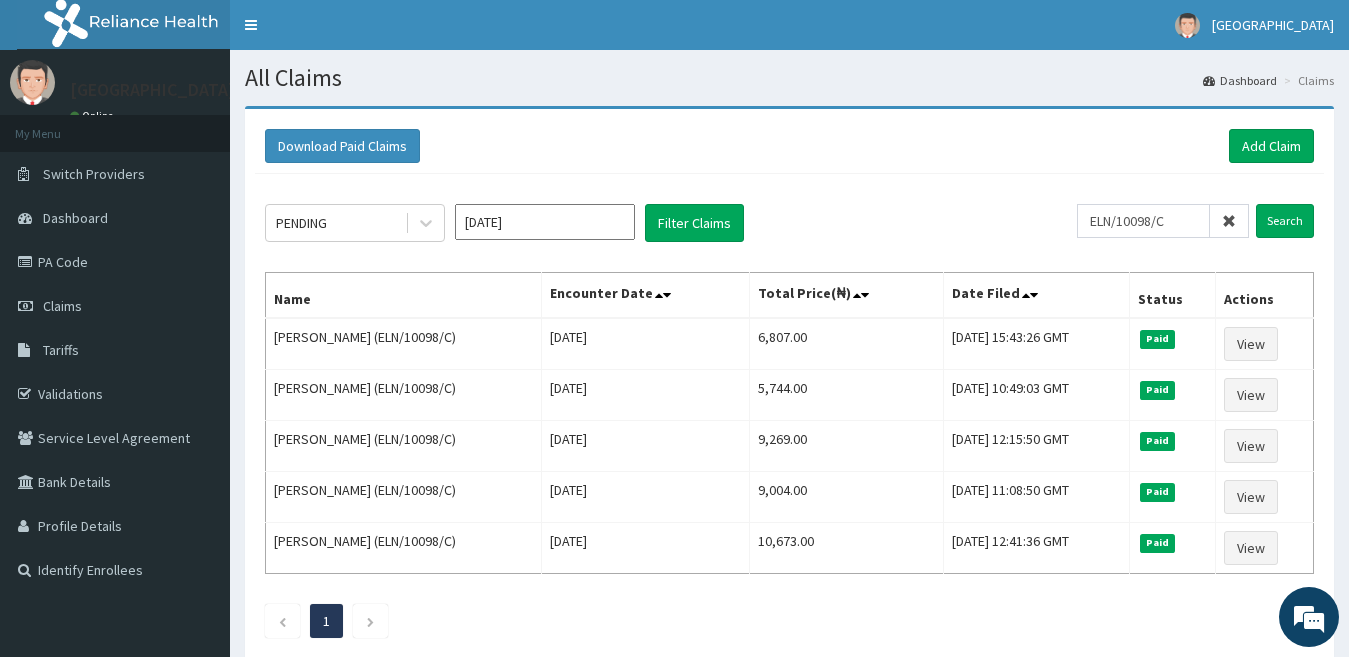 click at bounding box center (1229, 221) 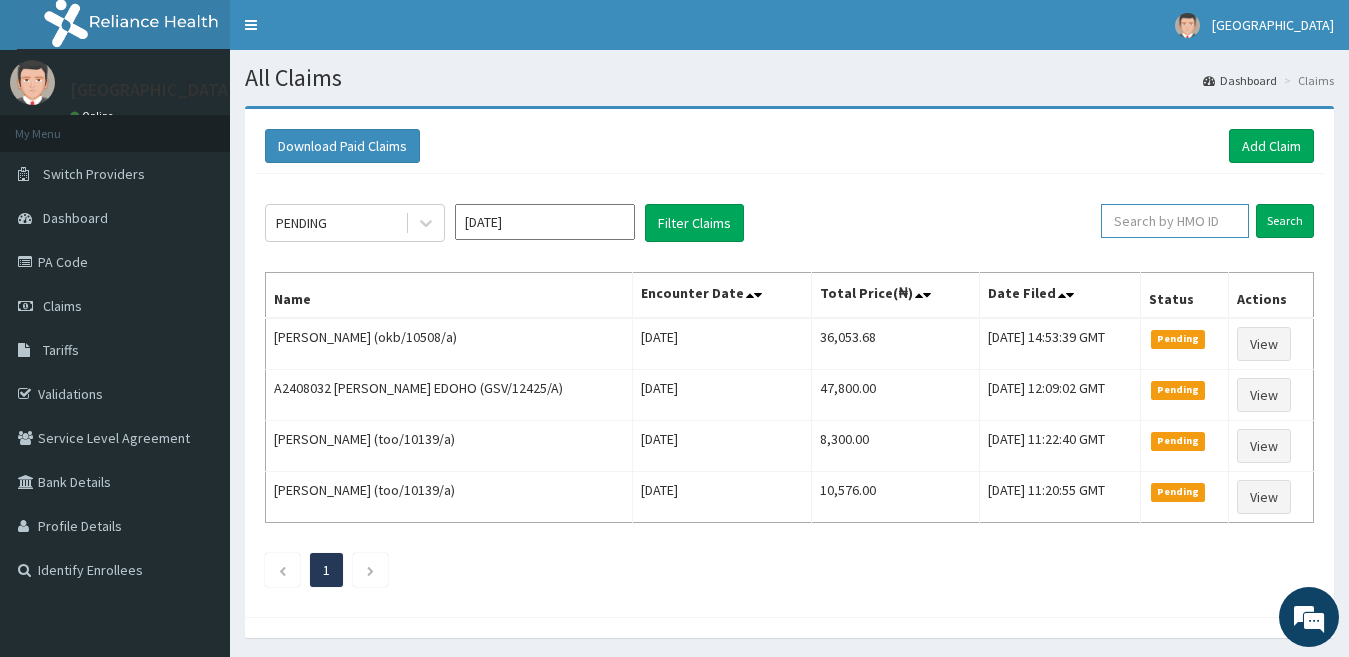 click at bounding box center [1175, 221] 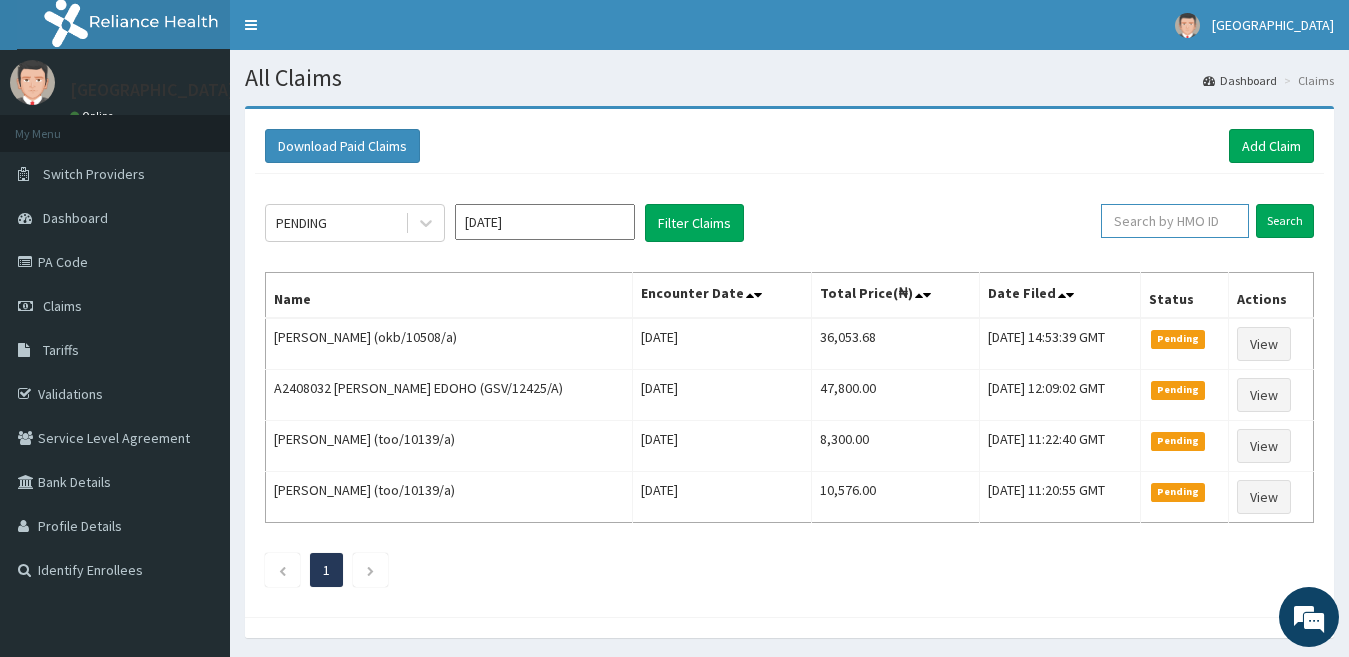 paste on "ELN/10098/C" 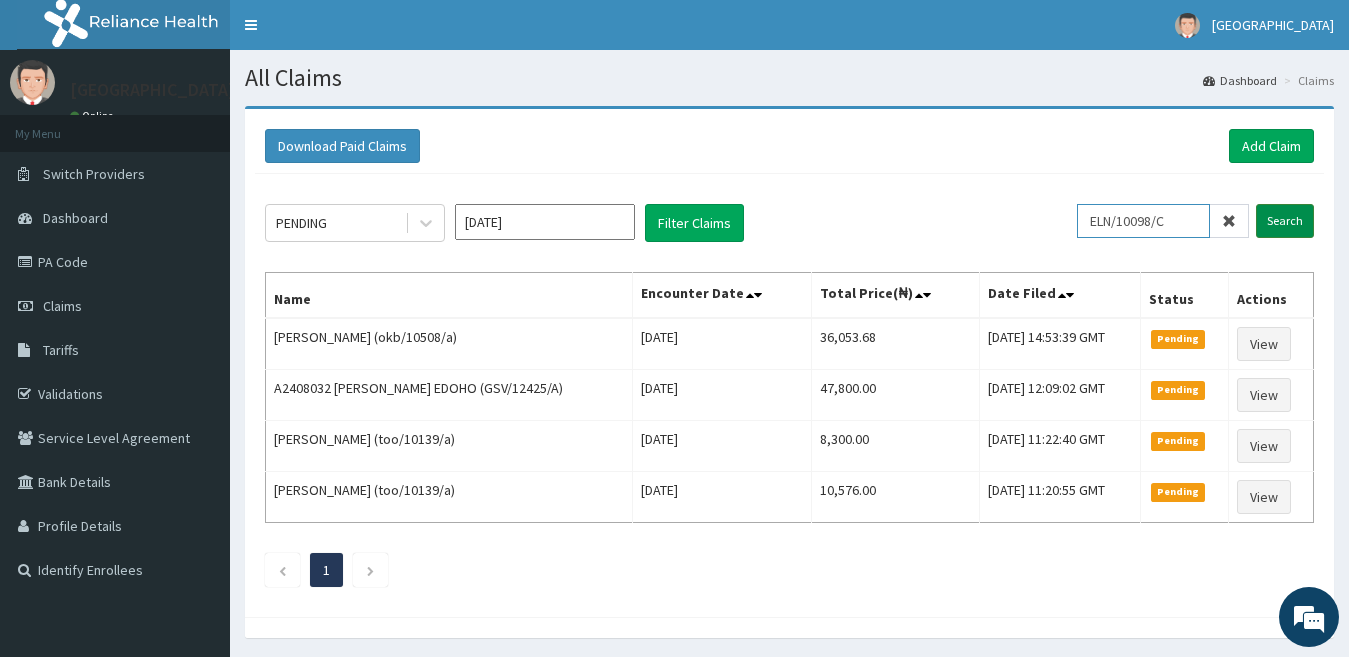 type on "ELN/10098/C" 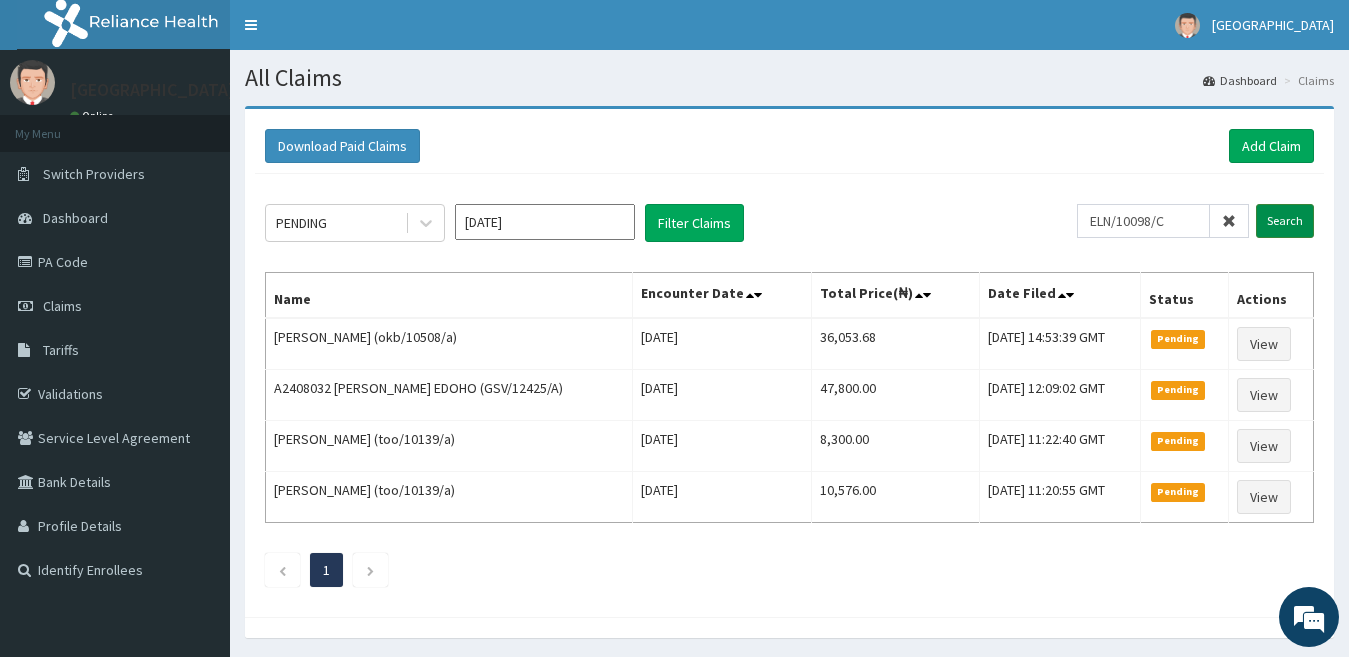 click on "Search" at bounding box center [1285, 221] 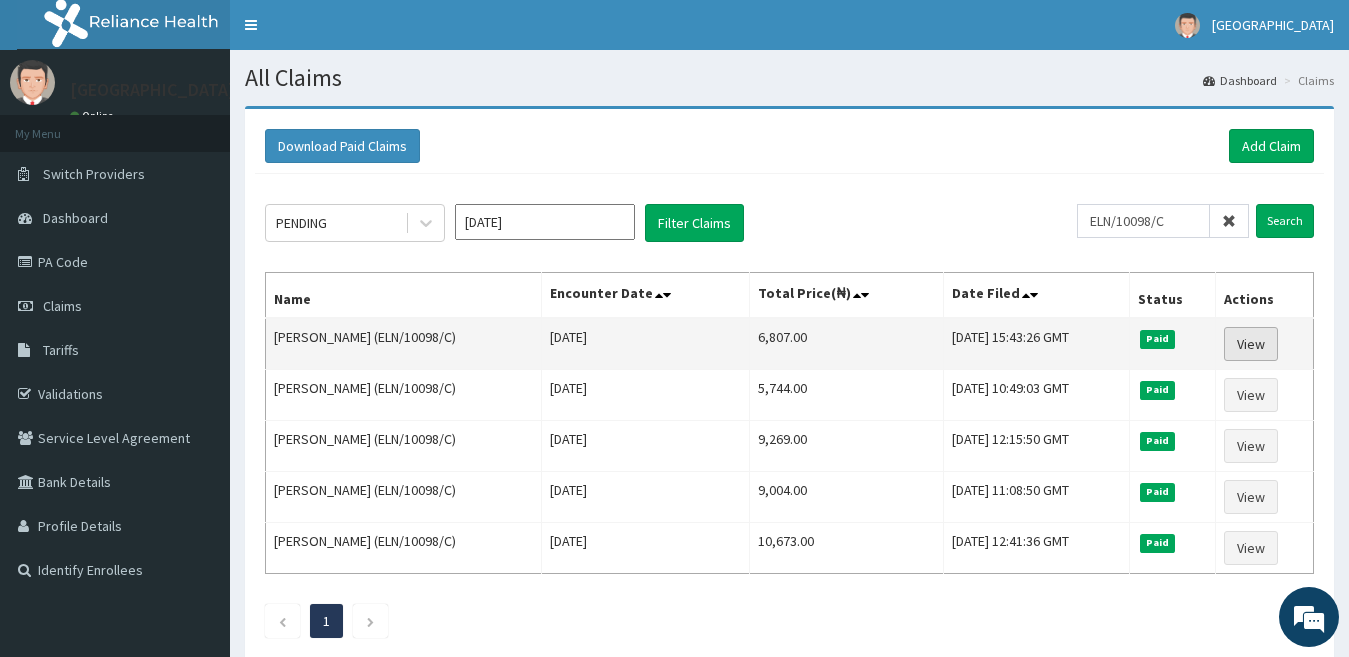 click on "View" at bounding box center (1251, 344) 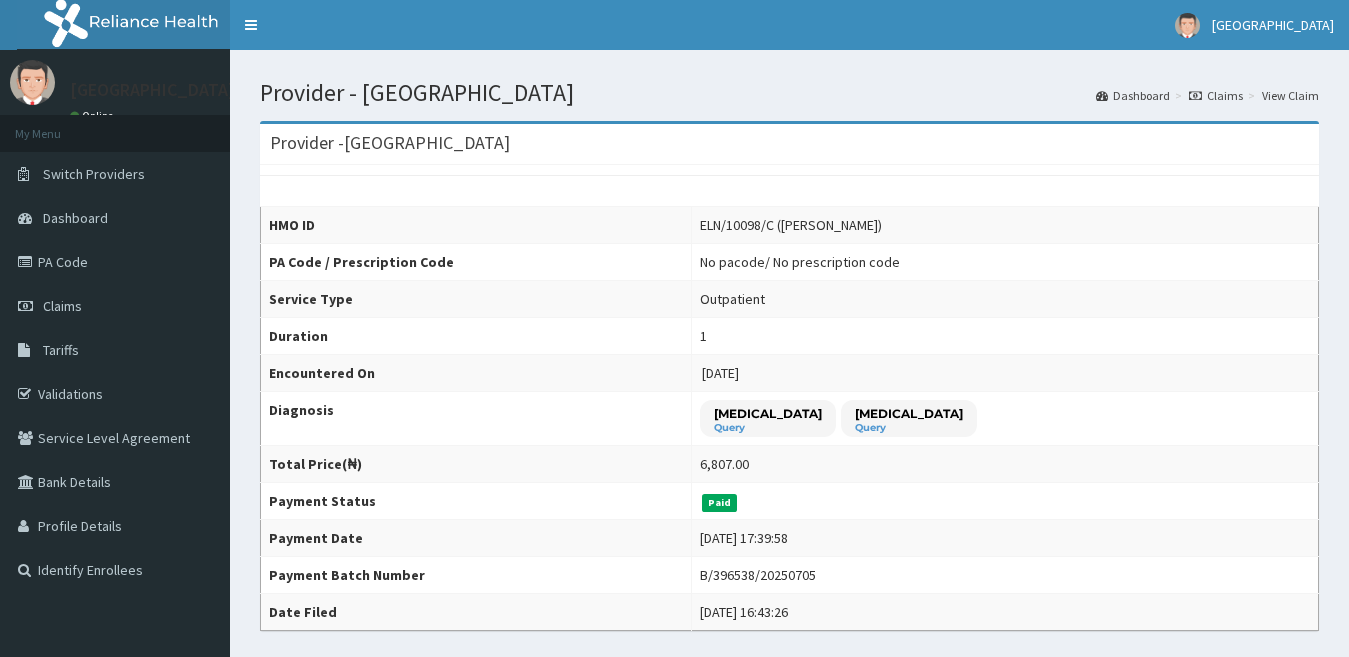 scroll, scrollTop: 0, scrollLeft: 0, axis: both 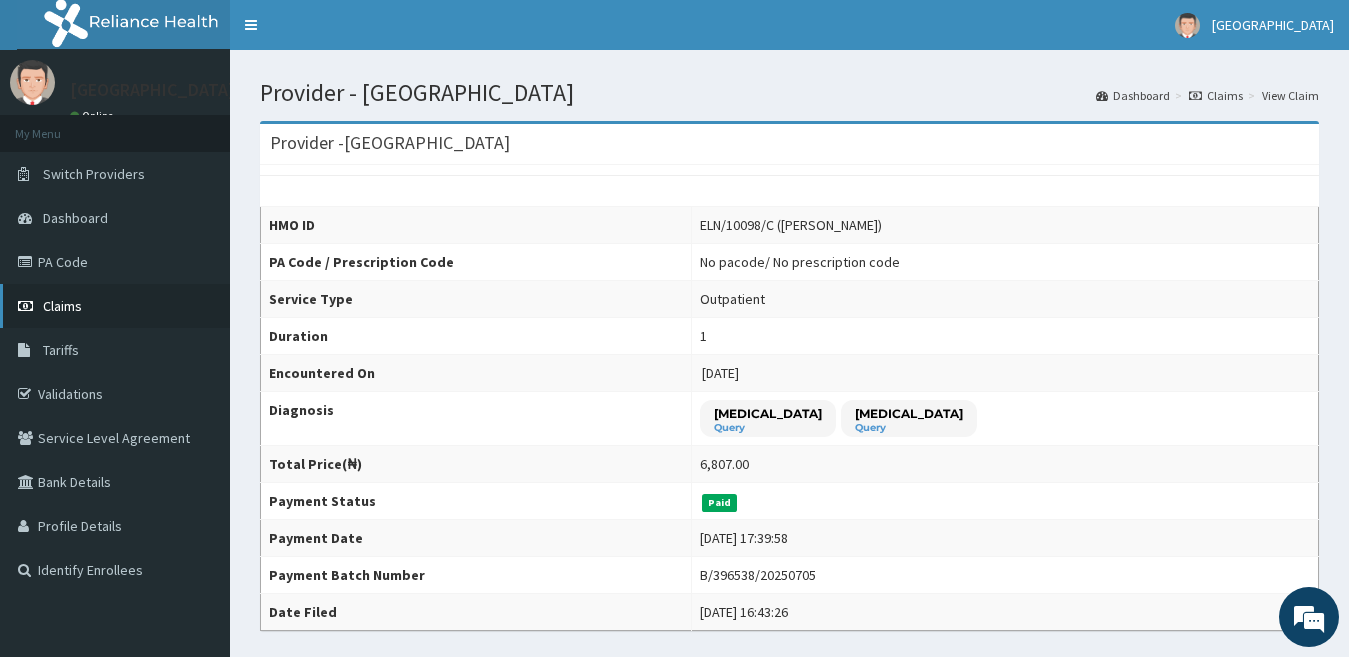 click on "Claims" at bounding box center [115, 306] 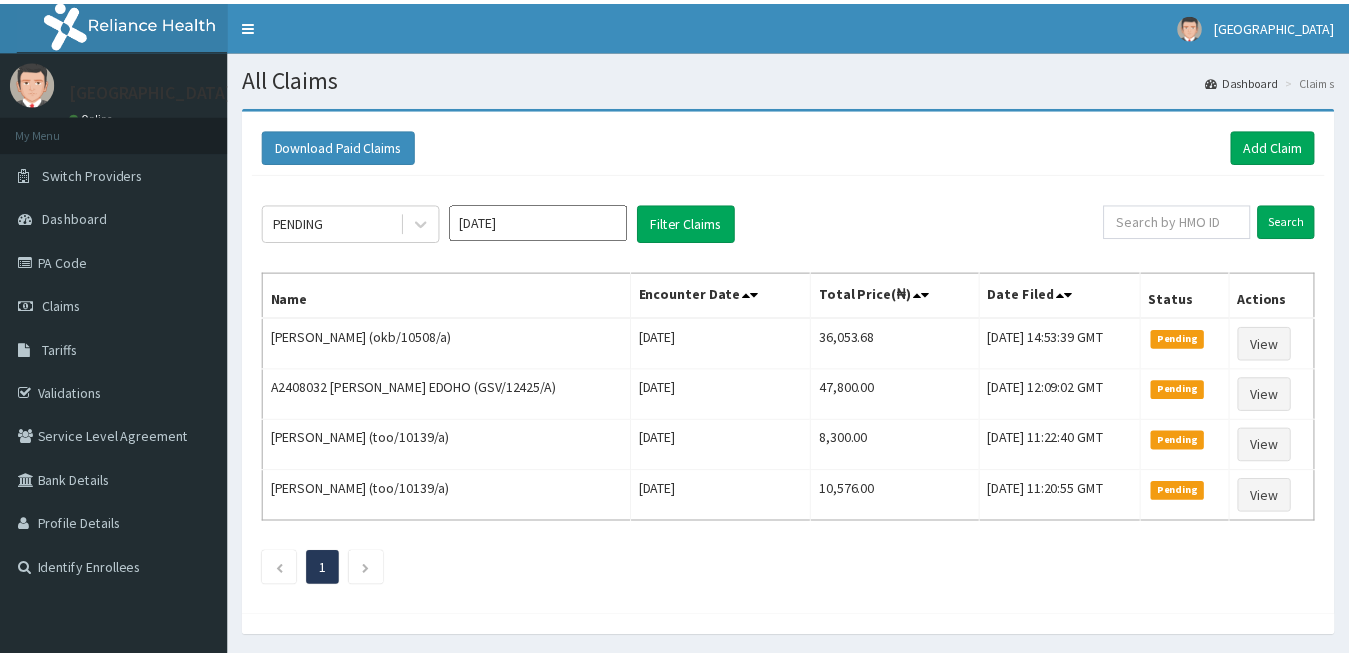 scroll, scrollTop: 0, scrollLeft: 0, axis: both 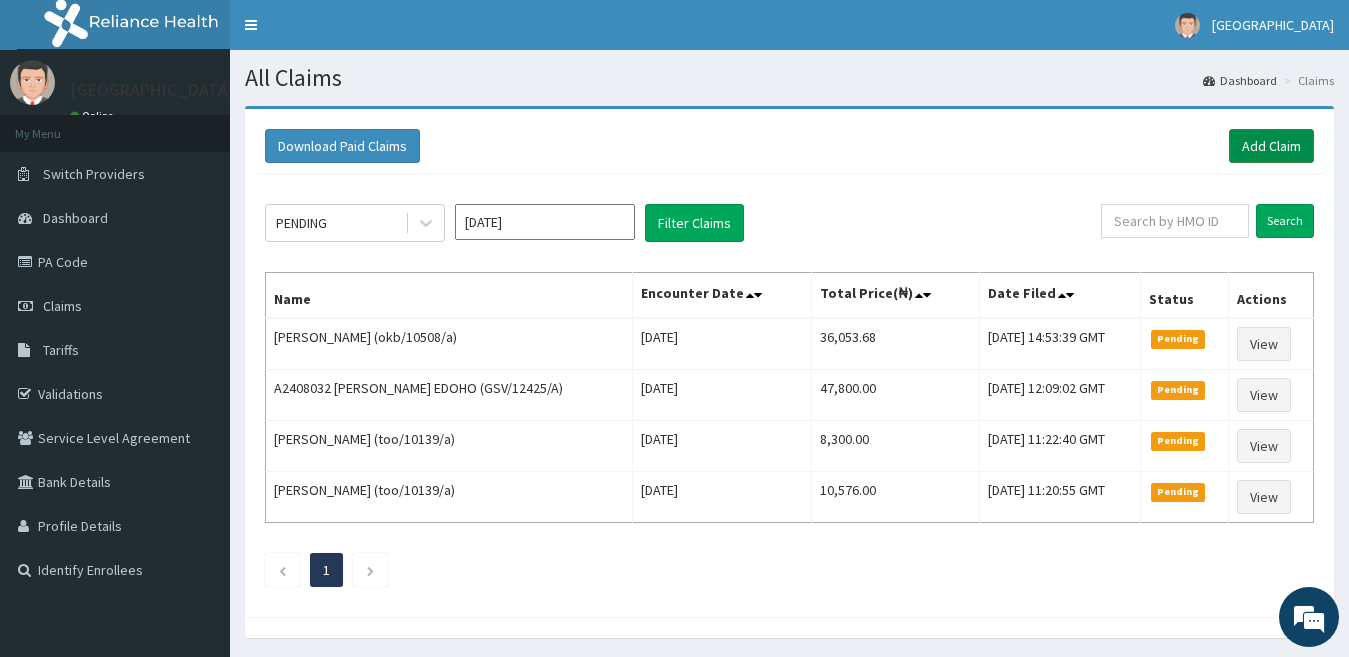 click on "Add Claim" at bounding box center [1271, 146] 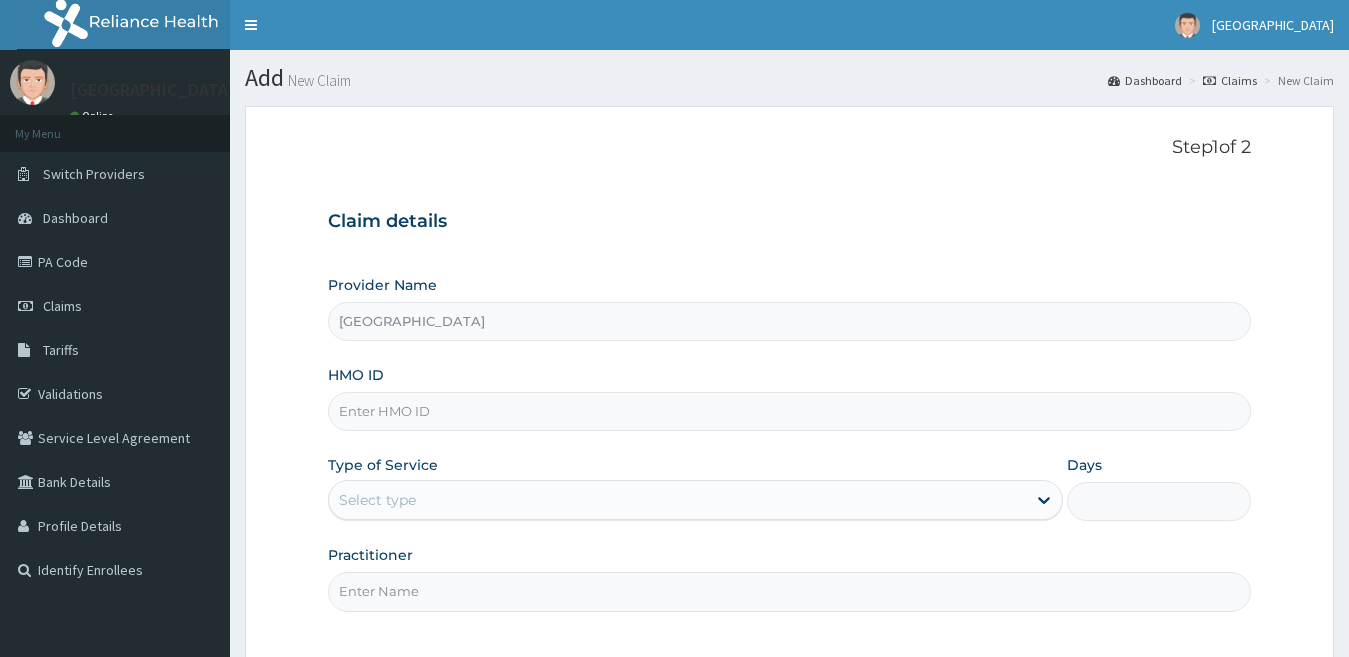 scroll, scrollTop: 0, scrollLeft: 0, axis: both 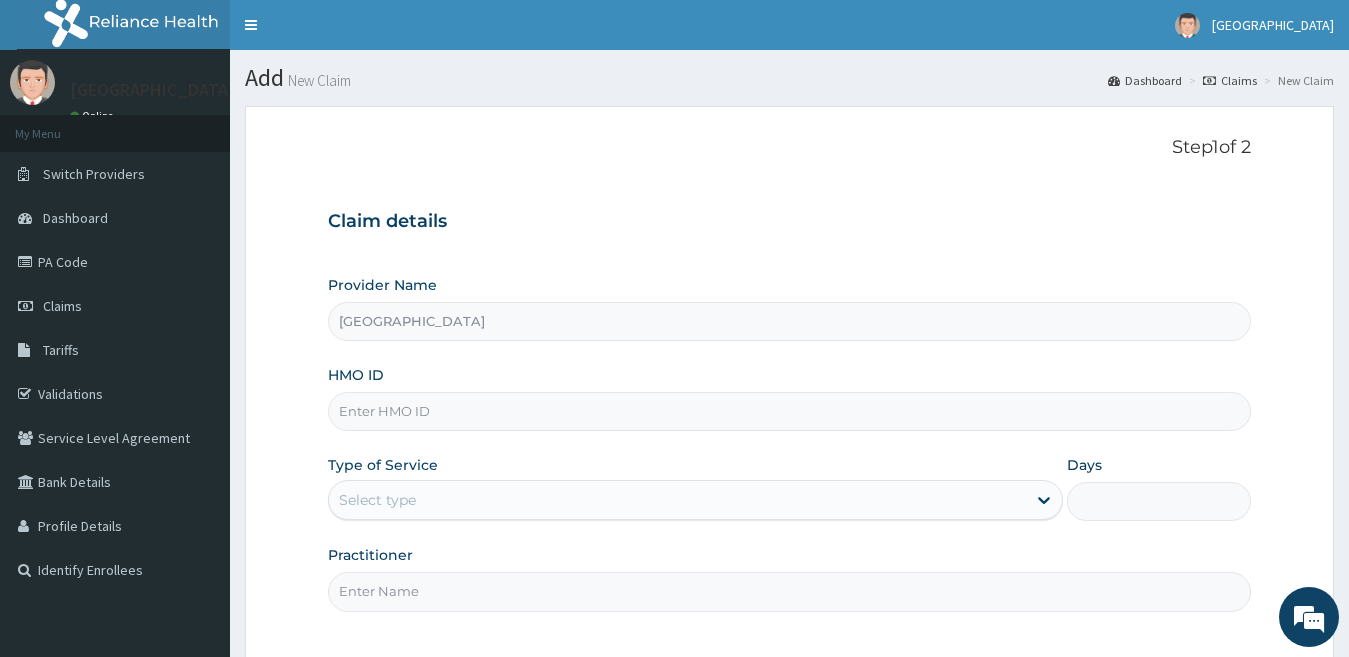 click on "HMO ID" at bounding box center [790, 411] 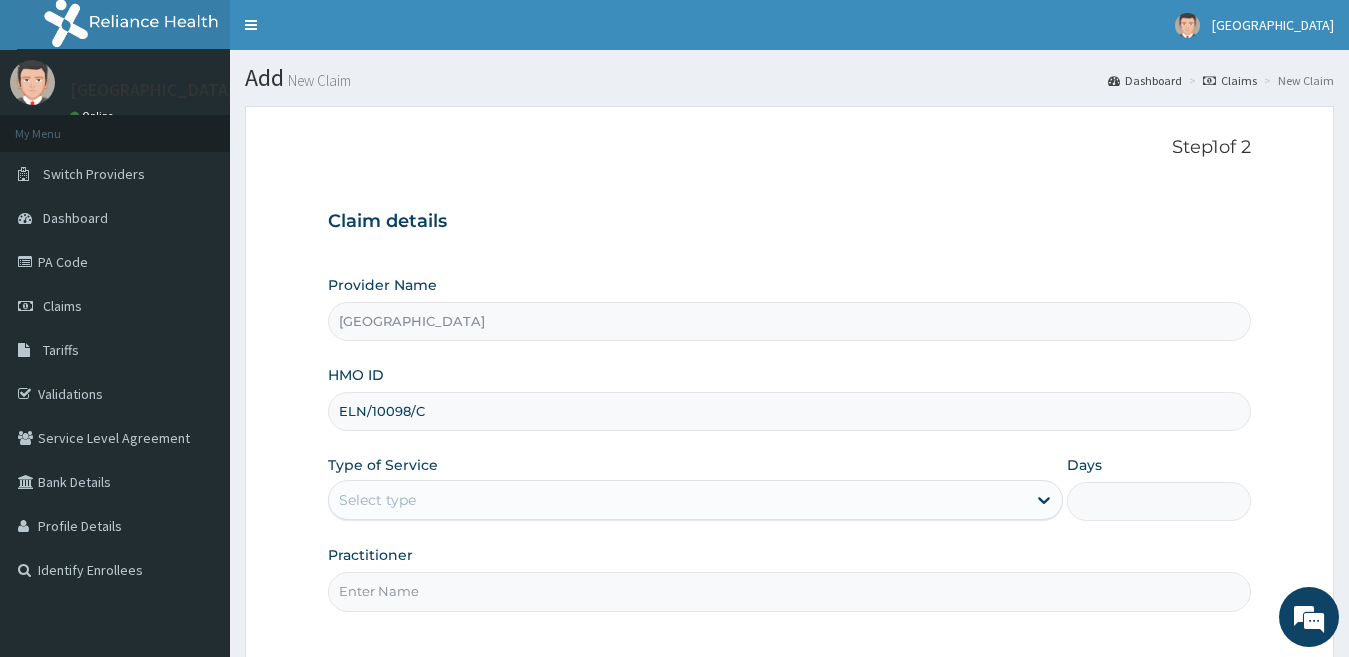 type on "ELN/10098/C" 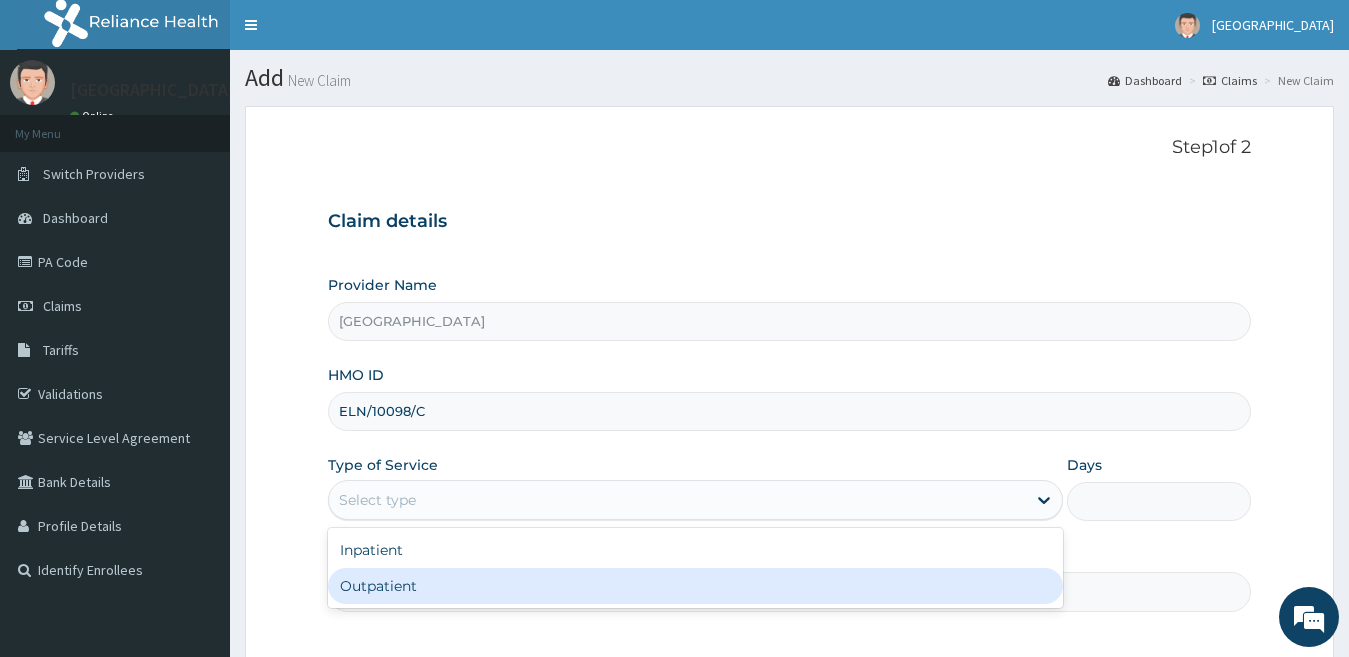 click on "Outpatient" at bounding box center [696, 586] 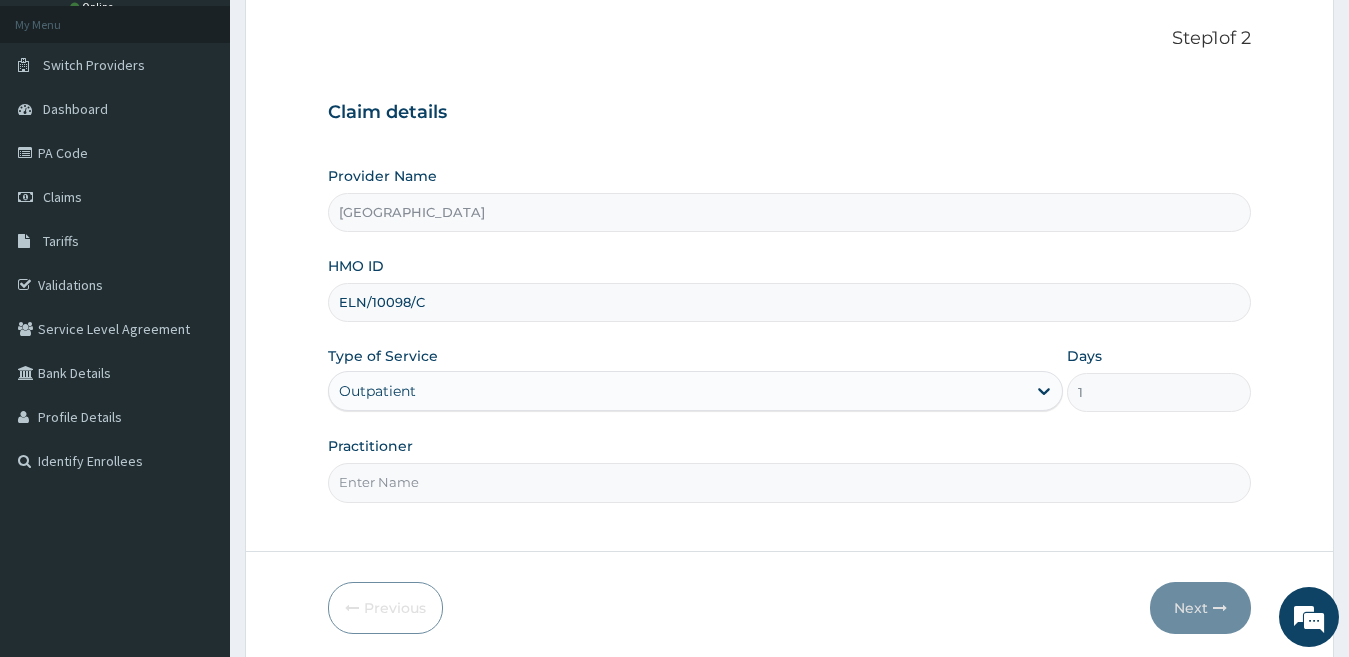 scroll, scrollTop: 183, scrollLeft: 0, axis: vertical 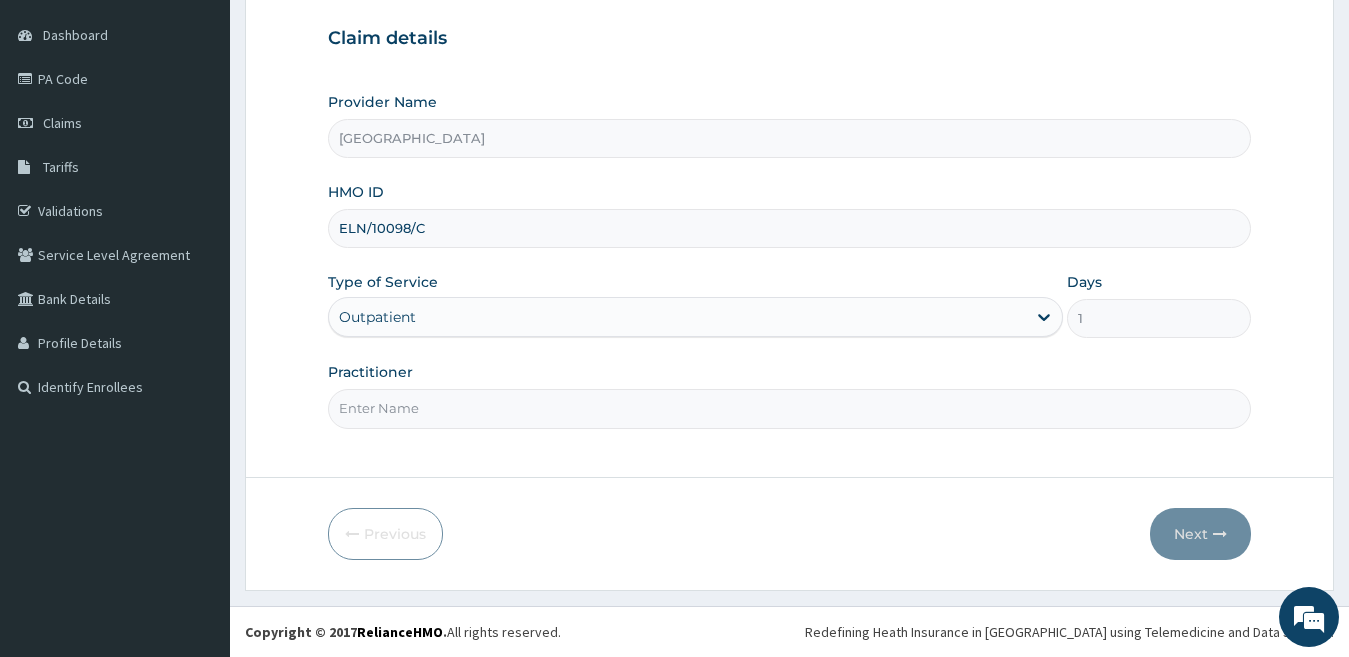 click on "Practitioner" at bounding box center [790, 408] 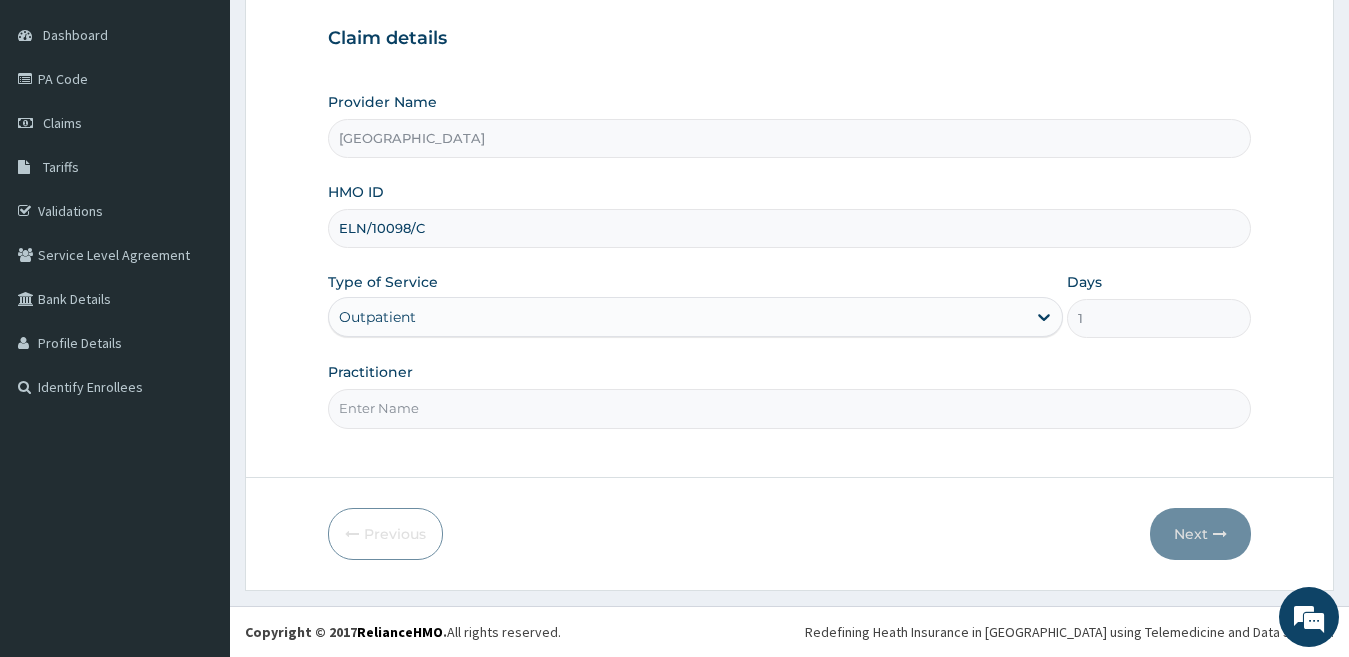 type on "dr durotimi" 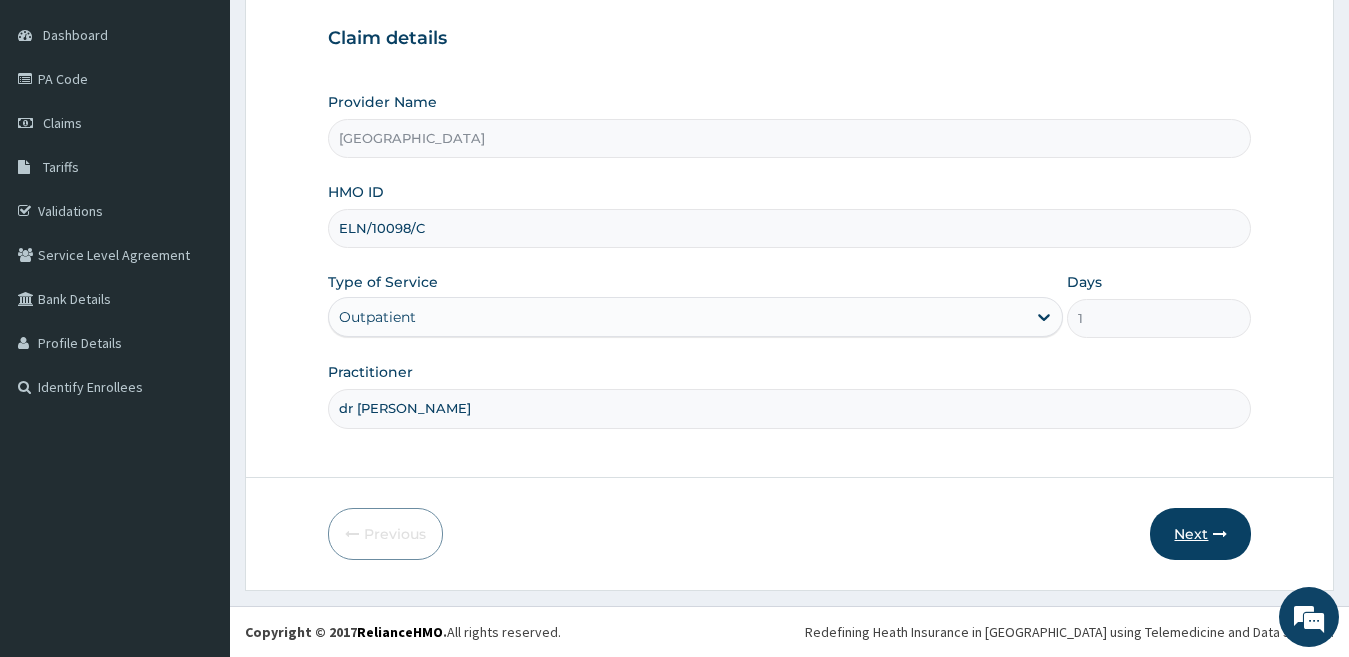 click on "Next" at bounding box center (1200, 534) 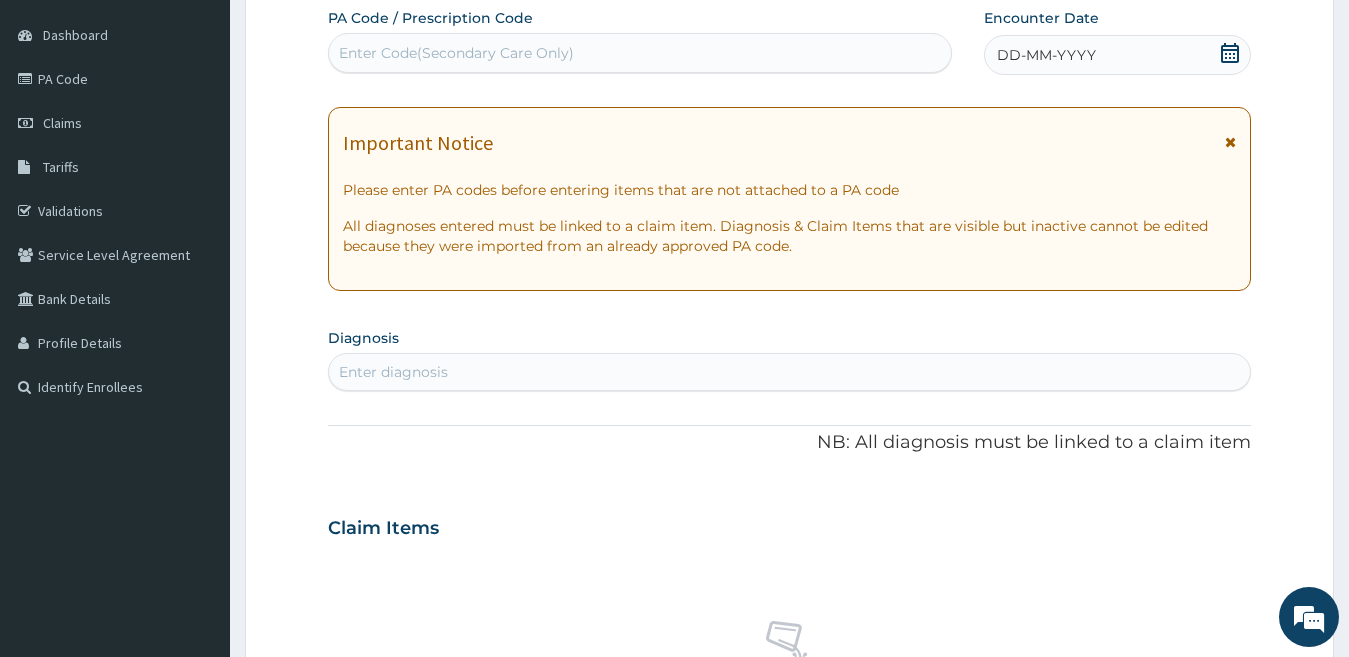 click on "DD-MM-YYYY" at bounding box center [1046, 55] 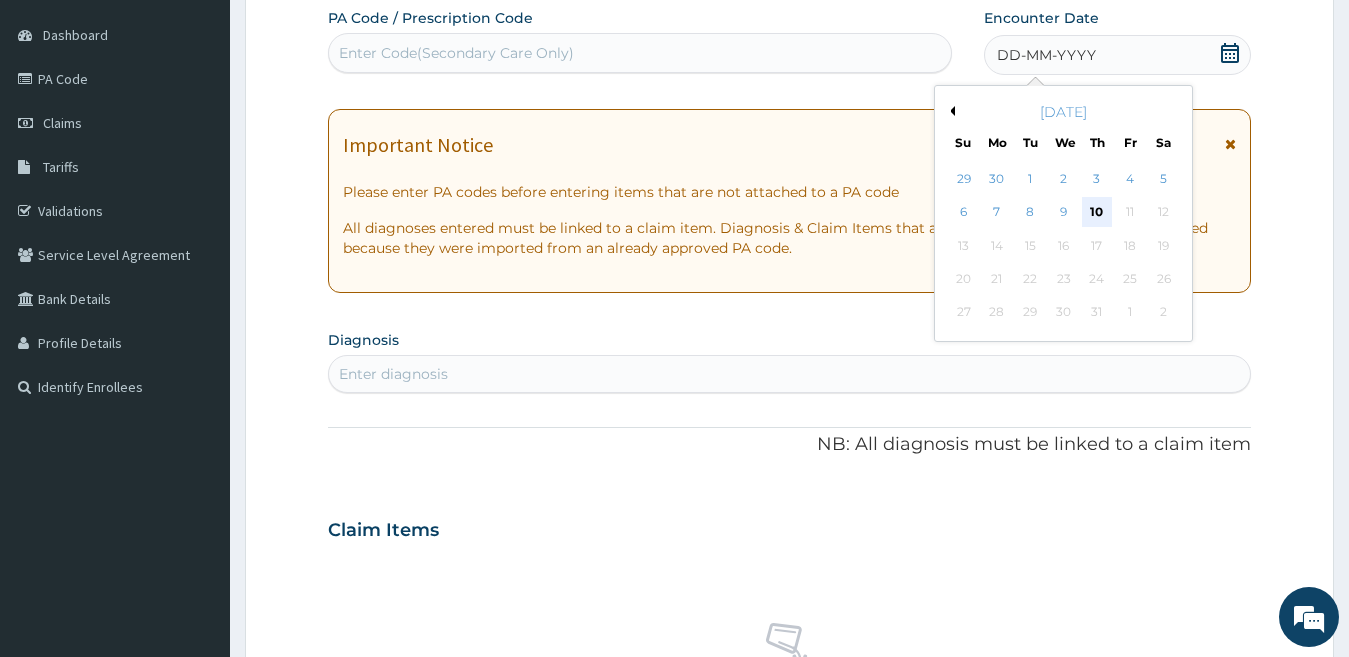 click on "10" at bounding box center (1097, 213) 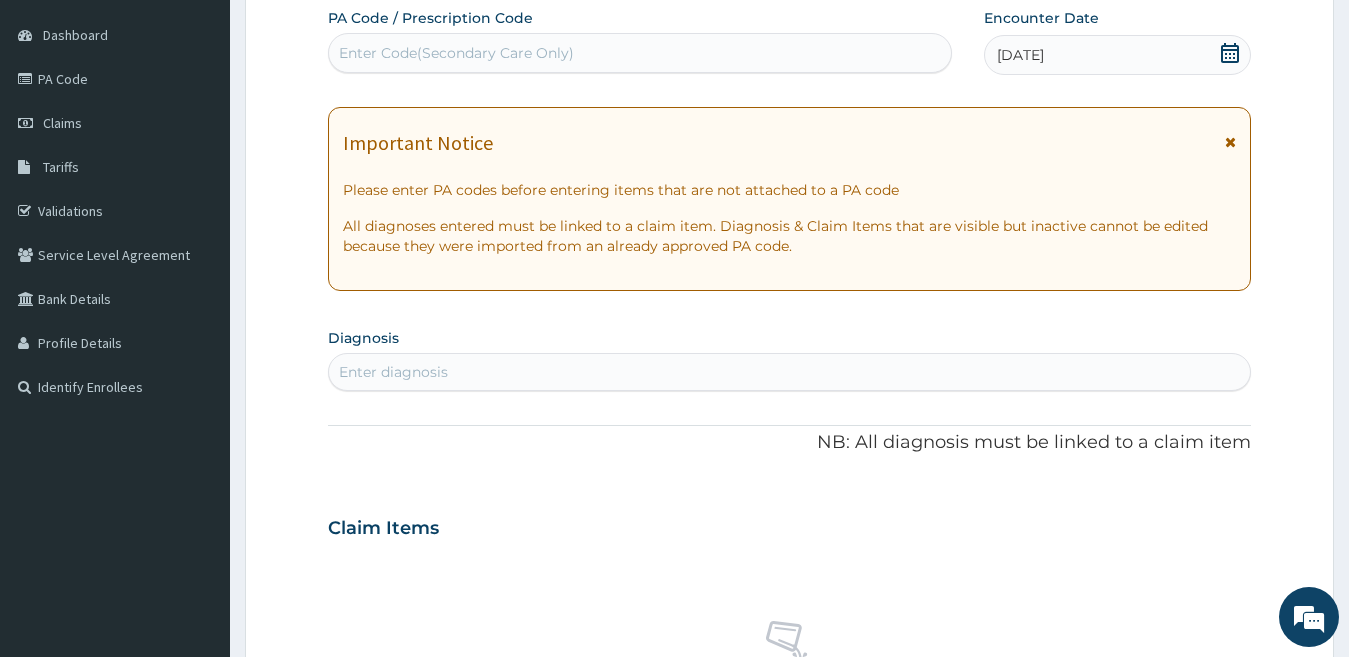 click on "Enter diagnosis" at bounding box center [790, 372] 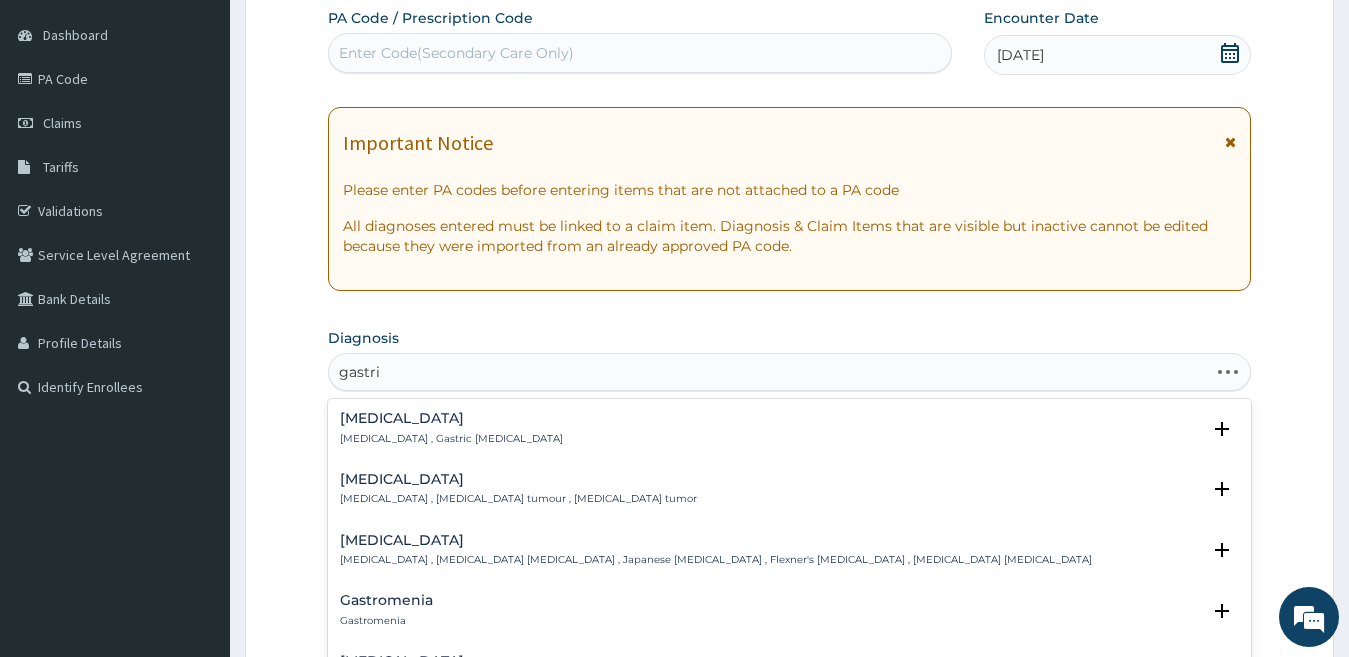 type on "gastrit" 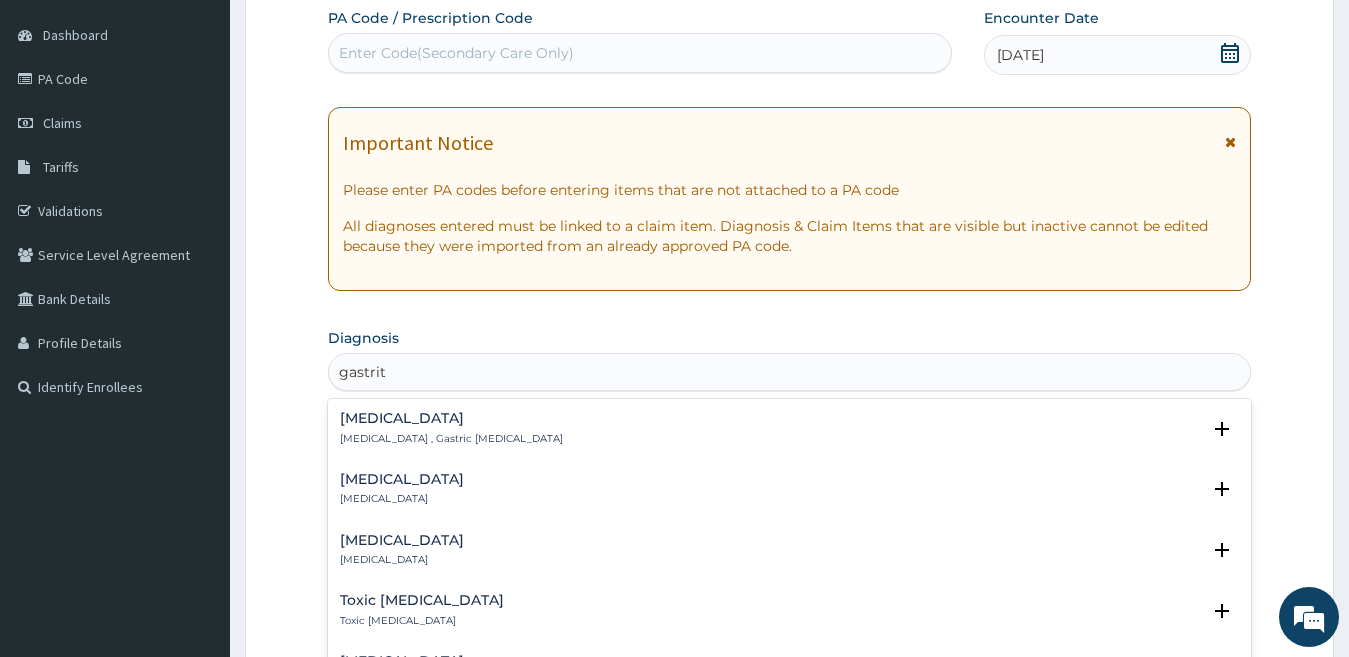 click on "Gastritis , Gastric catarrh" at bounding box center [451, 439] 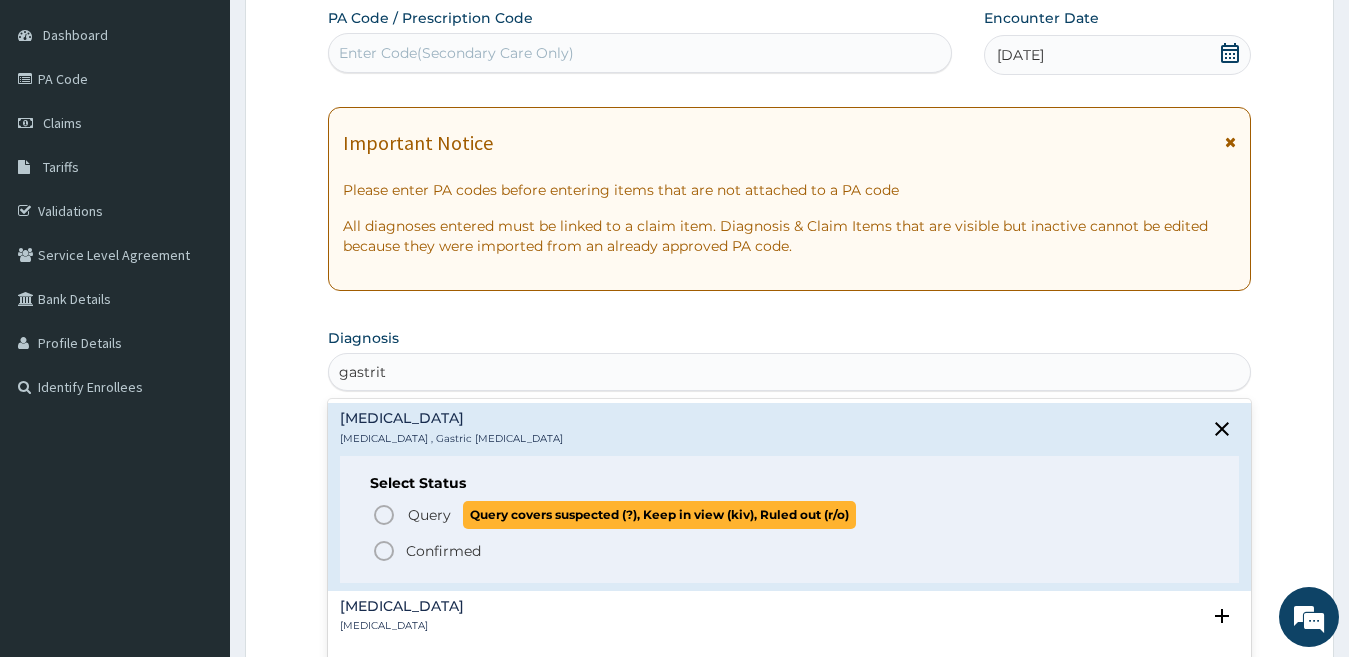 click 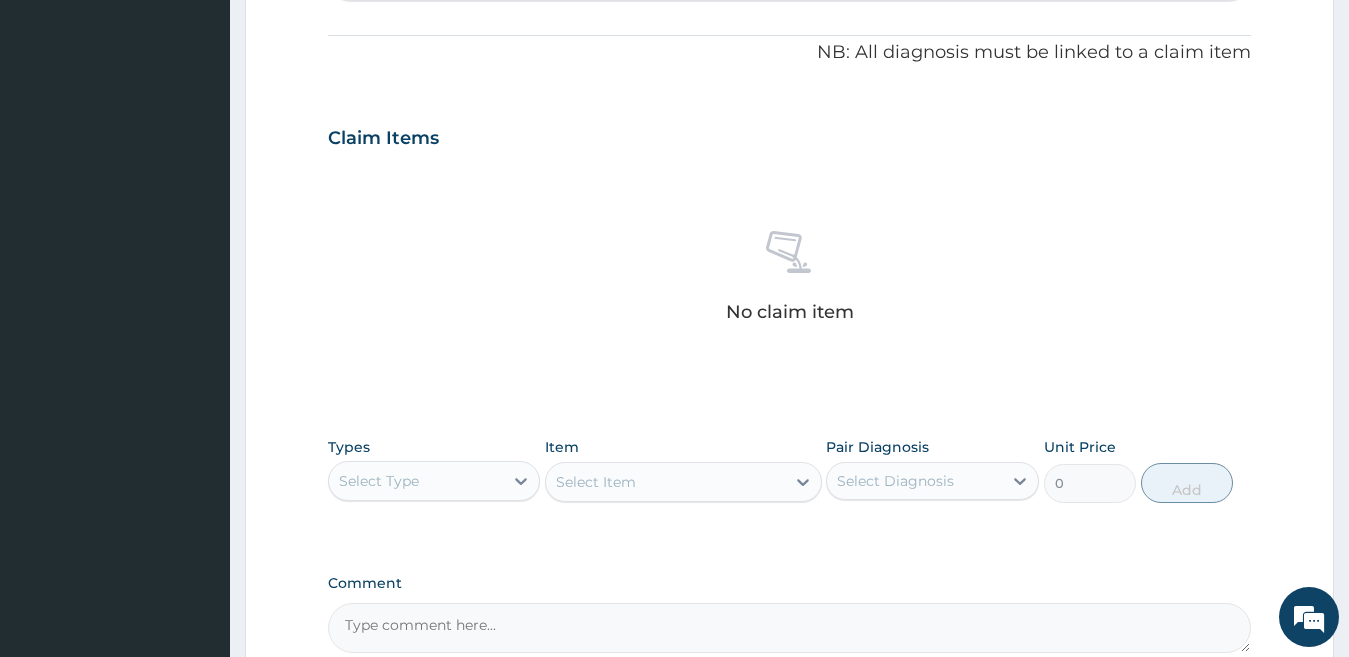 scroll, scrollTop: 683, scrollLeft: 0, axis: vertical 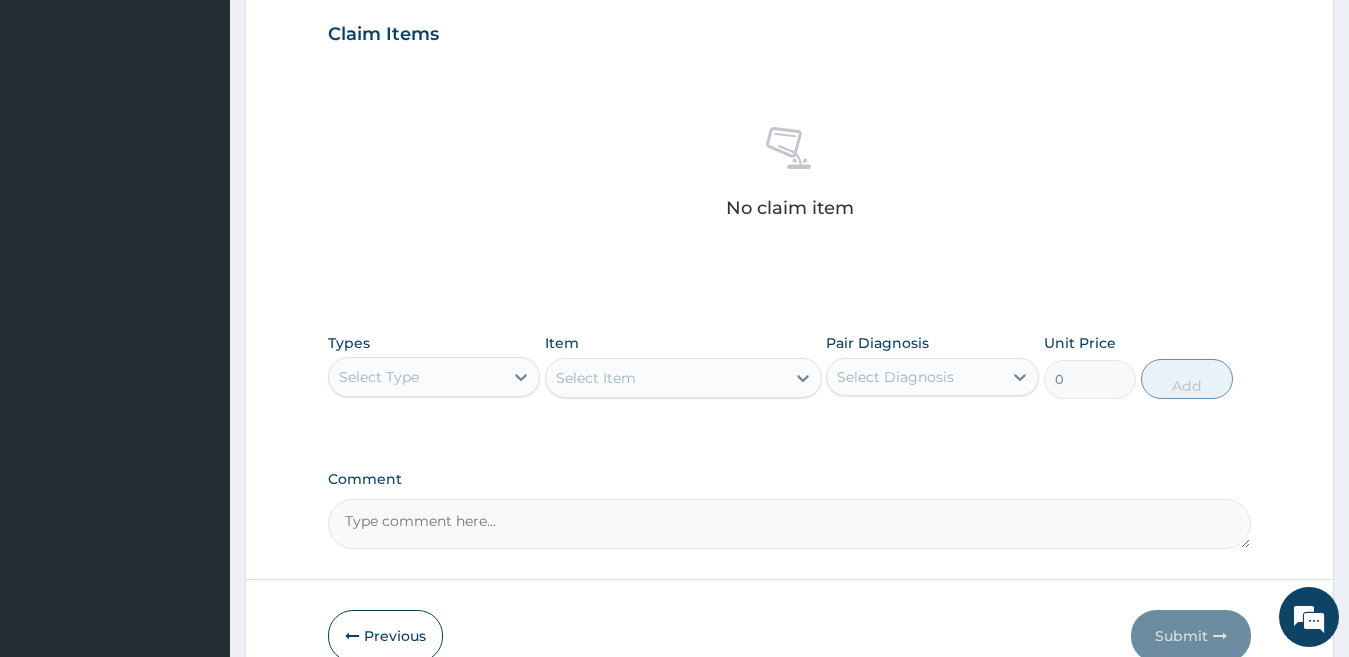 click on "Select Type" at bounding box center [416, 377] 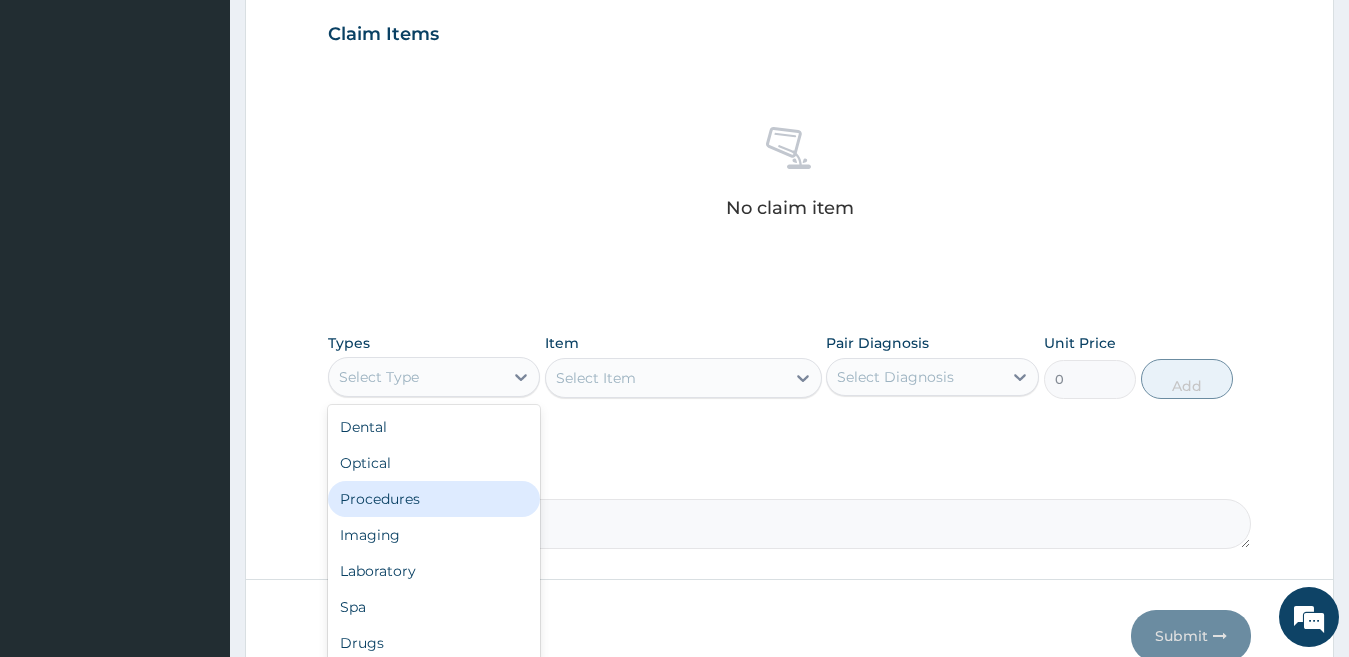 click on "Procedures" at bounding box center [434, 499] 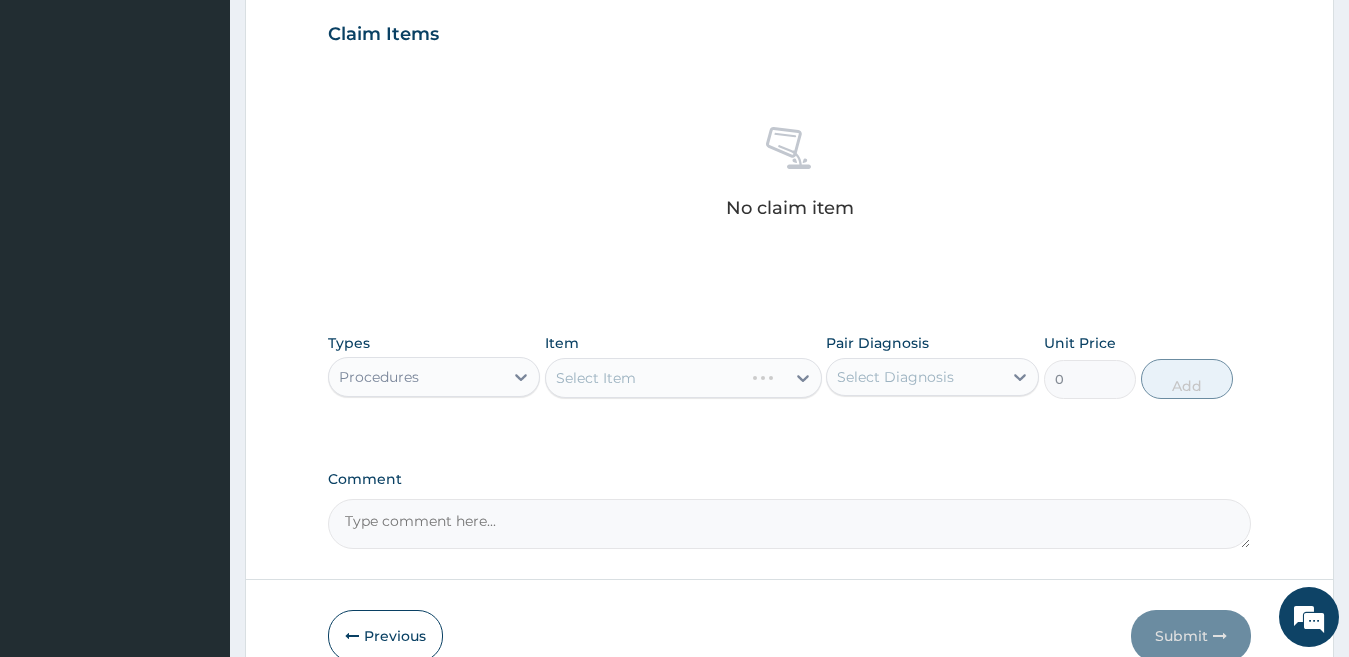 click on "Select Item" at bounding box center [683, 378] 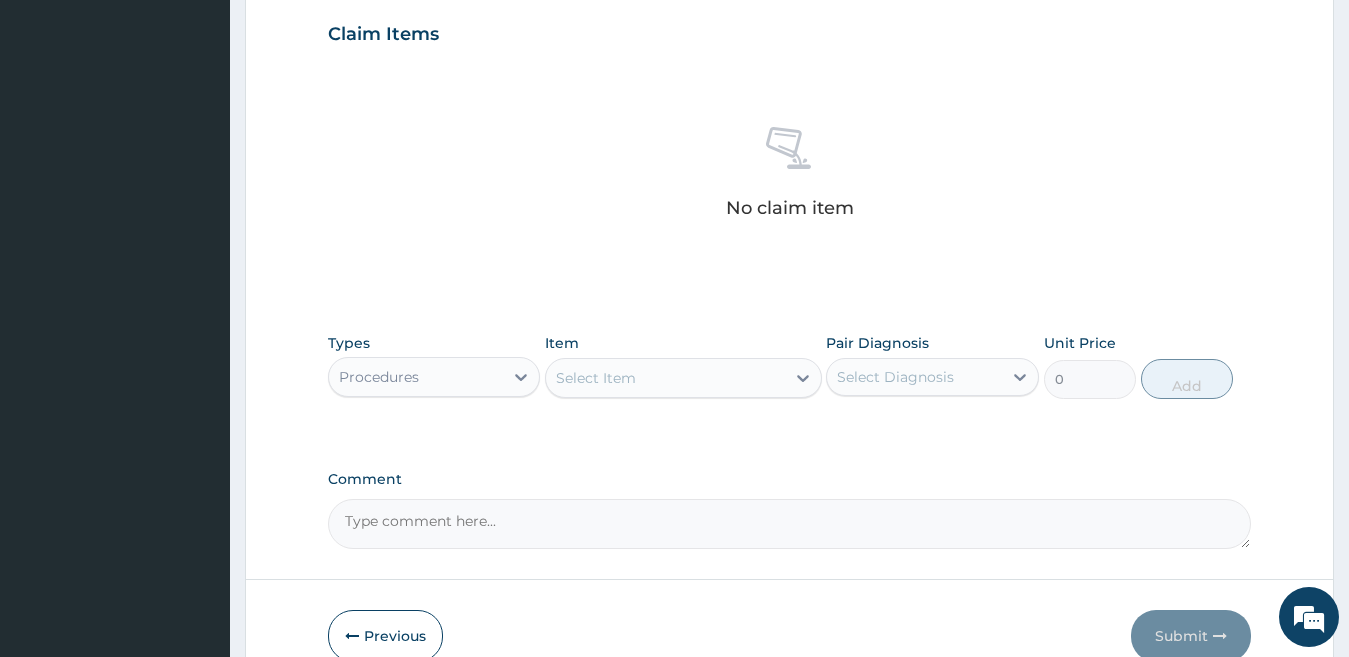 click on "Select Item" at bounding box center (665, 378) 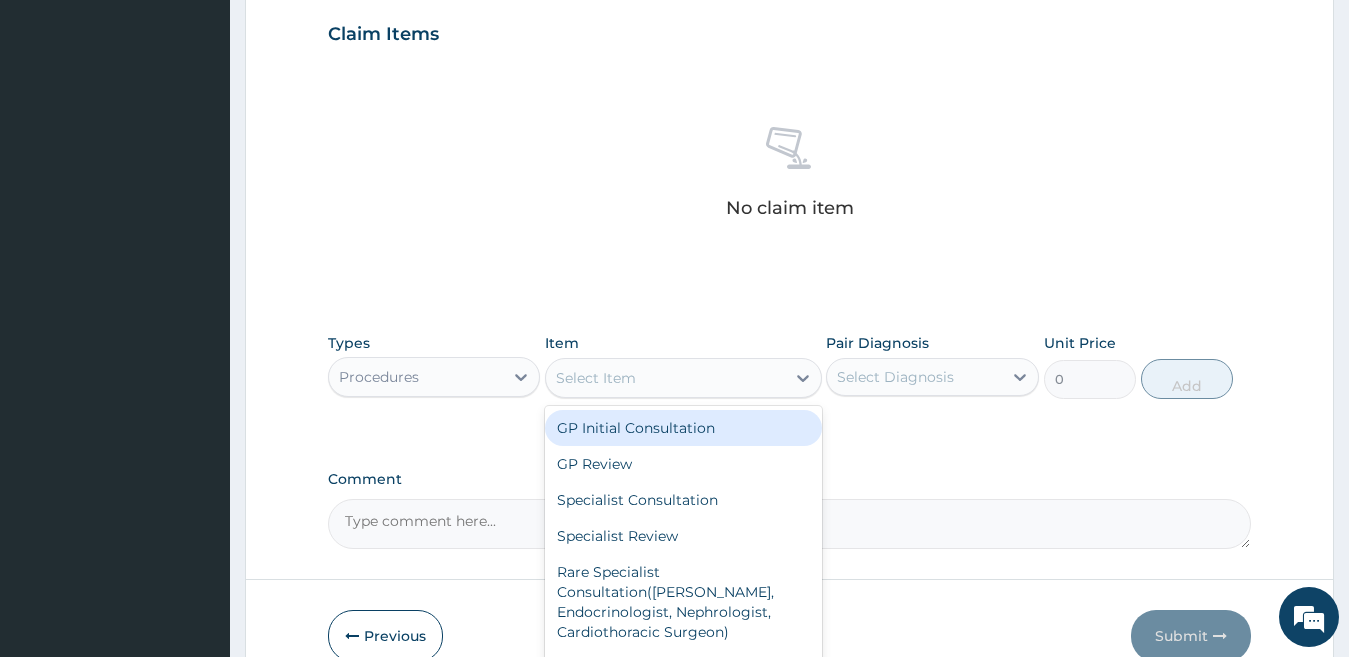 click on "GP Initial Consultation" at bounding box center [683, 428] 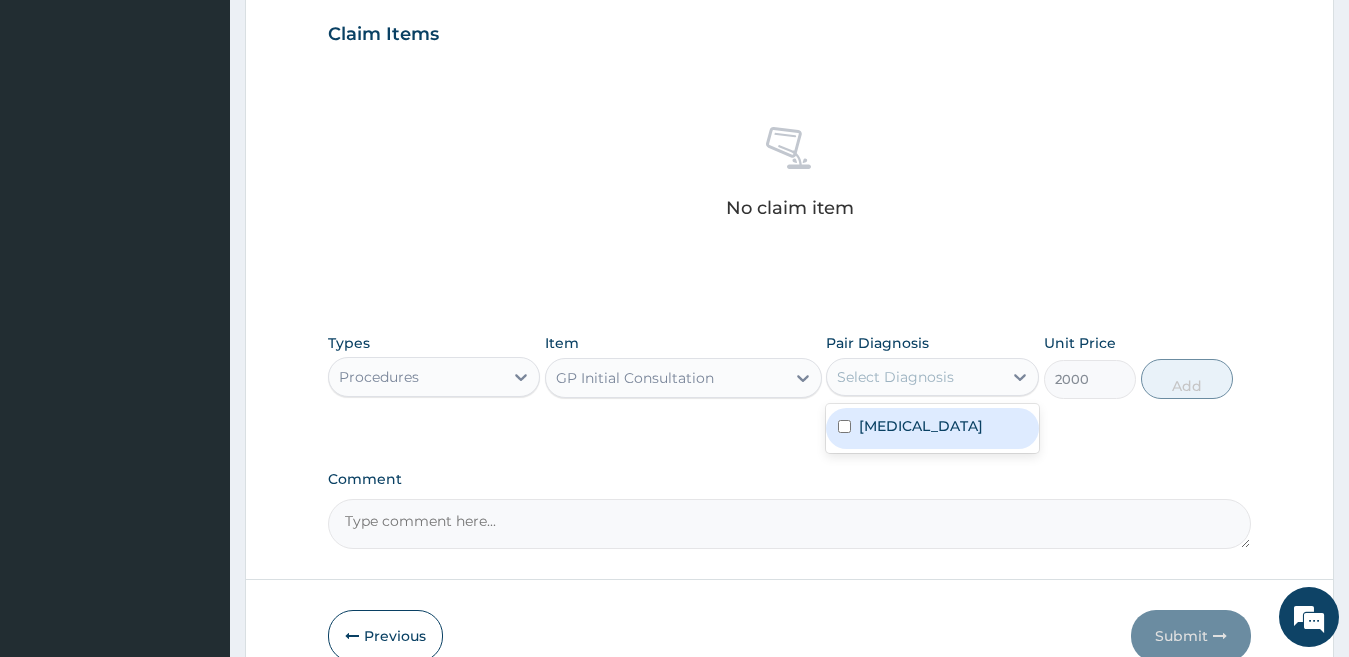 click on "Select Diagnosis" at bounding box center (895, 377) 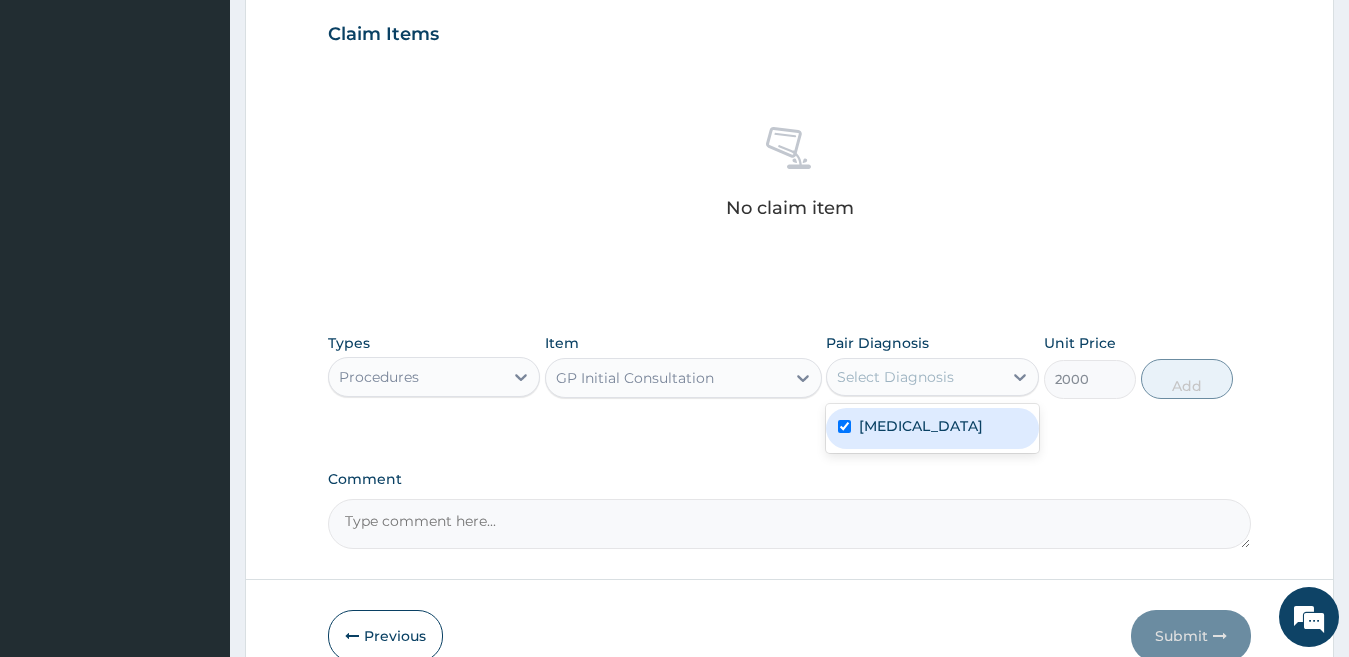 checkbox on "true" 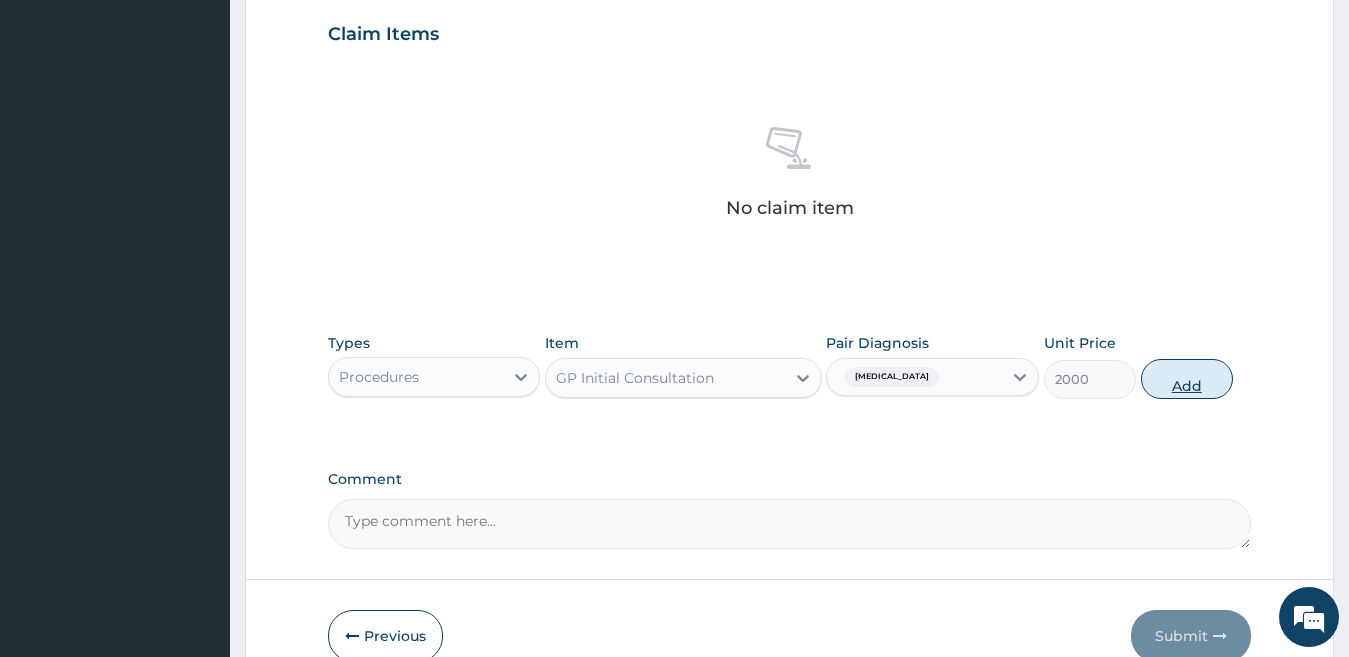 click on "Add" at bounding box center (1187, 379) 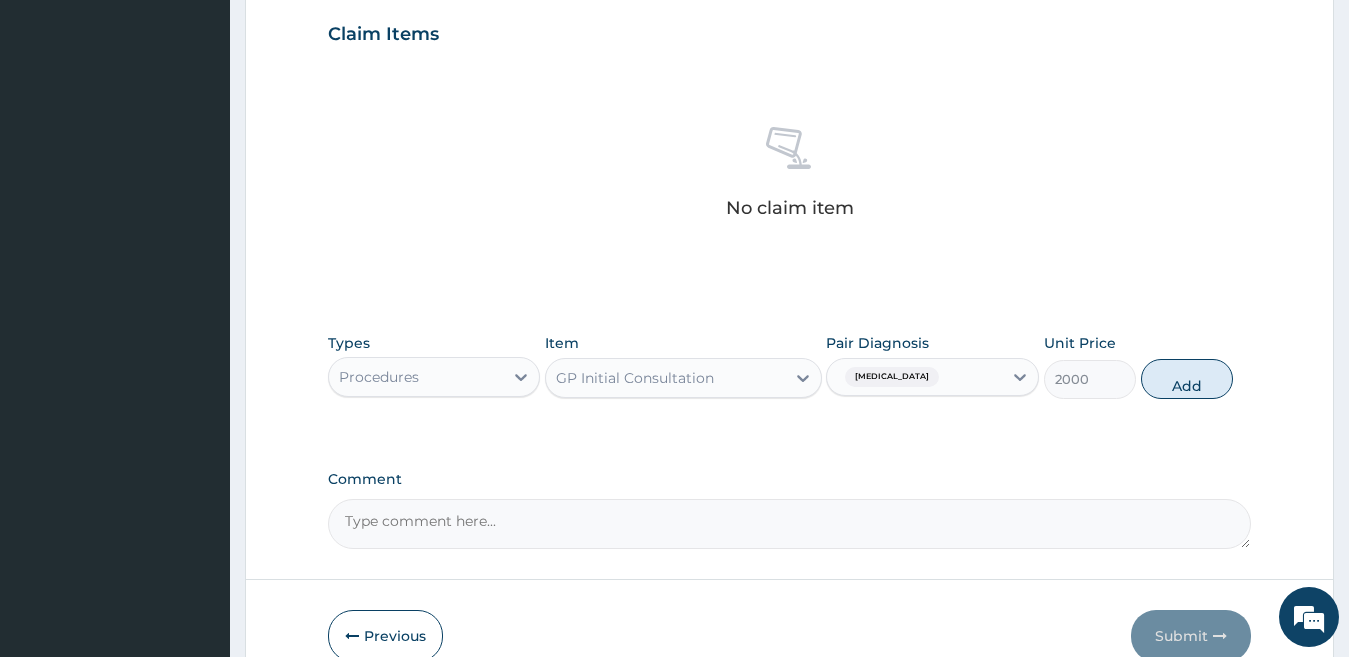 type on "0" 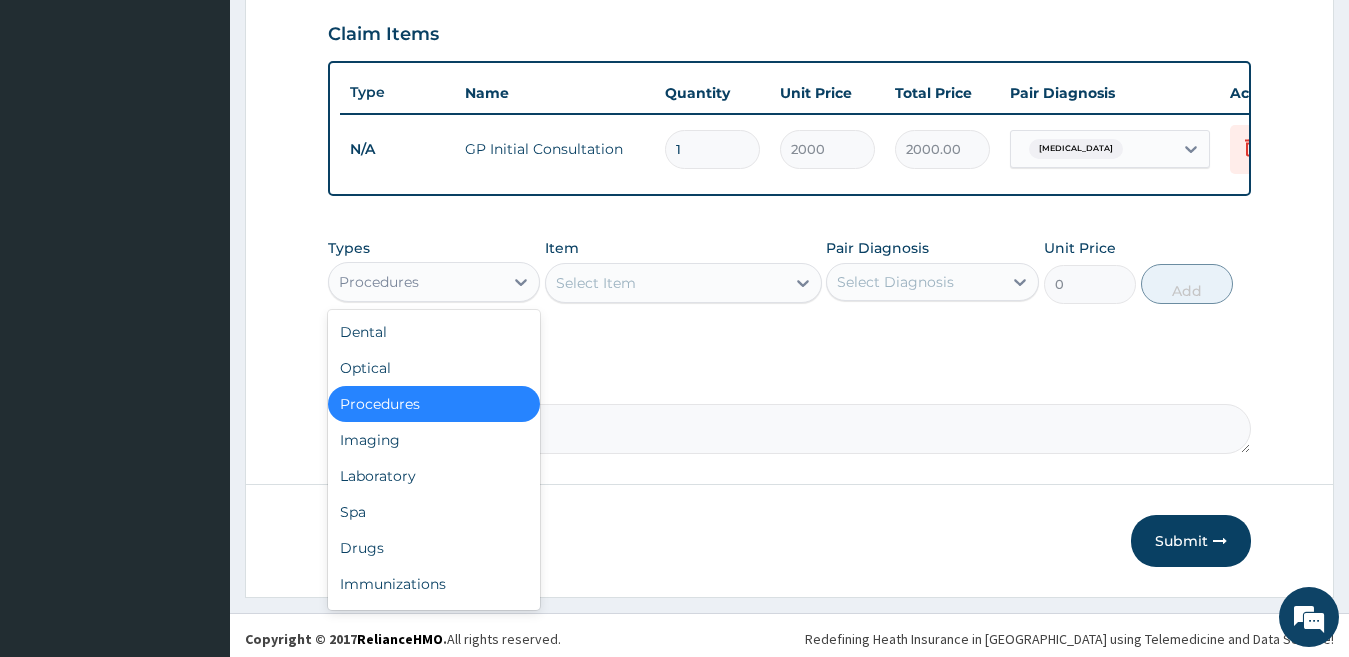 click on "Procedures" at bounding box center (416, 282) 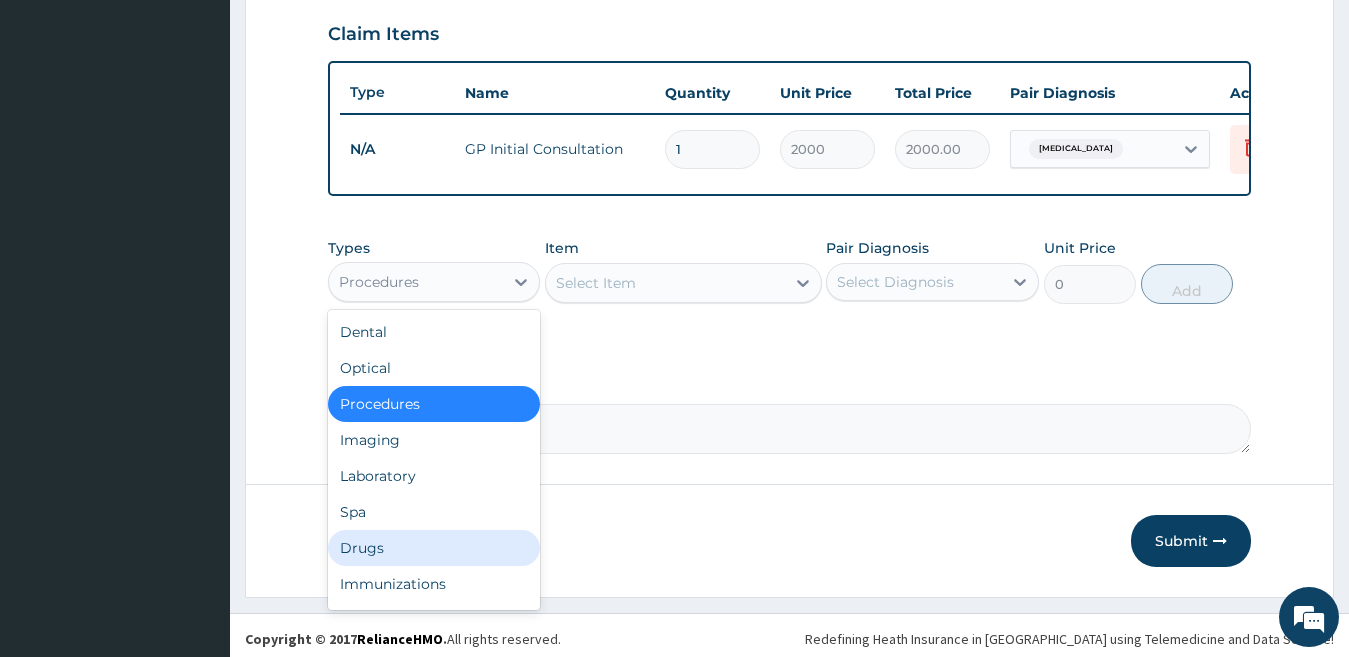 click on "Drugs" at bounding box center (434, 548) 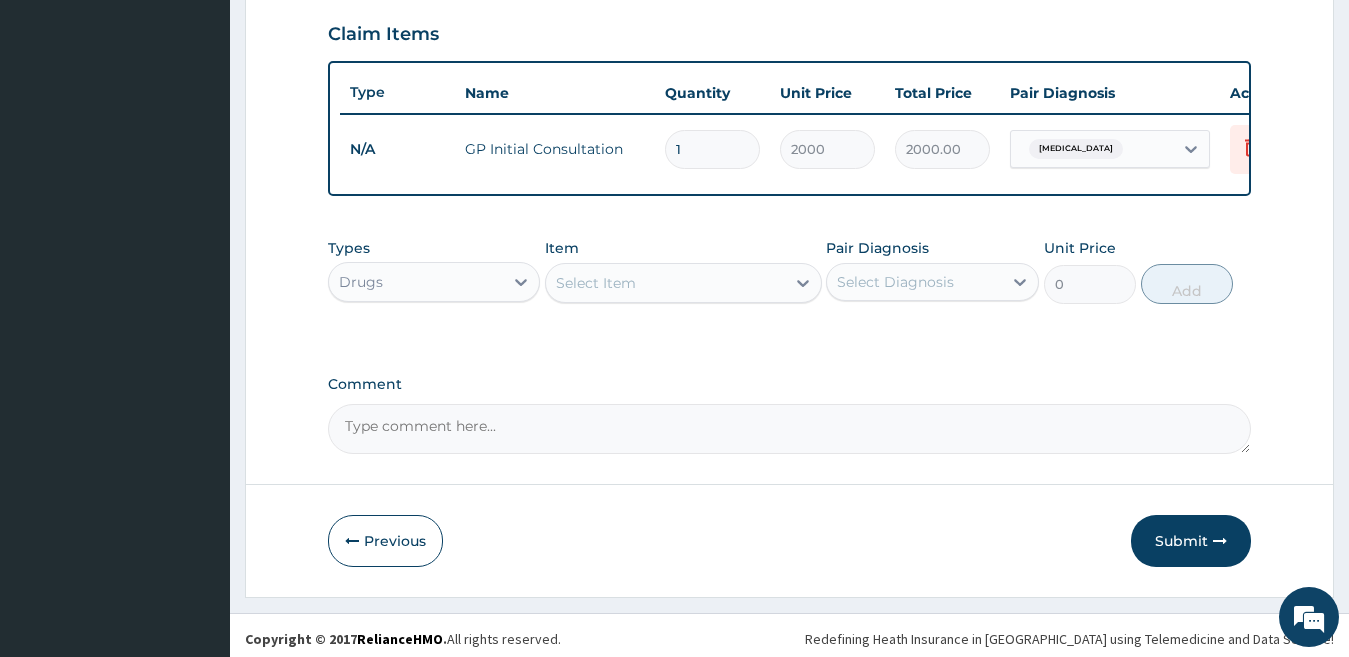 click on "Select Item" at bounding box center [665, 283] 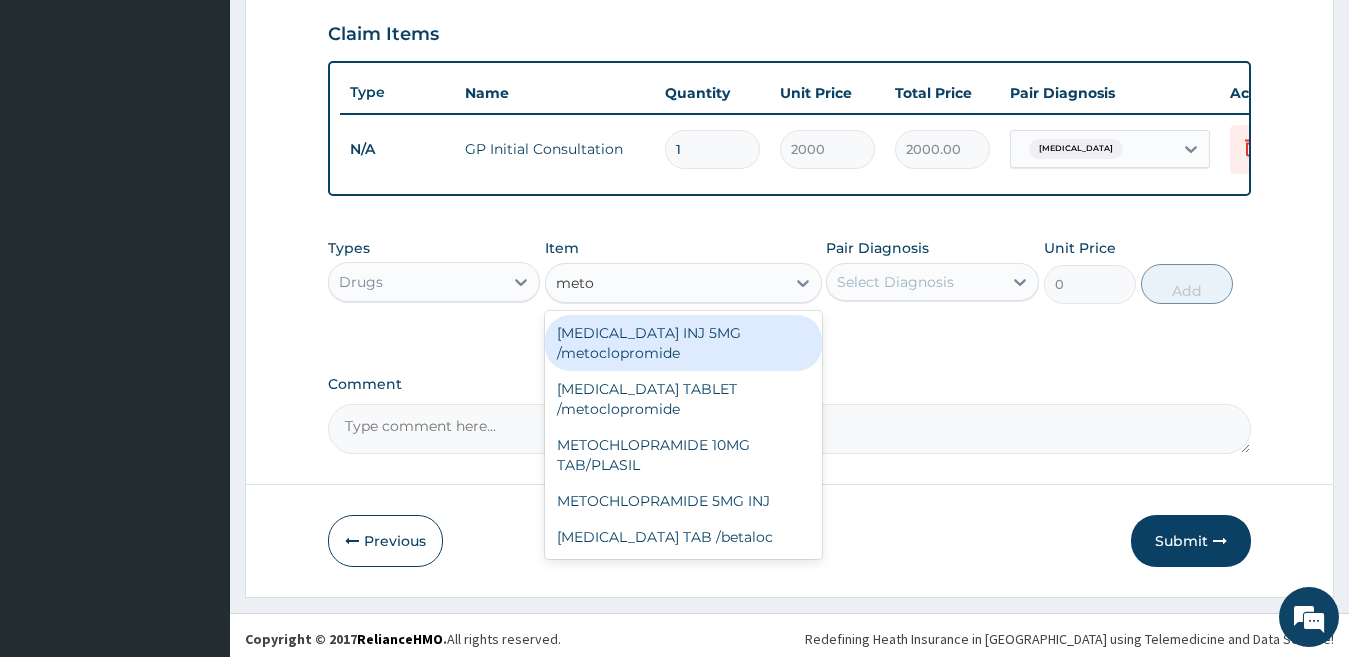 type on "metoc" 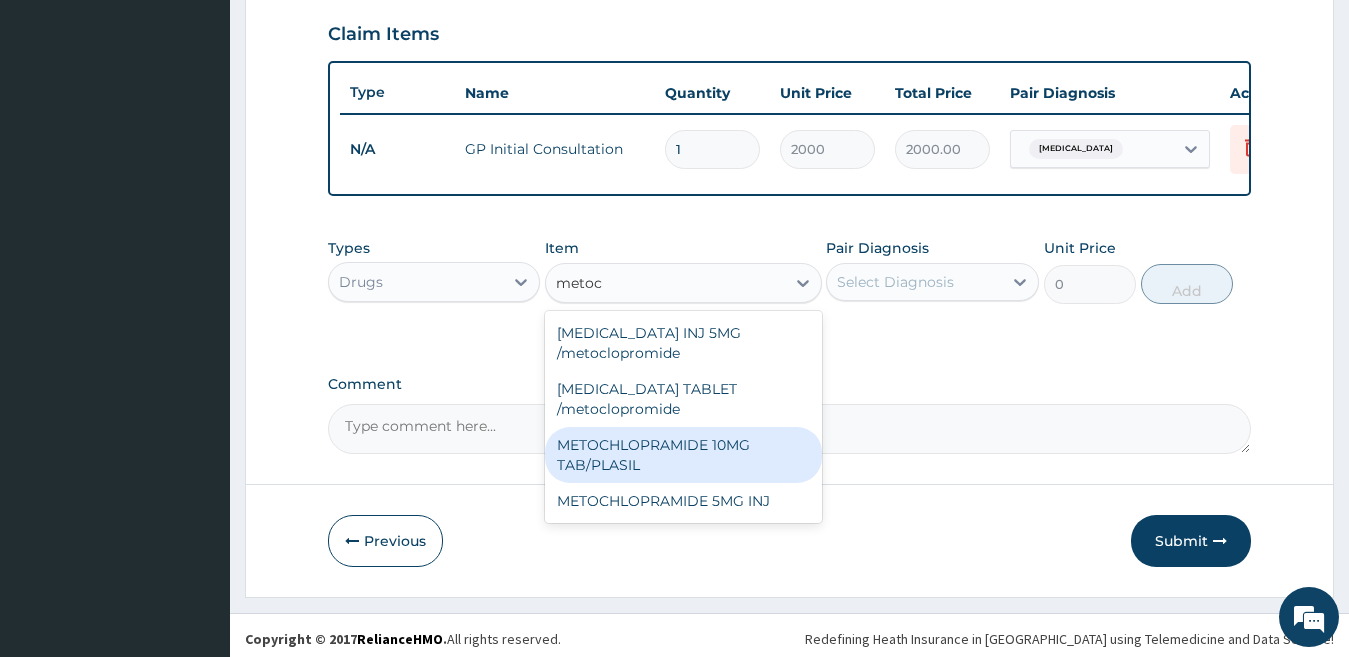 click on "METOCHLOPRAMIDE 10MG TAB/PLASIL" at bounding box center (683, 455) 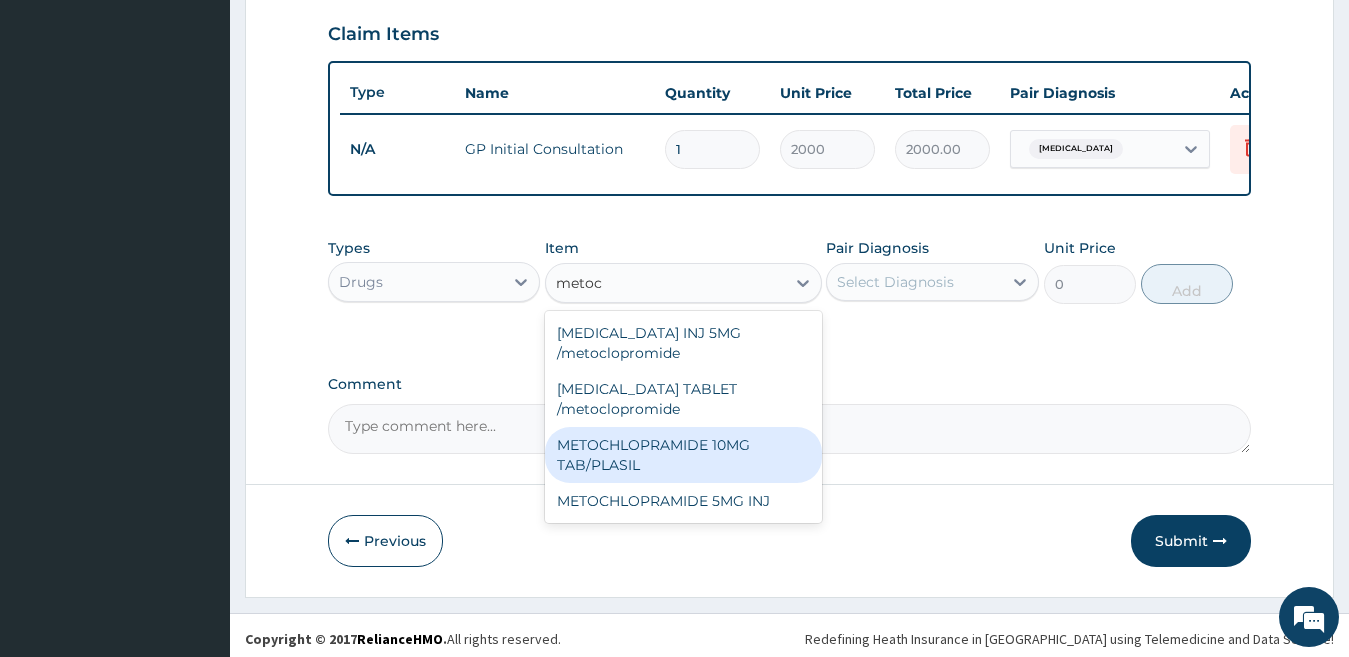 type 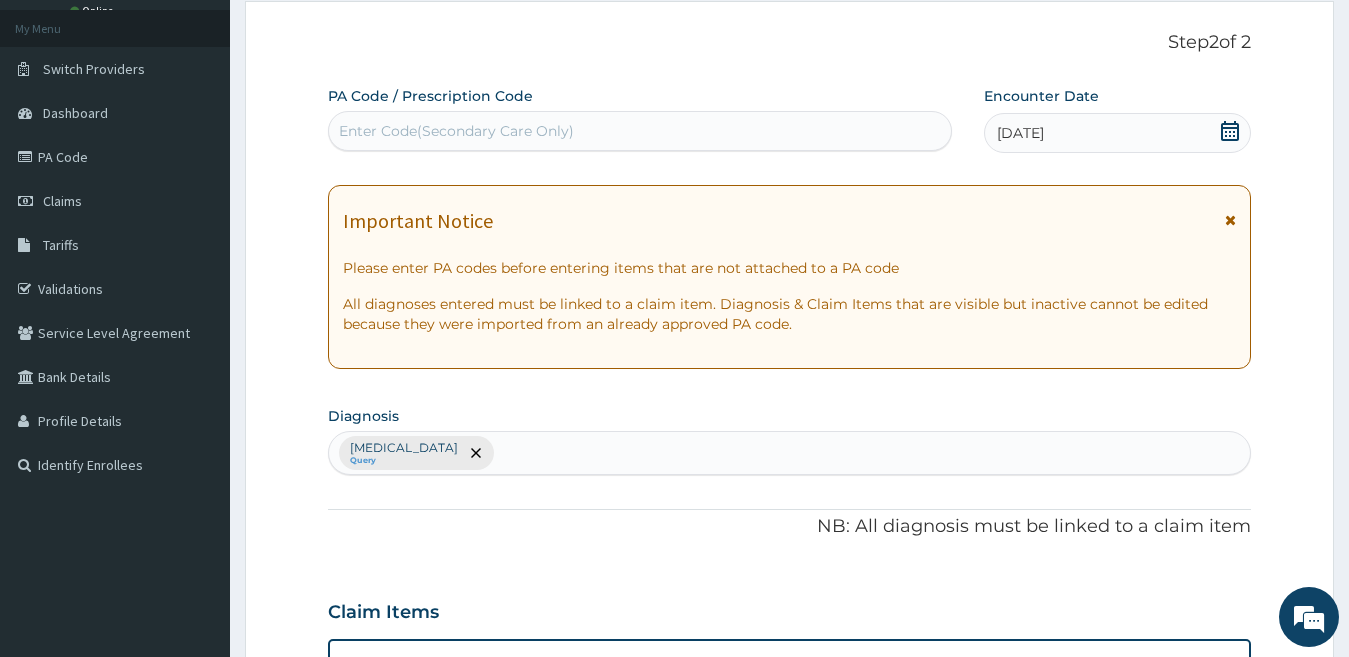 scroll, scrollTop: 83, scrollLeft: 0, axis: vertical 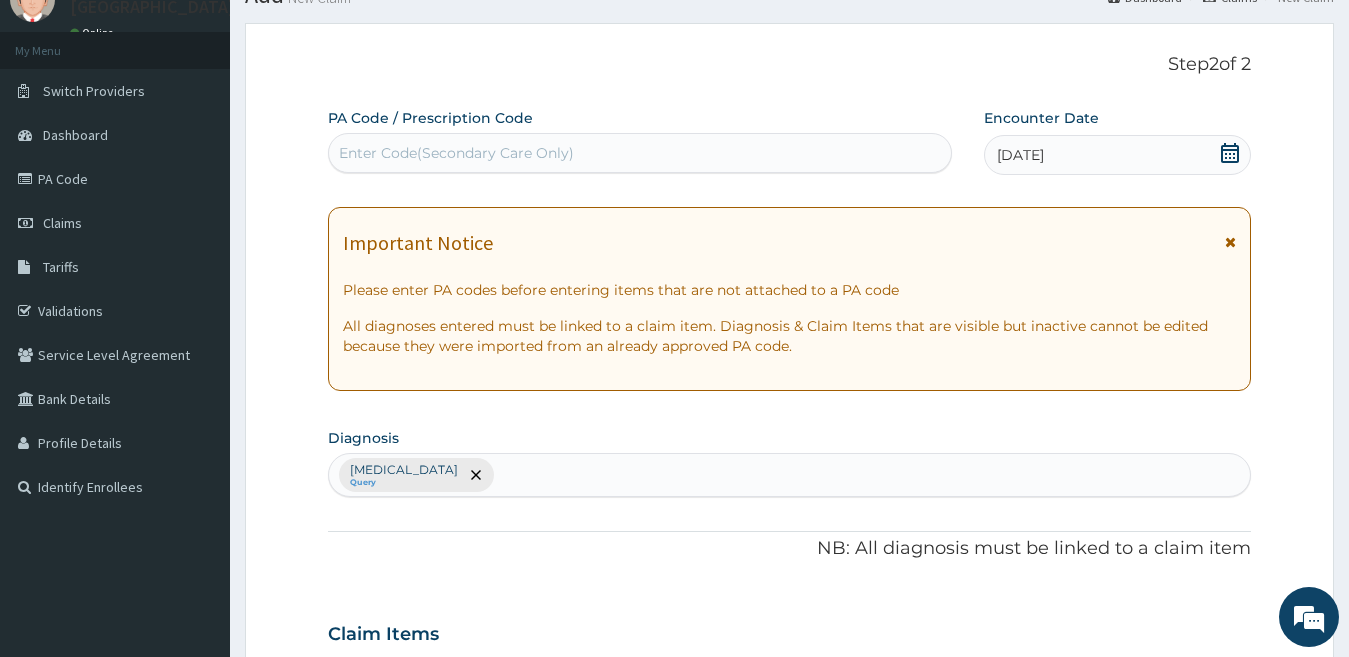click on "Enter Code(Secondary Care Only)" at bounding box center [456, 153] 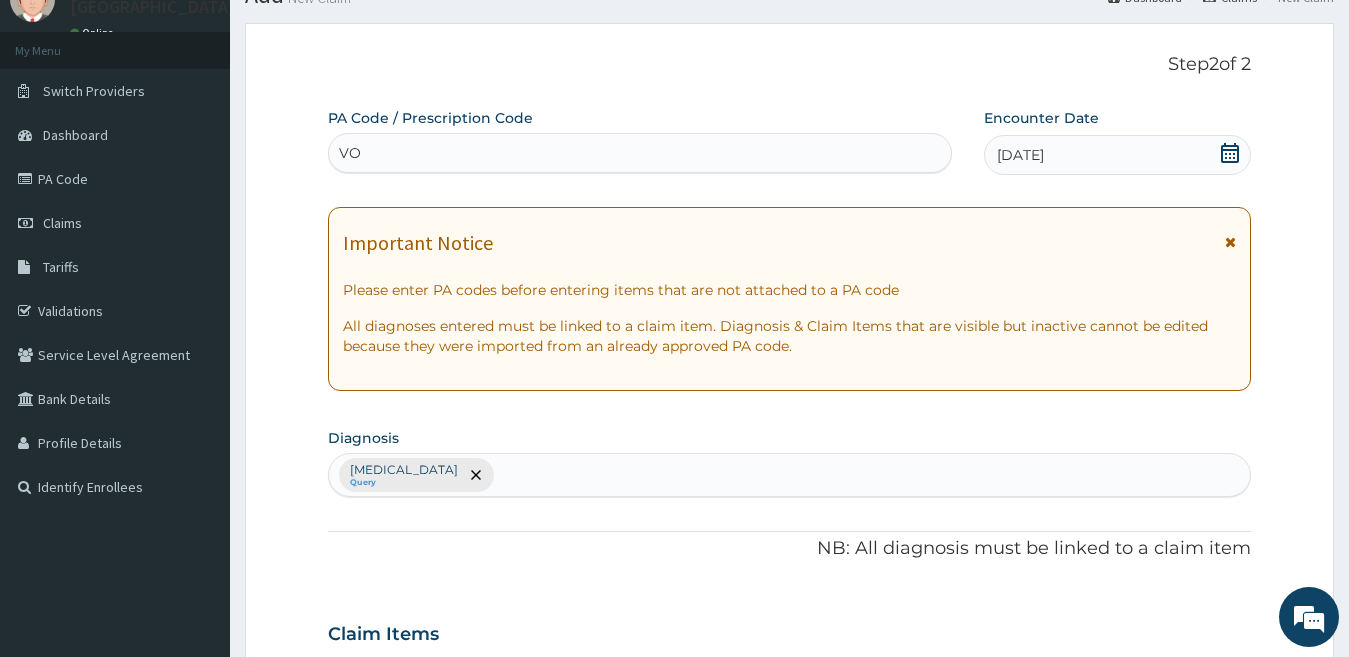 type on "V" 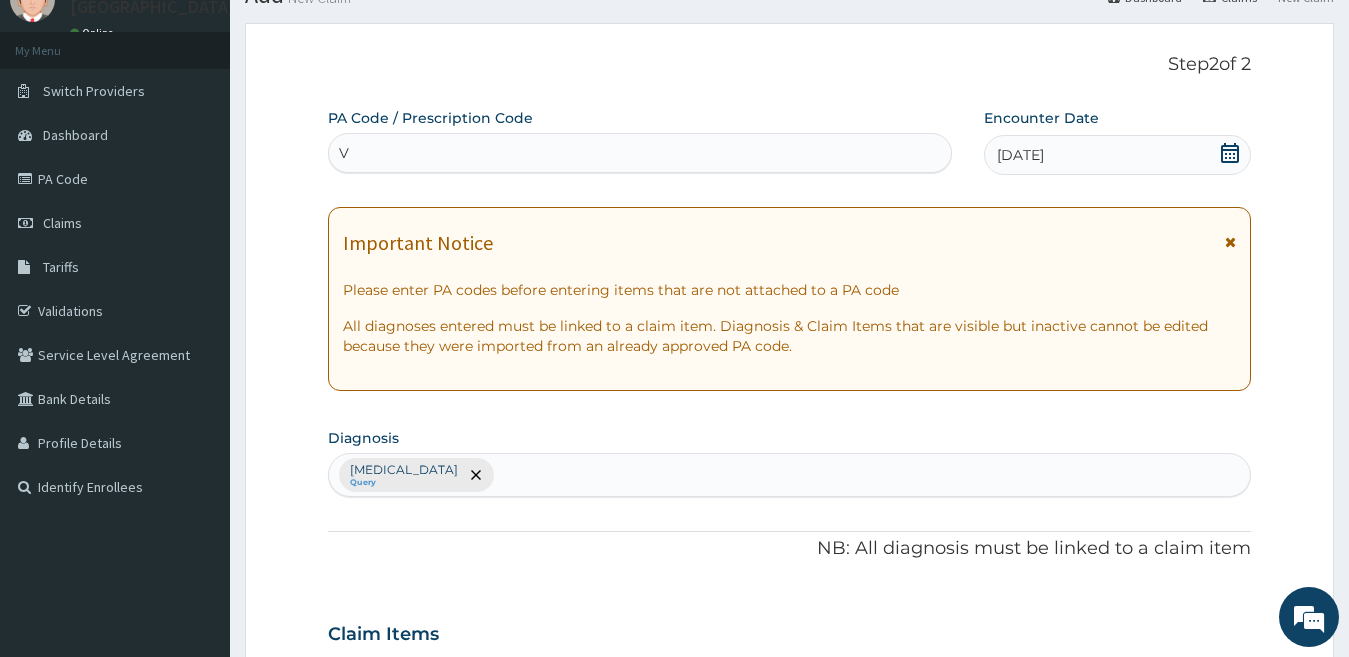 type 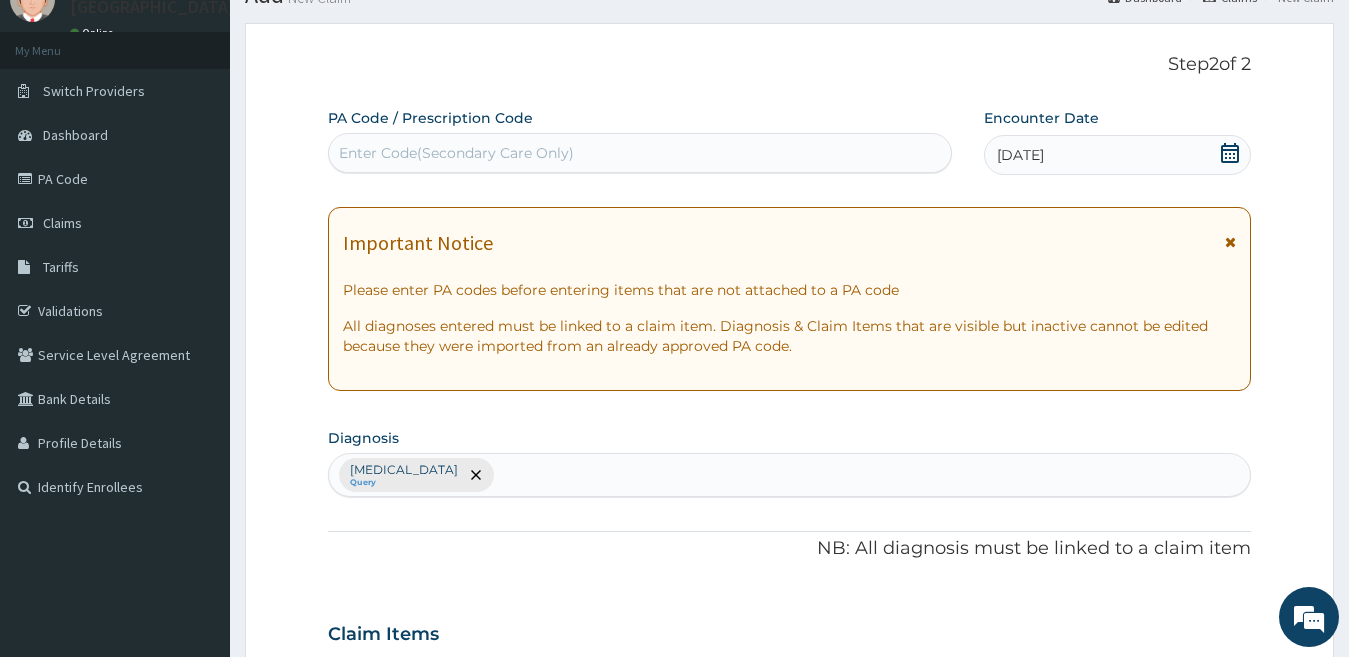 click on "Gastritis Query" at bounding box center [790, 475] 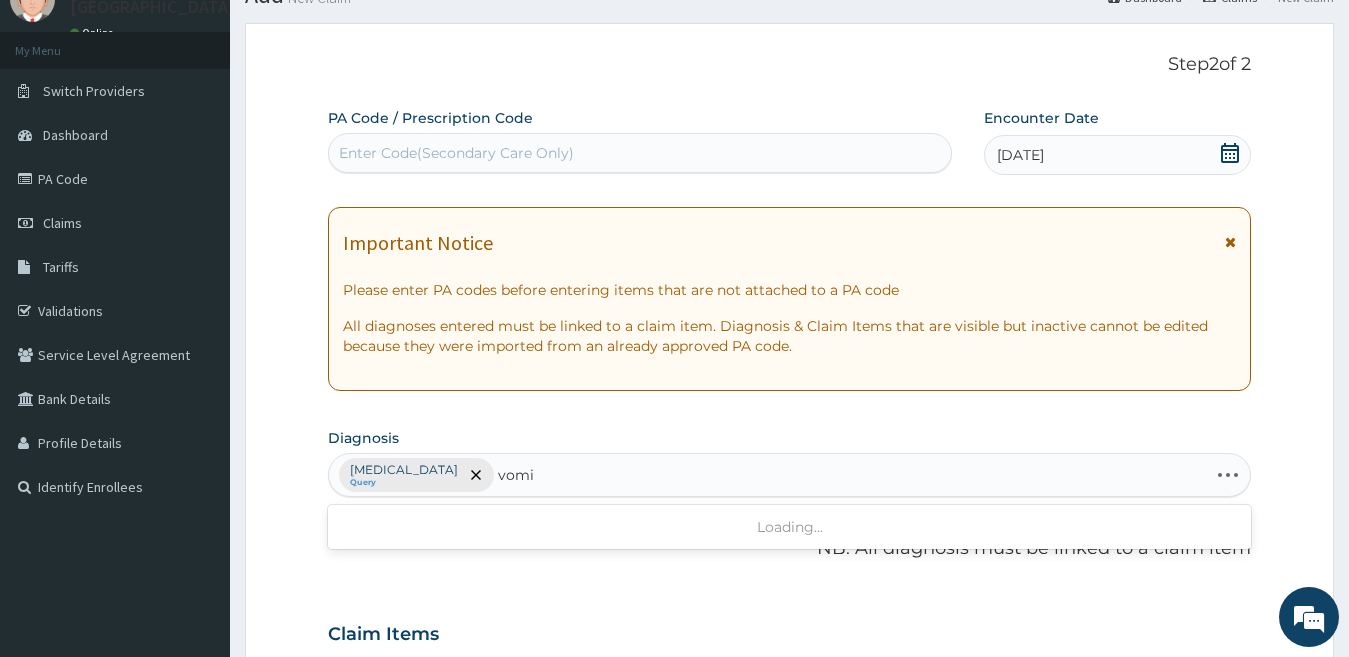 type on "vomit" 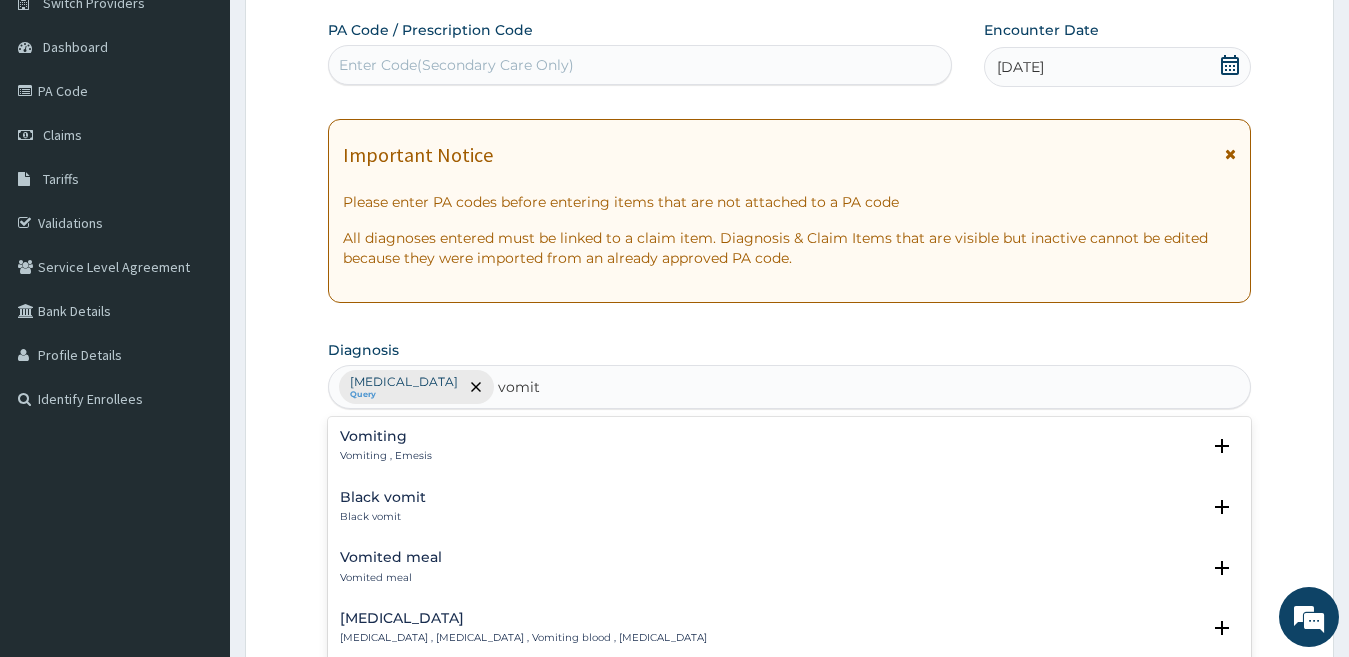 scroll, scrollTop: 183, scrollLeft: 0, axis: vertical 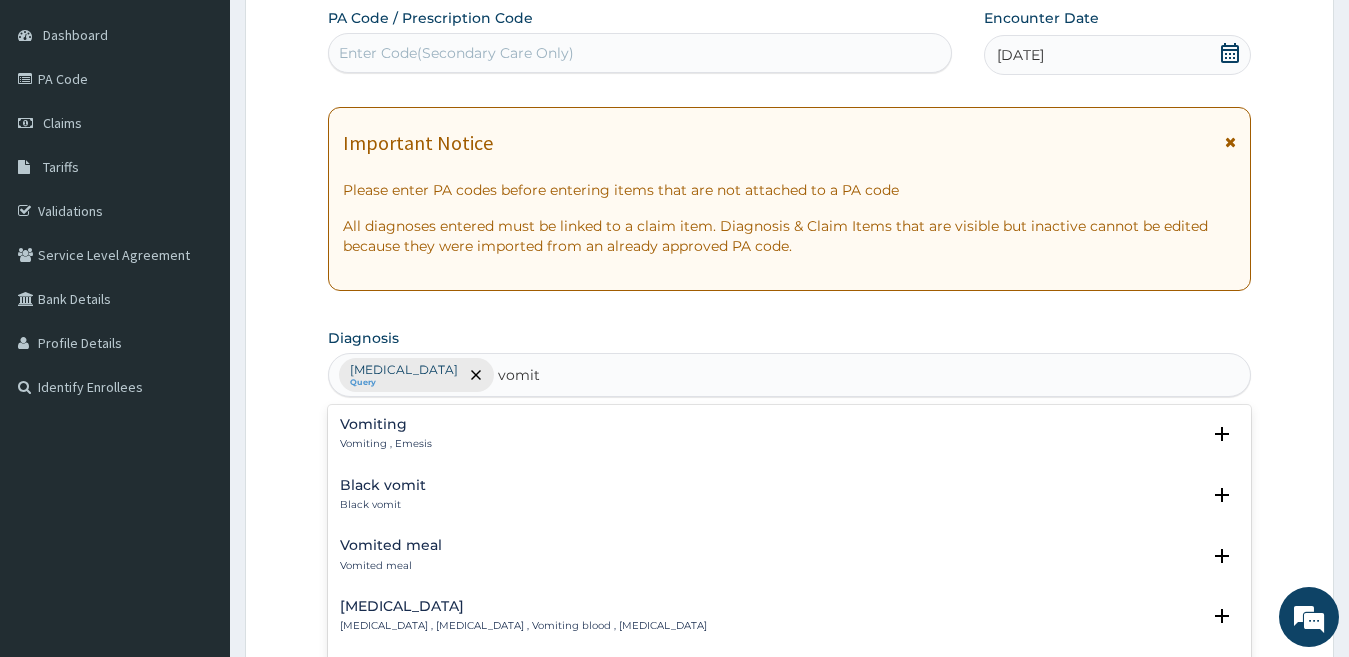 click on "Vomiting" at bounding box center [386, 424] 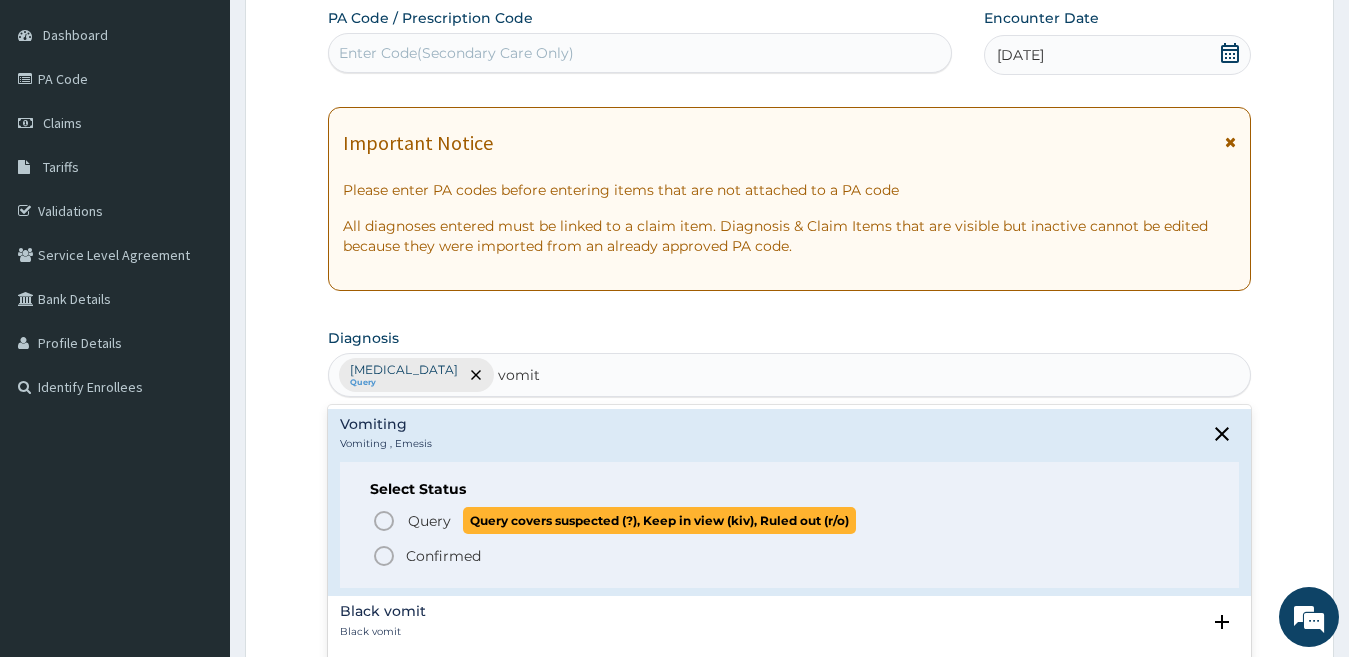 click 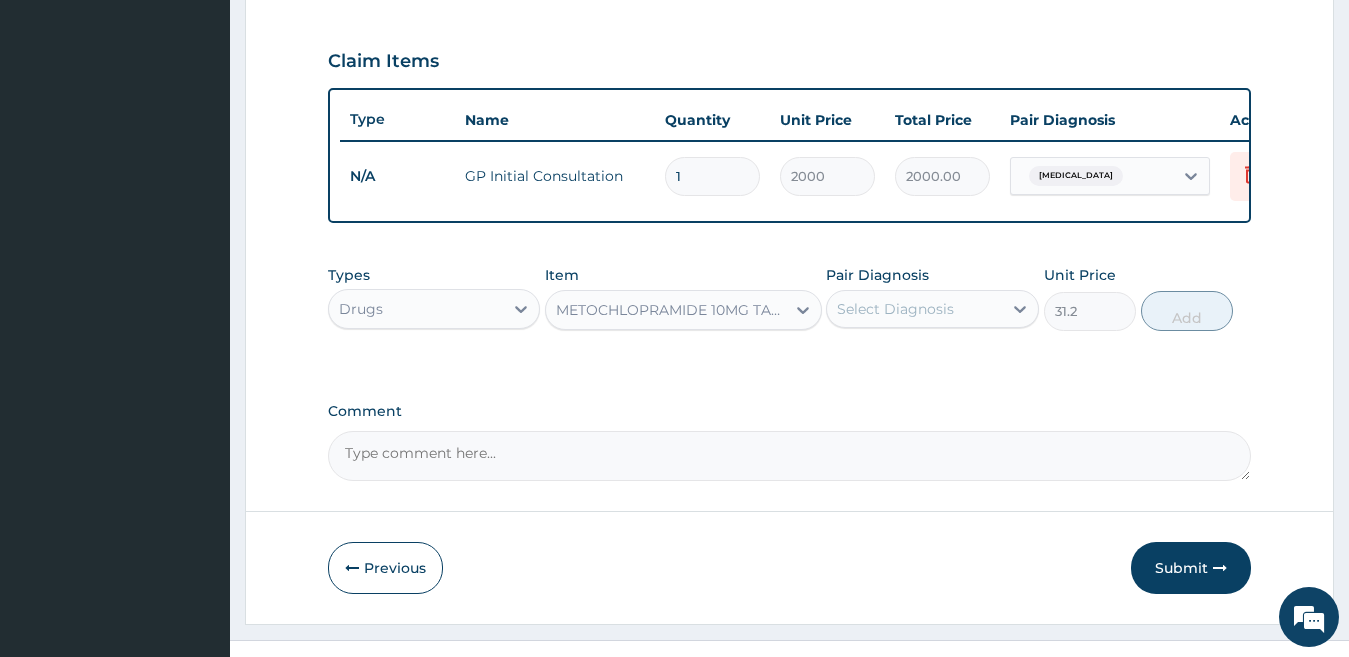 scroll, scrollTop: 683, scrollLeft: 0, axis: vertical 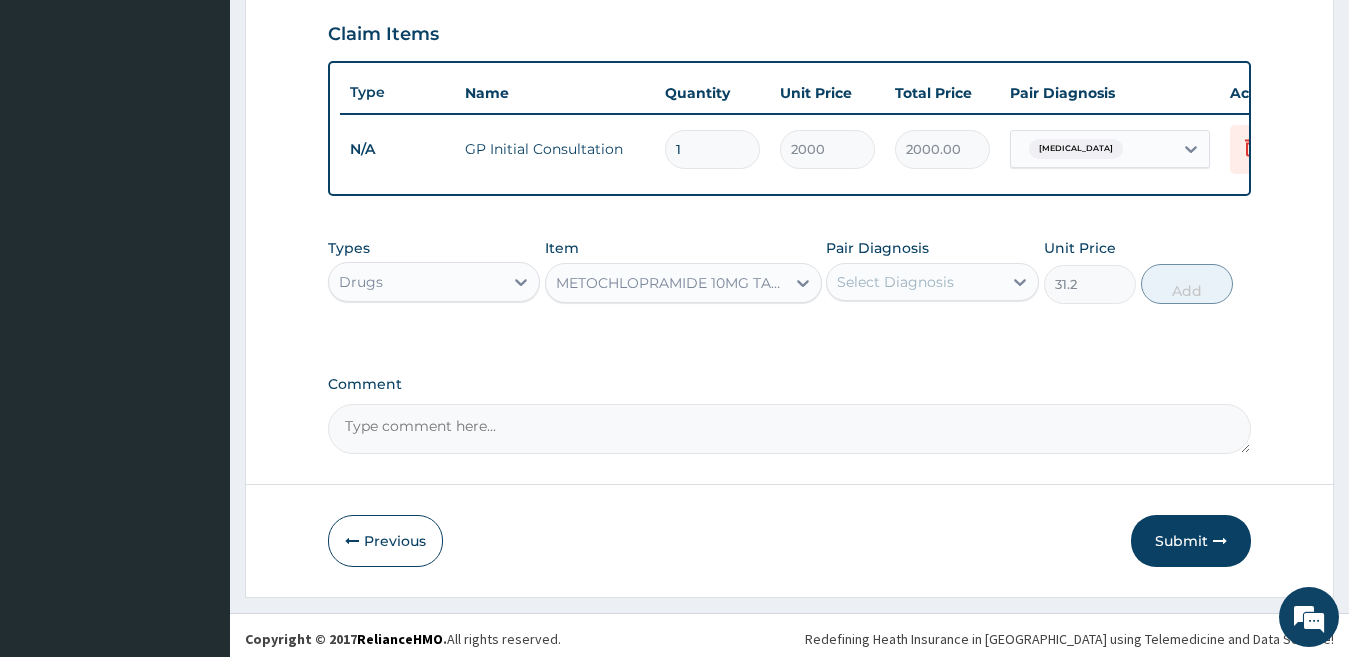 click on "Gastritis" at bounding box center (1076, 149) 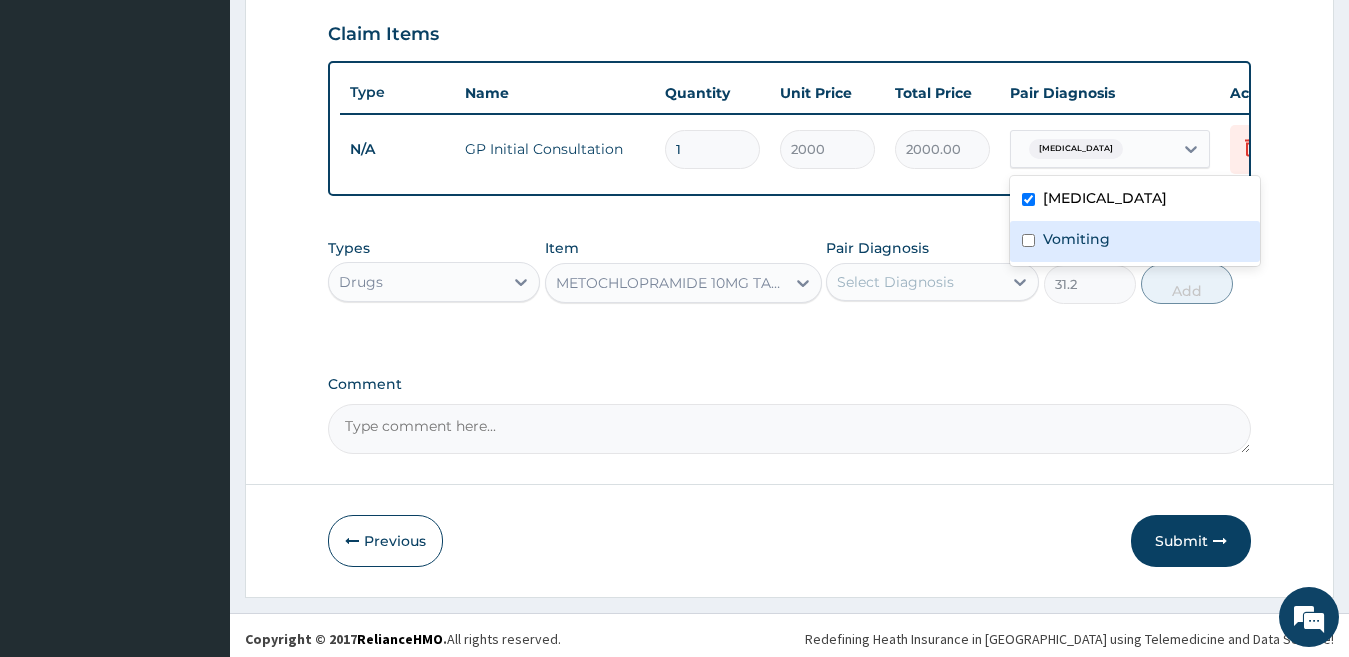 click on "Vomiting" at bounding box center [1076, 239] 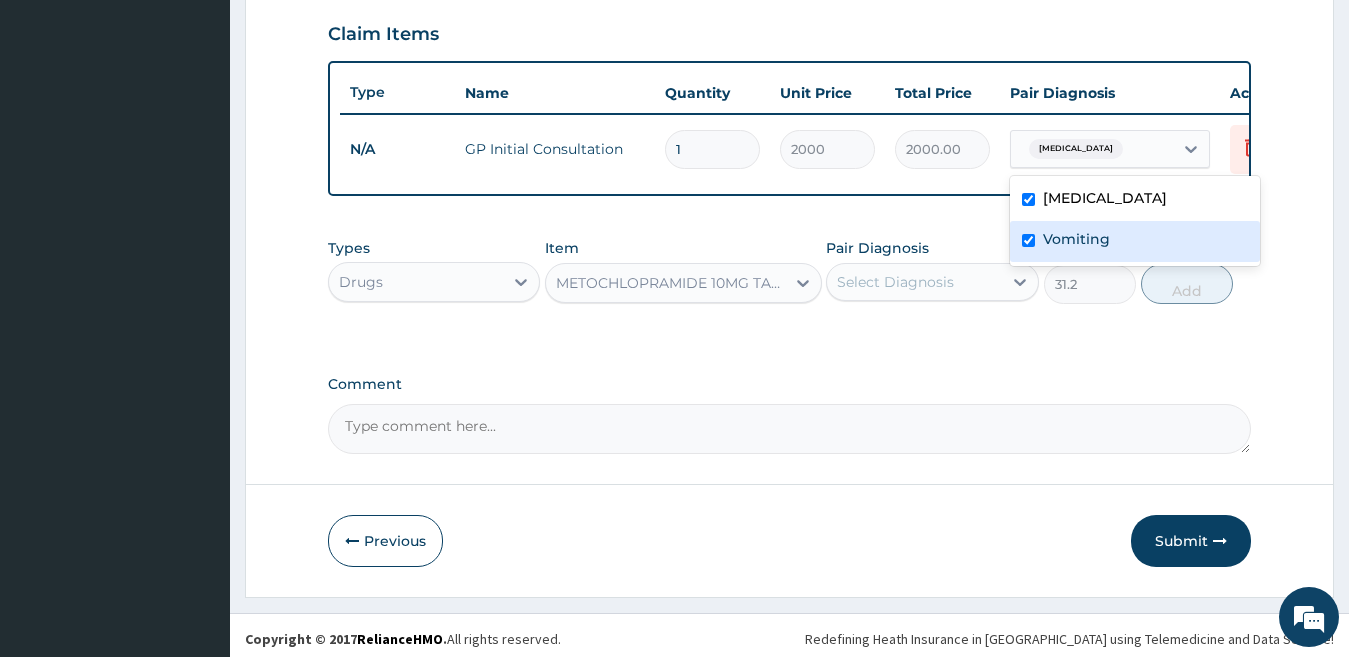 checkbox on "true" 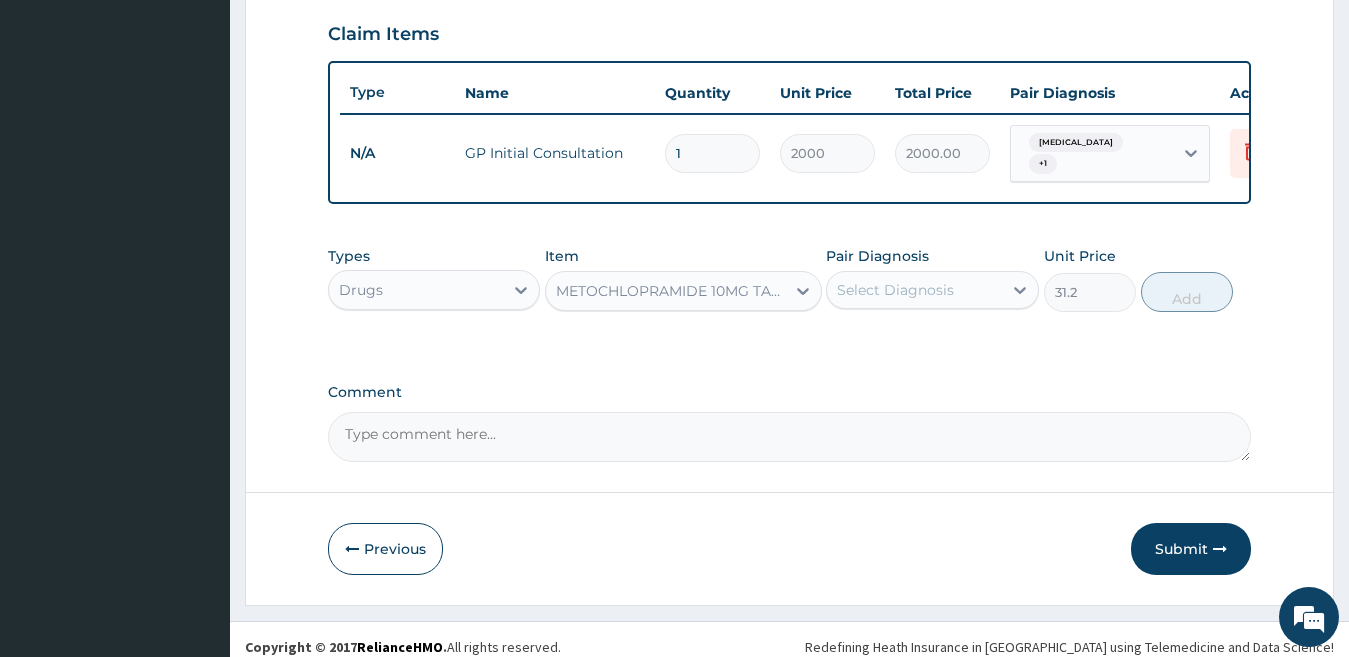 click on "PA Code / Prescription Code Enter Code(Secondary Care Only) Encounter Date 10-07-2025 Important Notice Please enter PA codes before entering items that are not attached to a PA code   All diagnoses entered must be linked to a claim item. Diagnosis & Claim Items that are visible but inactive cannot be edited because they were imported from an already approved PA code. Diagnosis Gastritis Query Vomiting Query NB: All diagnosis must be linked to a claim item Claim Items Type Name Quantity Unit Price Total Price Pair Diagnosis Actions N/A GP Initial Consultation 1 2000 2000.00 Gastritis  + 1 Delete Types Drugs Item METOCHLOPRAMIDE 10MG TAB/PLASIL Pair Diagnosis Select Diagnosis Unit Price 31.2 Add Comment" at bounding box center (790, -15) 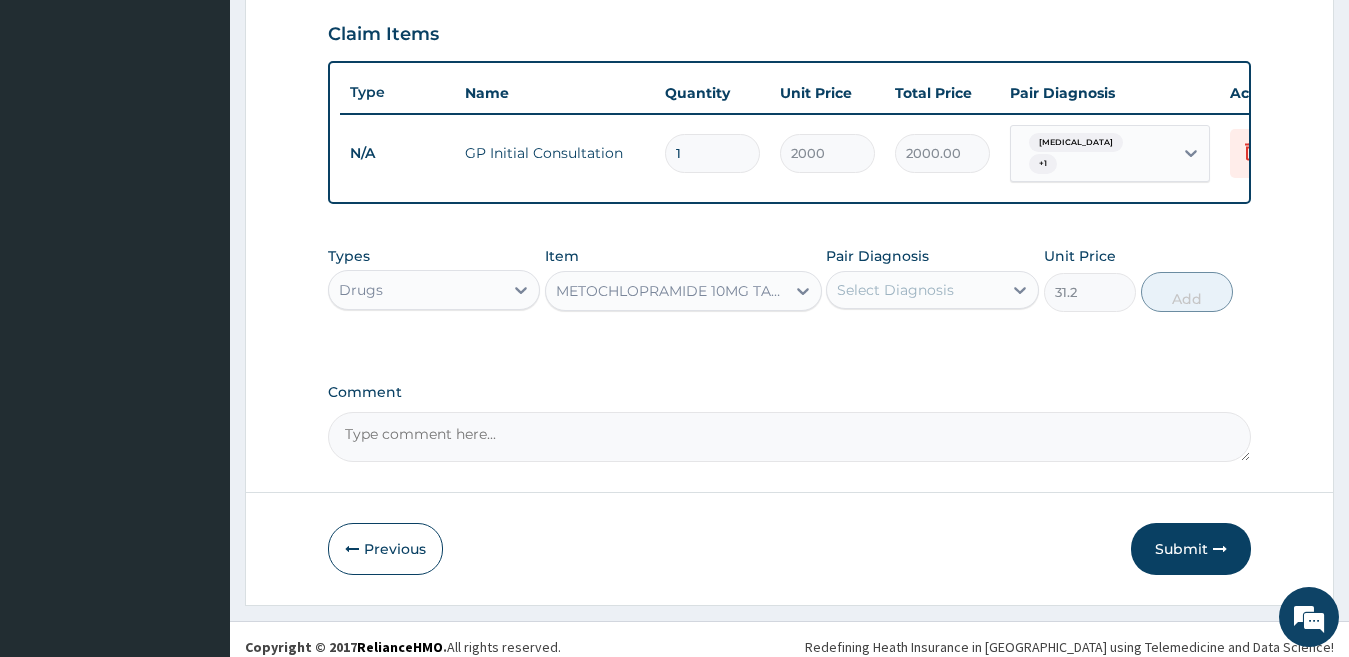 click on "METOCHLOPRAMIDE 10MG TAB/PLASIL" at bounding box center [671, 291] 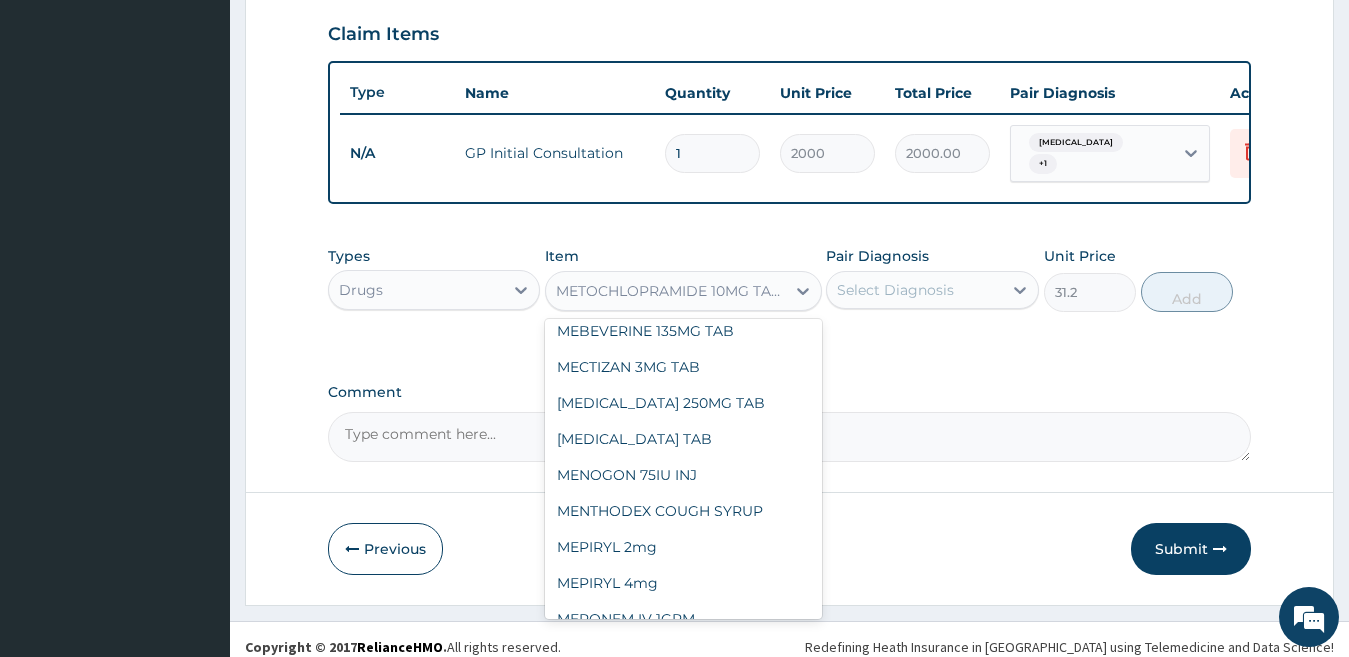 scroll, scrollTop: 25446, scrollLeft: 0, axis: vertical 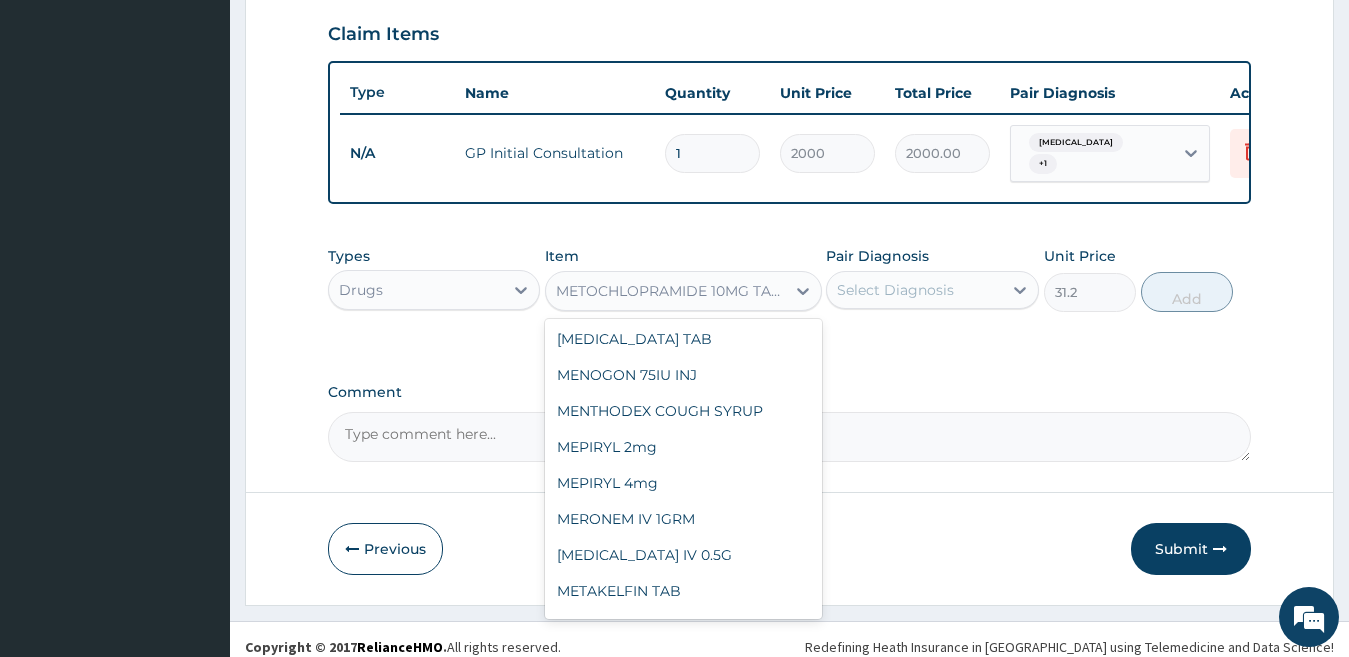click on "METOCHLOPRAMIDE 5MG INJ" at bounding box center (683, 719) 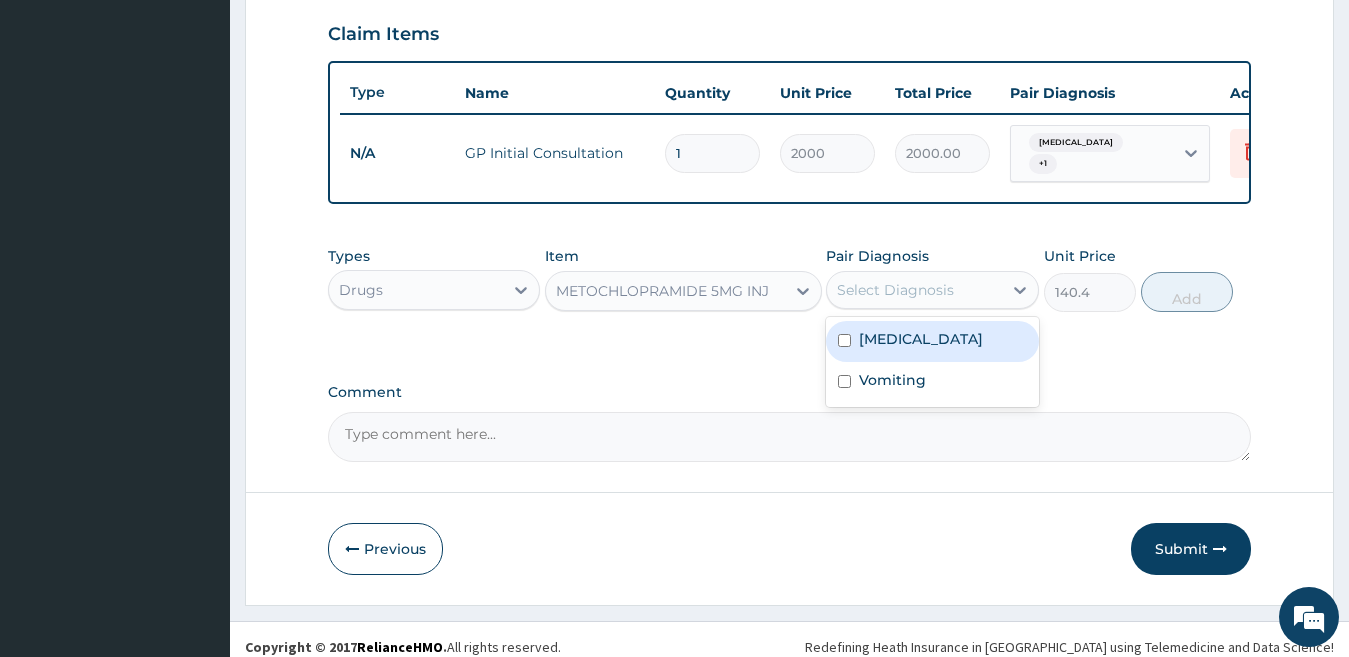 click on "Select Diagnosis" at bounding box center (895, 290) 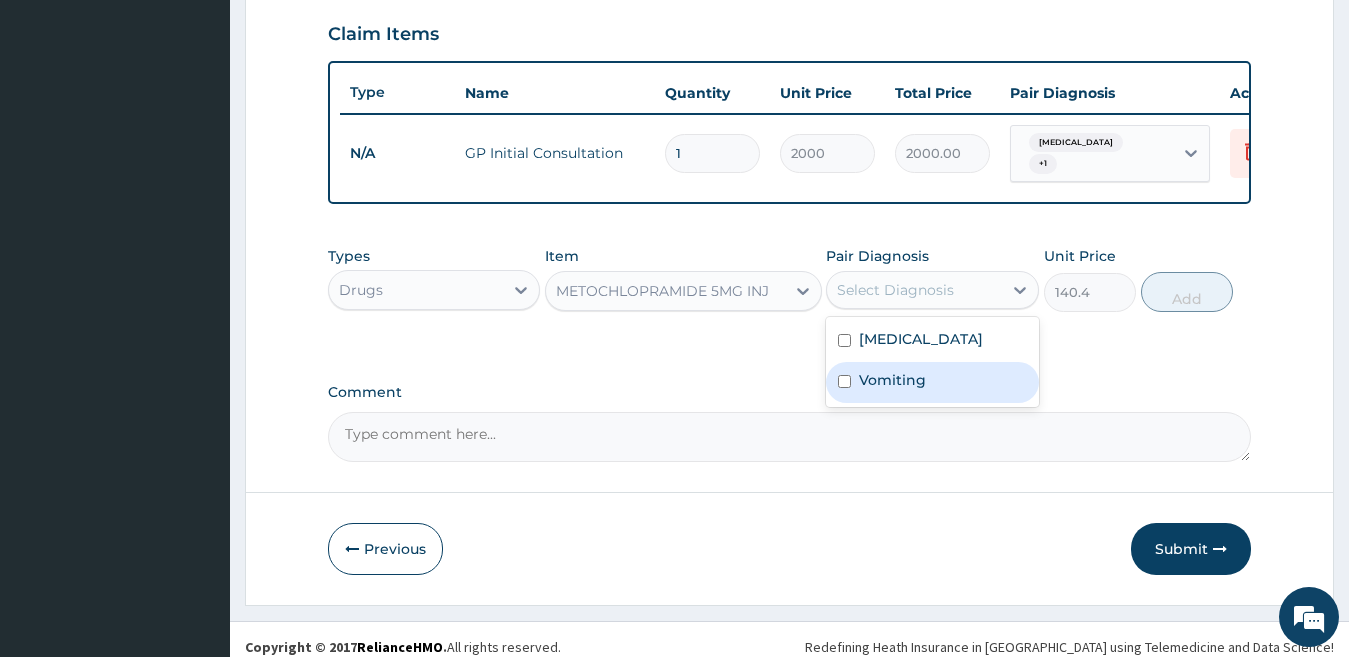 click on "Vomiting" at bounding box center (932, 382) 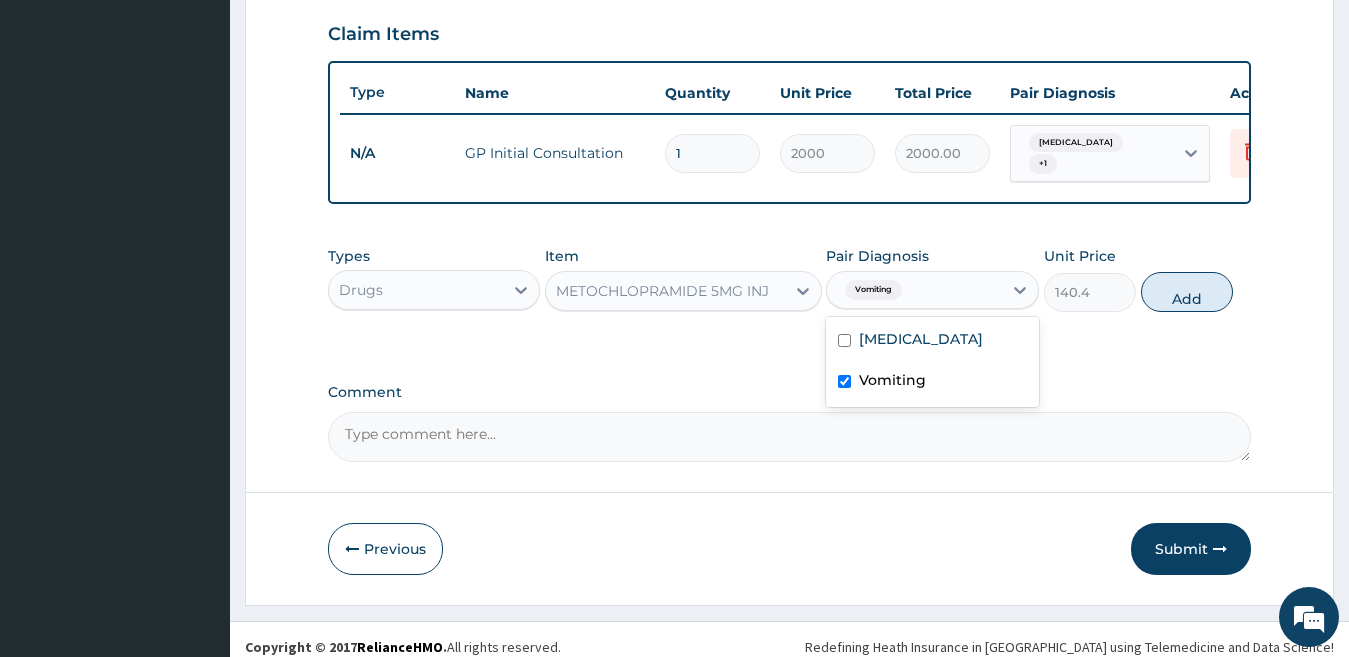 checkbox on "true" 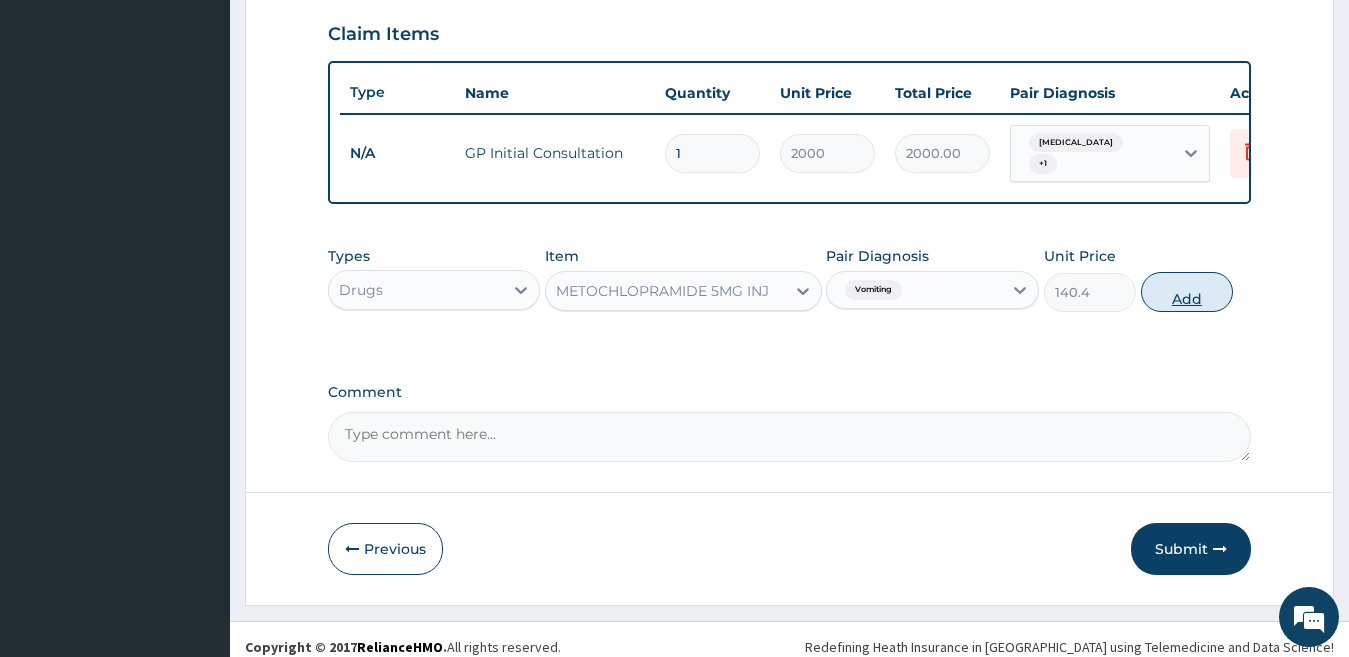 click on "Add" at bounding box center (1187, 292) 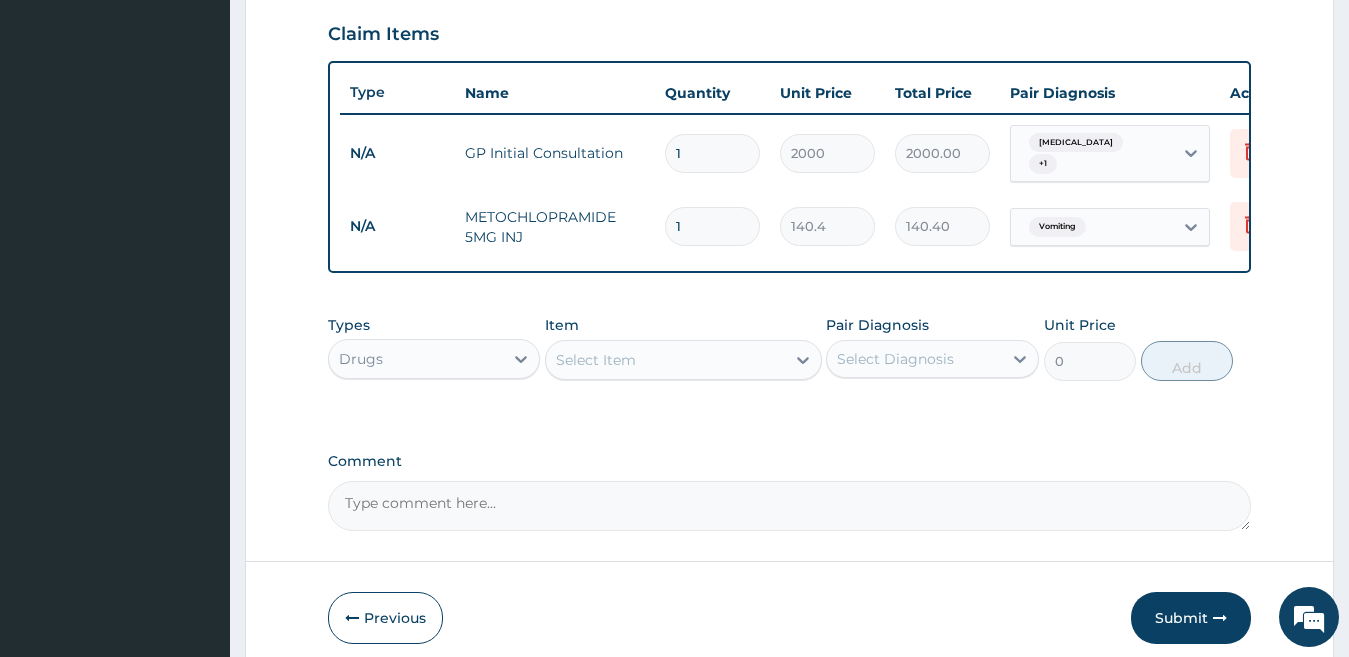 type 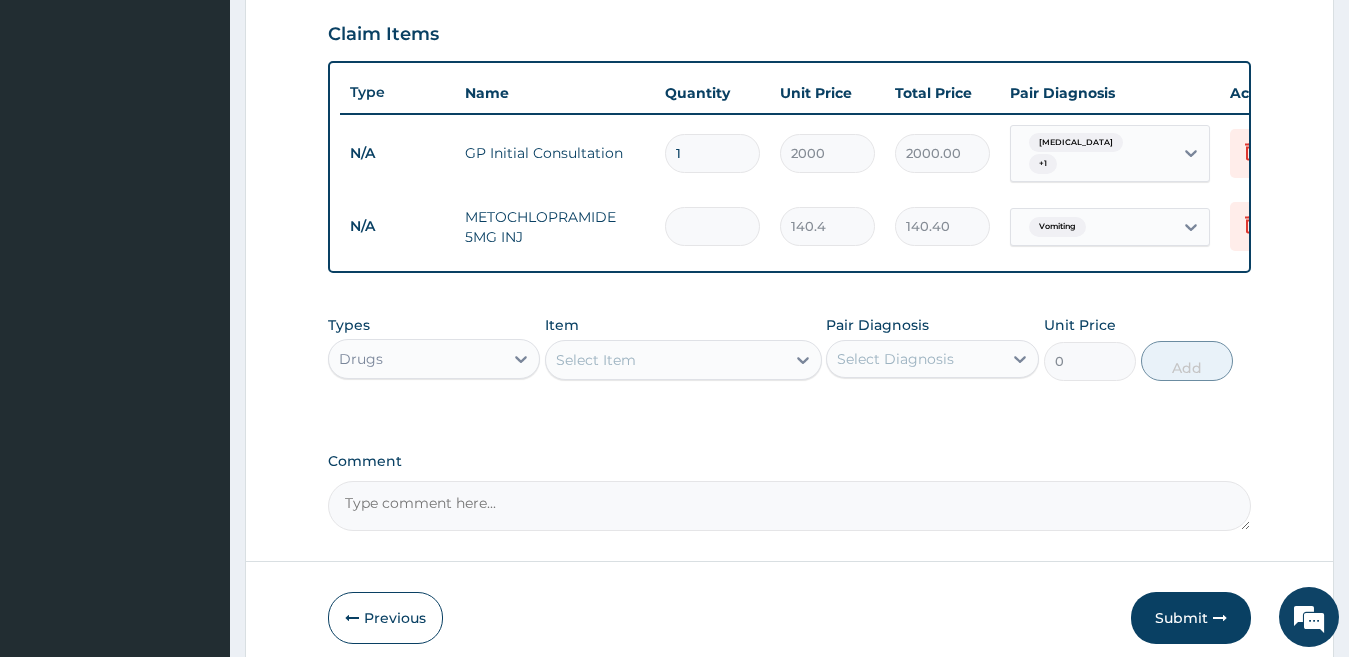 type on "0.00" 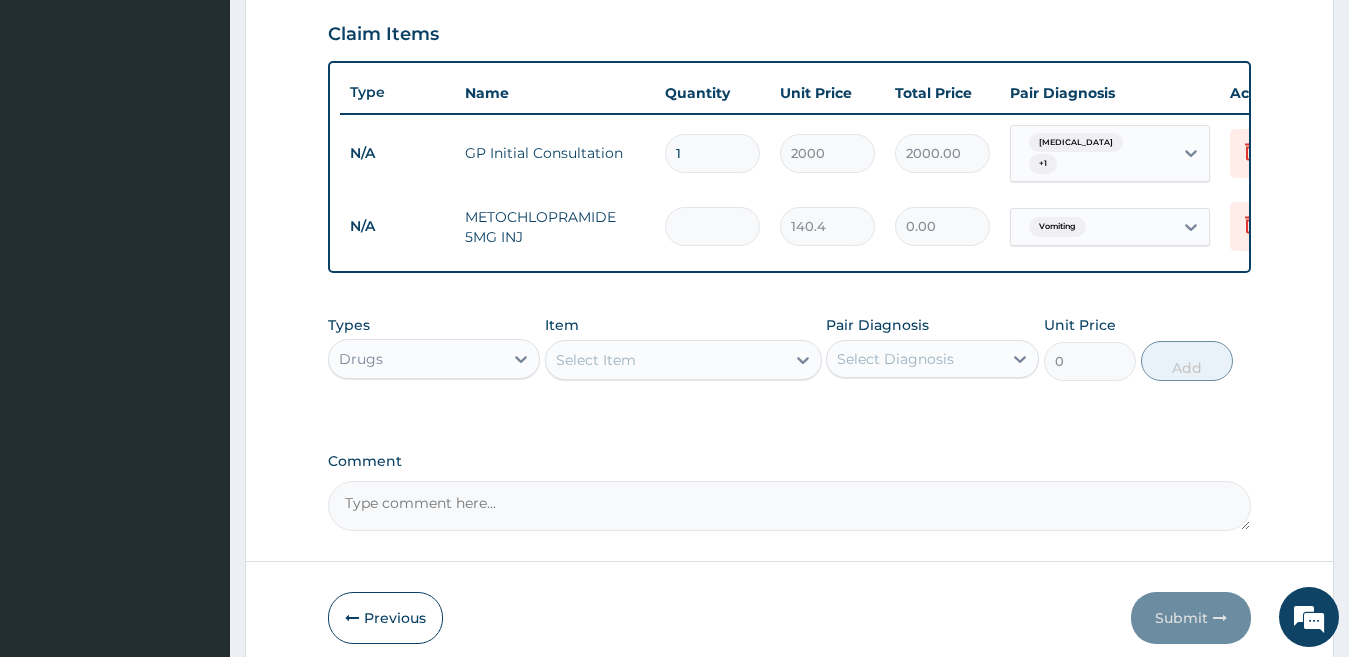 type on "3" 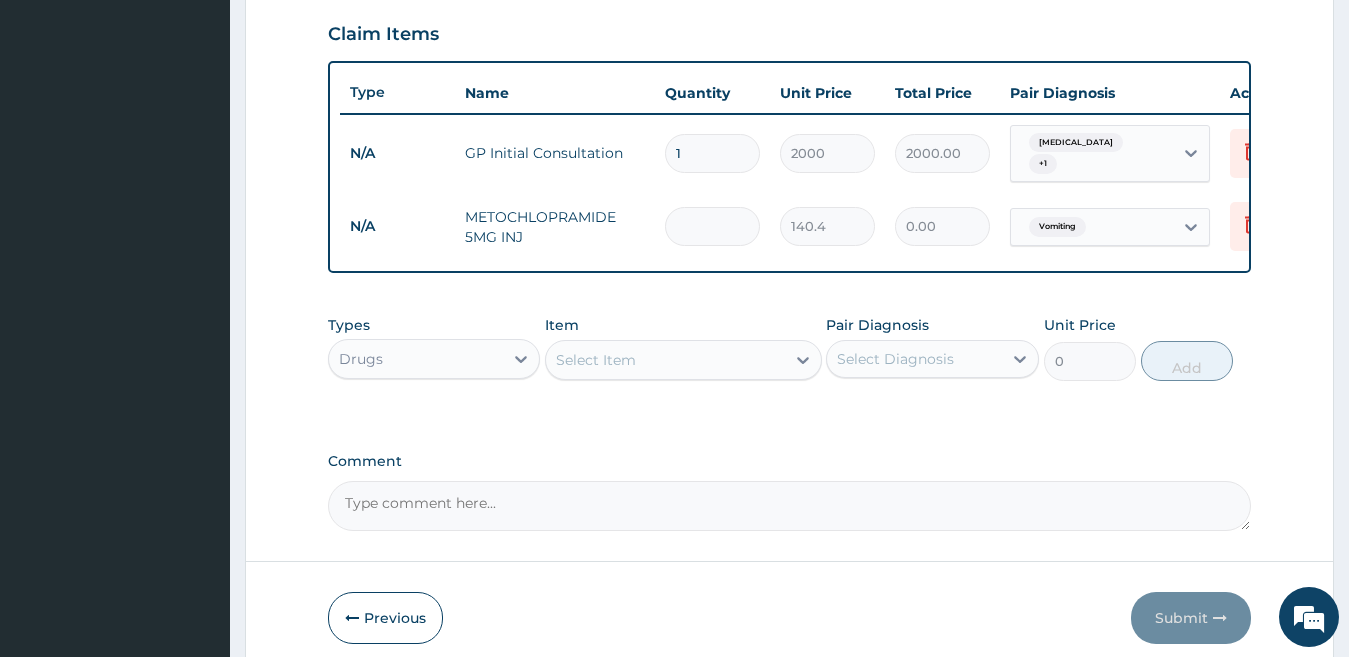 type on "421.20" 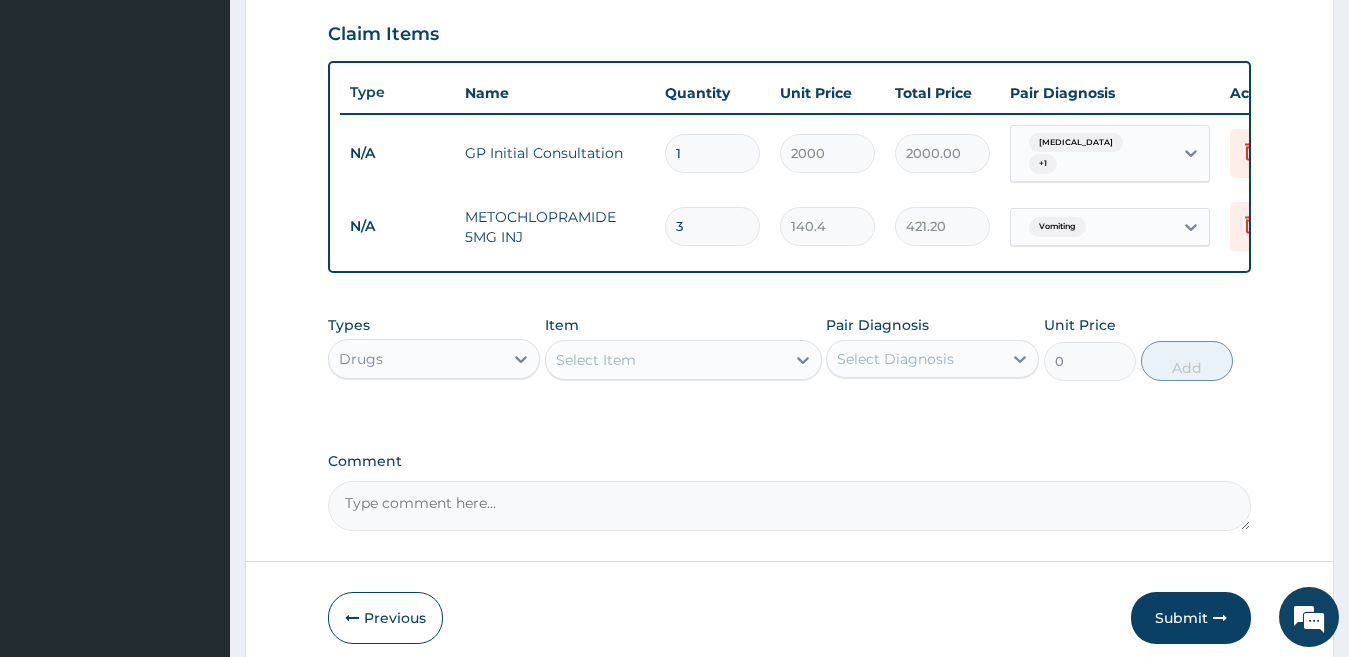 type 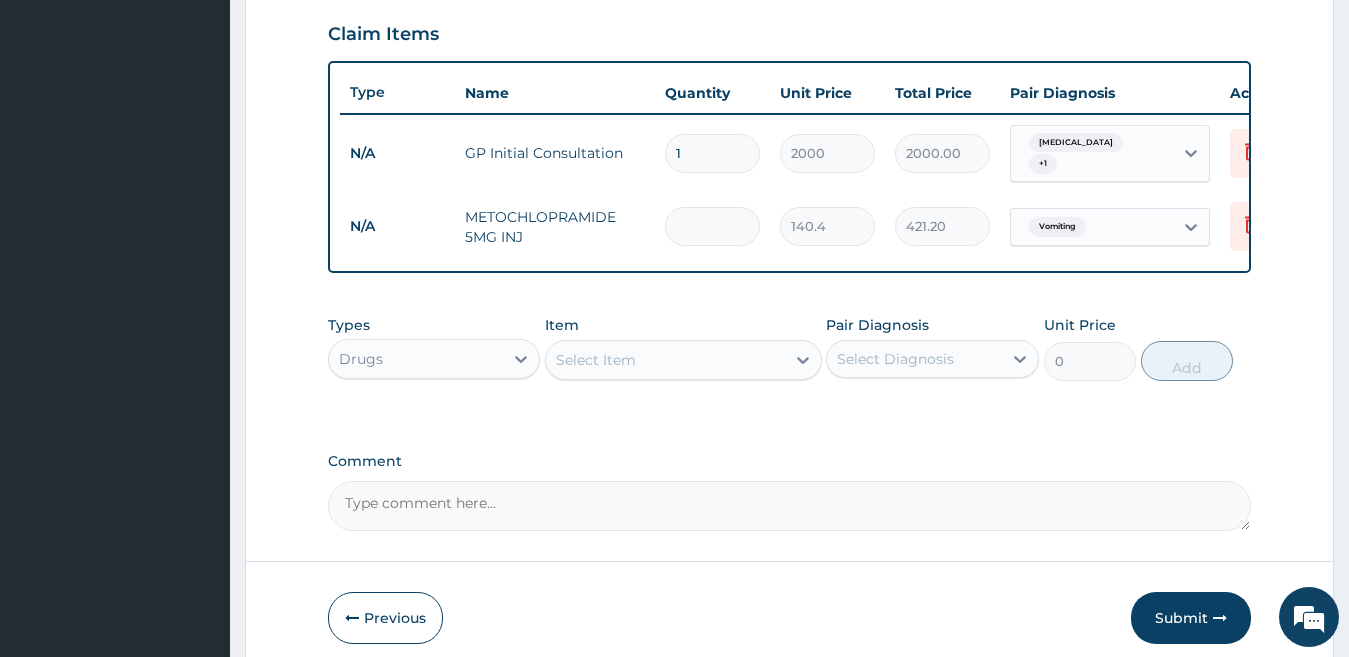 type on "0.00" 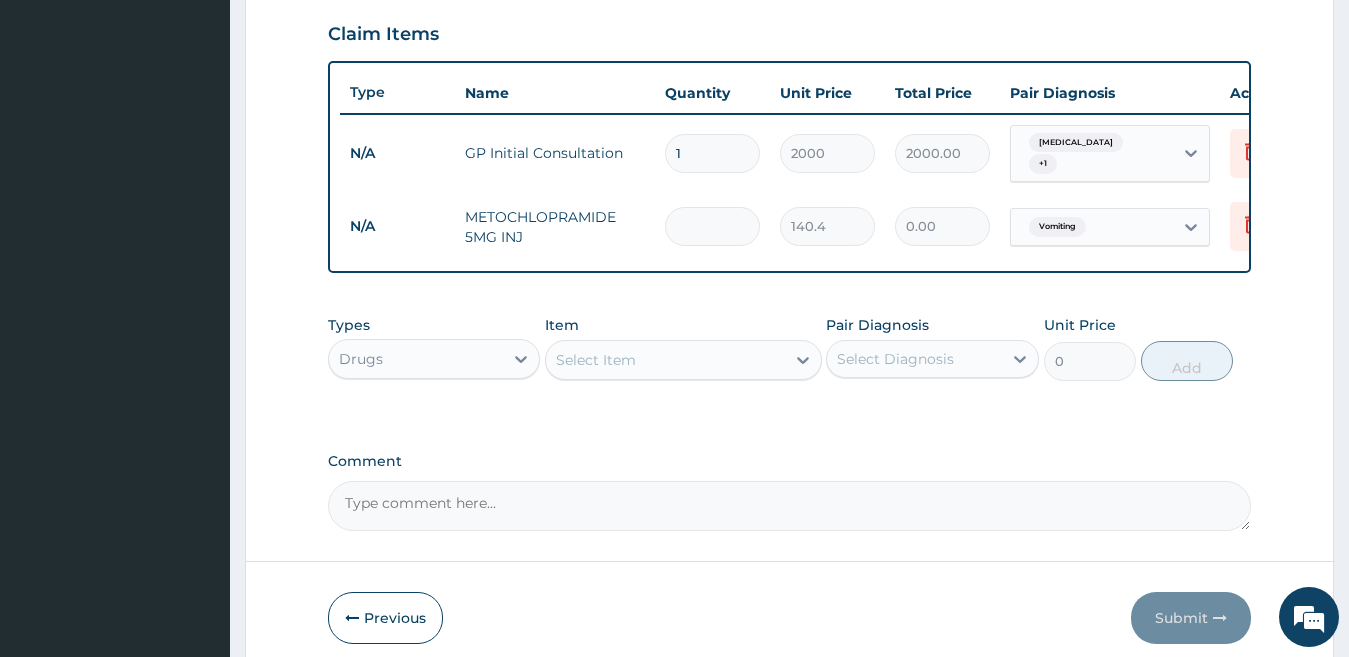 type on "2" 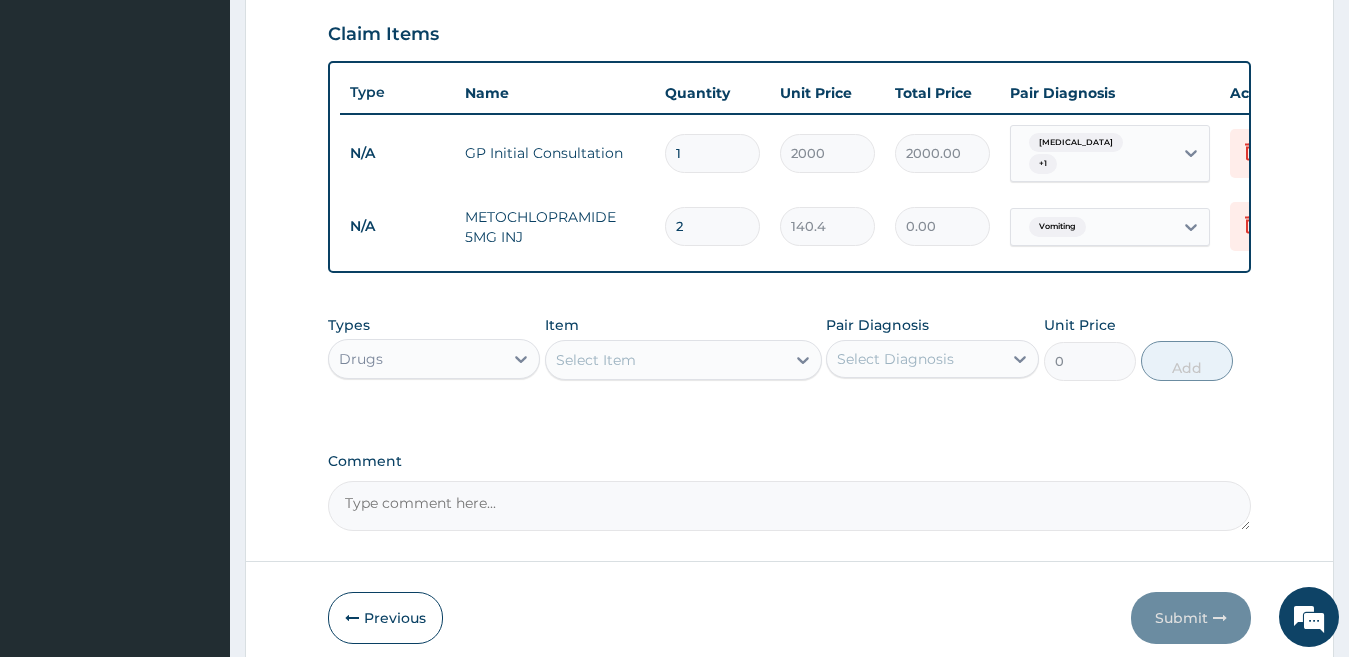 type on "280.80" 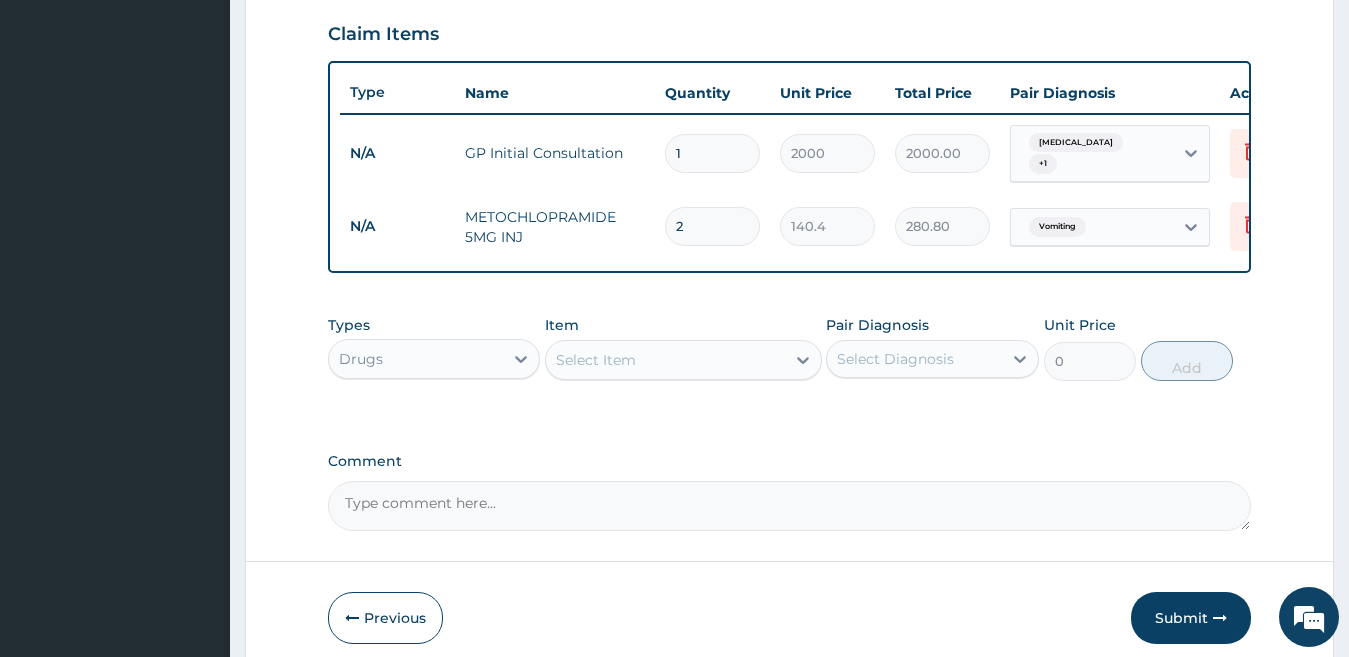 type on "2" 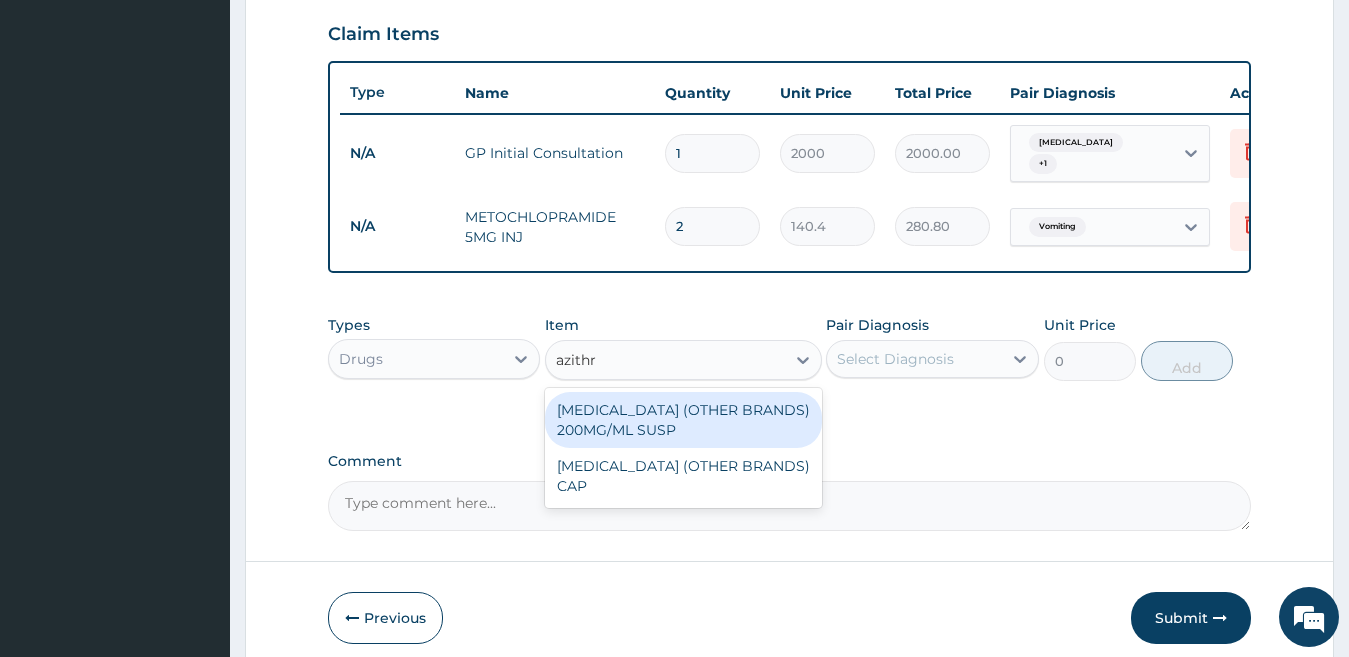 type on "azithro" 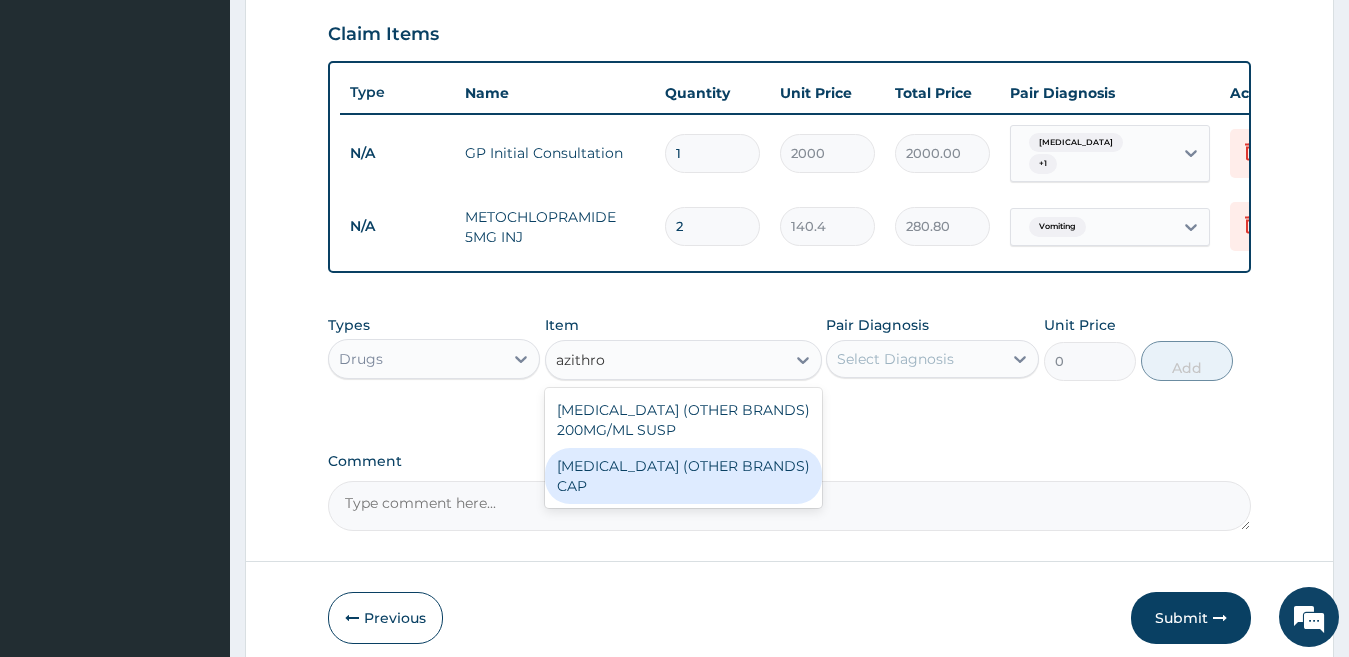 click on "AZITHROMYCIN (OTHER BRANDS) CAP" at bounding box center (683, 476) 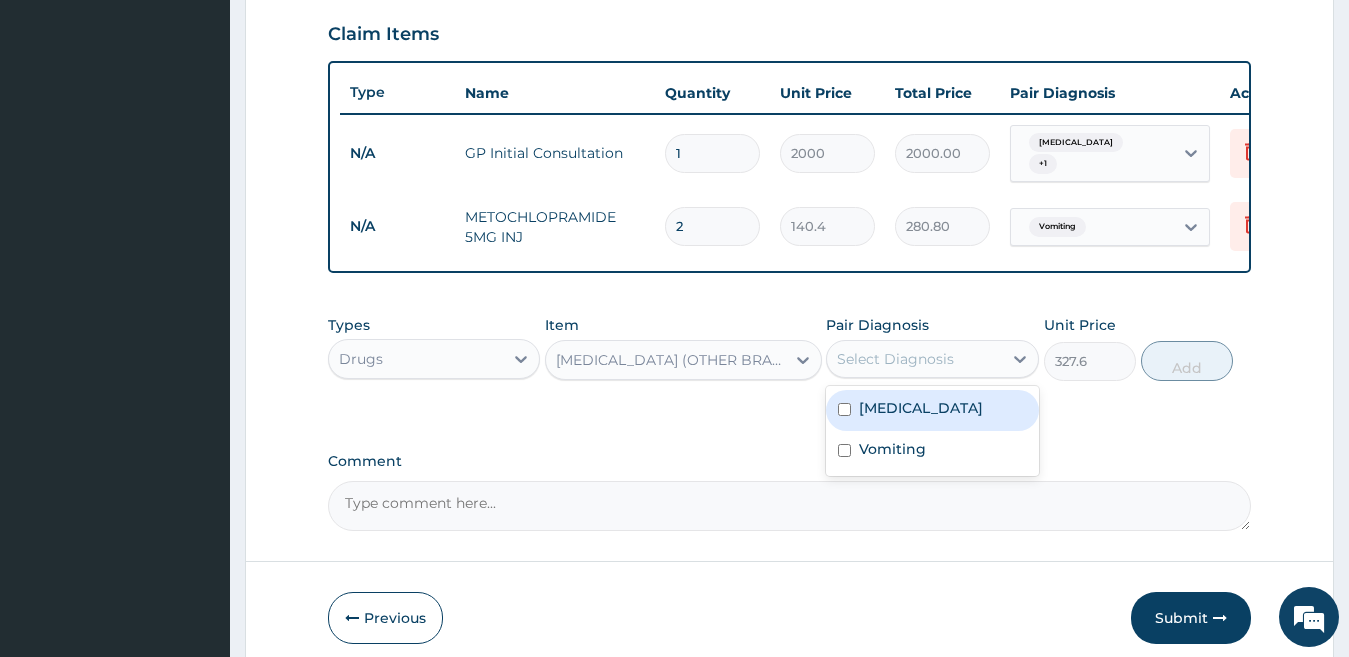 click on "Select Diagnosis" at bounding box center (914, 359) 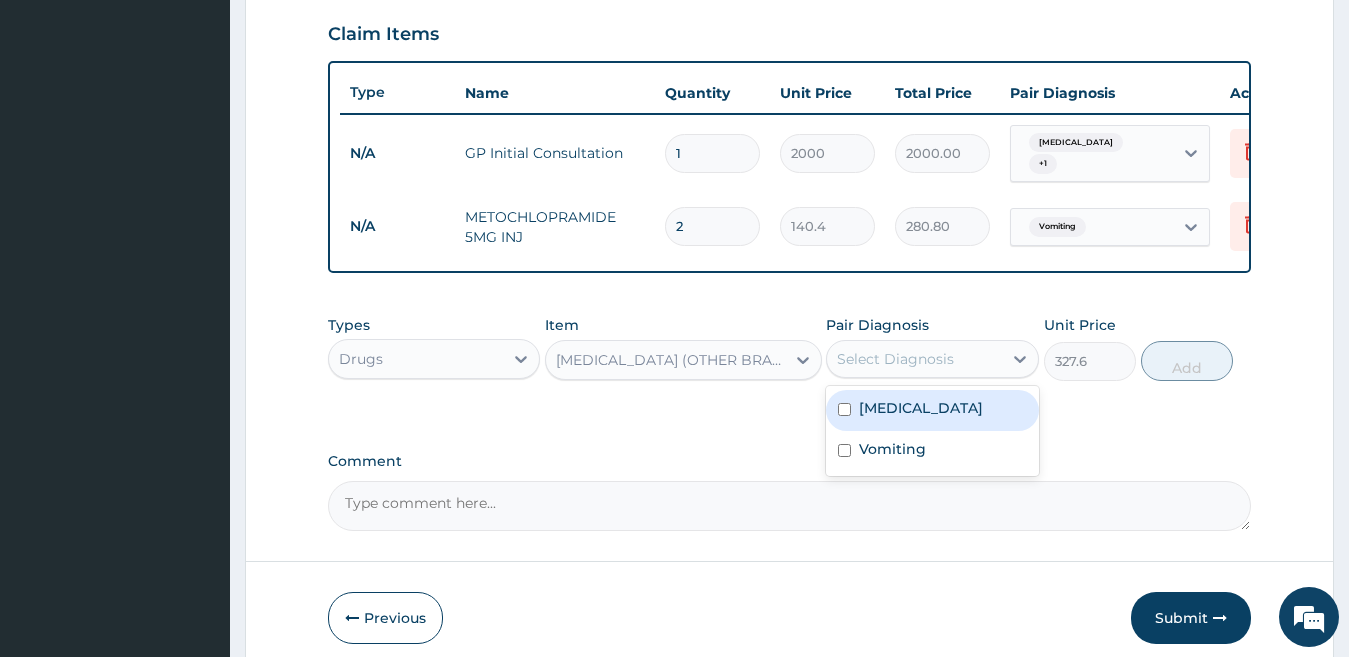 click on "Gastritis" at bounding box center [932, 410] 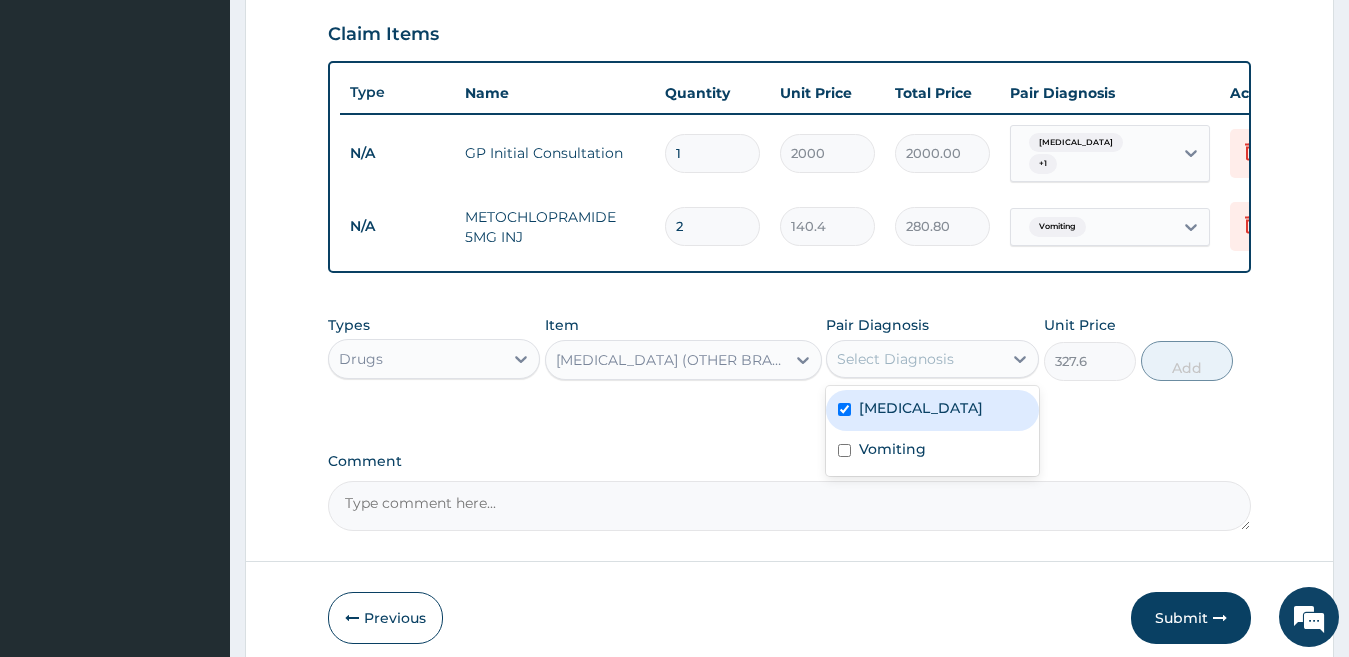 checkbox on "true" 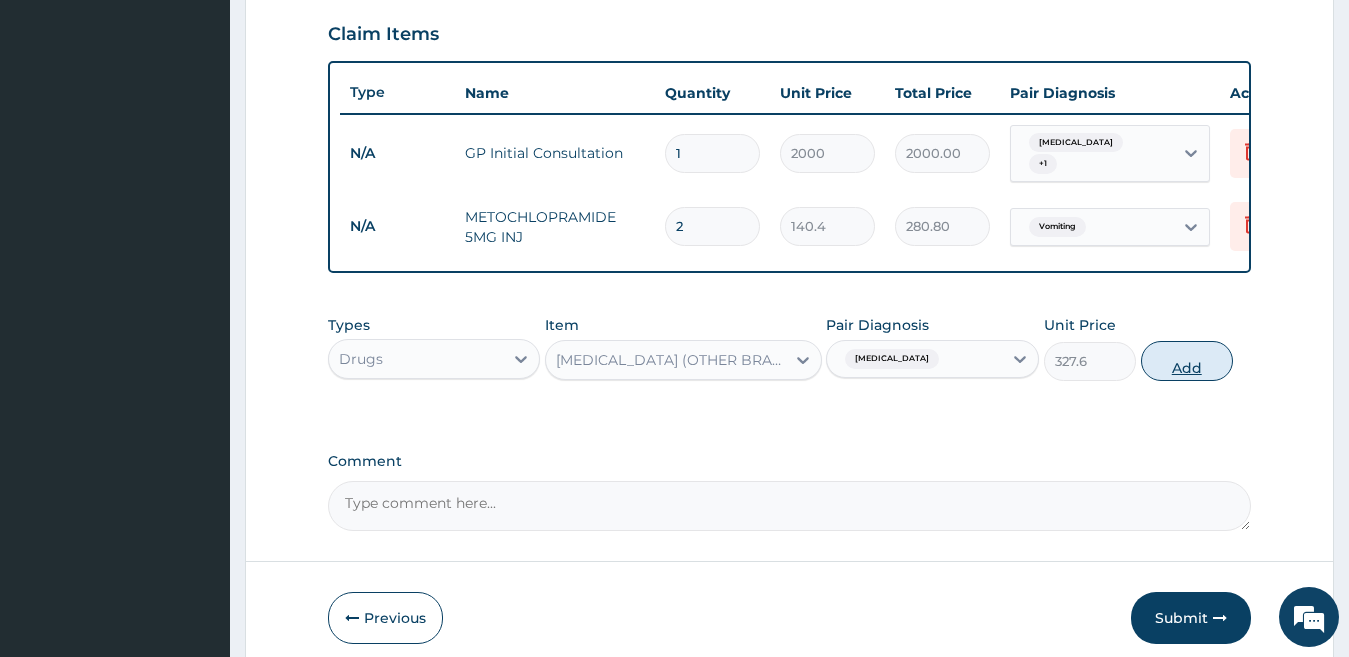 click on "Add" at bounding box center [1187, 361] 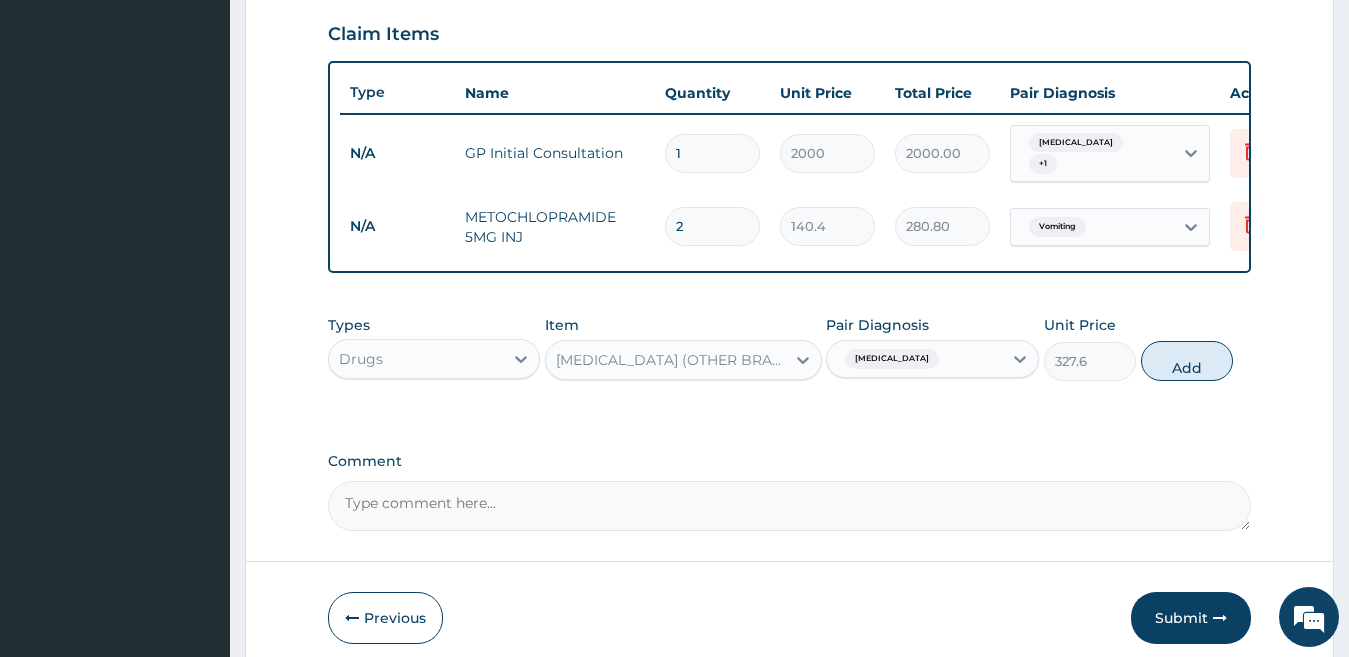 type on "0" 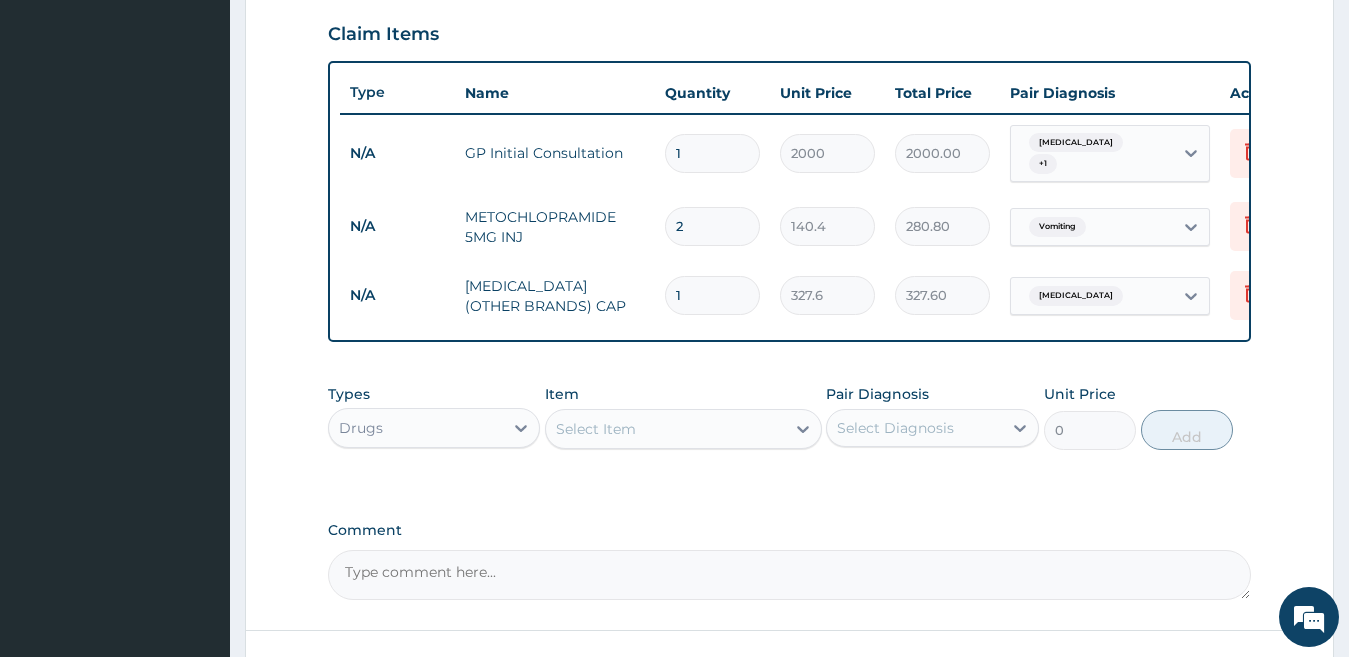 type on "10" 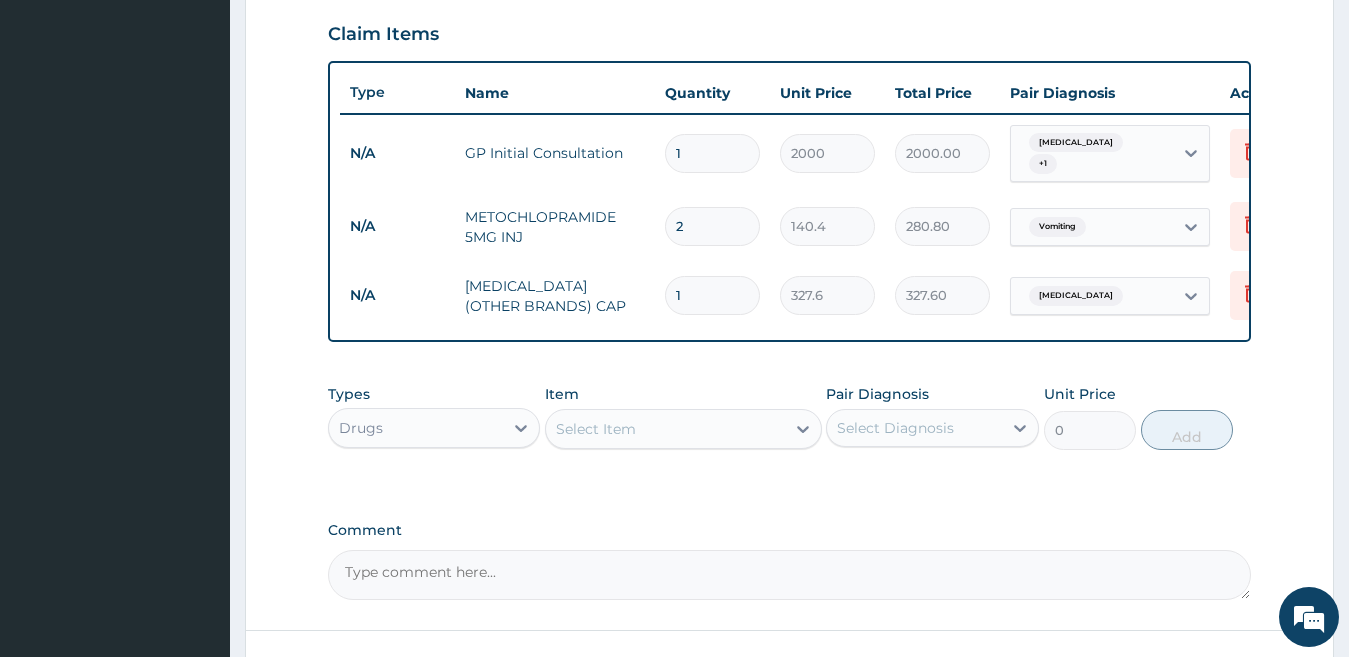type on "3276.00" 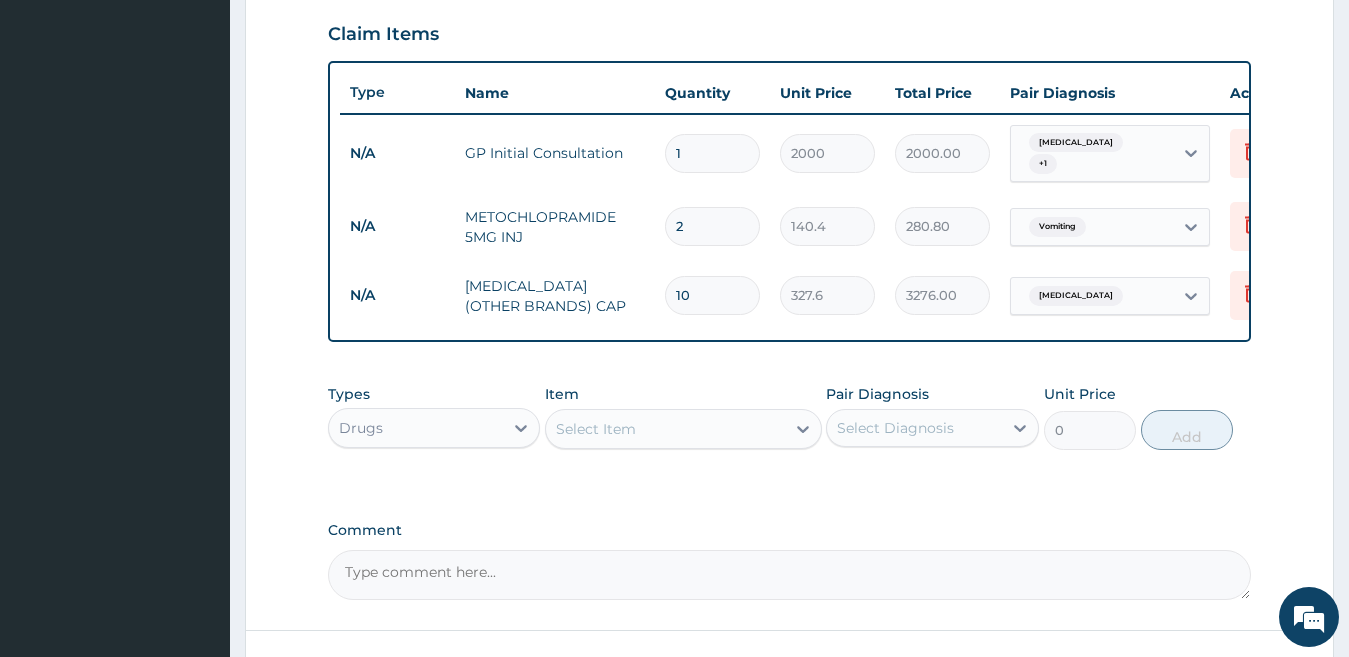 type on "10" 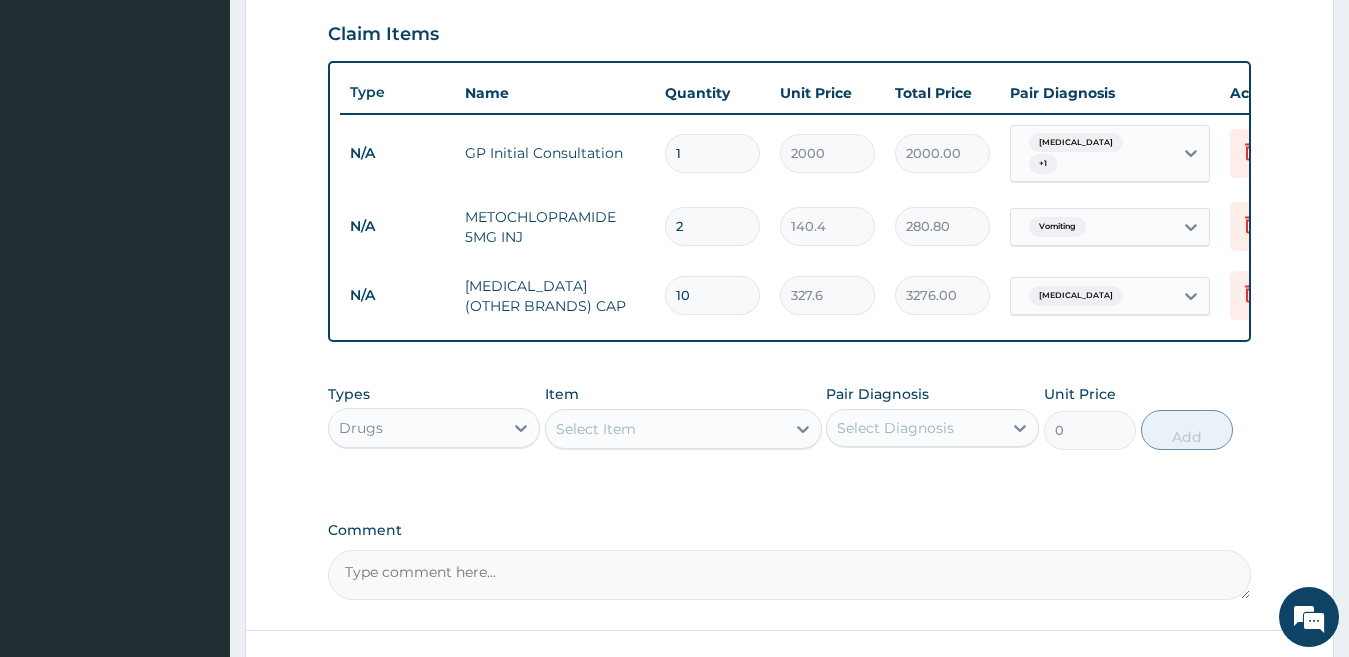 click on "Select Item" at bounding box center (665, 429) 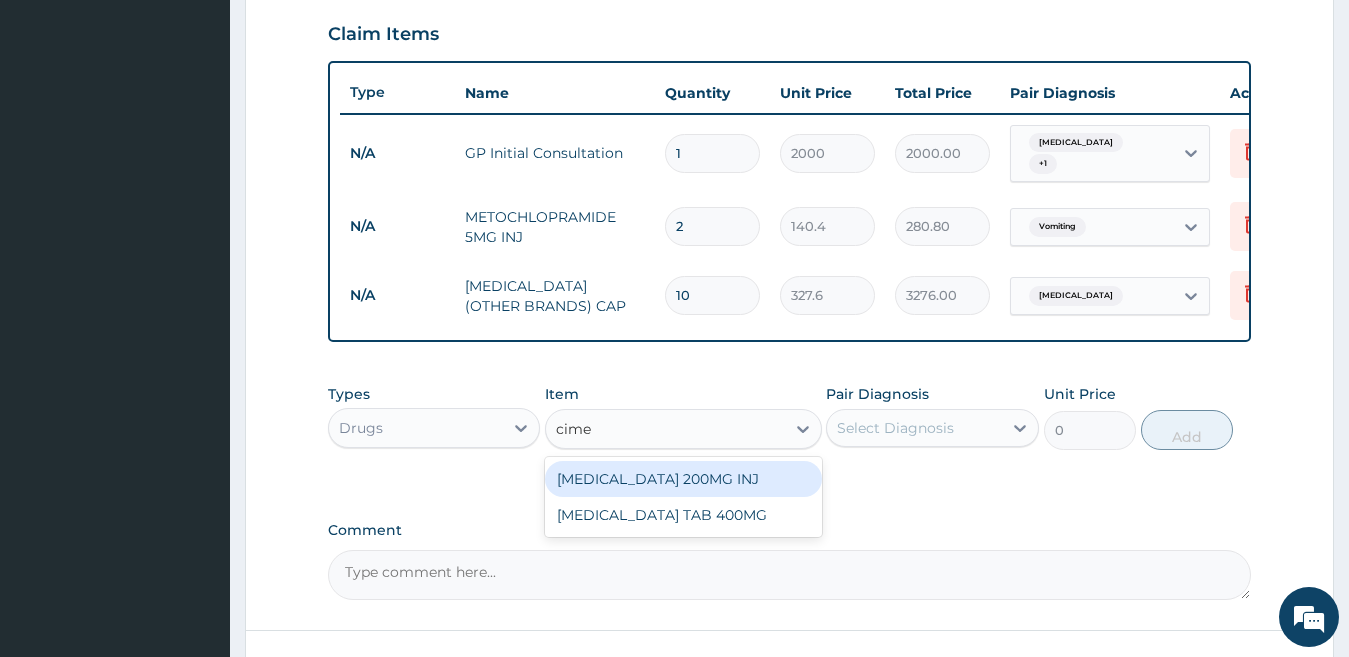type on "cimet" 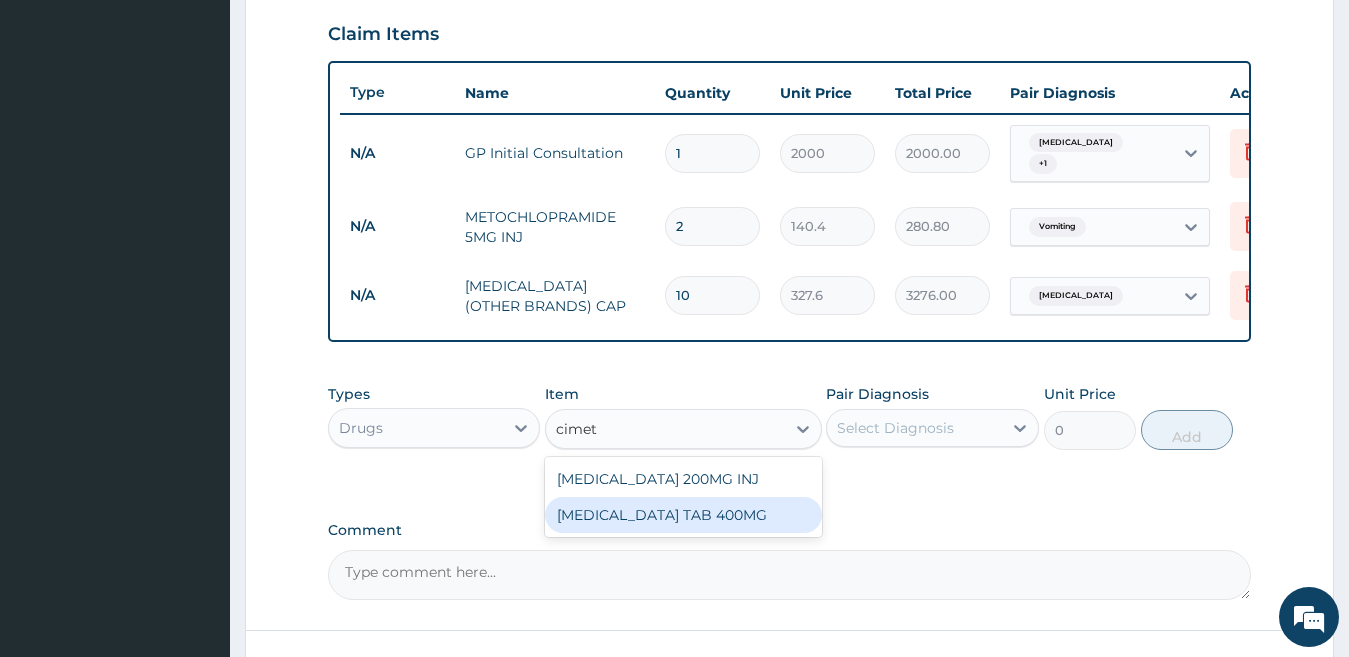 click on "CIMETIDINE TAB 400MG" at bounding box center (683, 515) 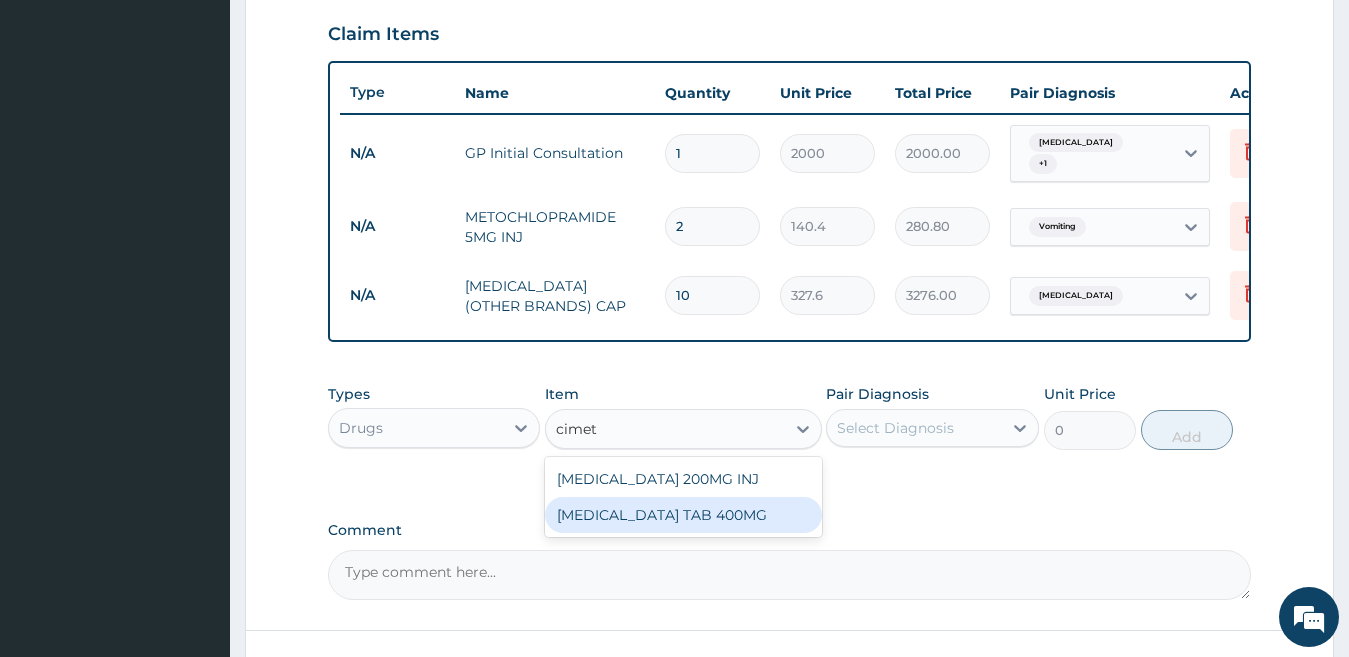 type 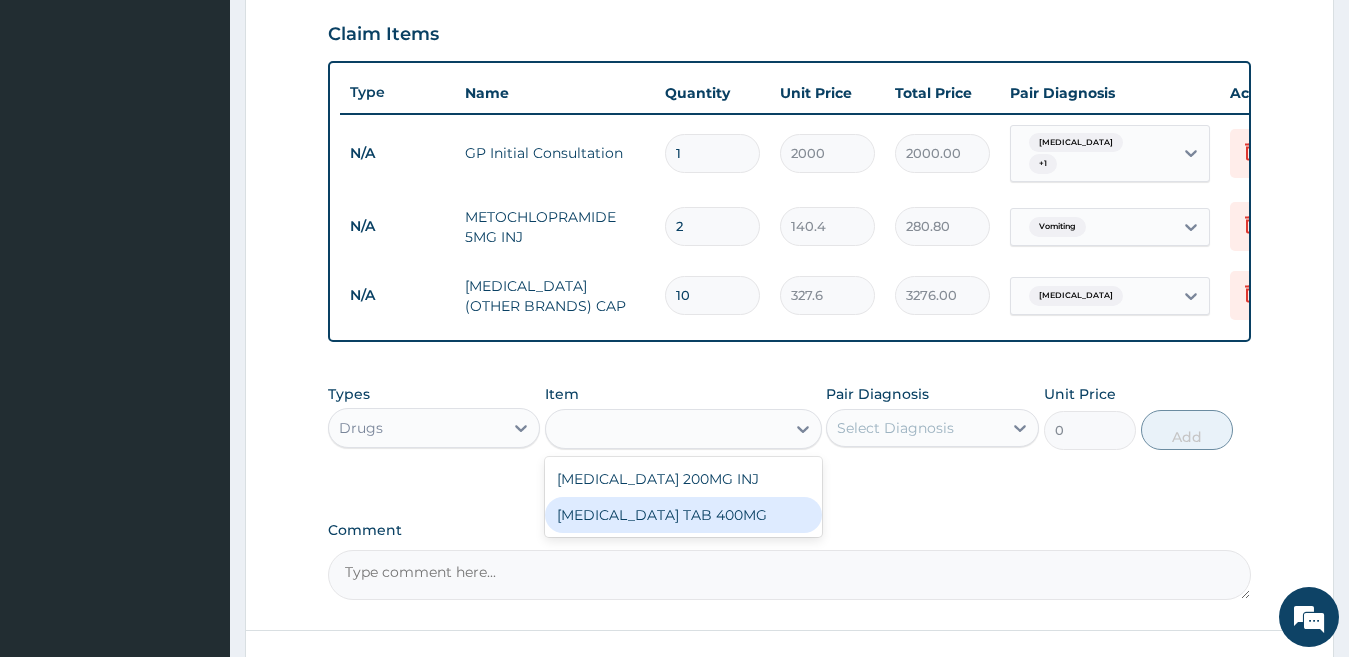 type on "35" 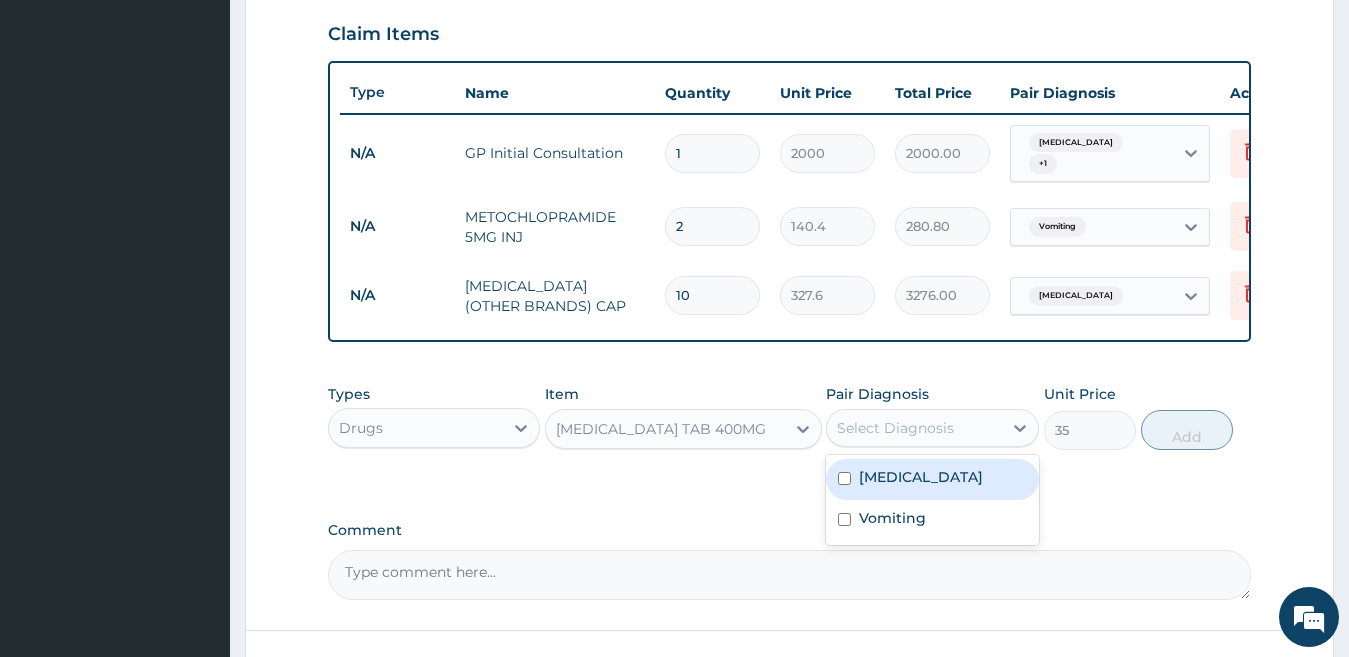 click on "Select Diagnosis" at bounding box center [895, 428] 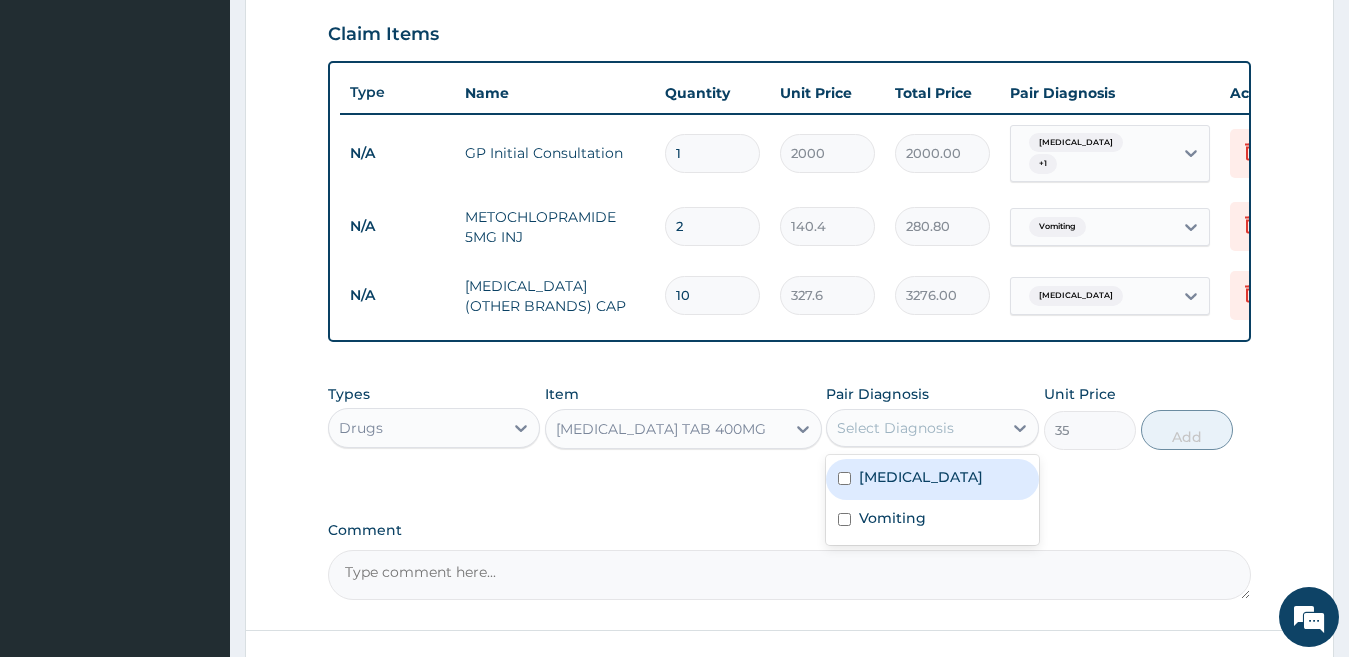 click on "Gastritis" at bounding box center [921, 477] 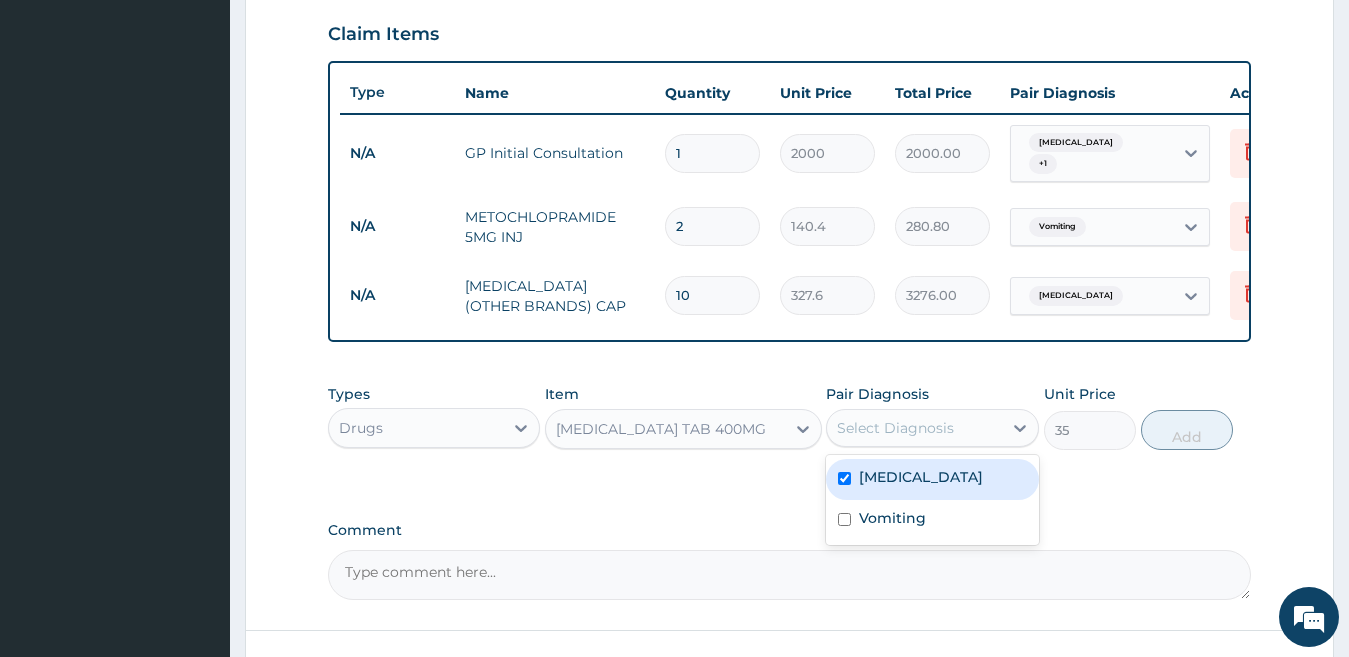 checkbox on "true" 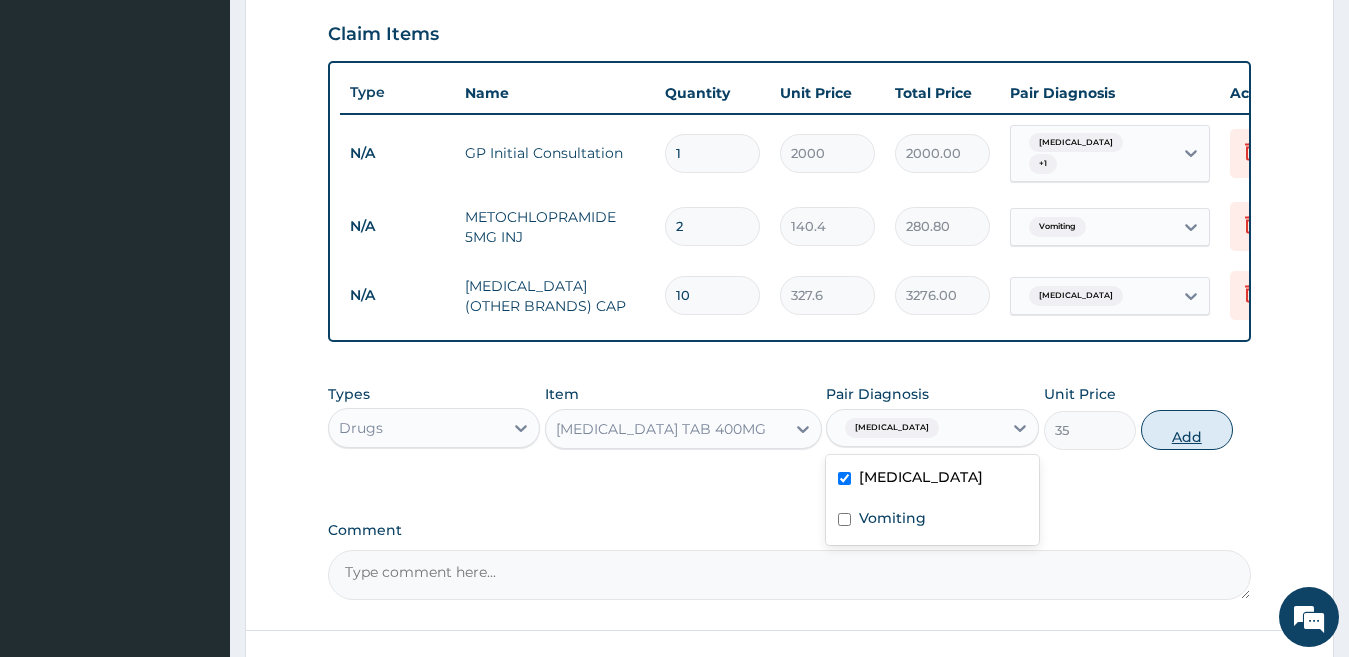click on "Add" at bounding box center (1187, 430) 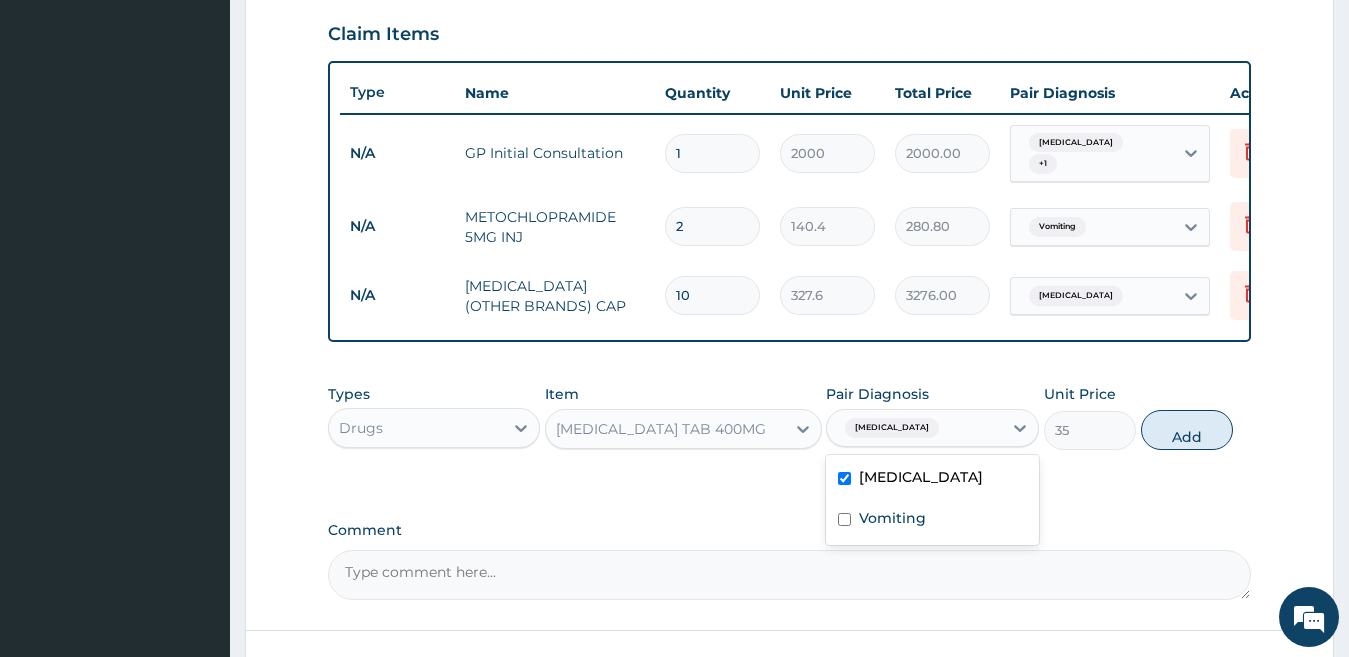 type on "0" 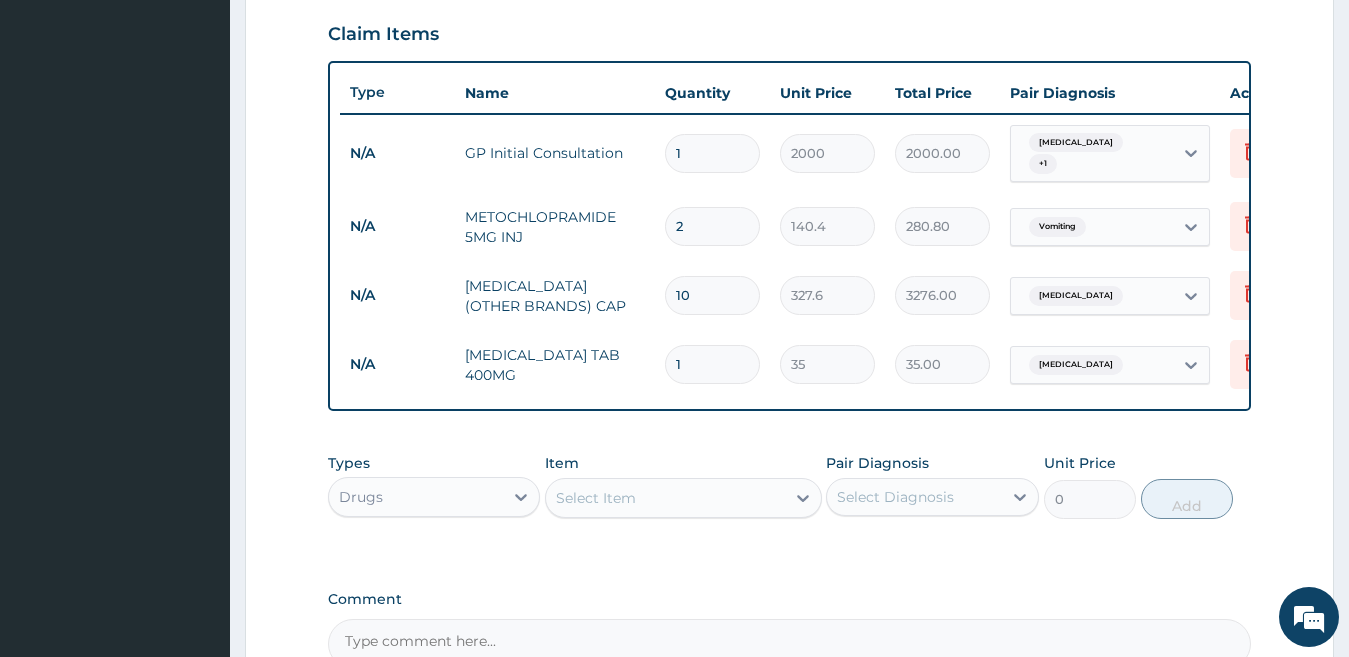 type 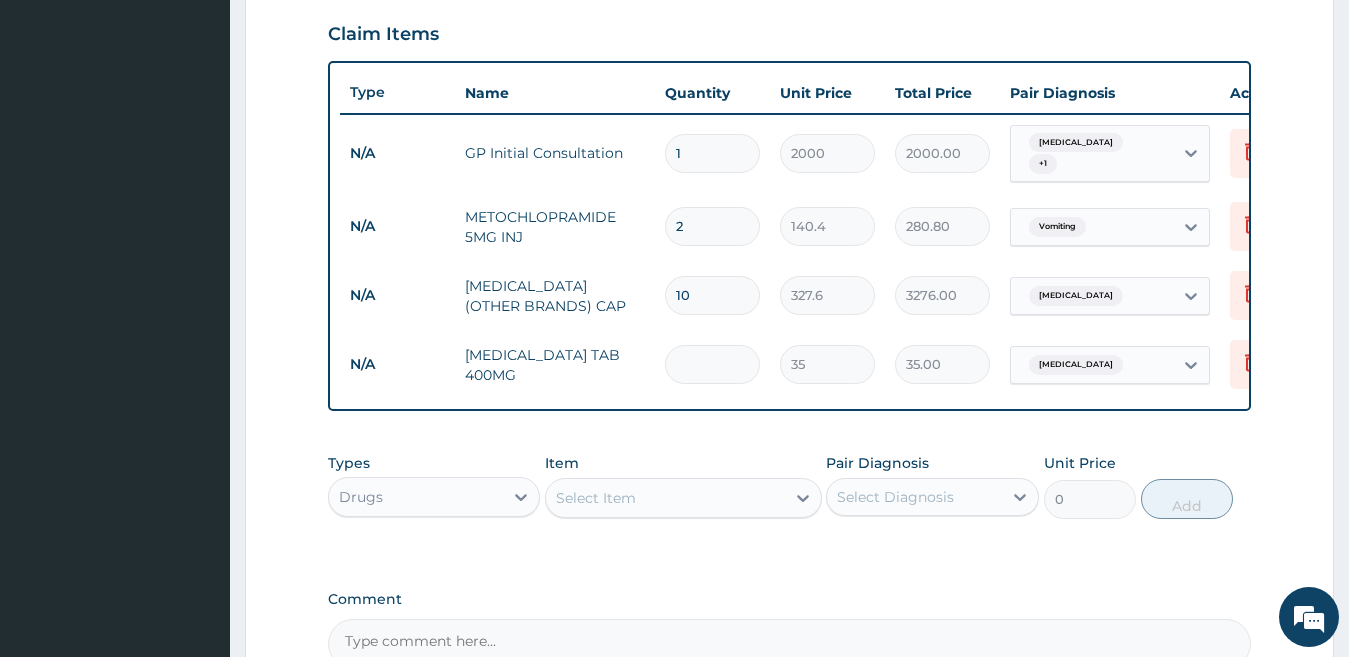 type on "0.00" 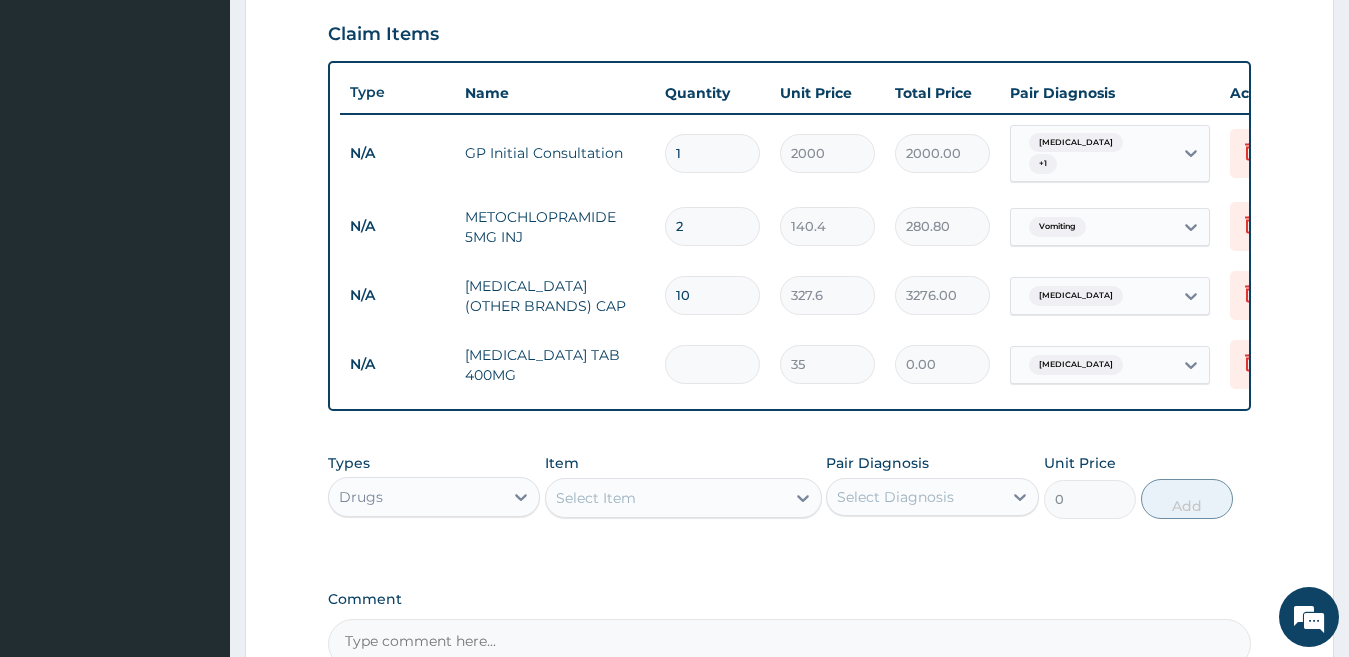 type on "5" 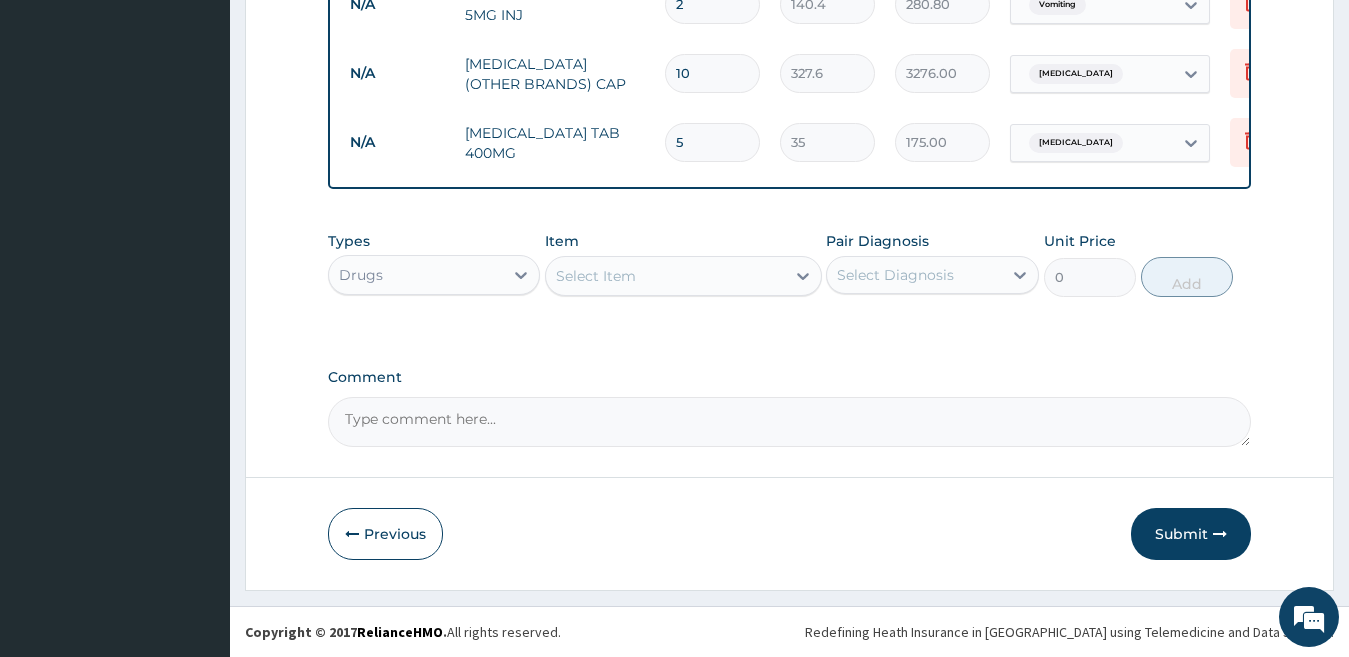 scroll, scrollTop: 914, scrollLeft: 0, axis: vertical 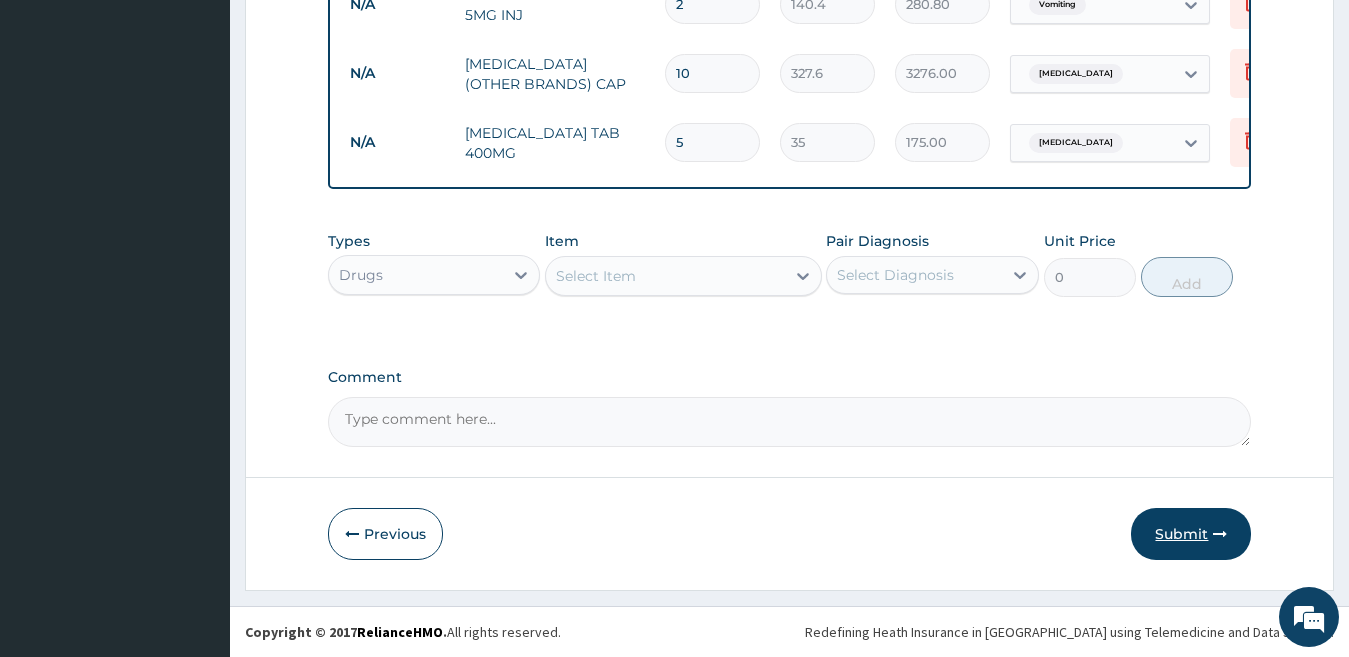 type on "5" 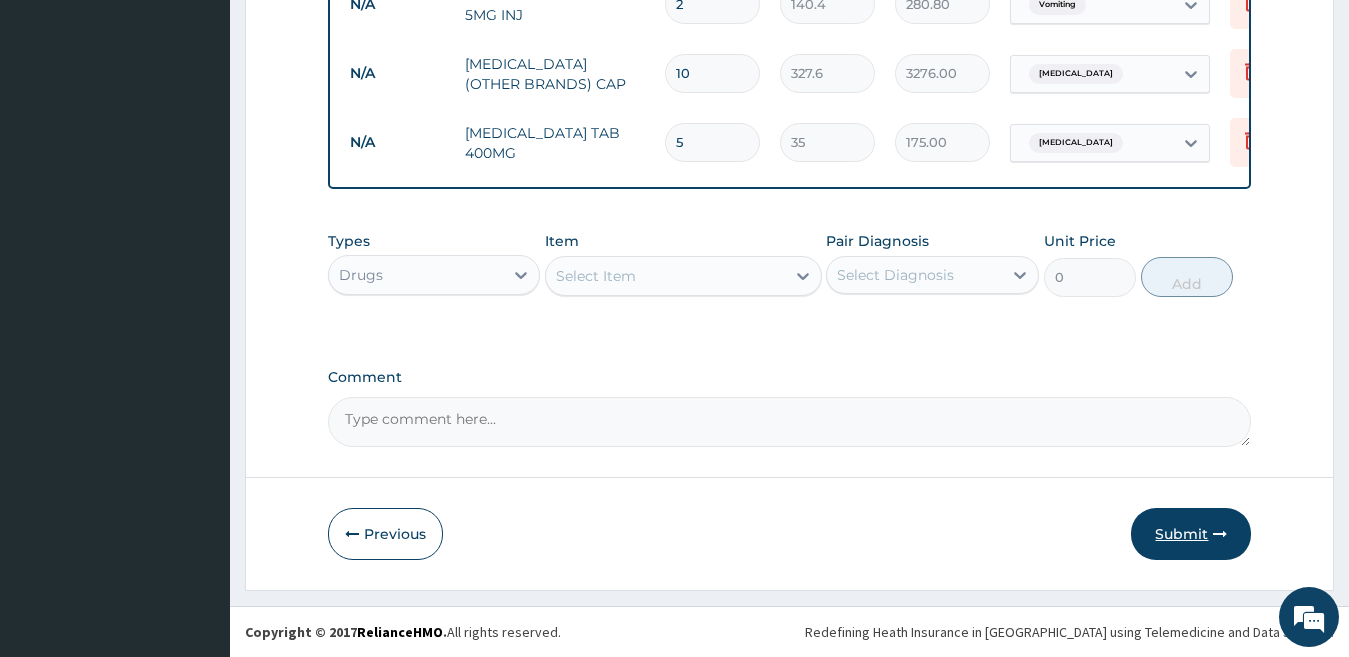 click on "Submit" at bounding box center [1191, 534] 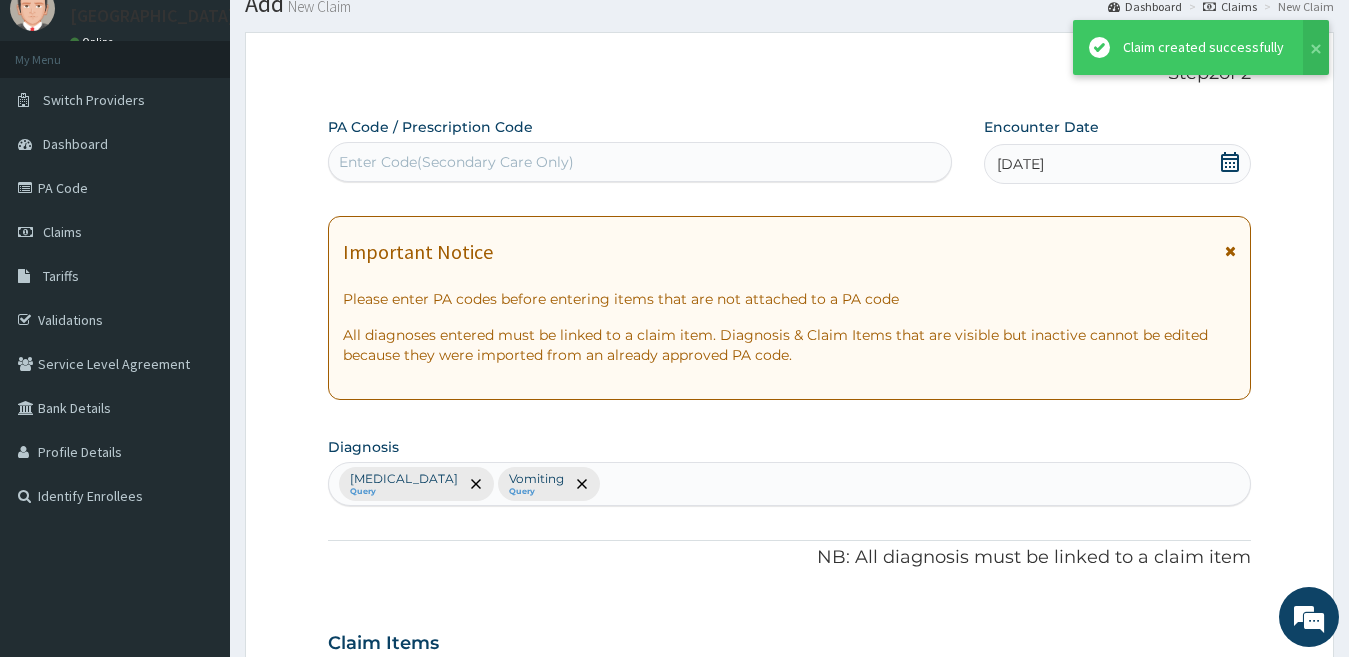 scroll, scrollTop: 914, scrollLeft: 0, axis: vertical 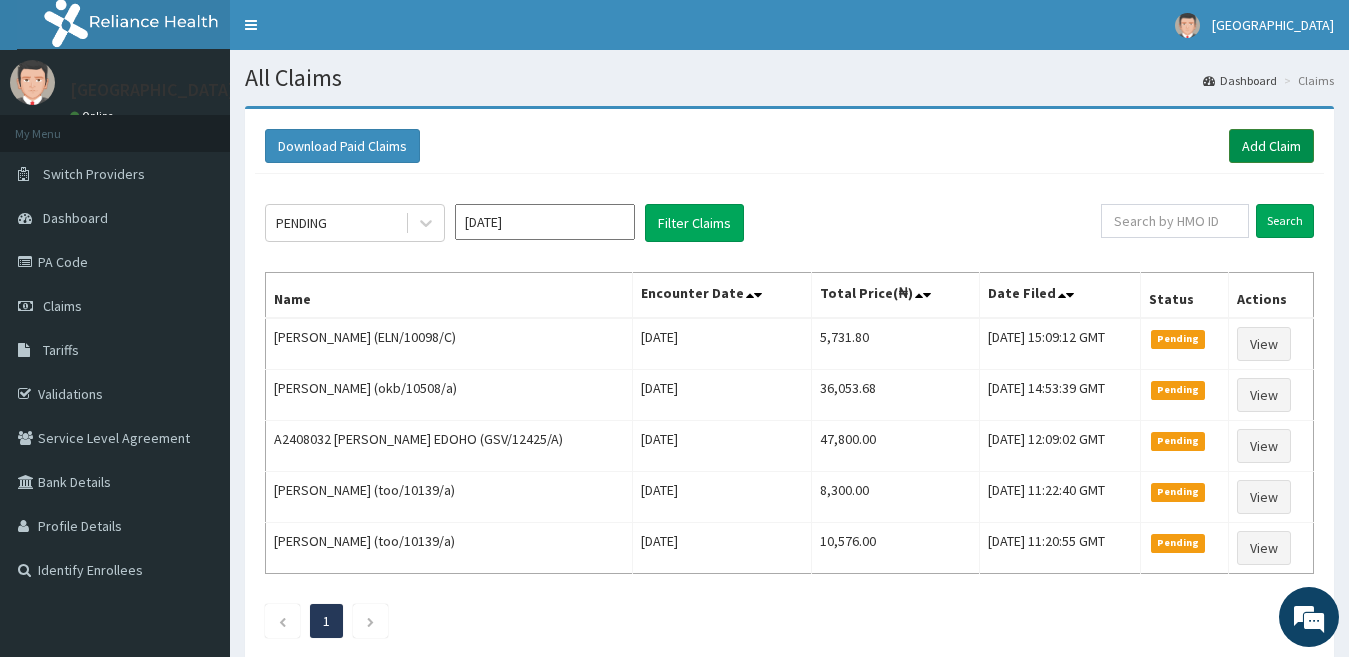 click on "Add Claim" at bounding box center (1271, 146) 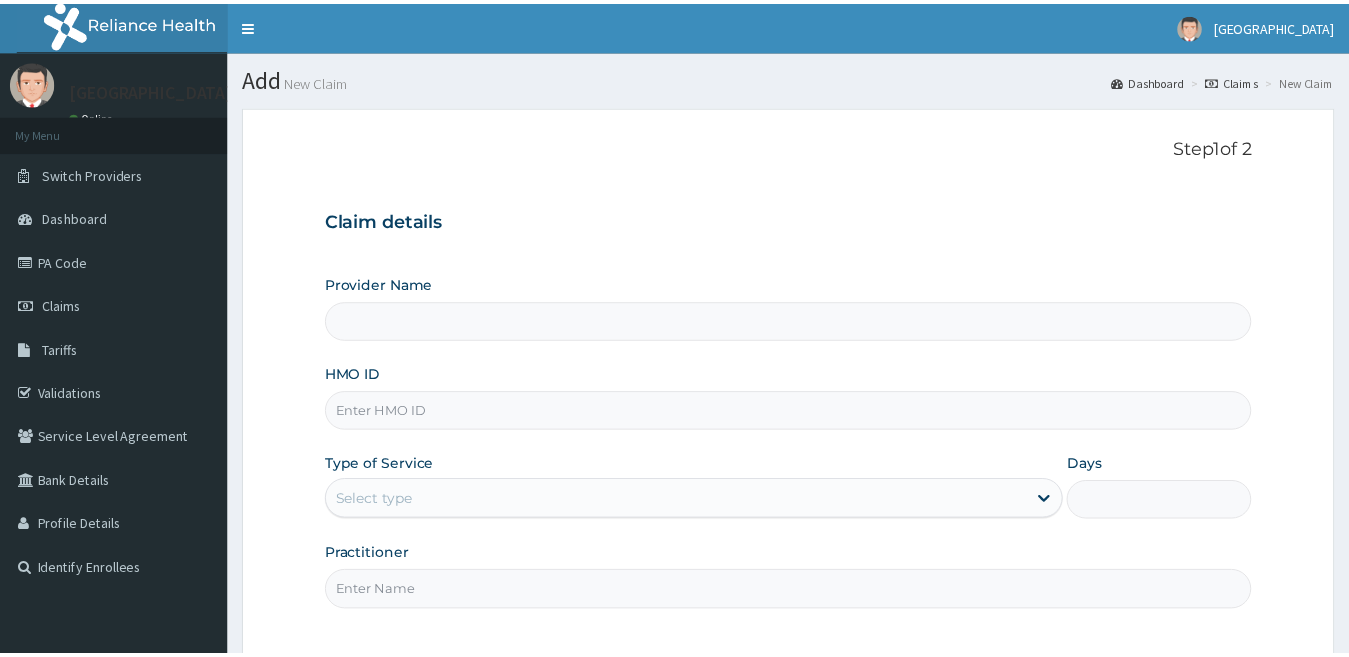 scroll, scrollTop: 0, scrollLeft: 0, axis: both 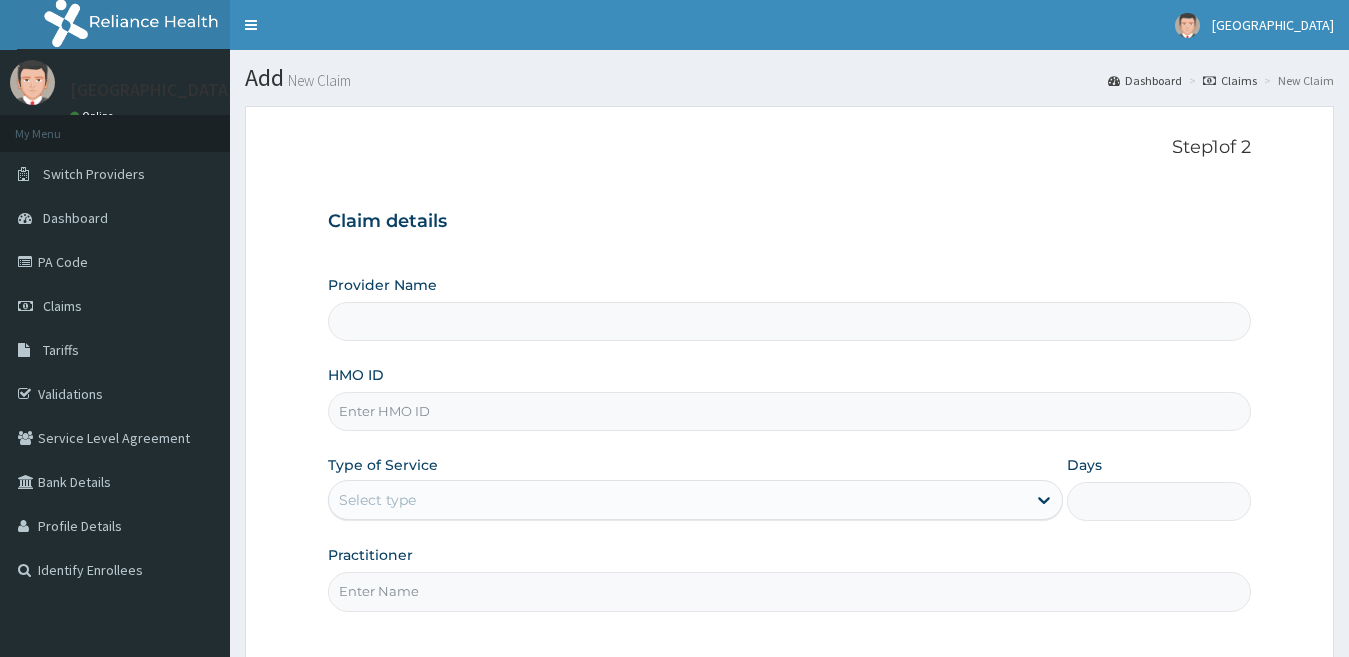 type on "Goodness Medical Centre" 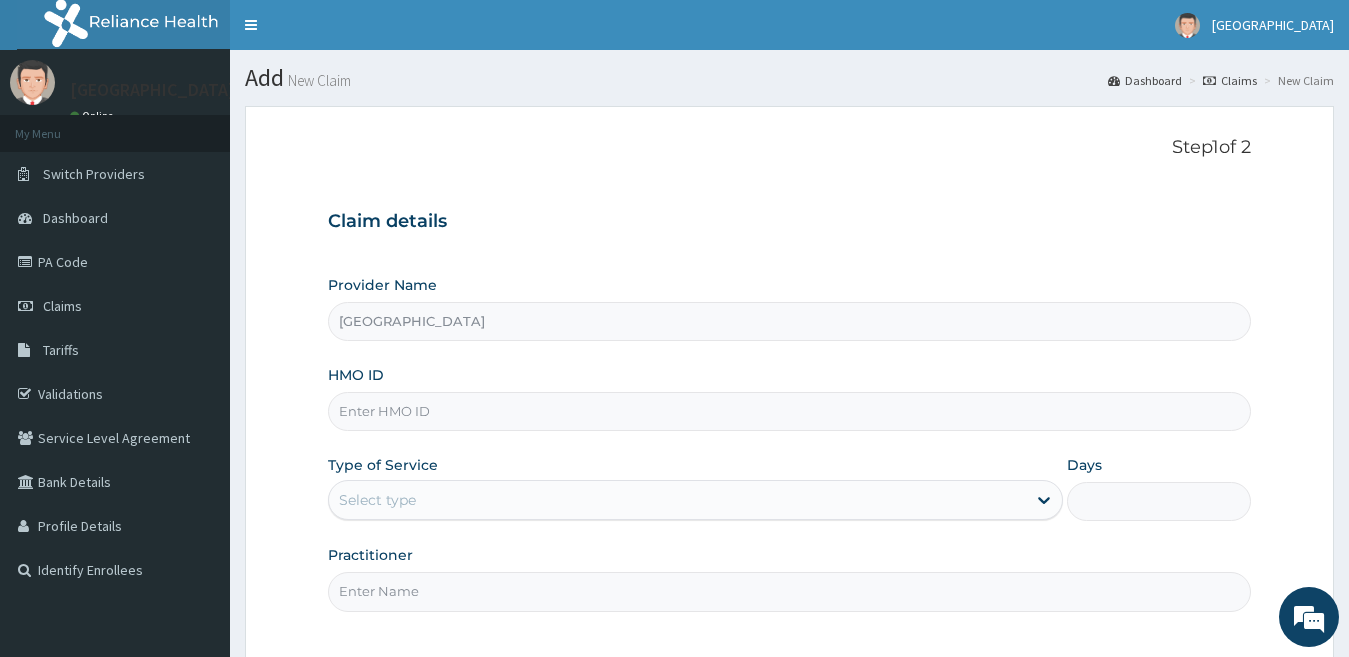 scroll, scrollTop: 0, scrollLeft: 0, axis: both 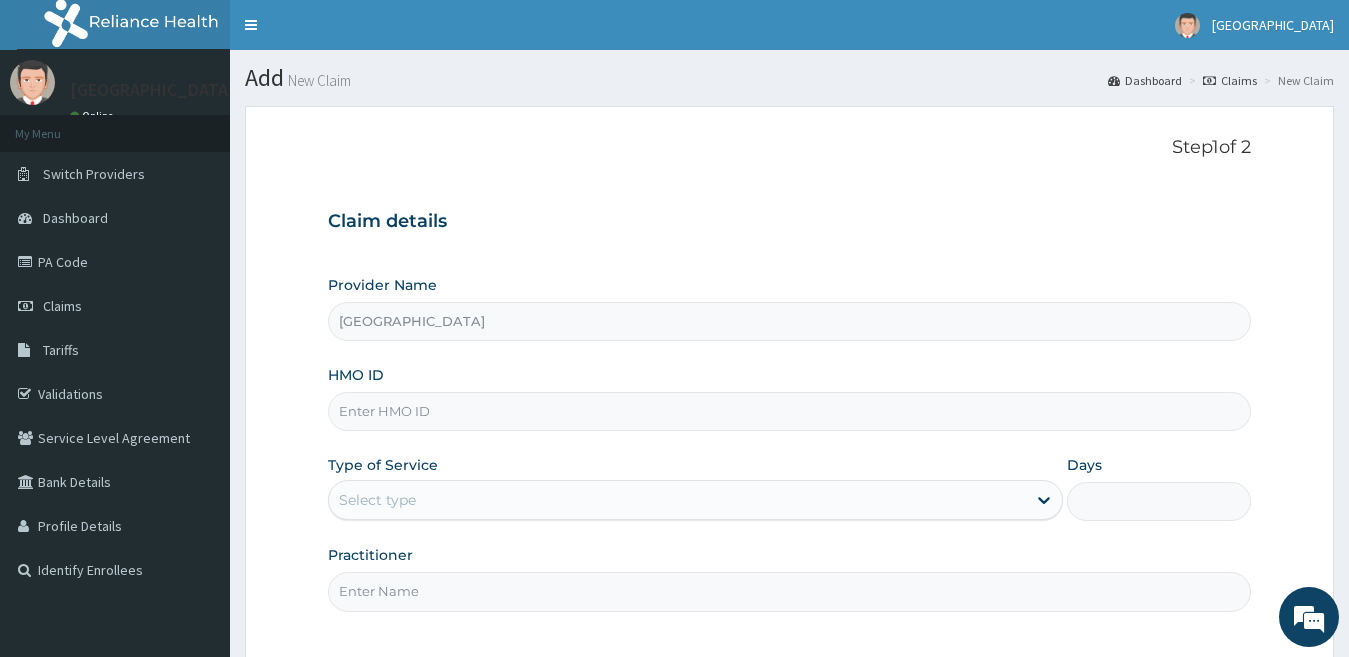 click on "HMO ID" at bounding box center [790, 411] 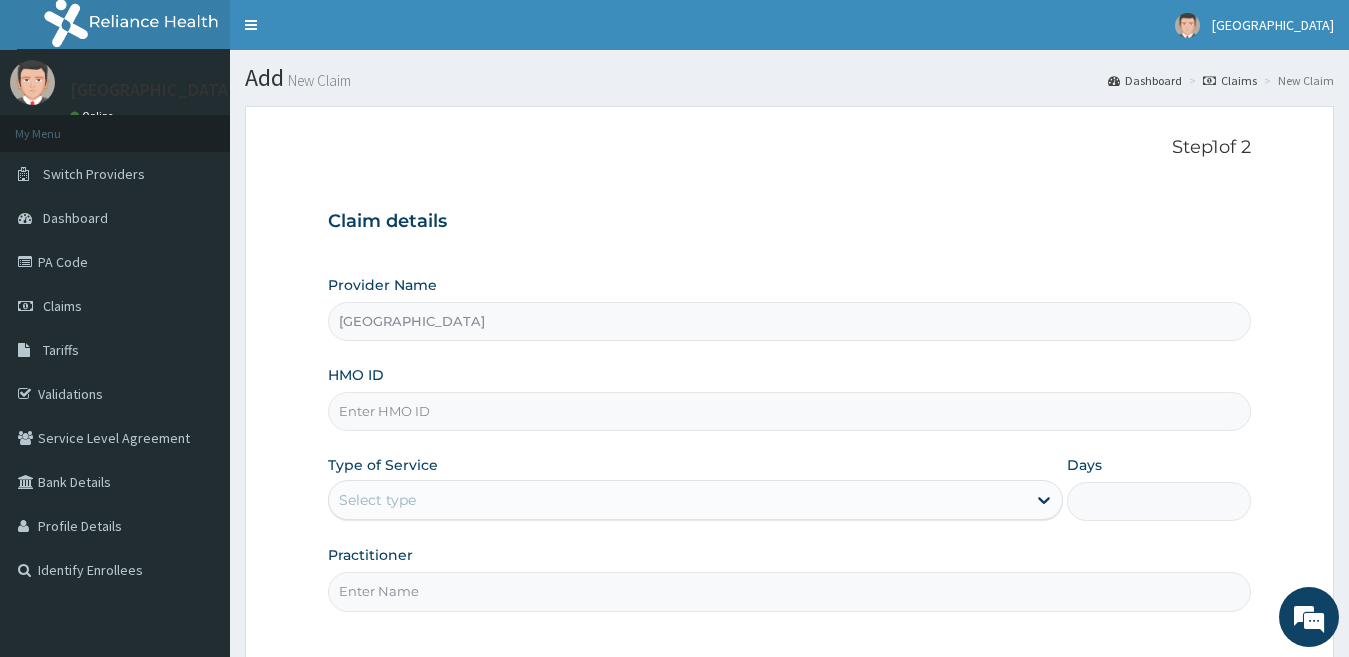 paste on "FMN/10005/B" 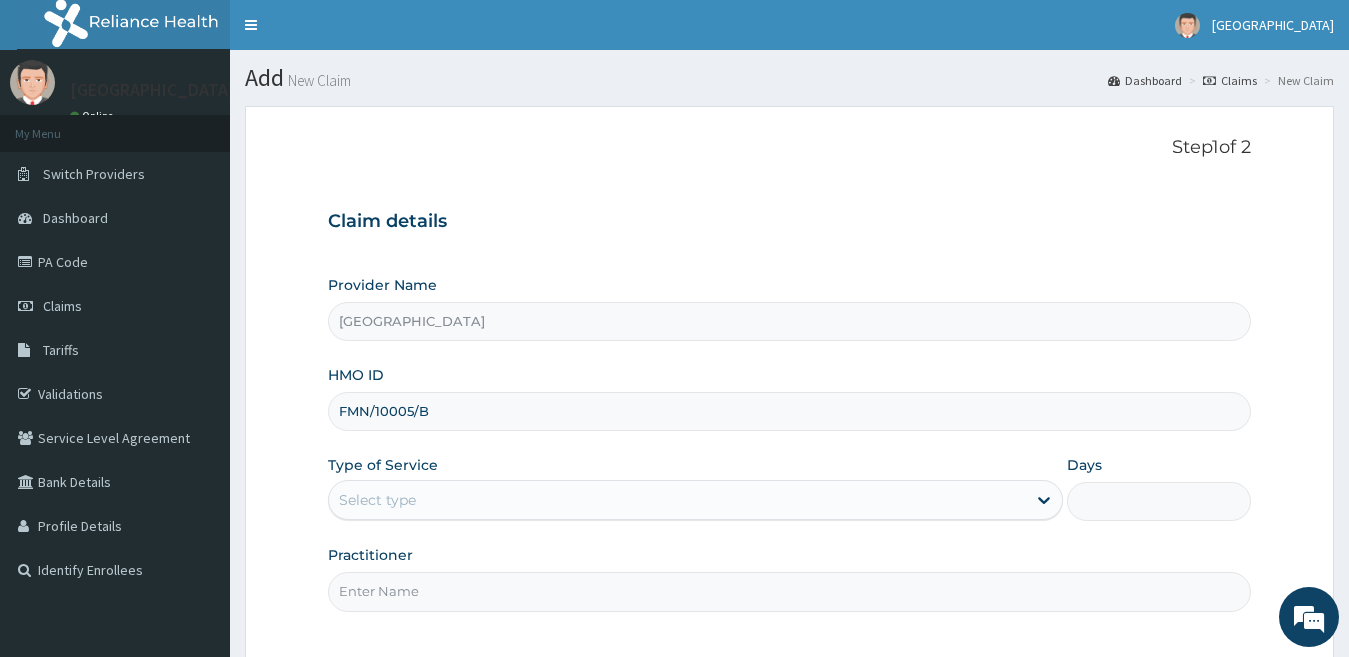 type on "FMN/10005/B" 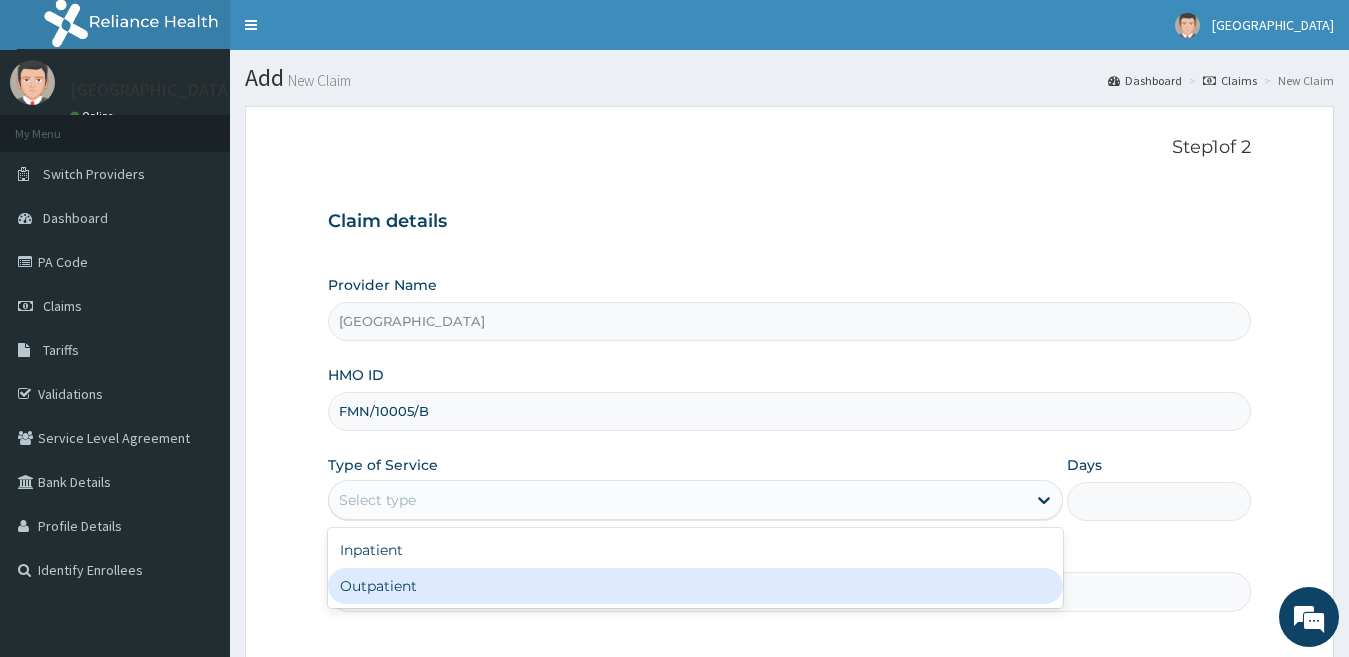 click on "Outpatient" at bounding box center (696, 586) 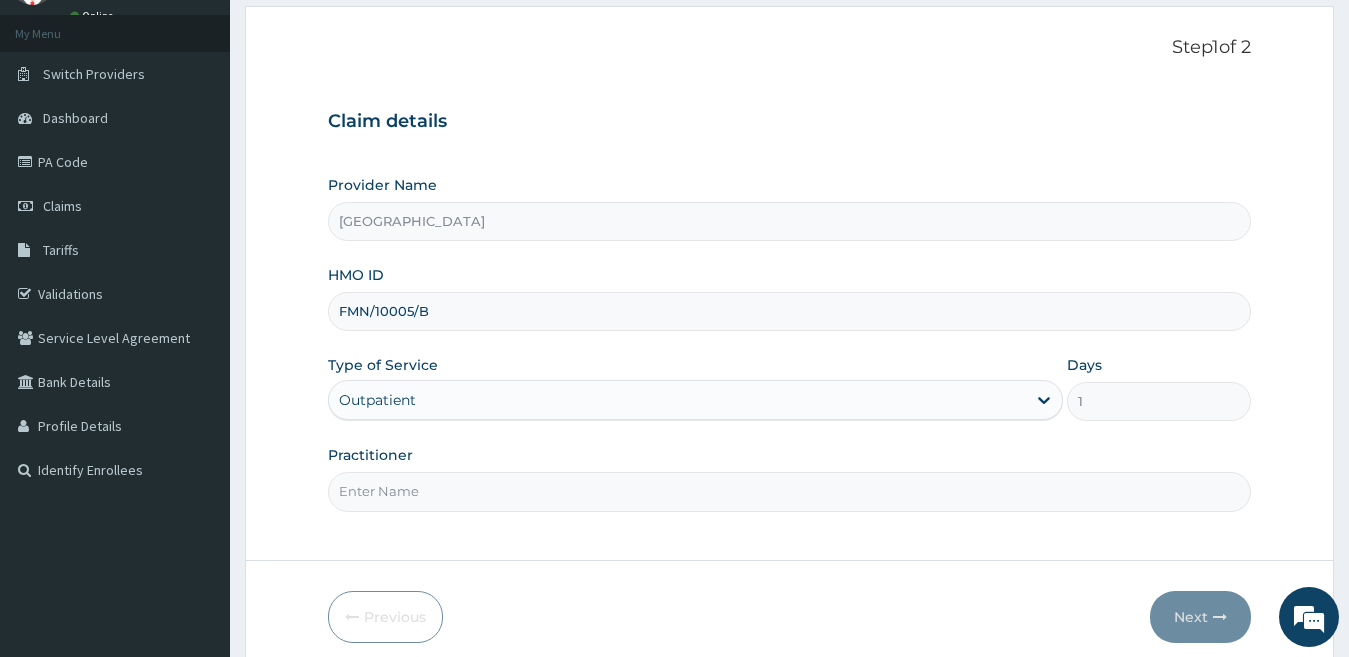 scroll, scrollTop: 183, scrollLeft: 0, axis: vertical 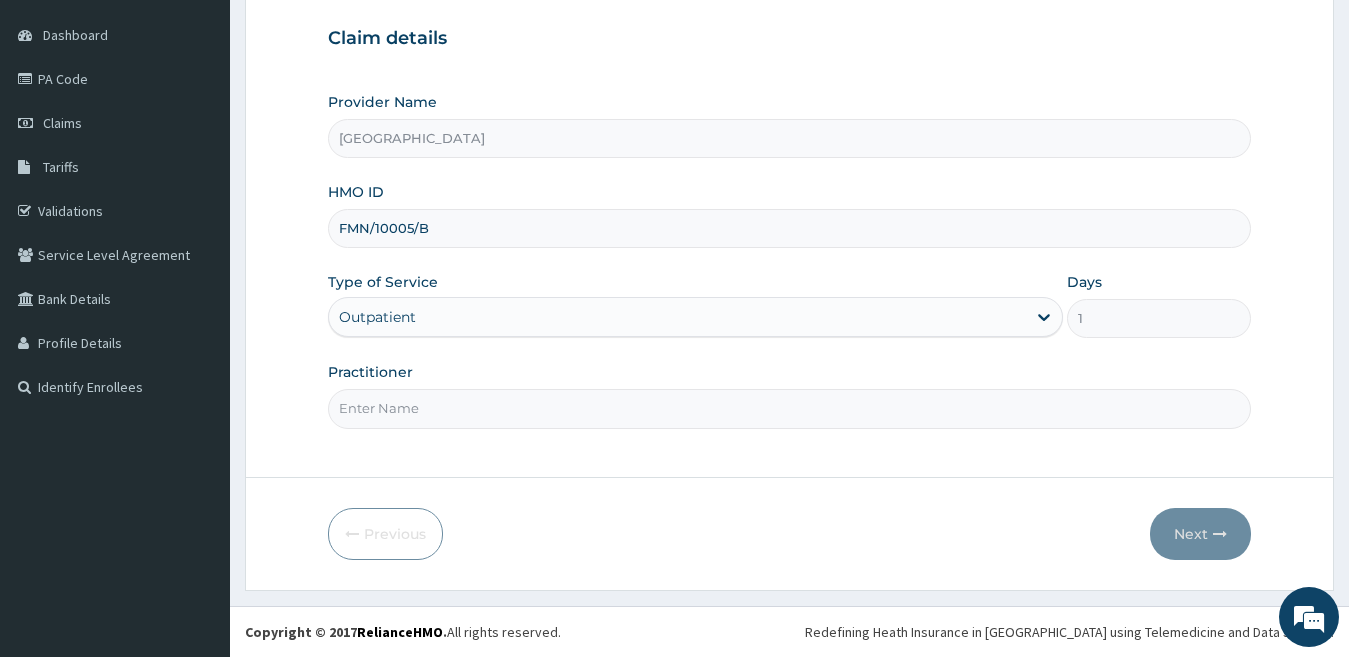 click on "Practitioner" at bounding box center [790, 408] 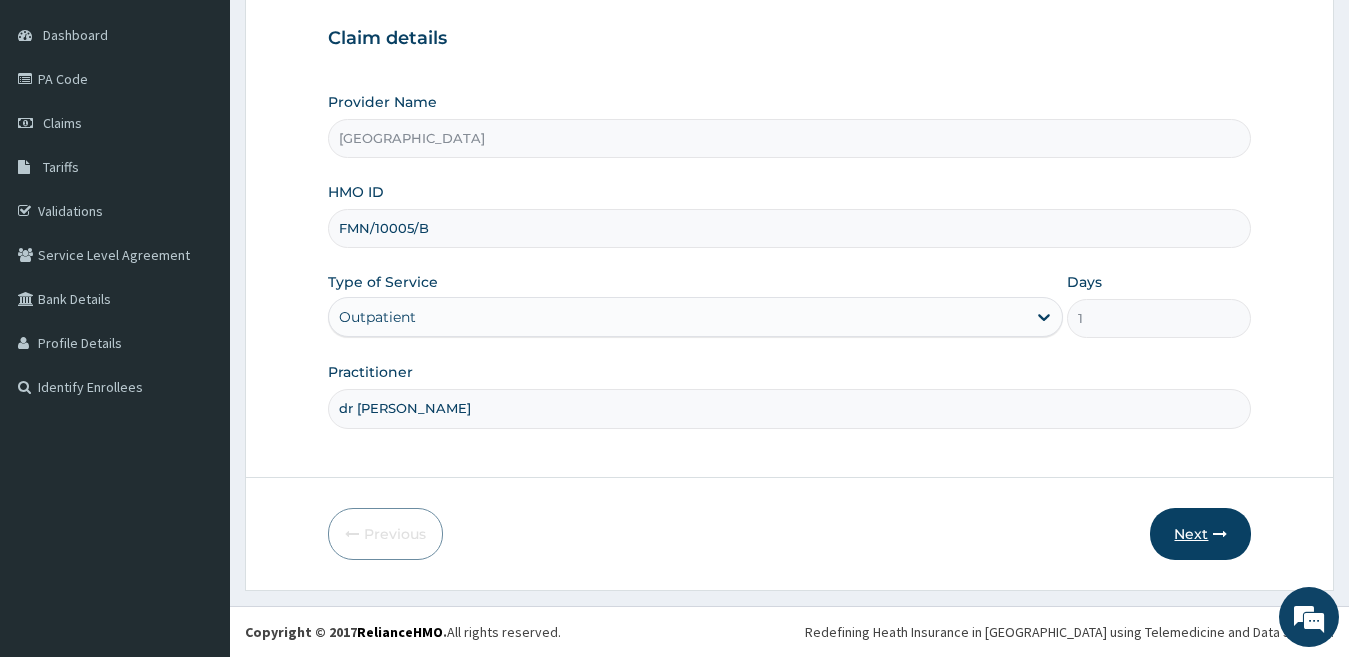 click on "Next" at bounding box center [1200, 534] 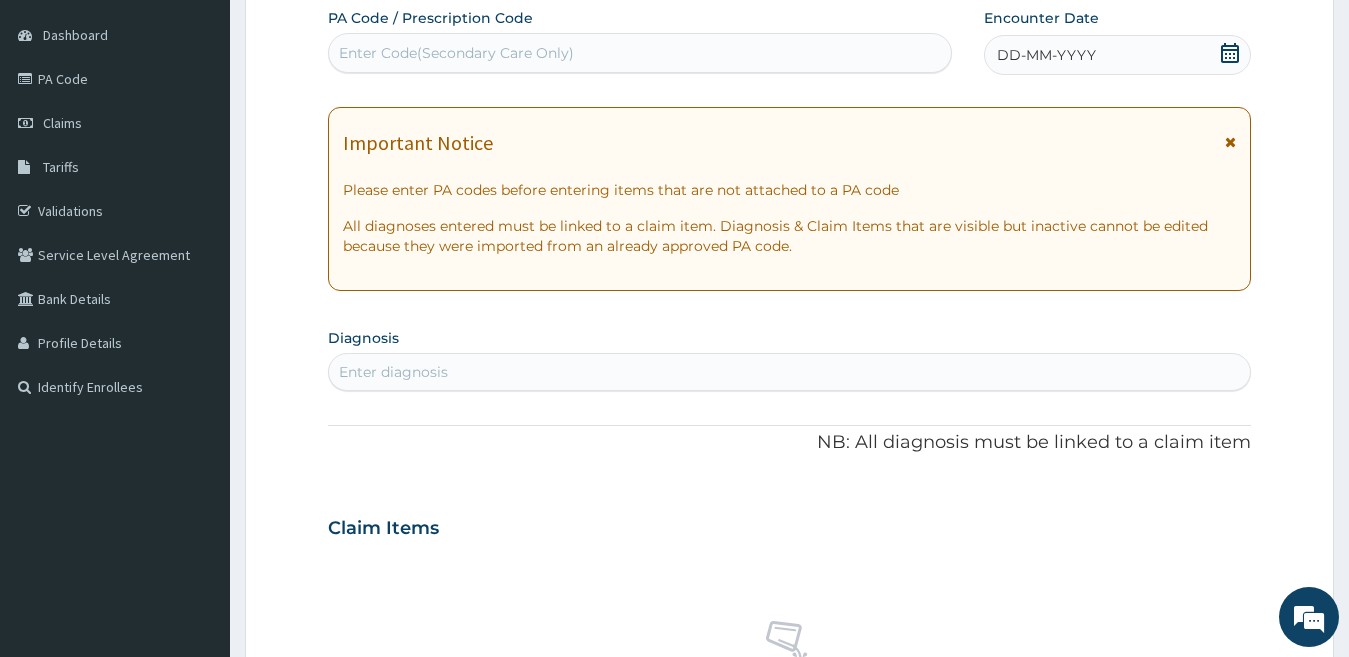 click on "DD-MM-YYYY" at bounding box center (1118, 55) 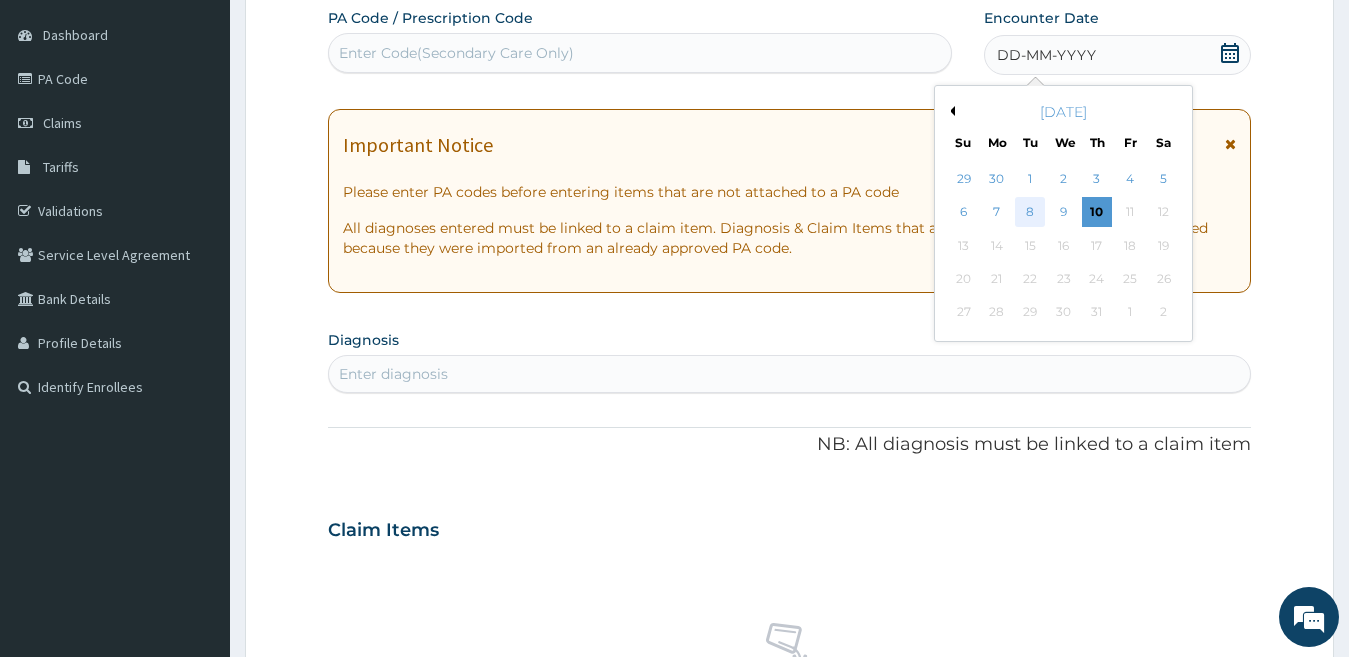 click on "8" at bounding box center (1030, 213) 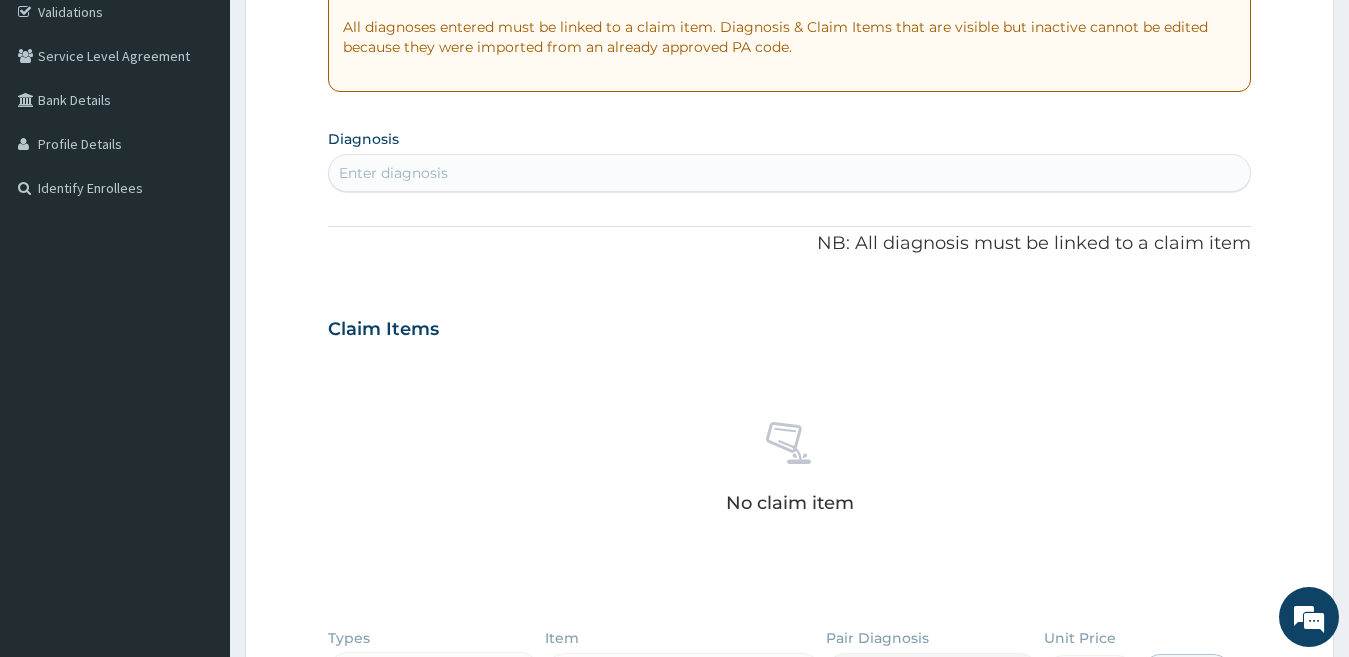 scroll, scrollTop: 383, scrollLeft: 0, axis: vertical 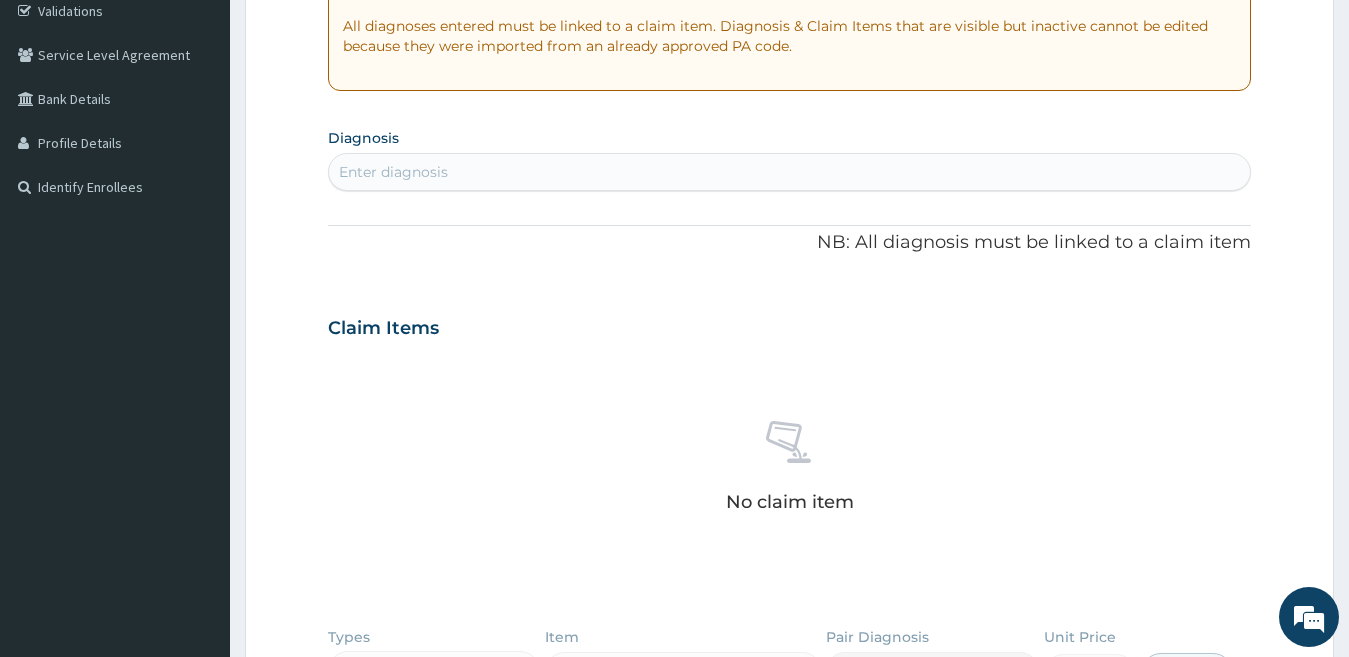 click on "Enter diagnosis" at bounding box center [790, 172] 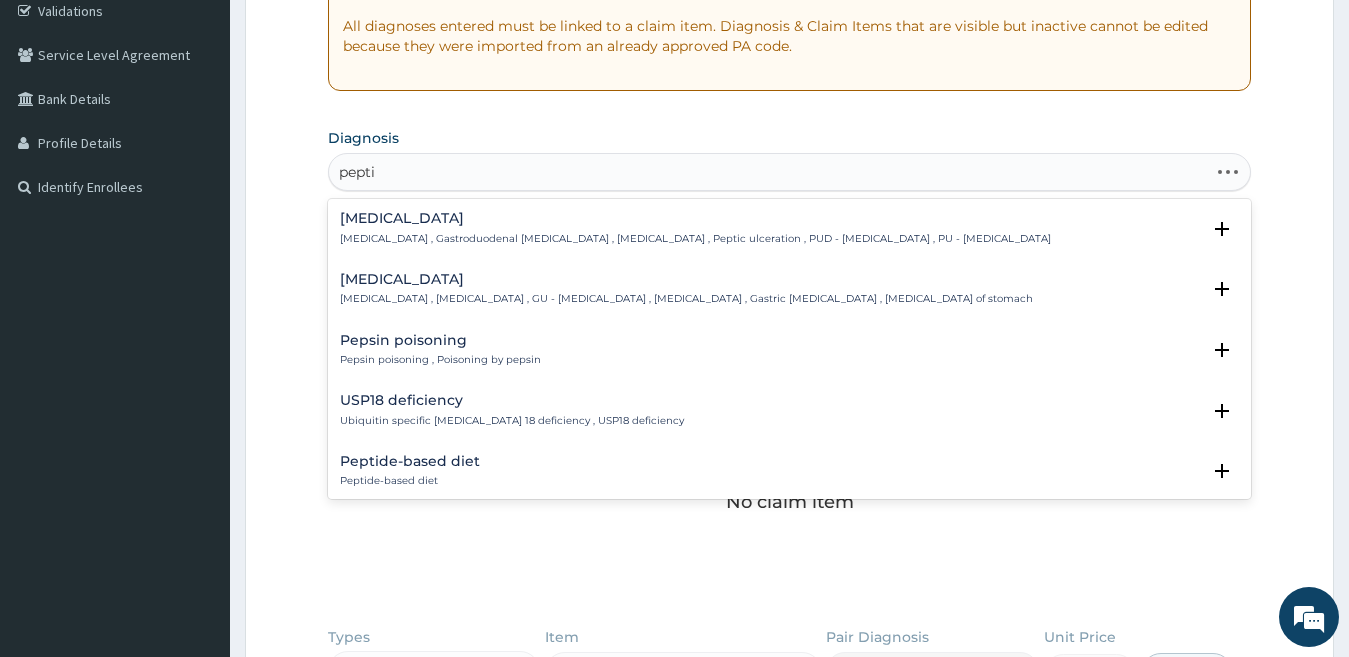 type on "peptic" 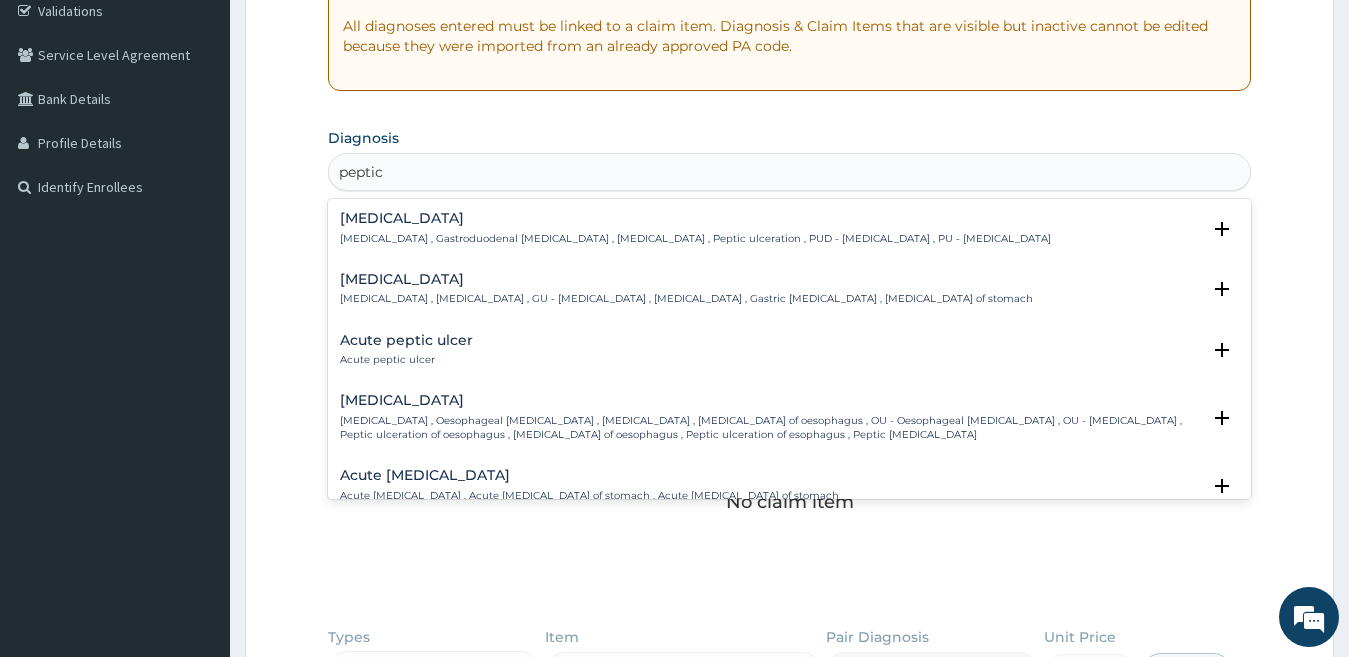 click on "Acute peptic ulcer" at bounding box center (406, 360) 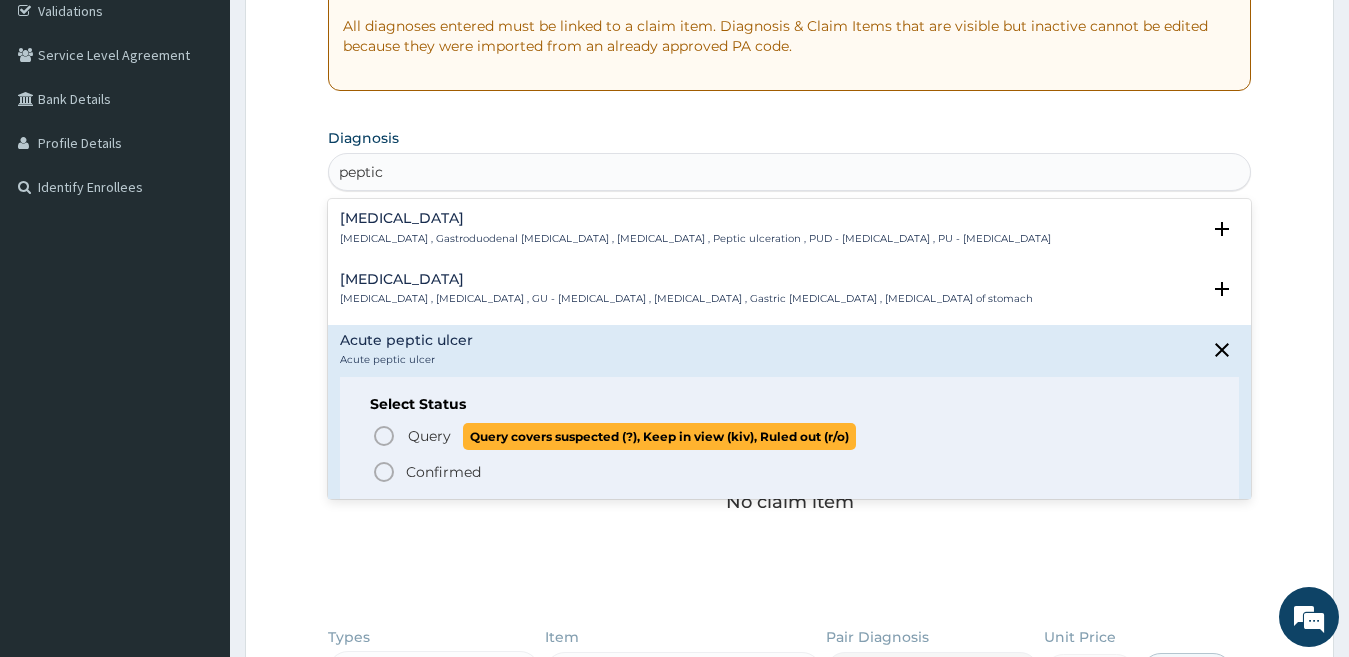 click 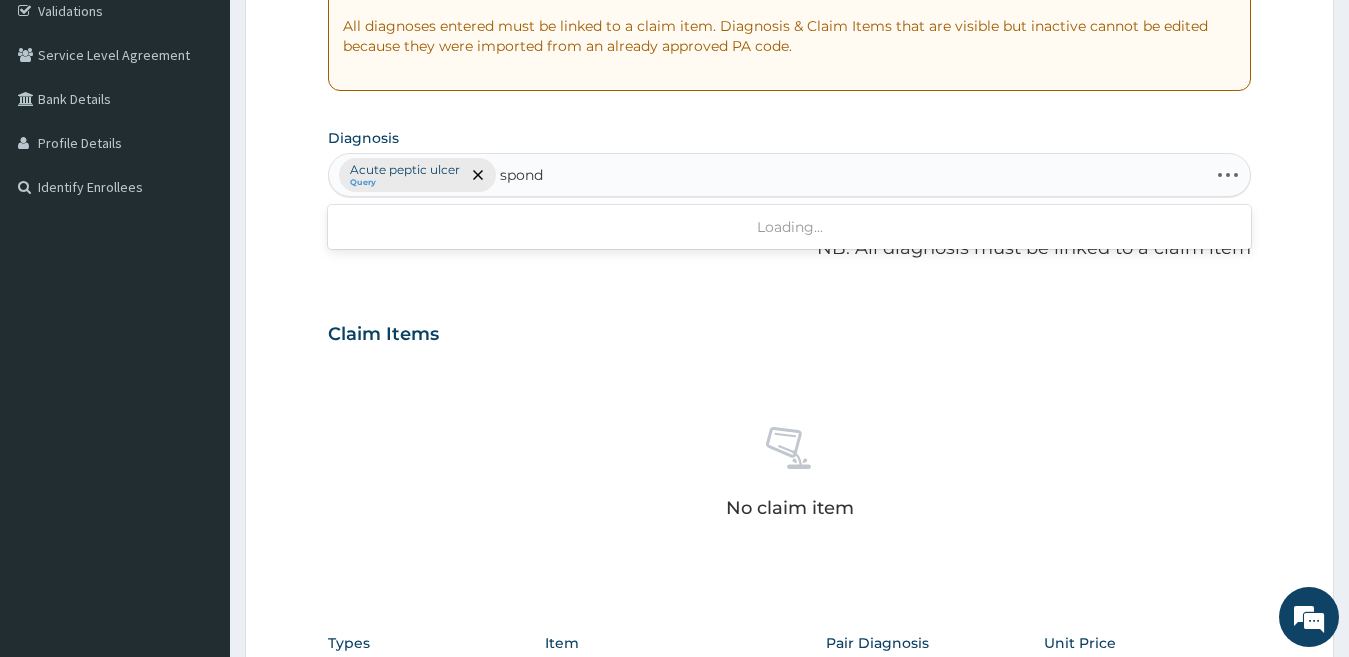 type on "spondy" 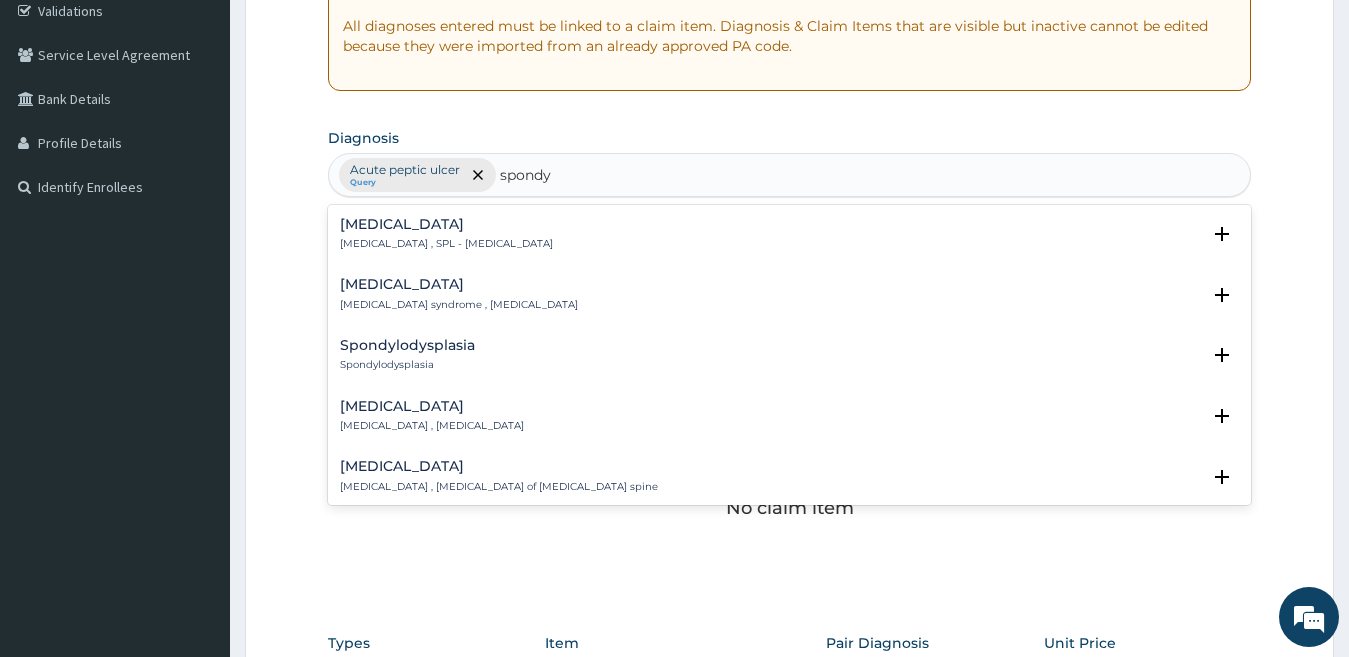 scroll, scrollTop: 600, scrollLeft: 0, axis: vertical 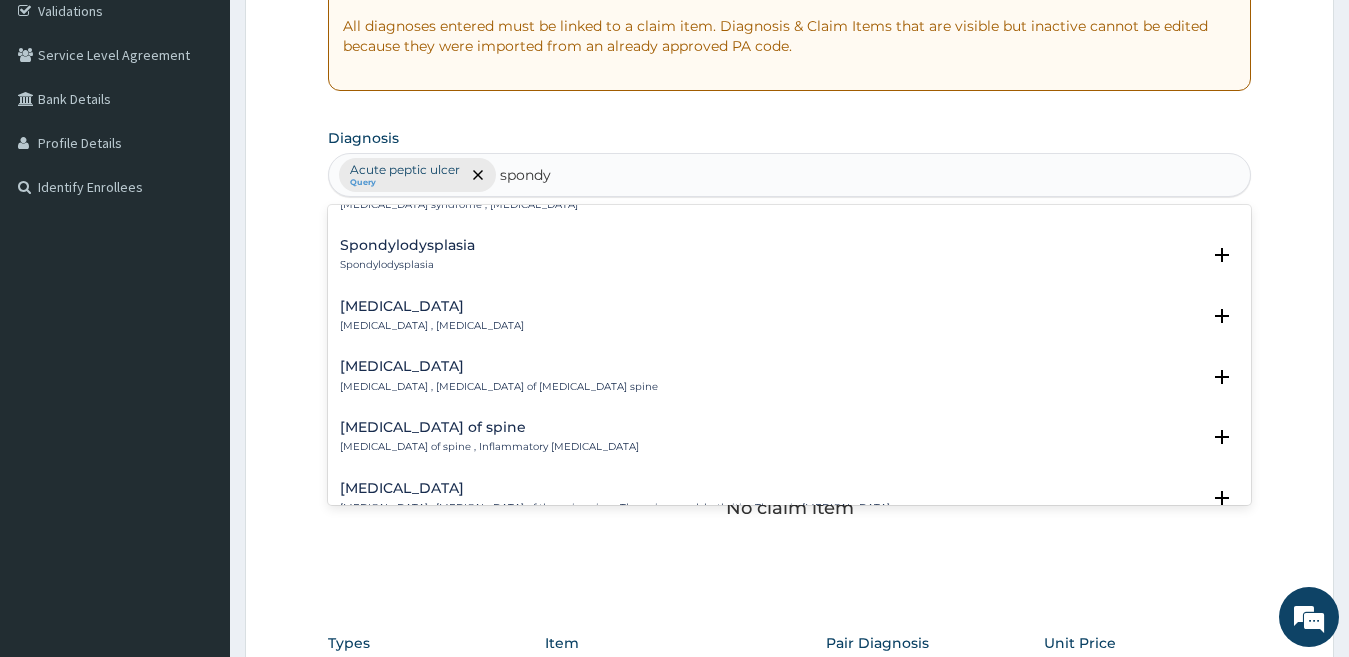 click on "Lumbar spondylosis" at bounding box center [499, 366] 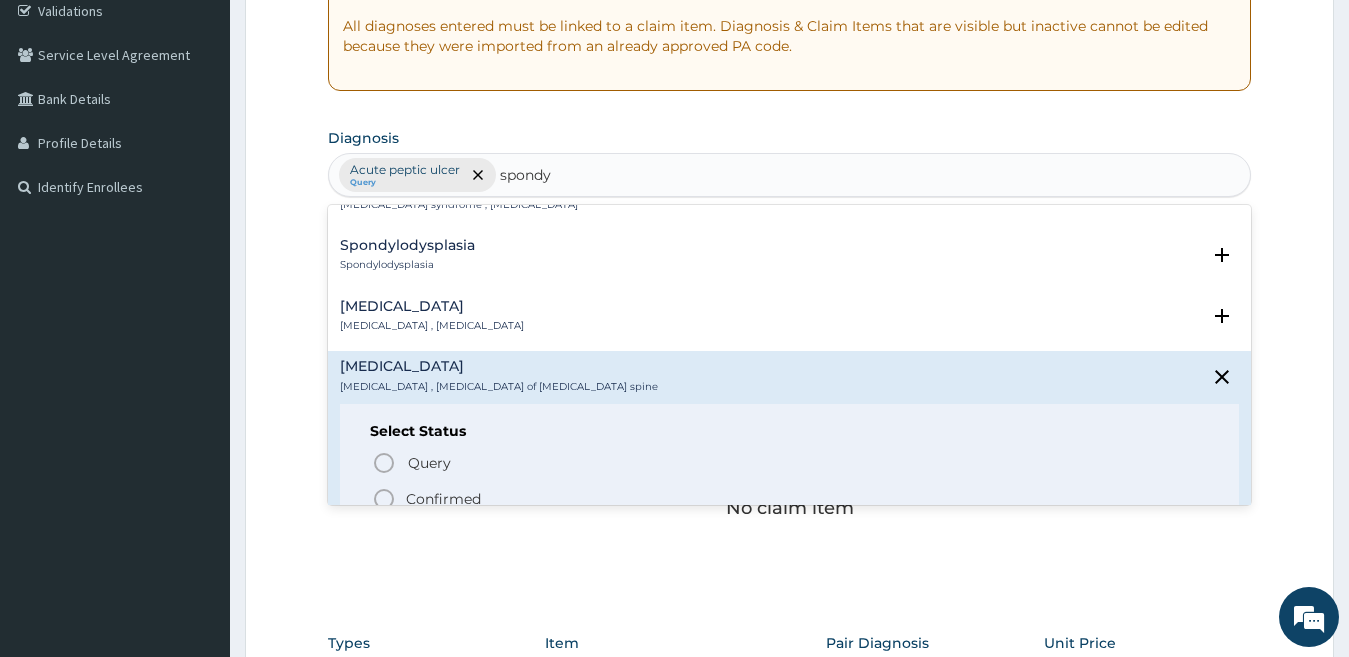 drag, startPoint x: 389, startPoint y: 461, endPoint x: 386, endPoint y: 492, distance: 31.144823 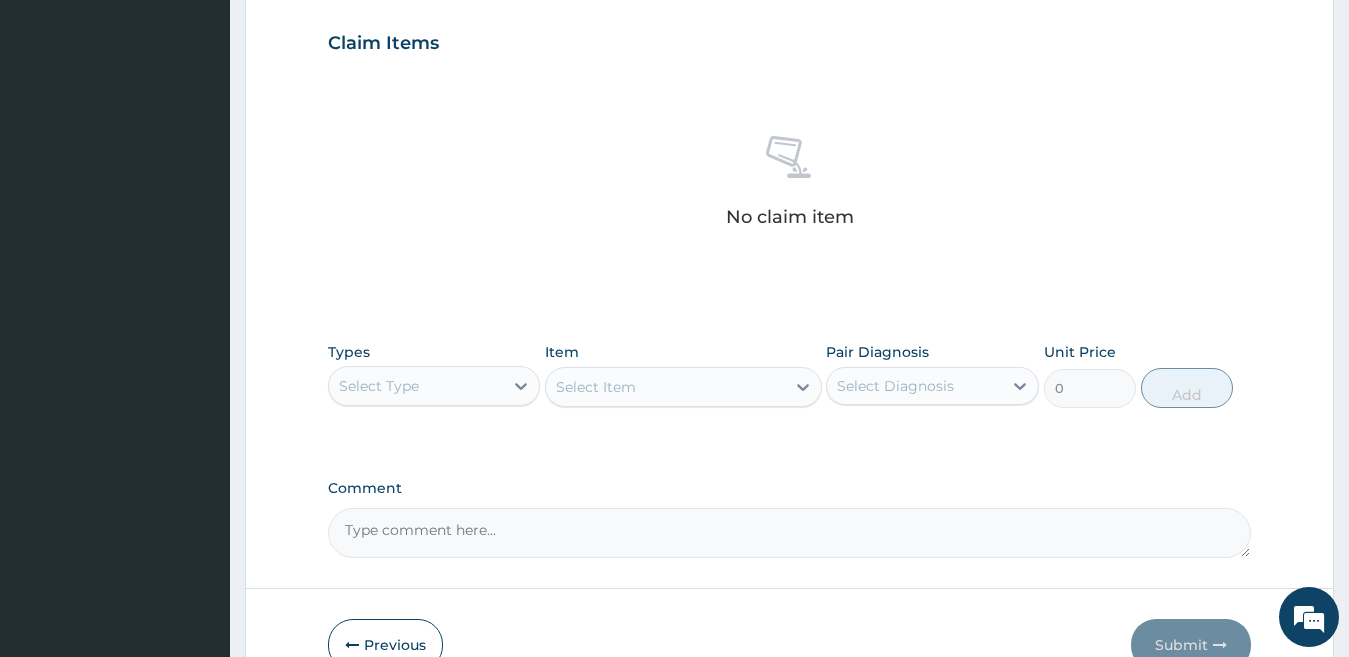 scroll, scrollTop: 683, scrollLeft: 0, axis: vertical 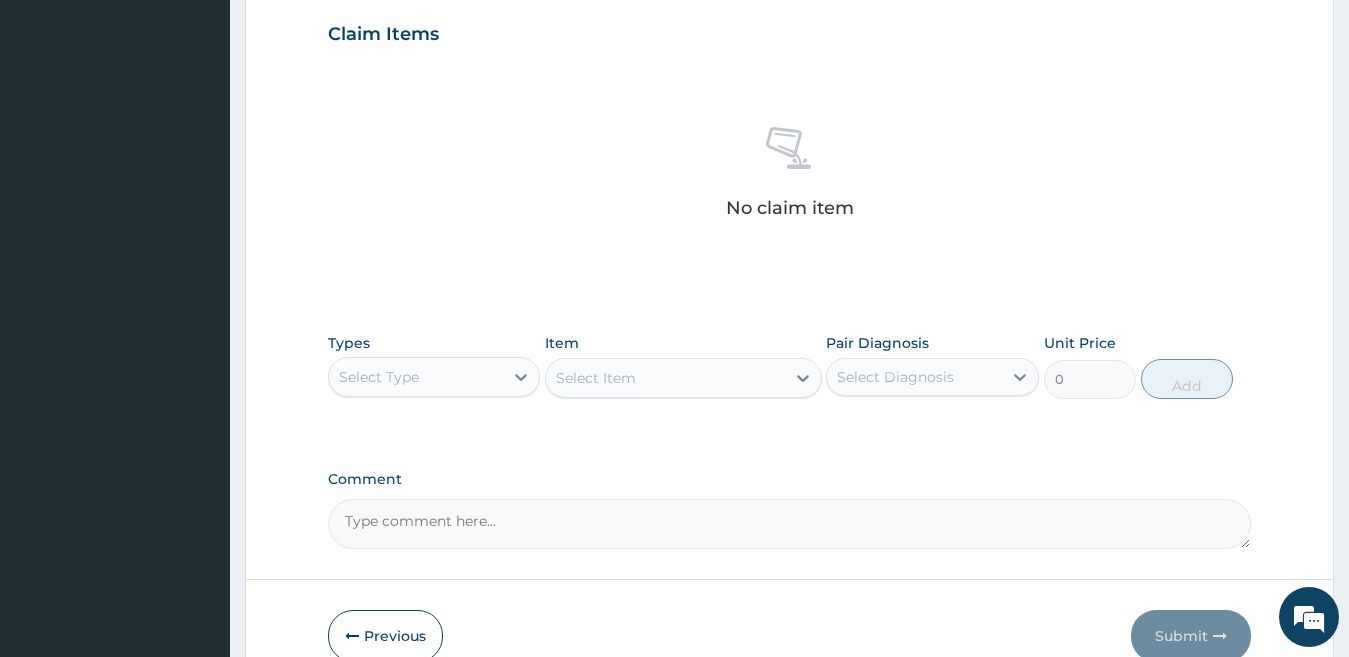 click on "Select Type" at bounding box center (416, 377) 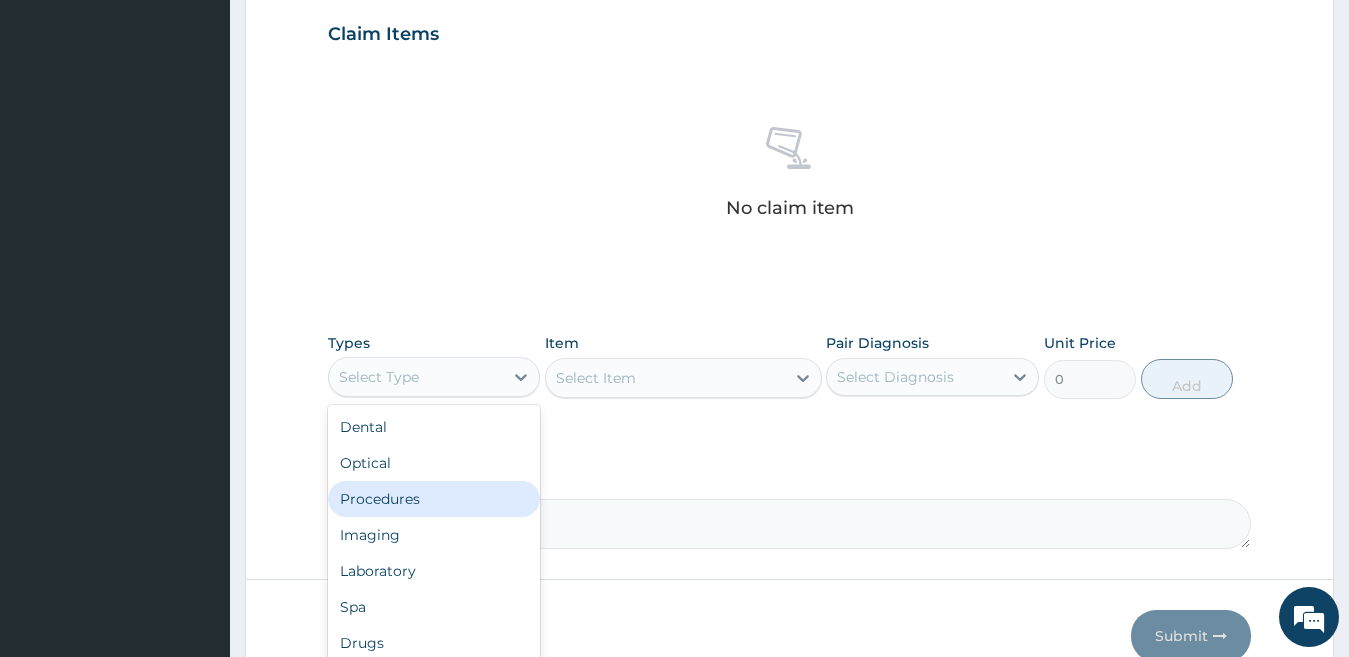 click on "Procedures" at bounding box center (434, 499) 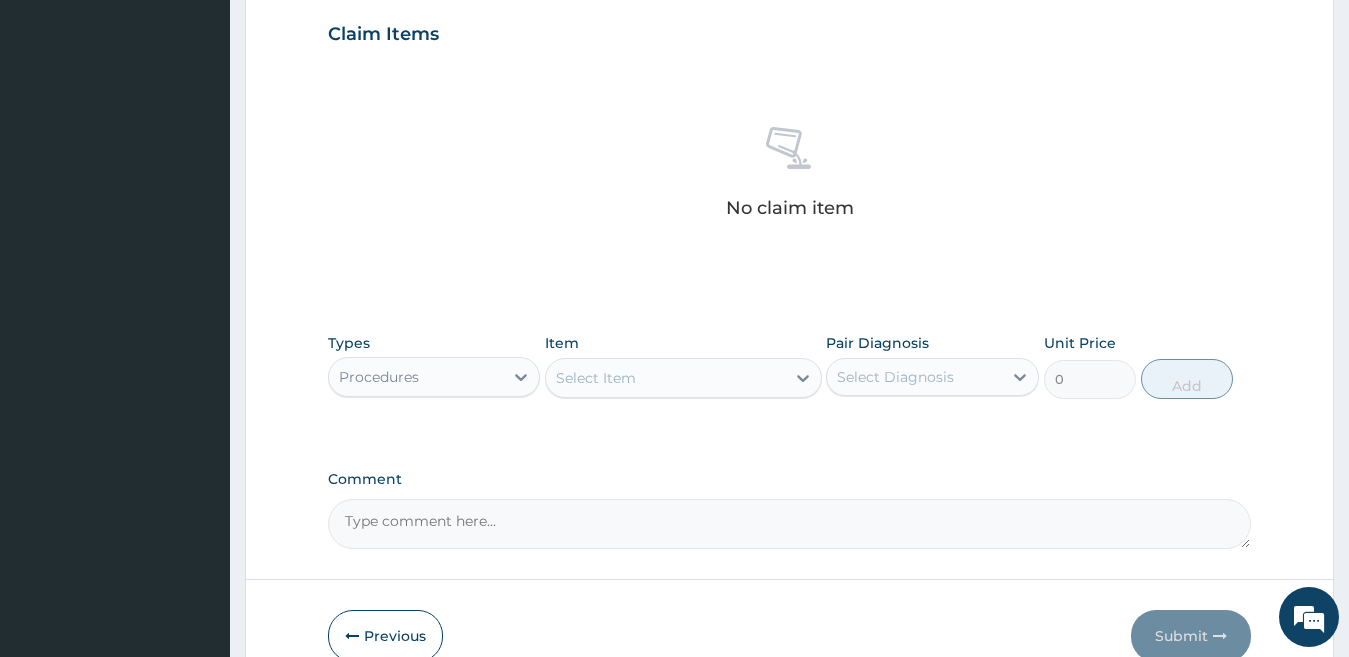 click on "Procedures" at bounding box center [416, 377] 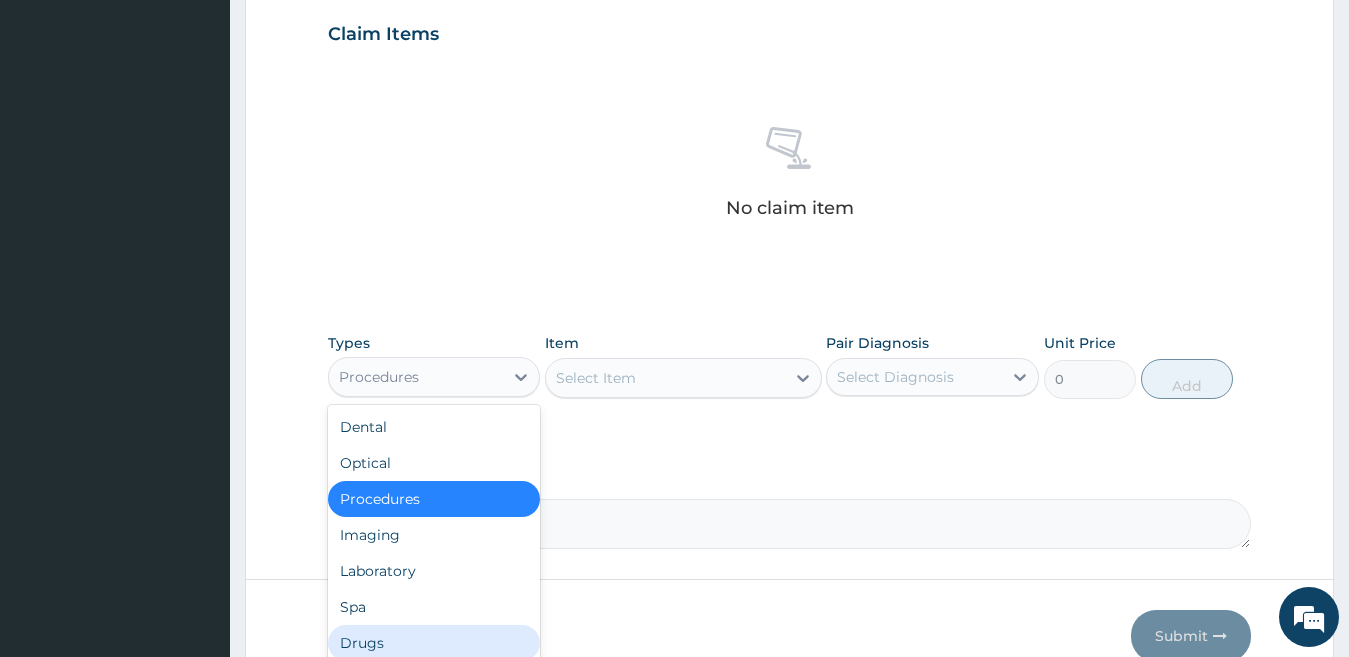 scroll, scrollTop: 68, scrollLeft: 0, axis: vertical 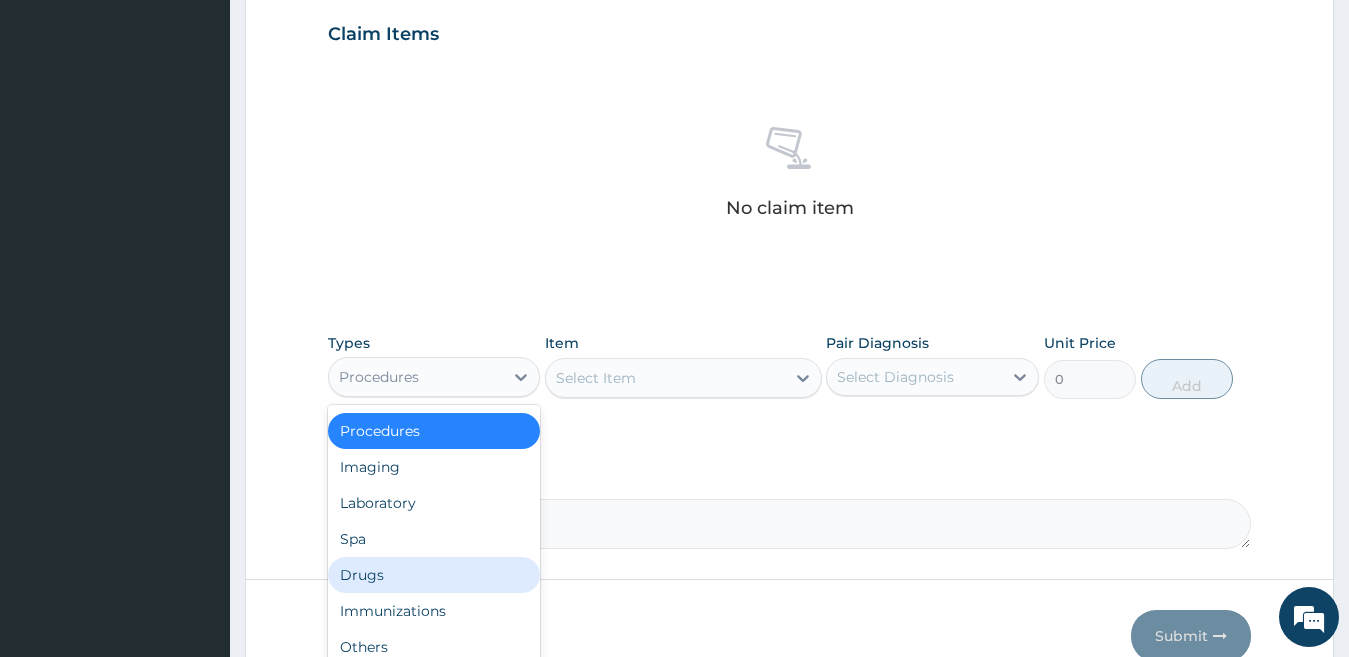 click on "Drugs" at bounding box center [434, 575] 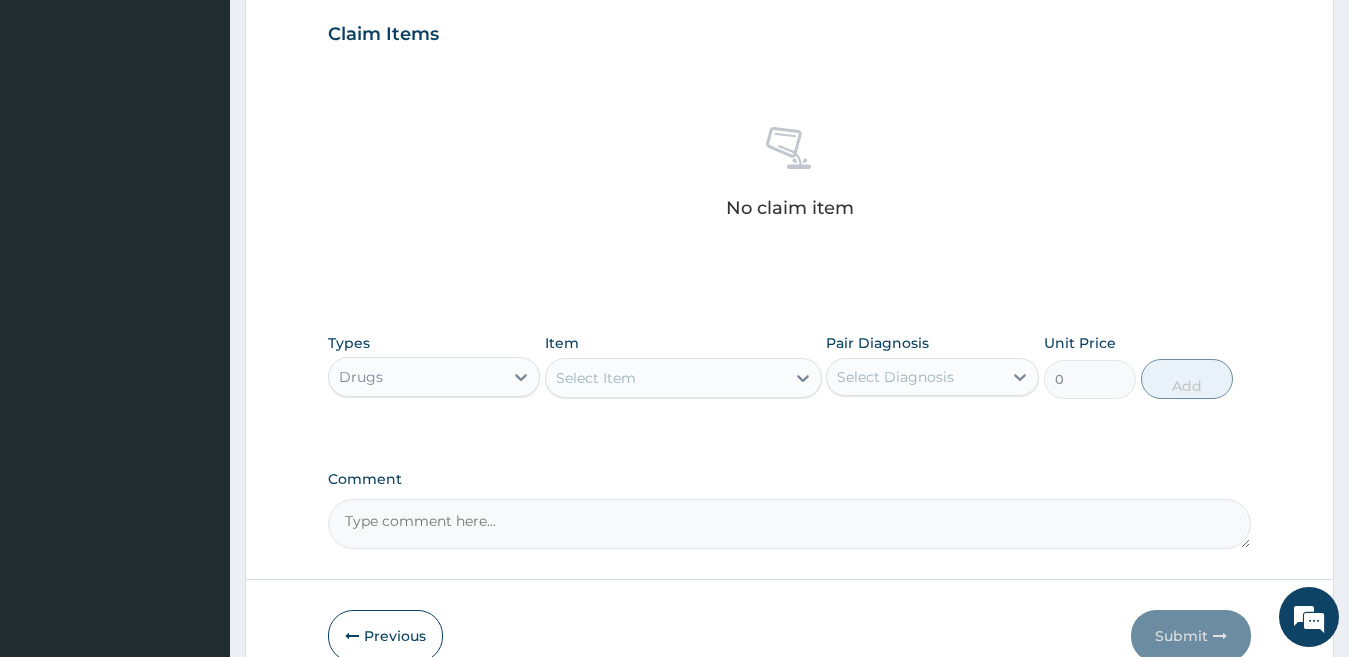 click on "Select Item" at bounding box center [596, 378] 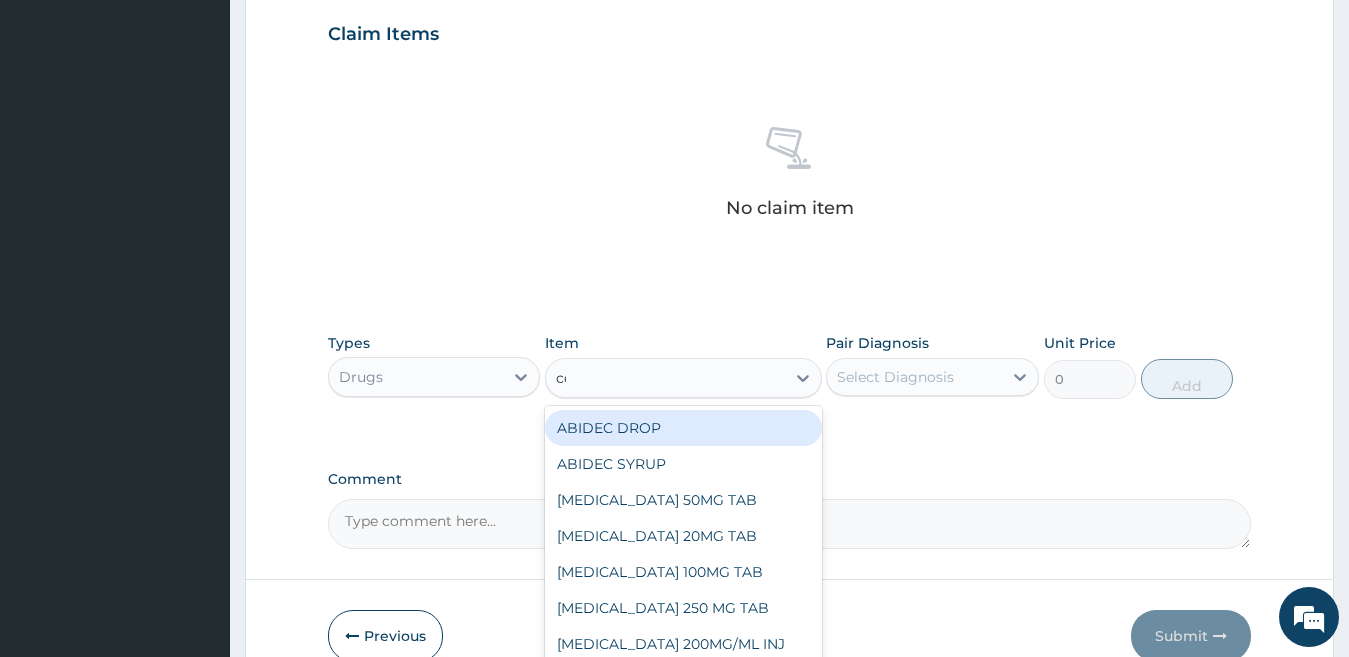 type on "cele" 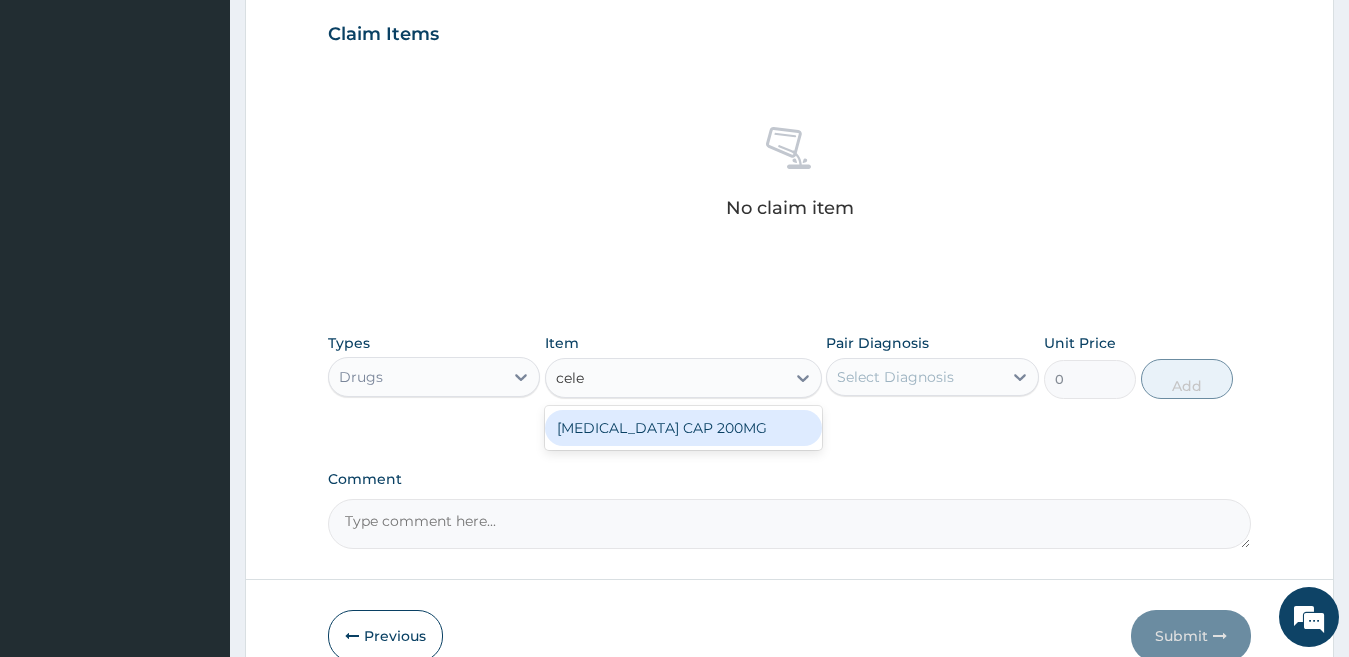 click on "[MEDICAL_DATA] CAP 200MG" at bounding box center [683, 428] 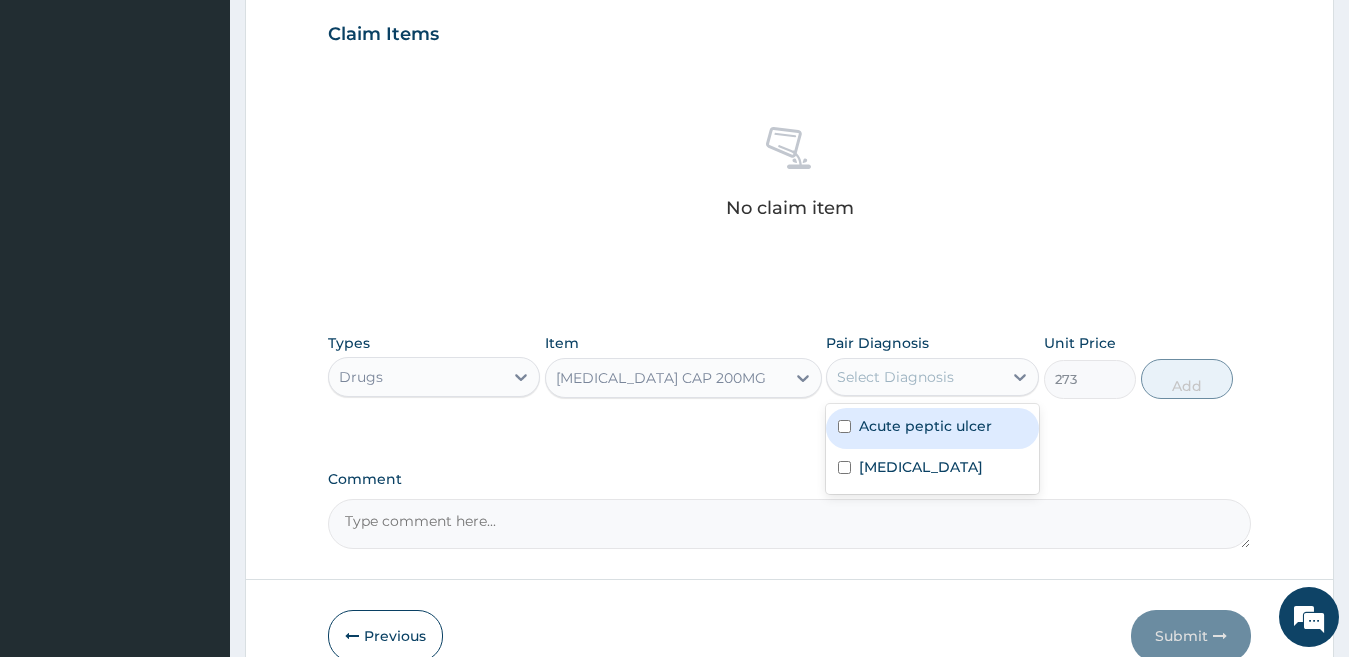 click on "Select Diagnosis" at bounding box center (914, 377) 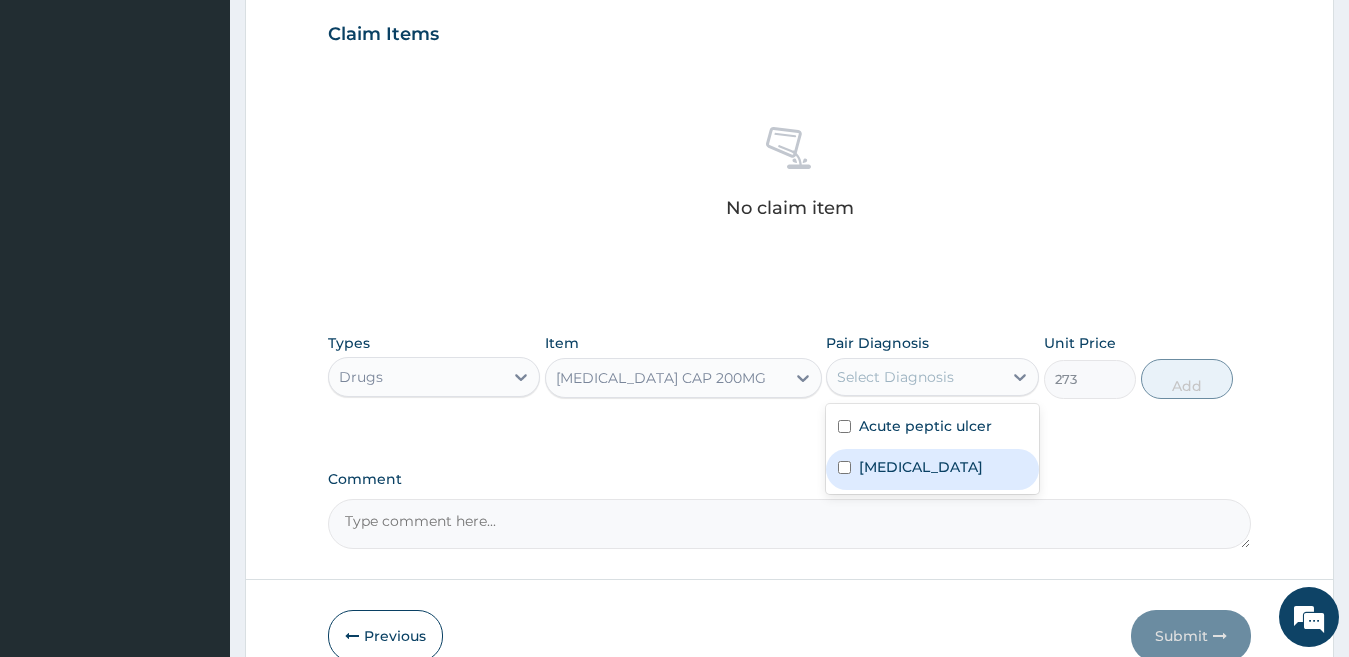 click on "Lumbar spondylosis" at bounding box center [921, 467] 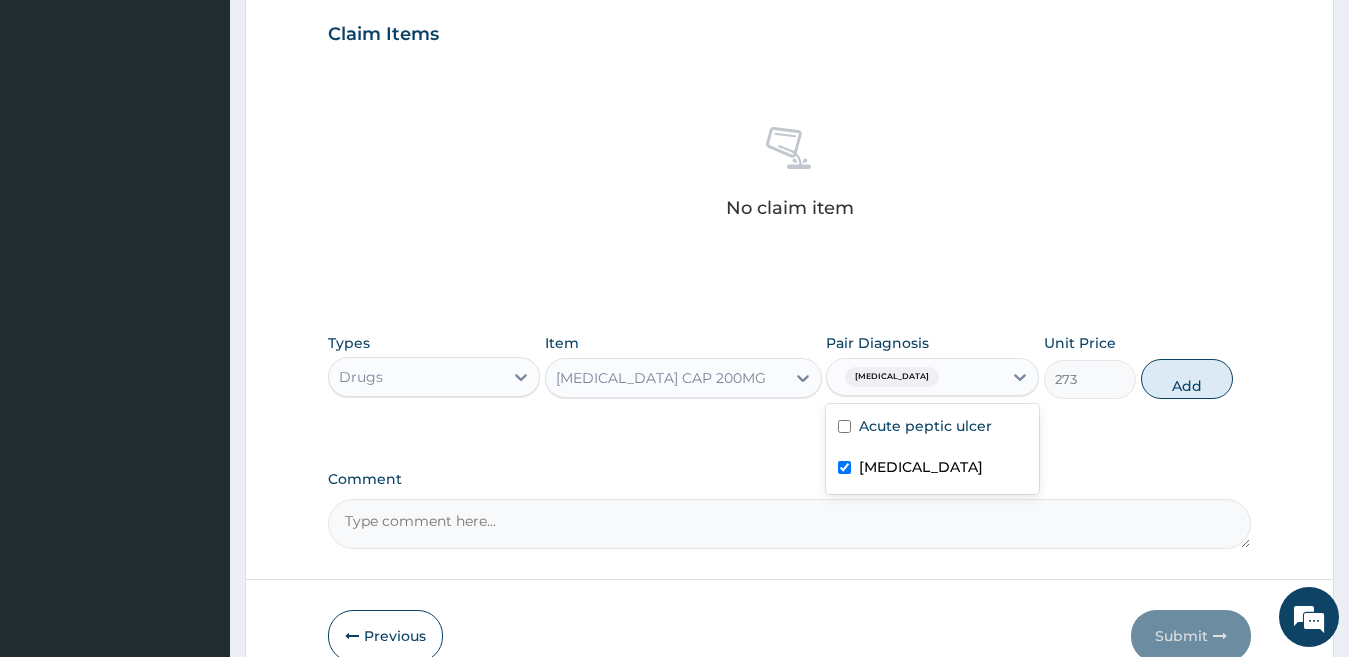 checkbox on "true" 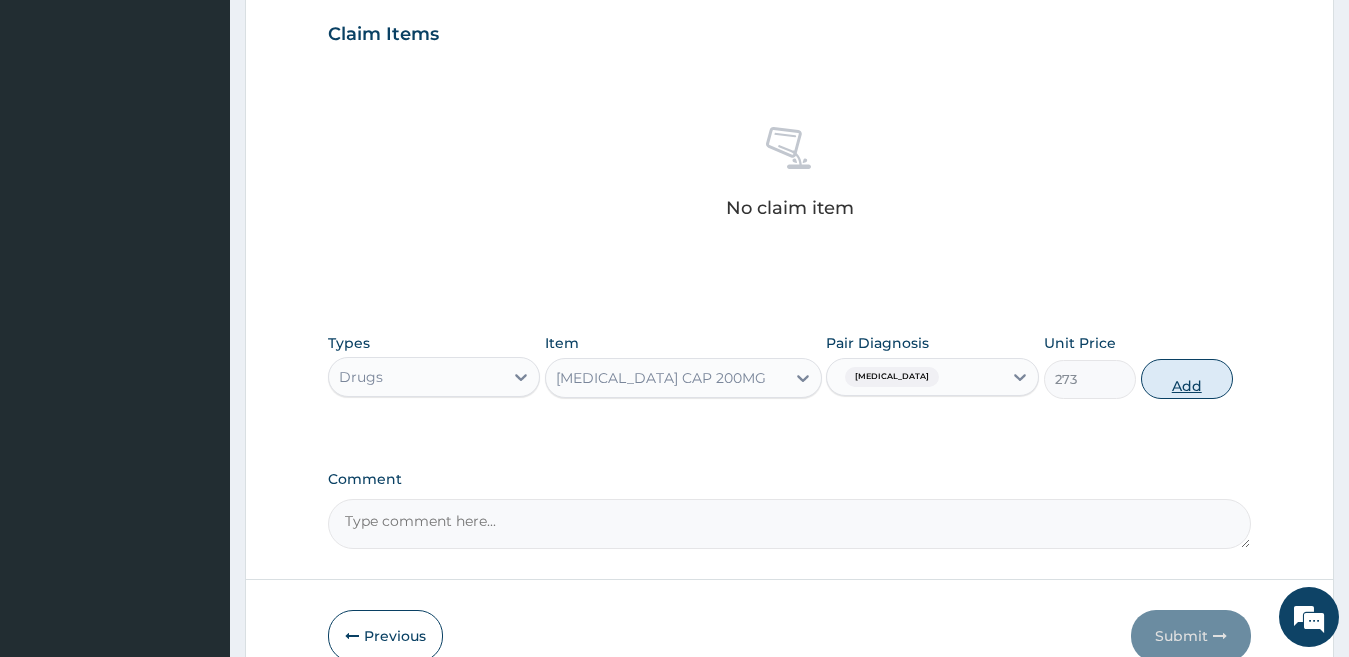 click on "Add" at bounding box center (1187, 379) 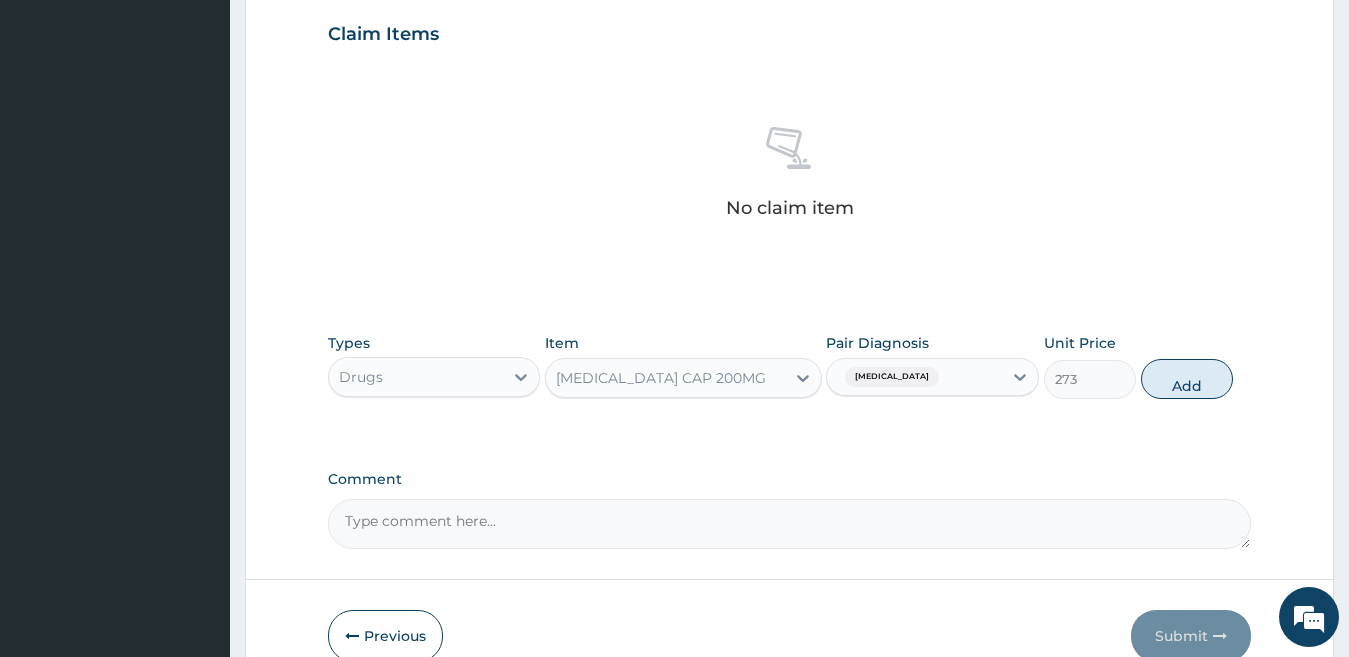 type on "0" 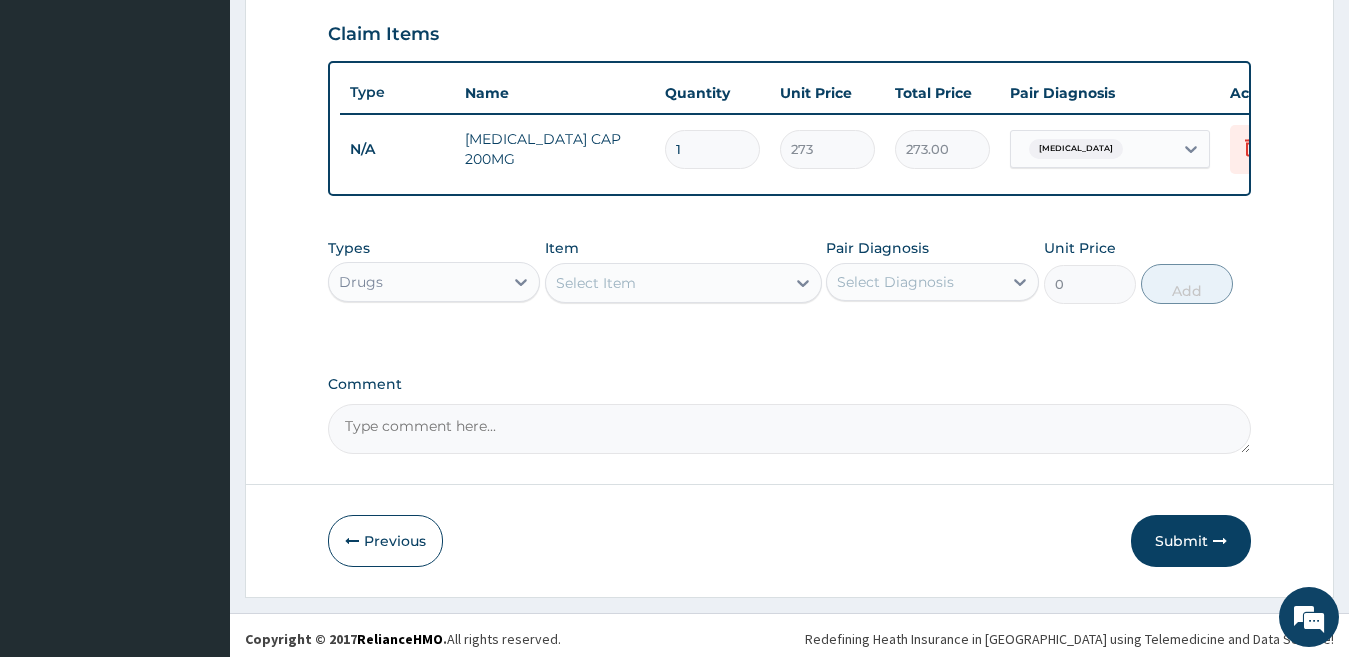 type on "10" 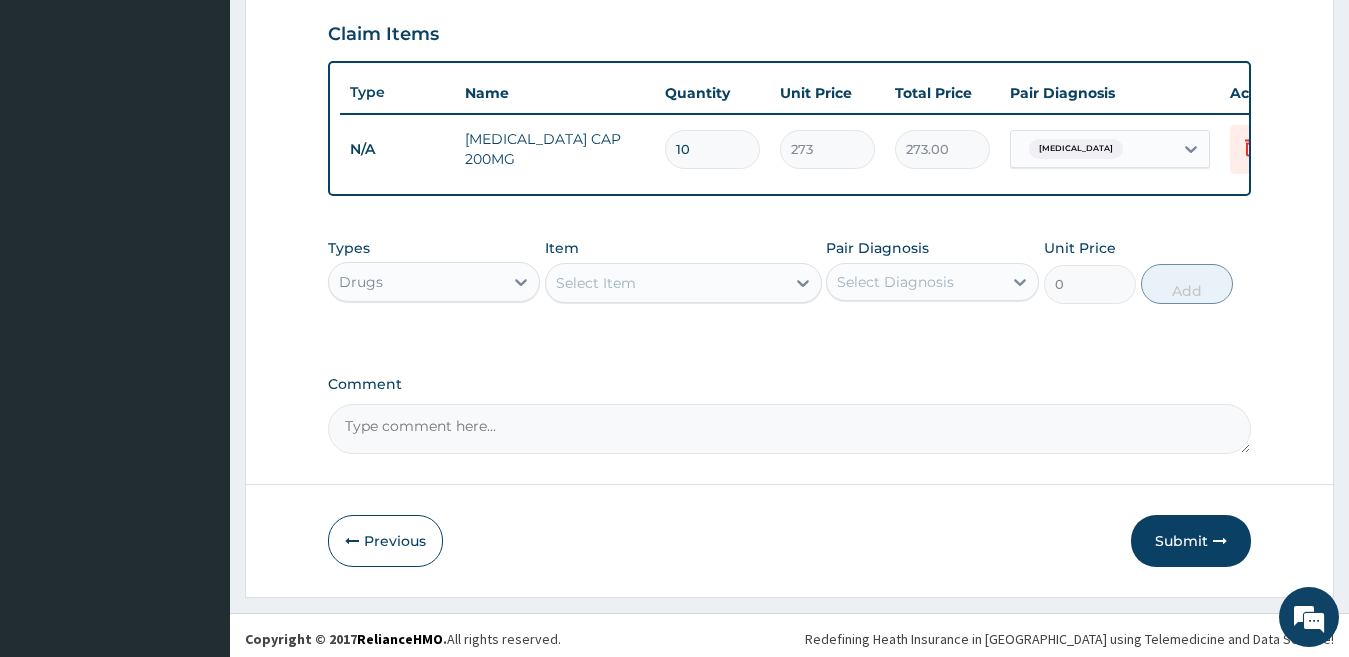 type on "2730.00" 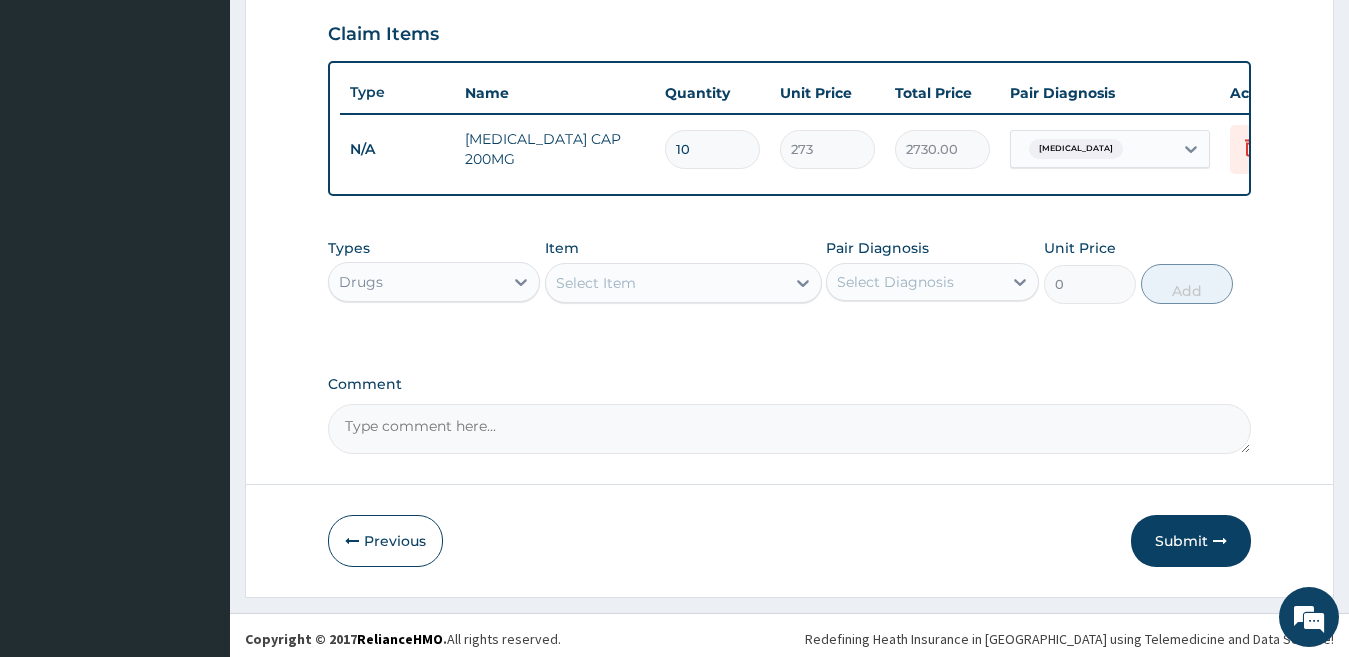 type on "10" 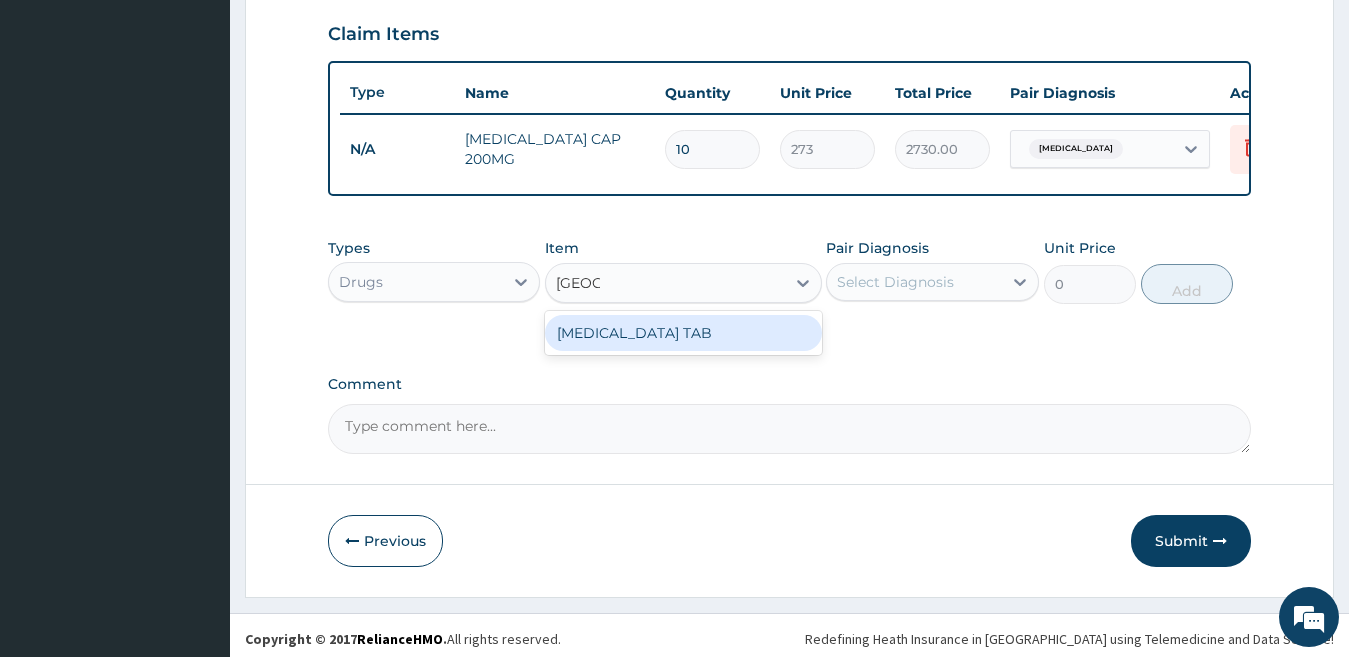 type on "norges" 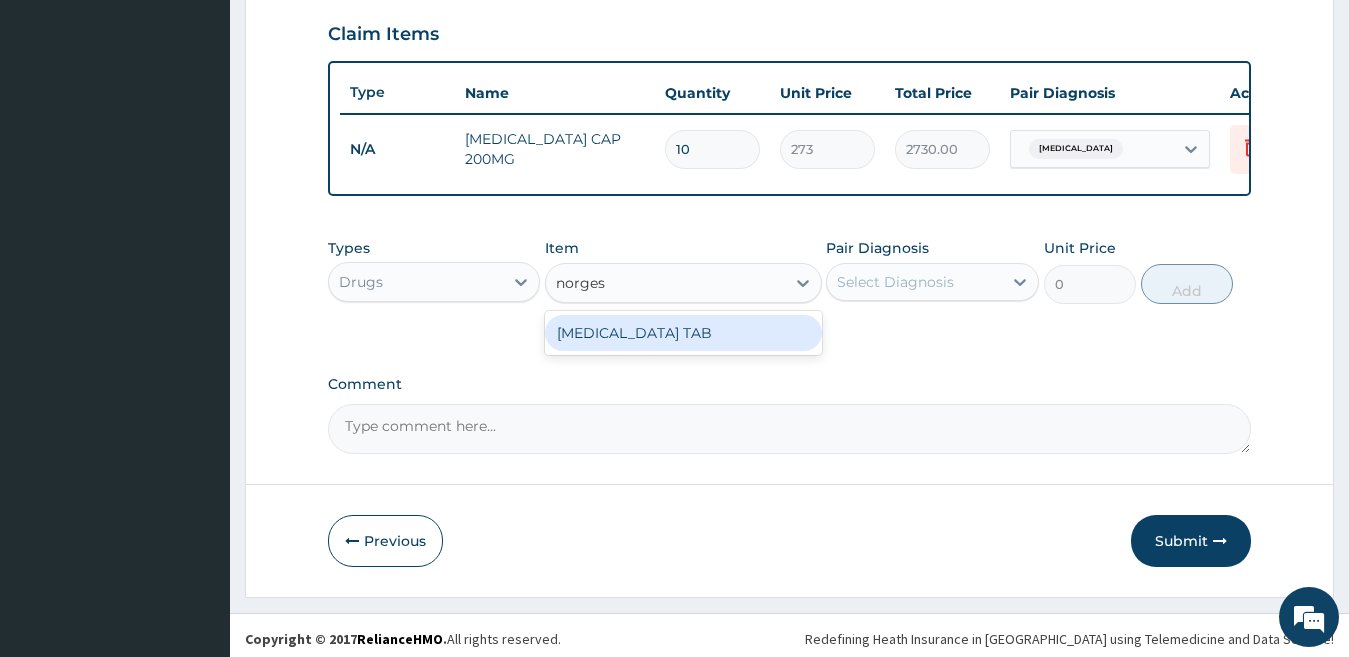 click on "[MEDICAL_DATA] TAB" at bounding box center (683, 333) 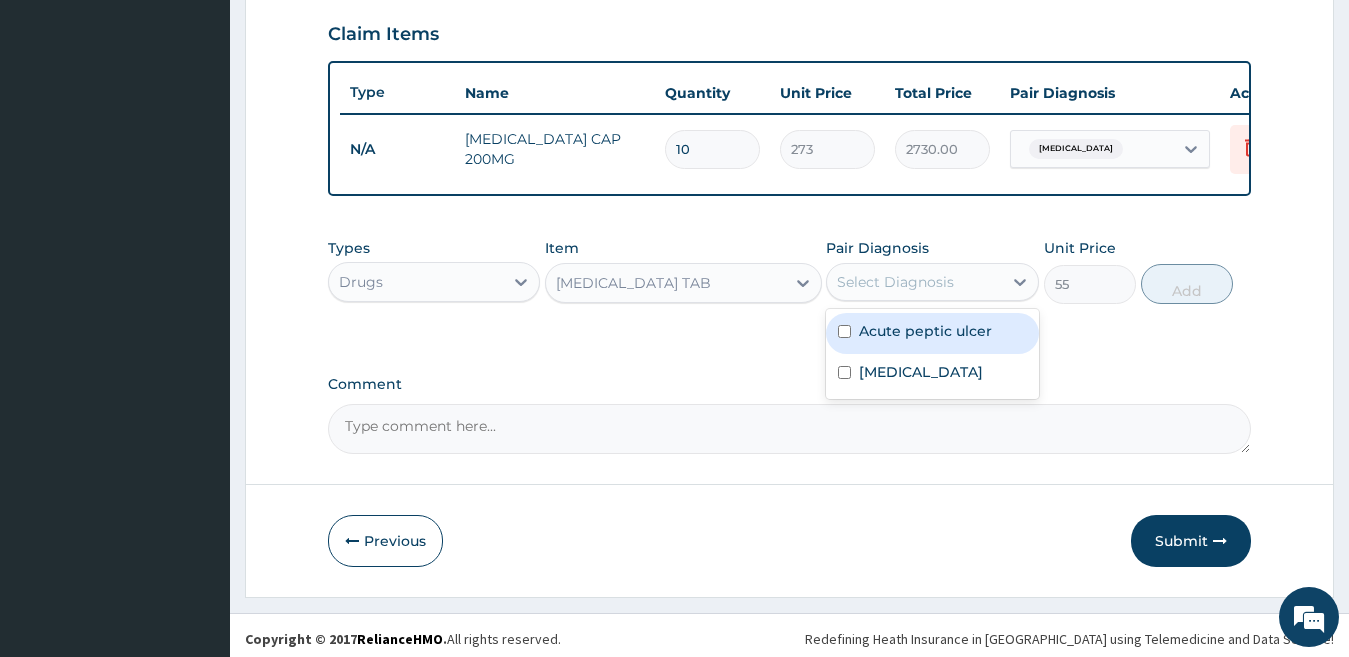 click on "Select Diagnosis" at bounding box center [895, 282] 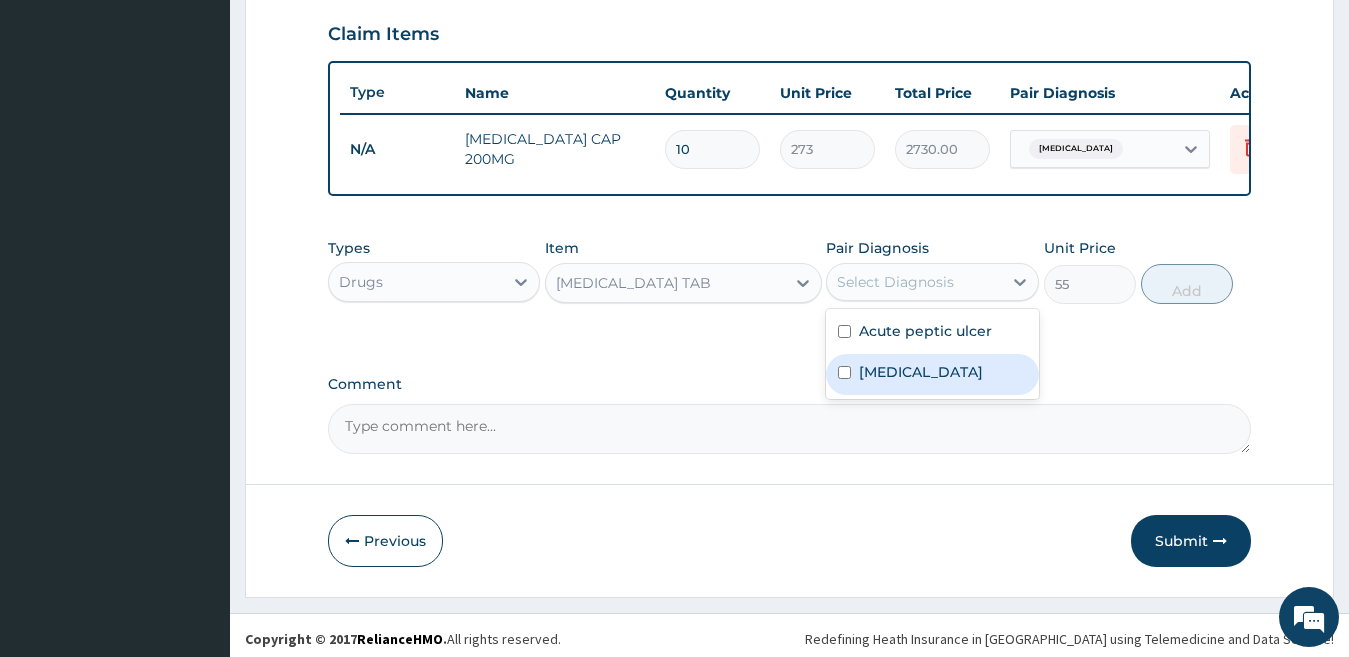 click on "Lumbar spondylosis" at bounding box center (921, 372) 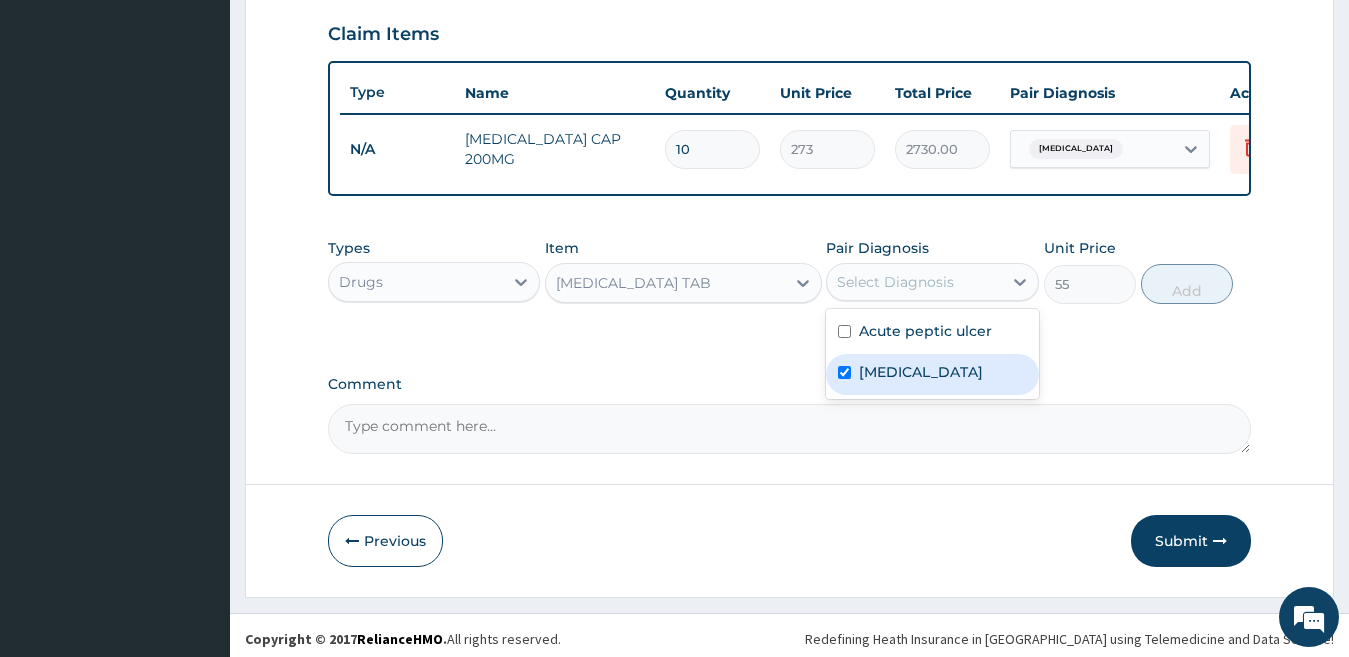 checkbox on "true" 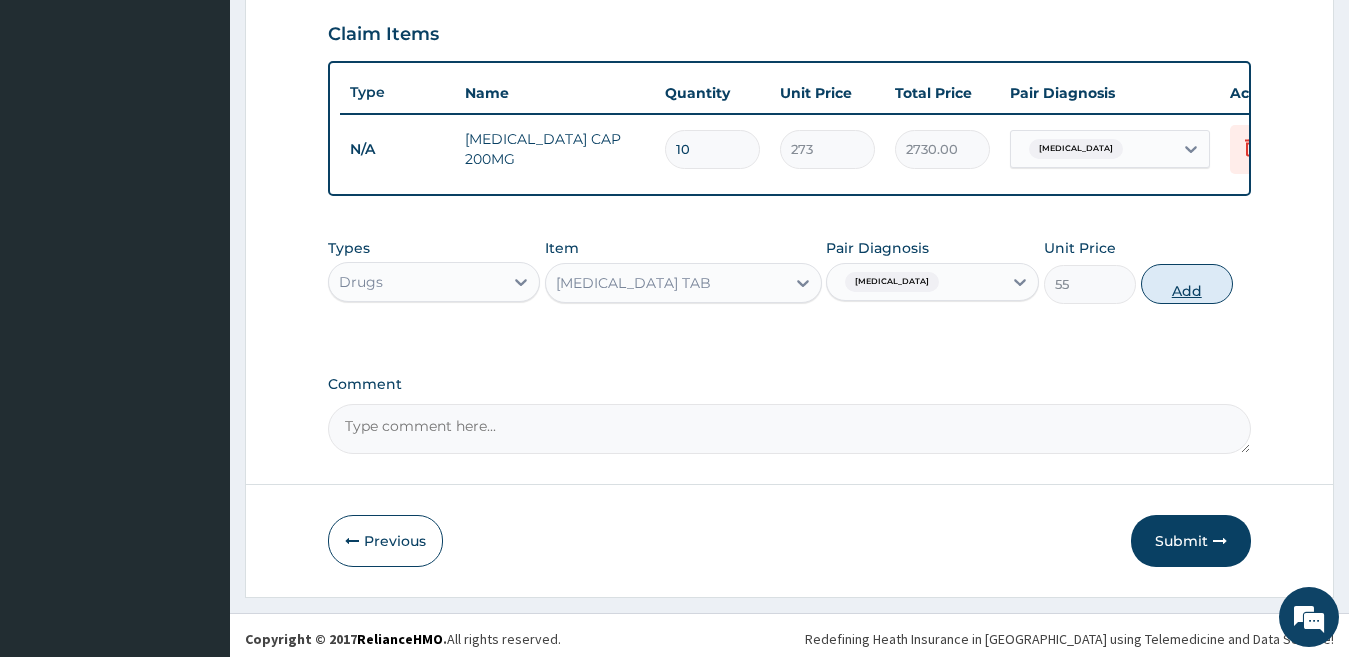 click on "Add" at bounding box center [1187, 284] 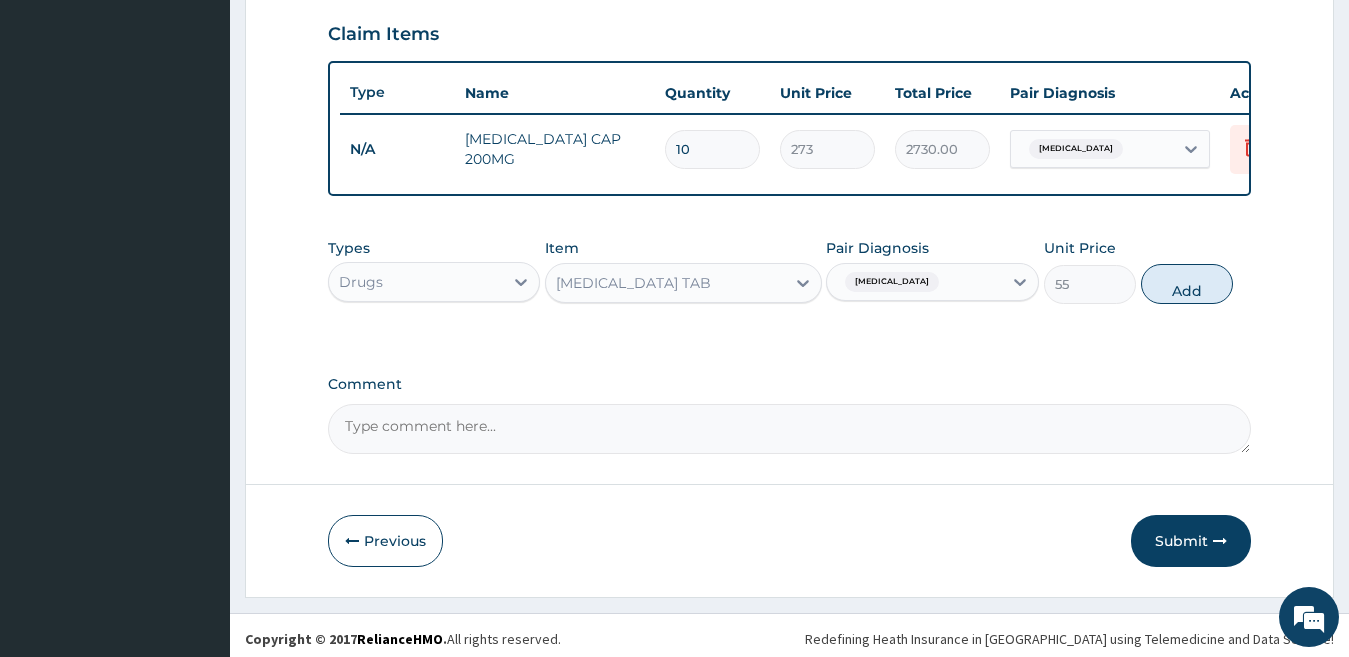 type on "0" 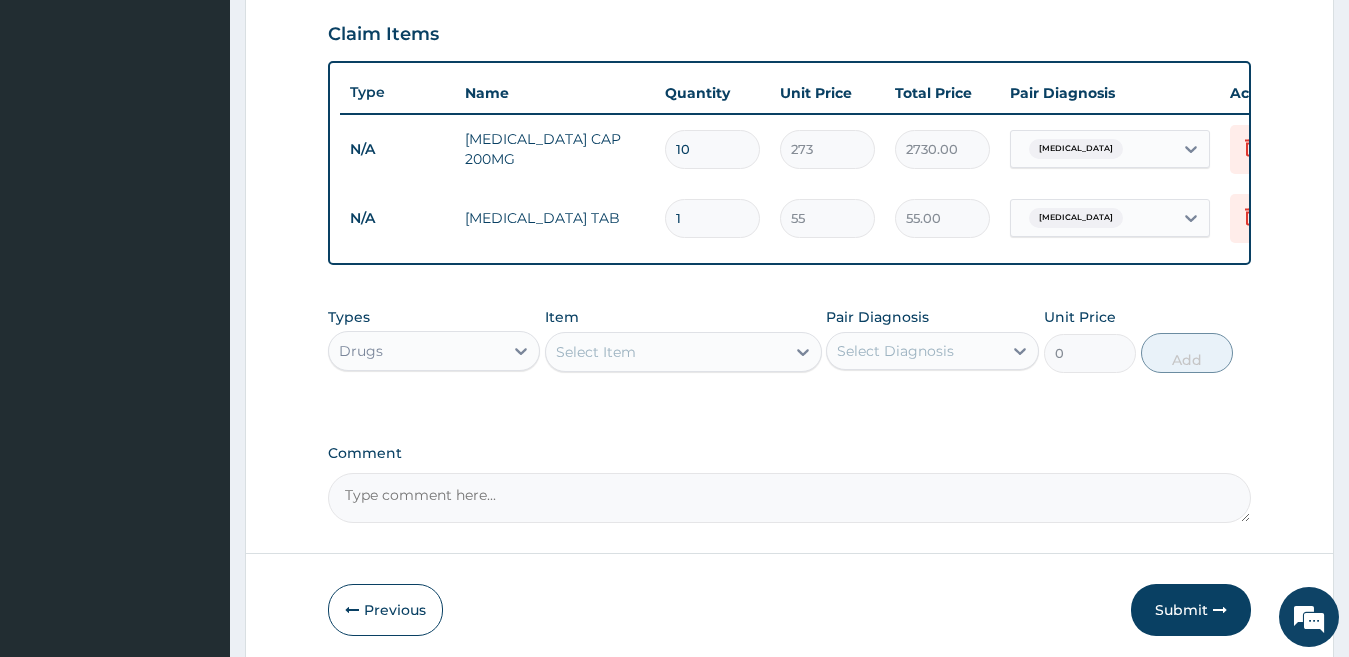 type on "10" 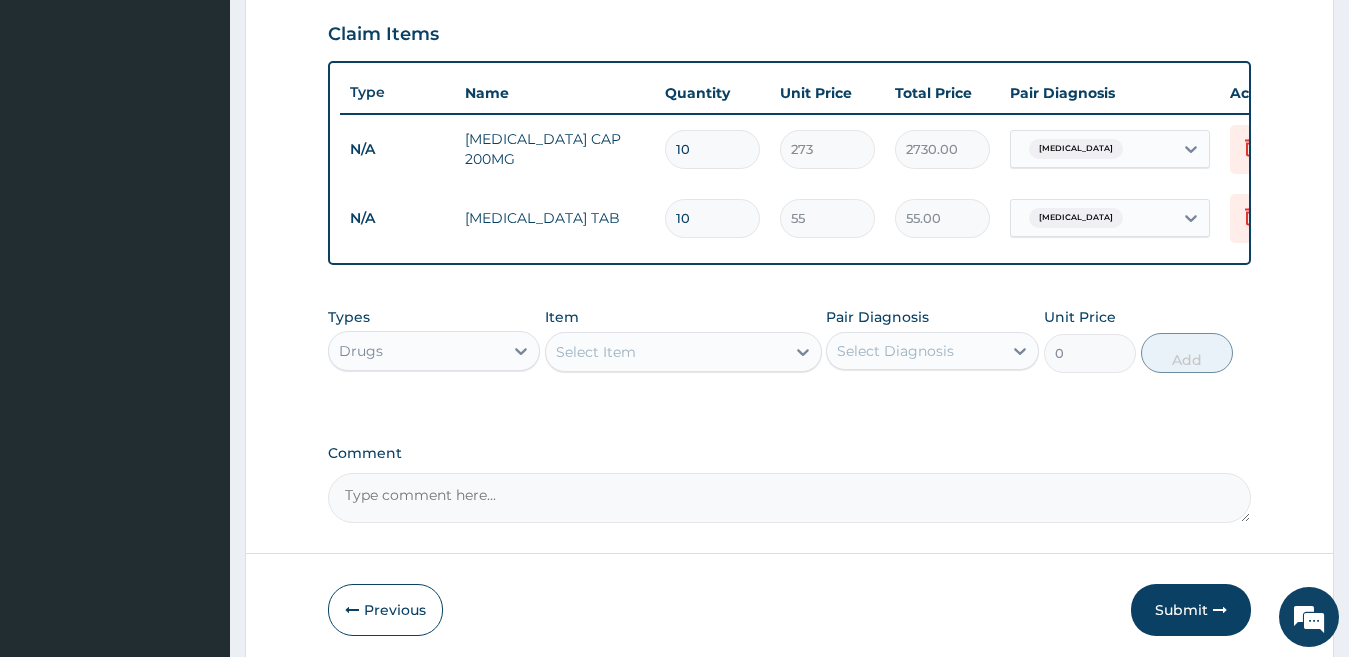 type on "550.00" 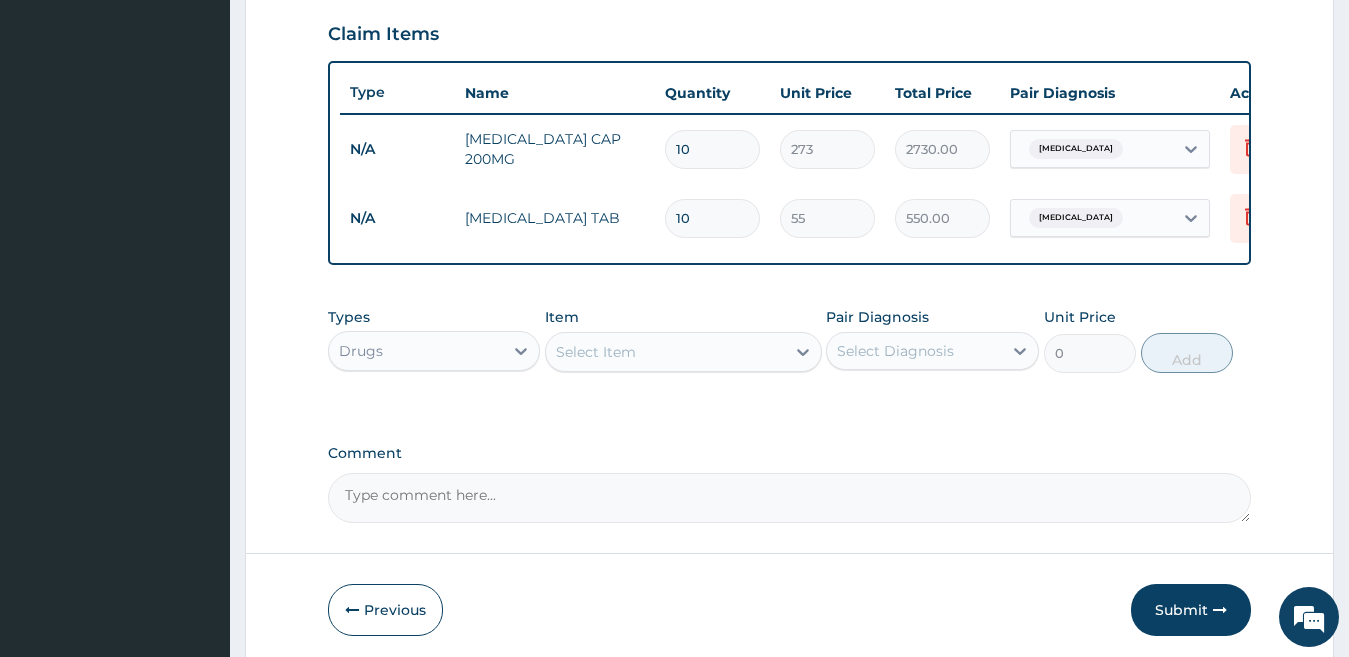 type on "10" 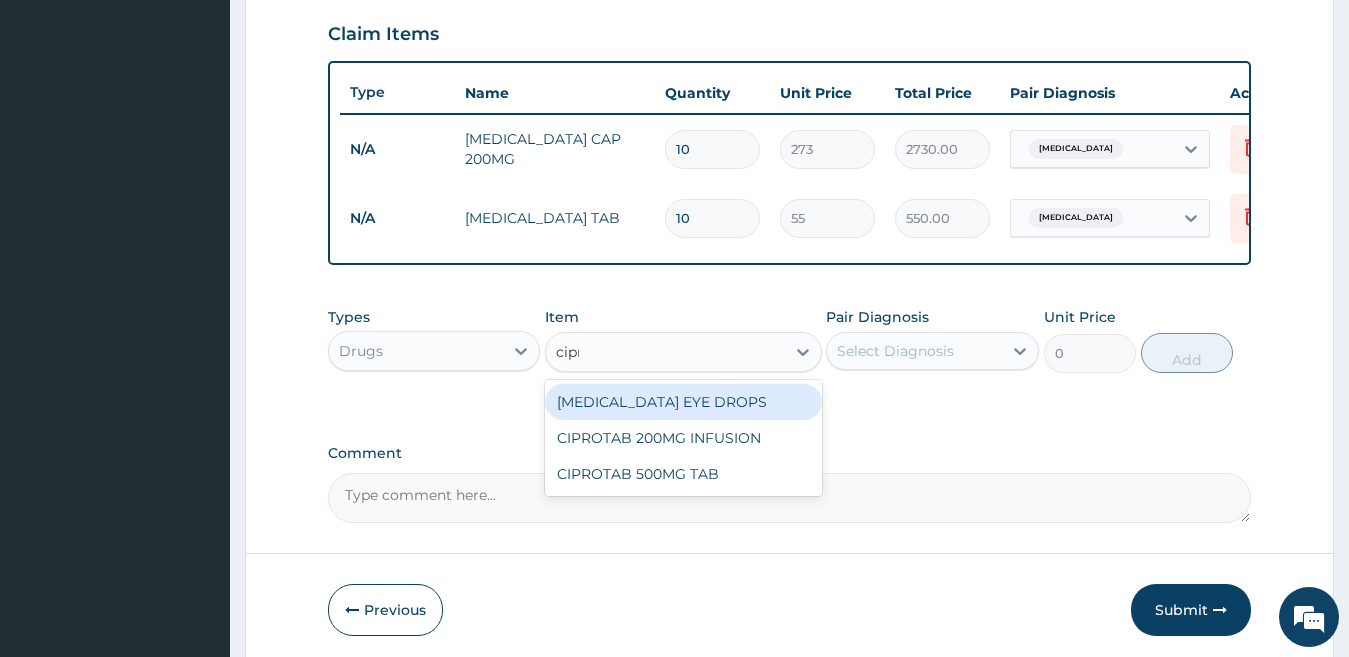 type on "cipro" 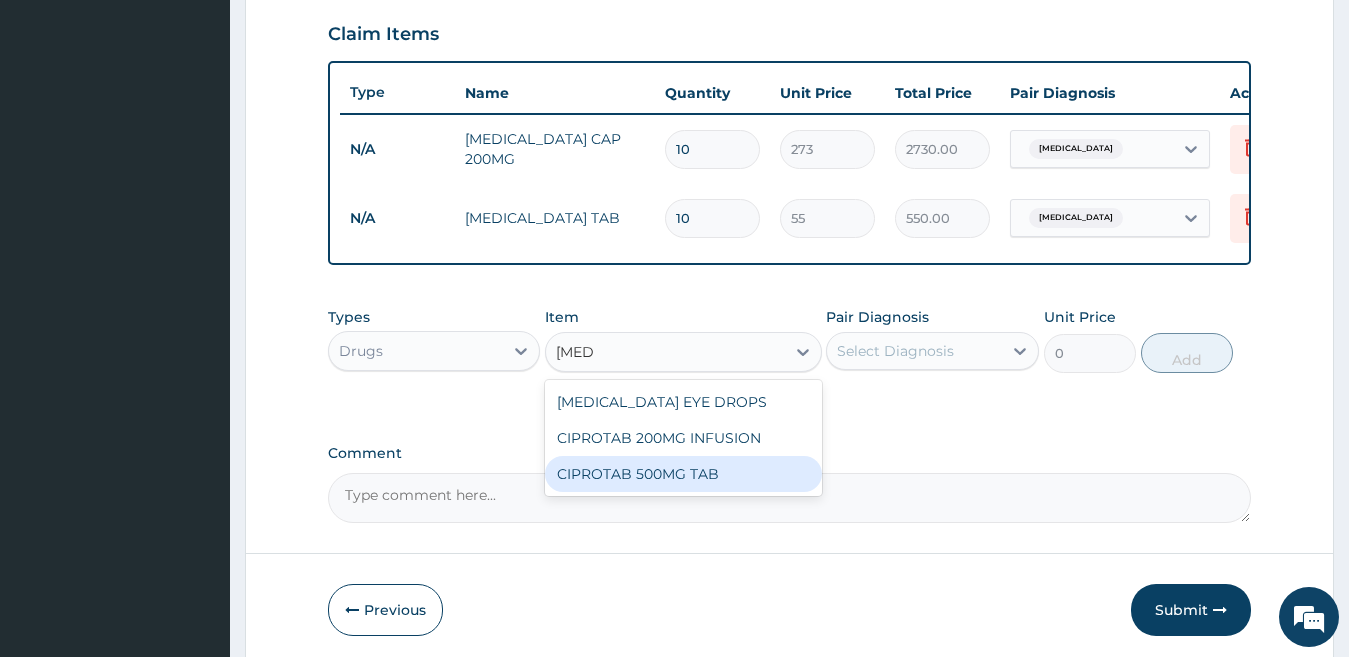 click on "CIPROTAB 500MG TAB" at bounding box center [683, 474] 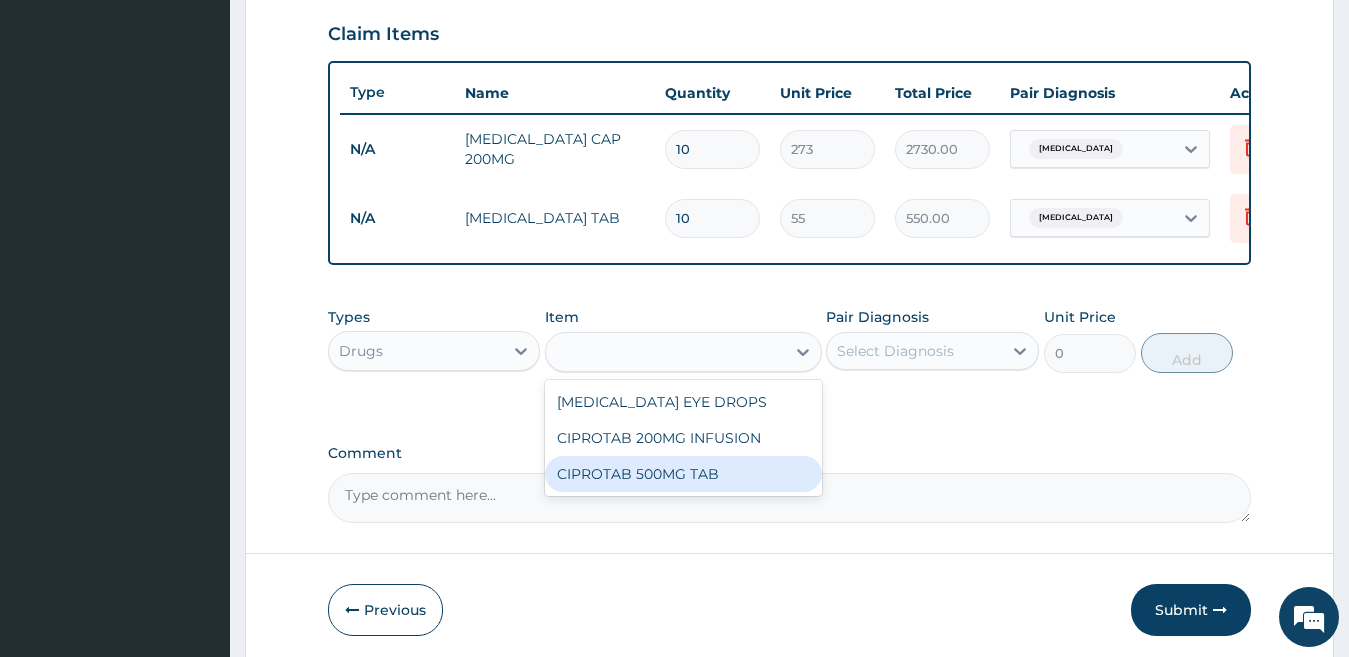 type on "180" 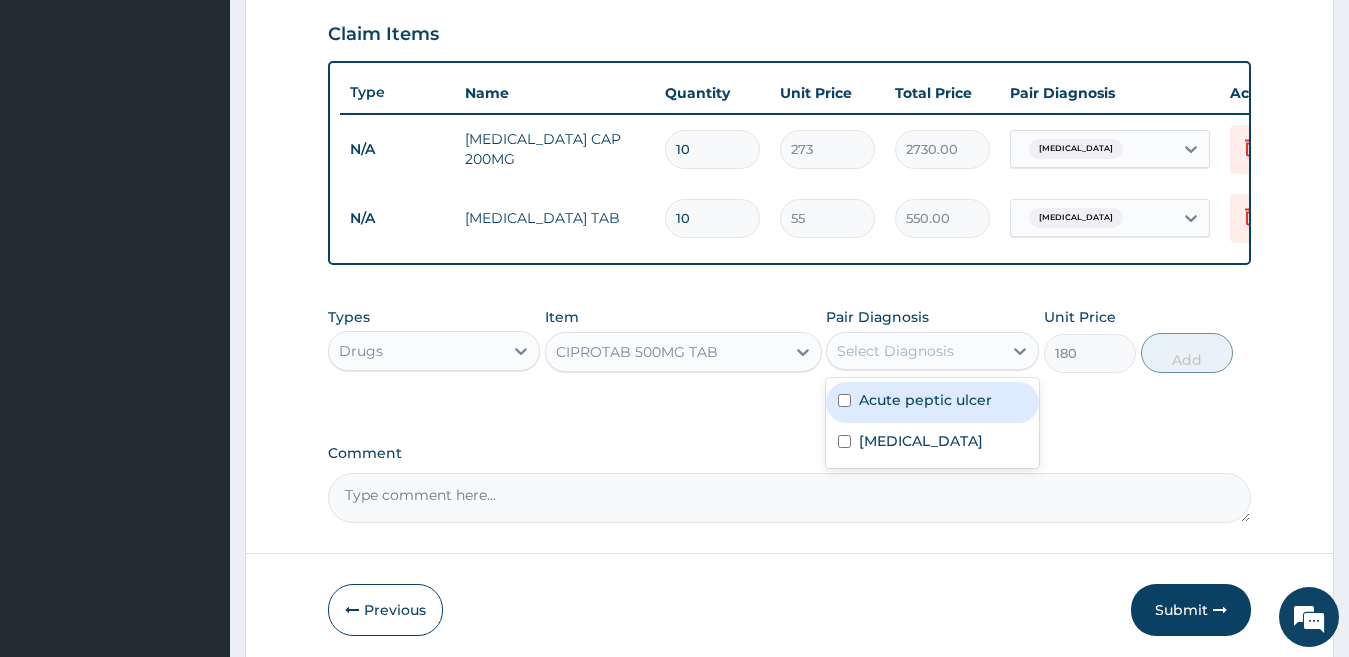 click on "Select Diagnosis" at bounding box center (895, 351) 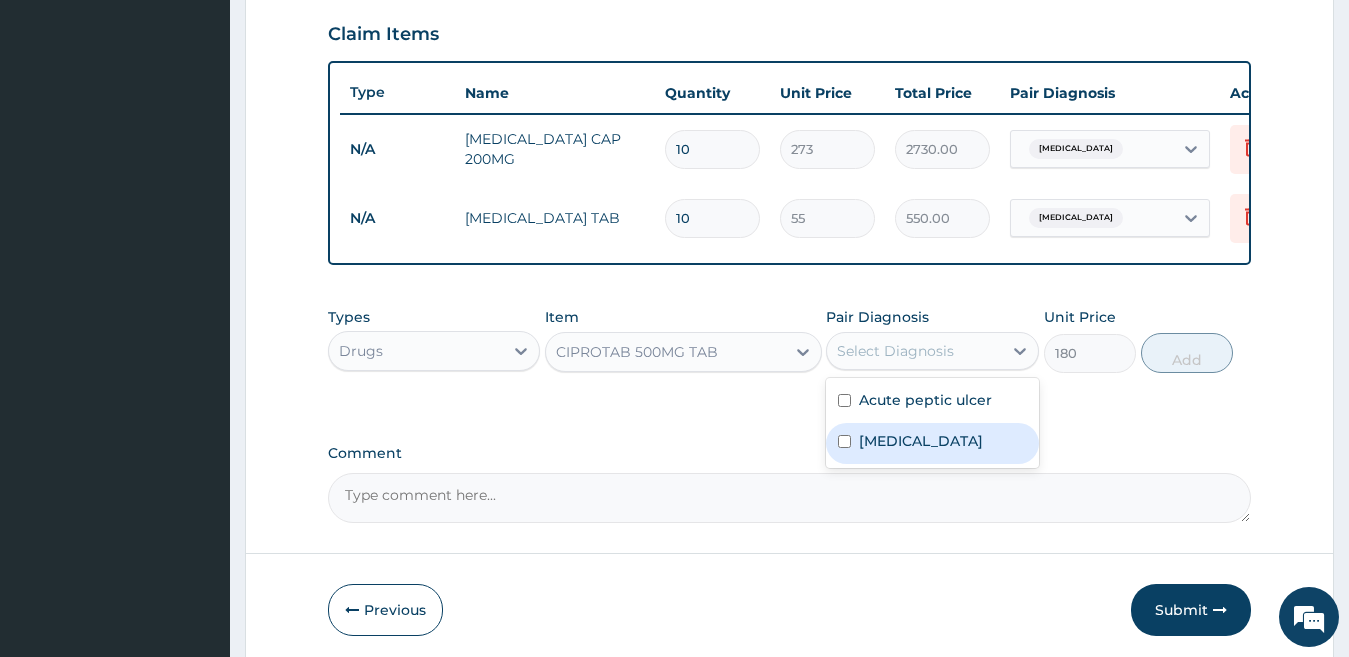 click on "Lumbar spondylosis" at bounding box center (921, 441) 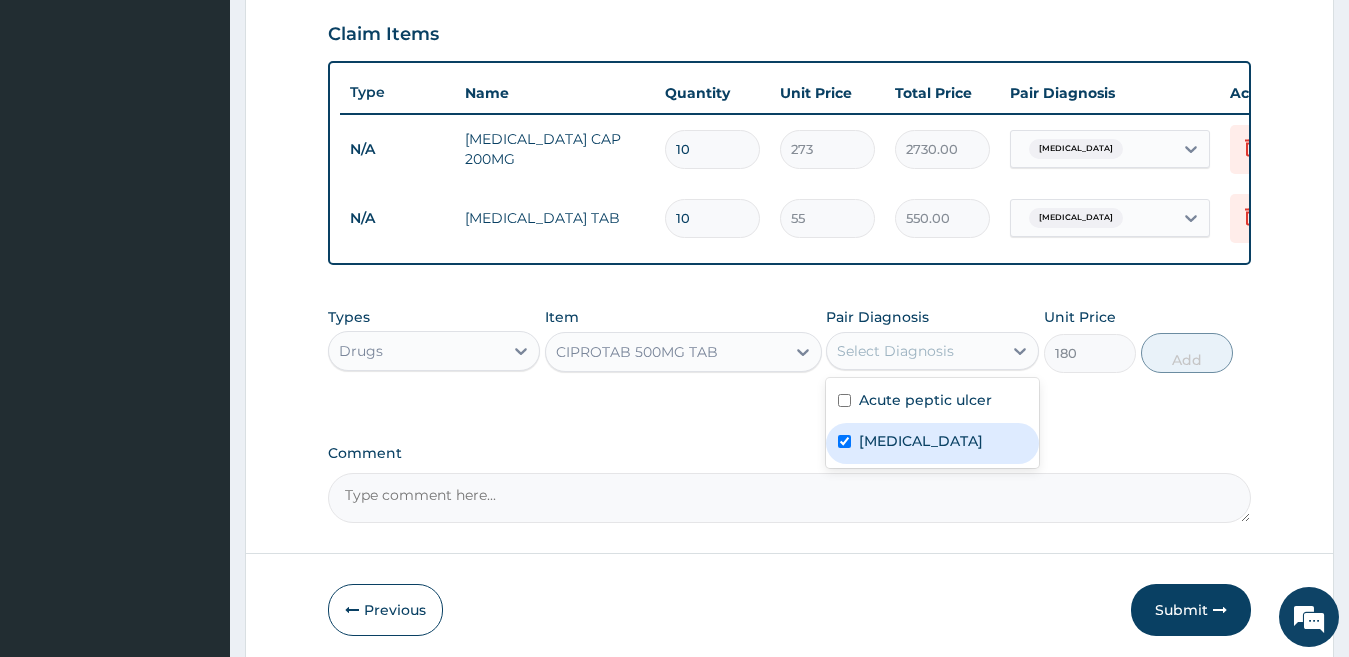 checkbox on "true" 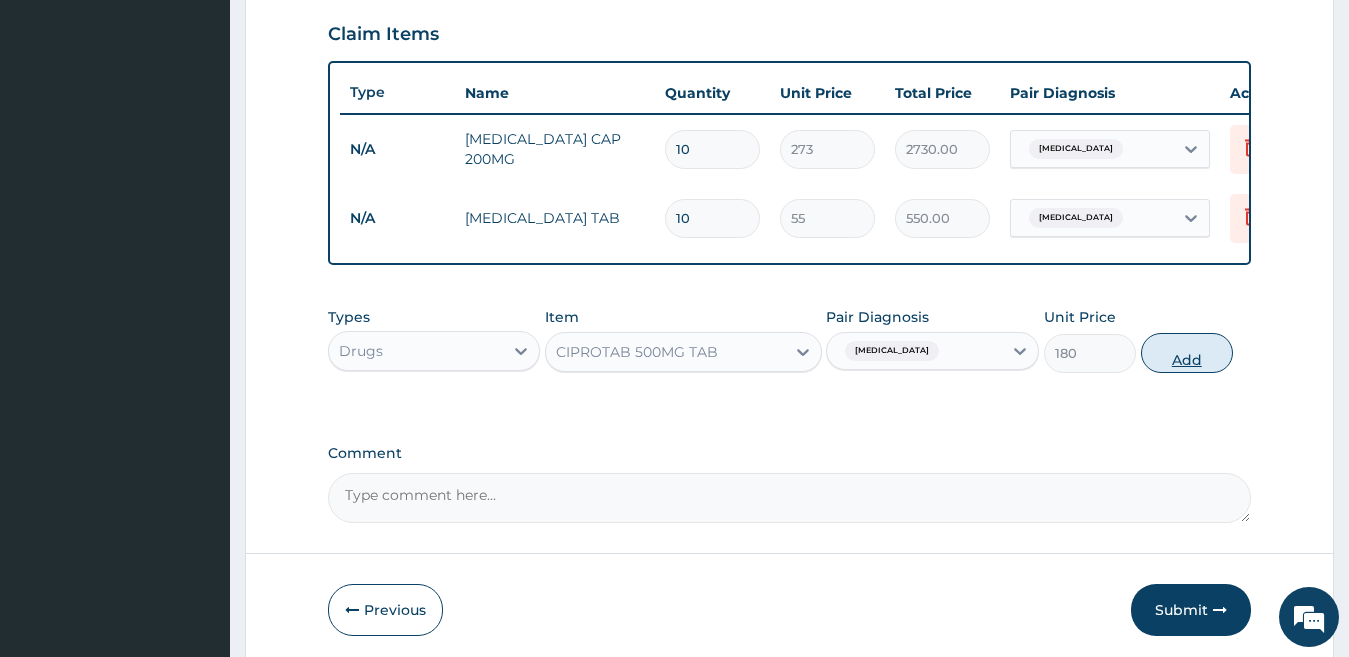 click on "Add" at bounding box center [1187, 353] 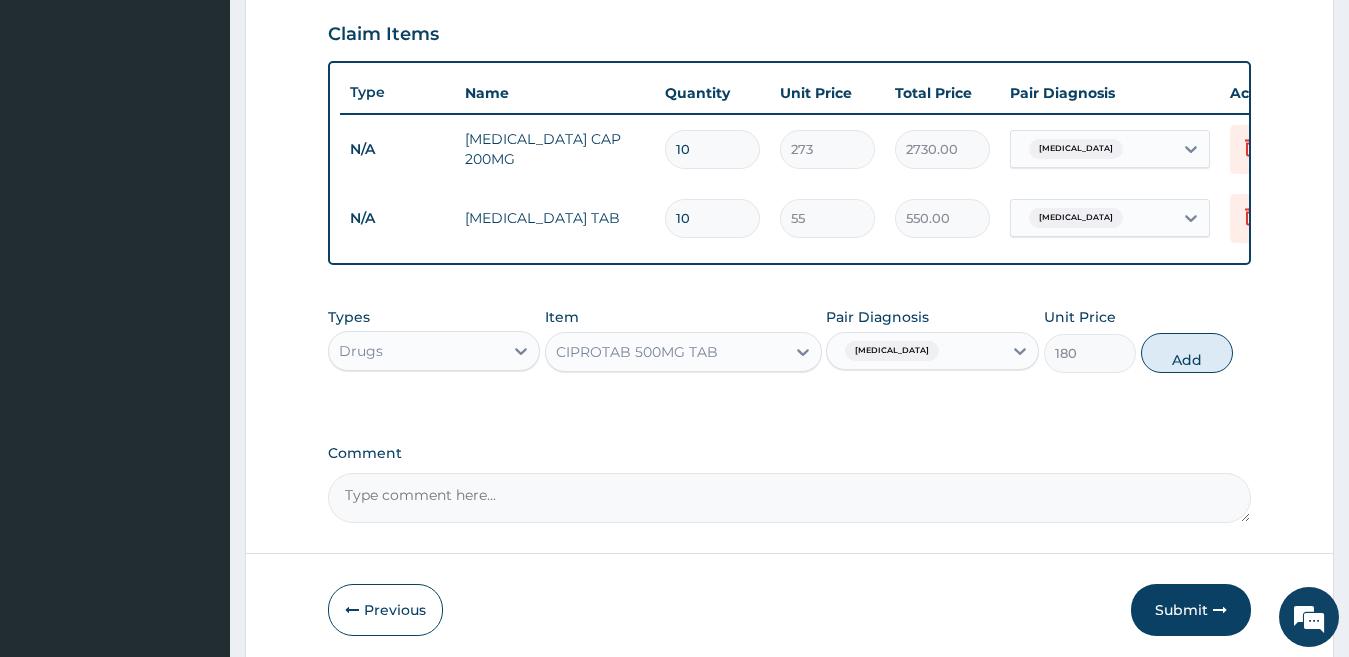type on "0" 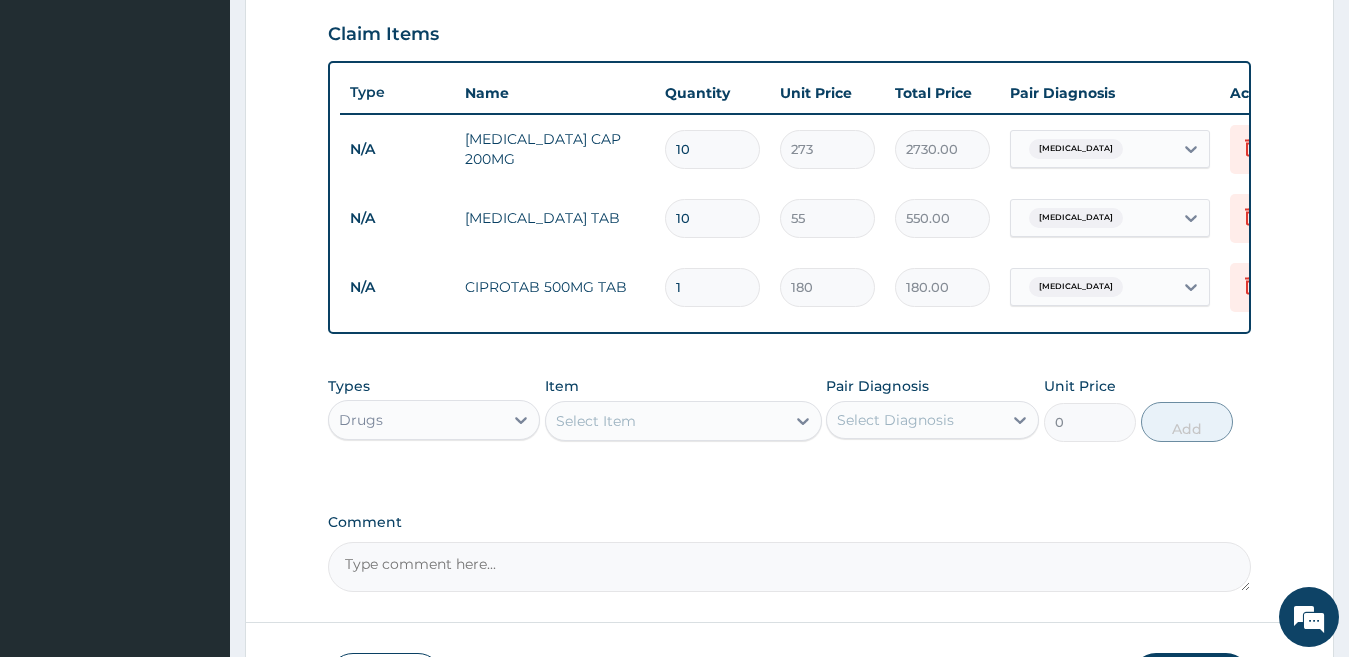 type on "10" 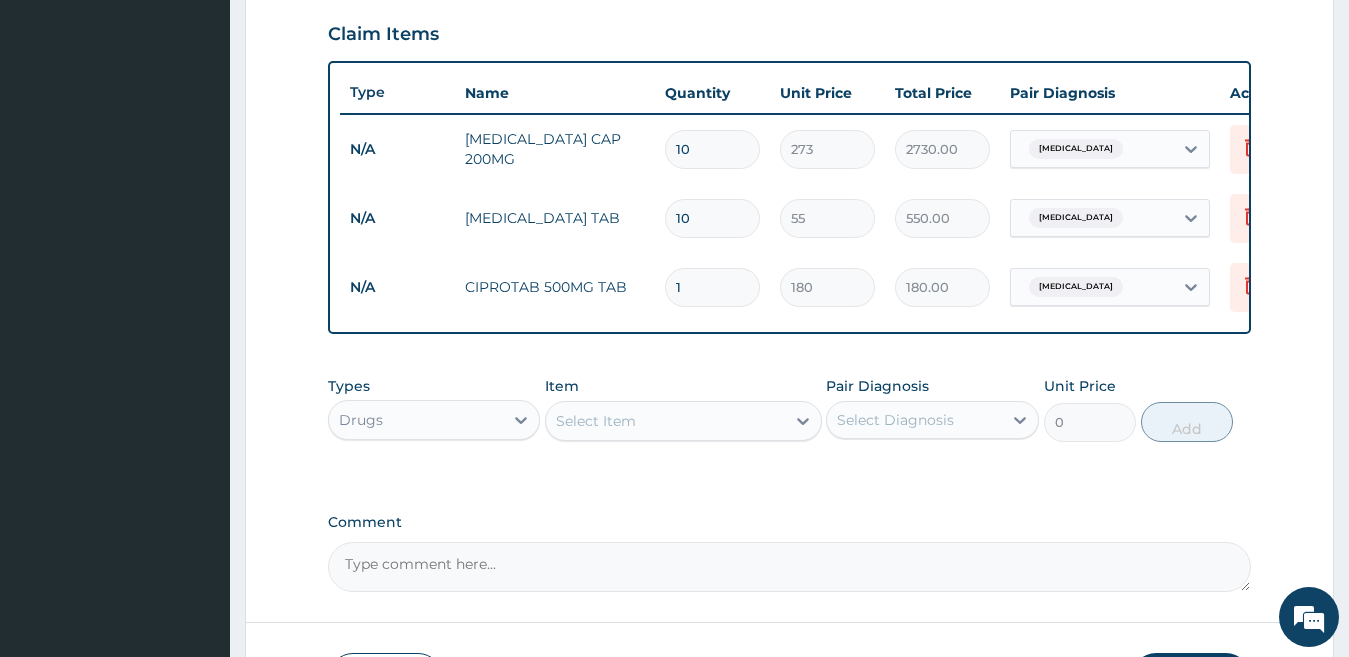 type on "1800.00" 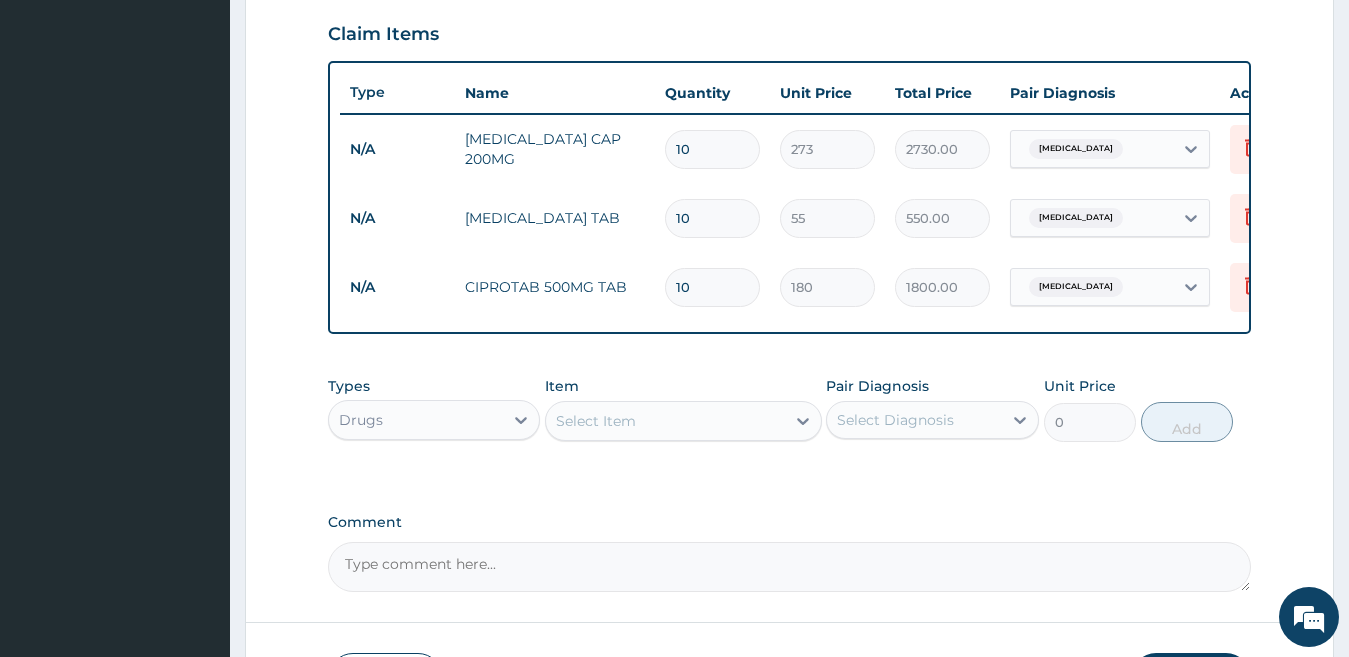type on "10" 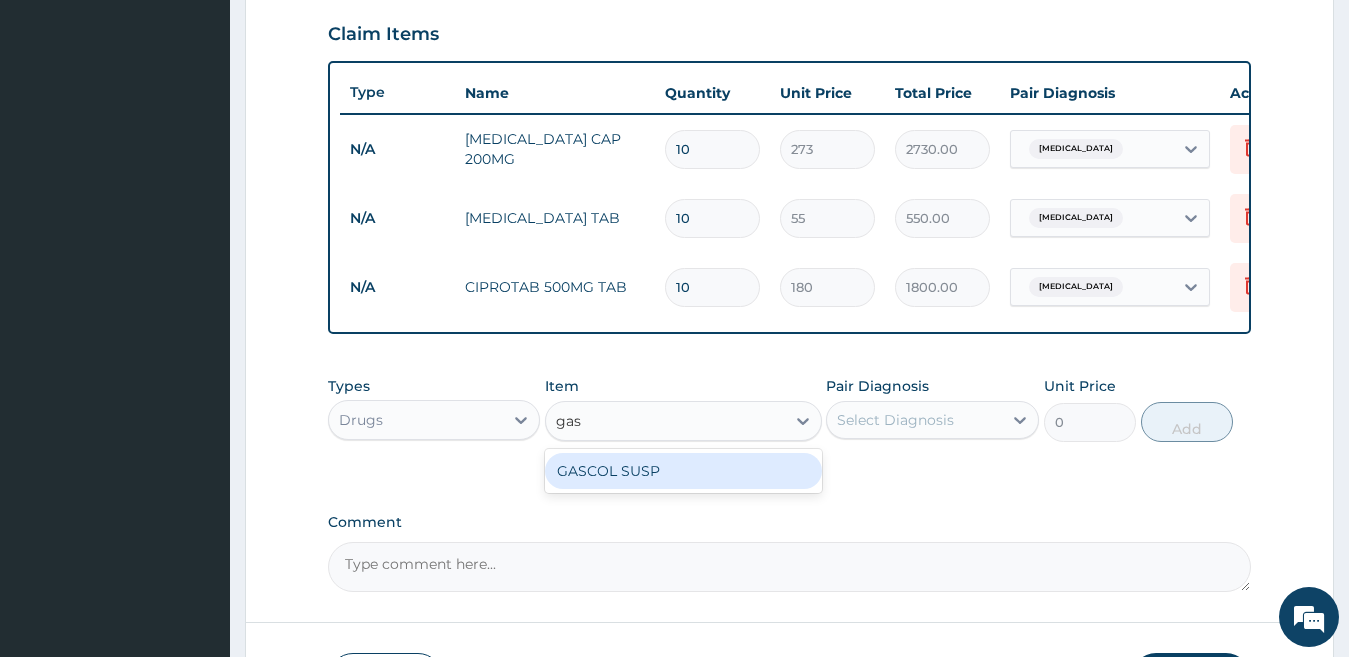 type on "gasc" 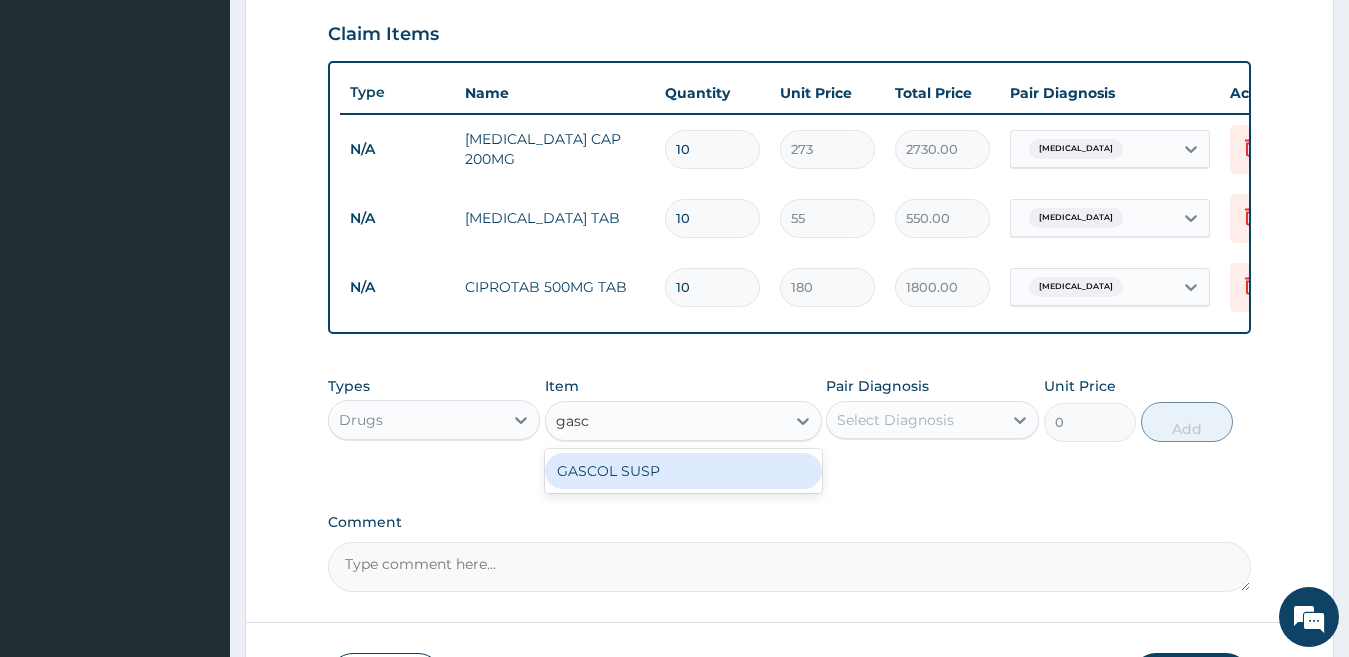 click on "GASCOL SUSP" at bounding box center (683, 471) 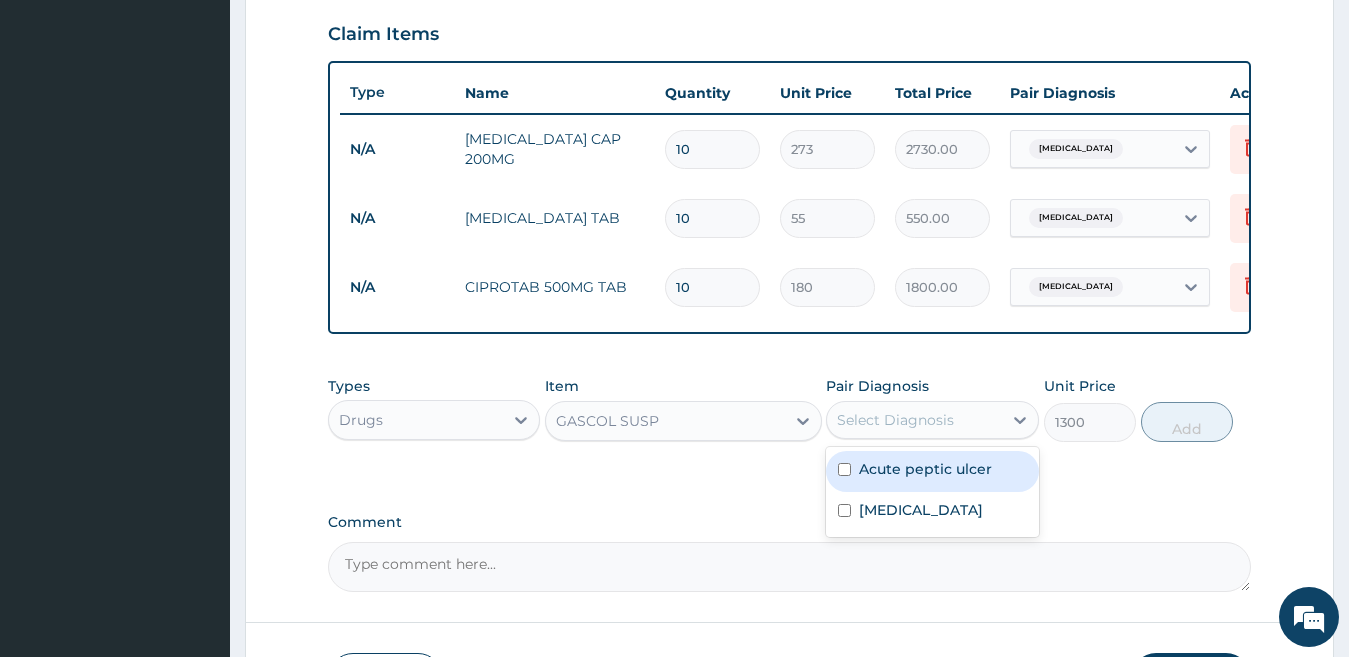 click on "Select Diagnosis" at bounding box center (895, 420) 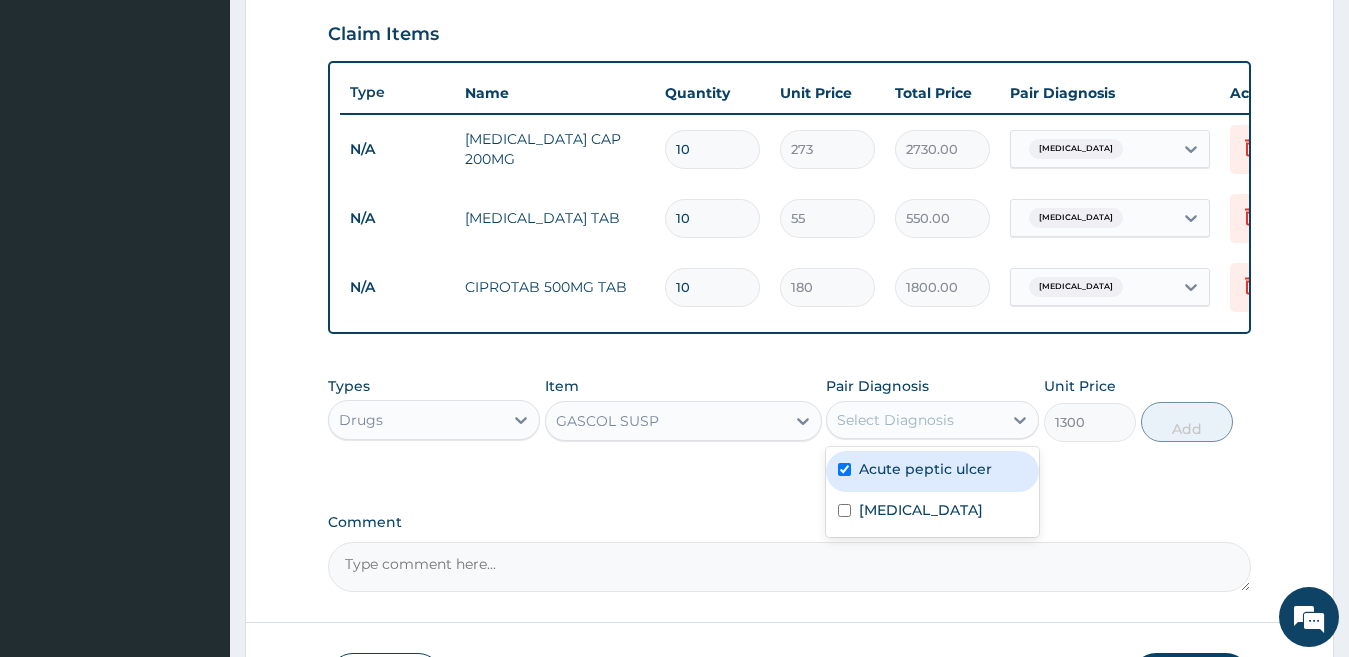 checkbox on "true" 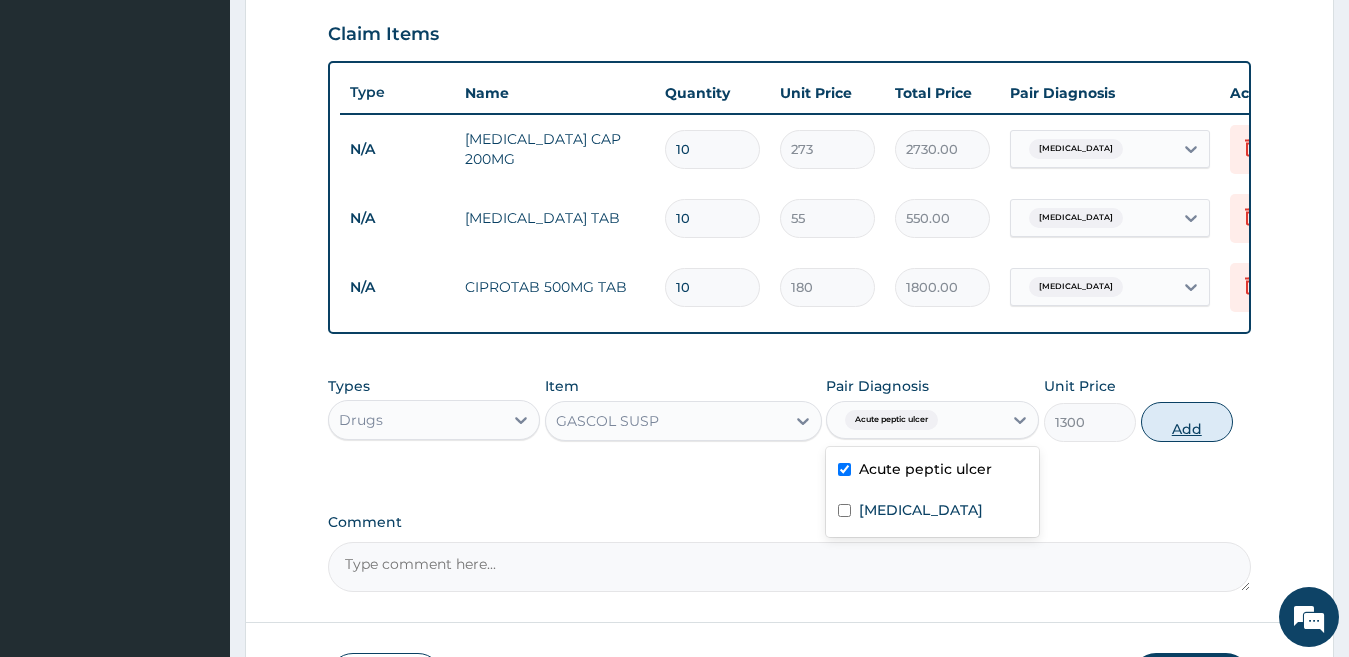 click on "Add" at bounding box center [1187, 422] 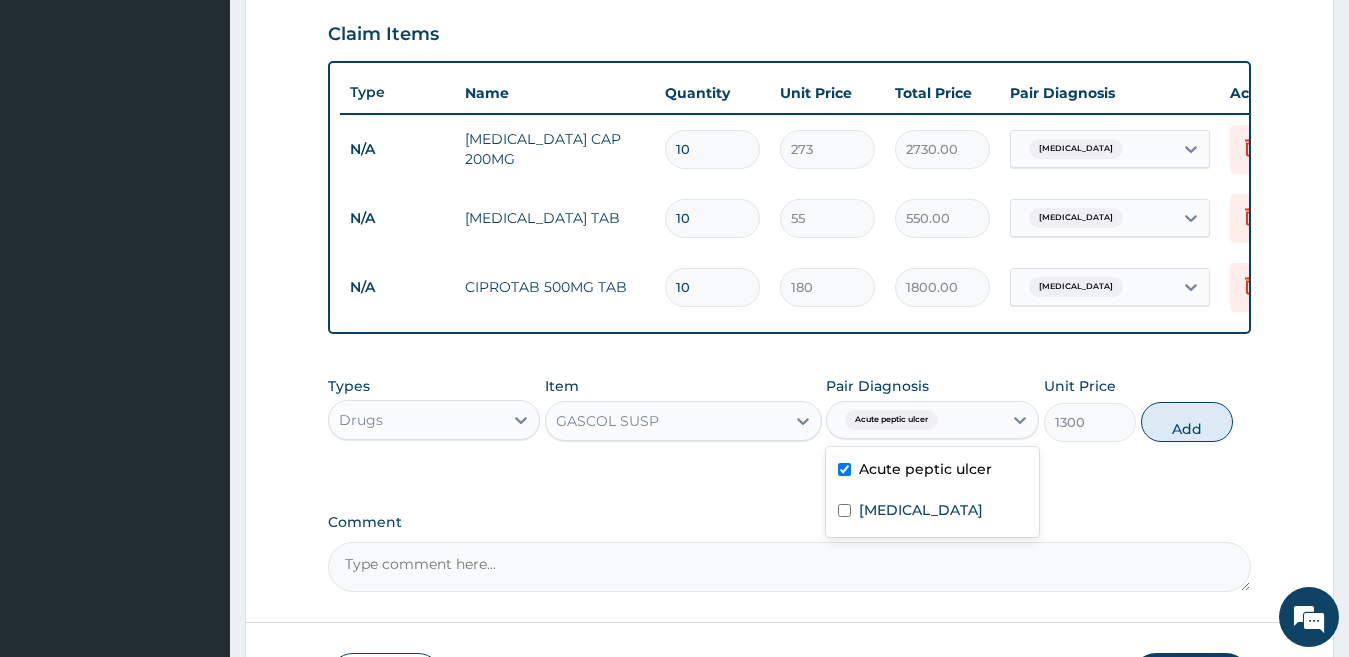 type on "0" 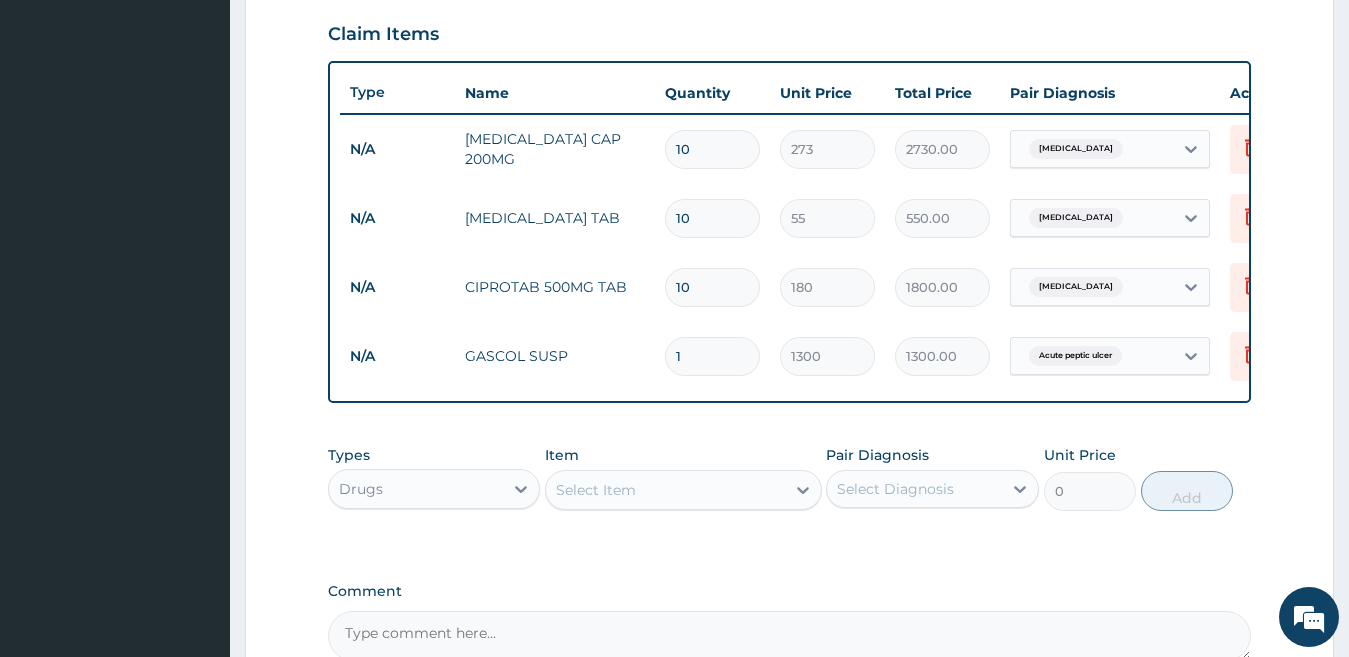 click on "Select Item" at bounding box center [665, 490] 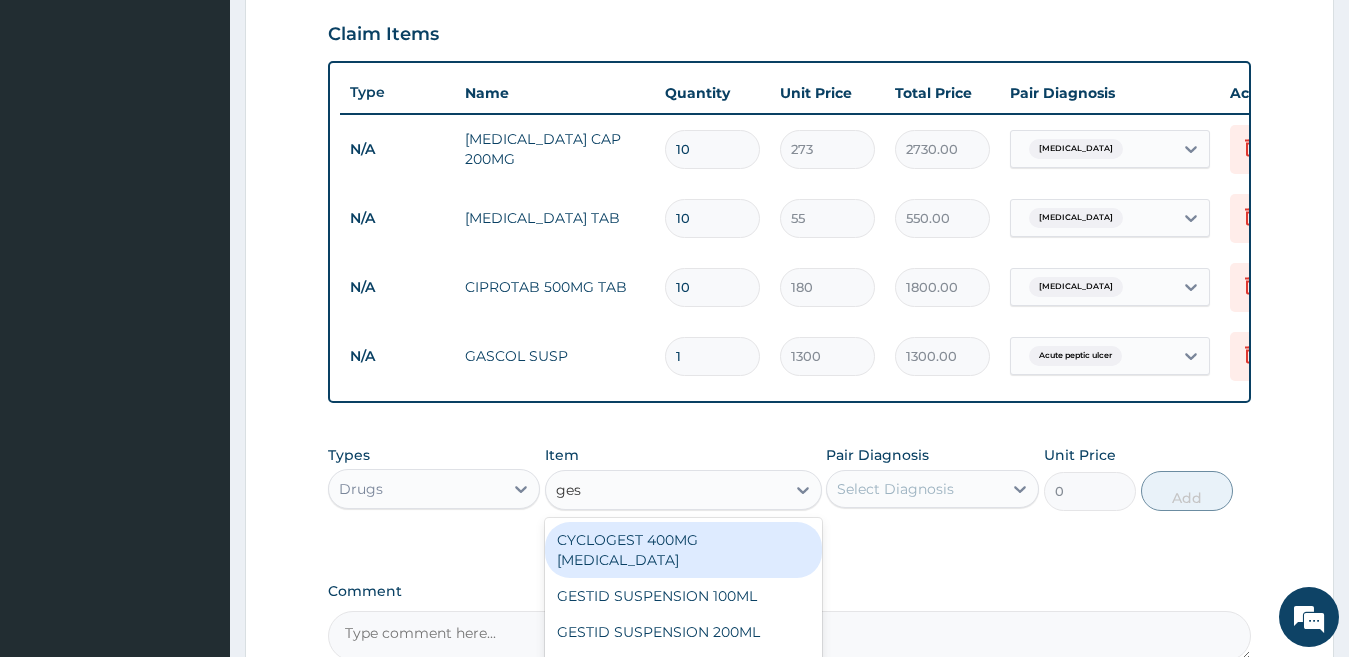 type on "gest" 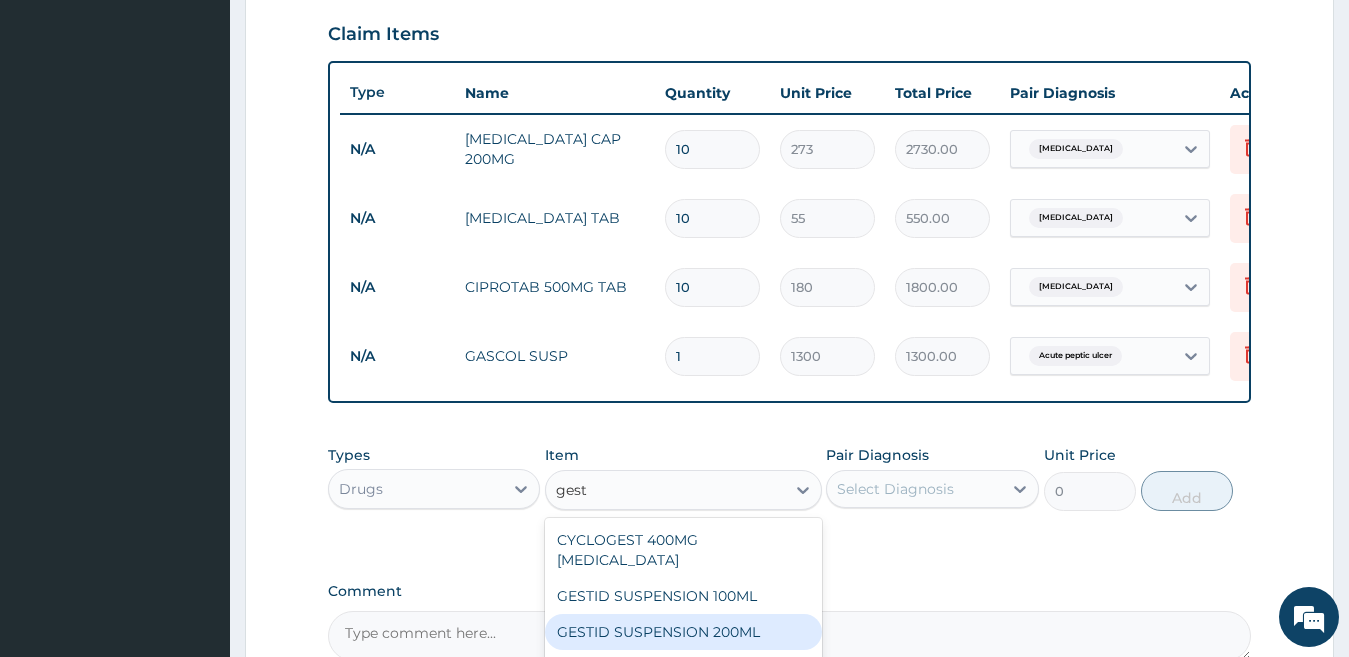 click on "GESTID SUSPENSION 200ML" at bounding box center [683, 632] 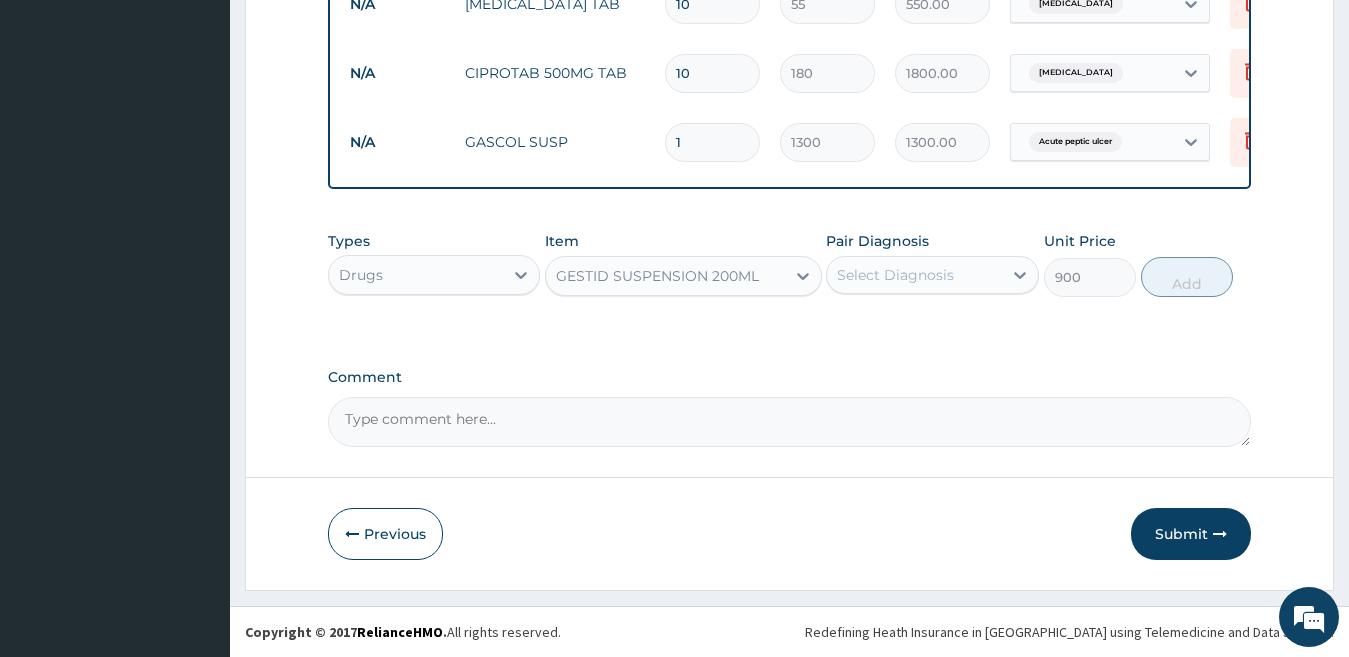 scroll, scrollTop: 914, scrollLeft: 0, axis: vertical 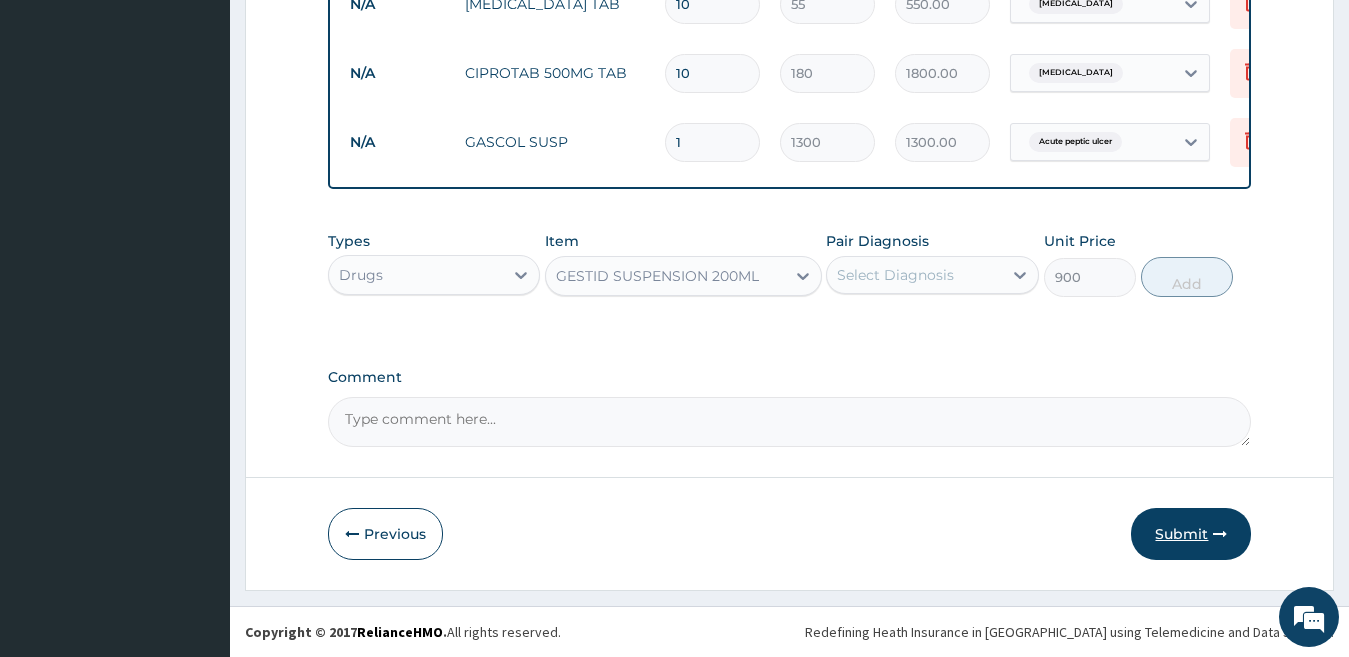 click on "Submit" at bounding box center [1191, 534] 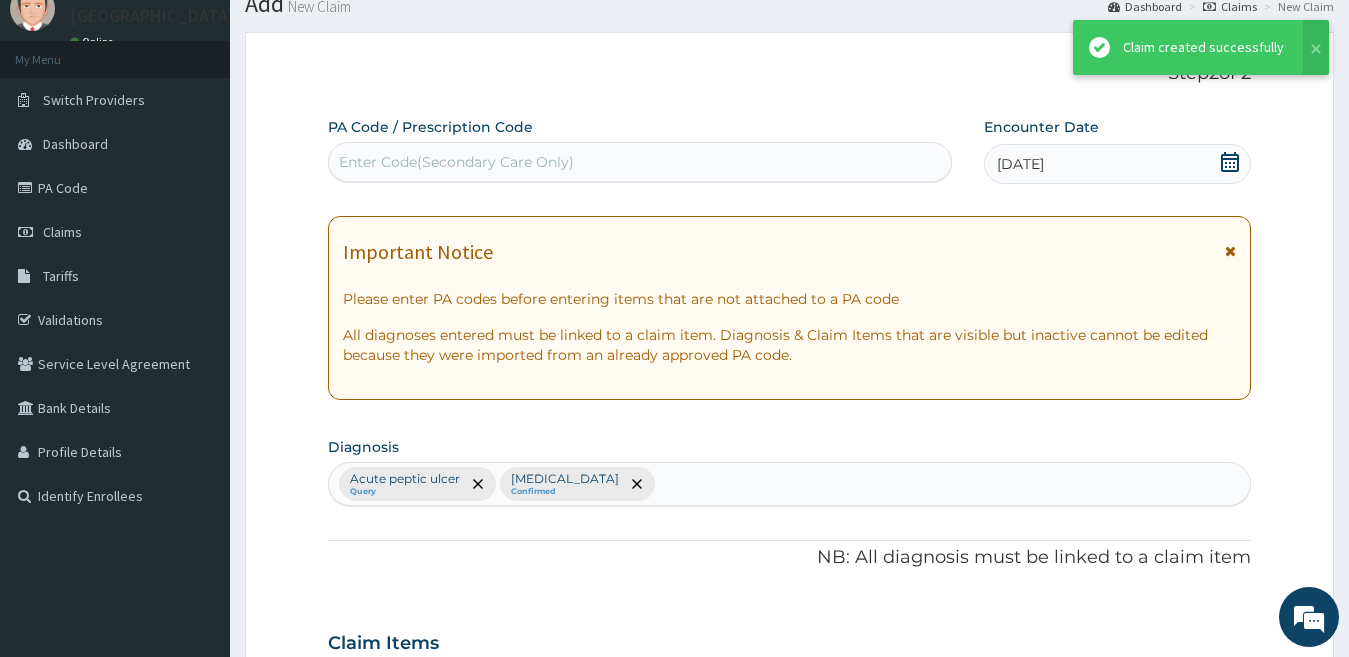 scroll, scrollTop: 914, scrollLeft: 0, axis: vertical 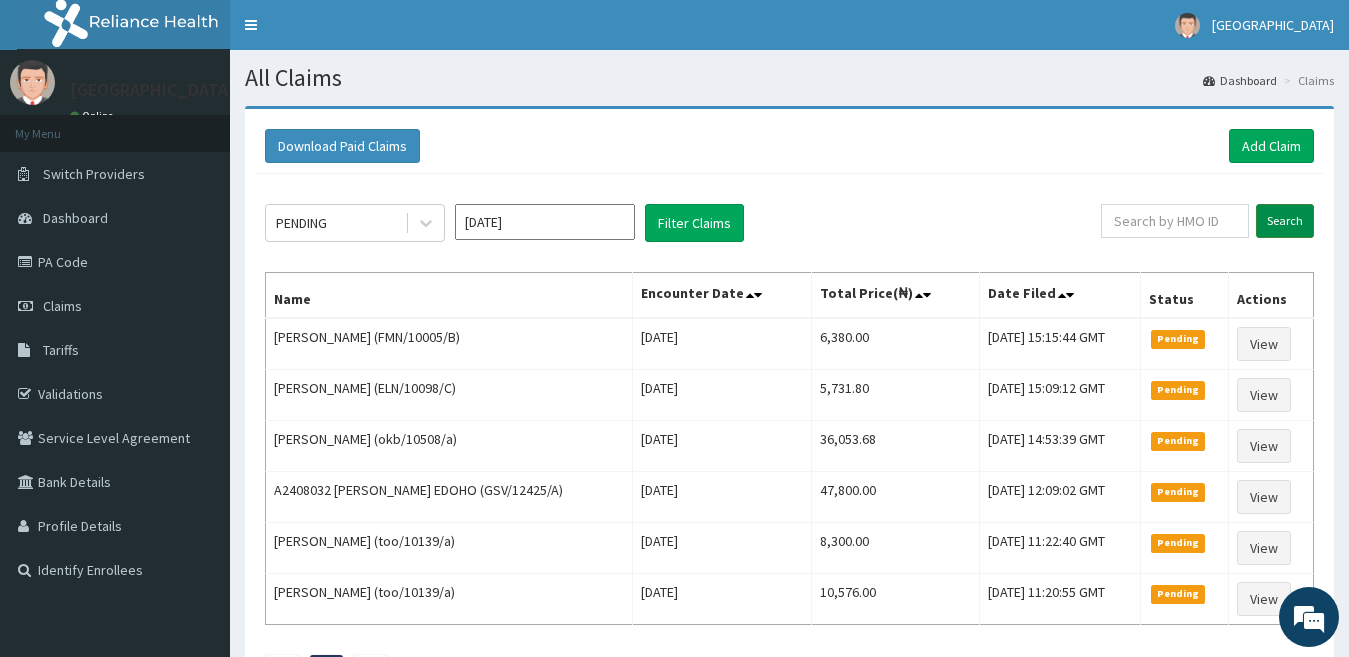 click on "Search" at bounding box center (1285, 221) 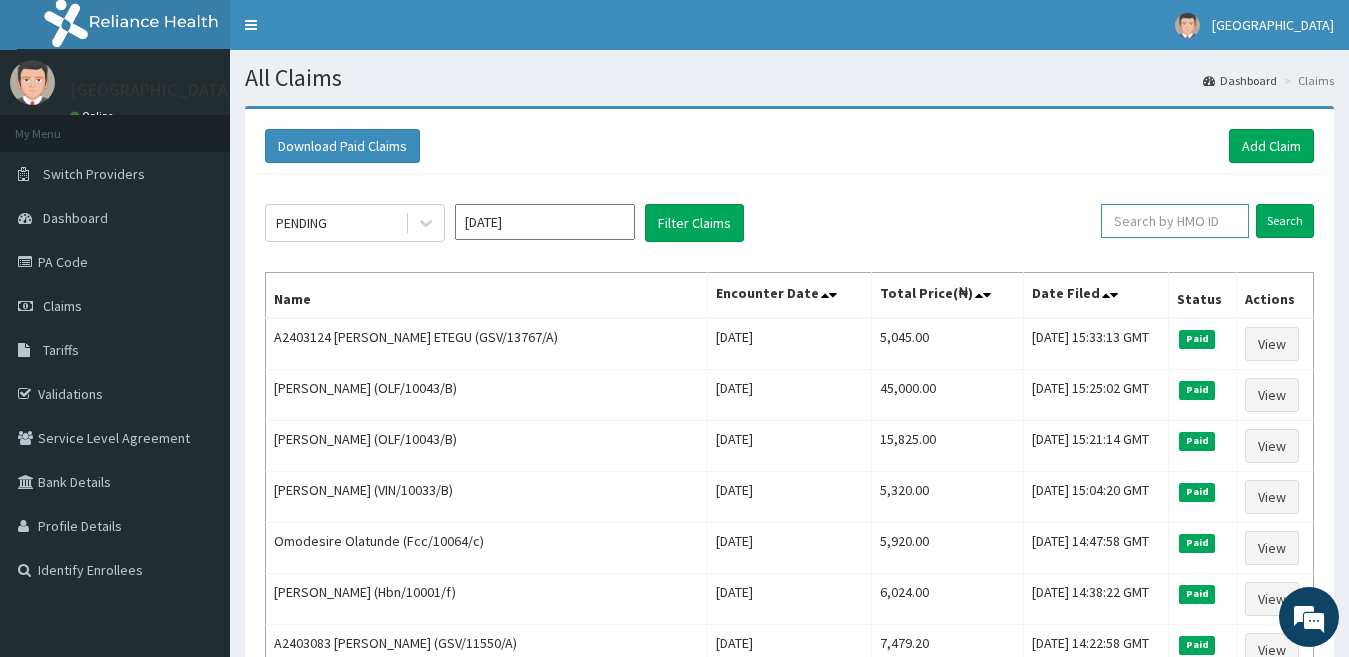 click at bounding box center [1175, 221] 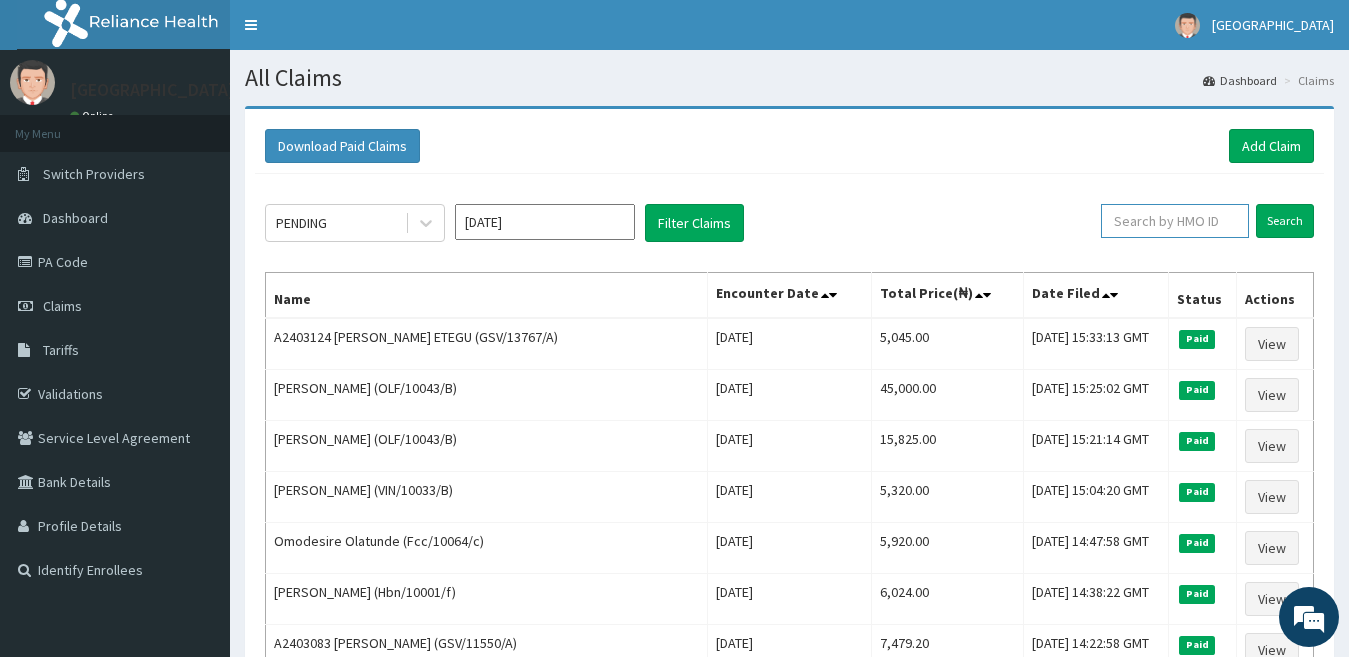paste on "FMC/11415/A" 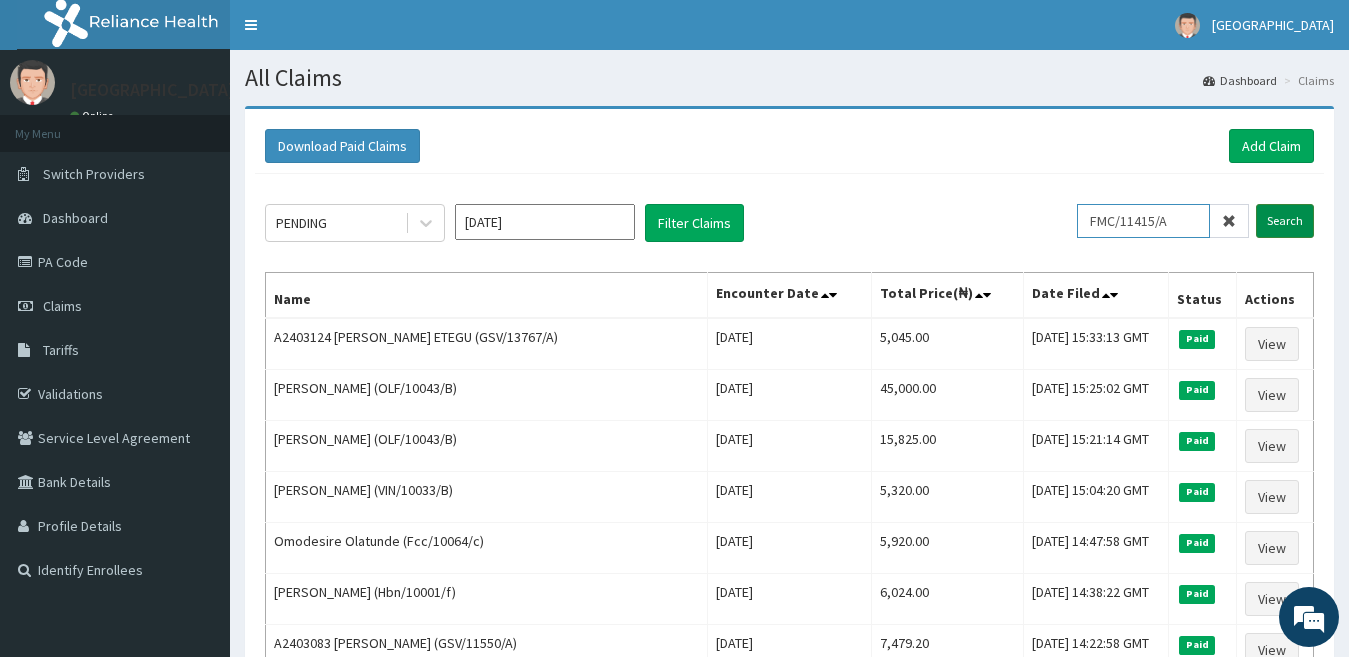 type on "FMC/11415/A" 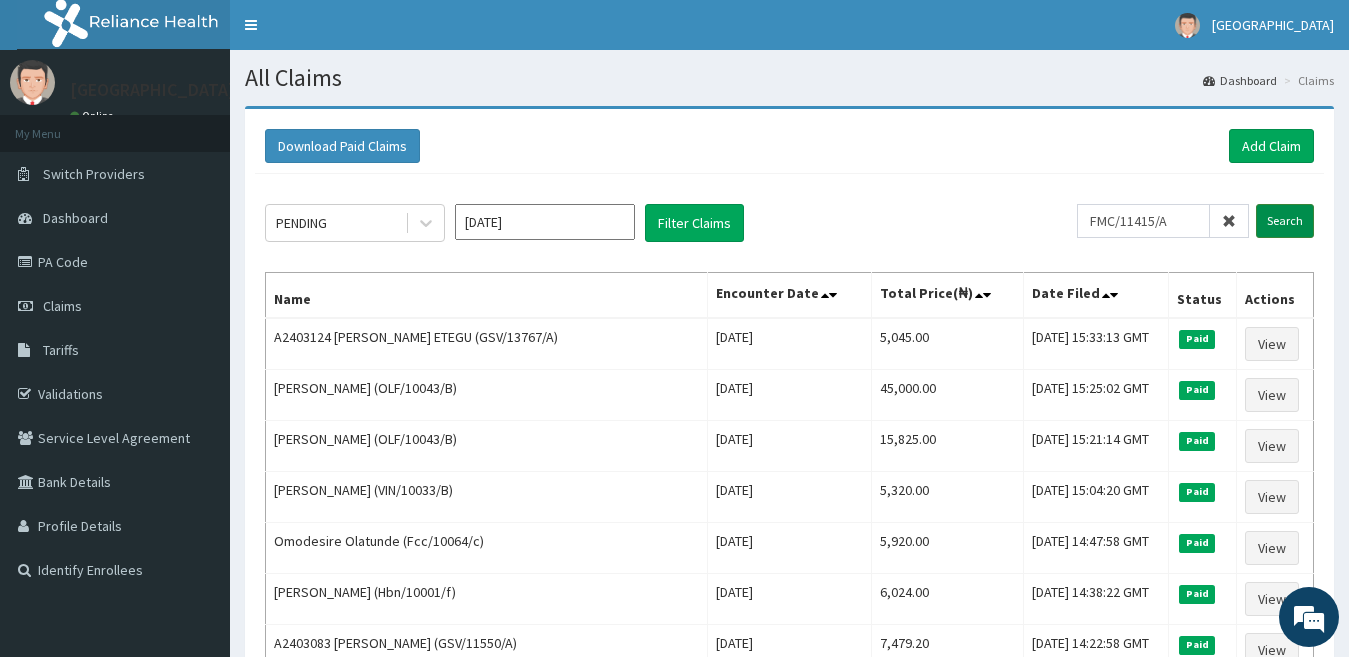 click on "Search" at bounding box center (1285, 221) 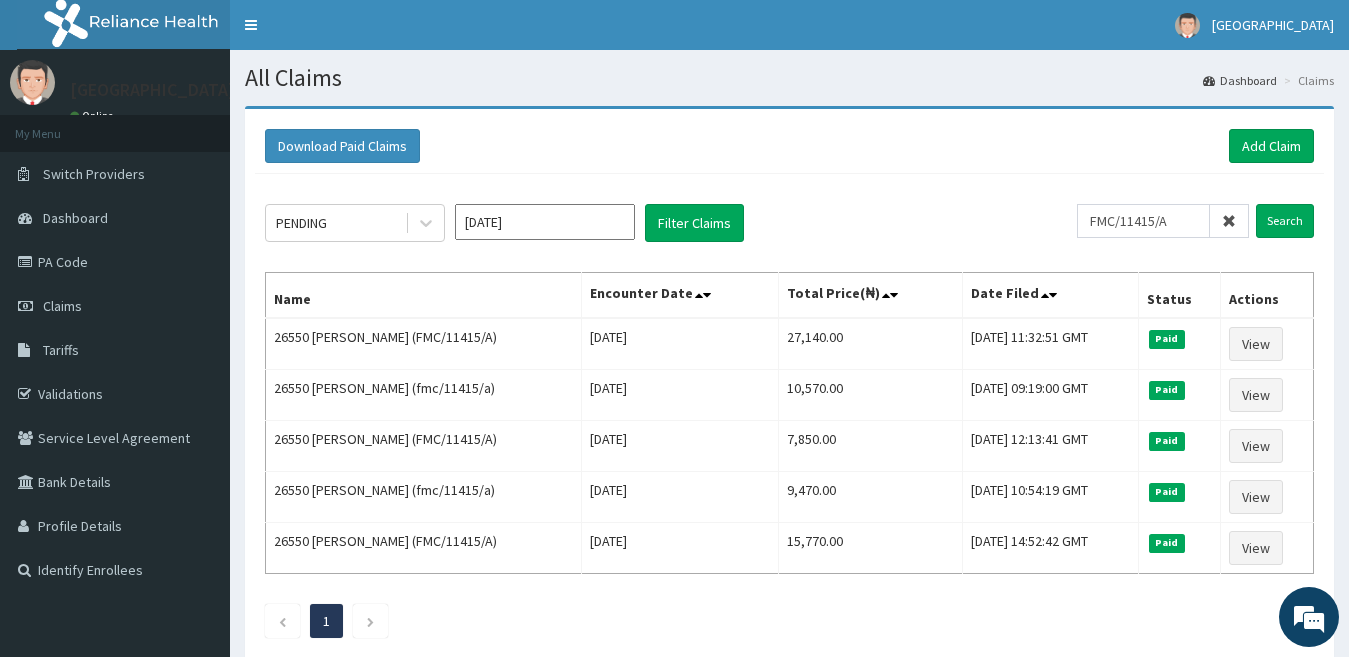 click at bounding box center (1229, 221) 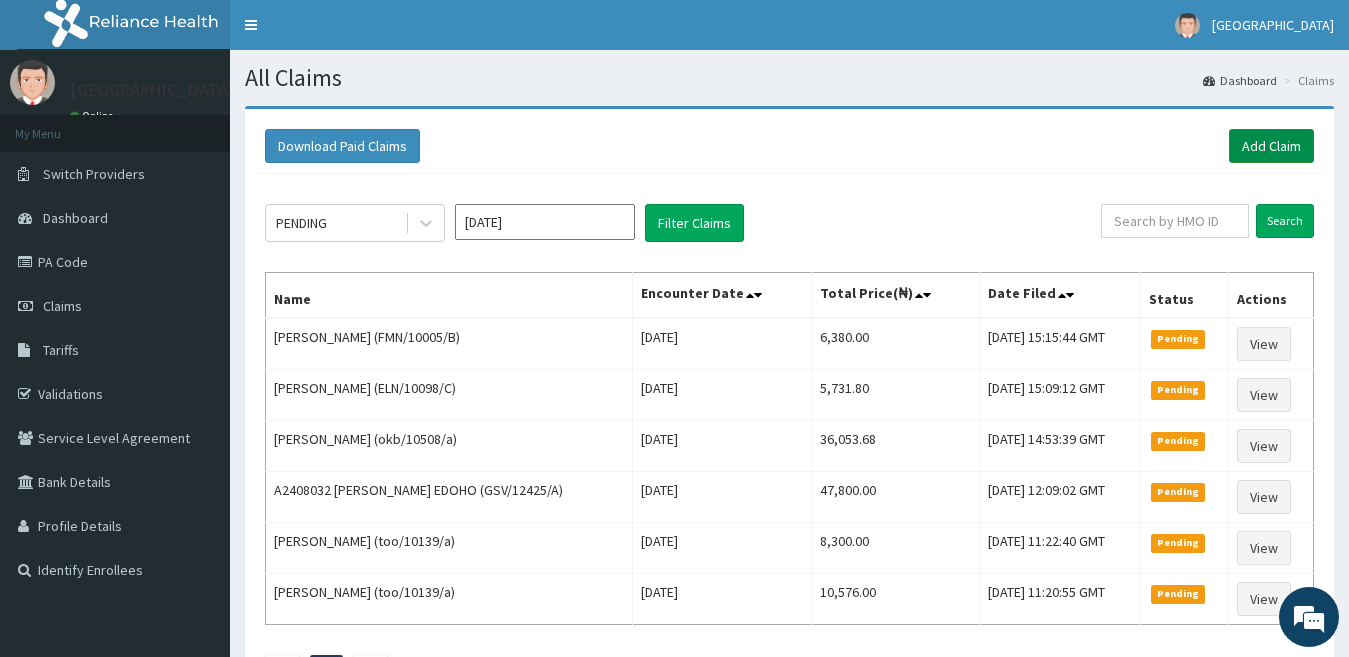 click on "Add Claim" at bounding box center (1271, 146) 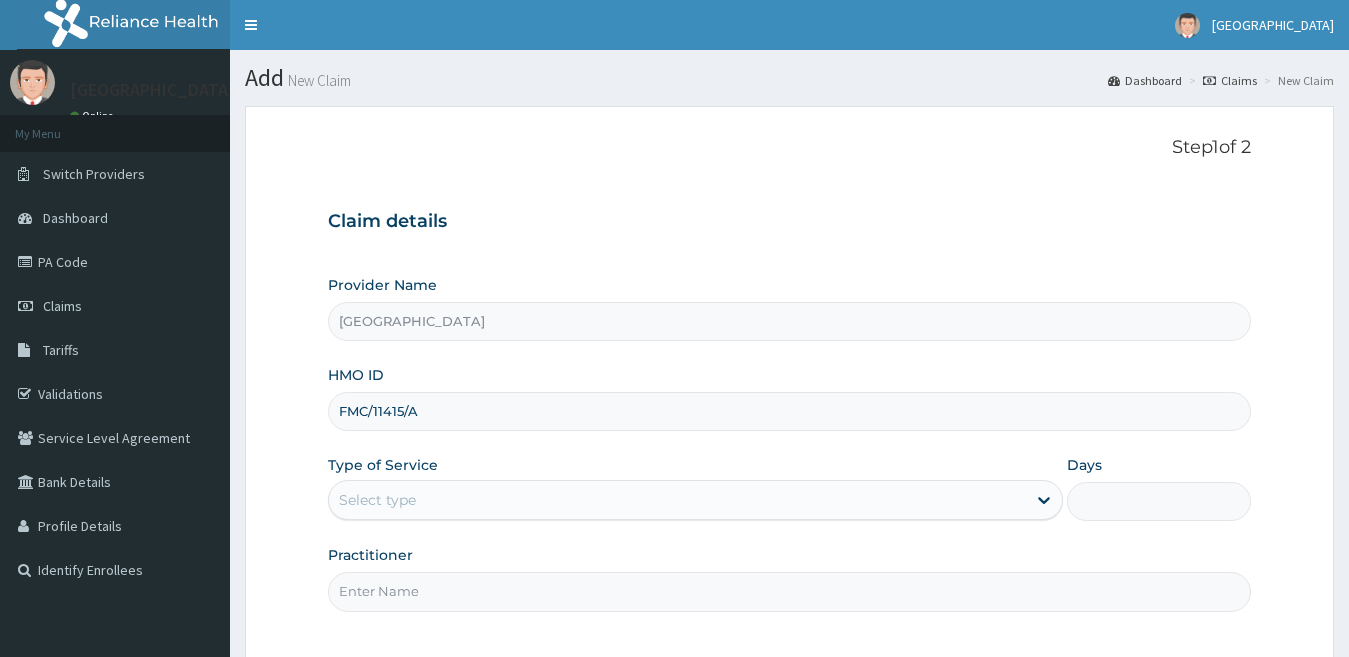 scroll, scrollTop: 0, scrollLeft: 0, axis: both 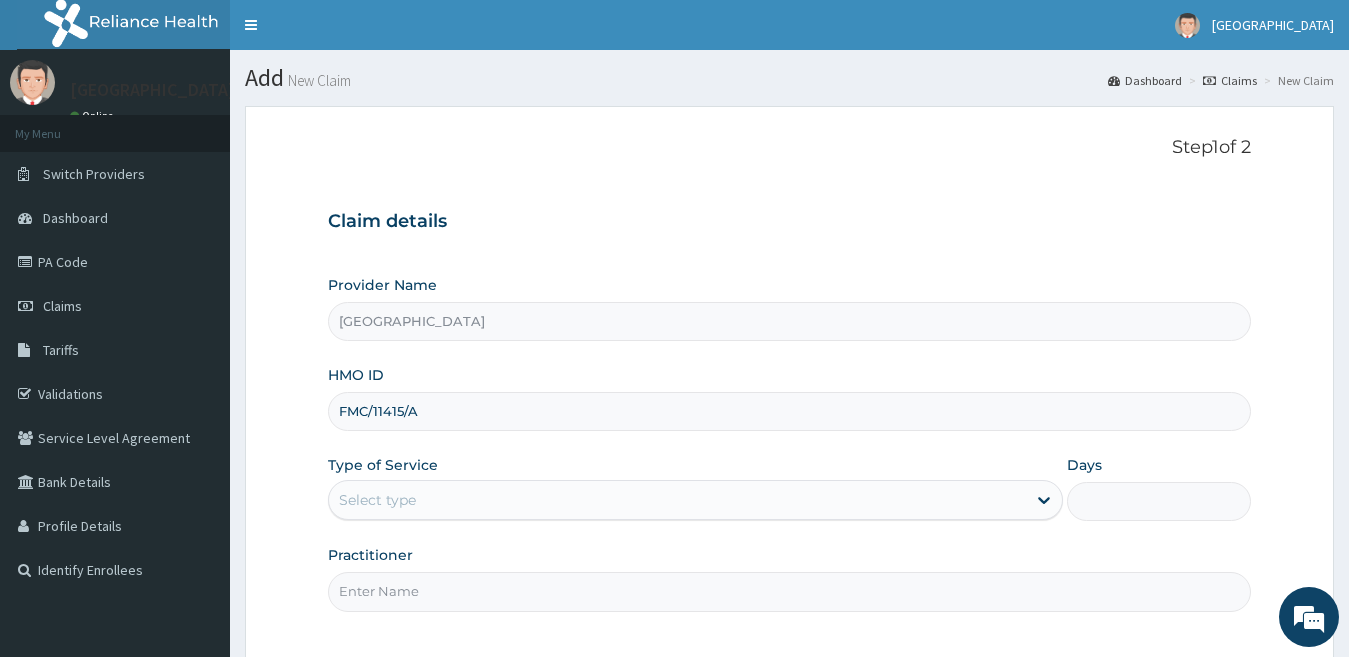 type on "FMC/11415/A" 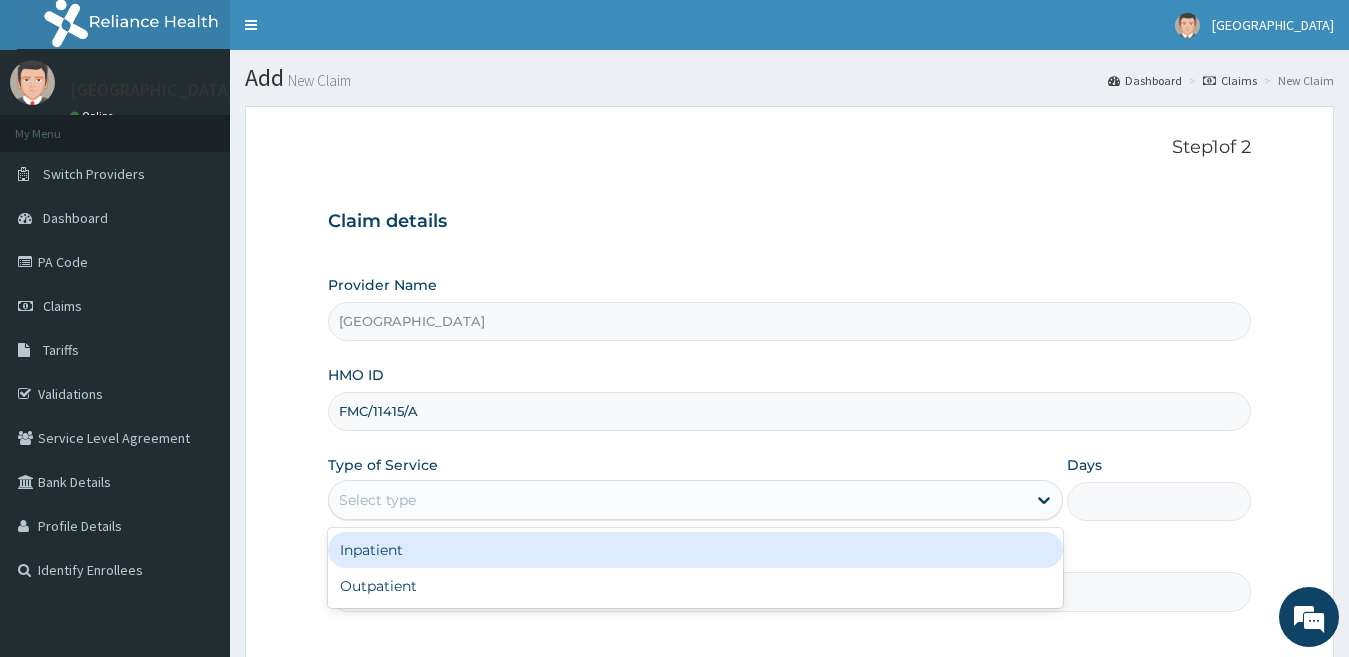 click on "Select type" at bounding box center (678, 500) 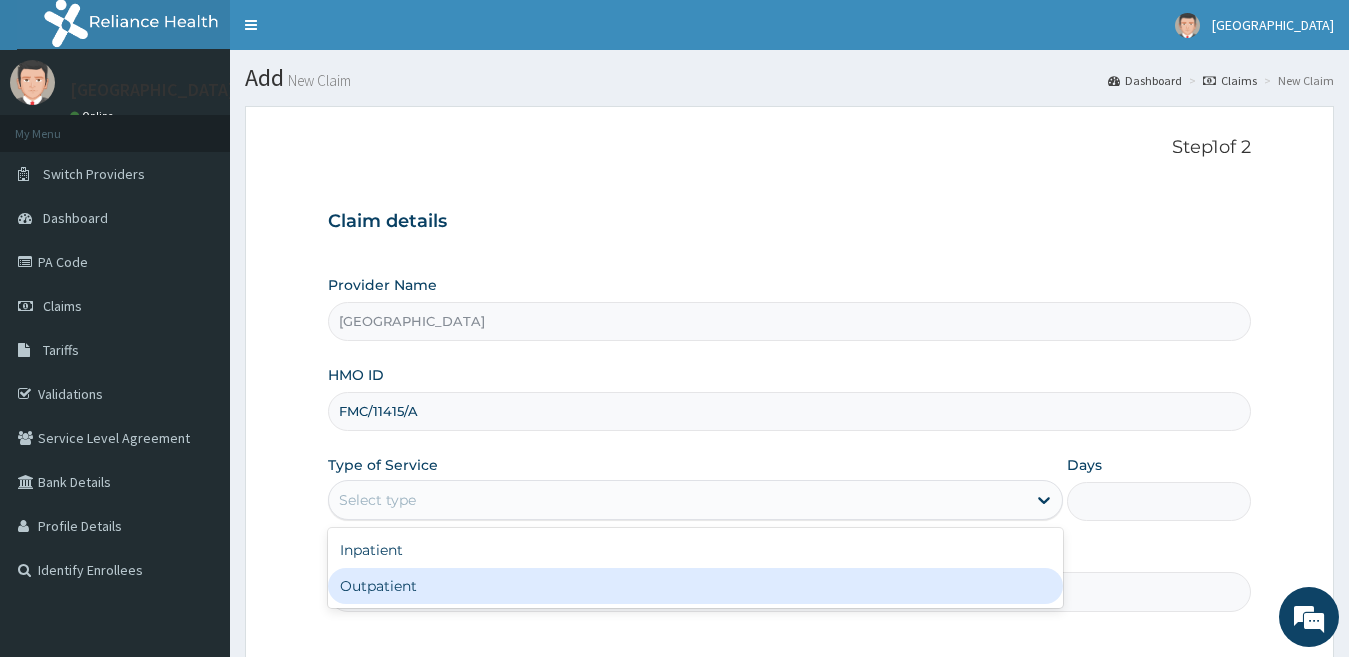 click on "Outpatient" at bounding box center (696, 586) 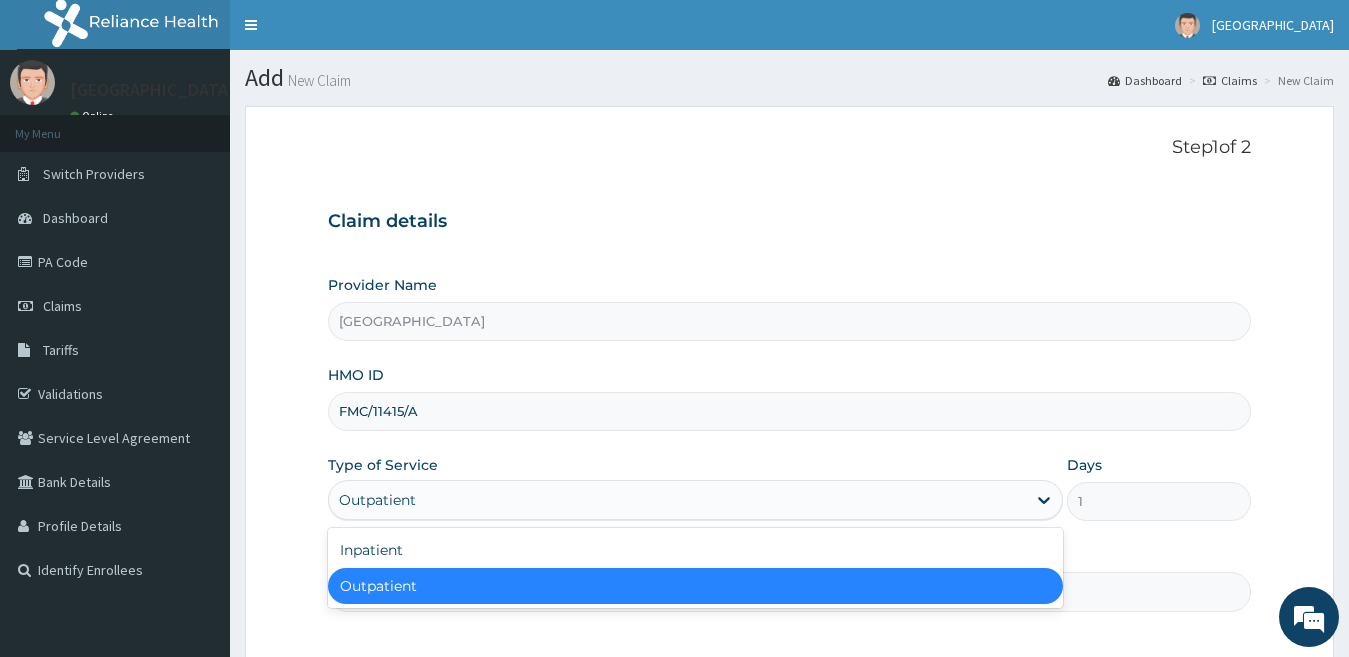 click on "Outpatient" at bounding box center [678, 500] 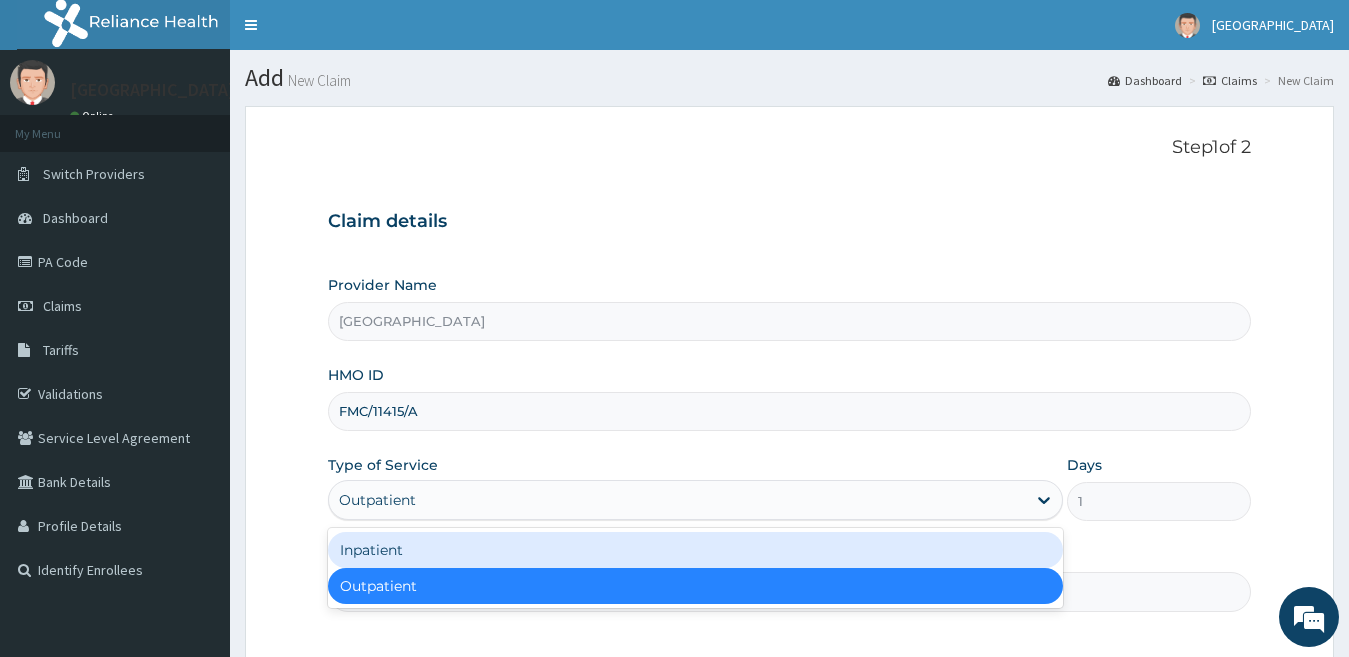 click on "Inpatient" at bounding box center (696, 550) 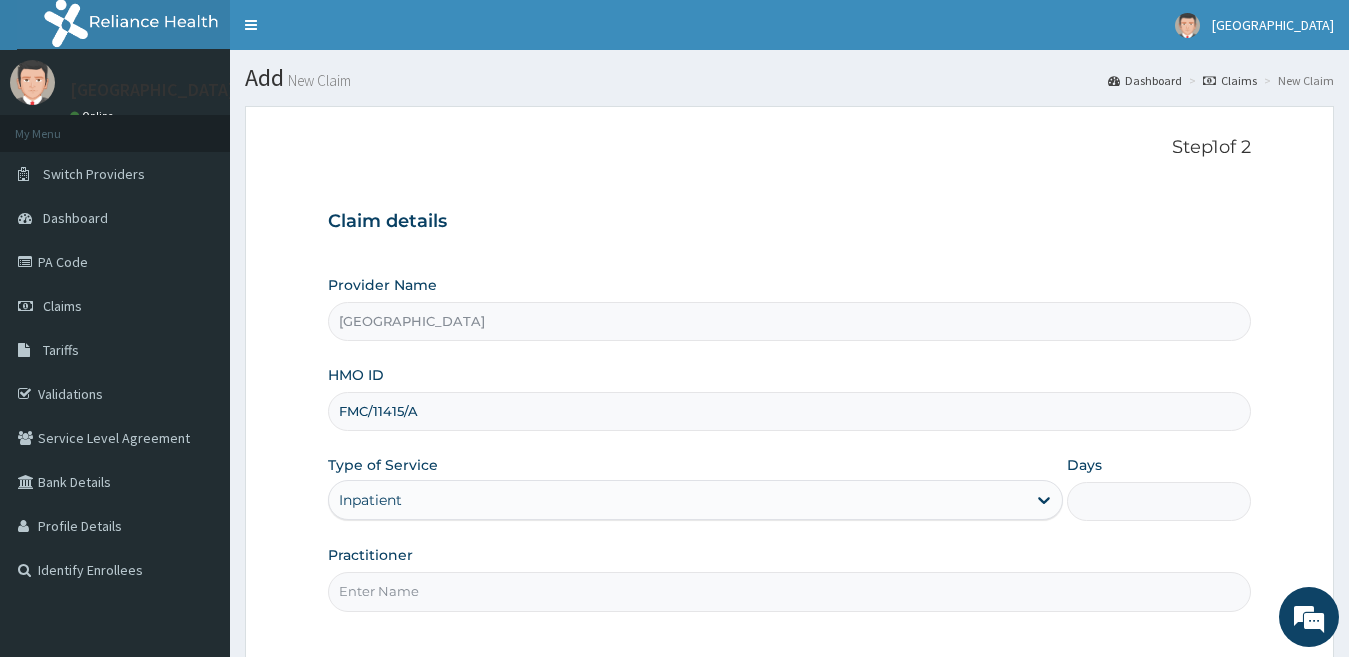 click on "Days" at bounding box center [1159, 501] 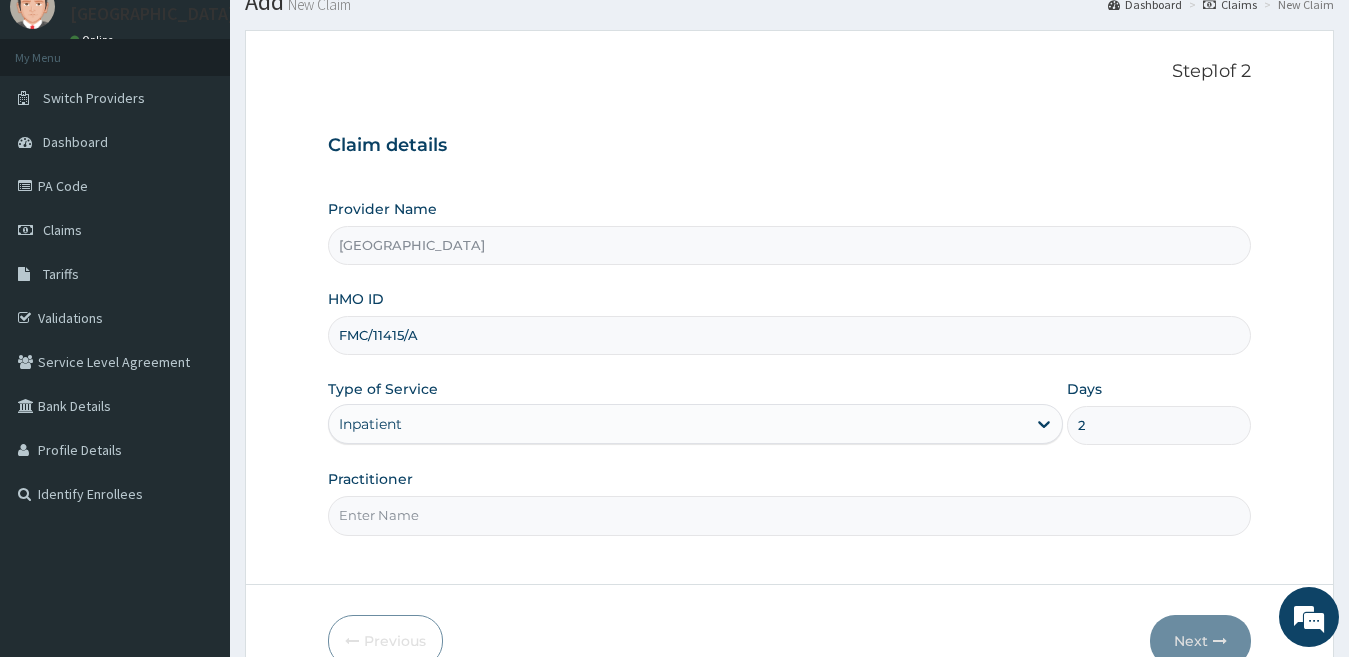 scroll, scrollTop: 183, scrollLeft: 0, axis: vertical 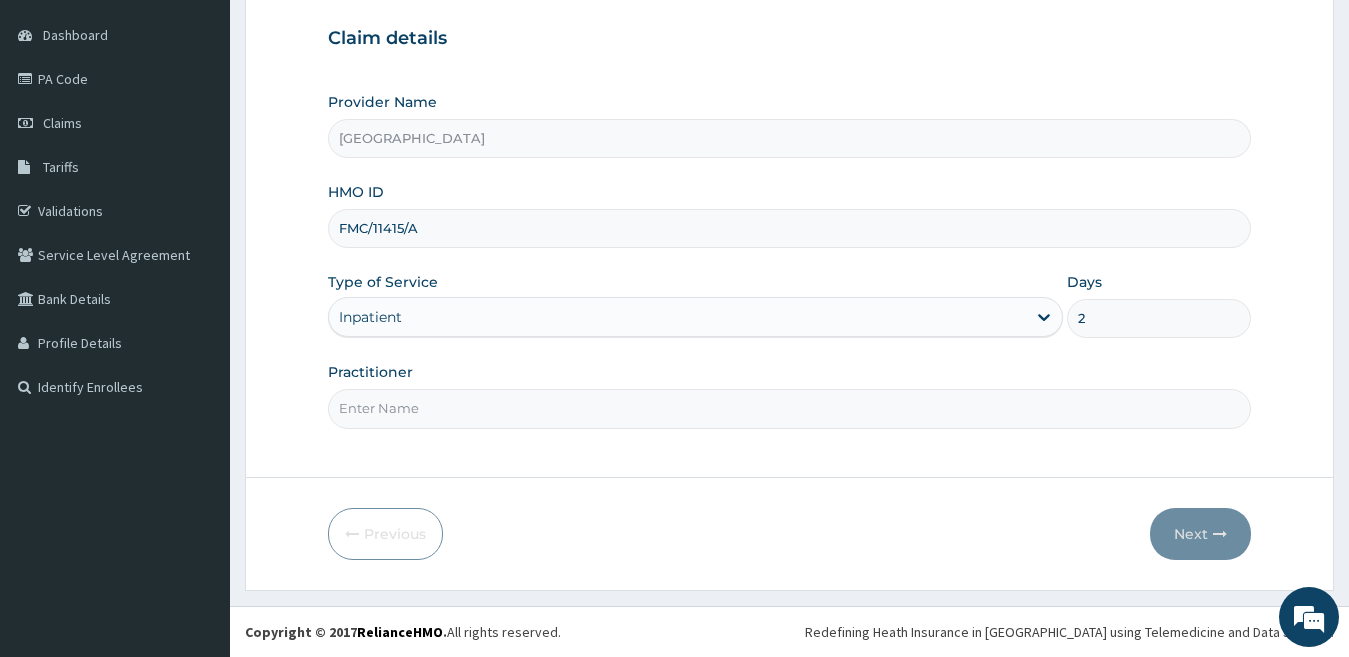 click on "Practitioner" at bounding box center [790, 408] 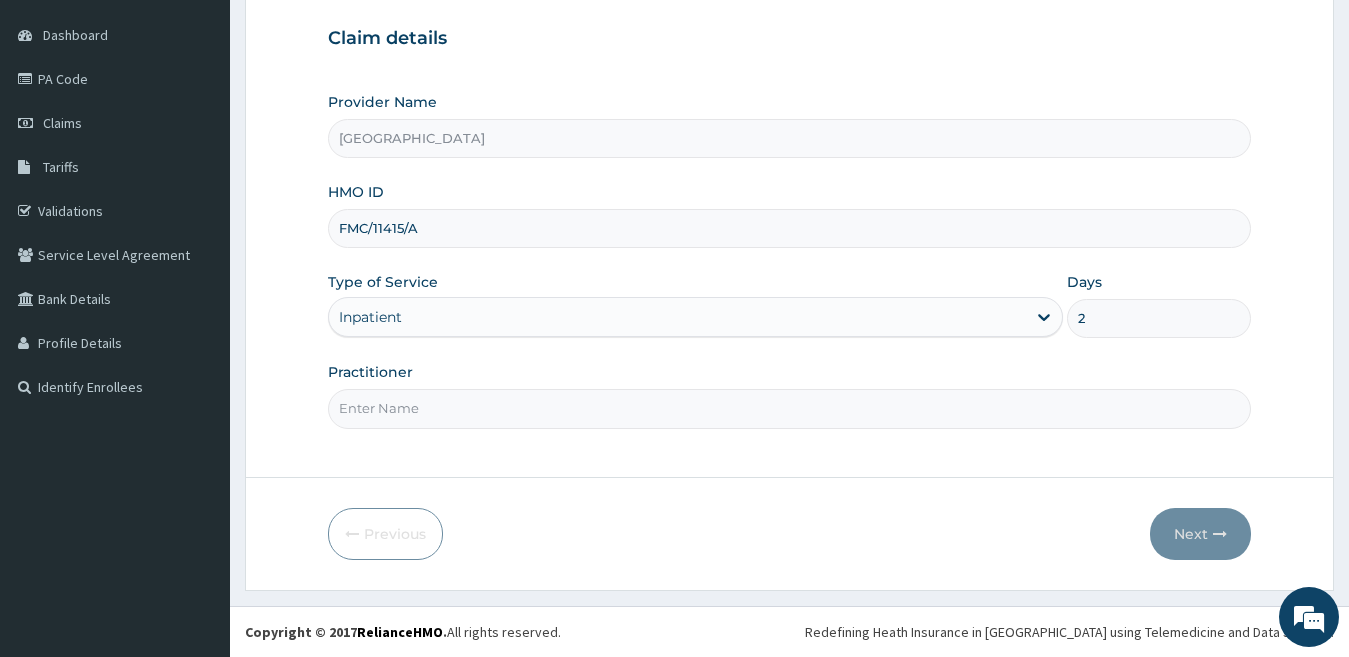 type on "dr [PERSON_NAME]" 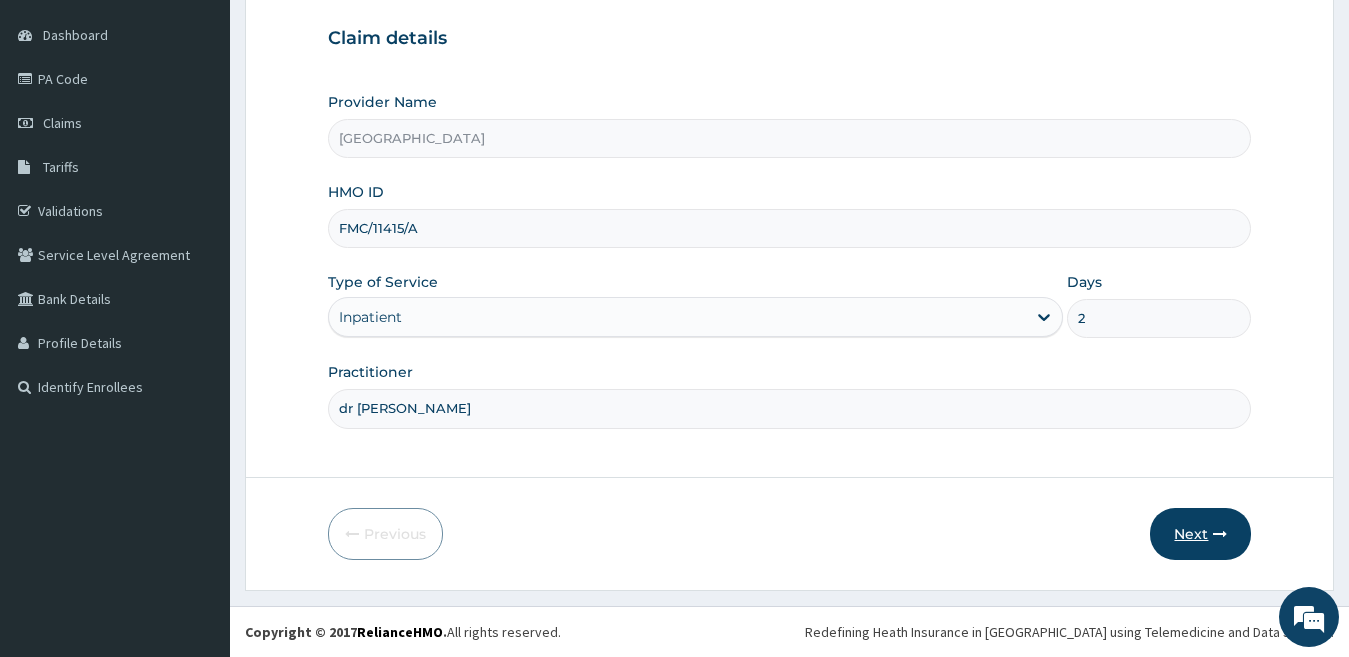 scroll, scrollTop: 0, scrollLeft: 0, axis: both 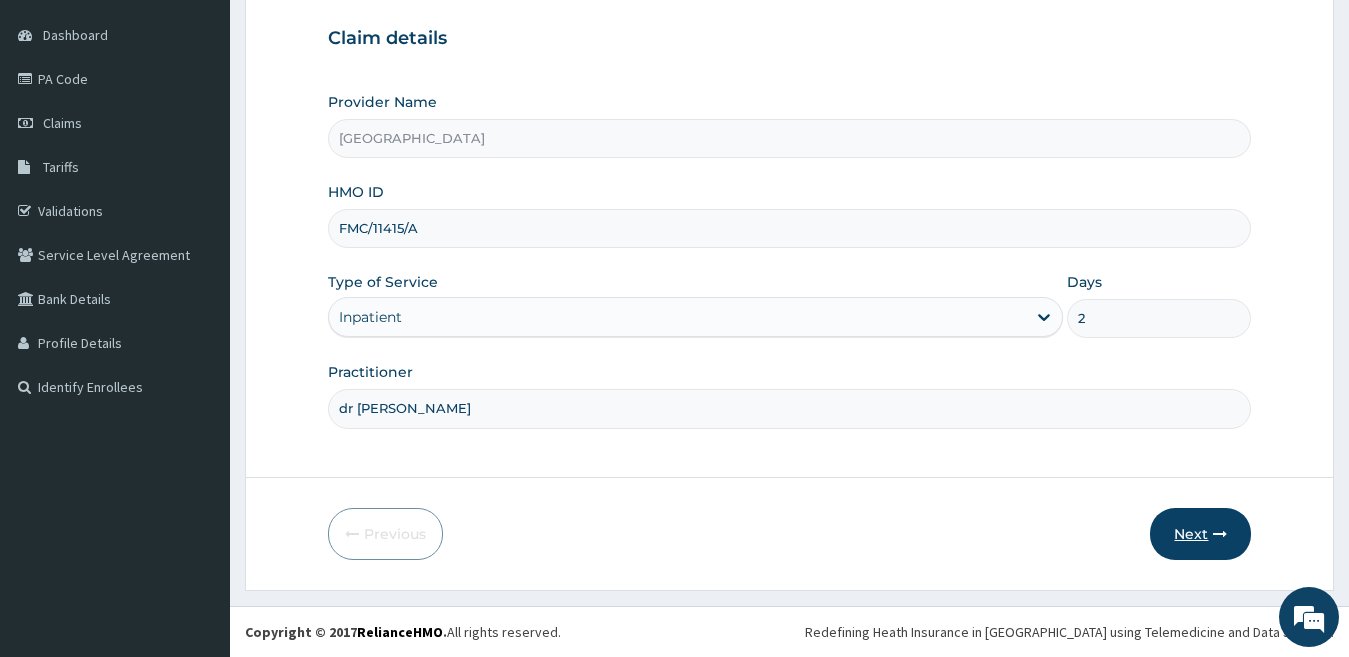 click on "Next" at bounding box center (1200, 534) 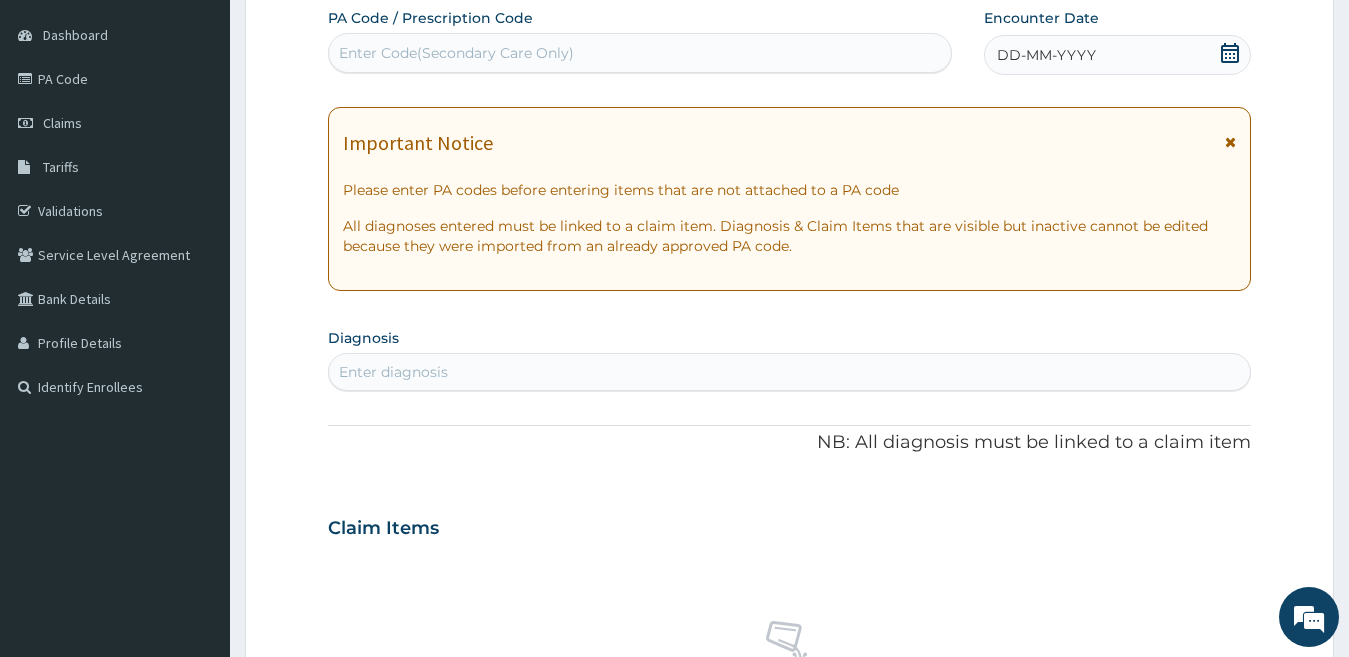 click on "Enter Code(Secondary Care Only)" at bounding box center [456, 53] 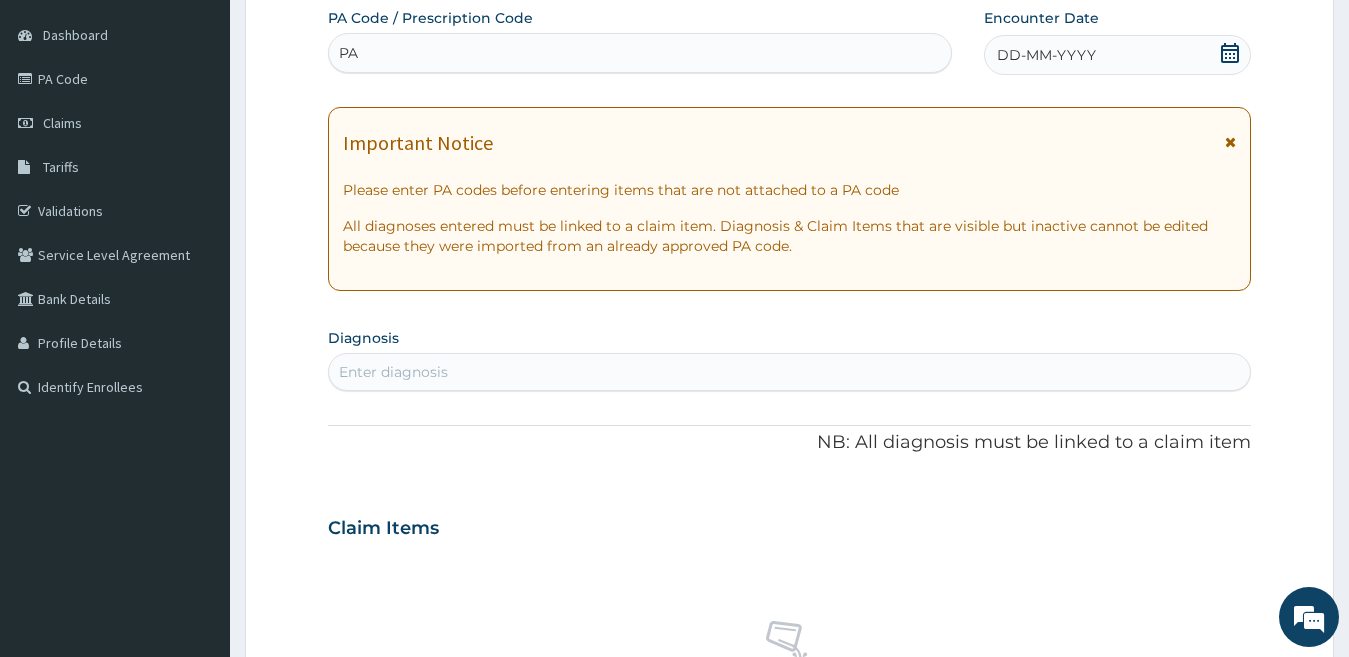 type on "PA" 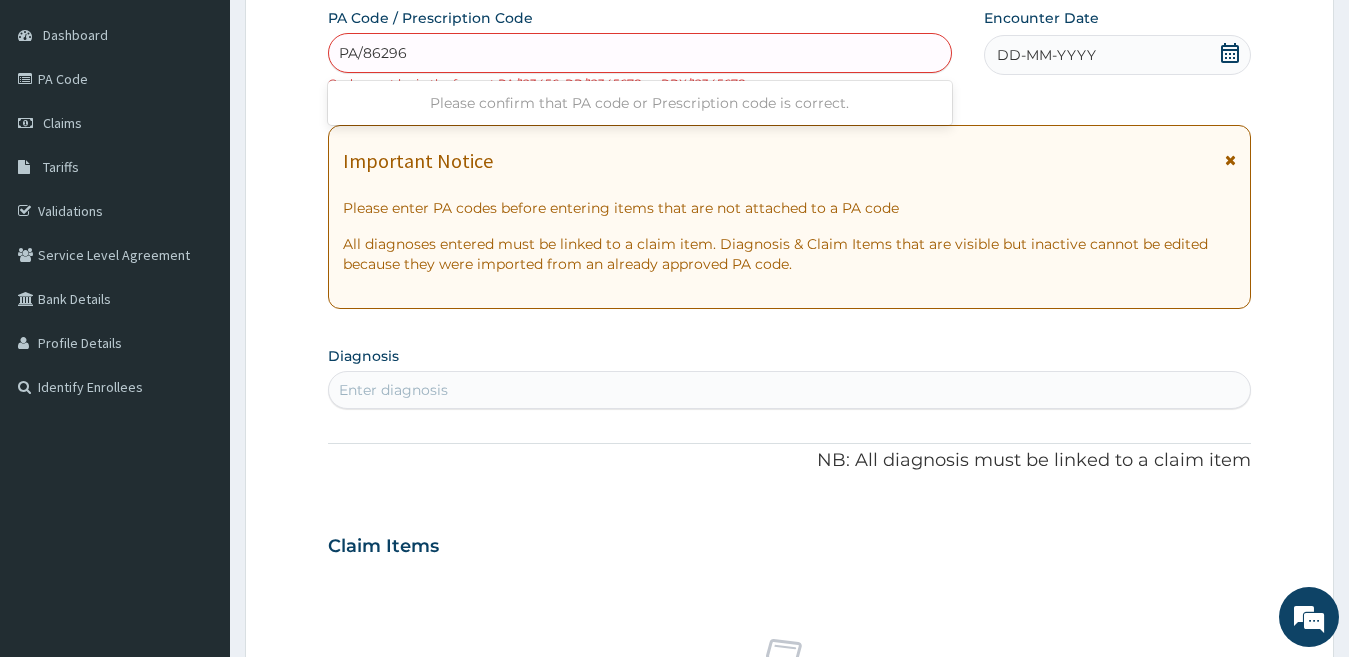 type on "PA/862965" 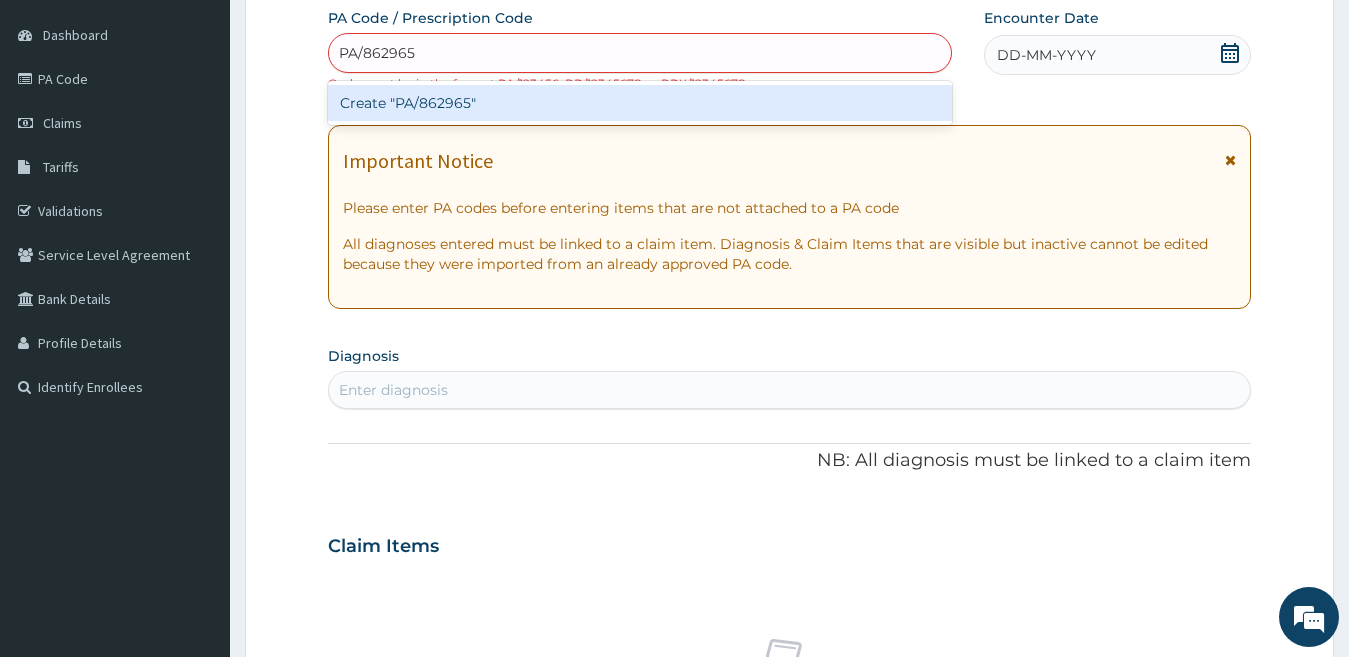 click on "Create "PA/862965"" at bounding box center (640, 103) 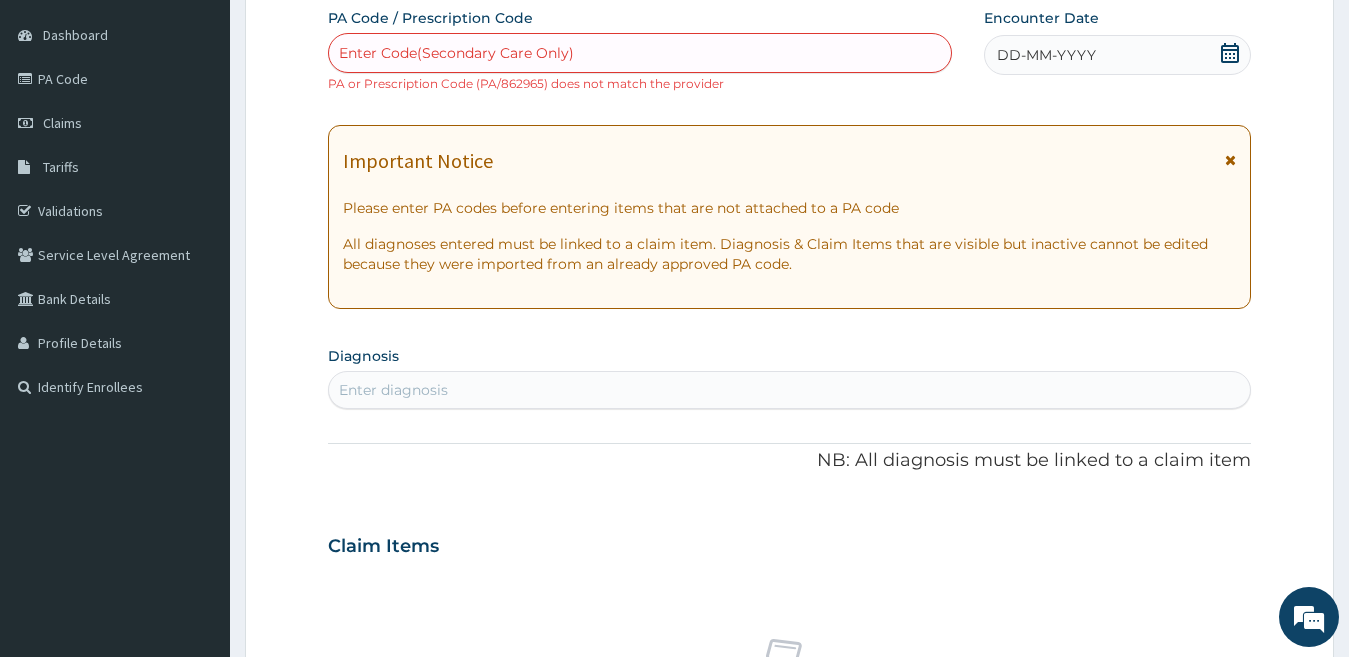 click on "Enter Code(Secondary Care Only)" at bounding box center (640, 53) 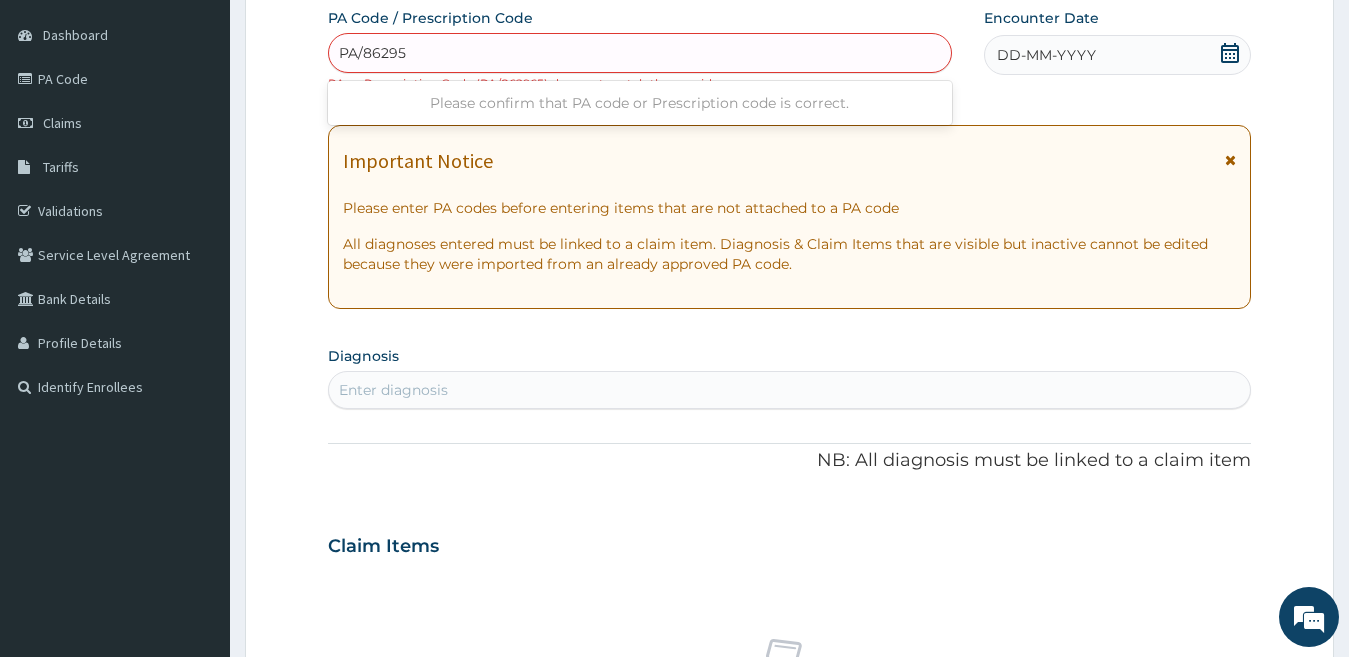 type on "PA/862956" 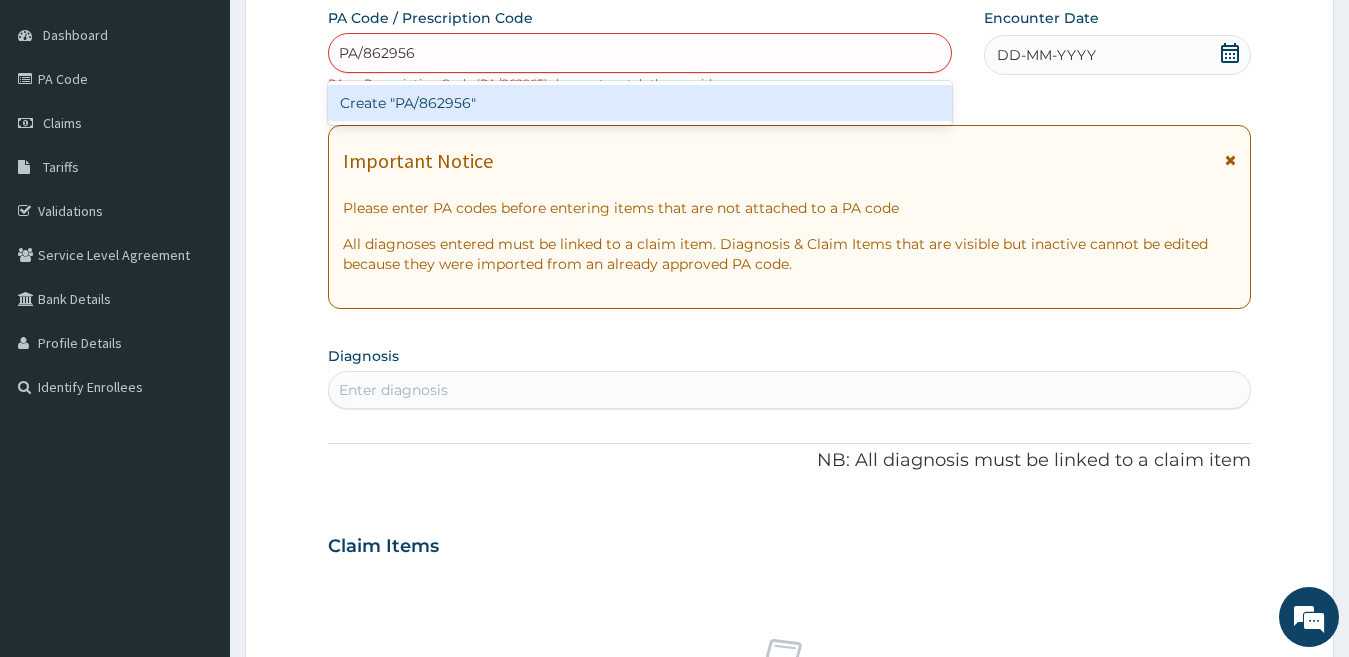 click on "Create "PA/862956"" at bounding box center [640, 103] 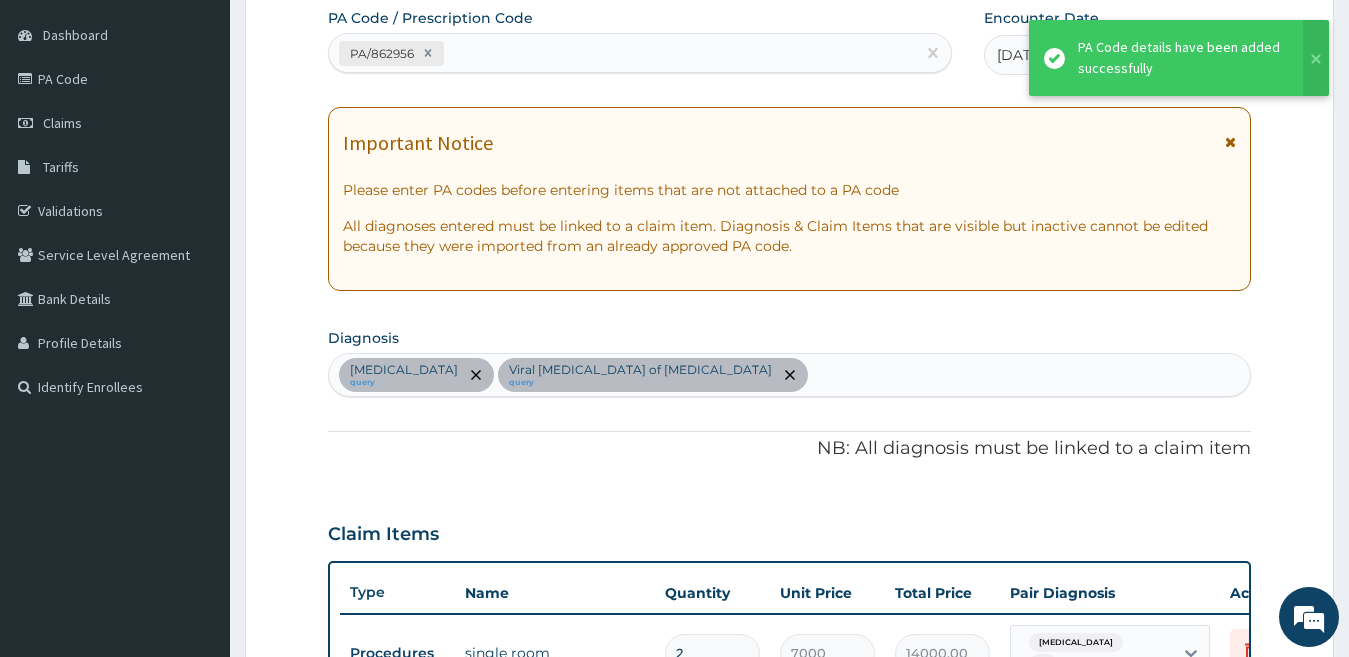 scroll, scrollTop: 736, scrollLeft: 0, axis: vertical 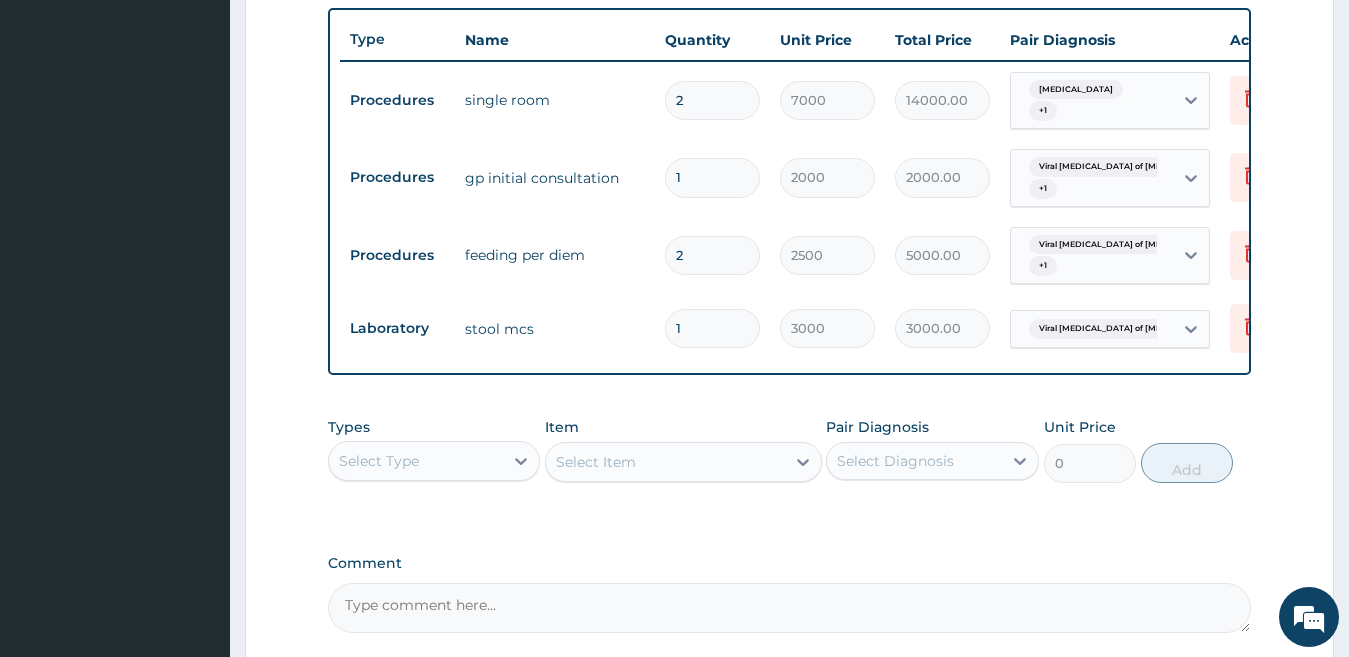 click on "Select Type" at bounding box center (416, 461) 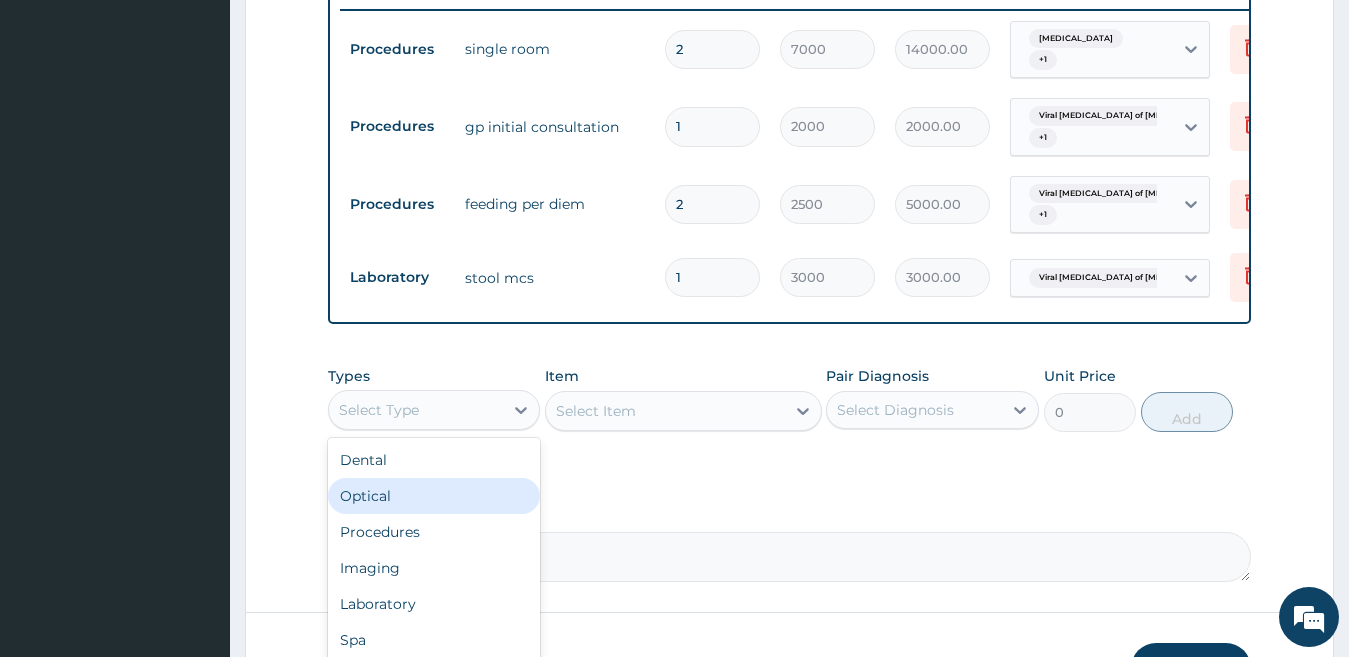 scroll, scrollTop: 836, scrollLeft: 0, axis: vertical 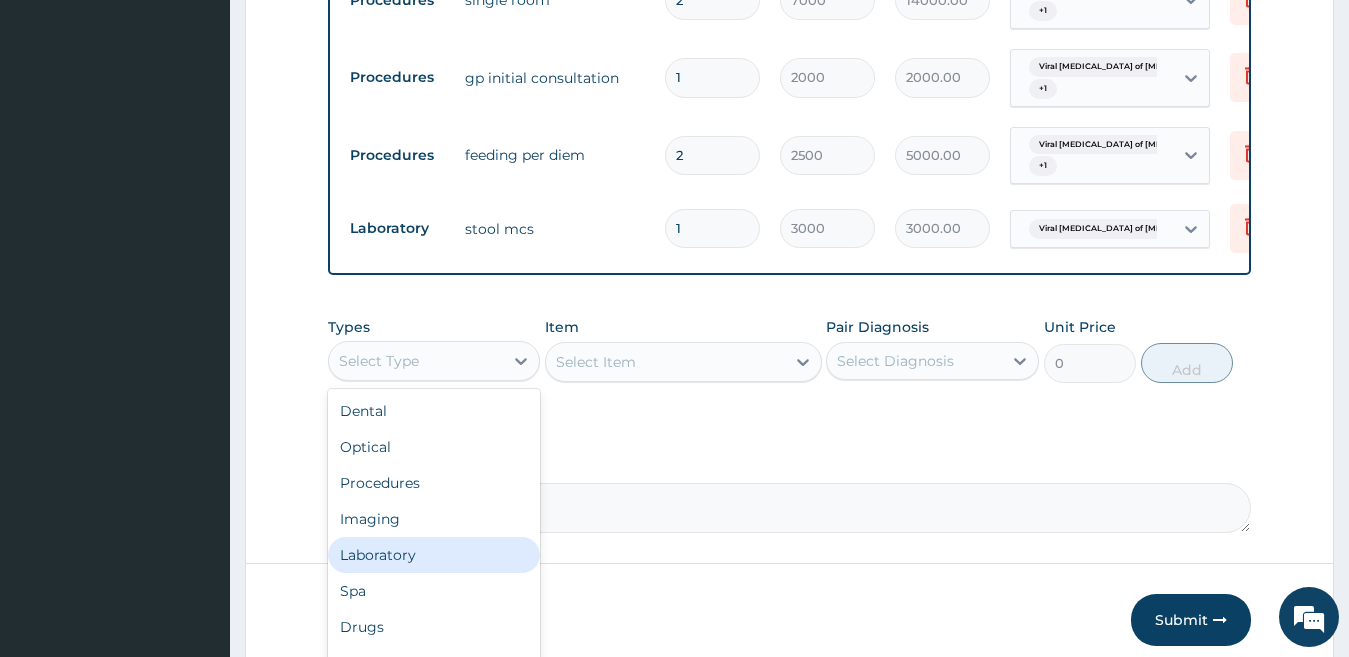 click on "Laboratory" at bounding box center (434, 555) 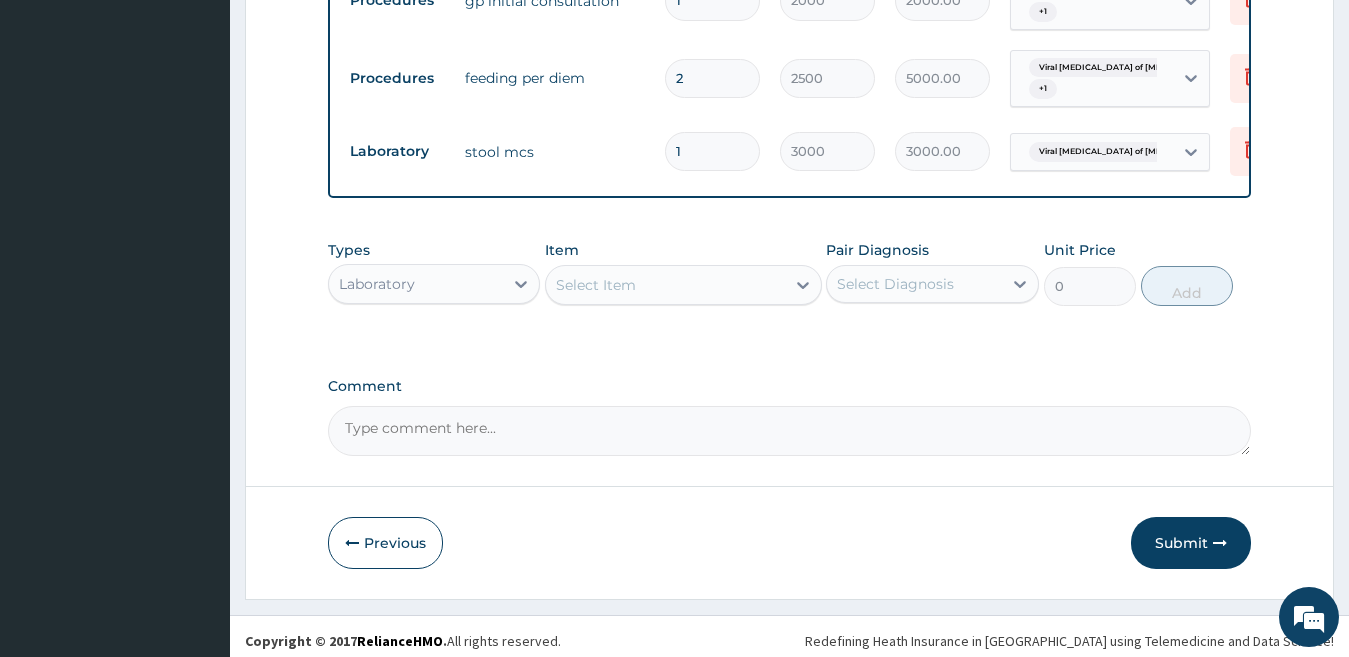 scroll, scrollTop: 936, scrollLeft: 0, axis: vertical 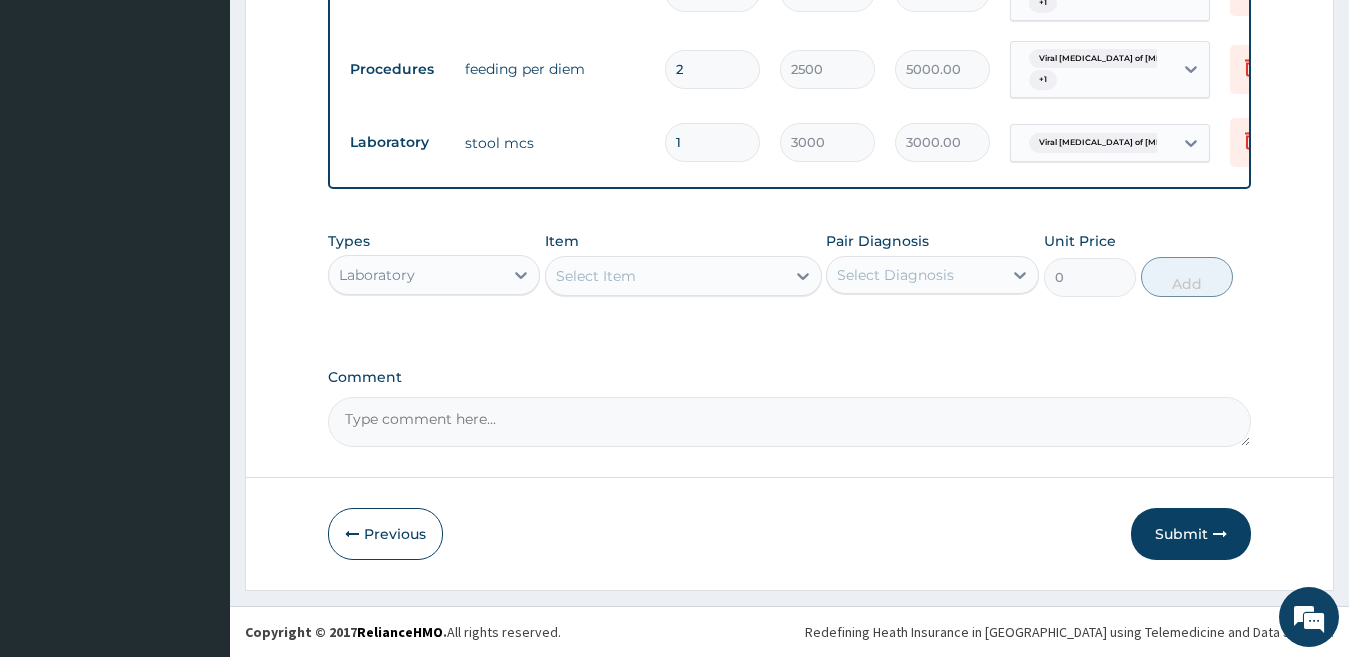 click on "Select Item" at bounding box center [665, 276] 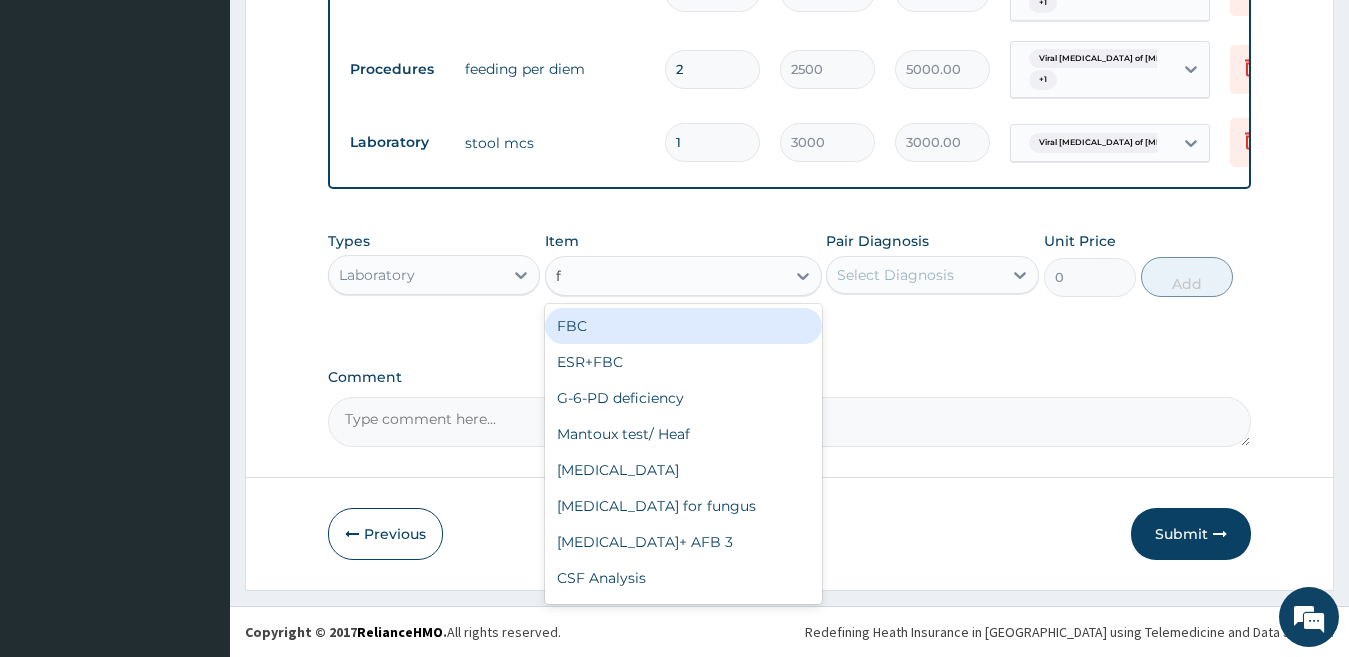 type on "fb" 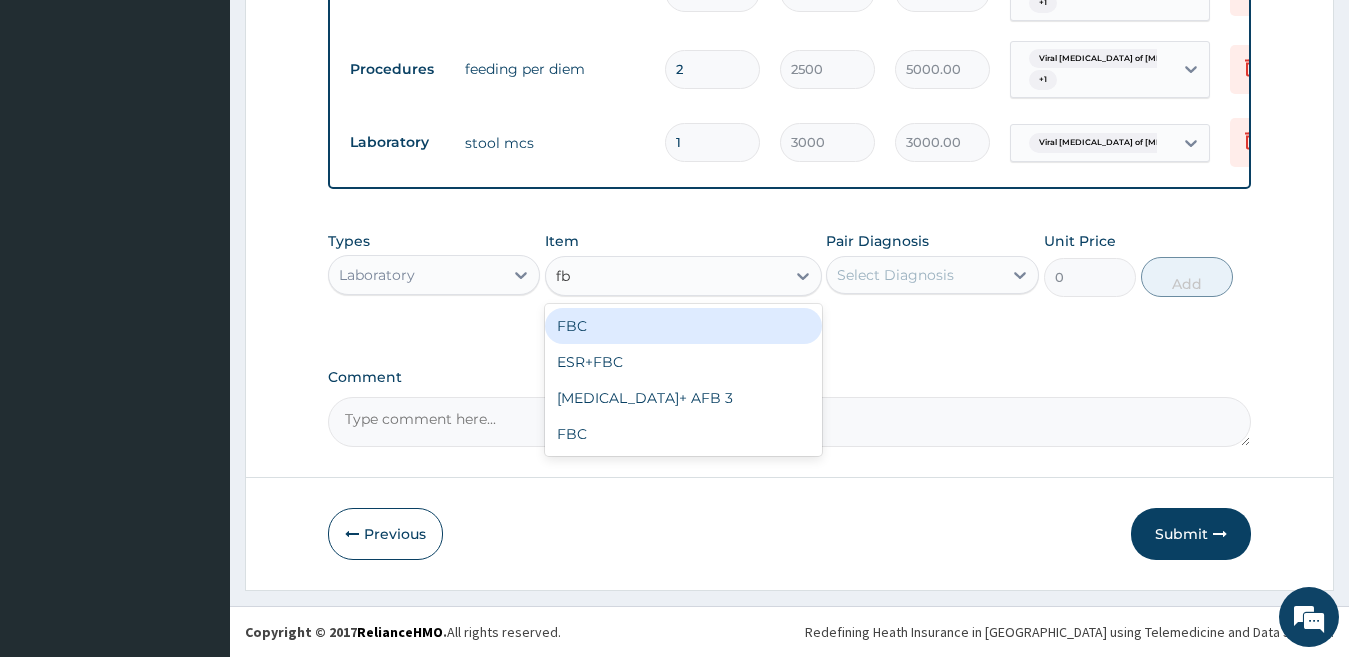 click on "FBC" at bounding box center [683, 326] 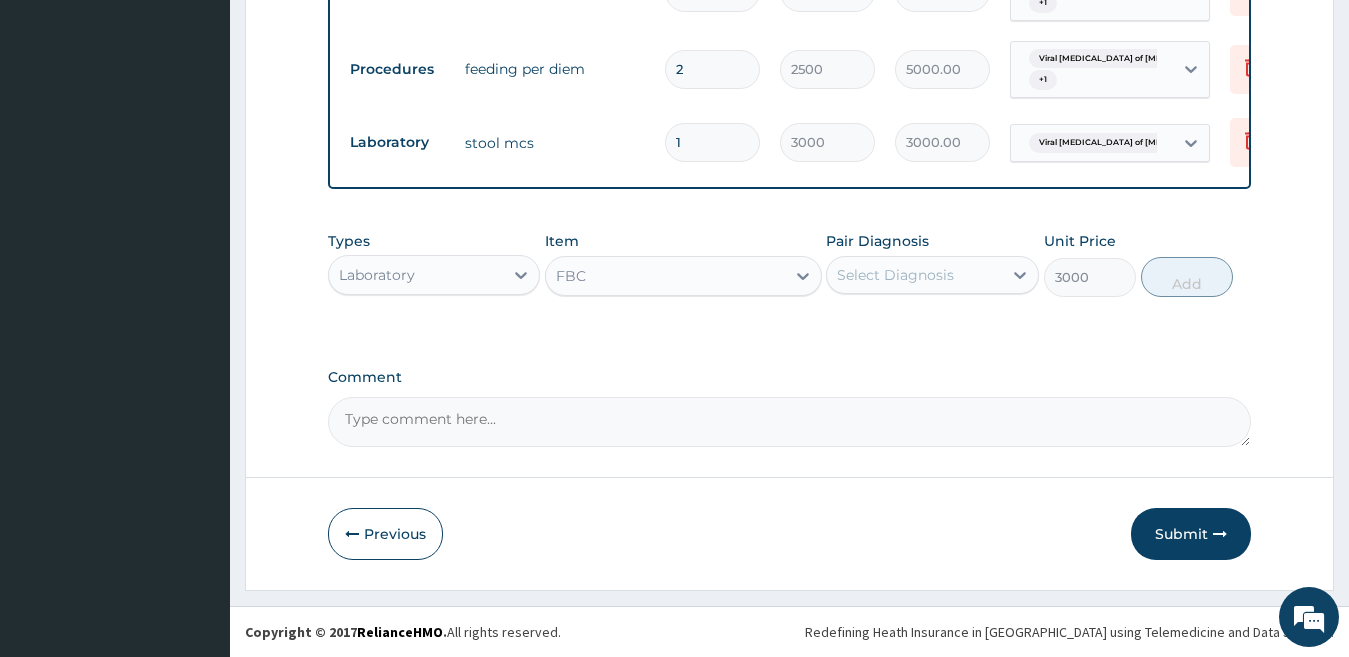 click on "Select Diagnosis" at bounding box center (895, 275) 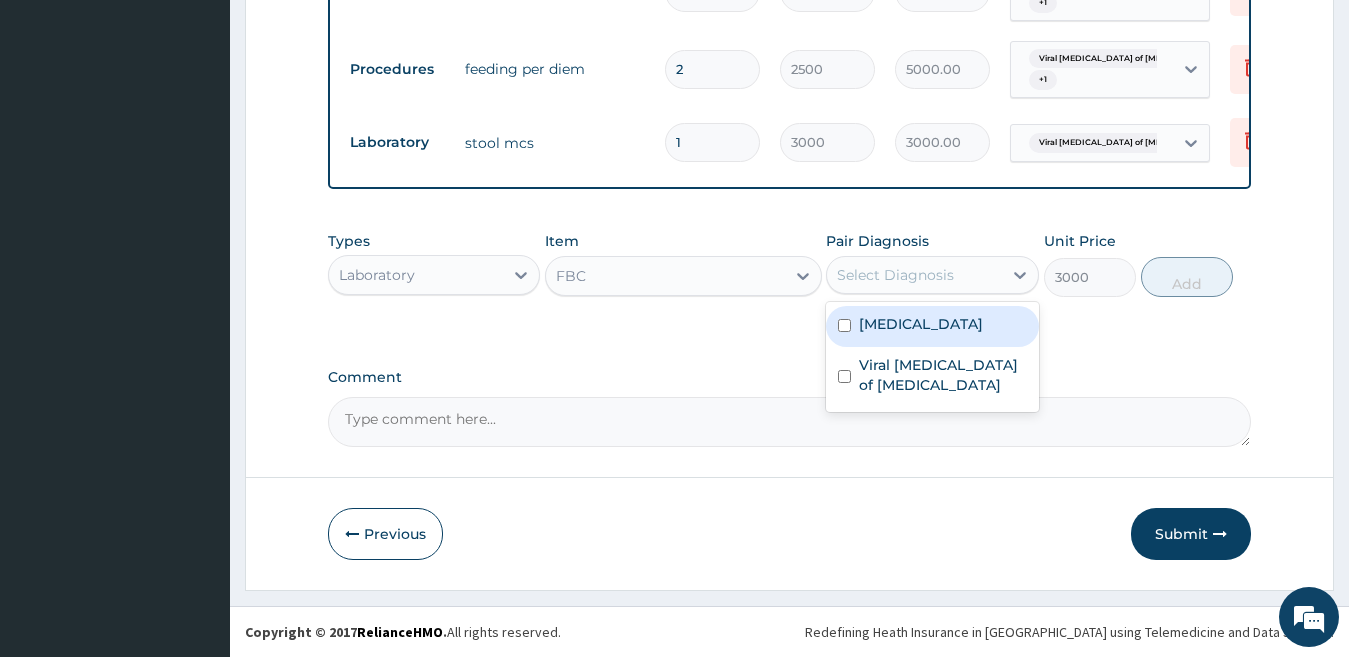 click on "Falciparum malaria" at bounding box center [921, 324] 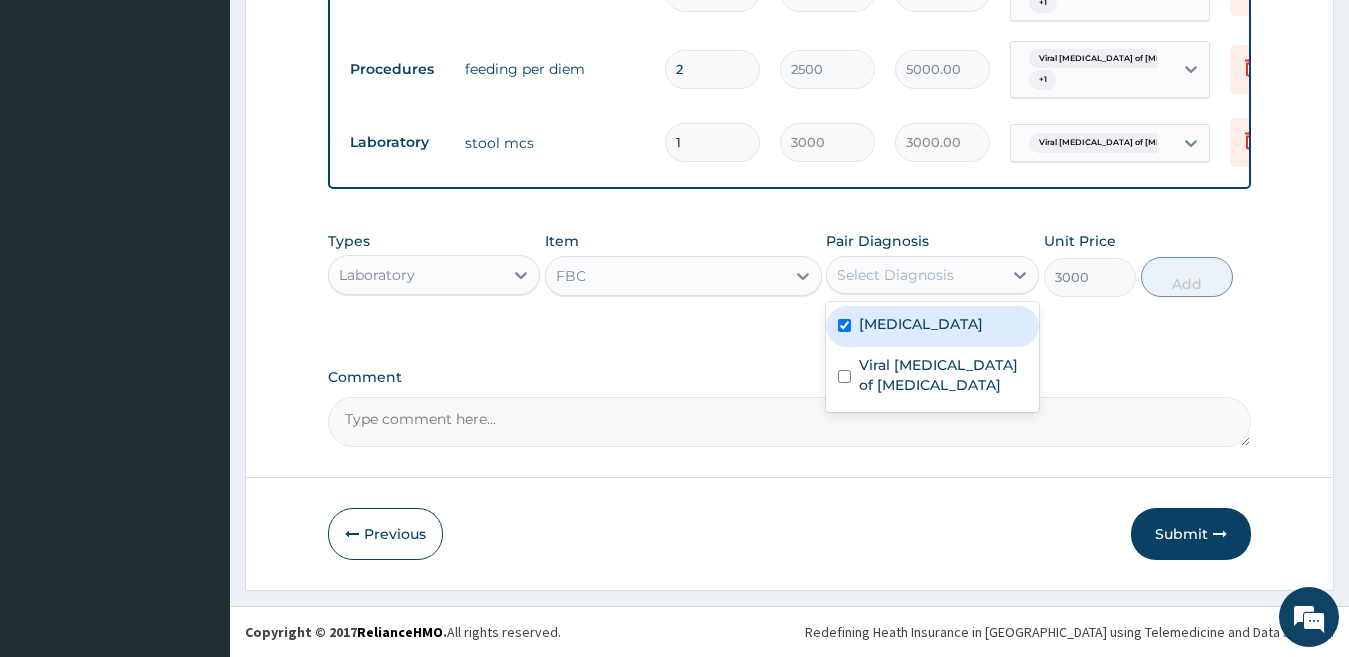 checkbox on "true" 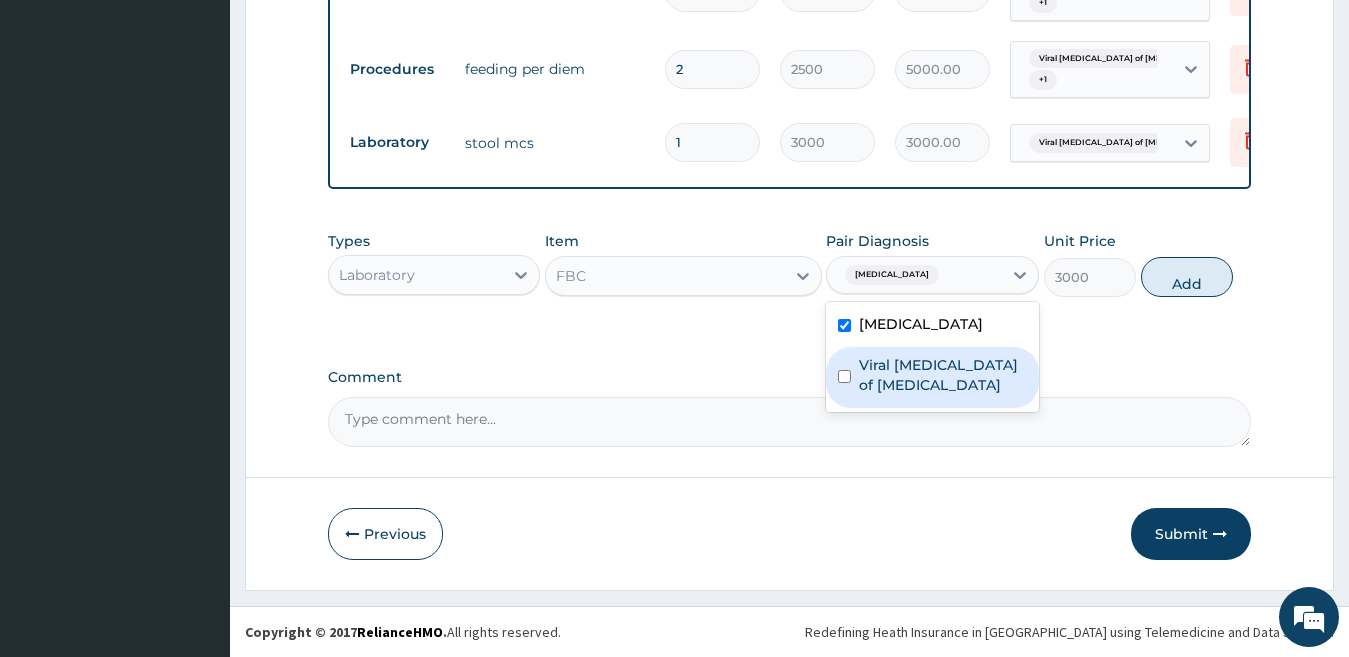 click on "Viral enteritis of intestine" at bounding box center (943, 375) 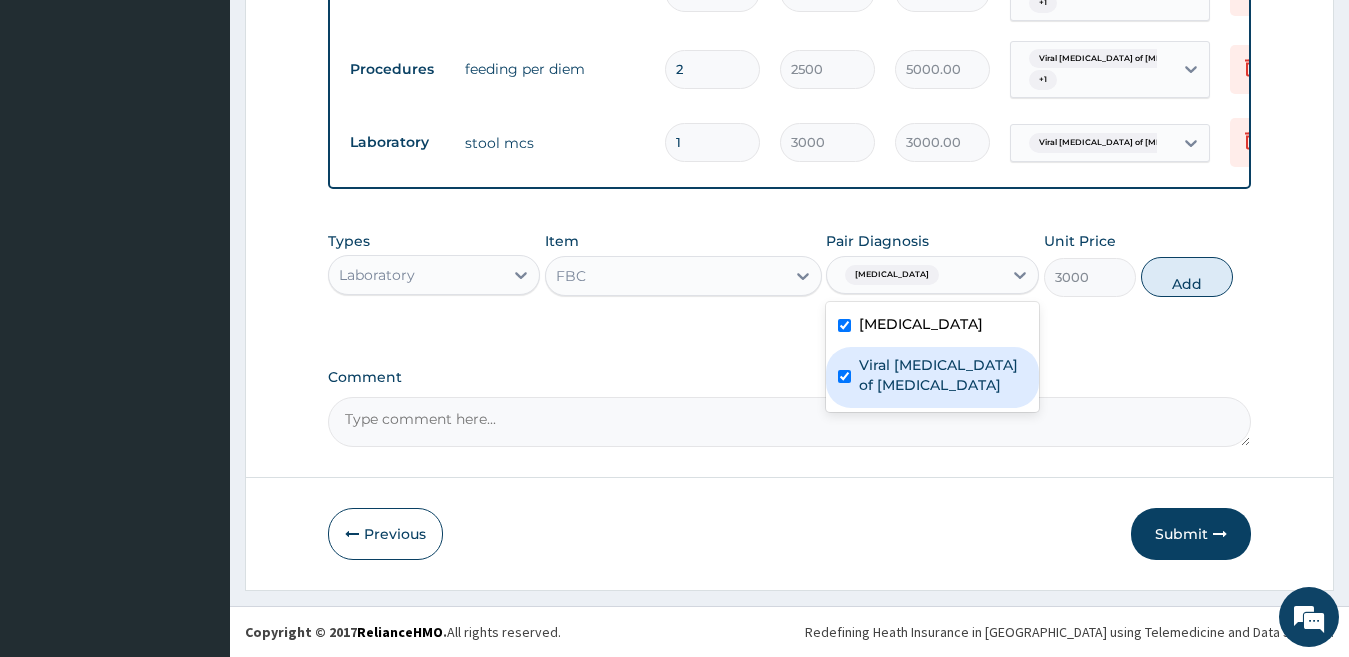 checkbox on "true" 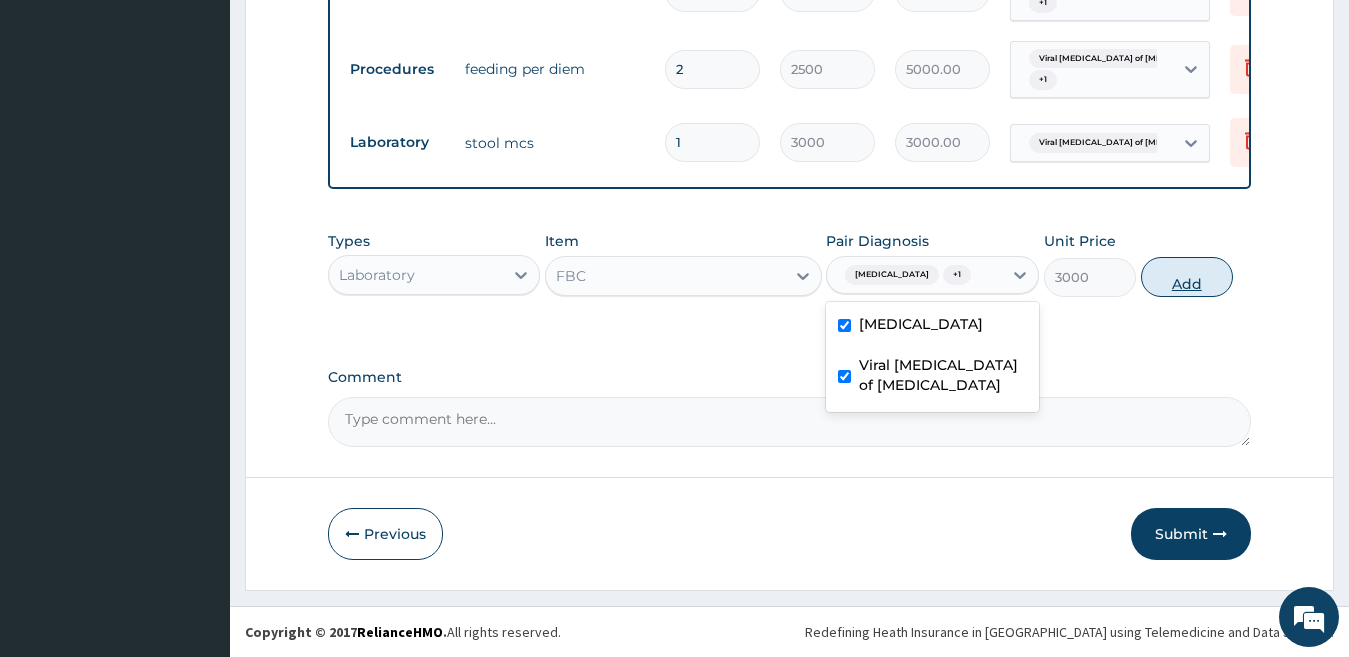 click on "Add" at bounding box center (1187, 277) 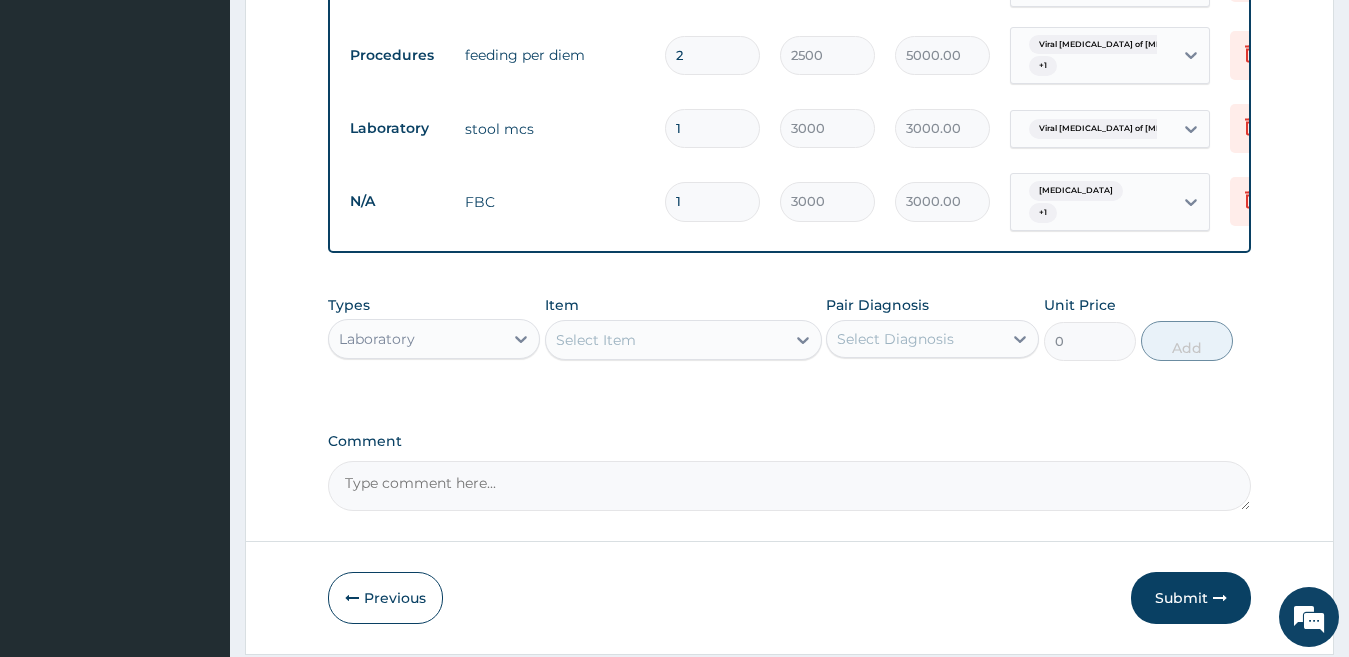 click on "Select Item" at bounding box center (665, 340) 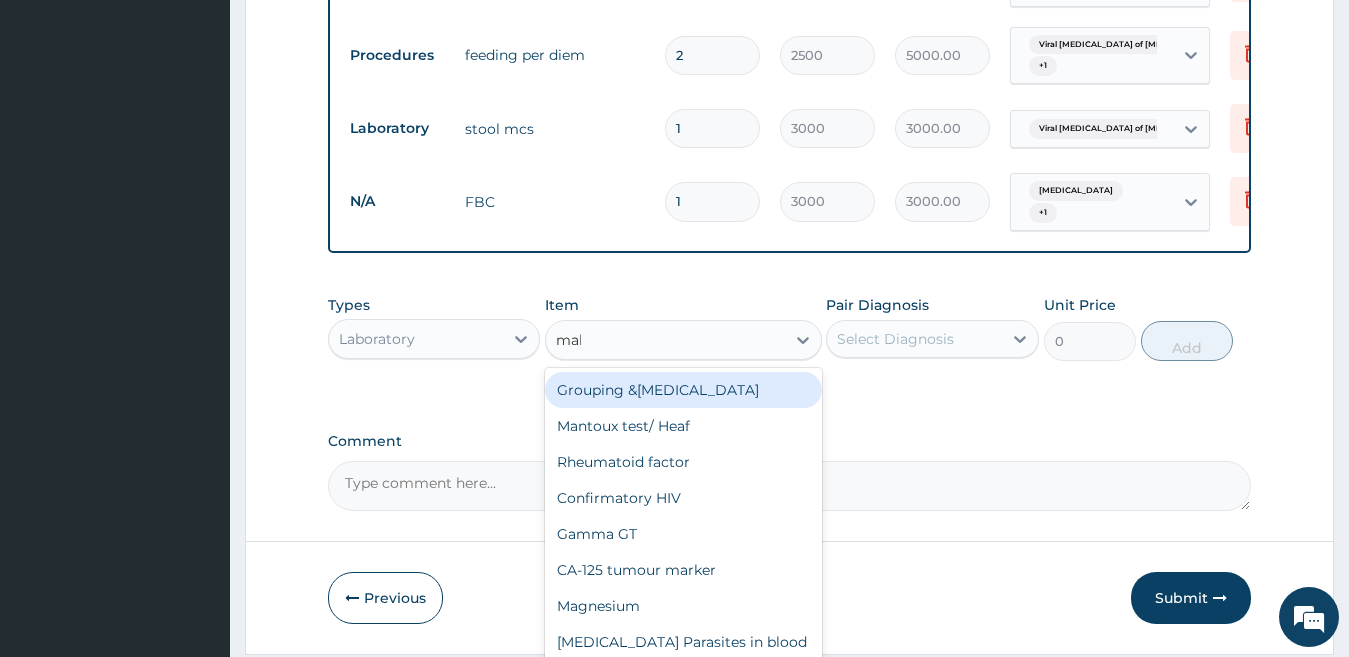 type on "mala" 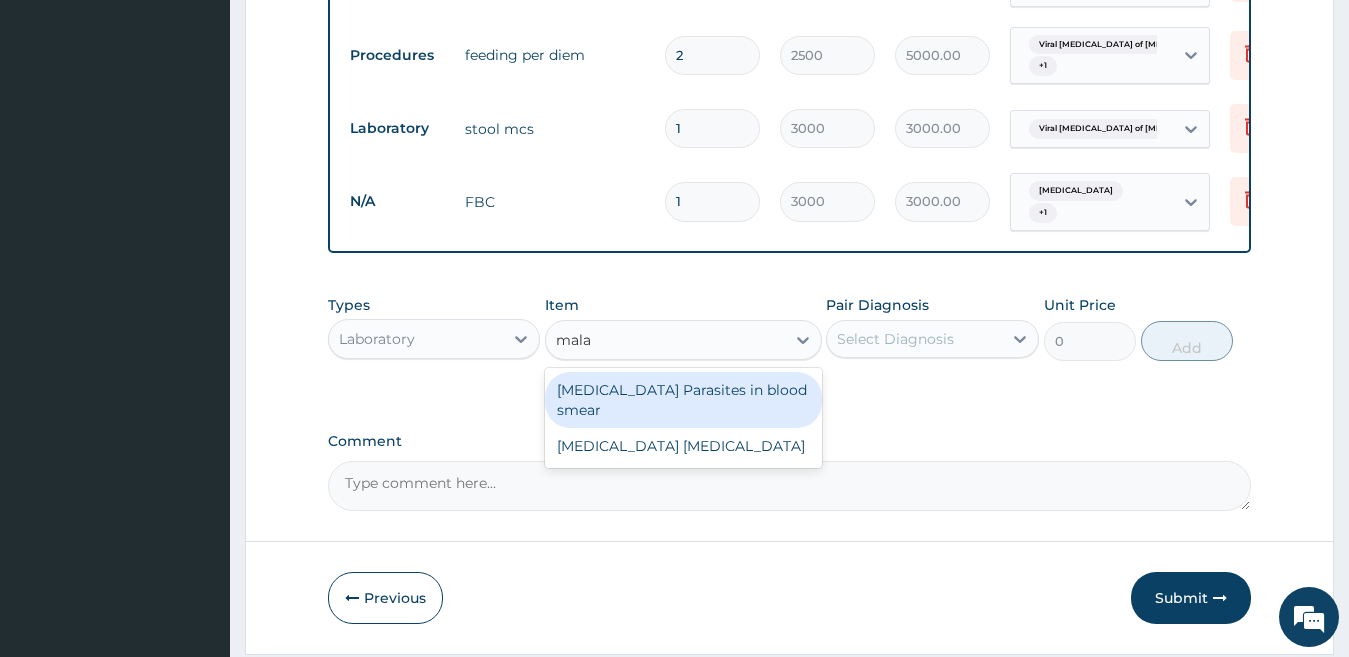 click on "Malaria Parasites in blood smear" at bounding box center (683, 400) 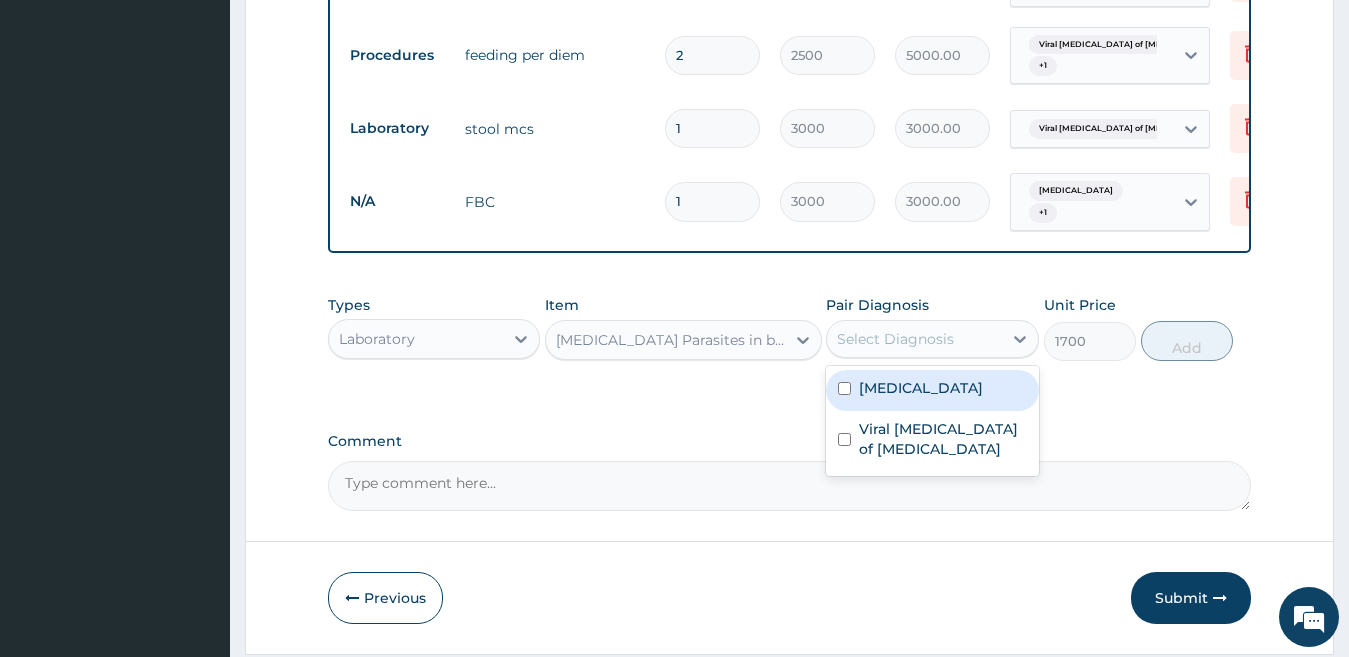click on "Select Diagnosis" at bounding box center [895, 339] 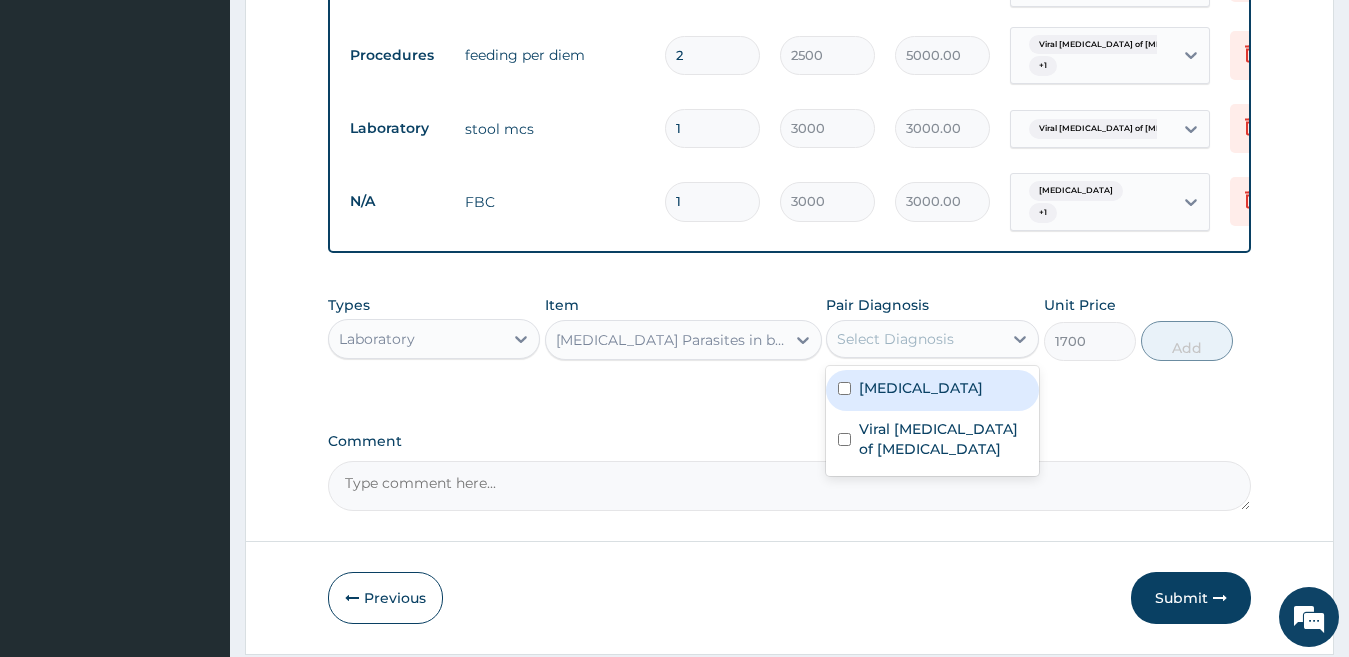 click on "[MEDICAL_DATA]" at bounding box center (921, 388) 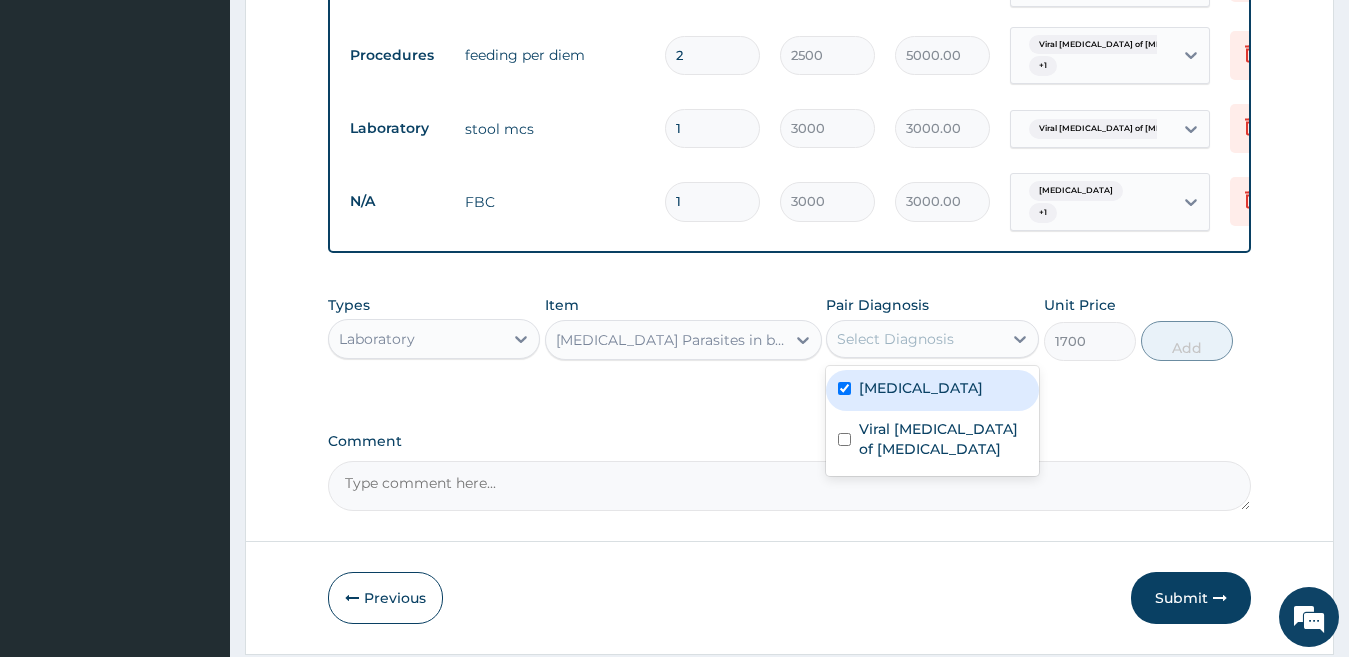 checkbox on "true" 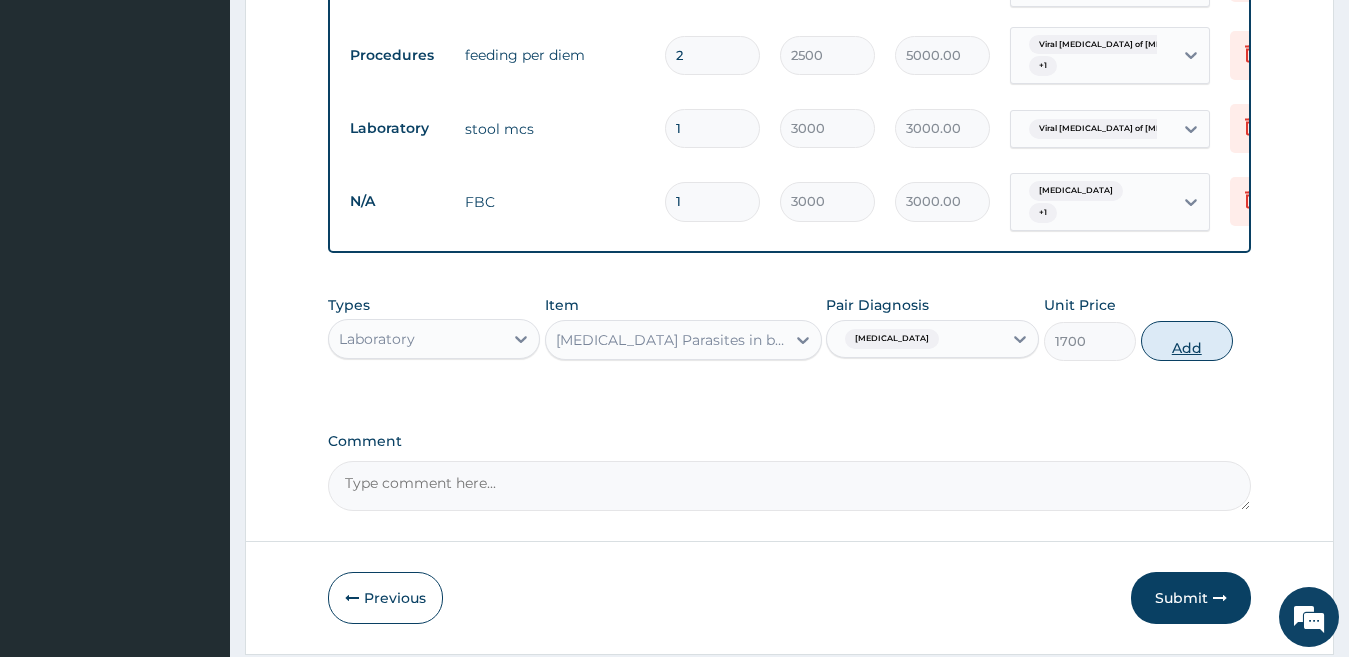 click on "Add" at bounding box center (1187, 341) 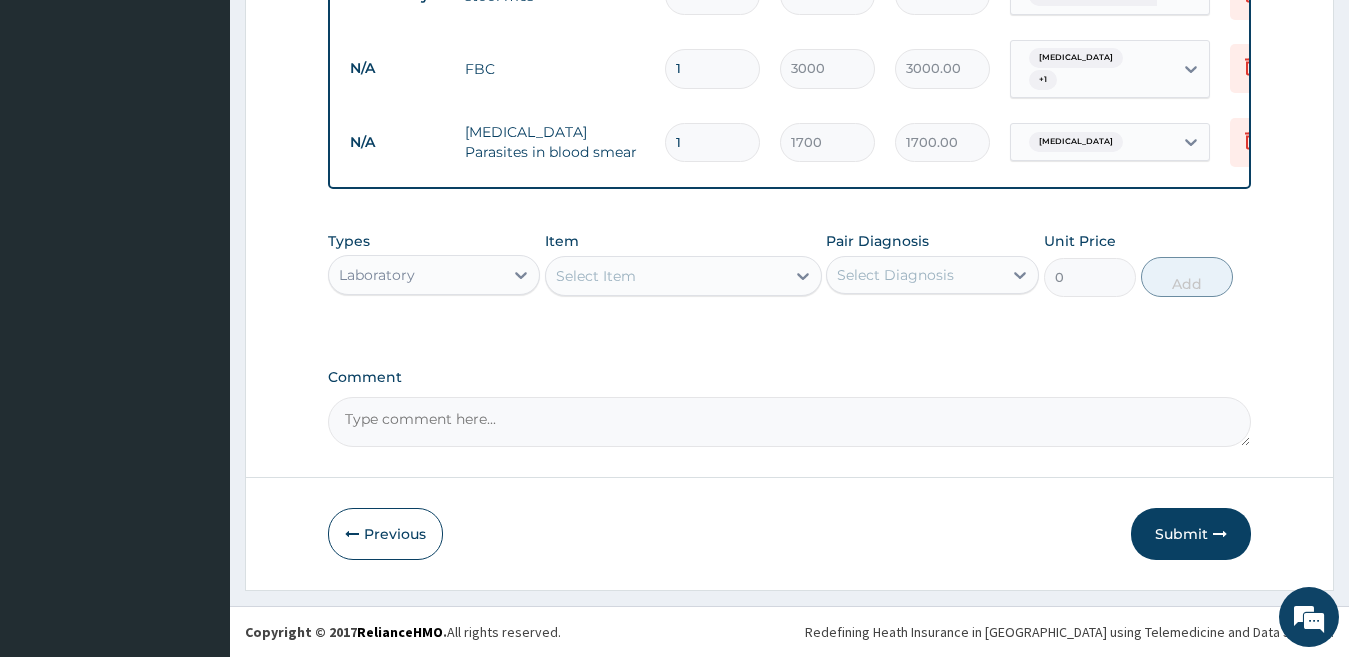 scroll, scrollTop: 1086, scrollLeft: 0, axis: vertical 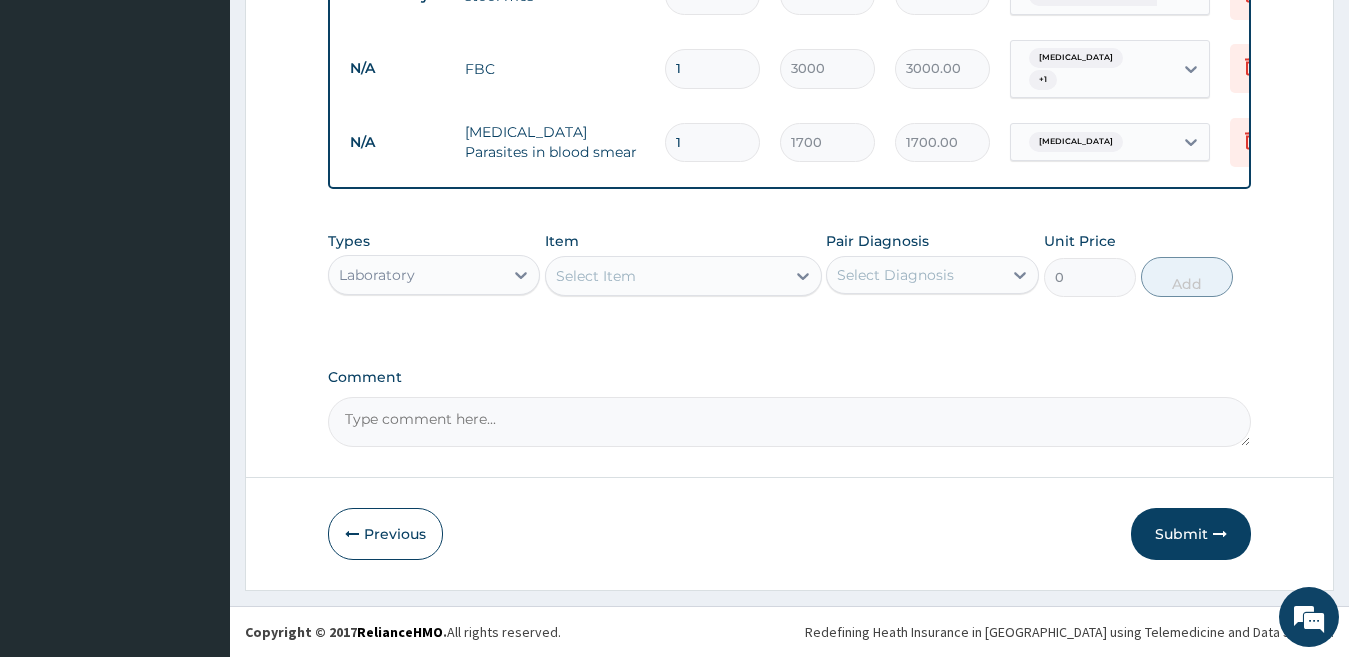 click on "Laboratory" at bounding box center (416, 275) 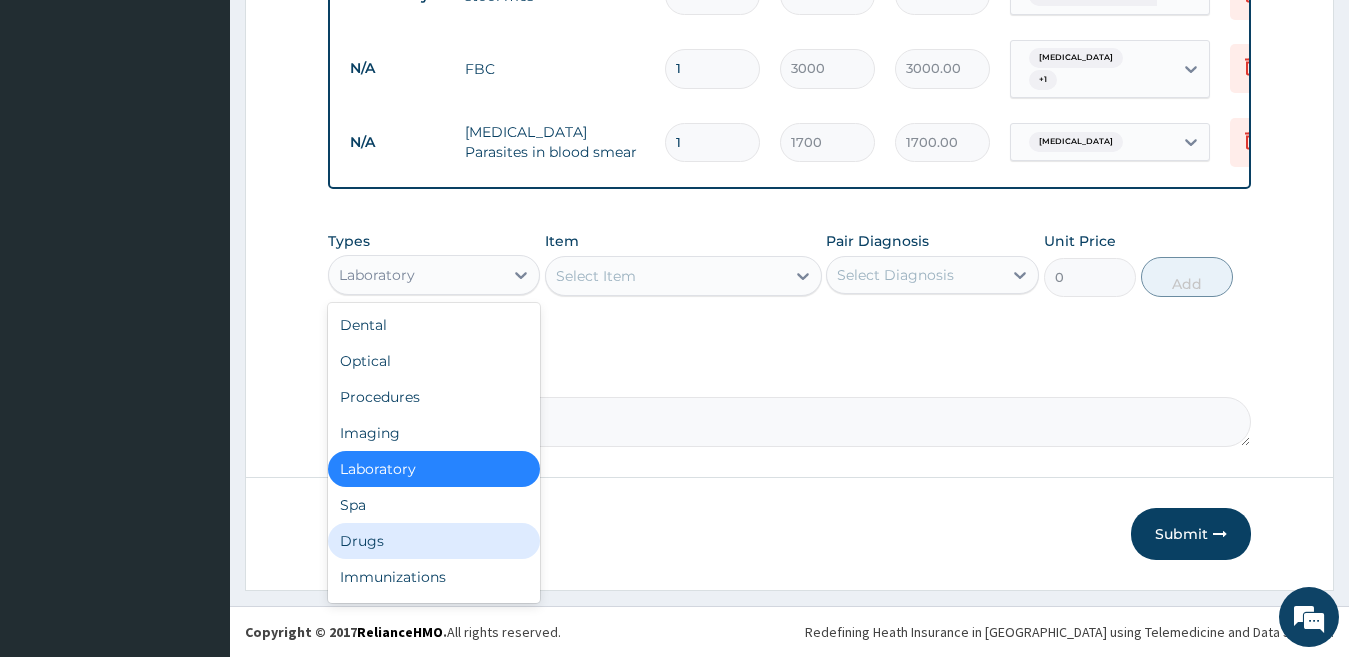 click on "Drugs" at bounding box center (434, 541) 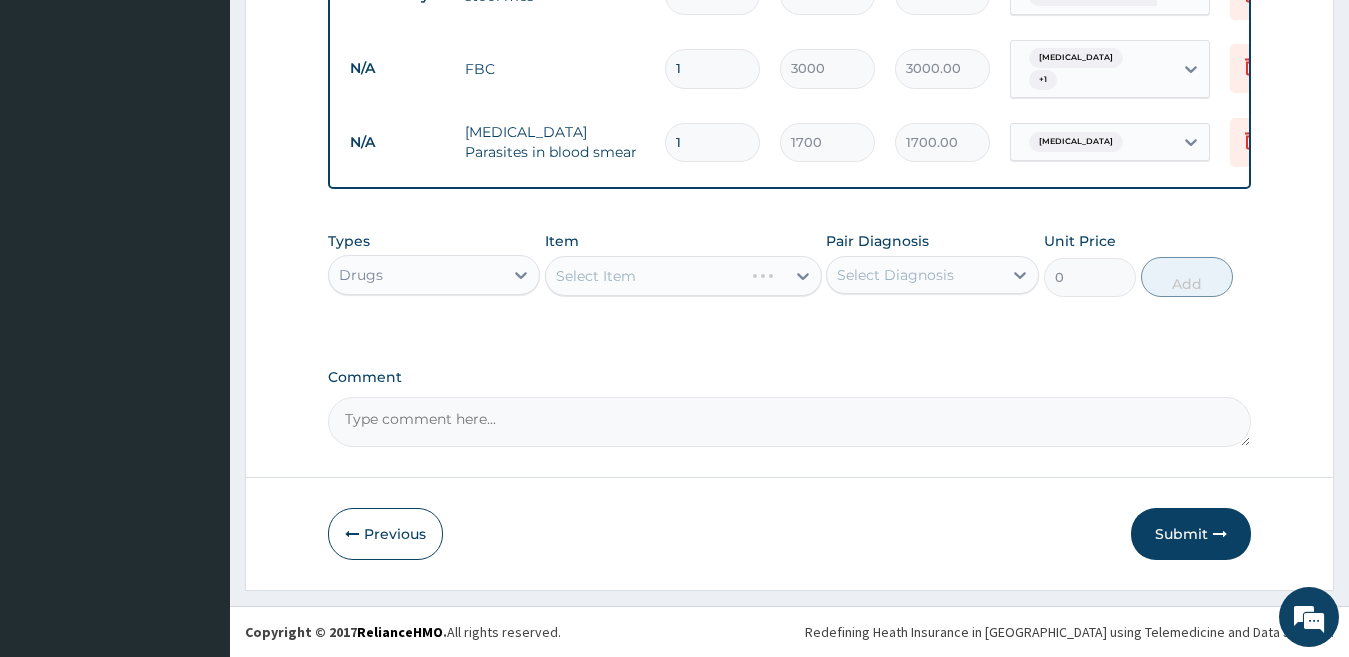 click on "Select Item" at bounding box center [683, 276] 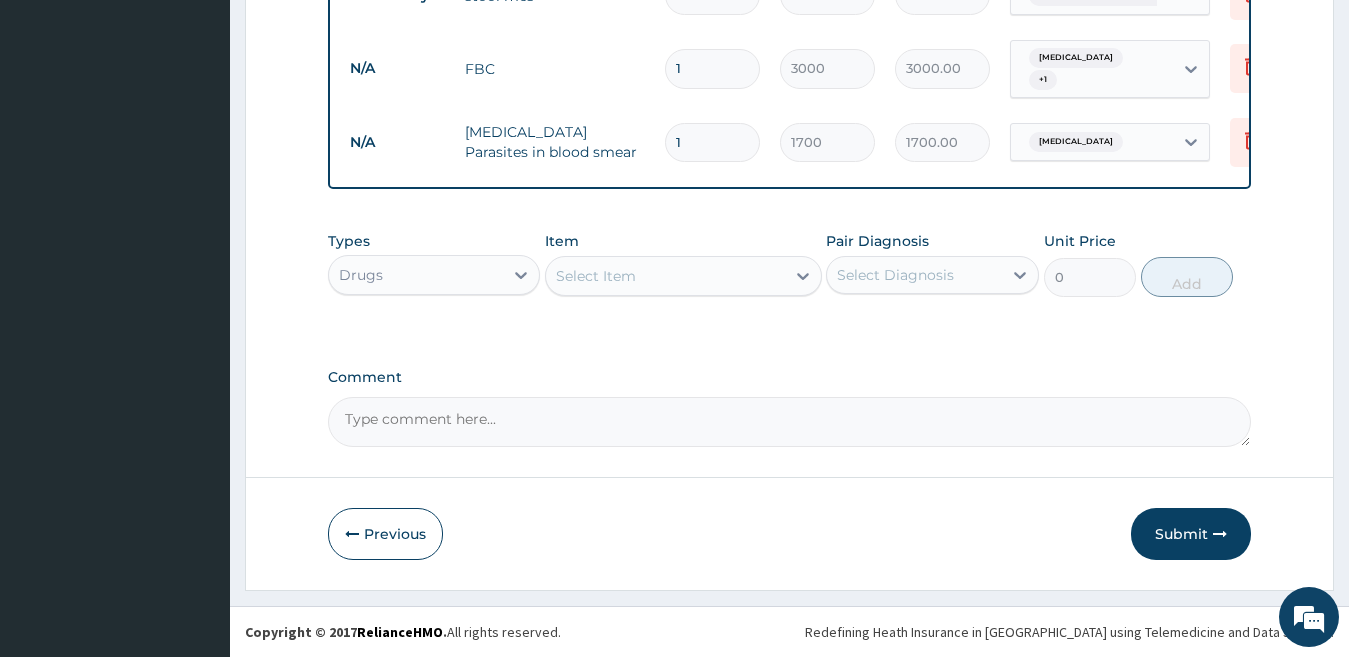 click on "Select Item" at bounding box center [596, 276] 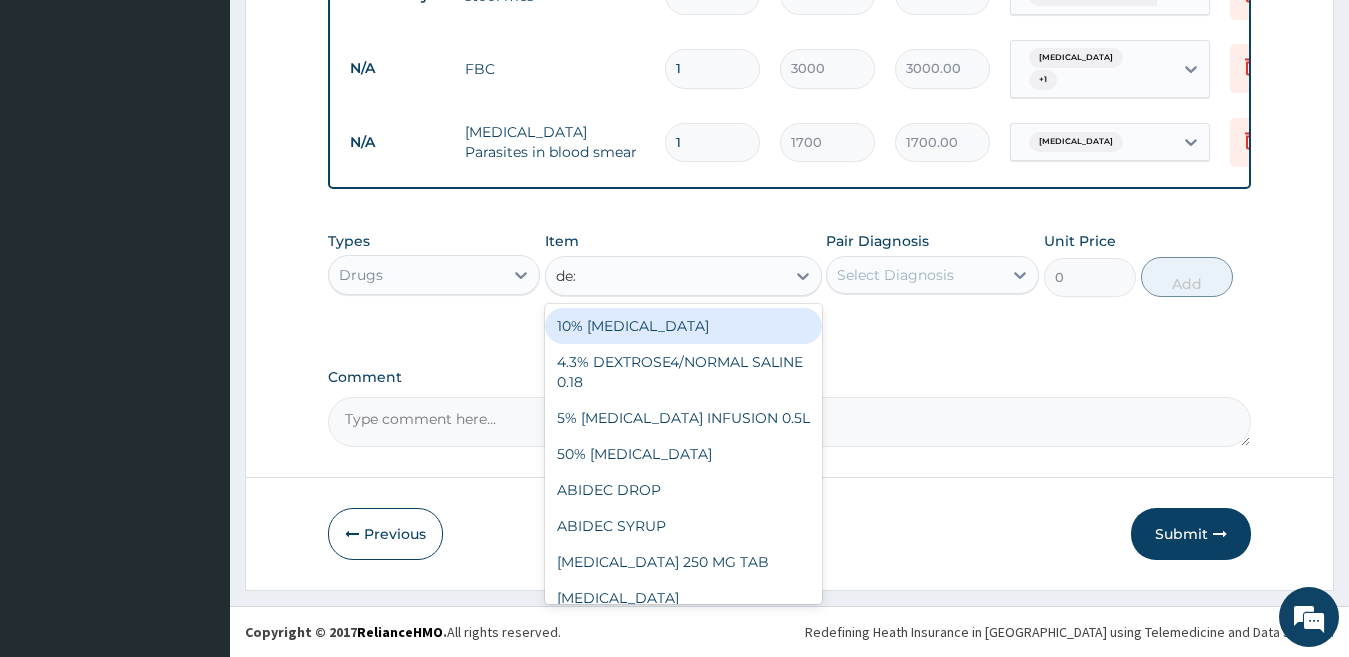 type on "dextr" 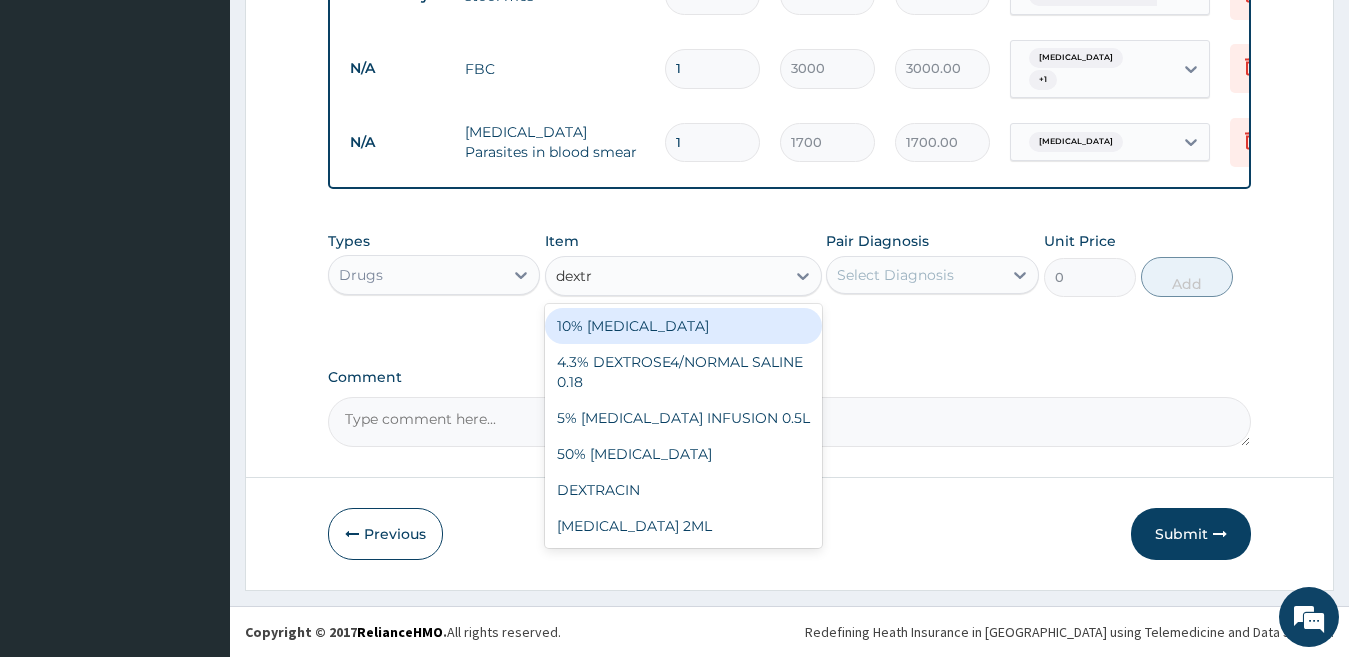 click on "10% [MEDICAL_DATA]" at bounding box center [683, 326] 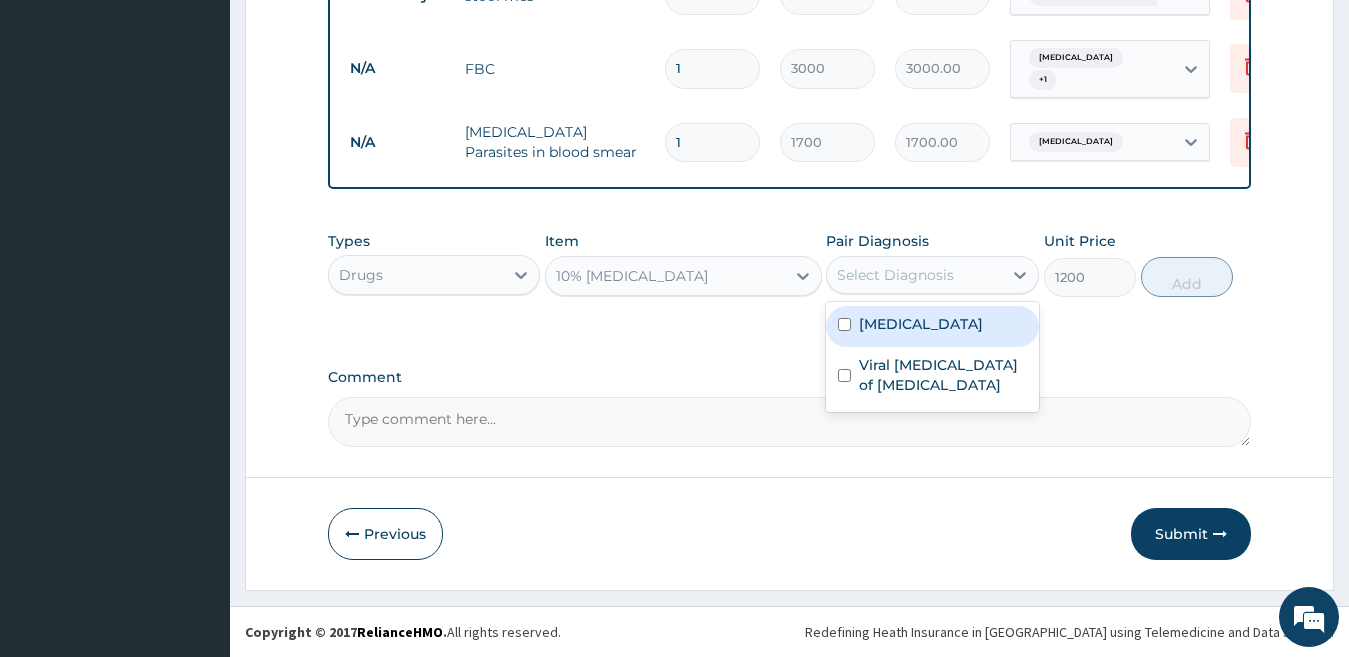 click on "Select Diagnosis" at bounding box center [914, 275] 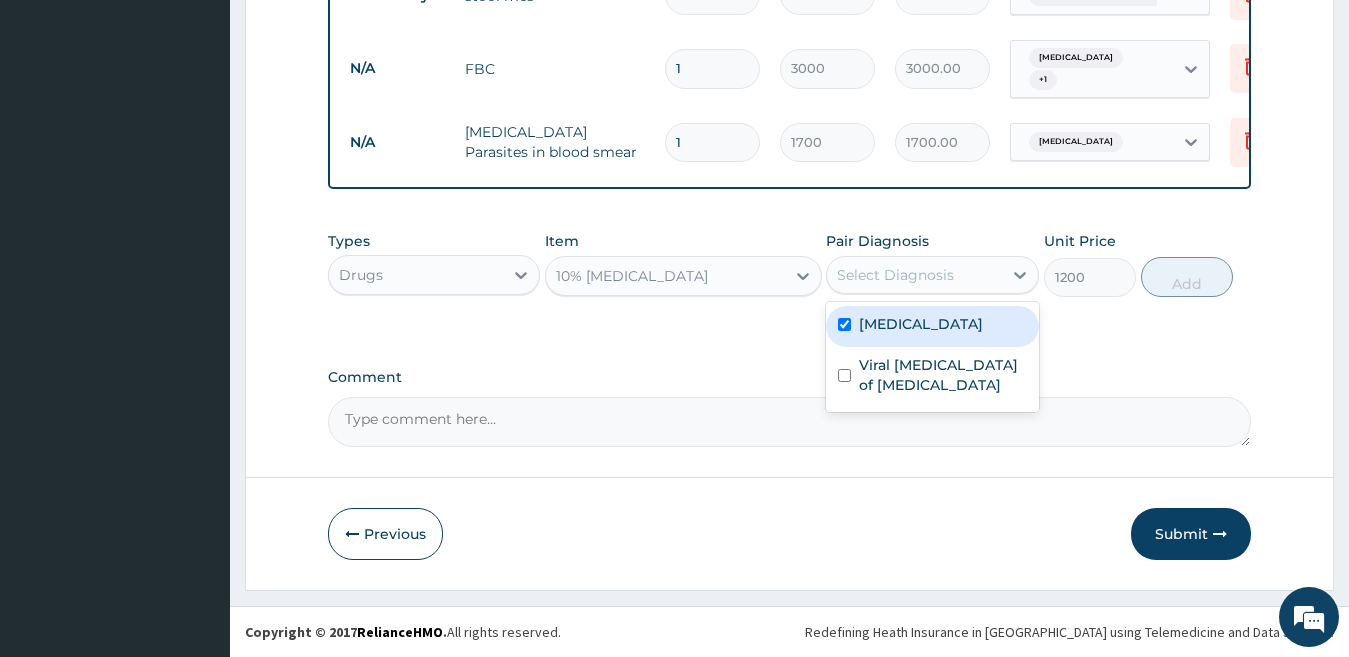 checkbox on "true" 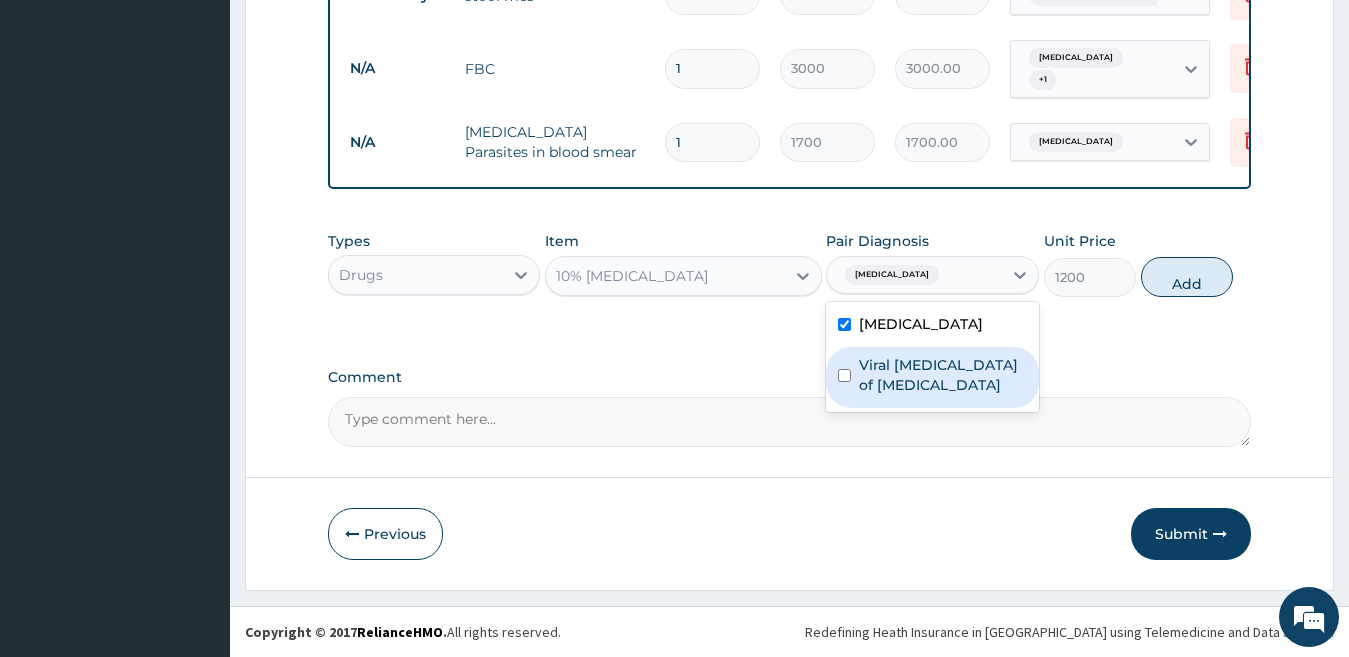 click on "Viral enteritis of intestine" at bounding box center [943, 375] 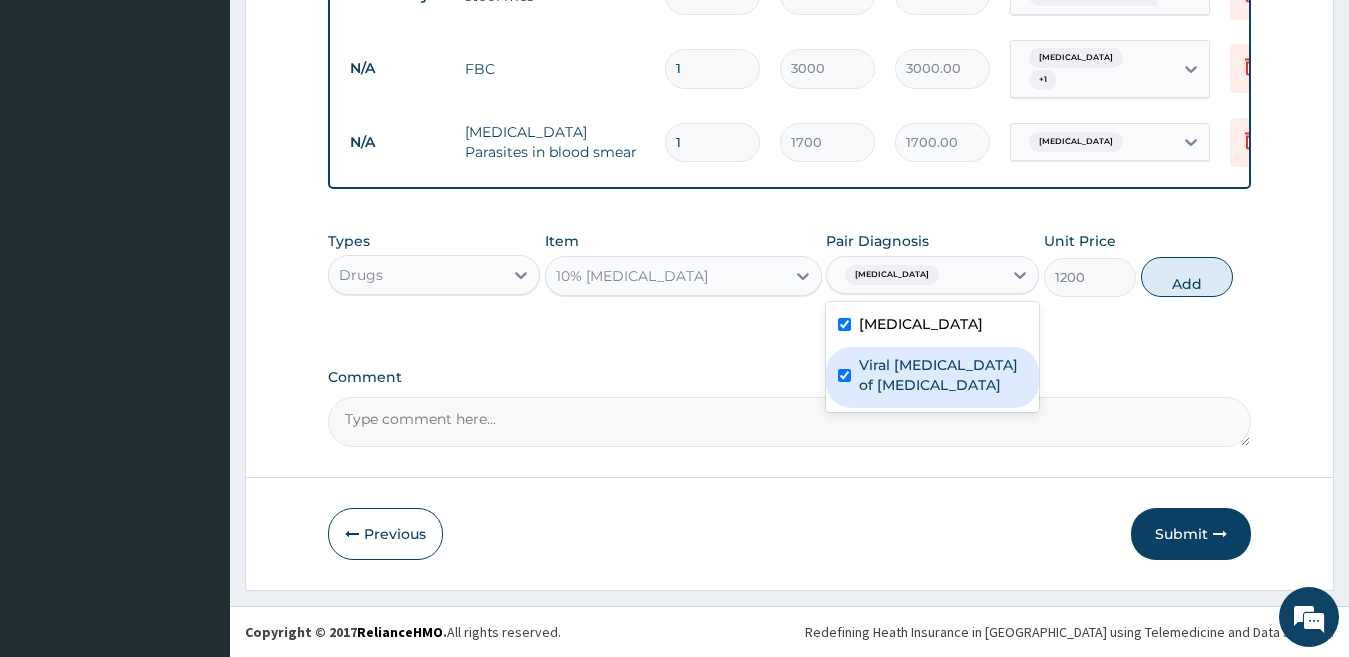 checkbox on "true" 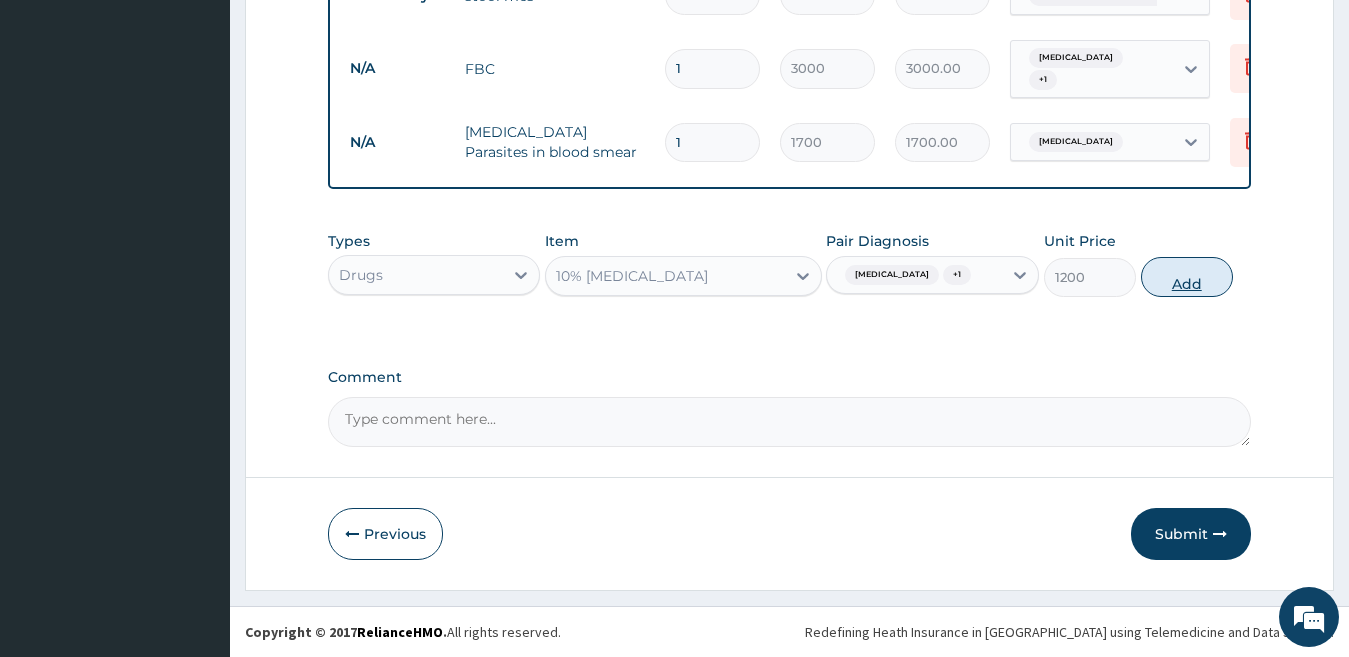 click on "Add" at bounding box center [1187, 277] 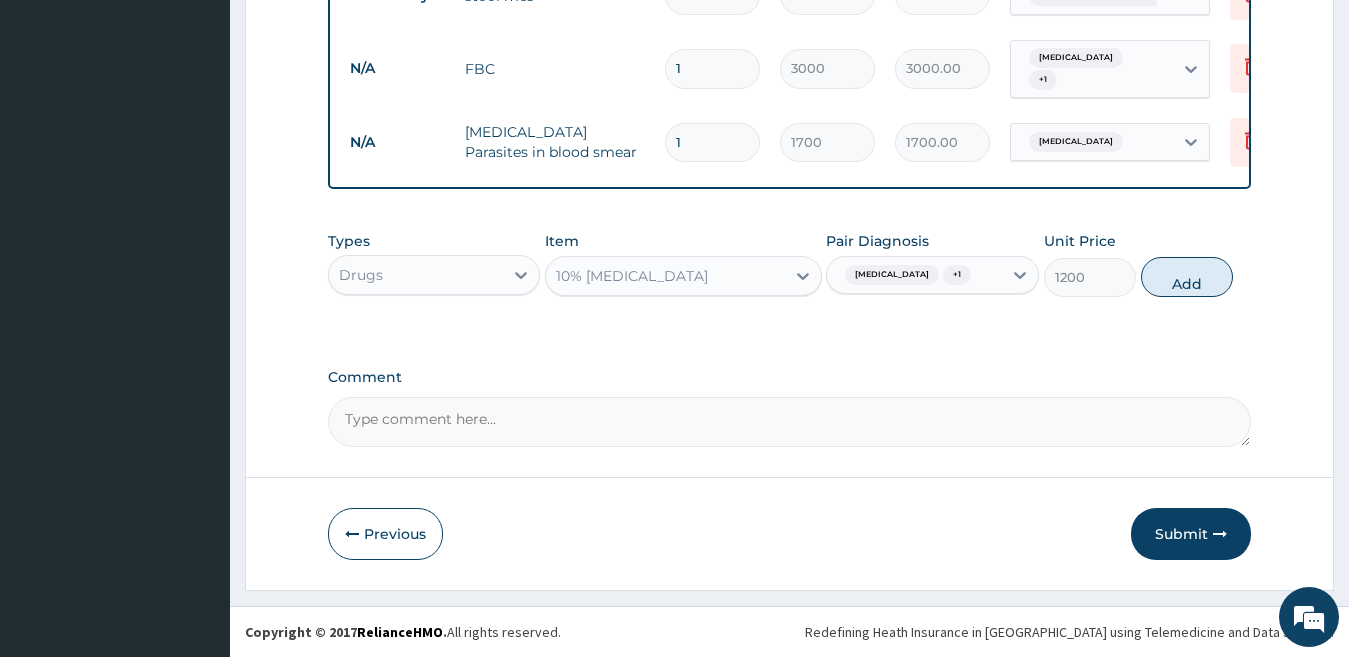 type on "0" 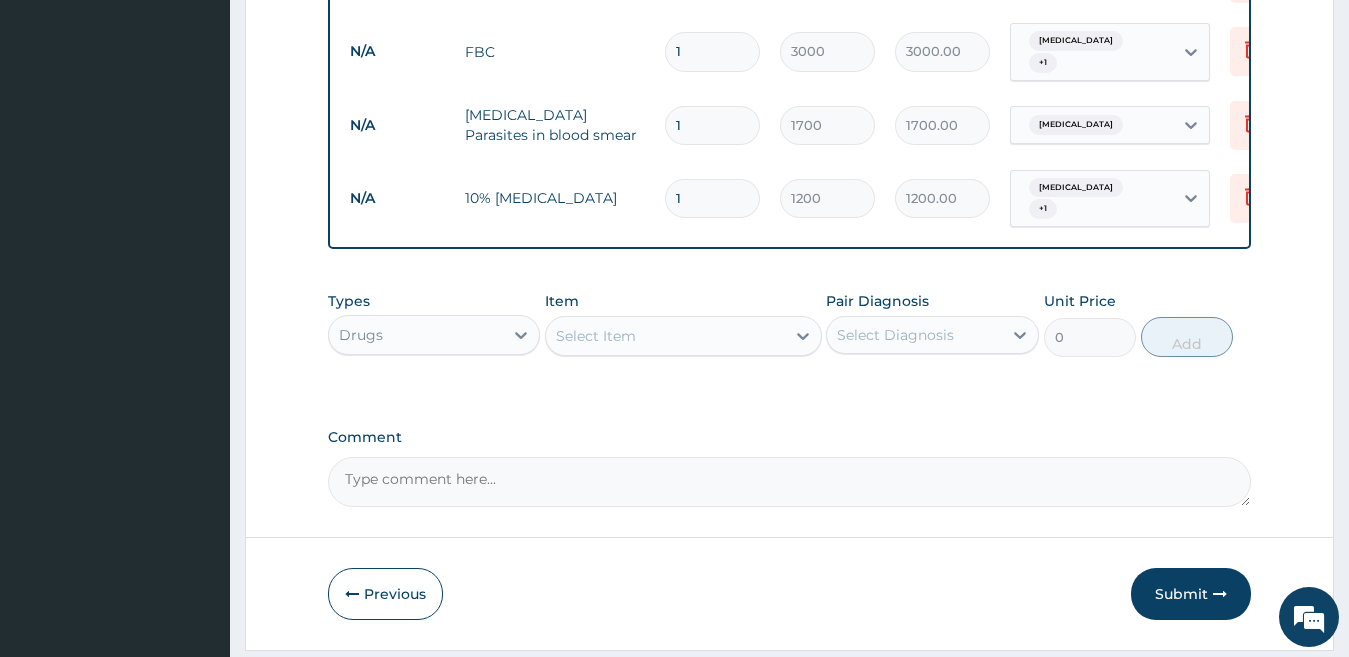 type 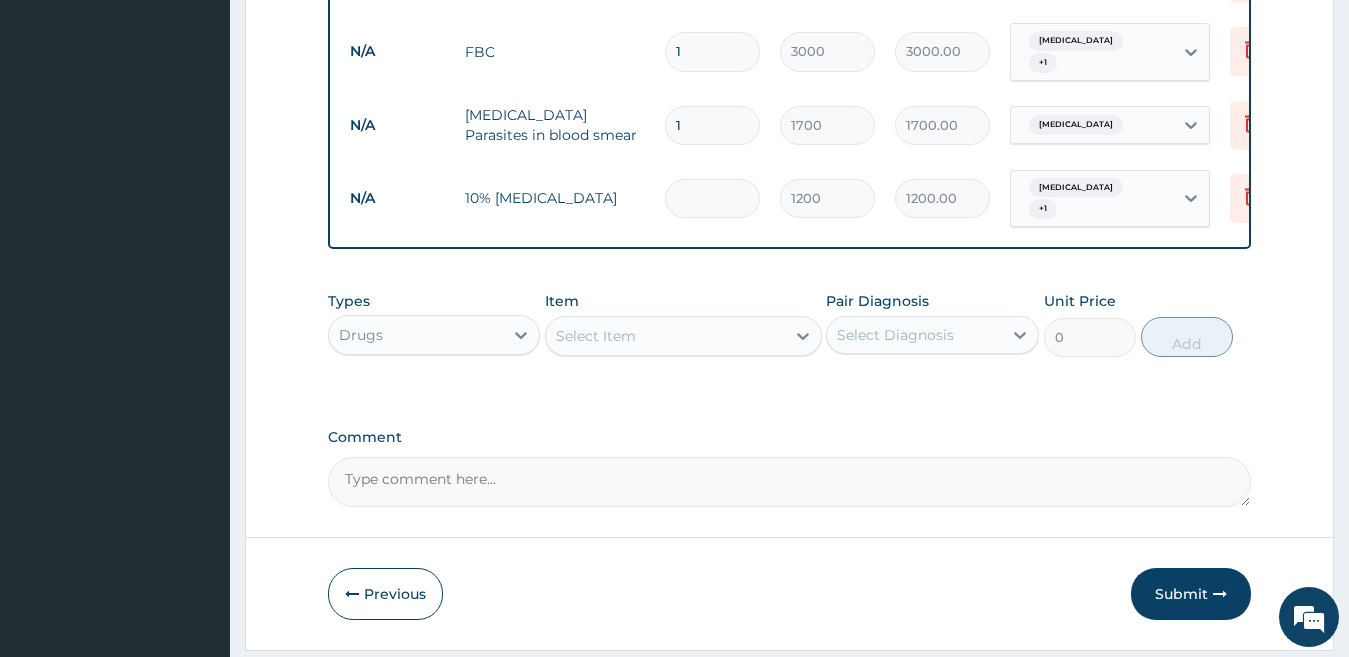 type on "0.00" 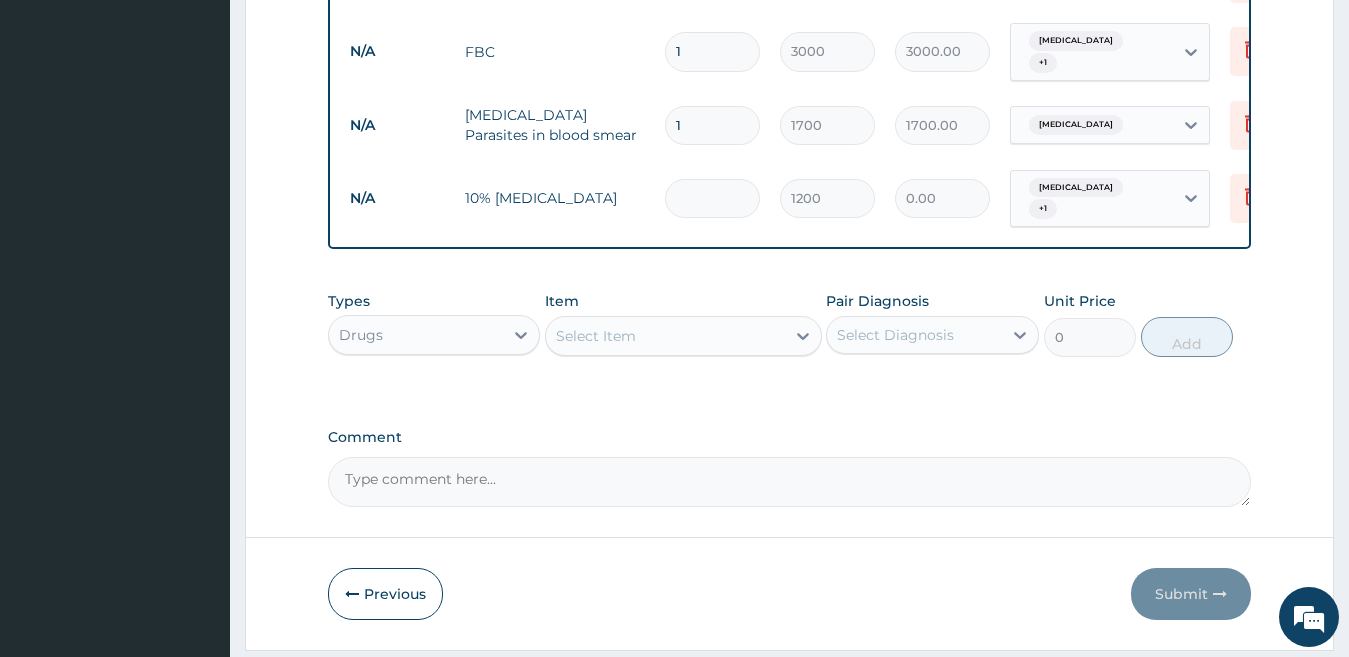 type on "3" 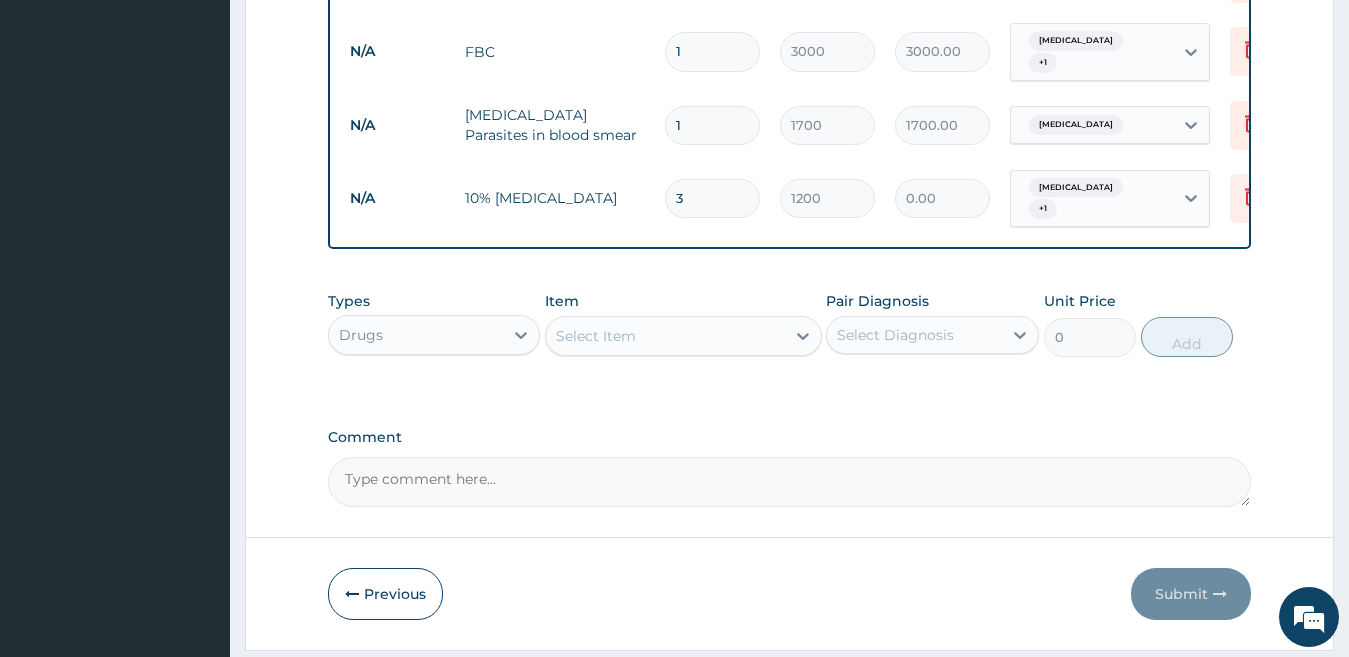 type on "3600.00" 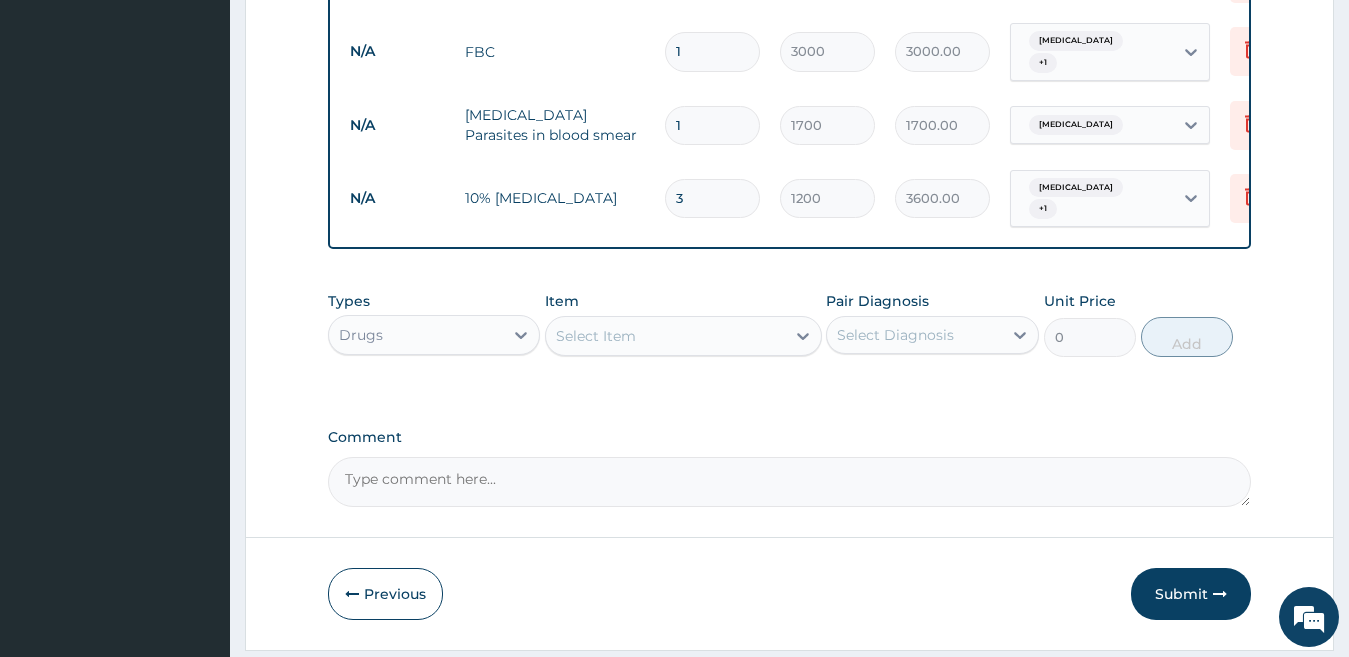 type on "3" 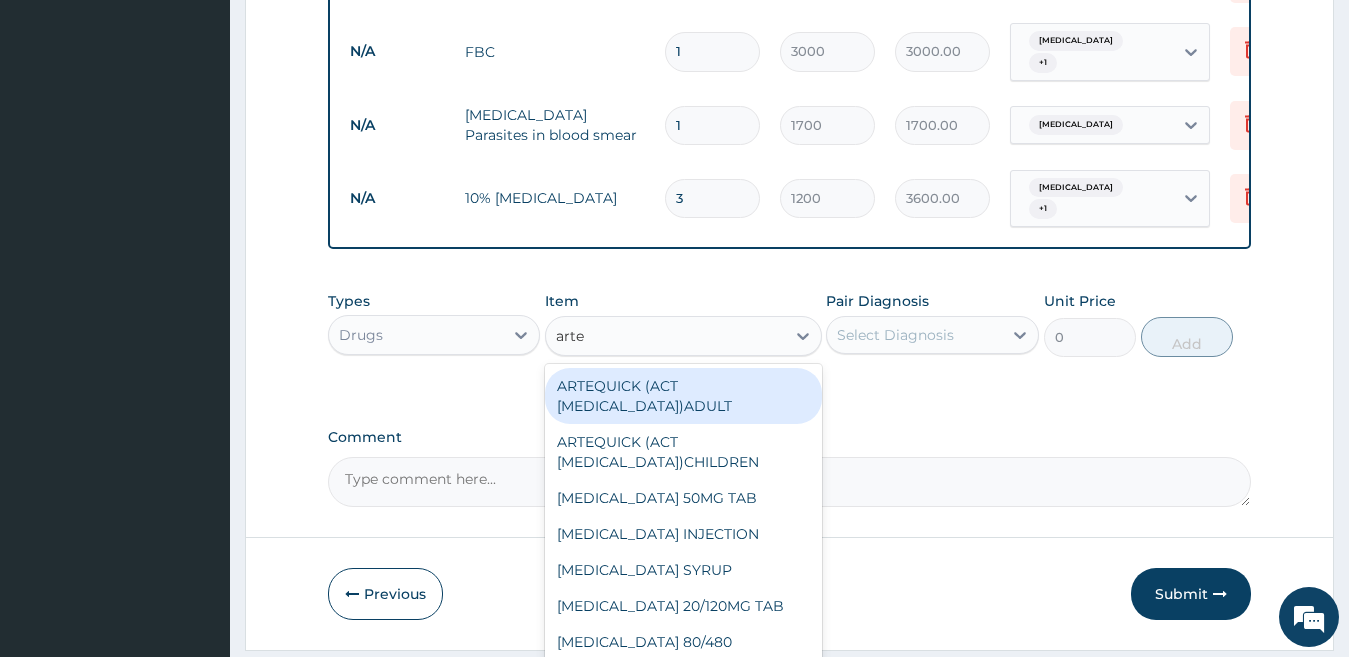 type on "artes" 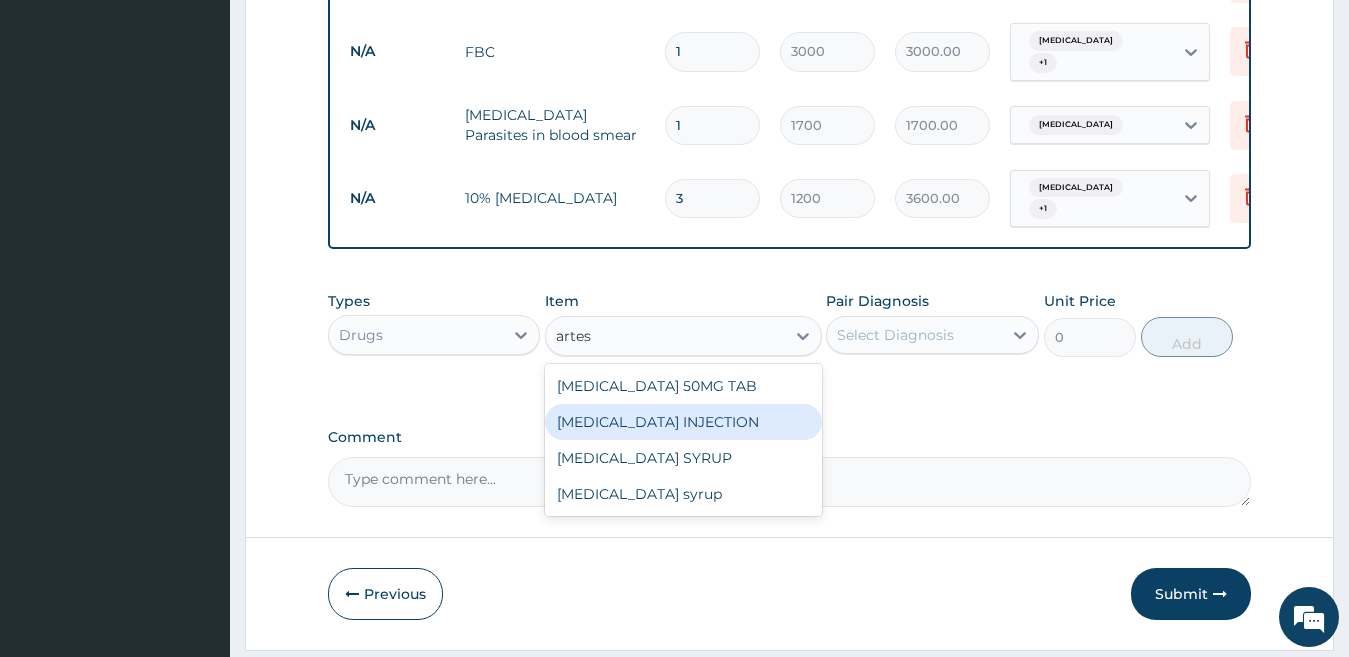 click on "ARTESUNATE INJECTION" at bounding box center [683, 422] 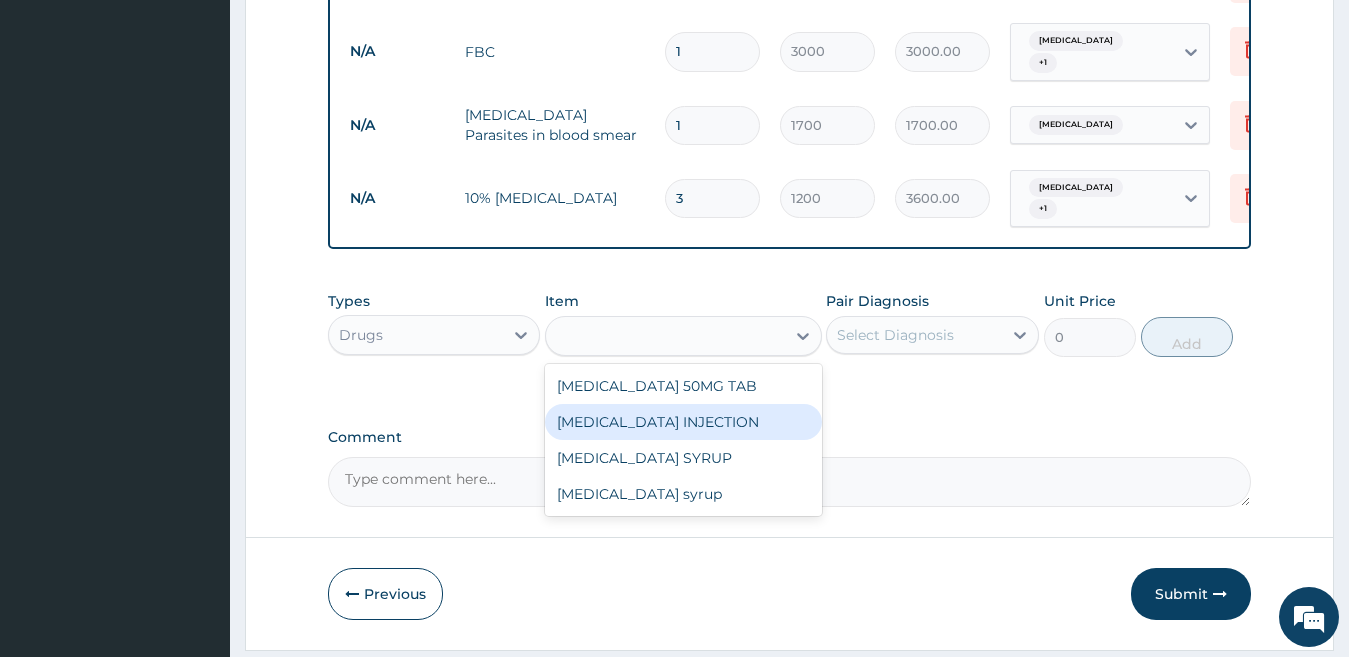 type on "1500" 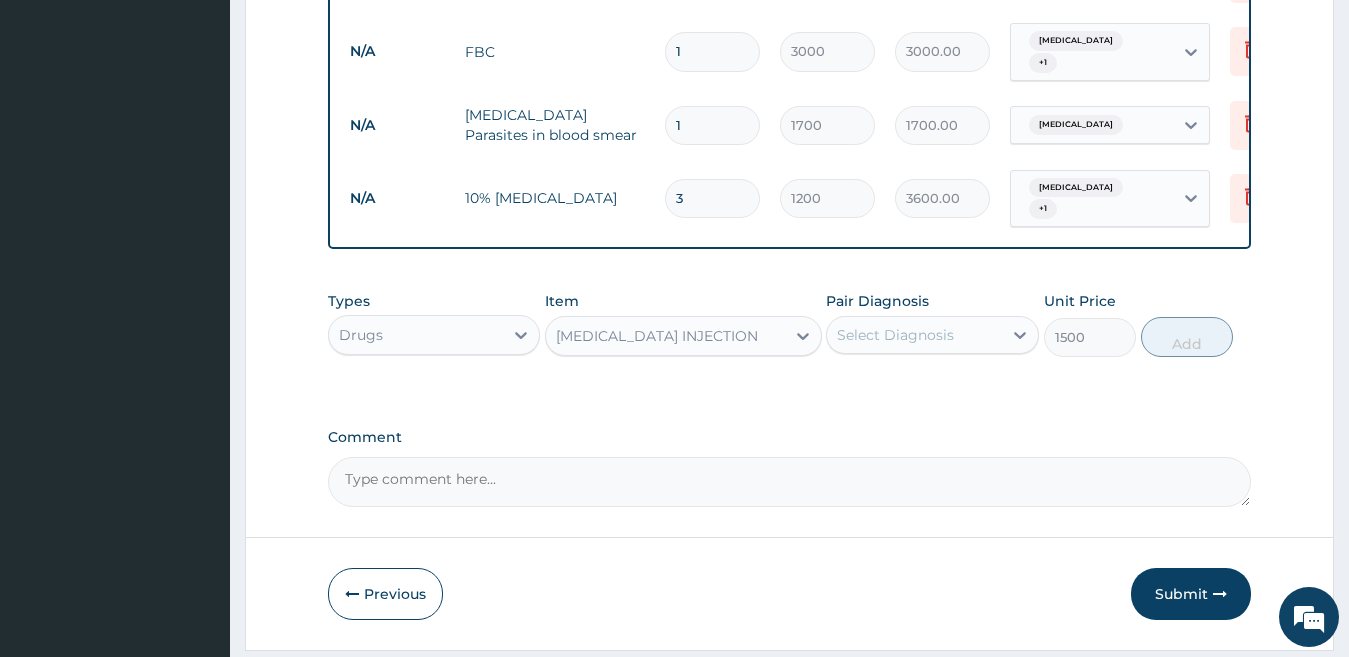 click on "Select Diagnosis" at bounding box center [895, 335] 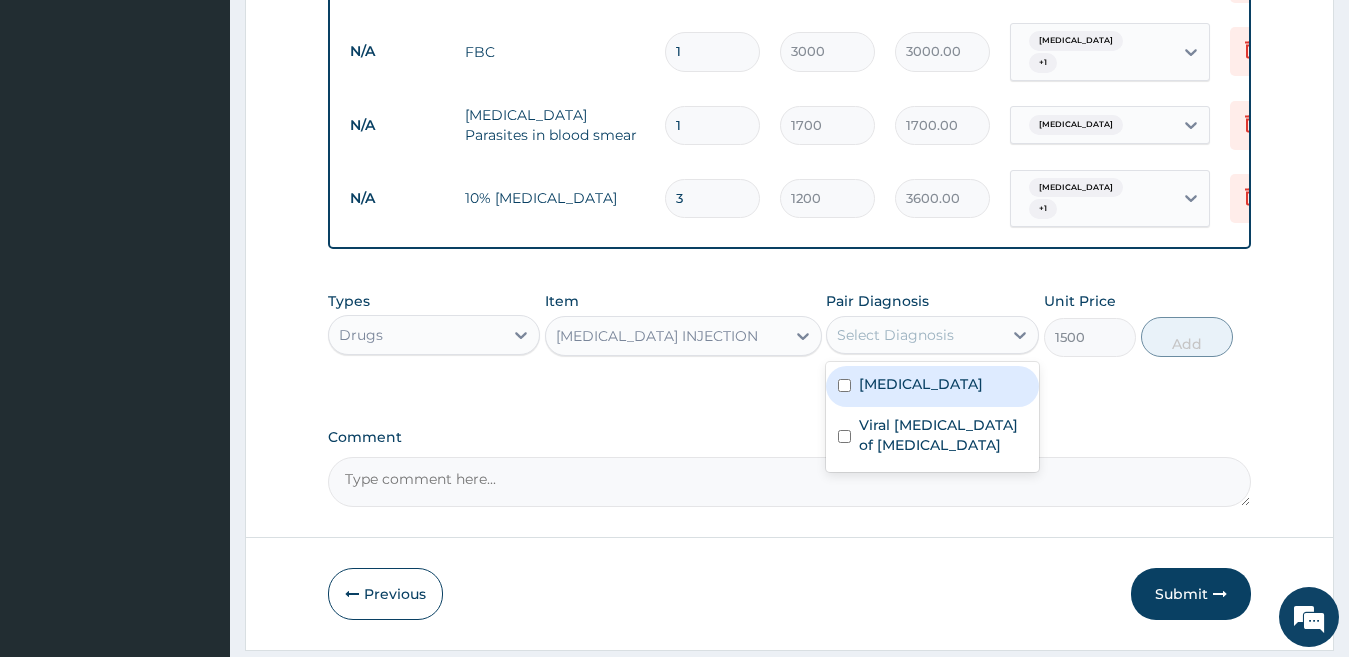 click on "Falciparum malaria" at bounding box center (921, 384) 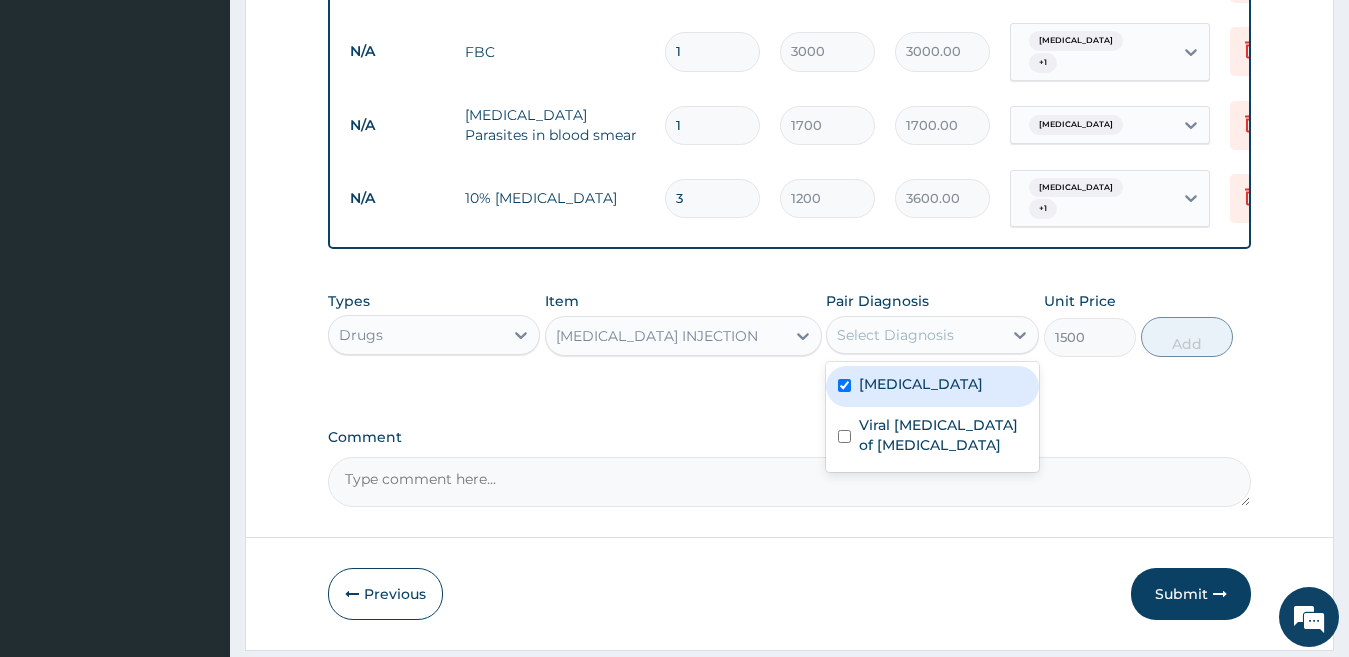 checkbox on "true" 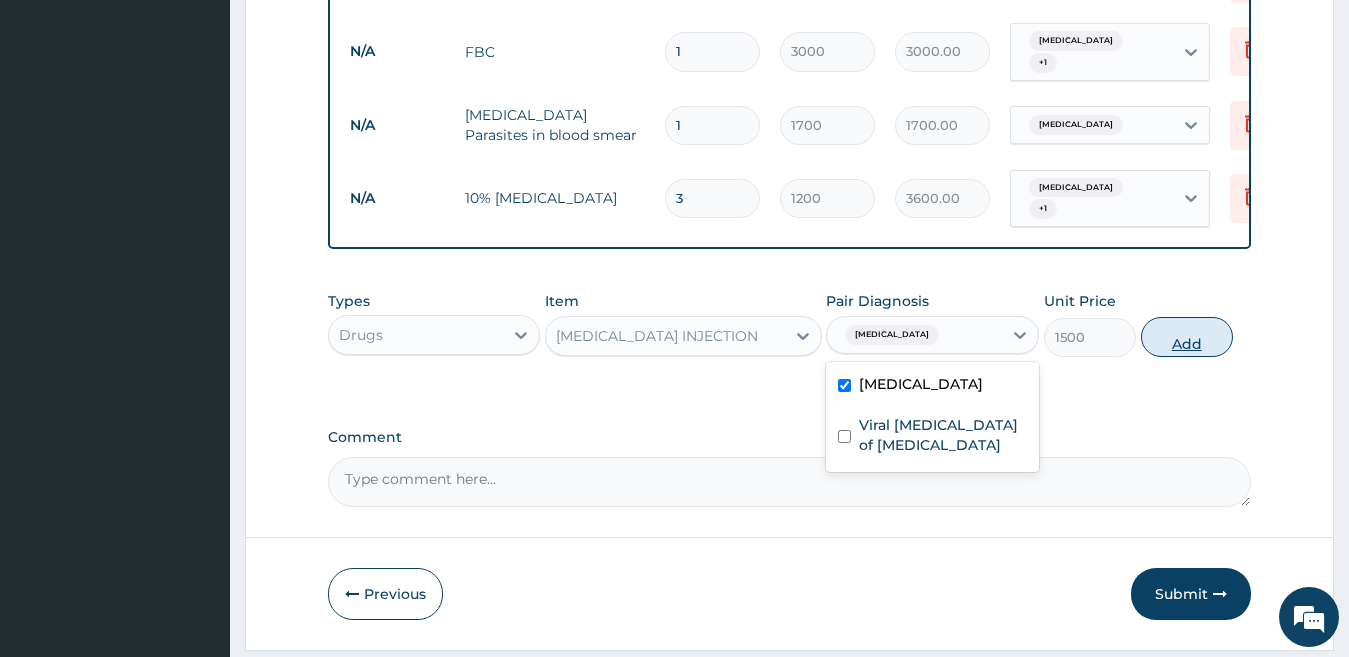 click on "Add" at bounding box center (1187, 337) 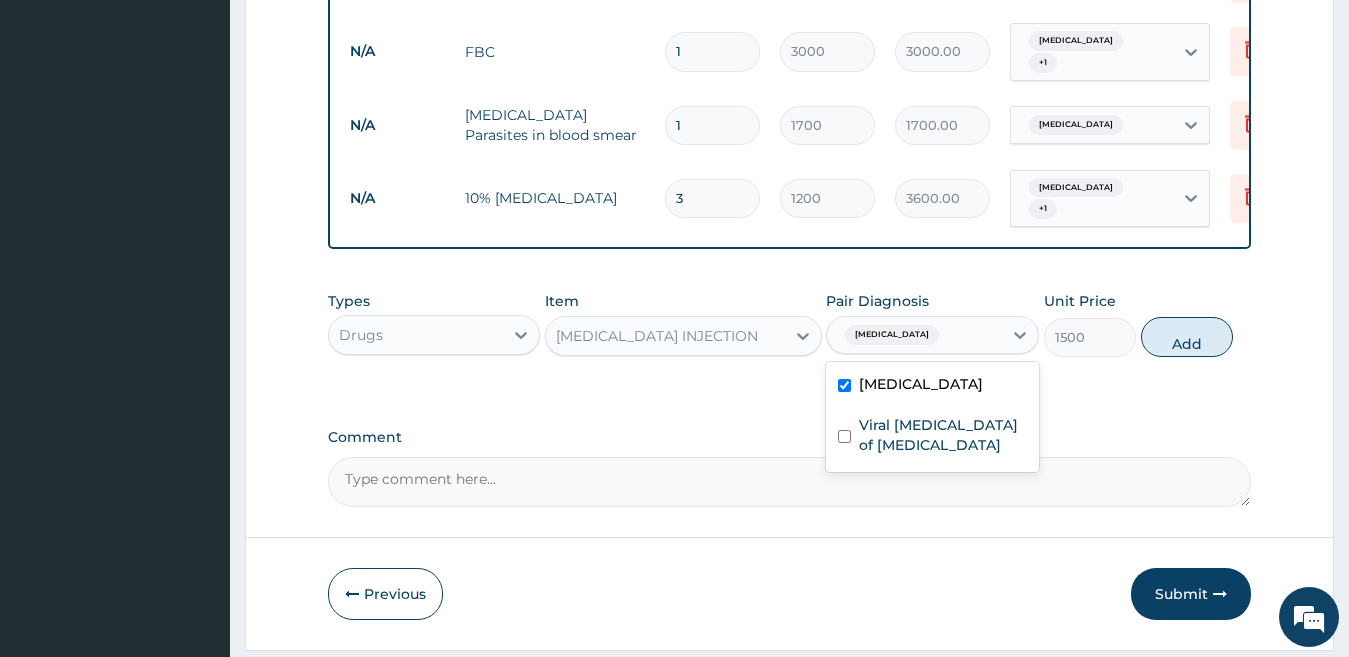 type on "0" 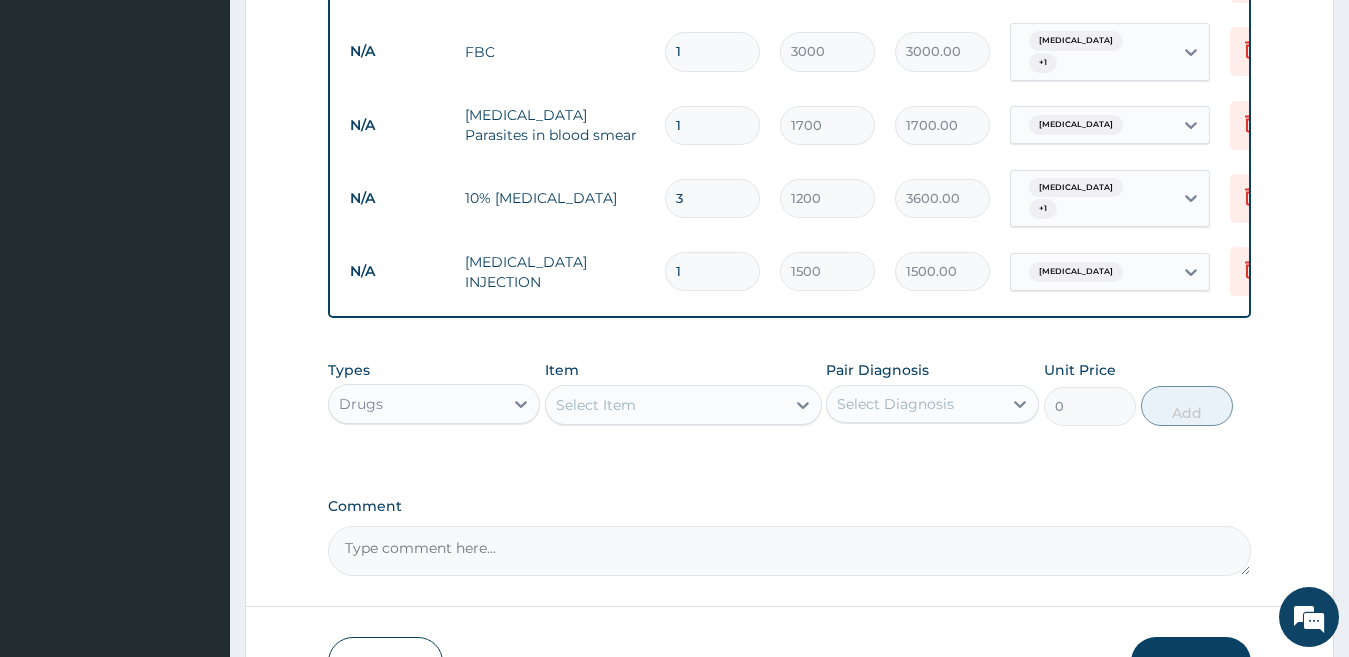 type 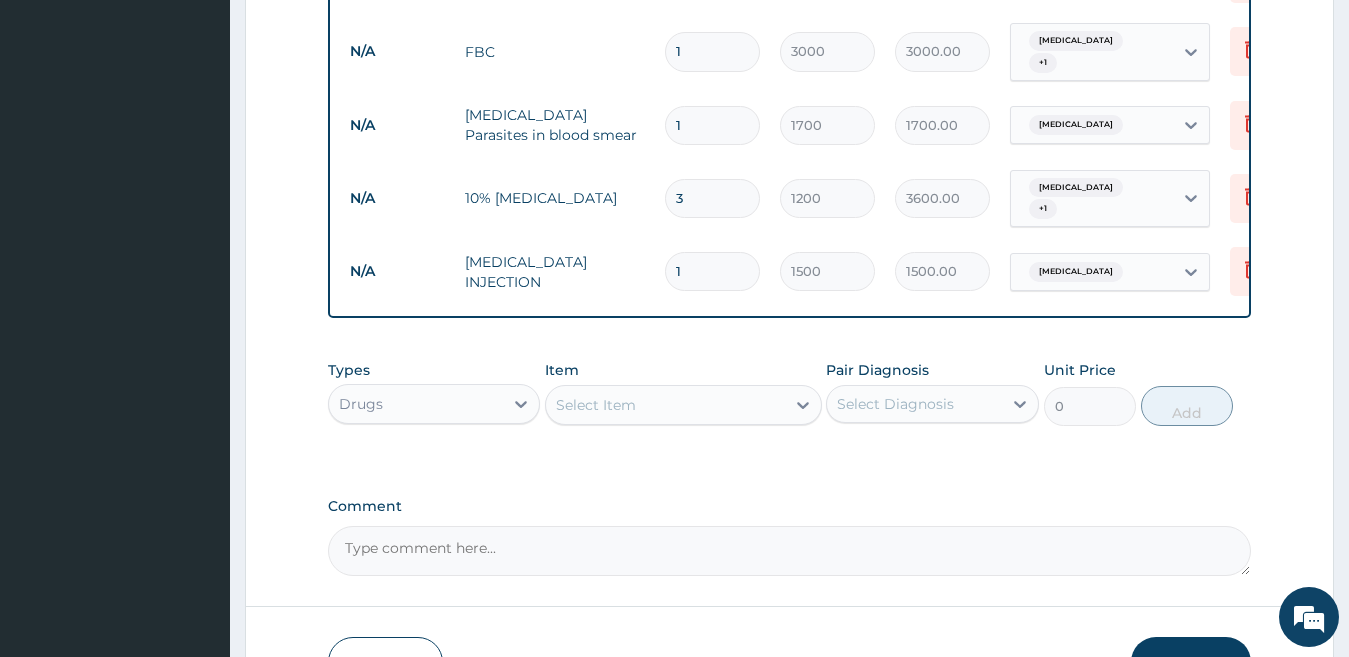 type on "0.00" 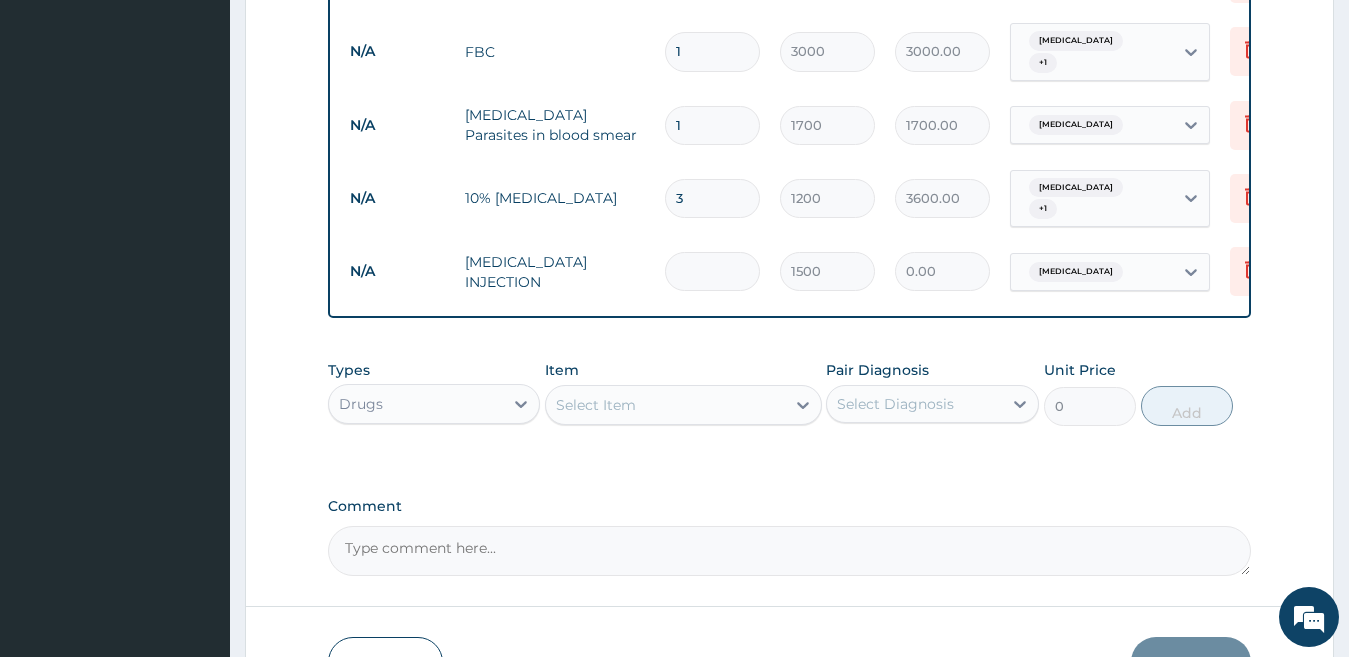 type on "3" 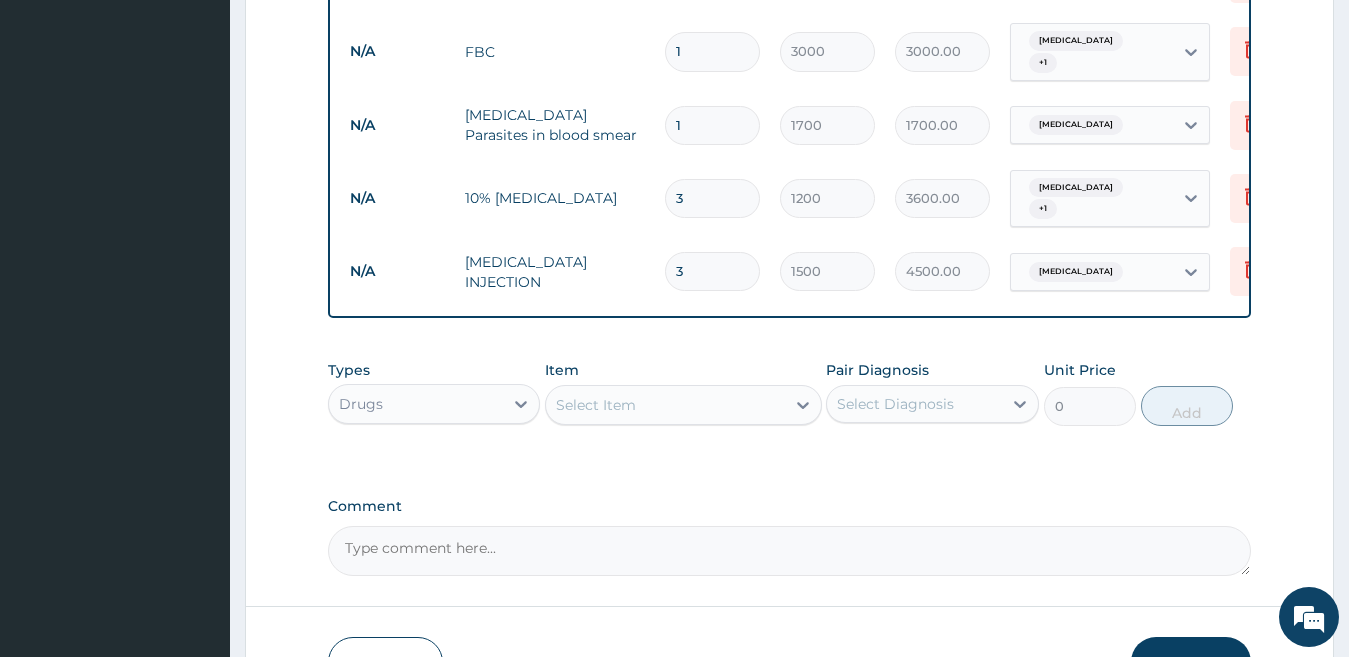type on "3" 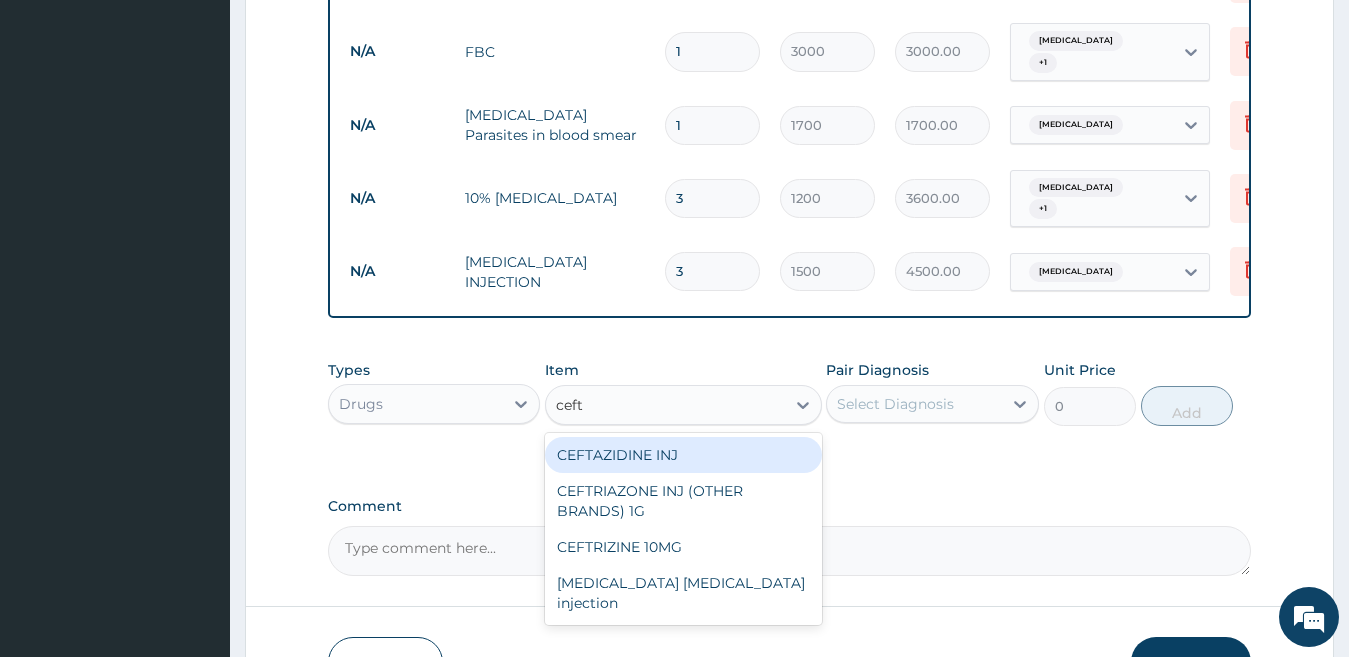 type on "ceftr" 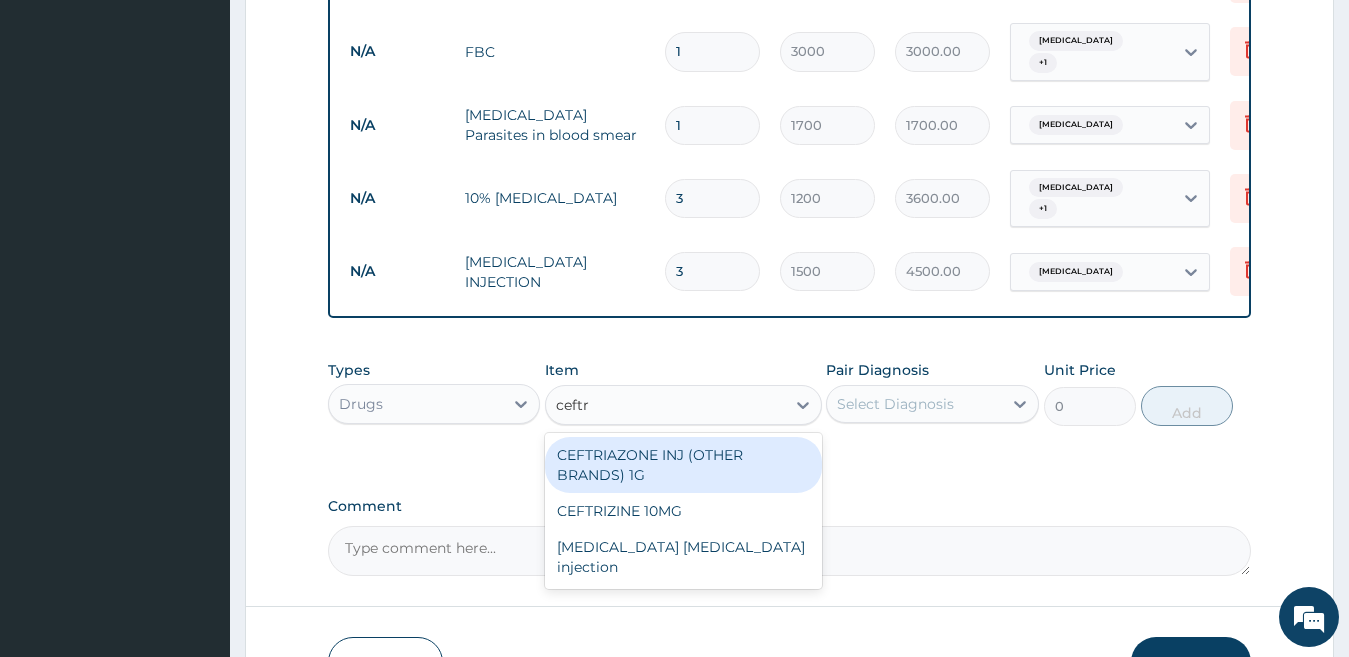 click on "CEFTRIAZONE INJ (OTHER BRANDS) 1G" at bounding box center [683, 465] 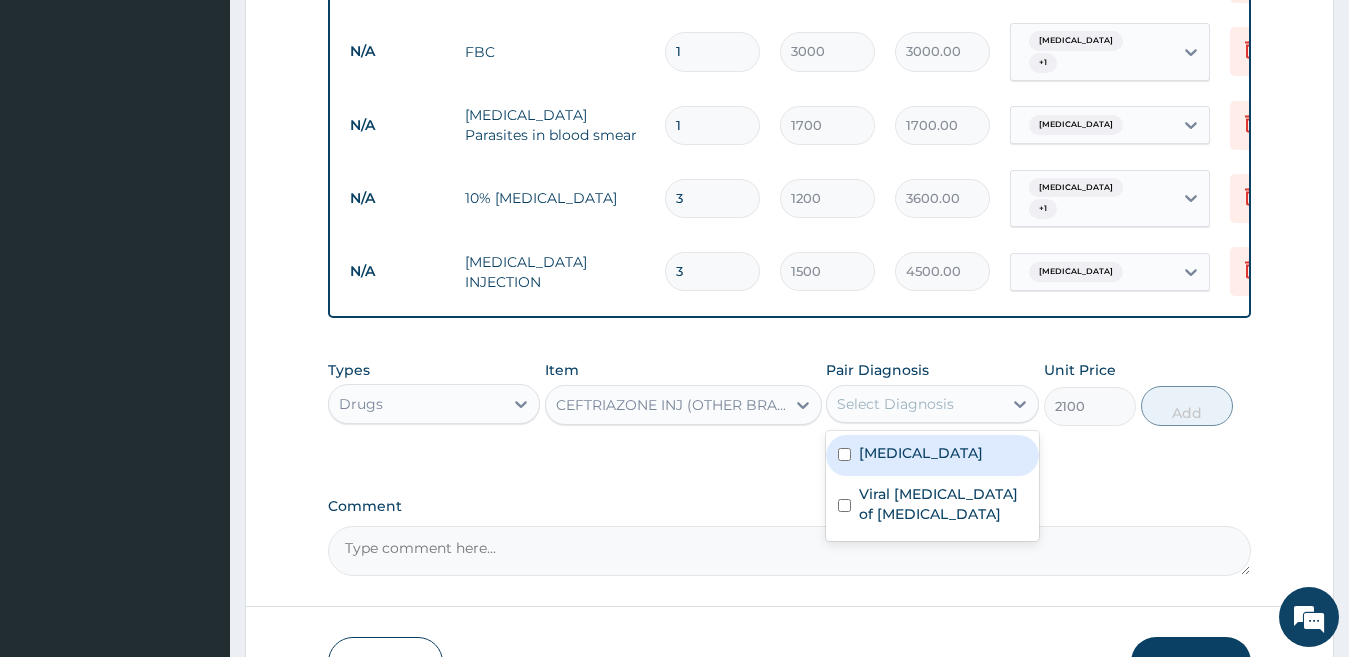 click on "Select Diagnosis" at bounding box center (895, 404) 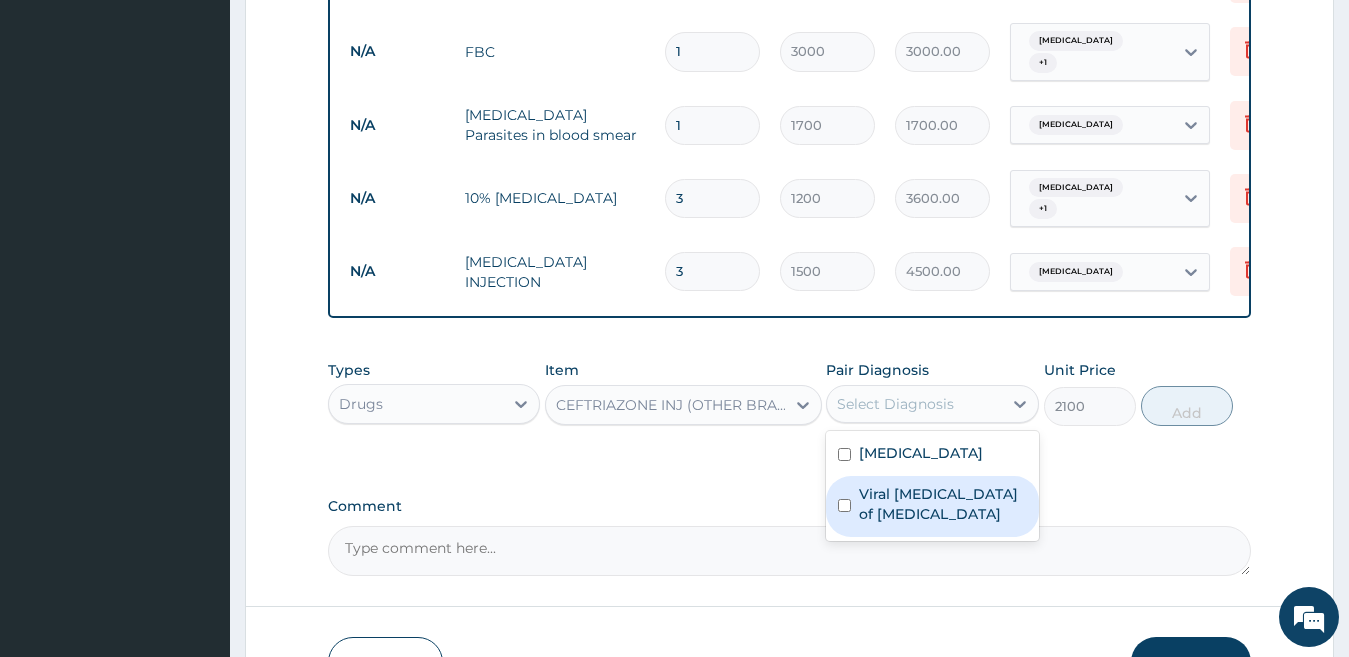 click on "Viral enteritis of intestine" at bounding box center [943, 504] 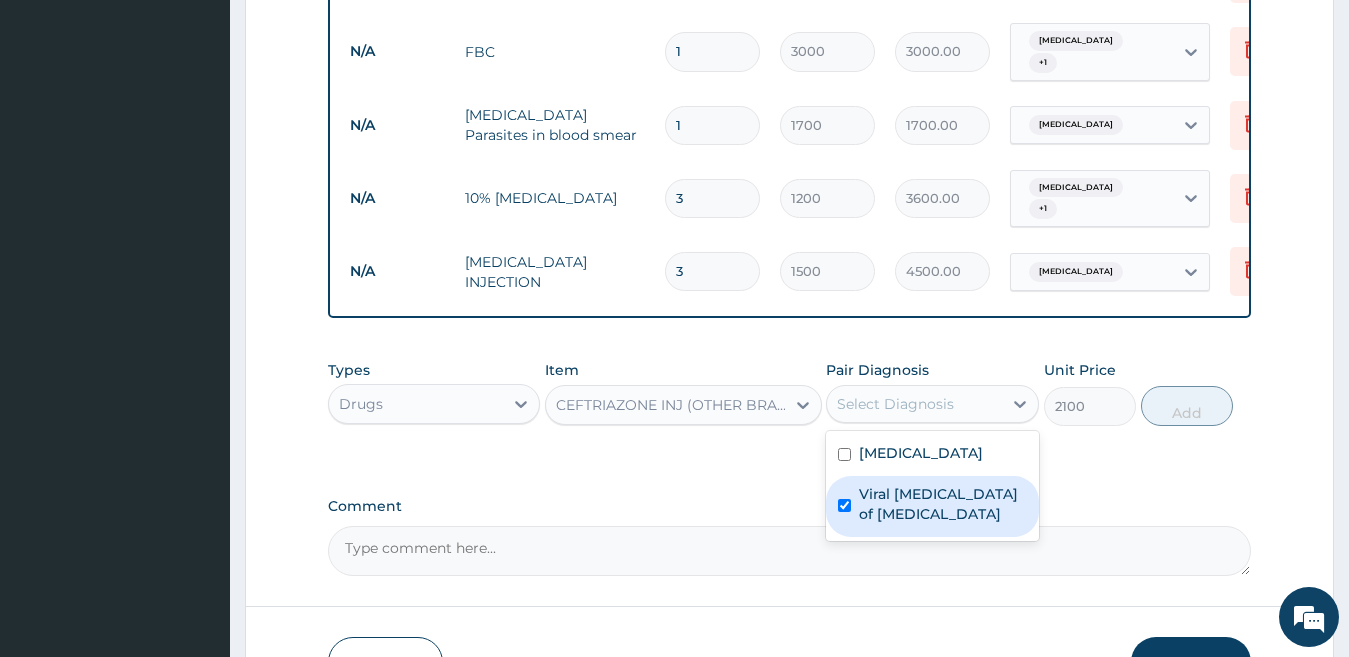 checkbox on "true" 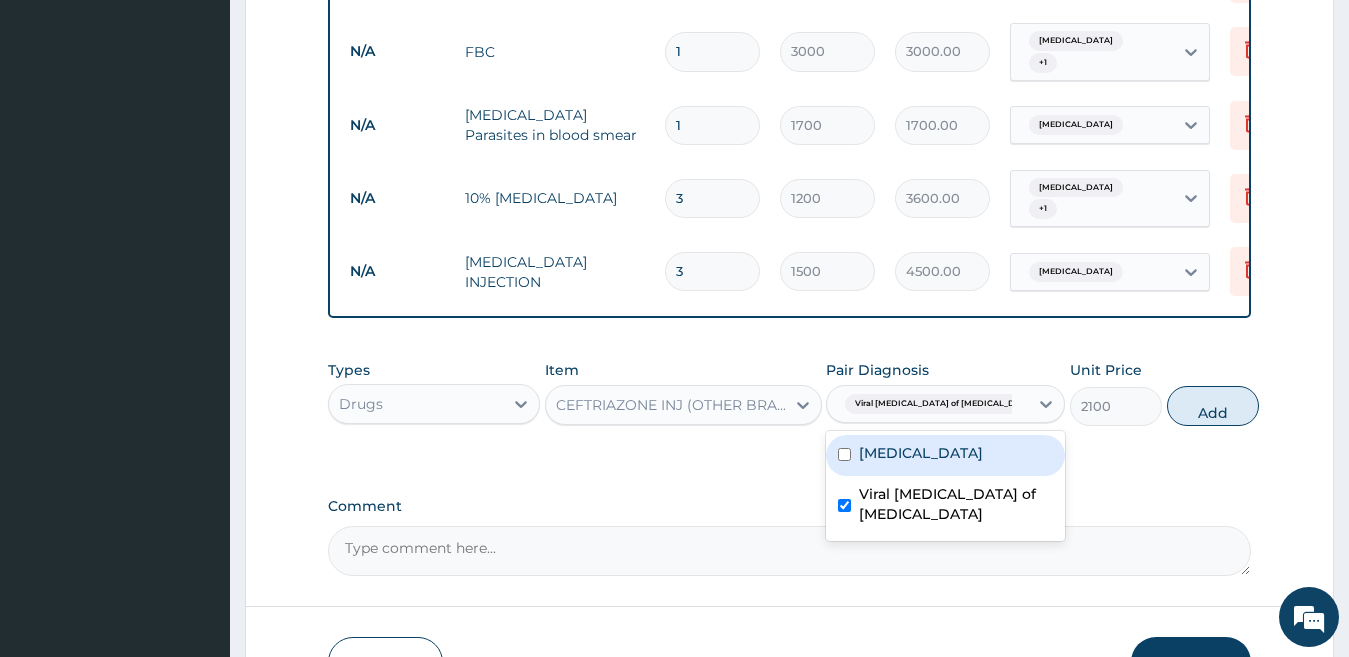 click on "Falciparum malaria" at bounding box center [921, 453] 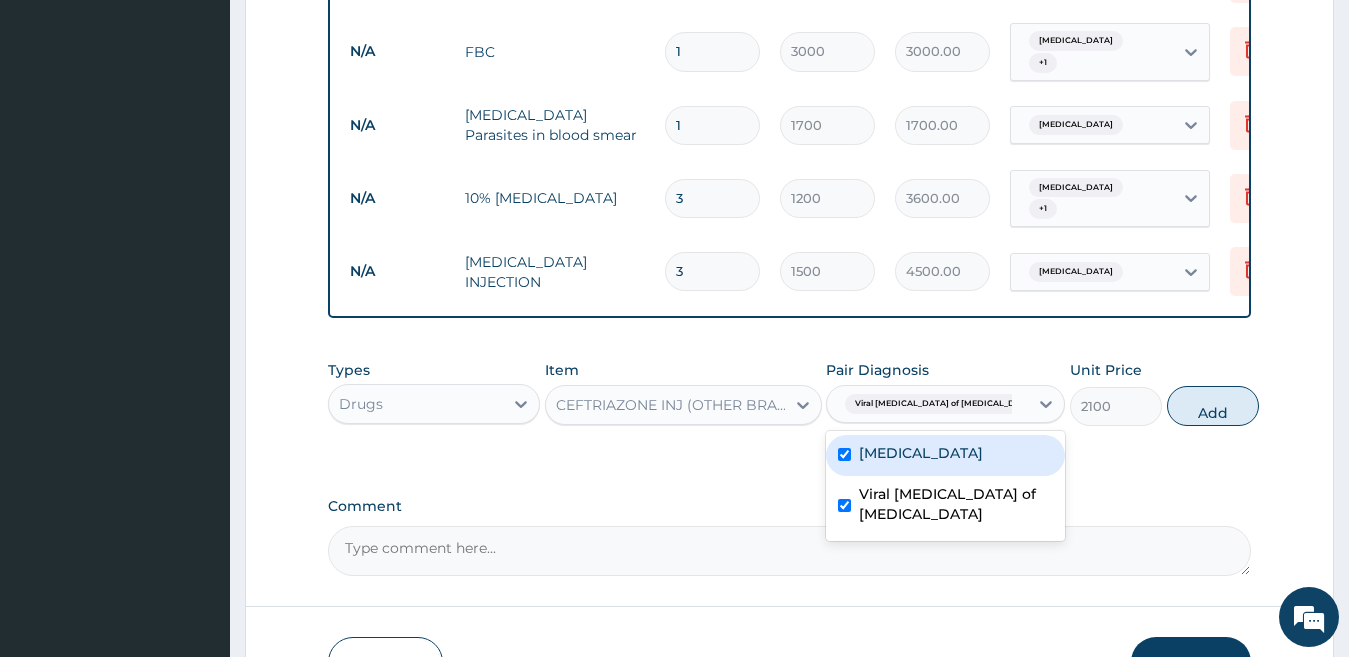 checkbox on "true" 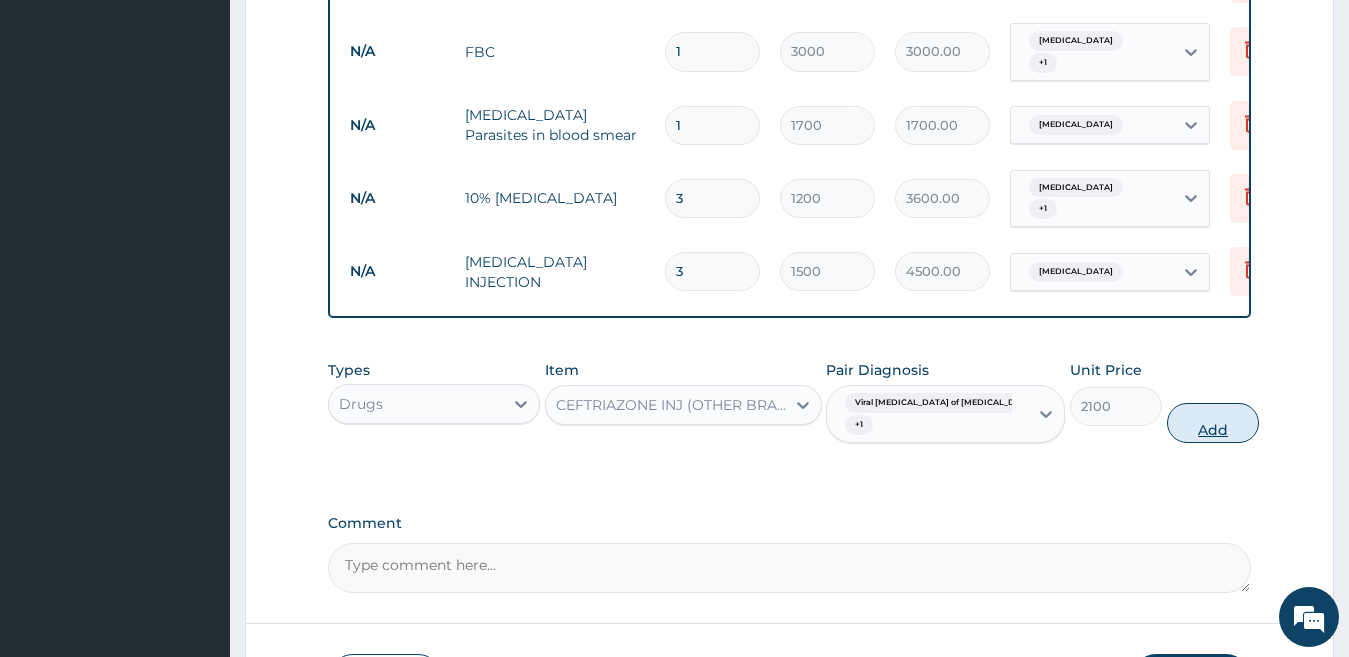 click on "Add" at bounding box center [1213, 423] 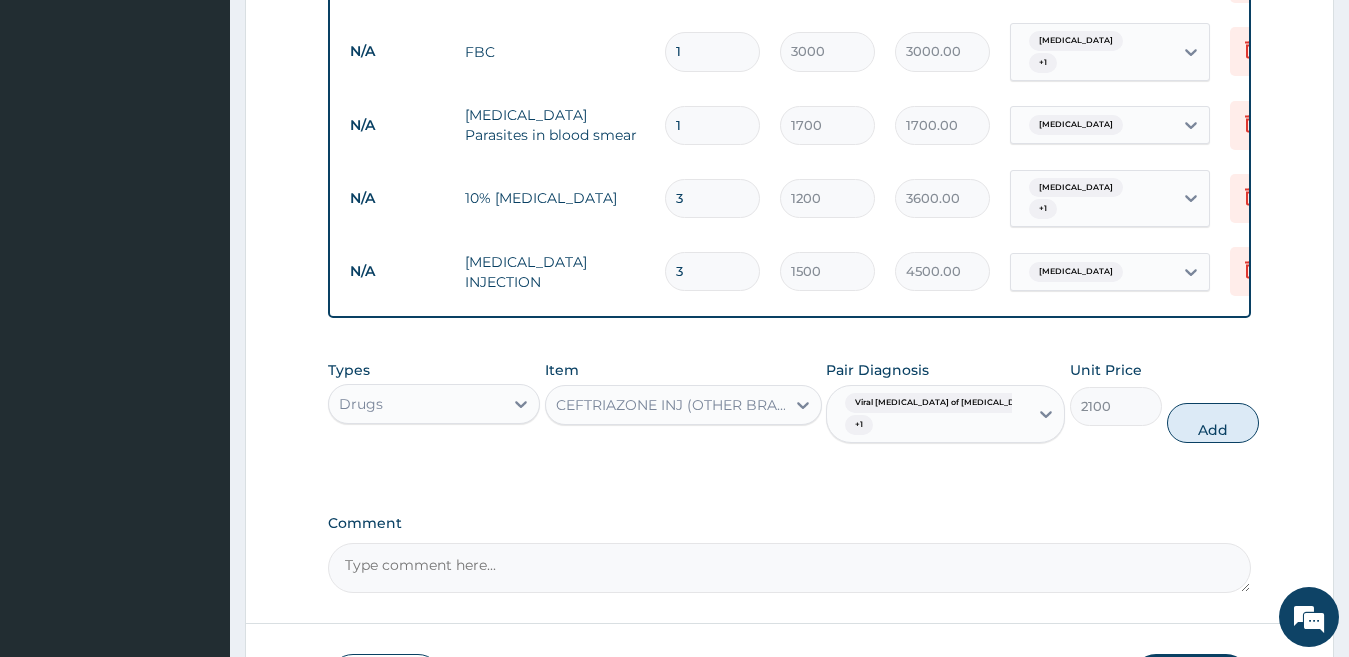 type on "0" 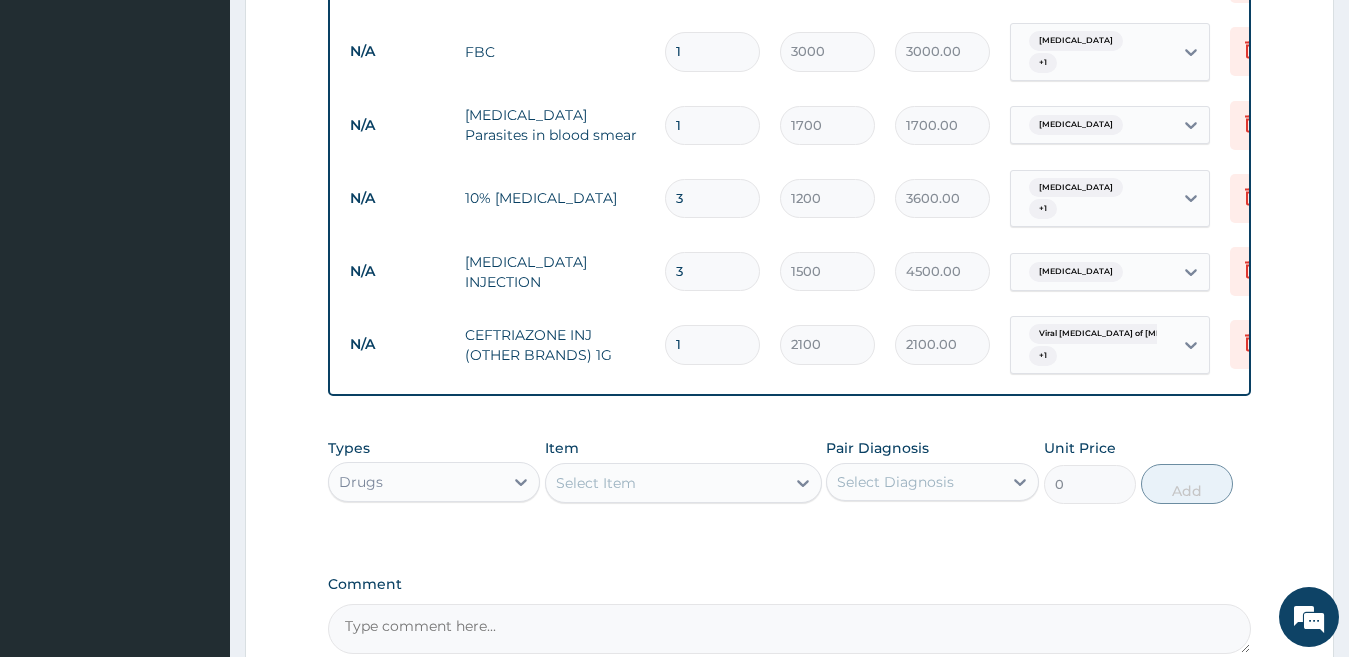 type 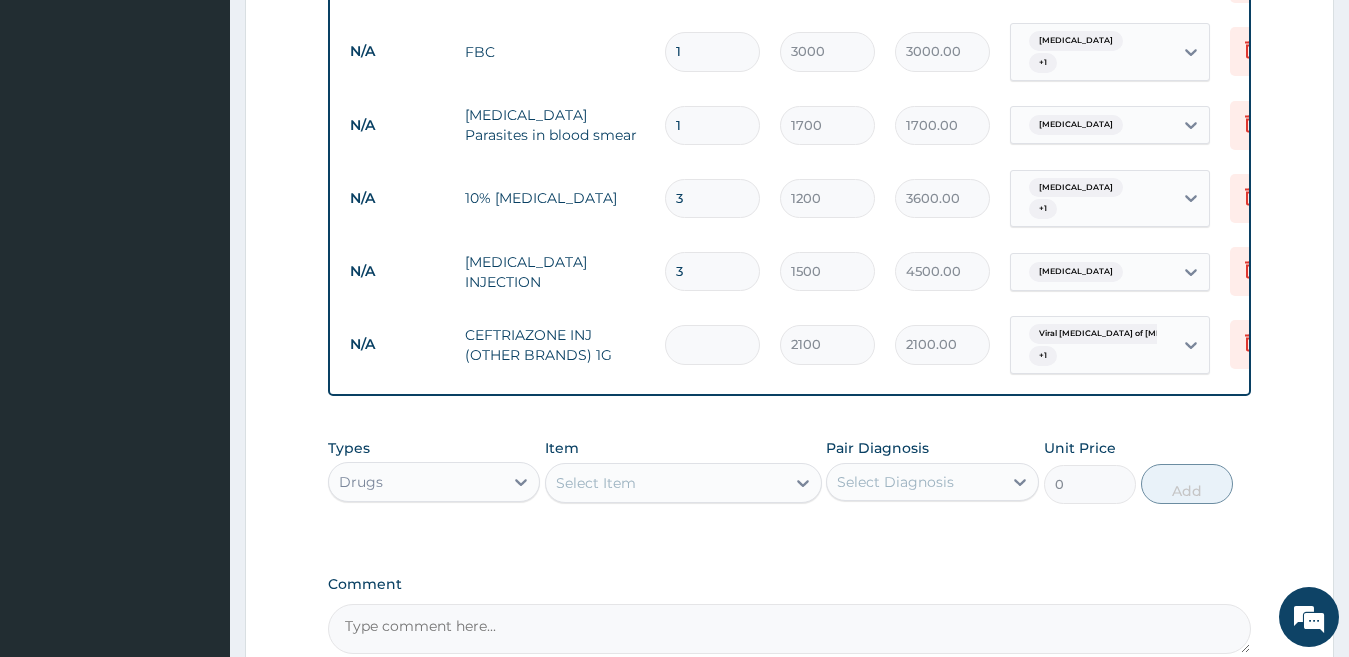 type on "0.00" 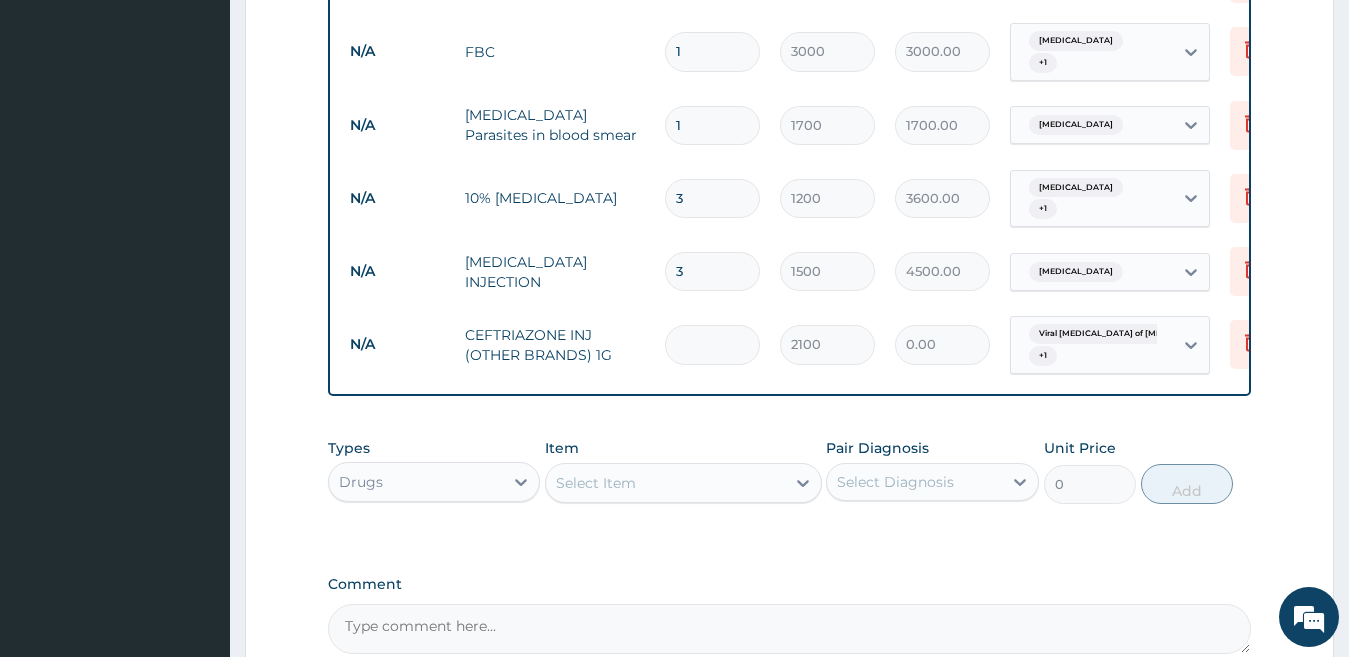 type on "4" 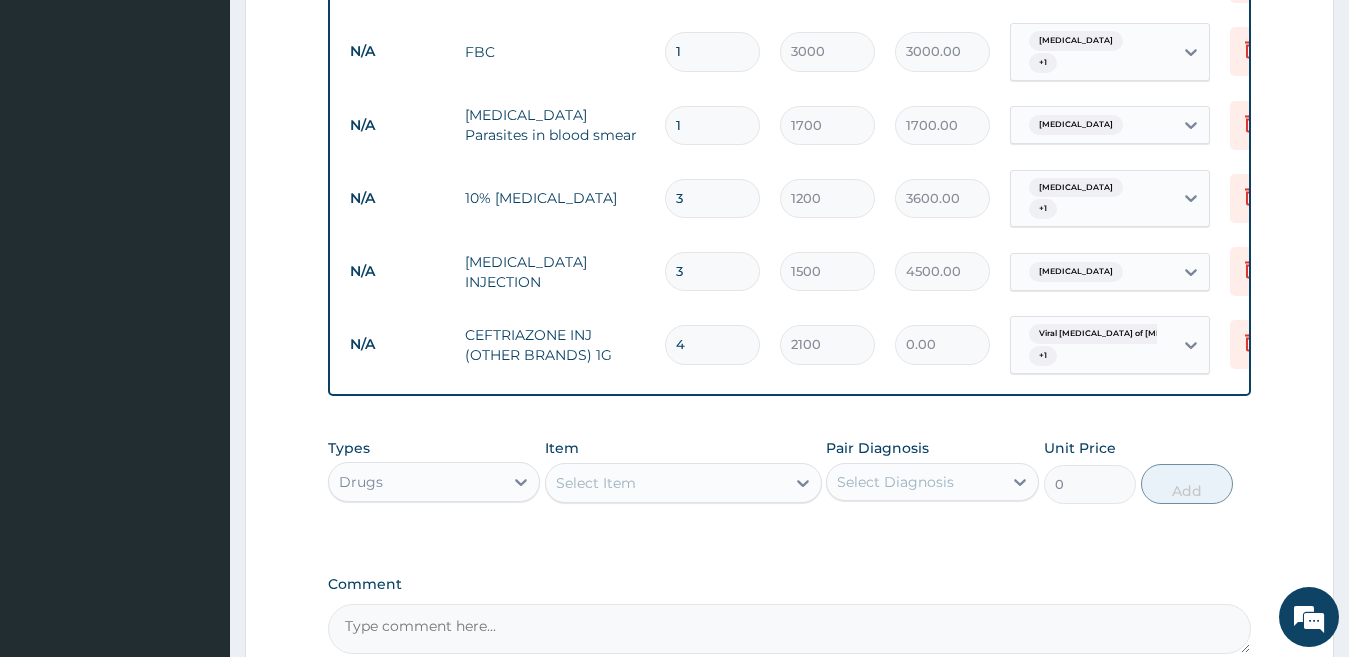 type on "8400.00" 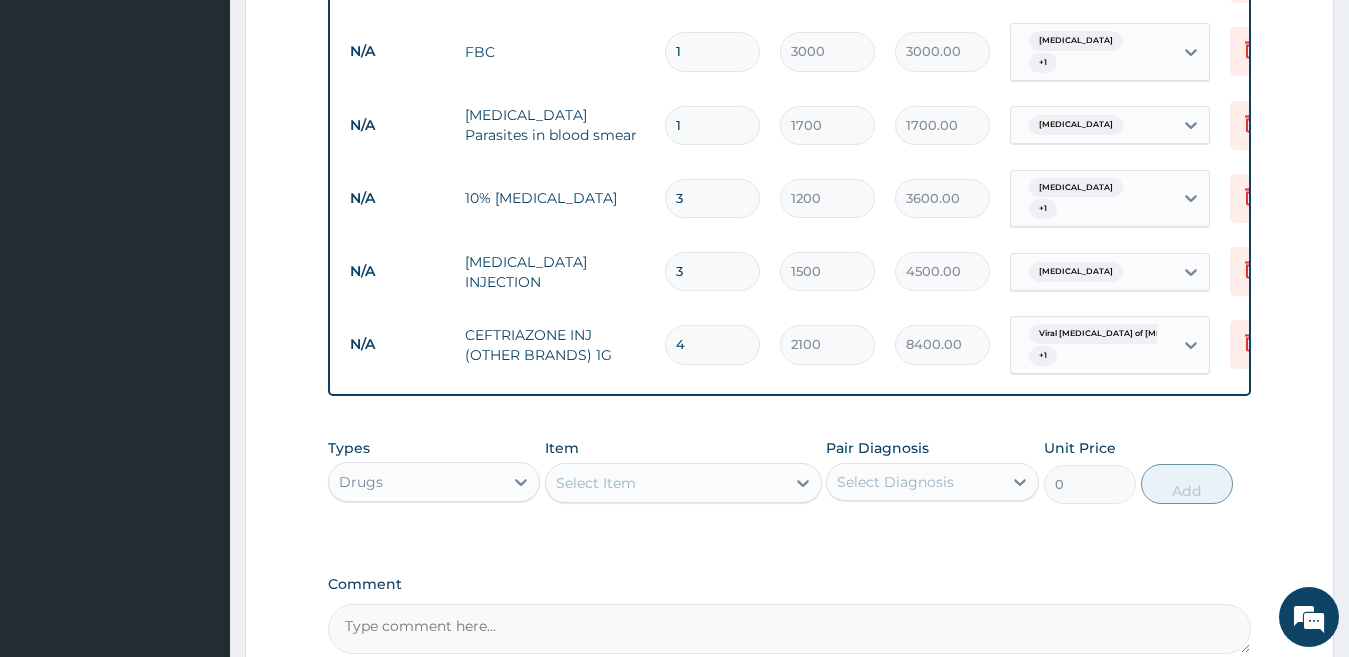 type on "4" 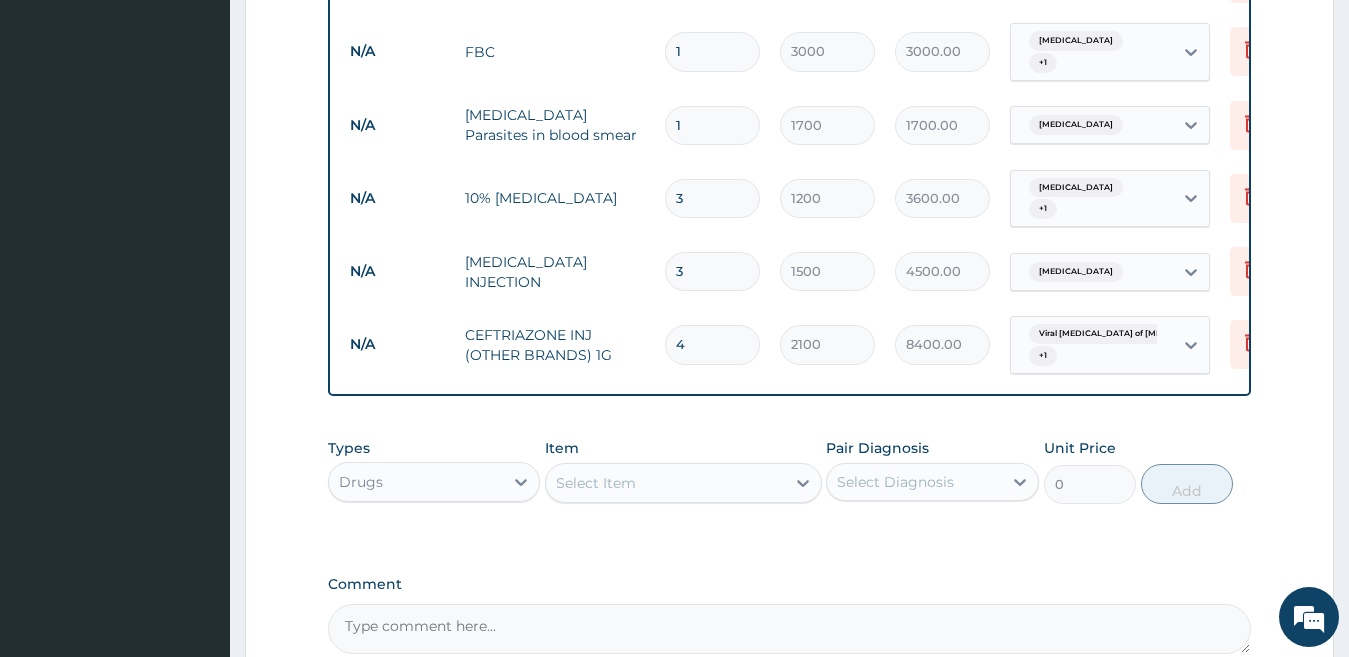 click on "Select Item" at bounding box center (596, 483) 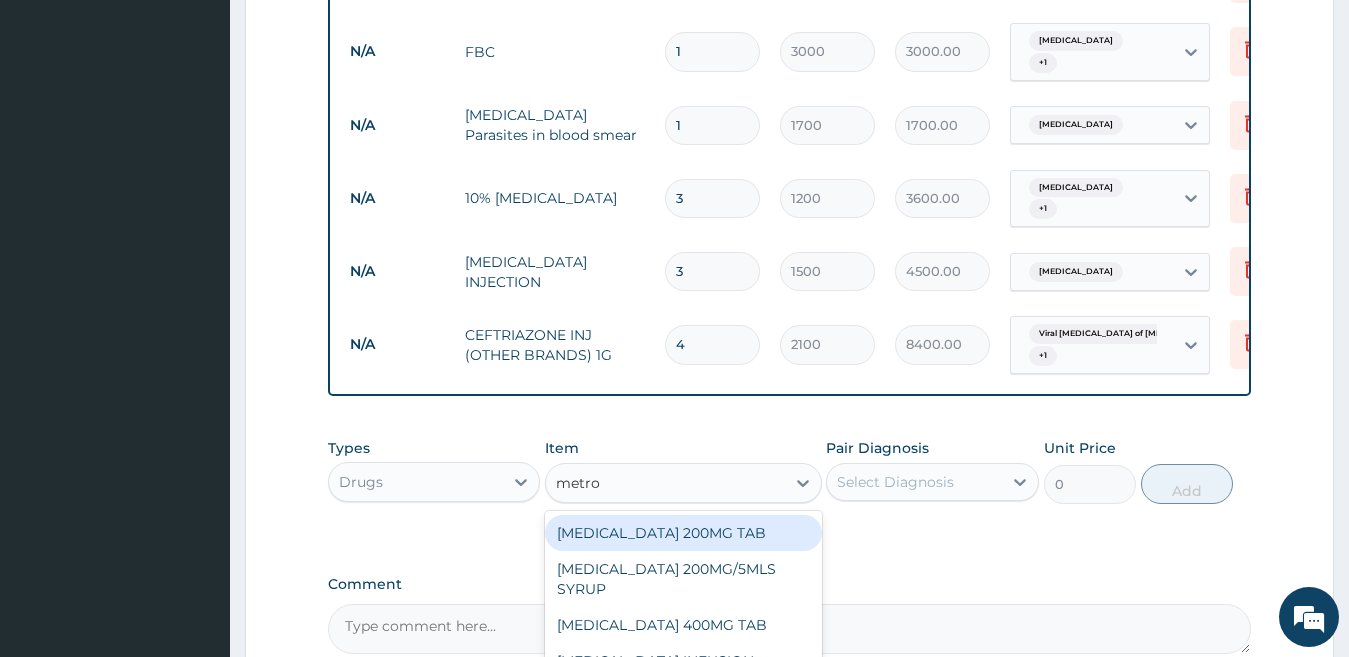 type on "metron" 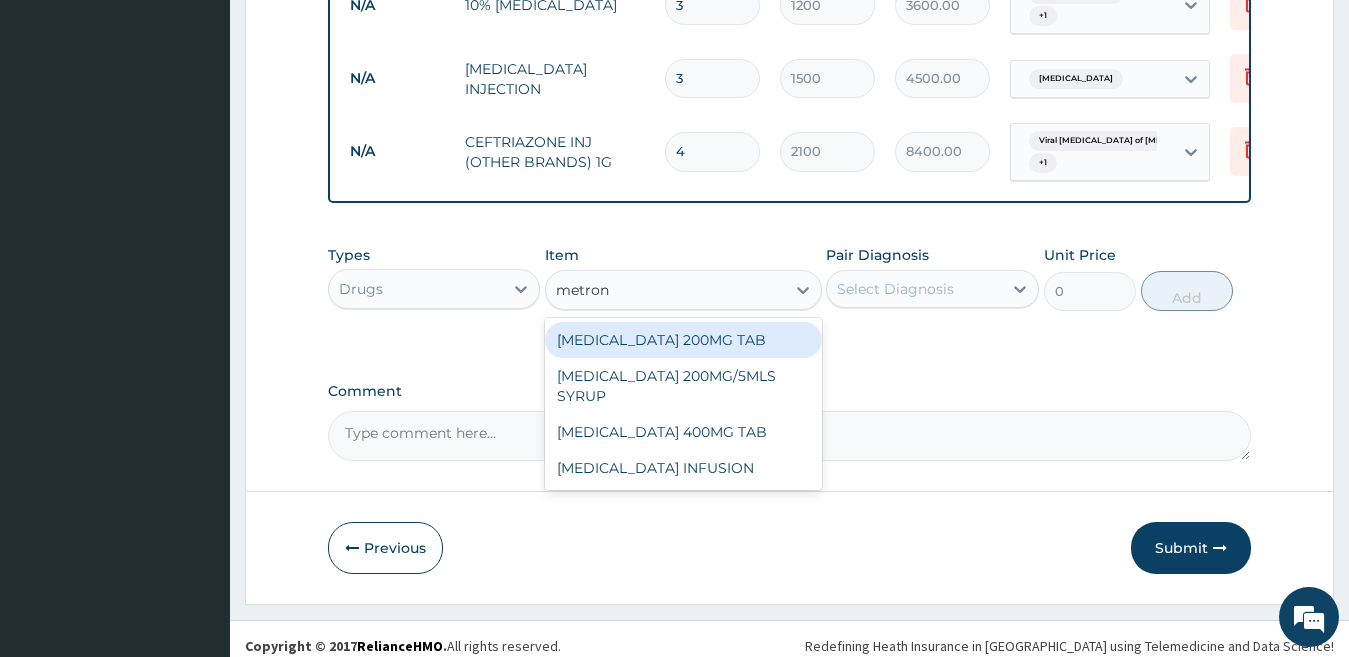 scroll, scrollTop: 1286, scrollLeft: 0, axis: vertical 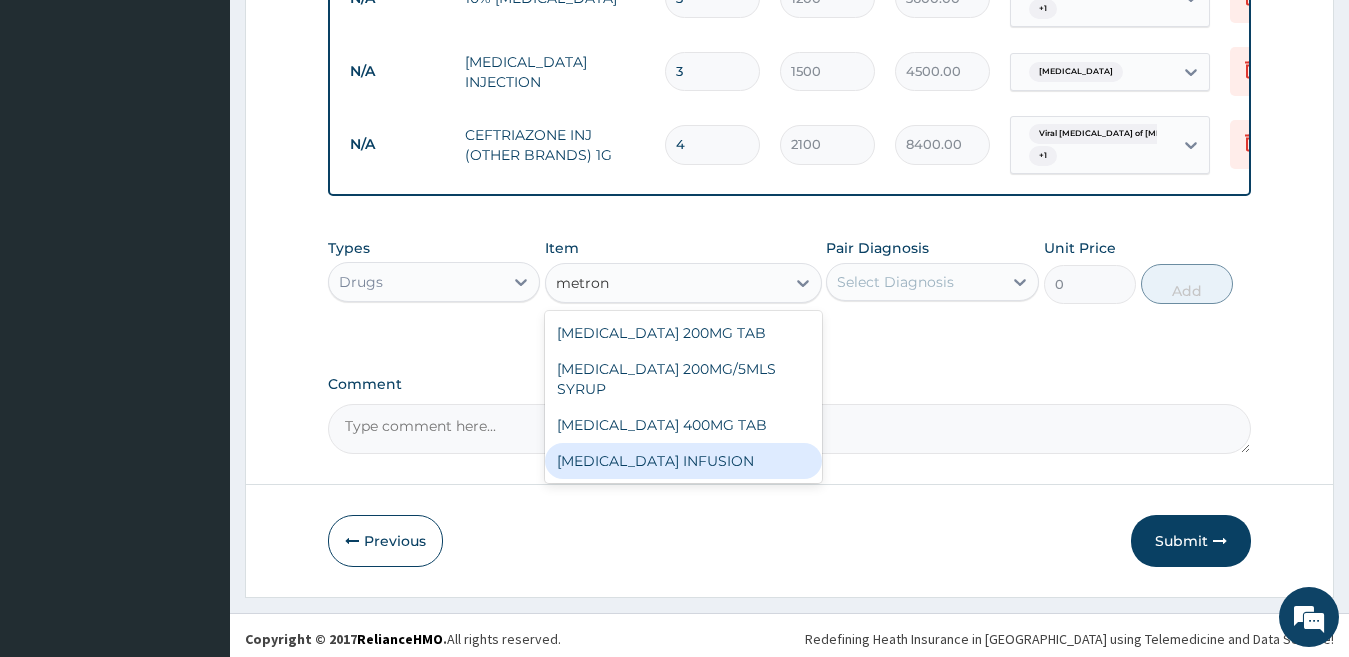 click on "METRONIDAZOLE INFUSION" at bounding box center (683, 461) 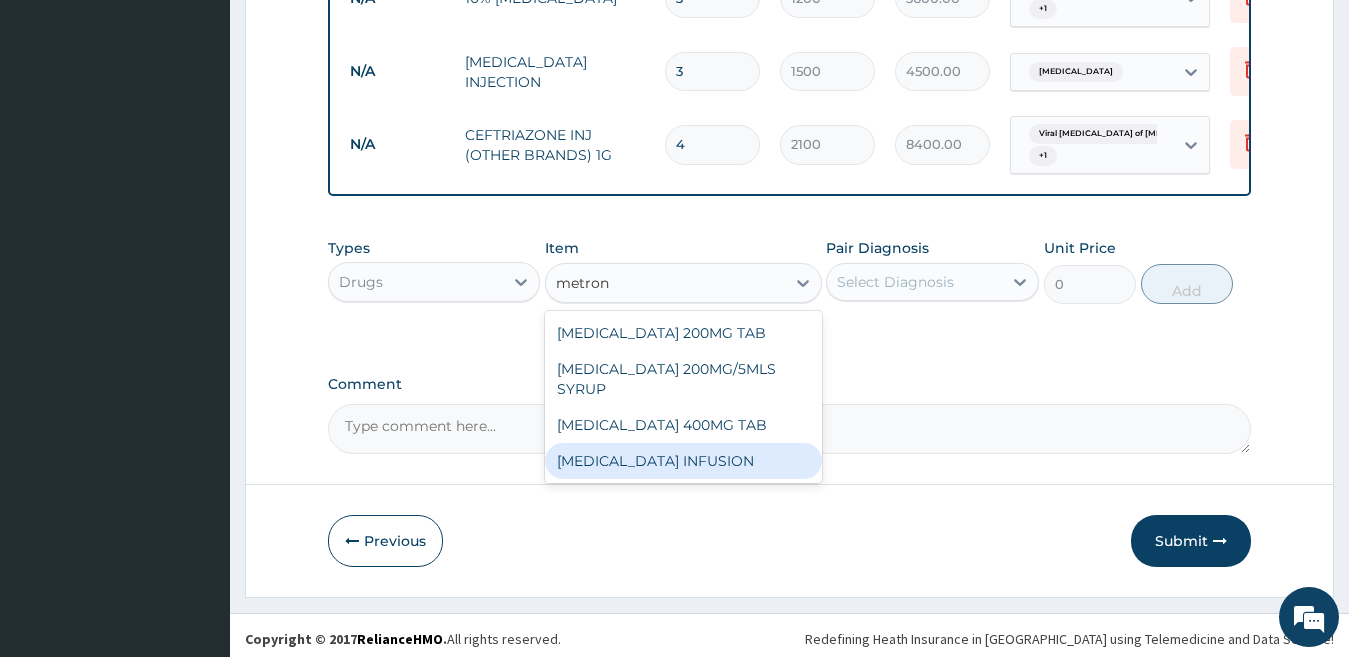 type 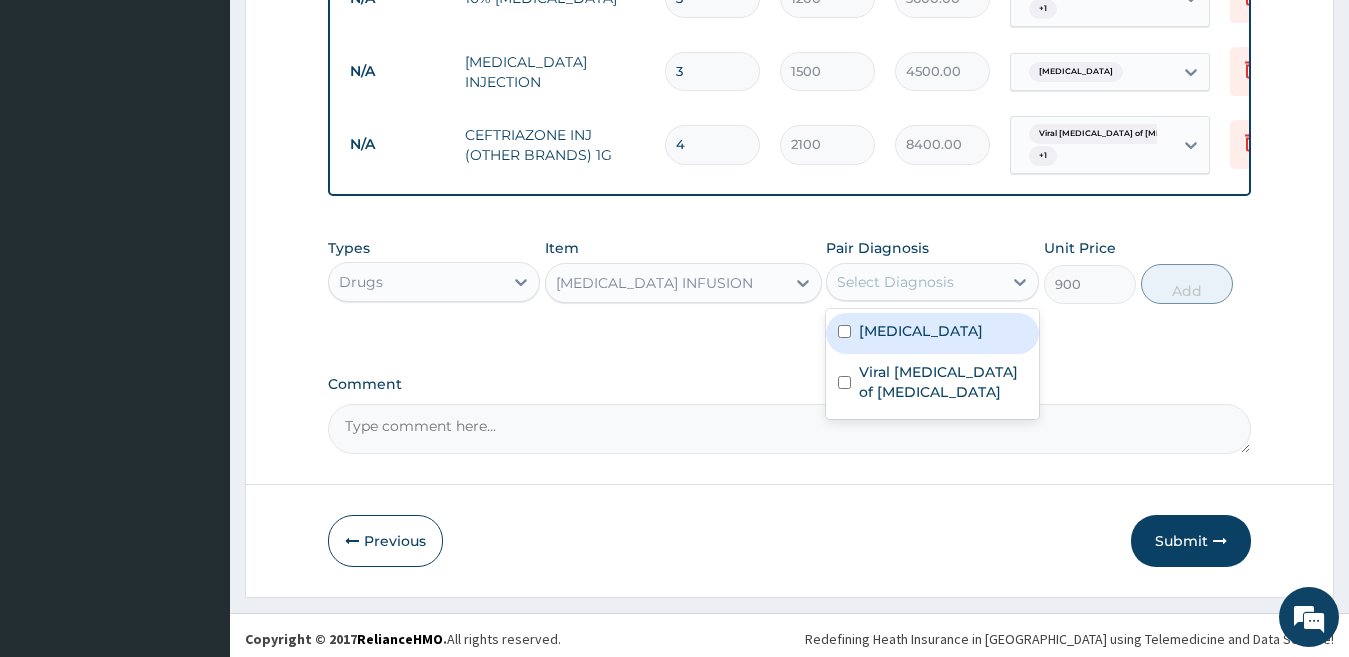 click on "Select Diagnosis" at bounding box center (895, 282) 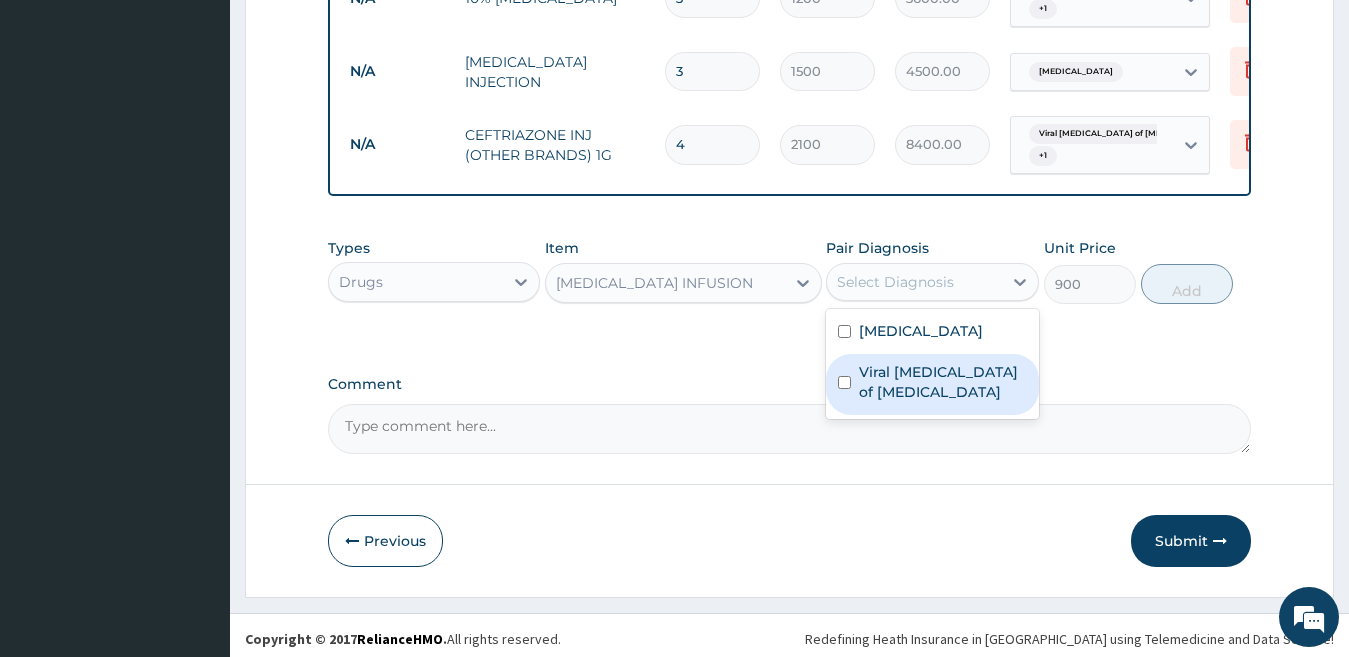 click on "Viral enteritis of intestine" at bounding box center (943, 382) 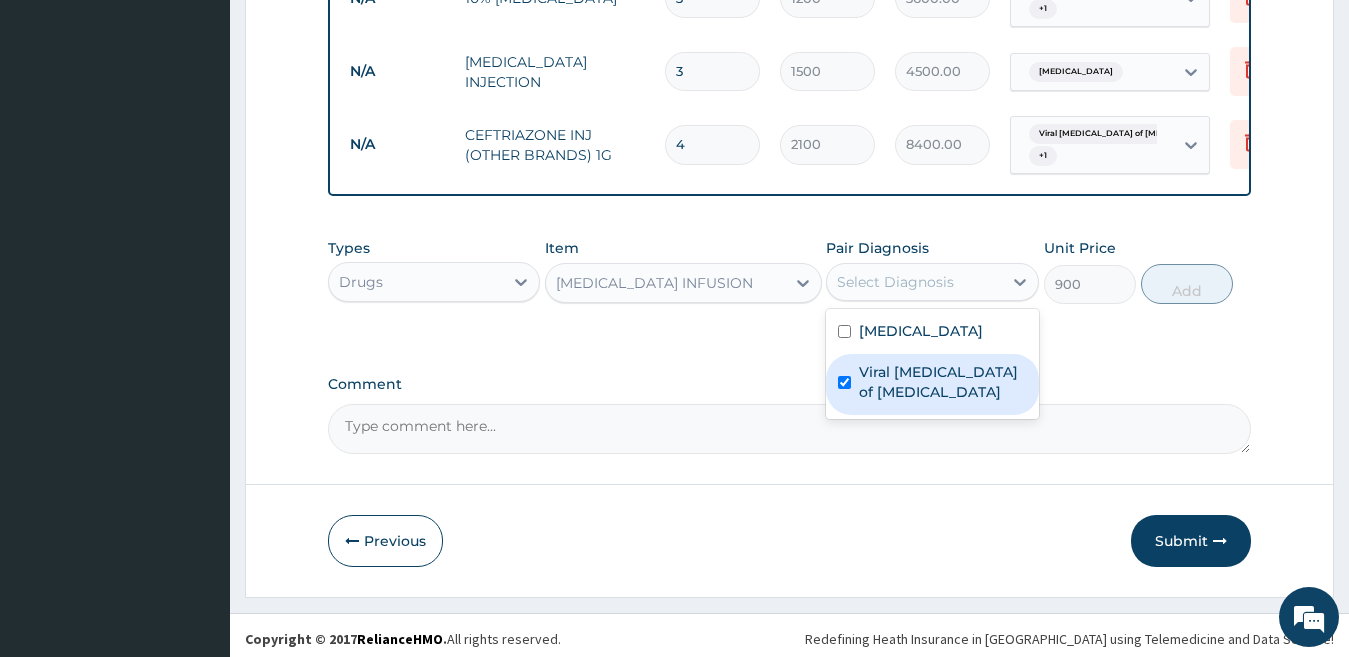 checkbox on "true" 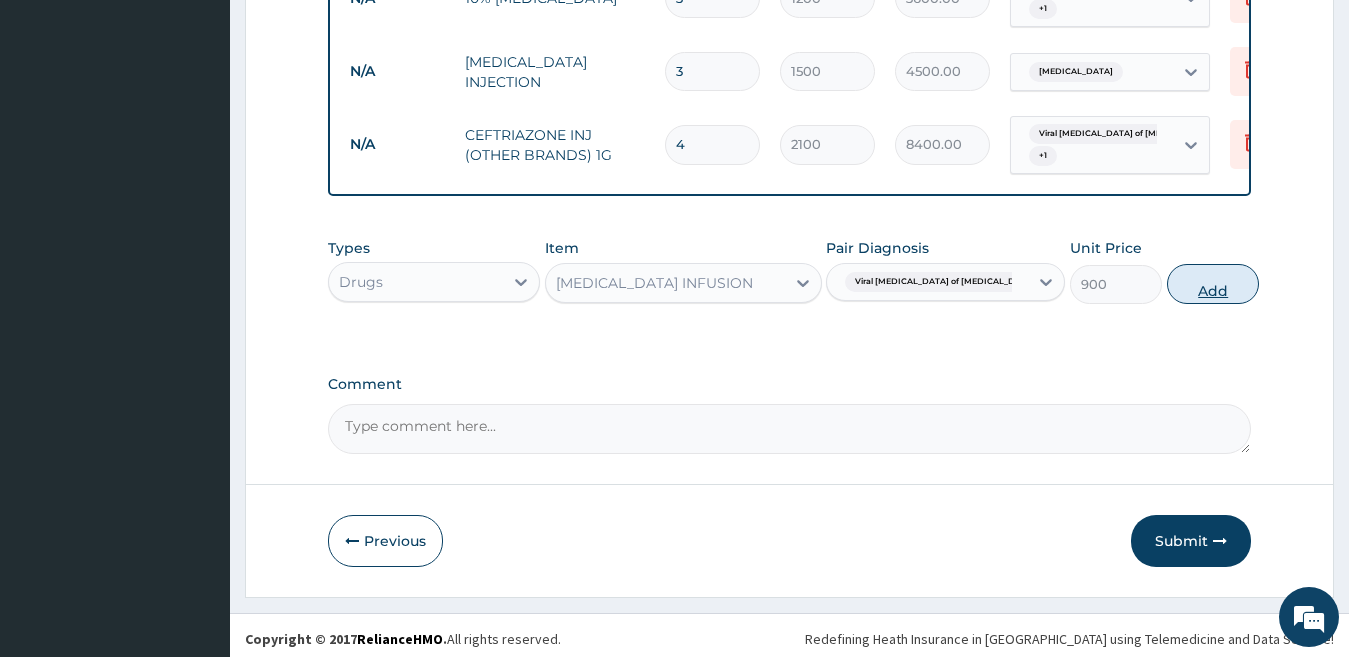 click on "Add" at bounding box center [1213, 284] 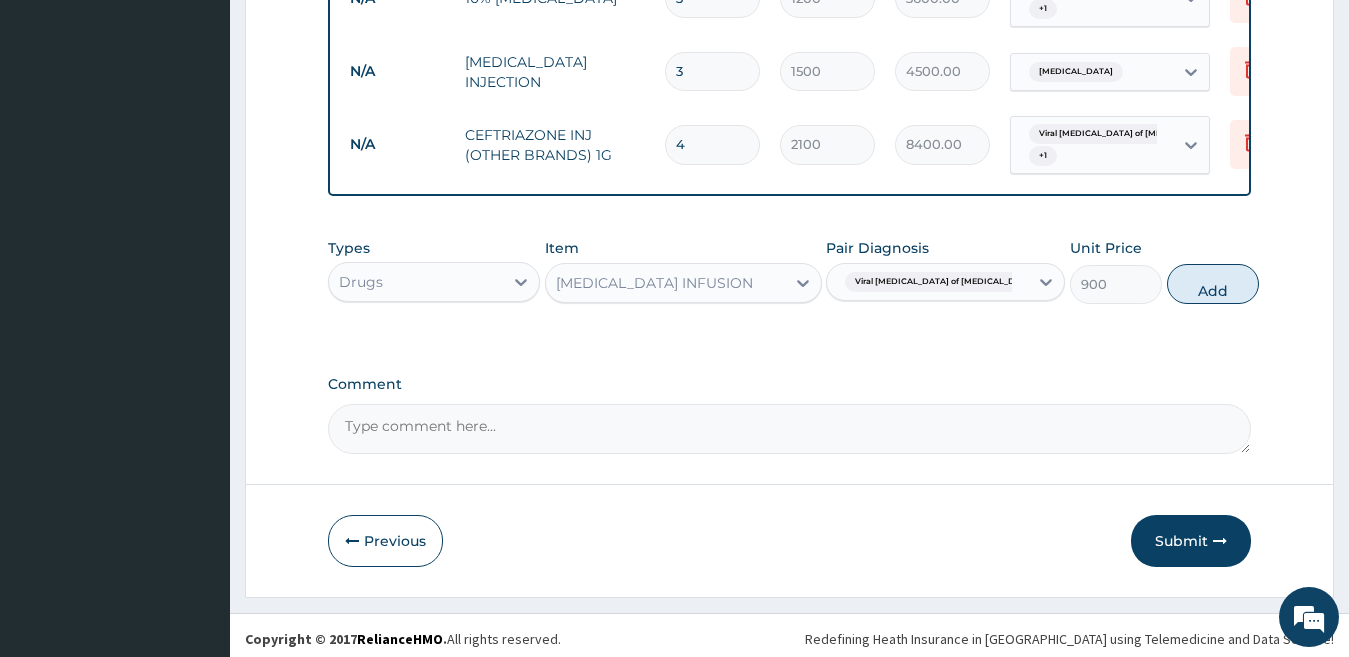 type on "0" 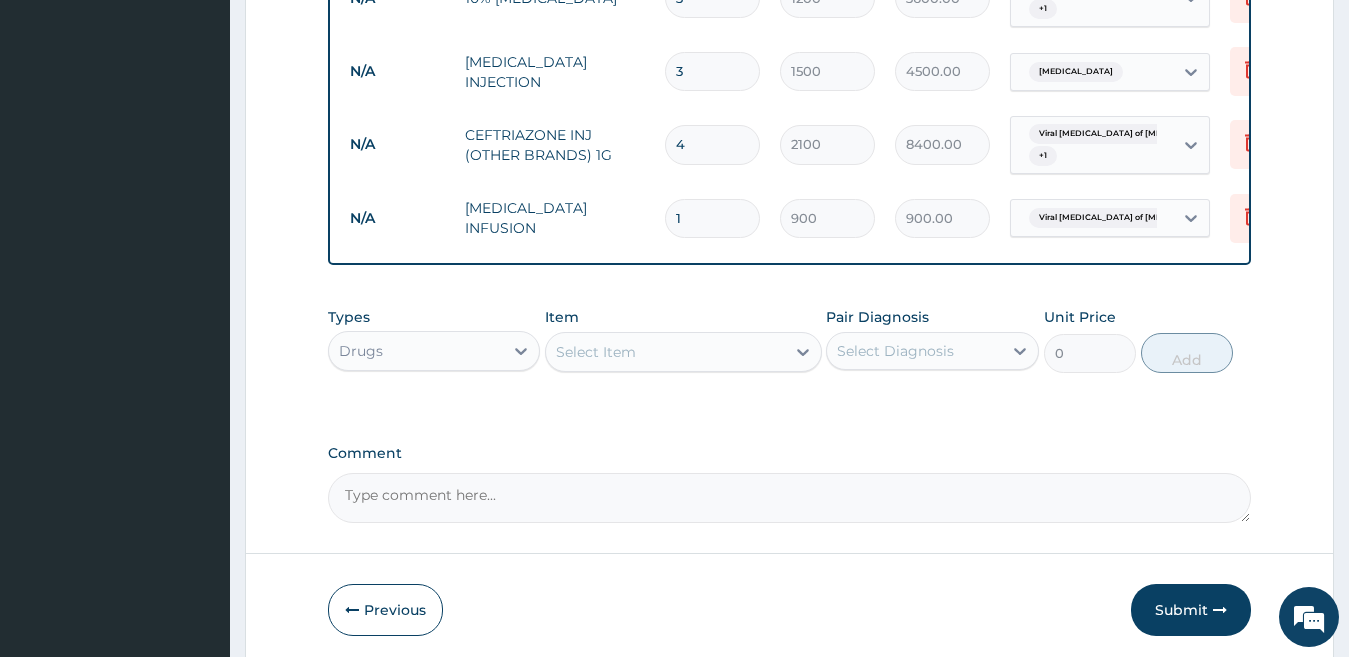 type 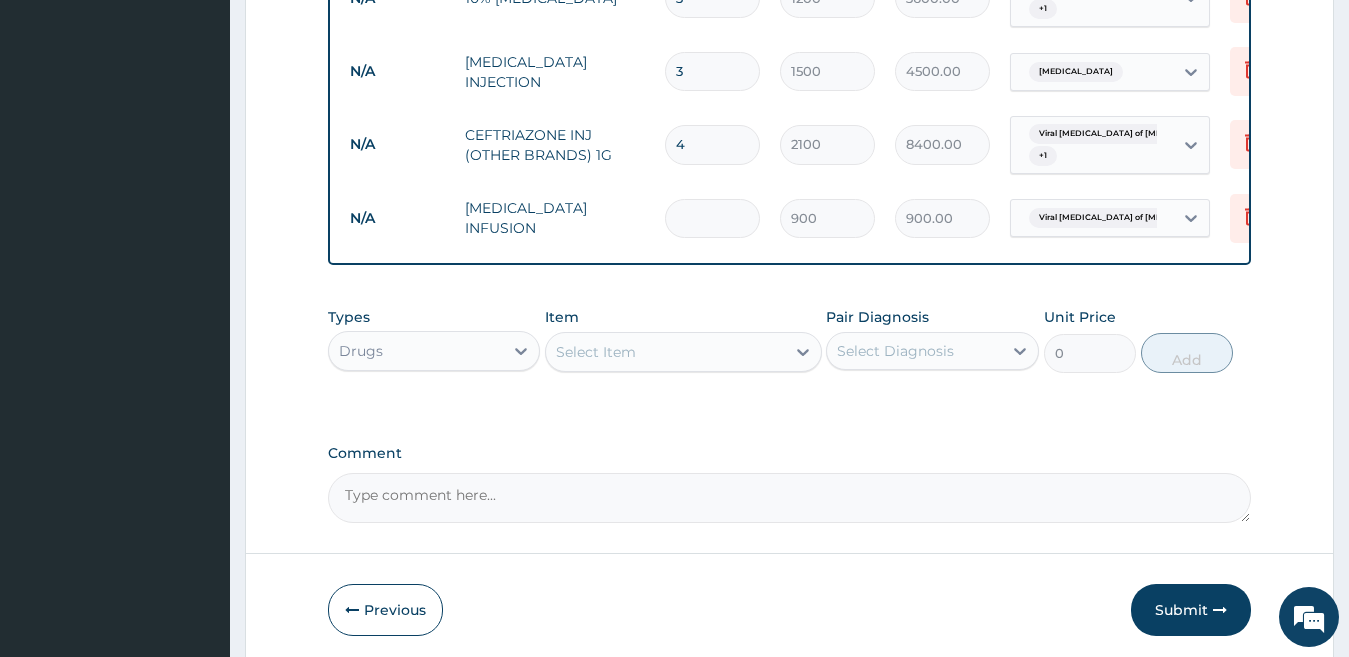 type on "0.00" 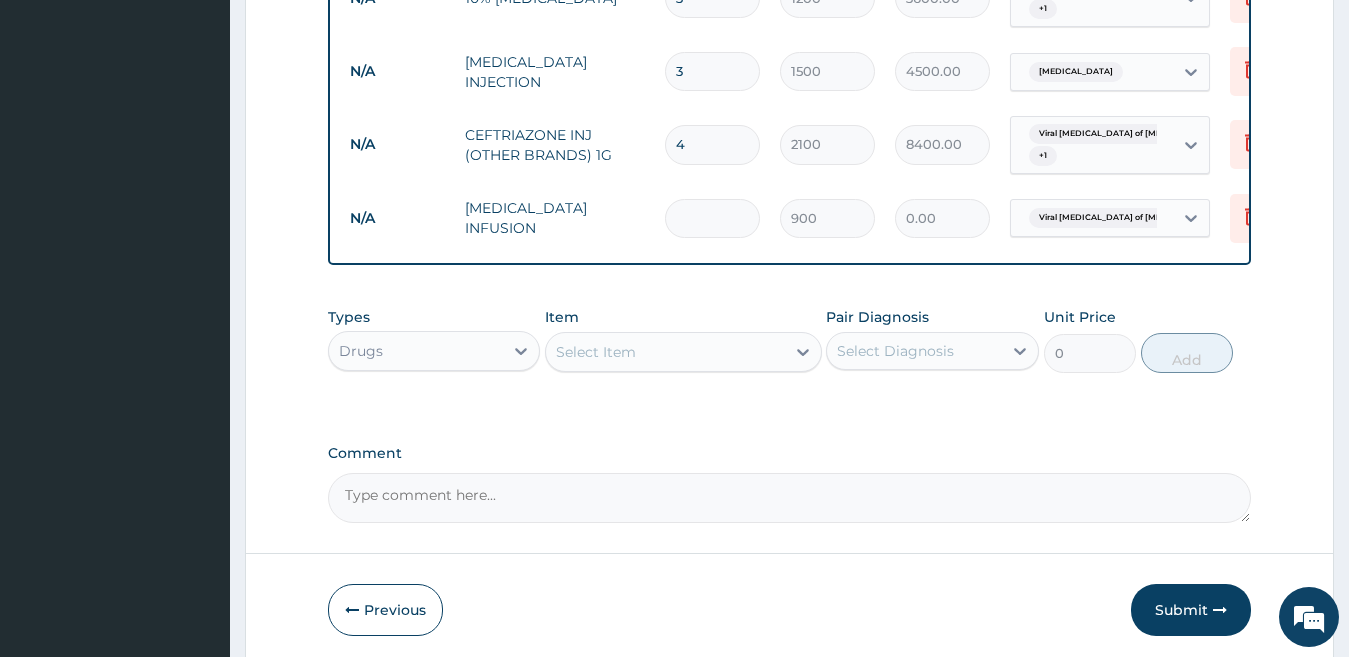 type on "4" 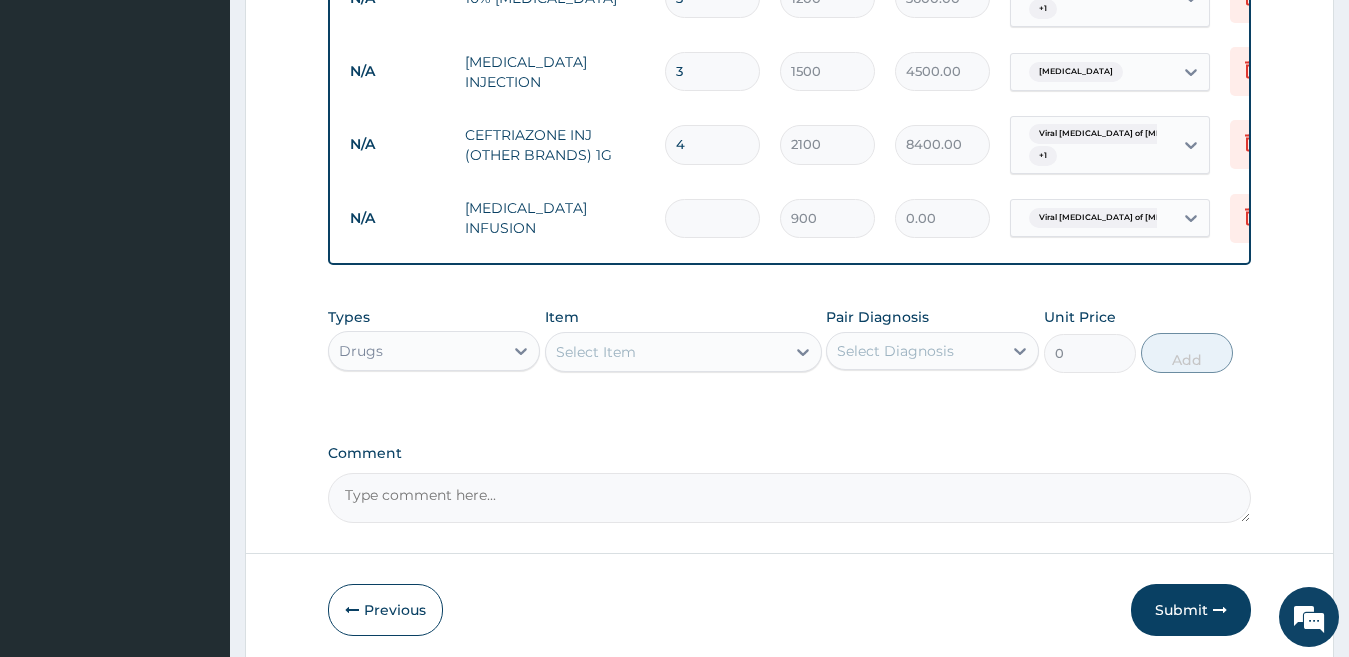 type on "3600.00" 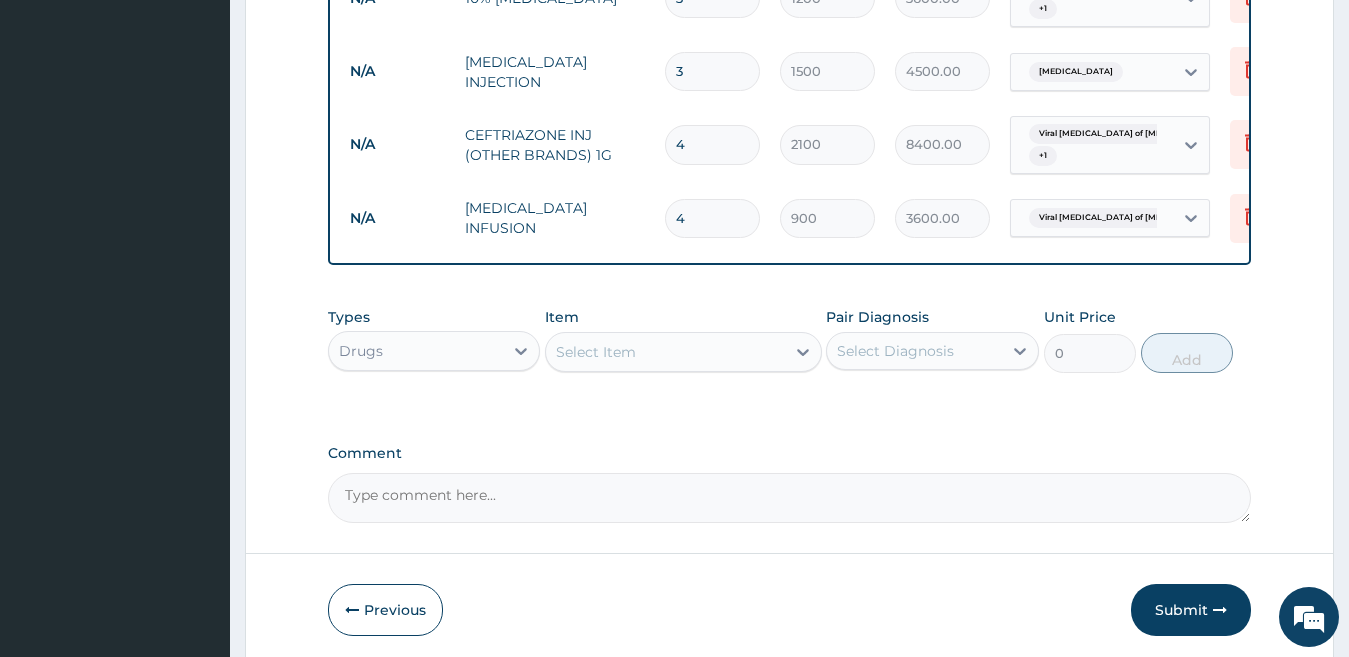 type on "4" 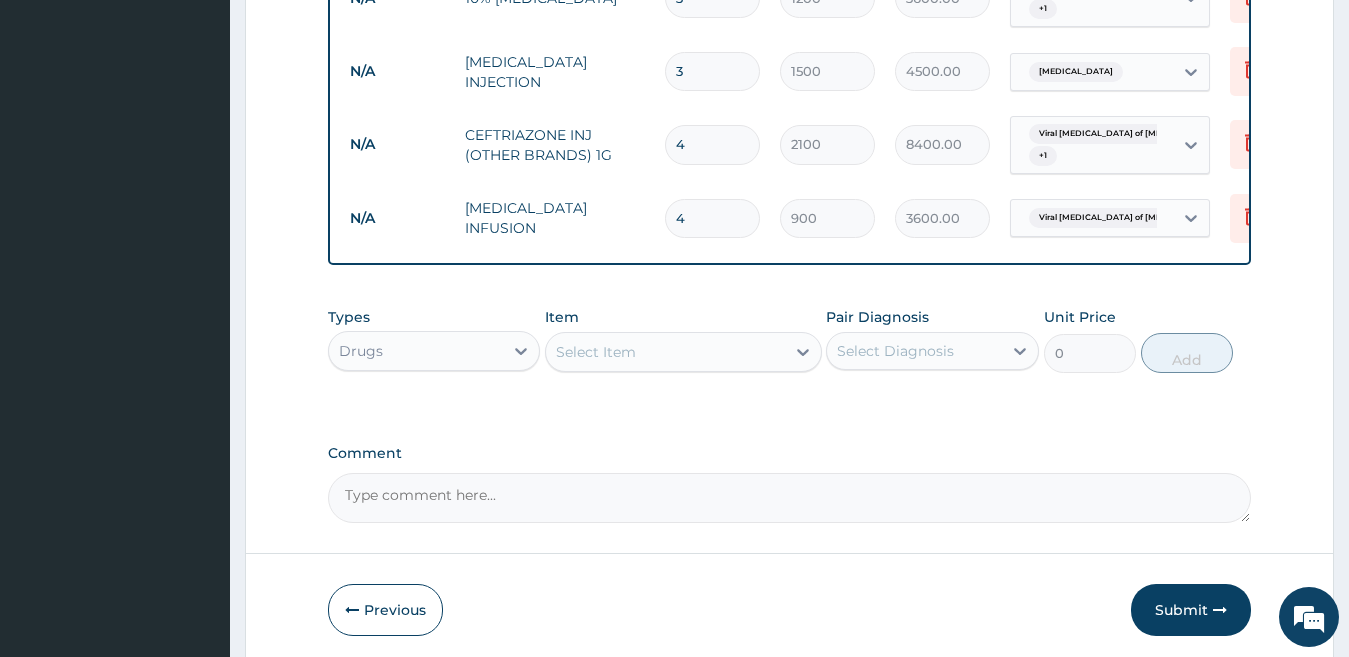 click on "Select Item" at bounding box center [665, 352] 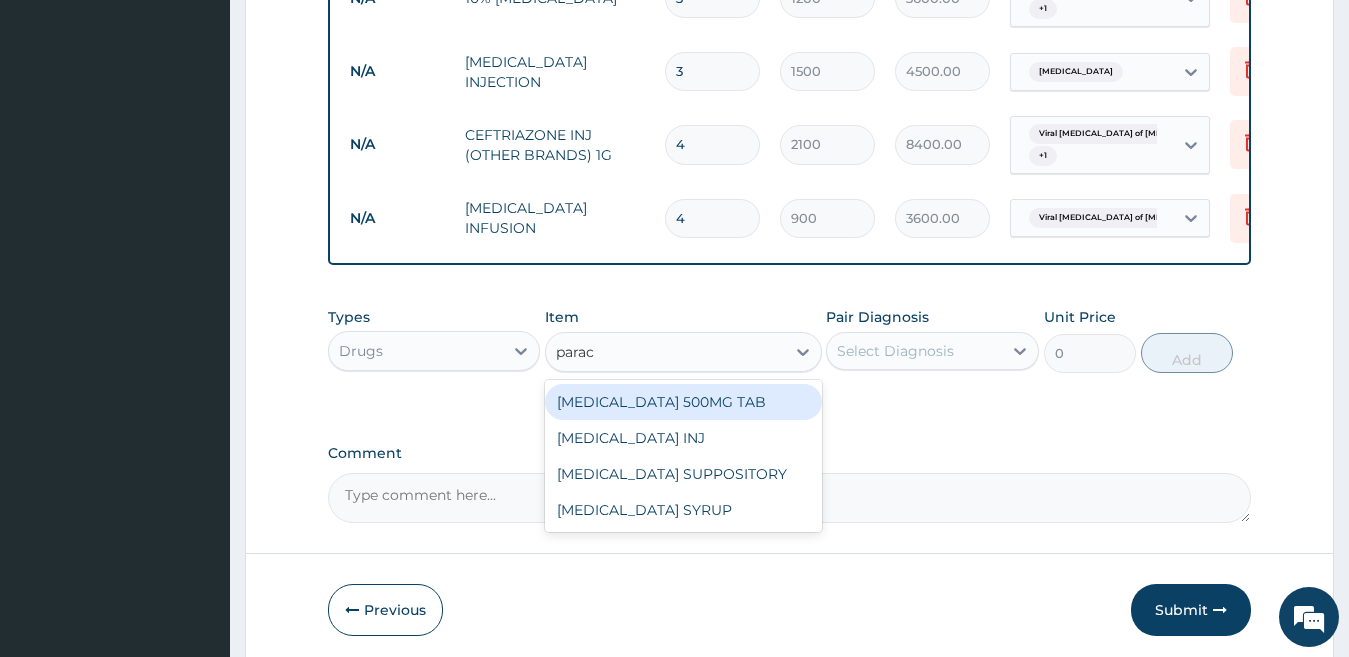 type on "parace" 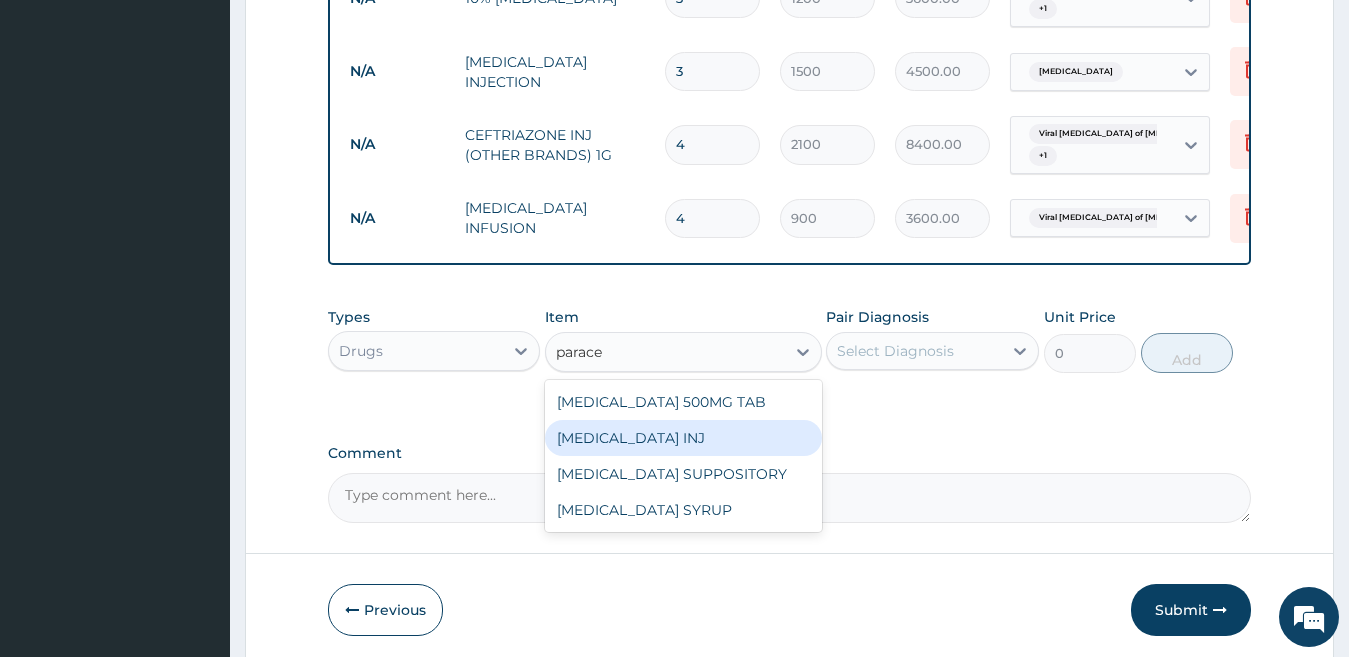 click on "PARACETAMOL INJ" at bounding box center [683, 438] 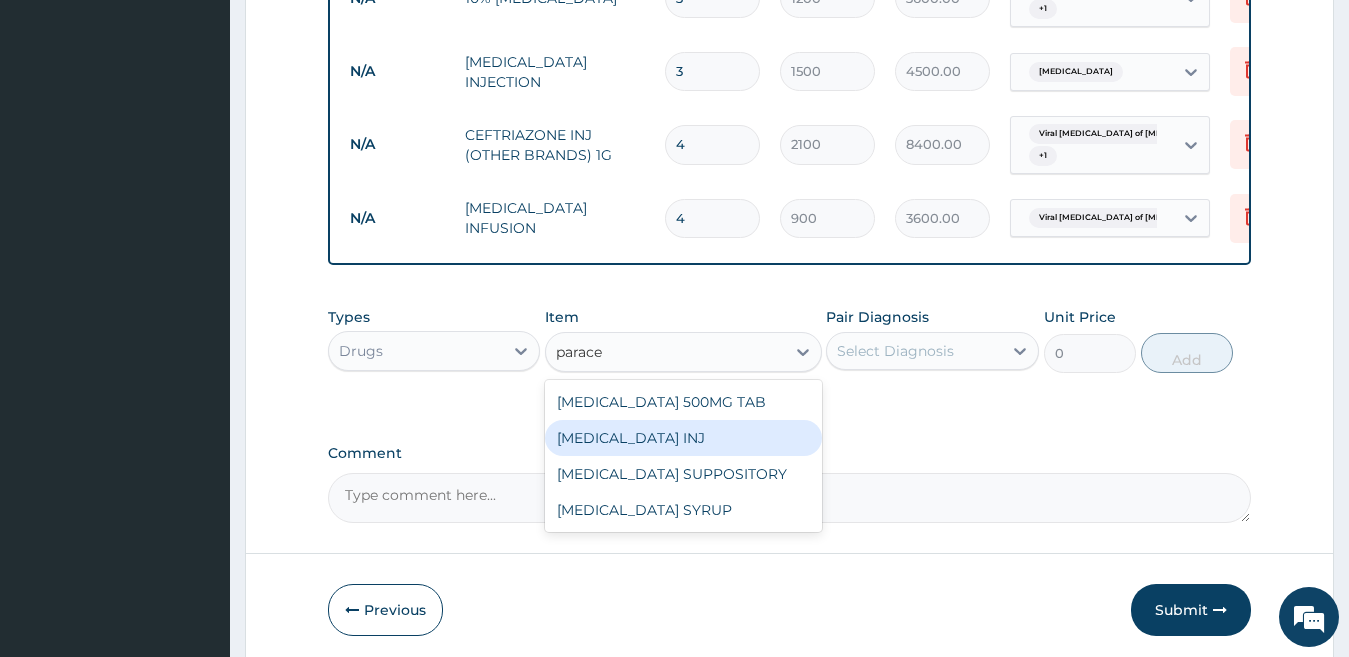 type 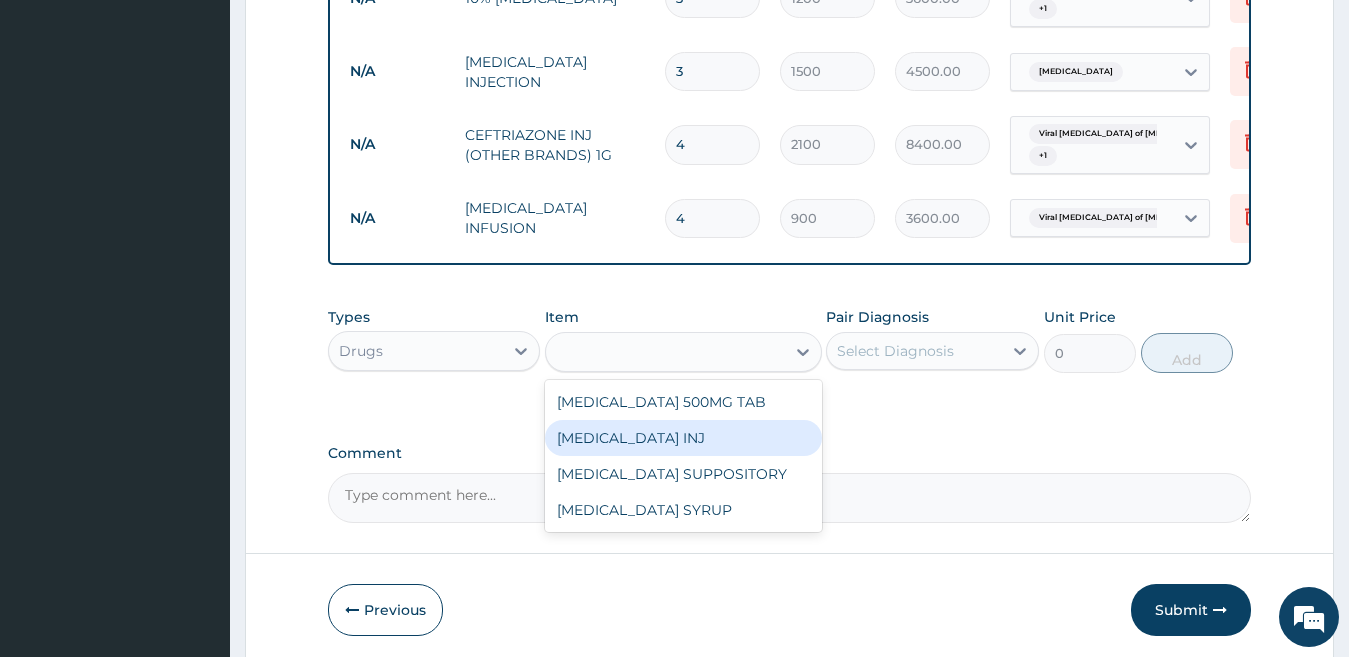 type on "170" 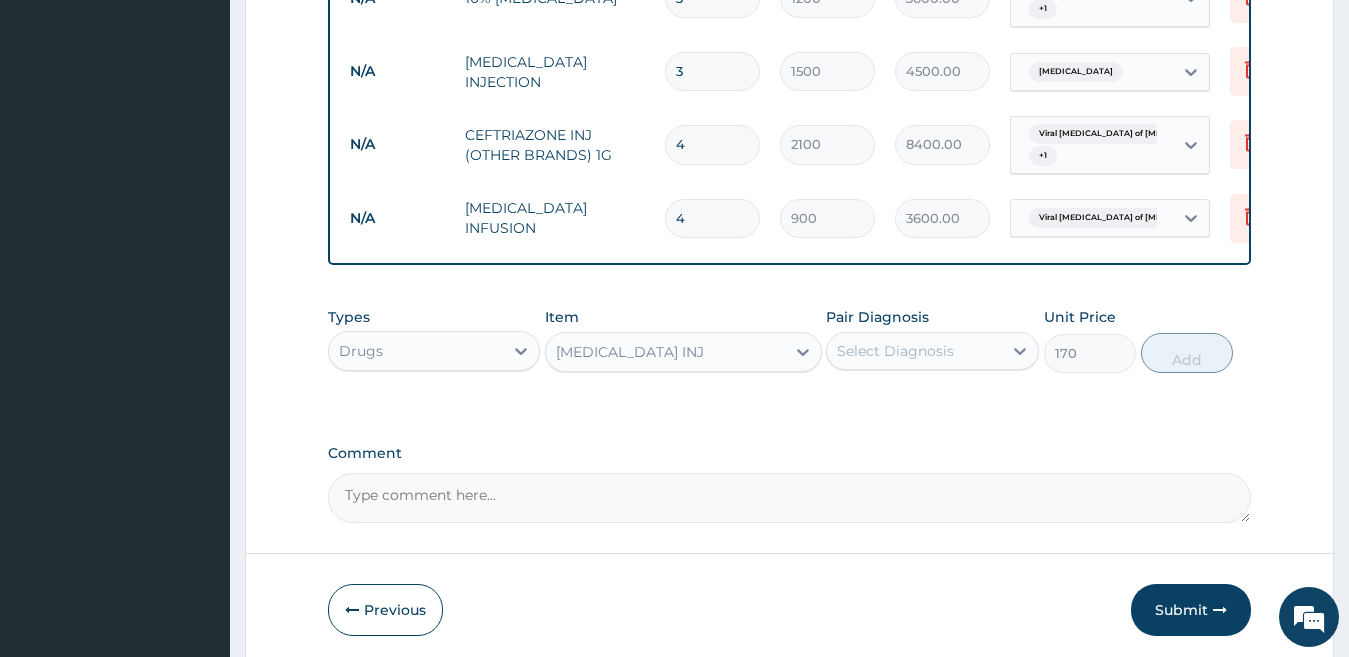 click on "Select Diagnosis" at bounding box center (914, 351) 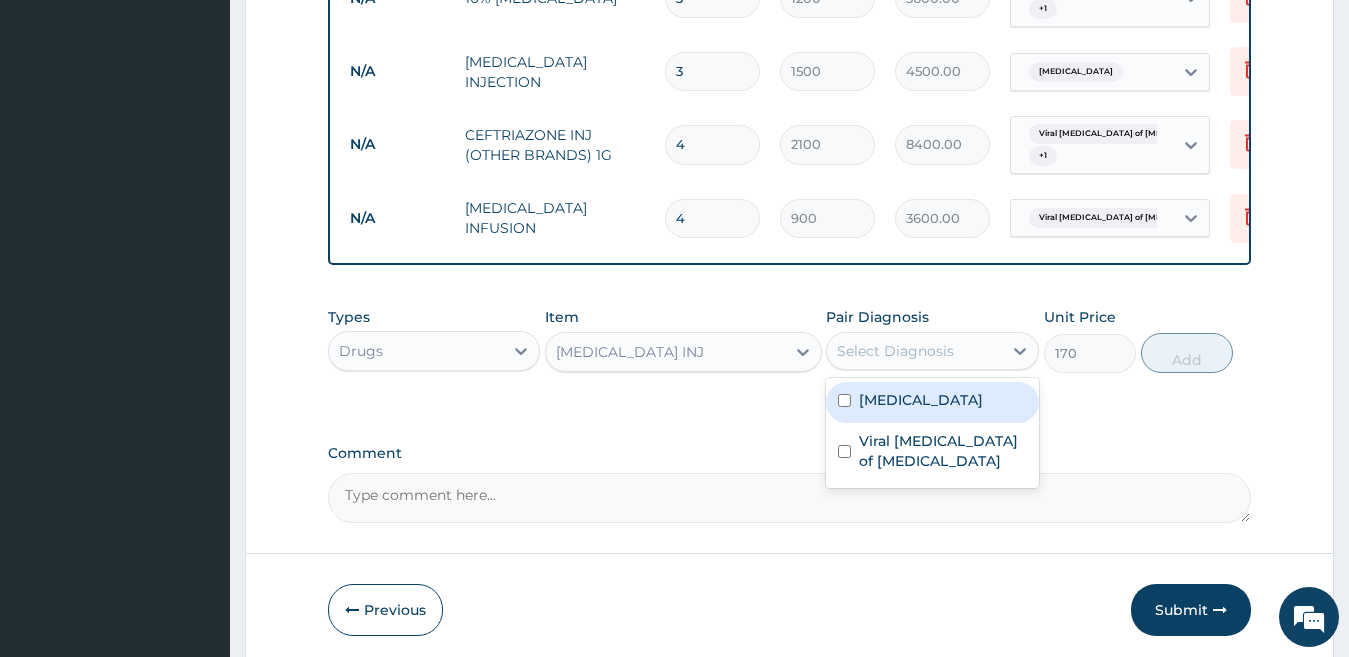 click on "Falciparum malaria" at bounding box center (921, 400) 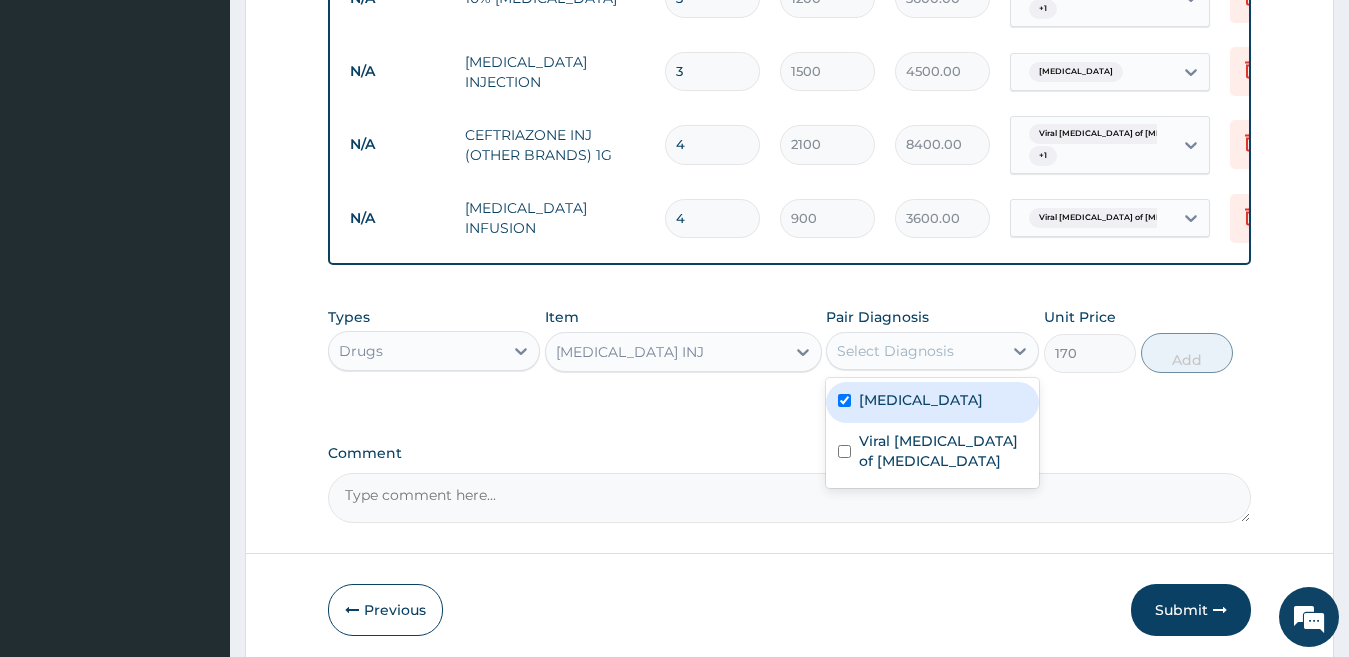 checkbox on "true" 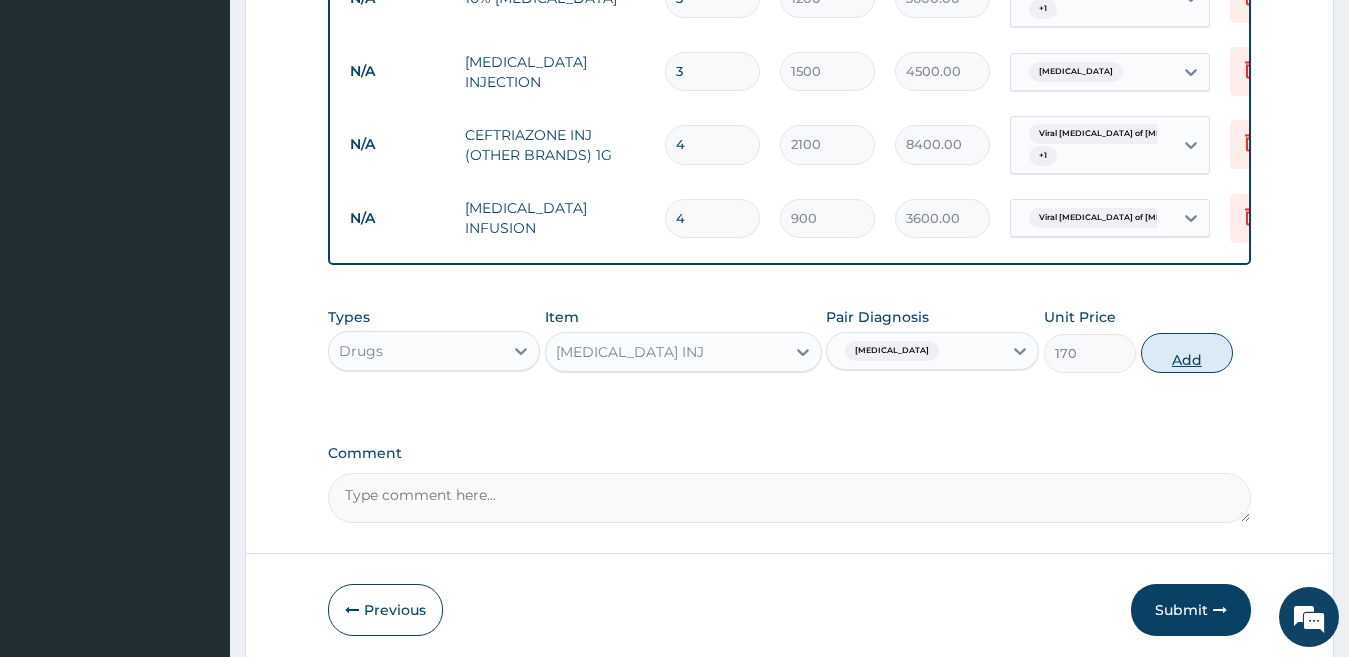 click on "Add" at bounding box center (1187, 353) 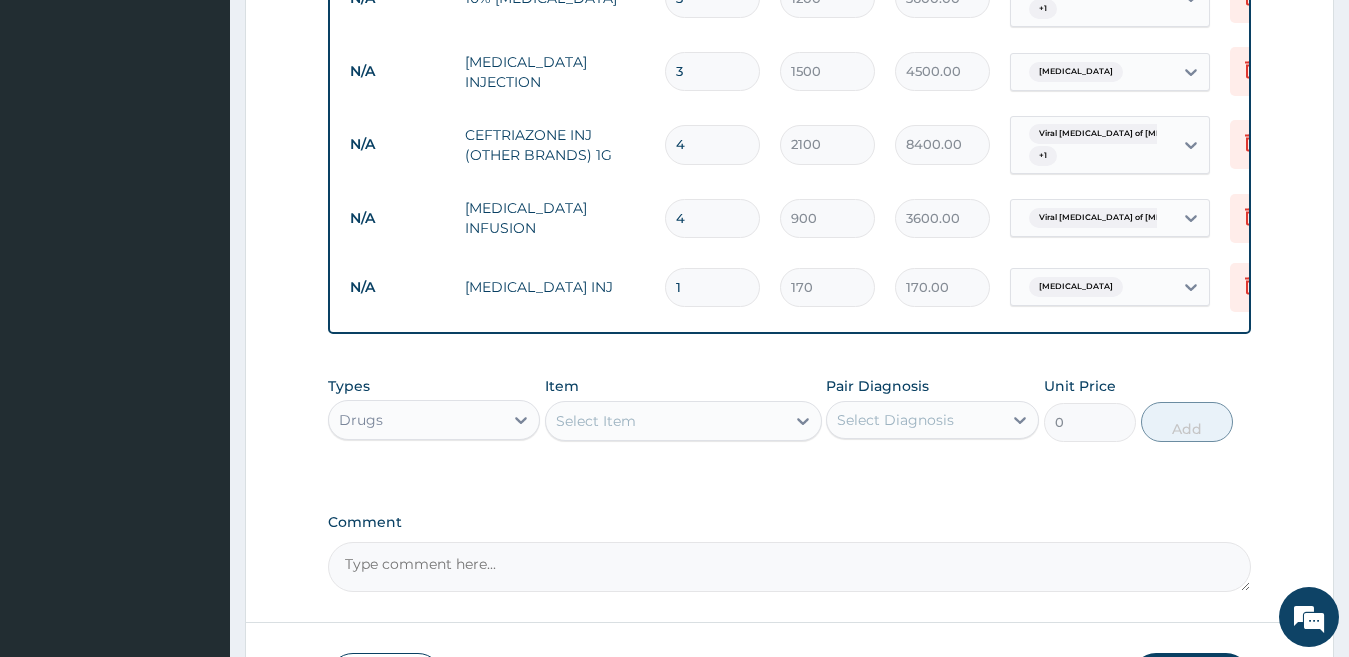type 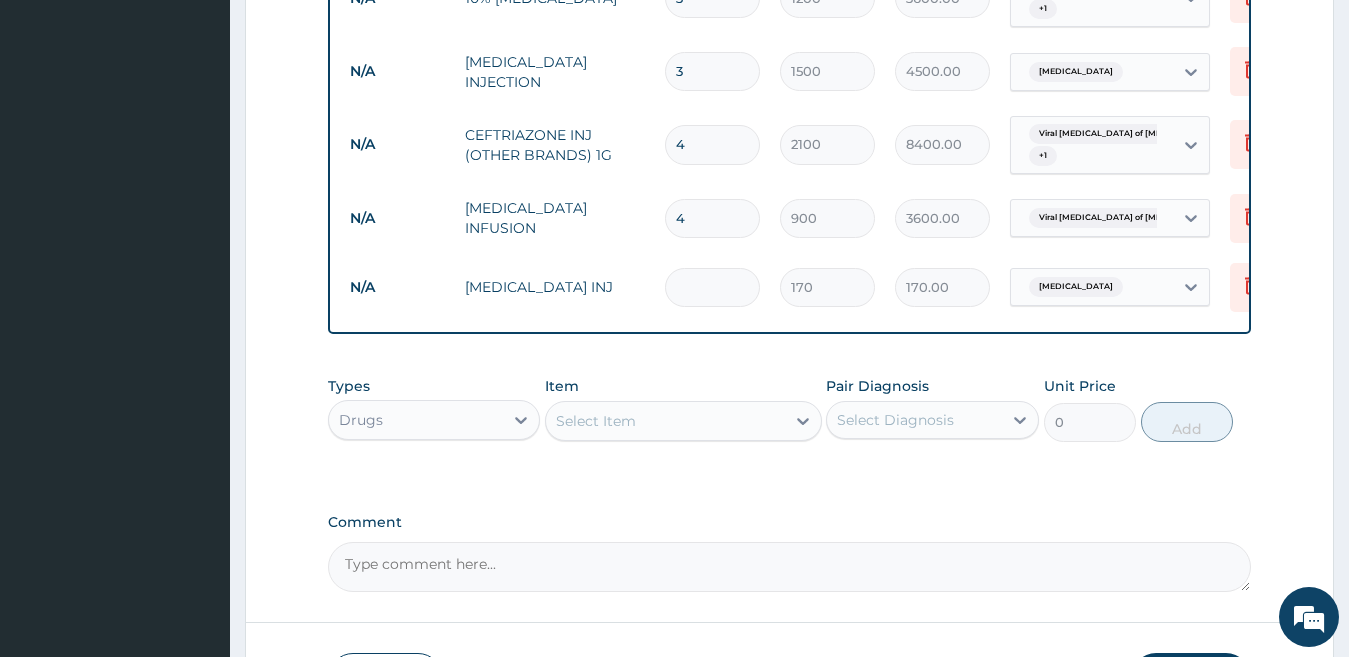 type on "0.00" 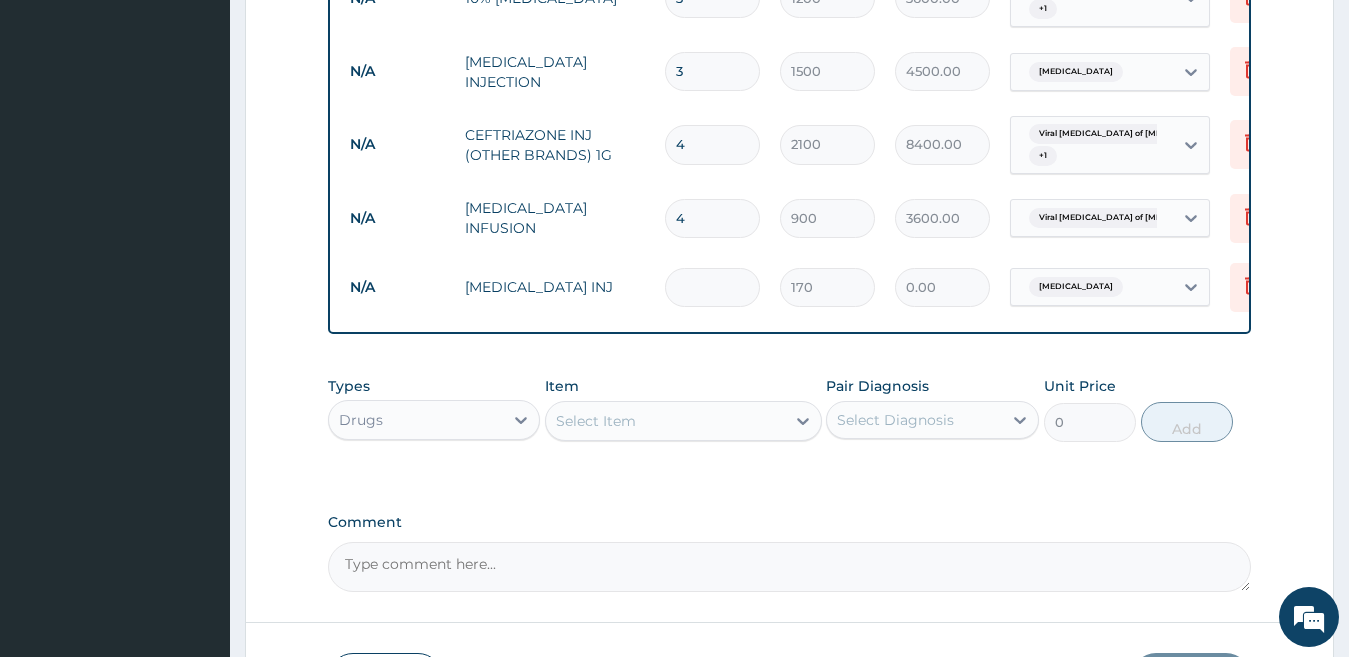 type on "4" 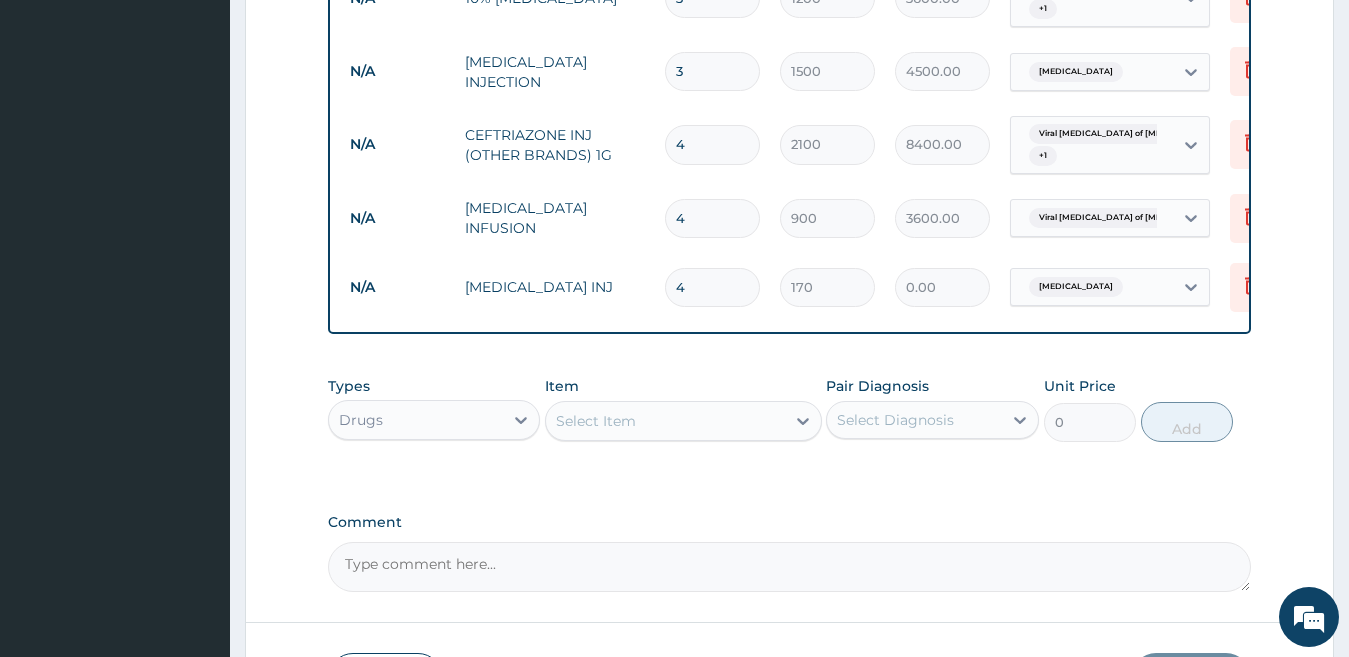 type on "680.00" 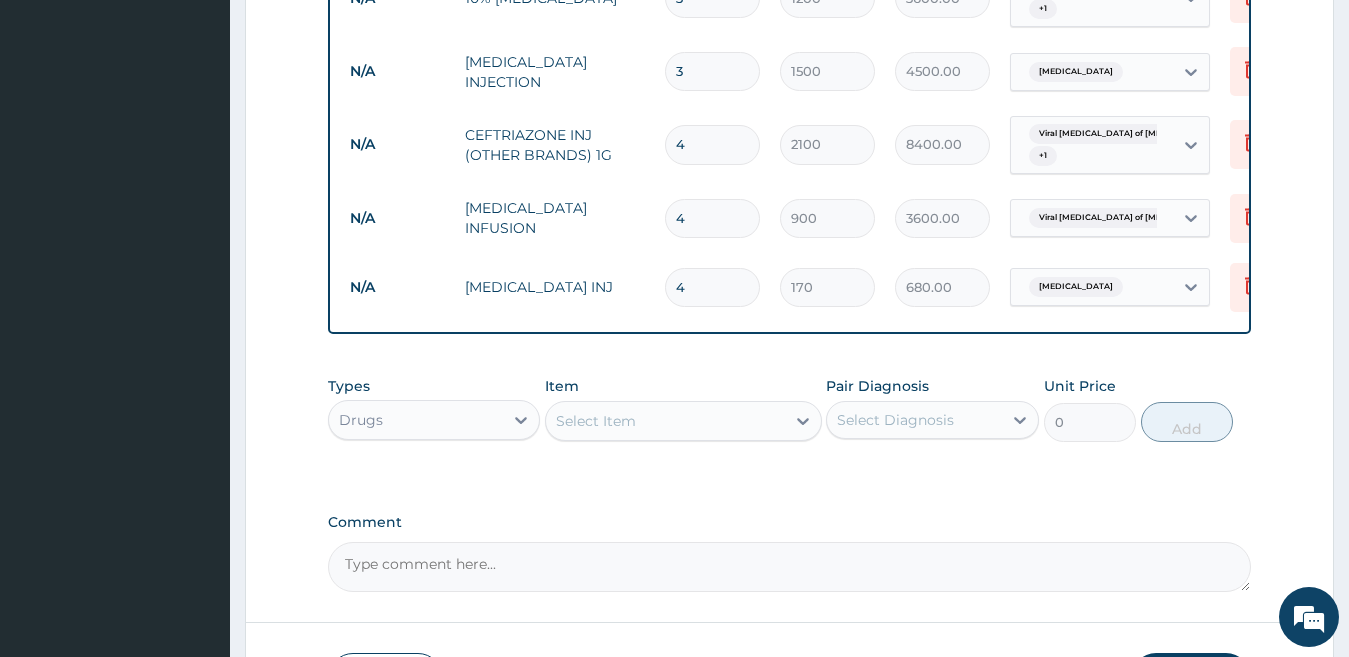 type on "4" 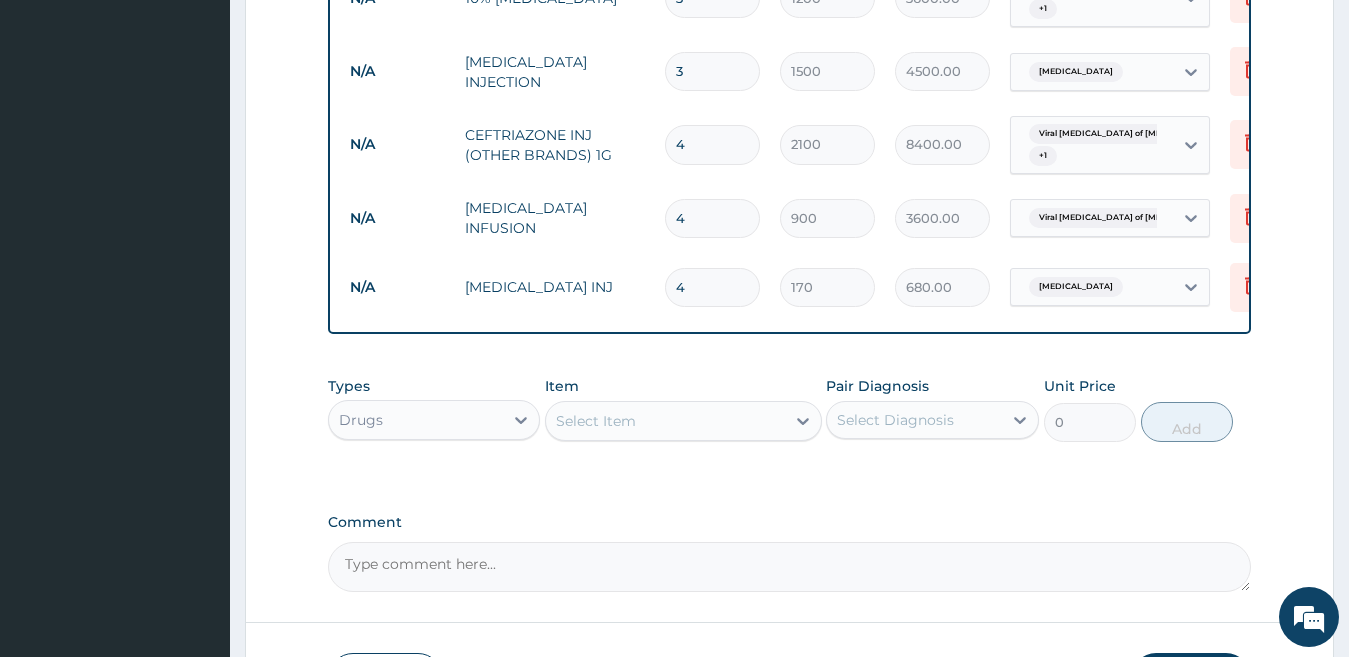 click on "Select Item" at bounding box center [665, 421] 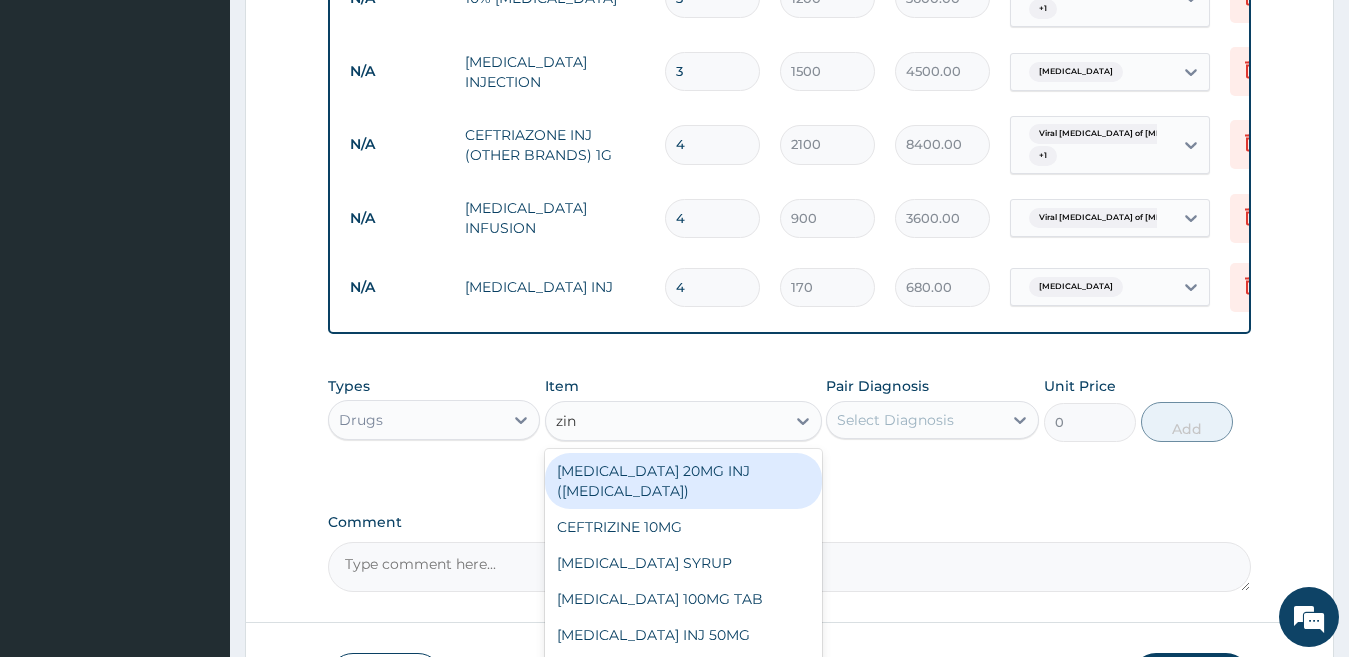 type on "zinc" 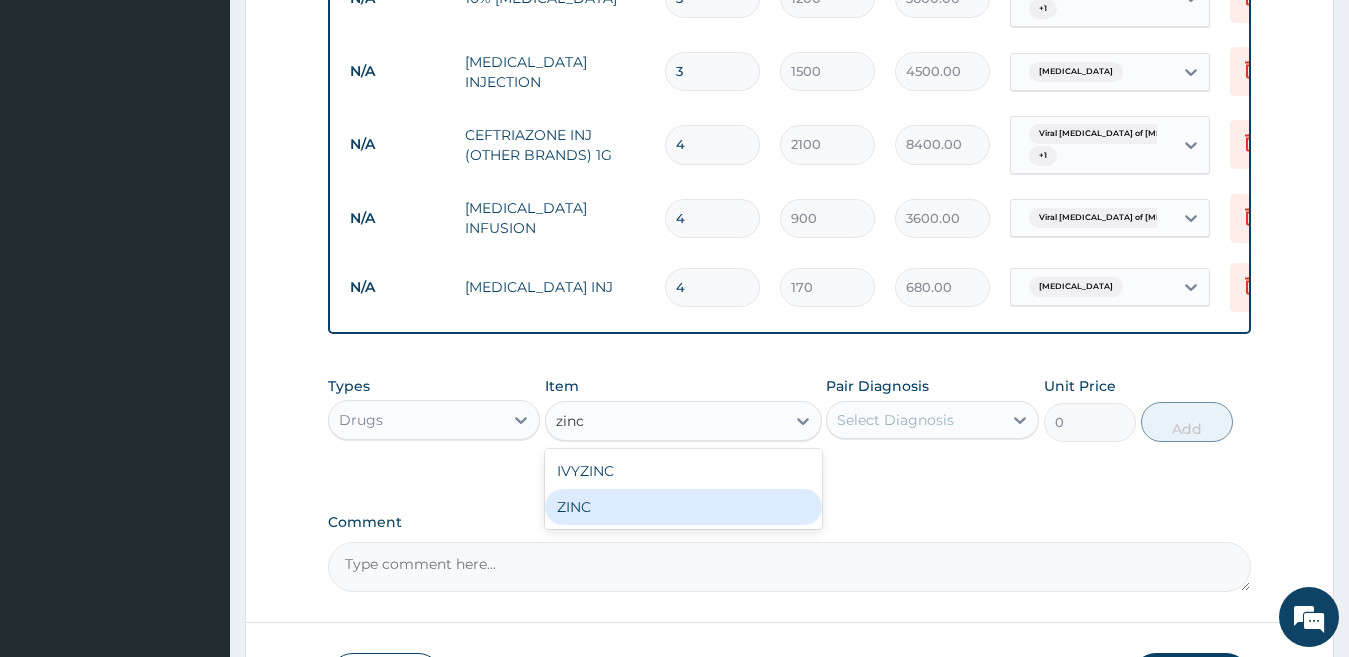 click on "ZINC" at bounding box center (683, 507) 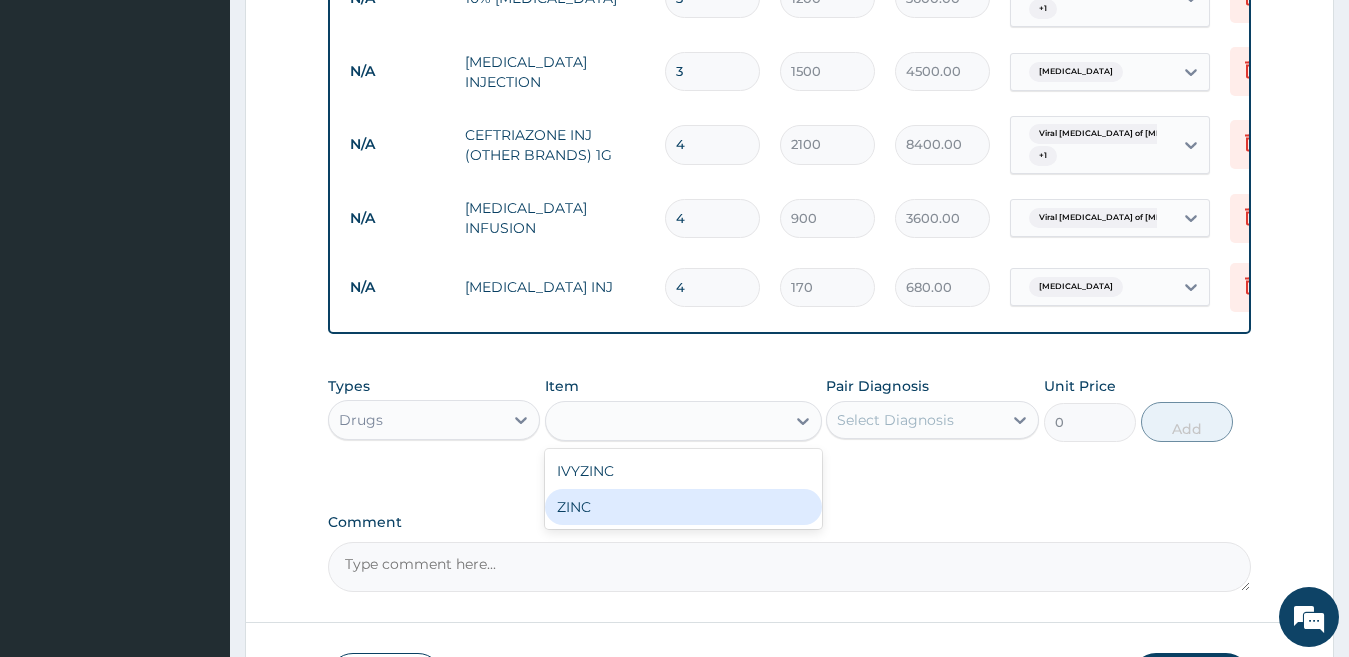 type on "46.8" 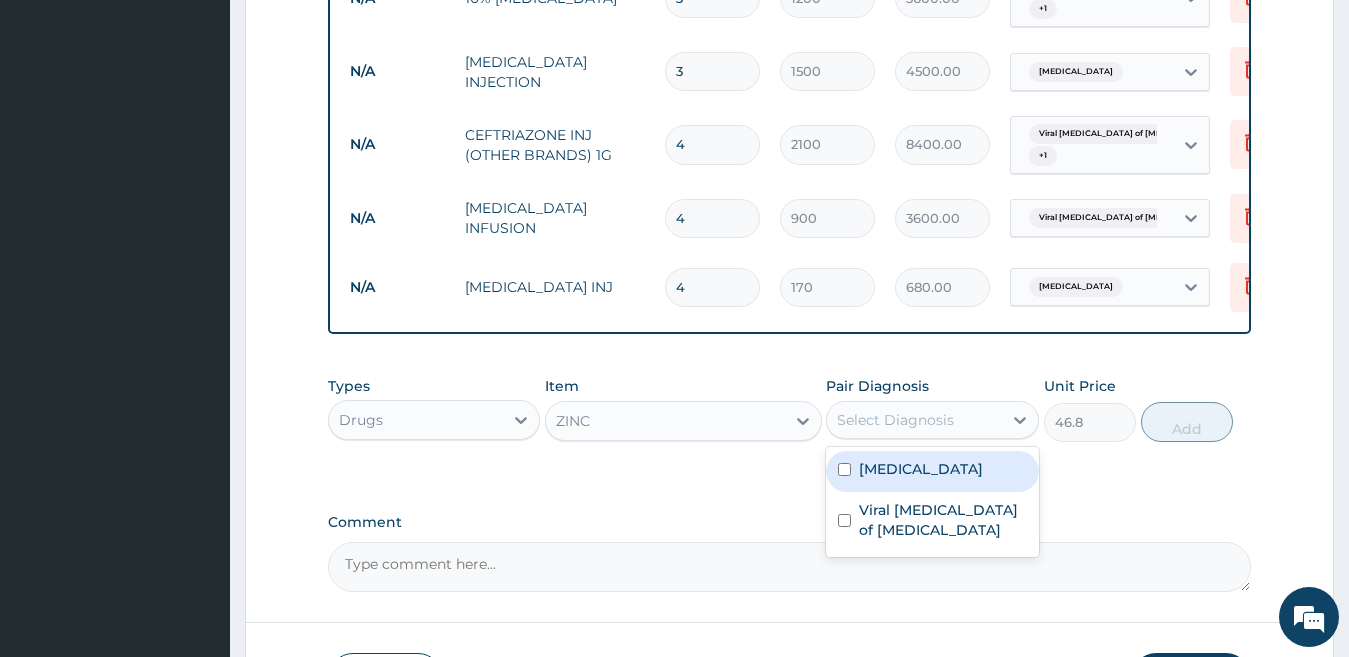 click on "Select Diagnosis" at bounding box center [895, 420] 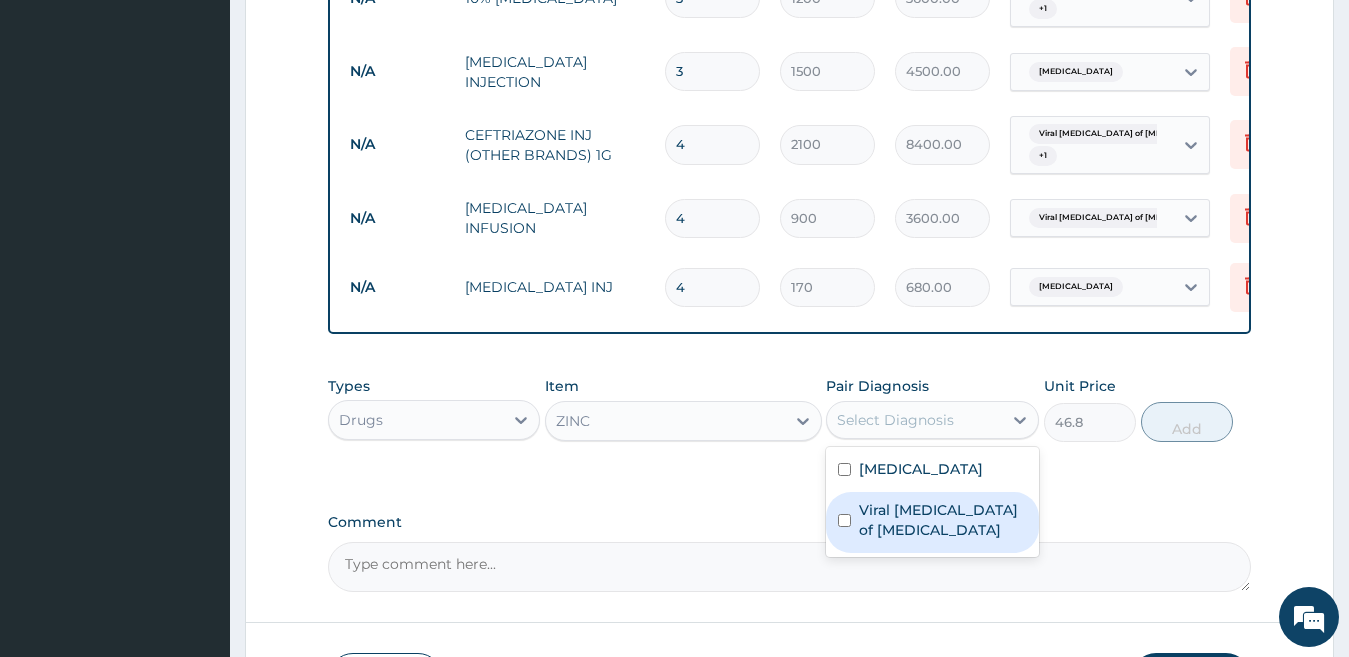 click on "Viral enteritis of intestine" at bounding box center (943, 520) 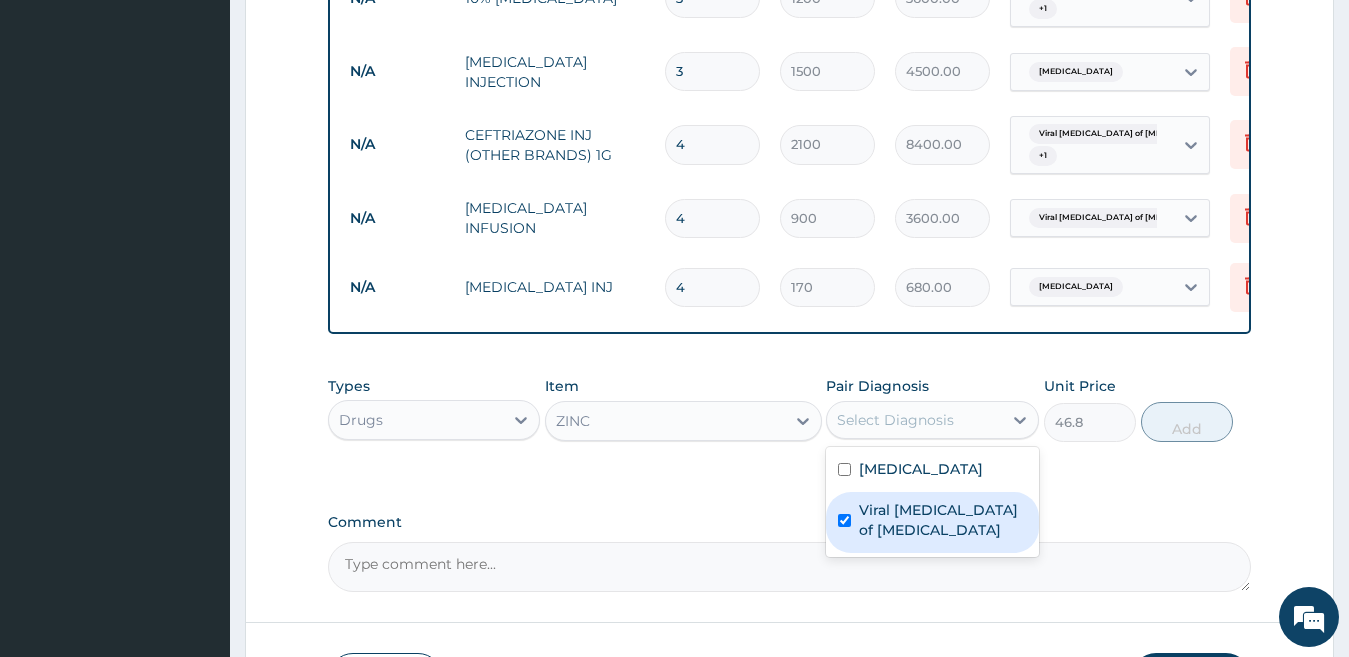 checkbox on "true" 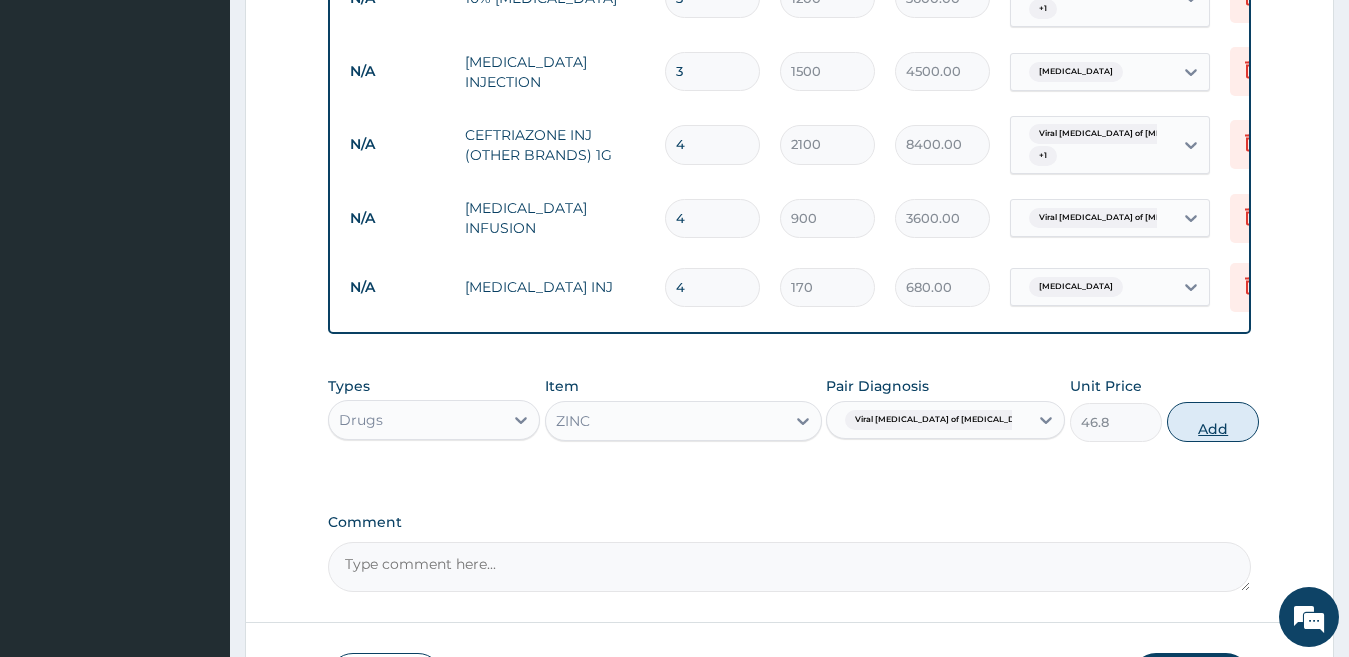 click on "Add" at bounding box center [1213, 422] 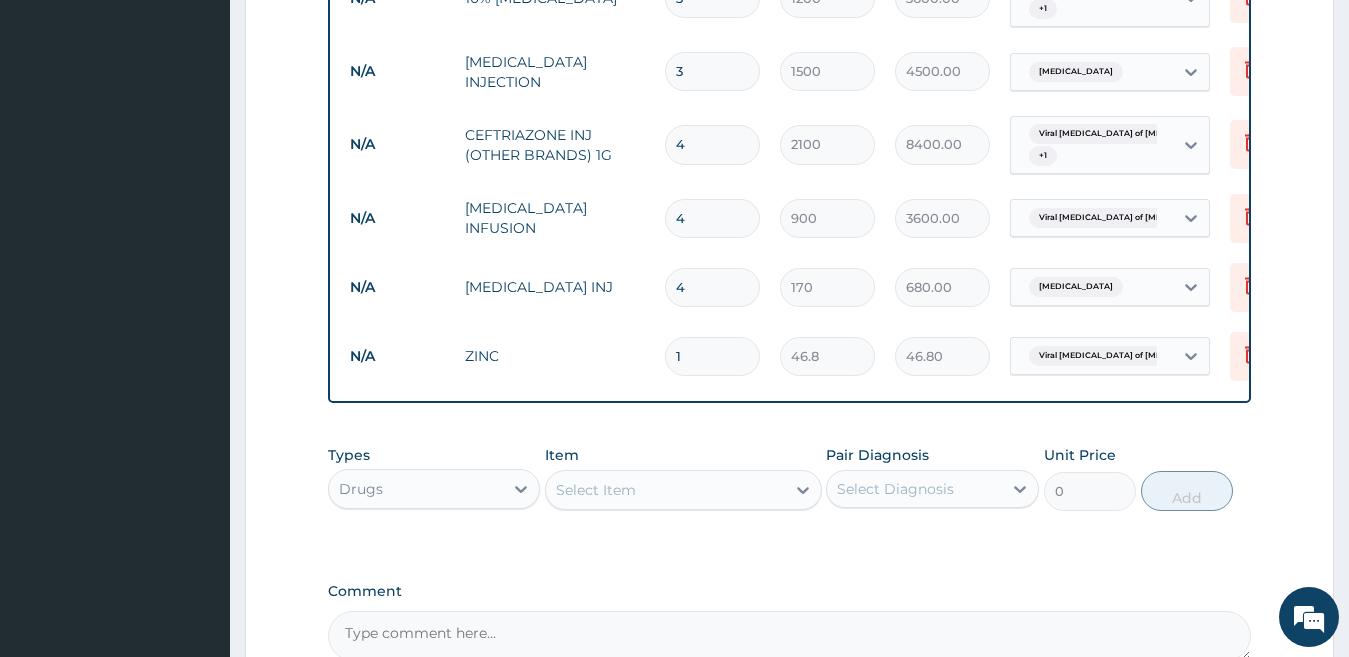 type on "10" 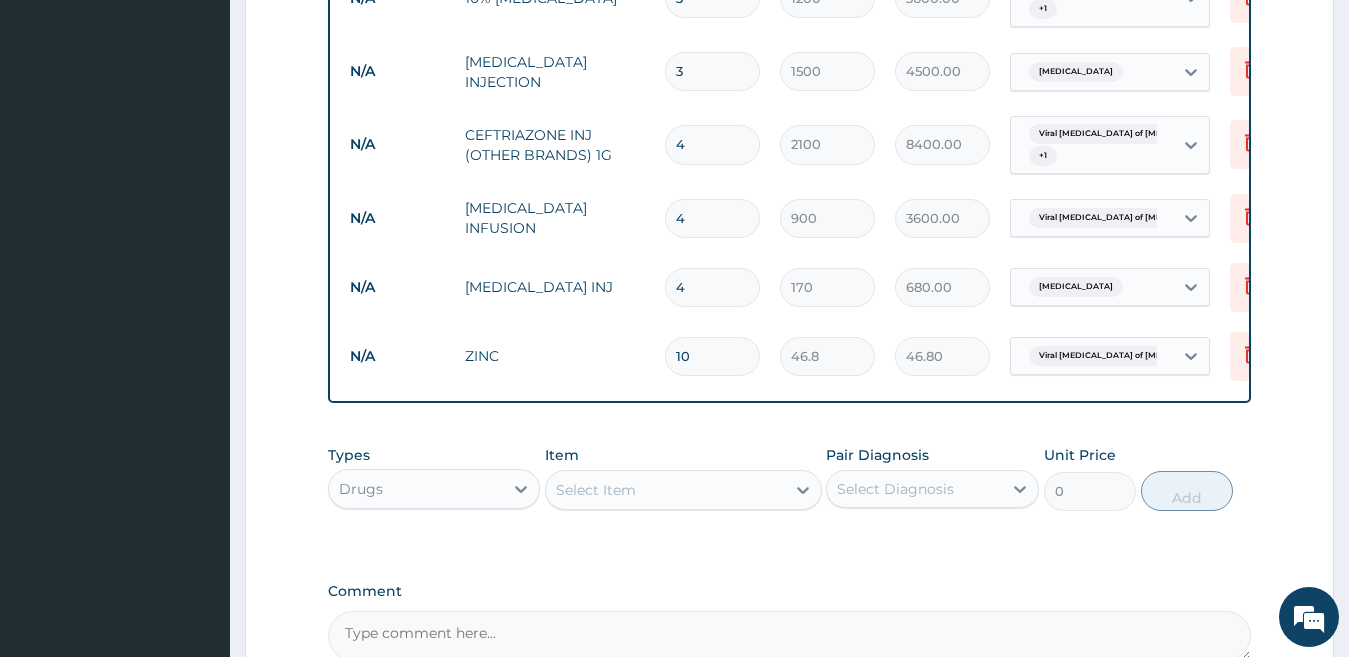type on "468.00" 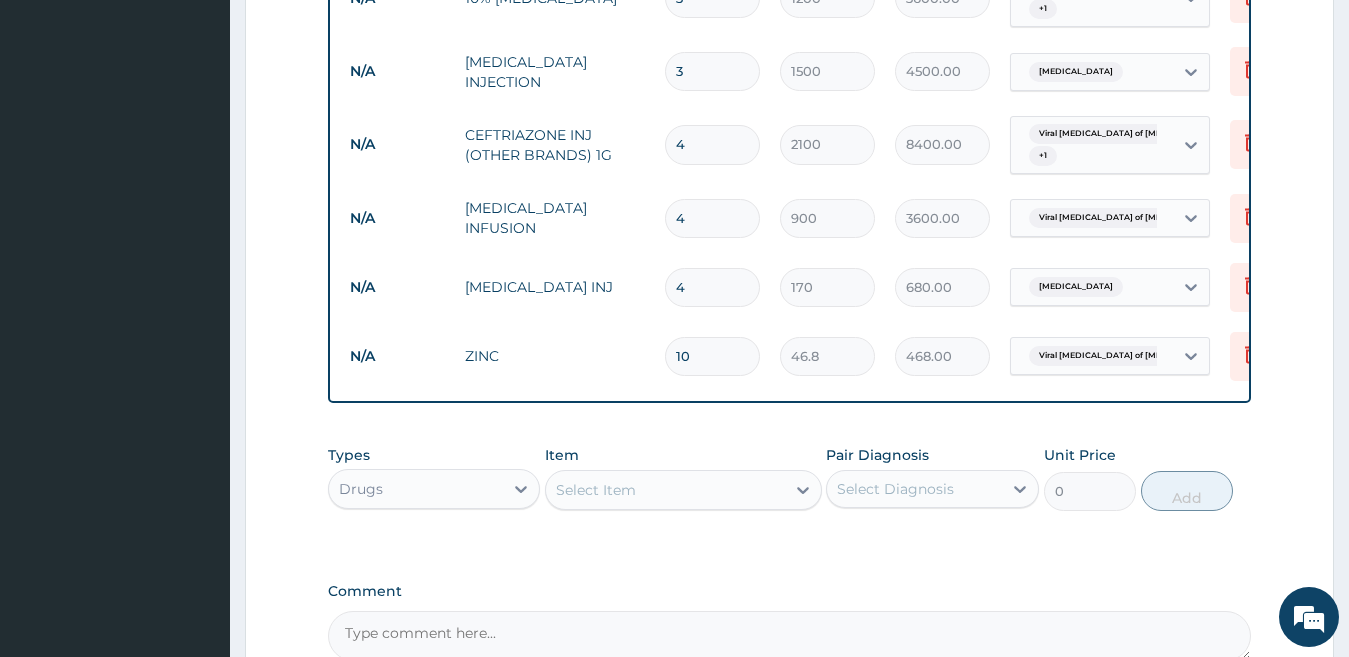 type on "10" 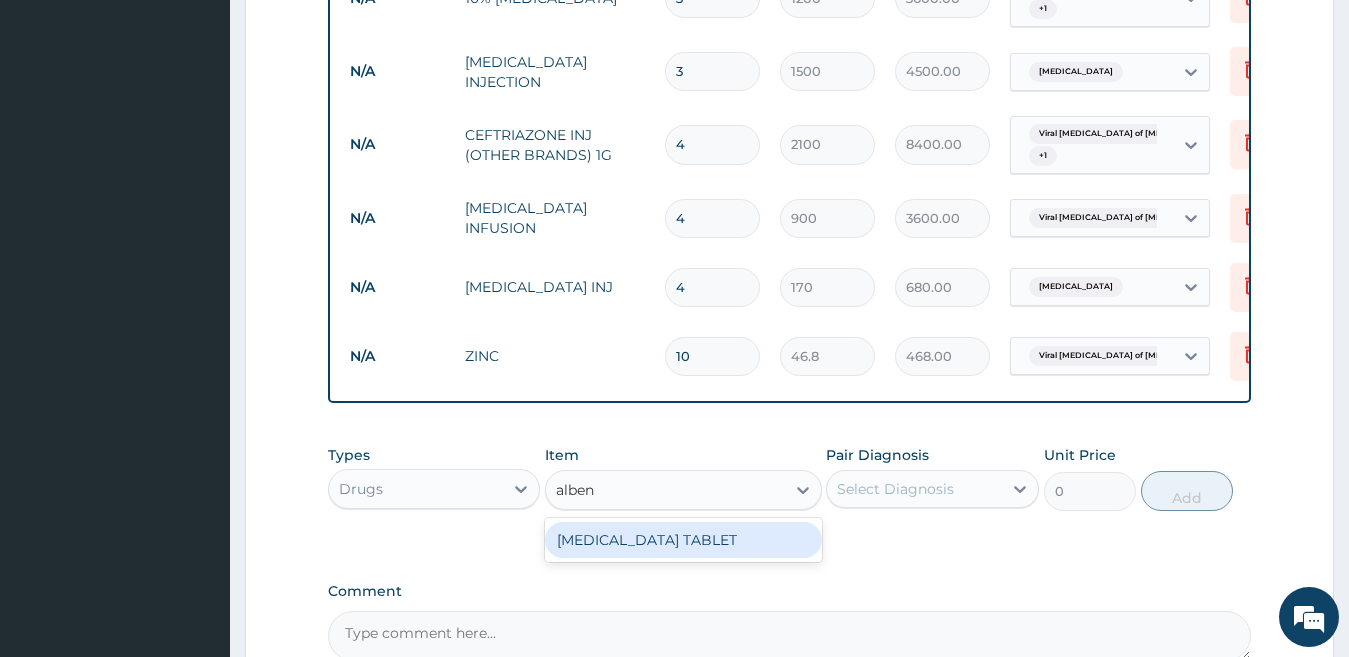 type on "albend" 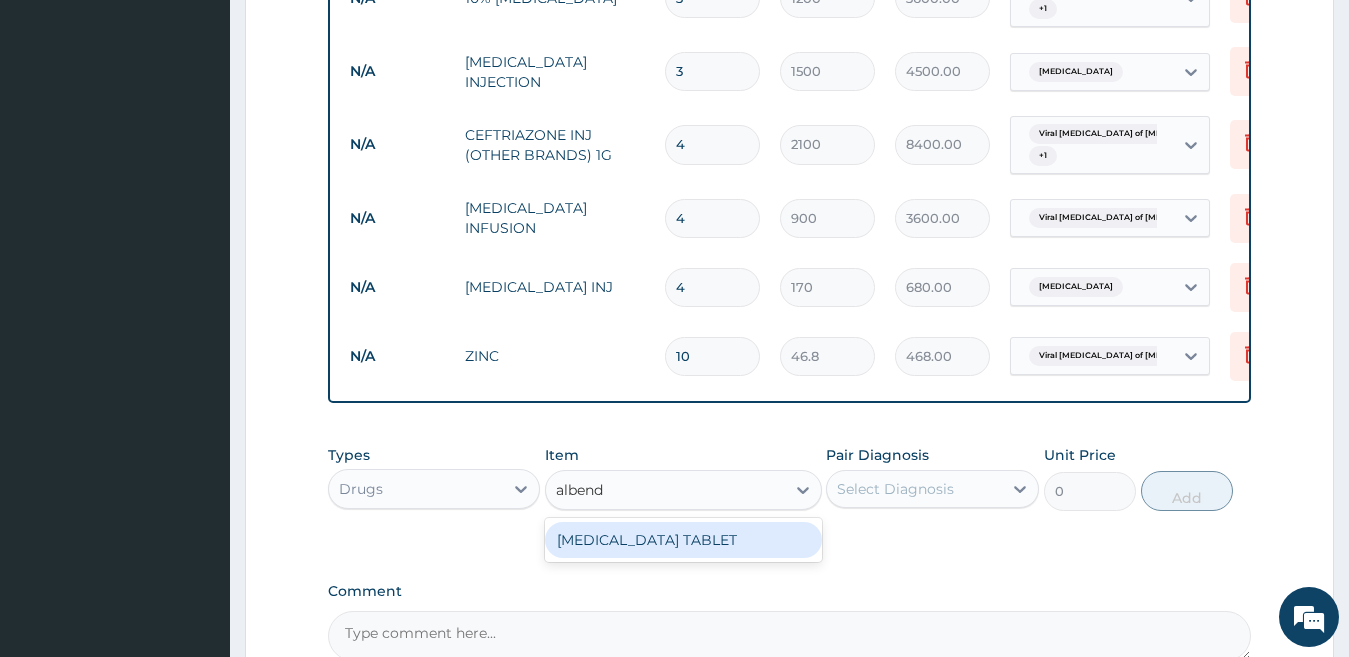 click on "ALBENDAZOLE TABLET" at bounding box center [683, 540] 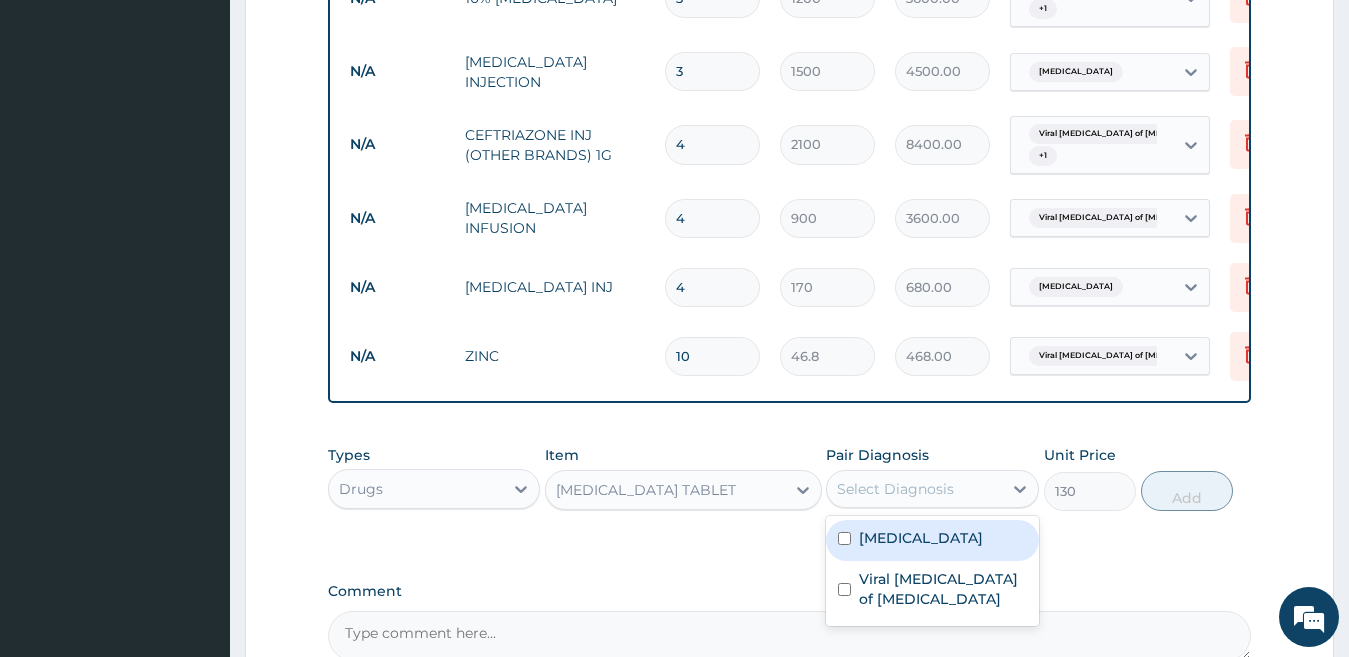 click on "Select Diagnosis" at bounding box center [895, 489] 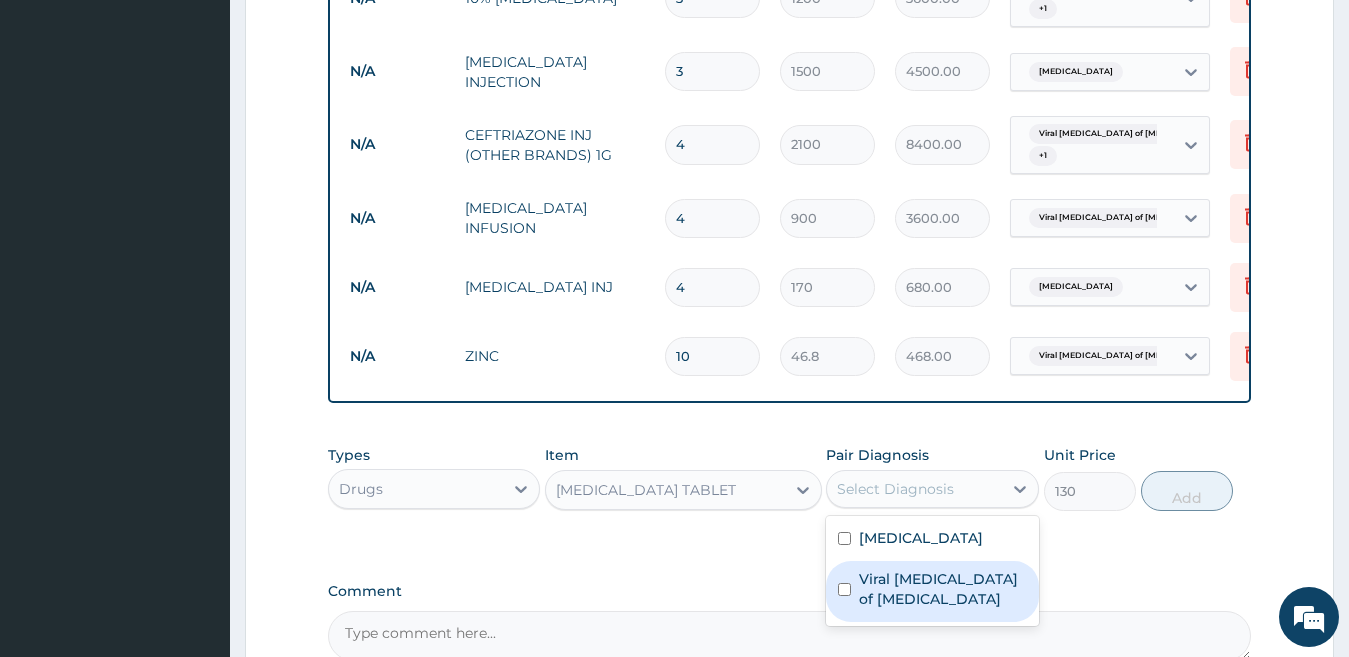 click on "Viral enteritis of intestine" at bounding box center (943, 589) 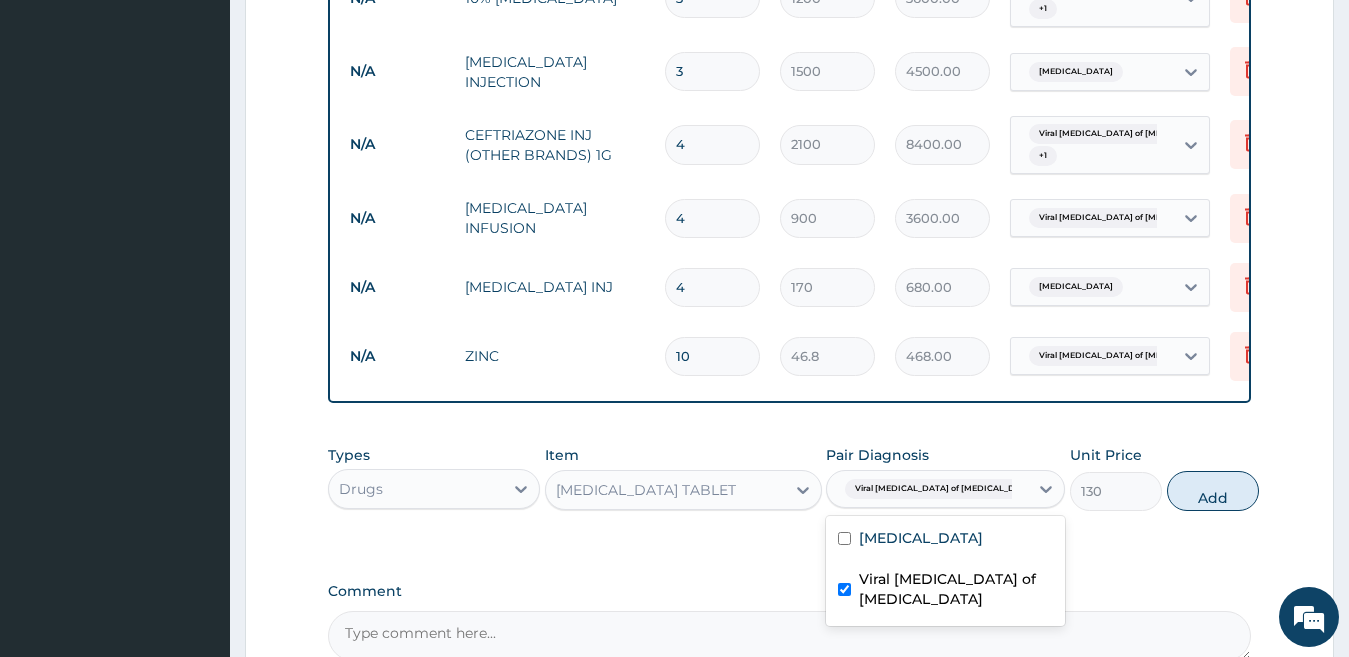 checkbox on "true" 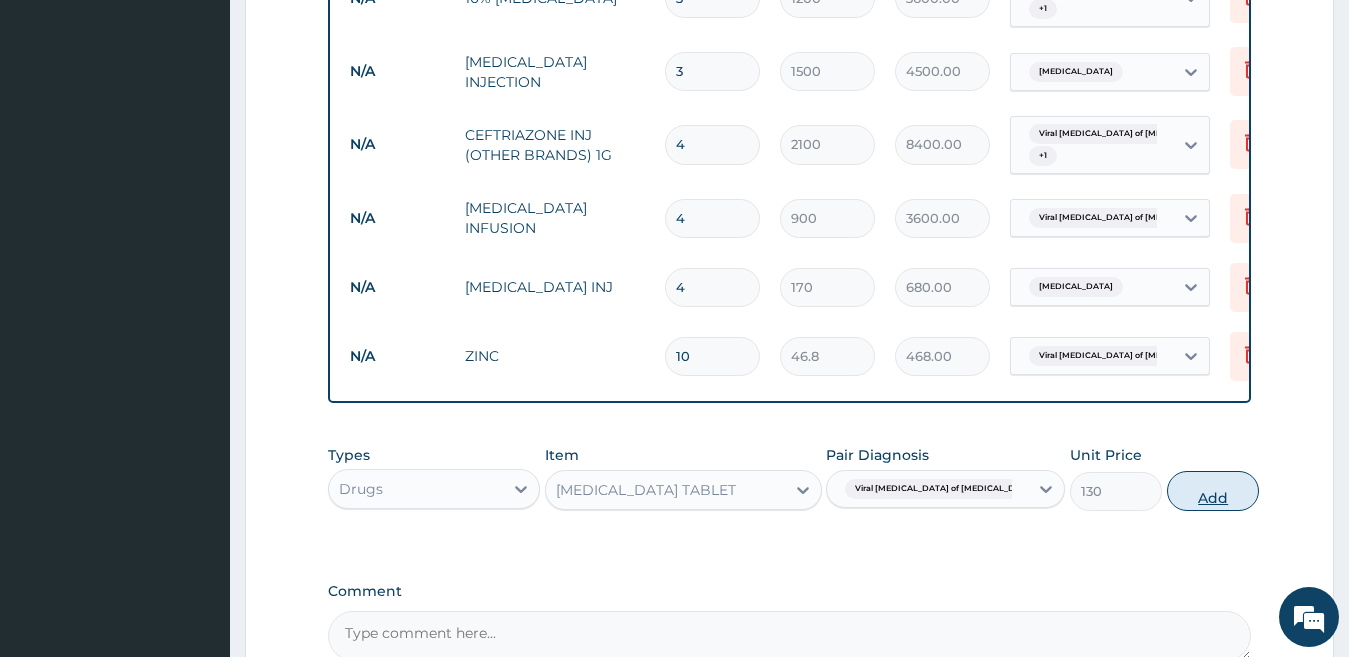 click on "Add" at bounding box center (1213, 491) 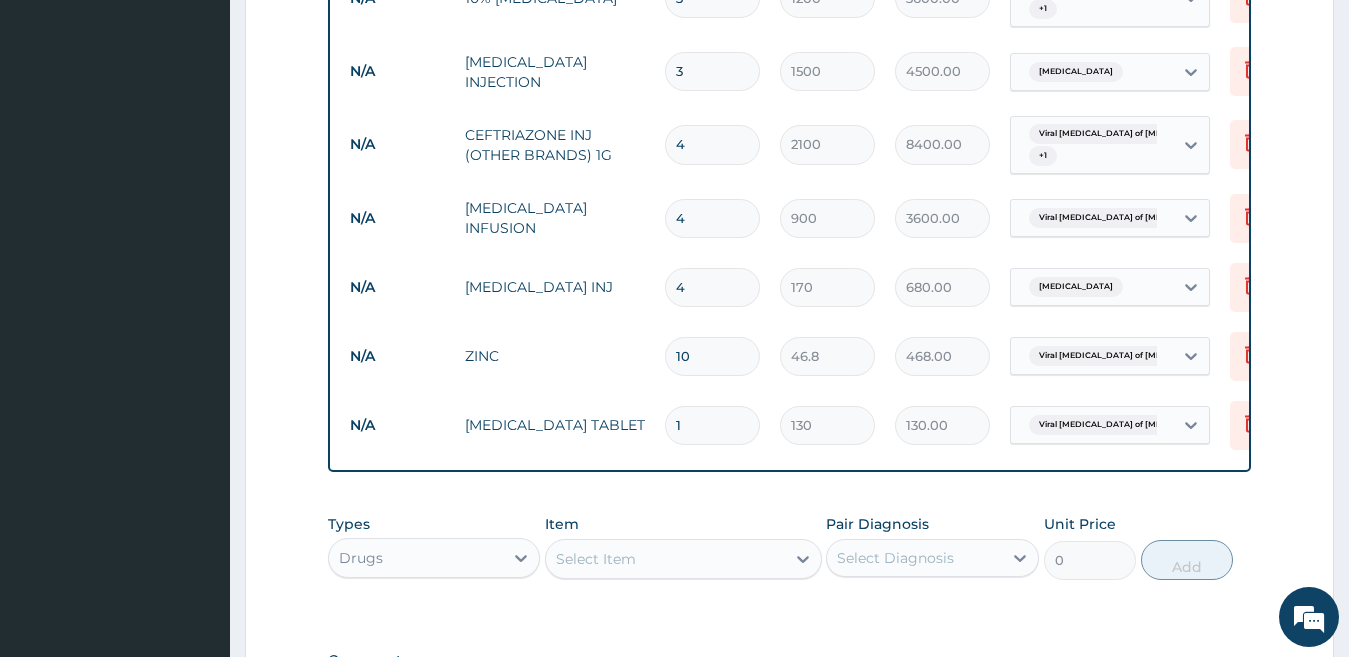 type 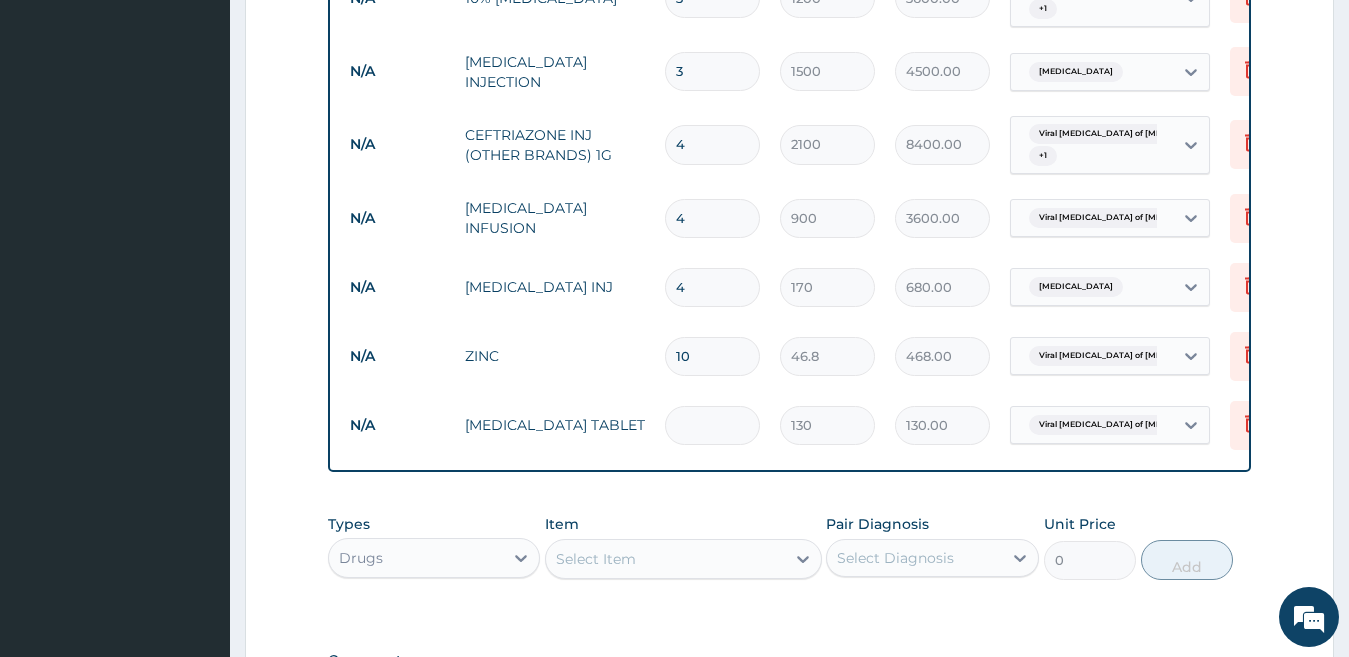 type on "0.00" 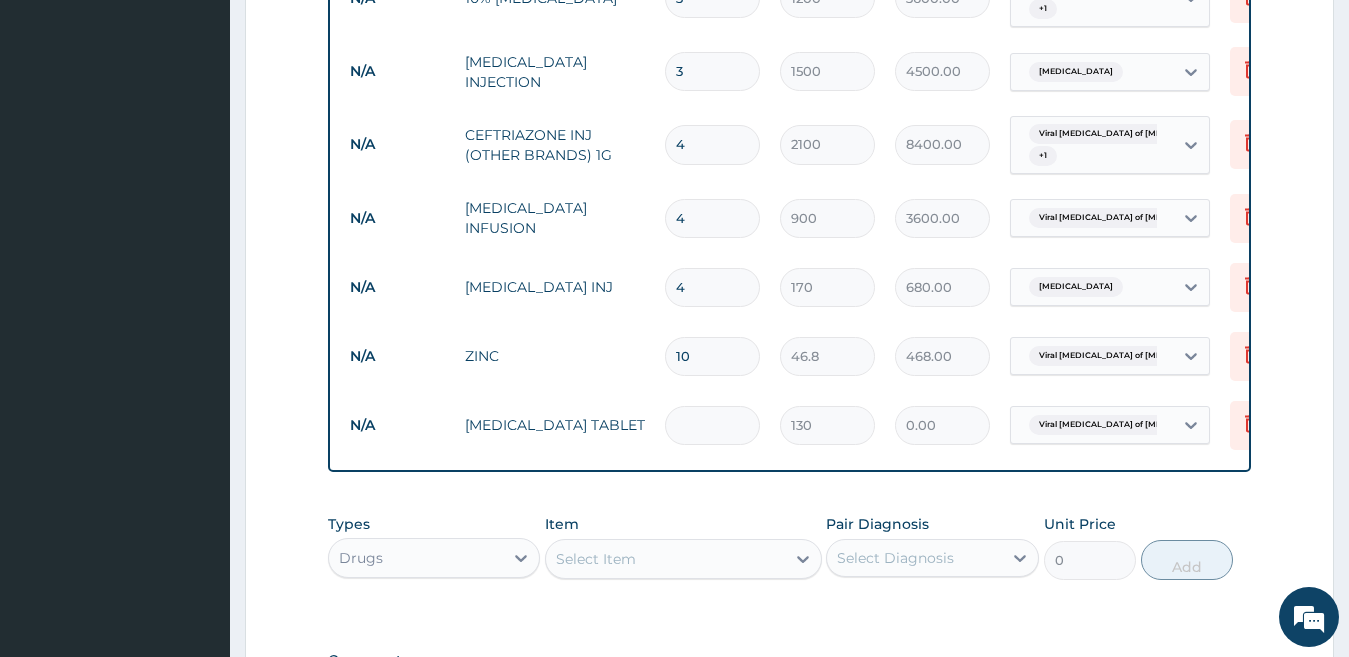 type on "2" 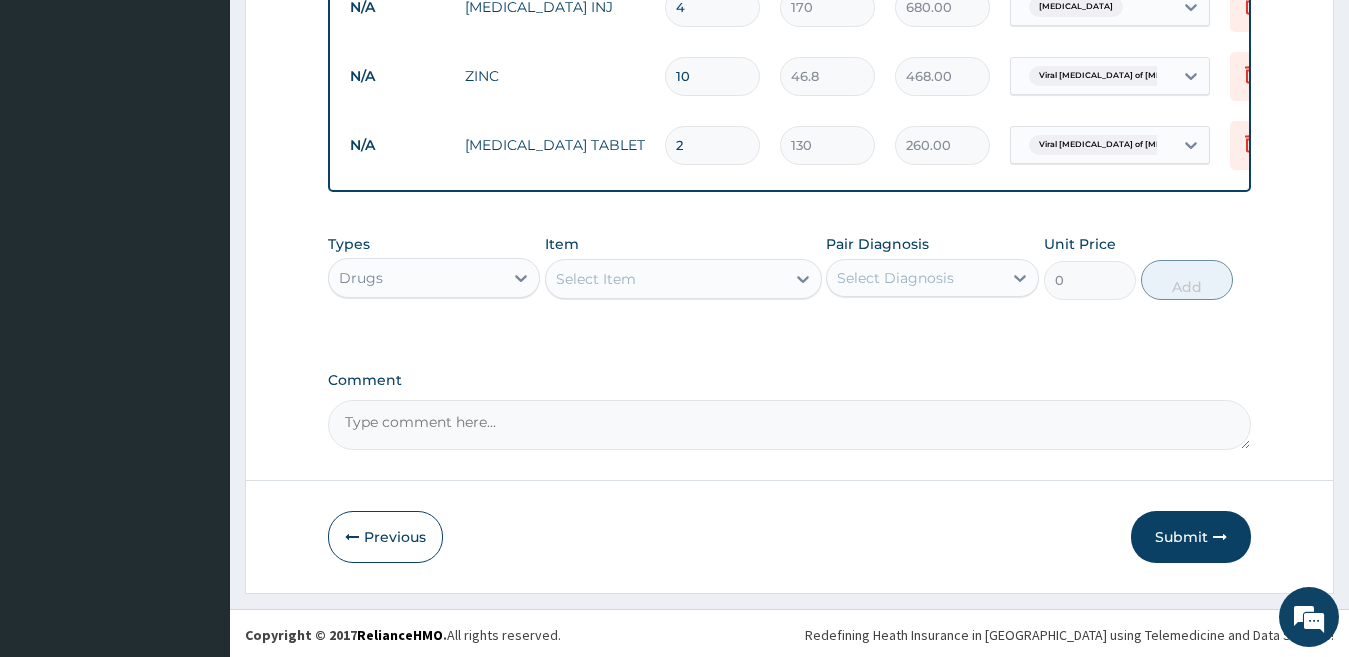 scroll, scrollTop: 1586, scrollLeft: 0, axis: vertical 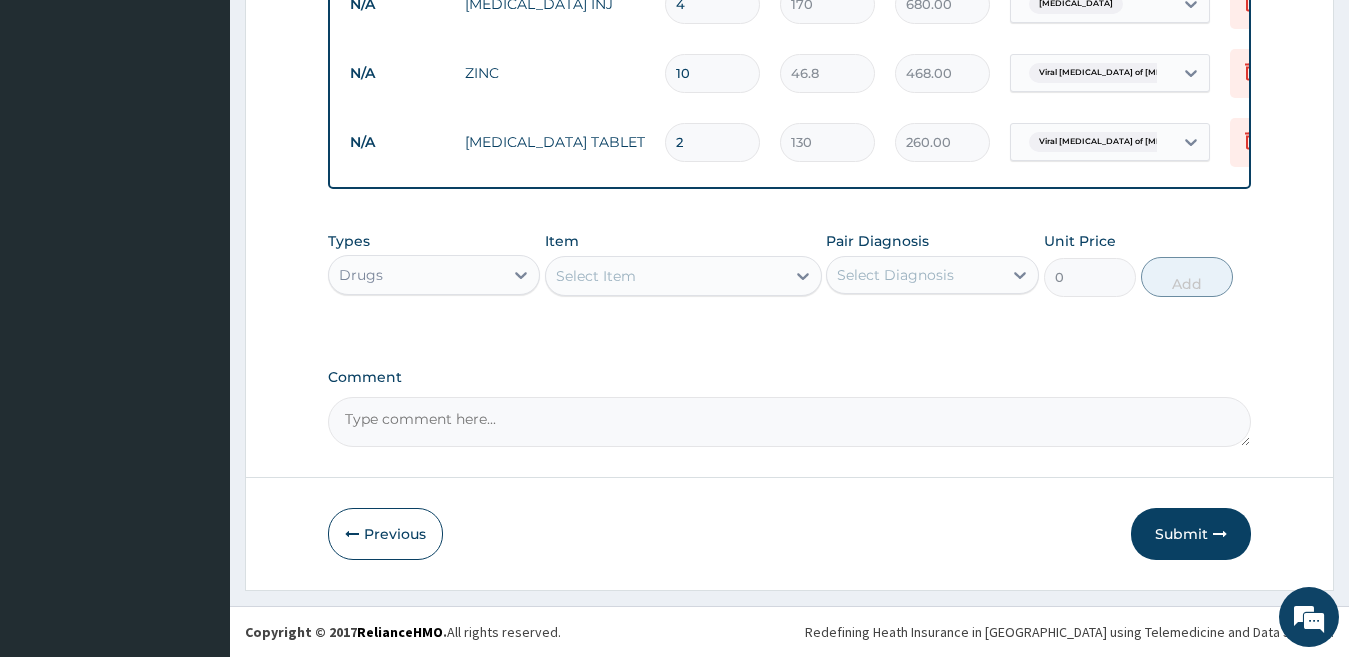 type on "2" 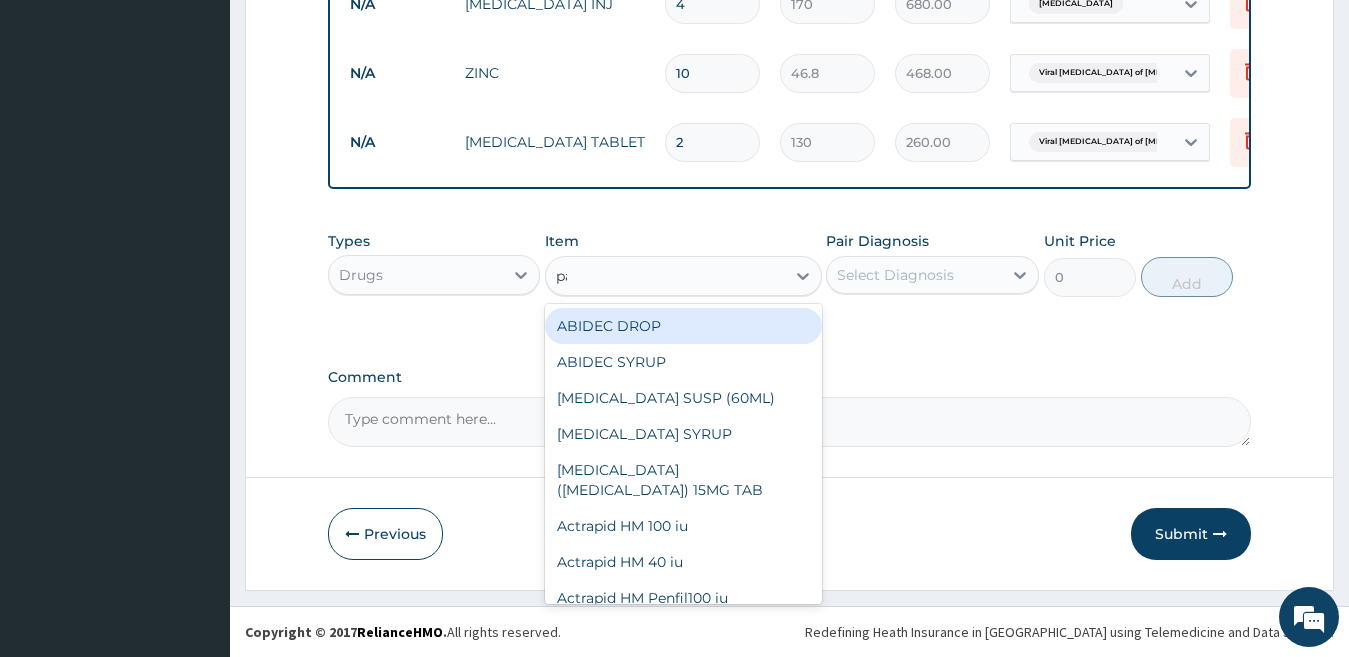 type on "para" 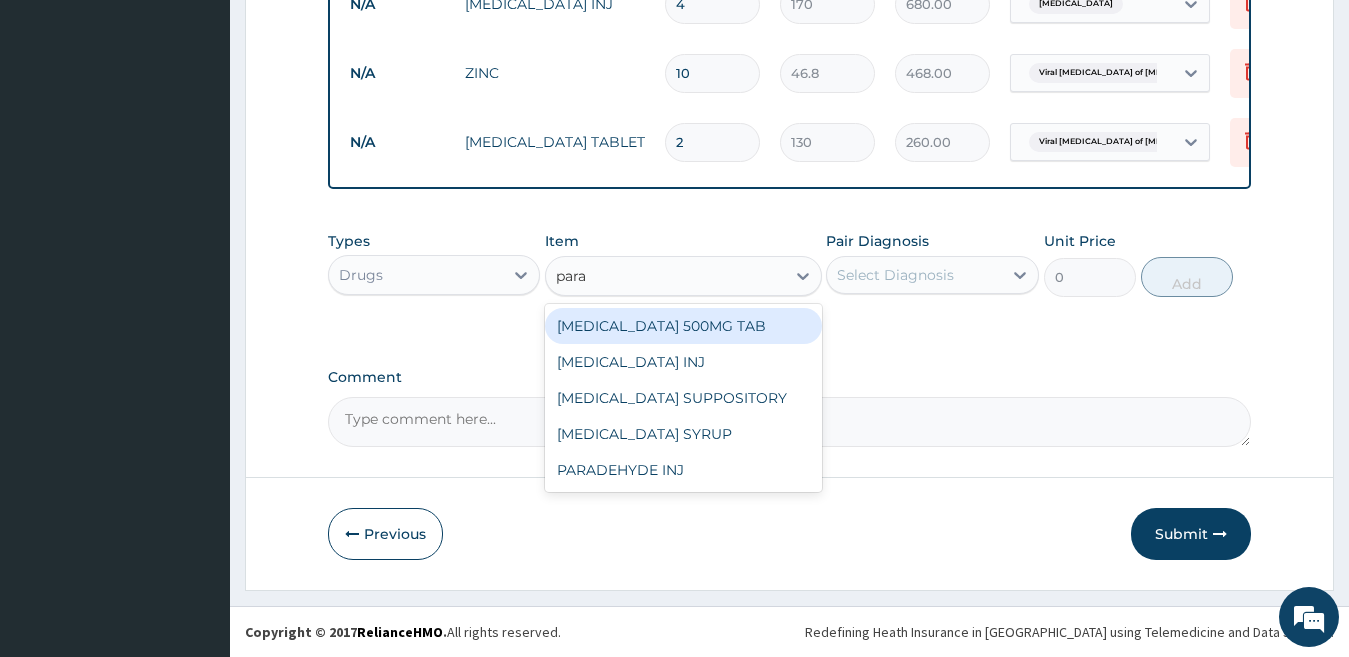 click on "PARACETAMOL 500MG TAB" at bounding box center [683, 326] 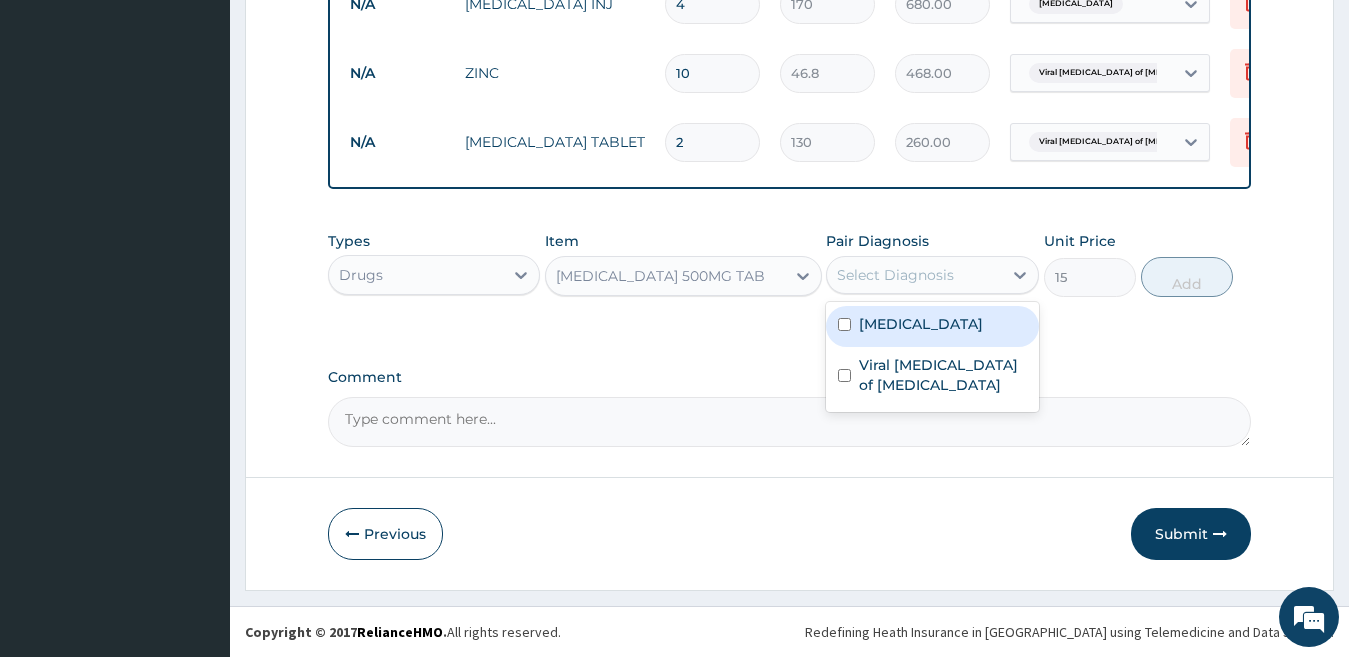 click on "Select Diagnosis" at bounding box center (914, 275) 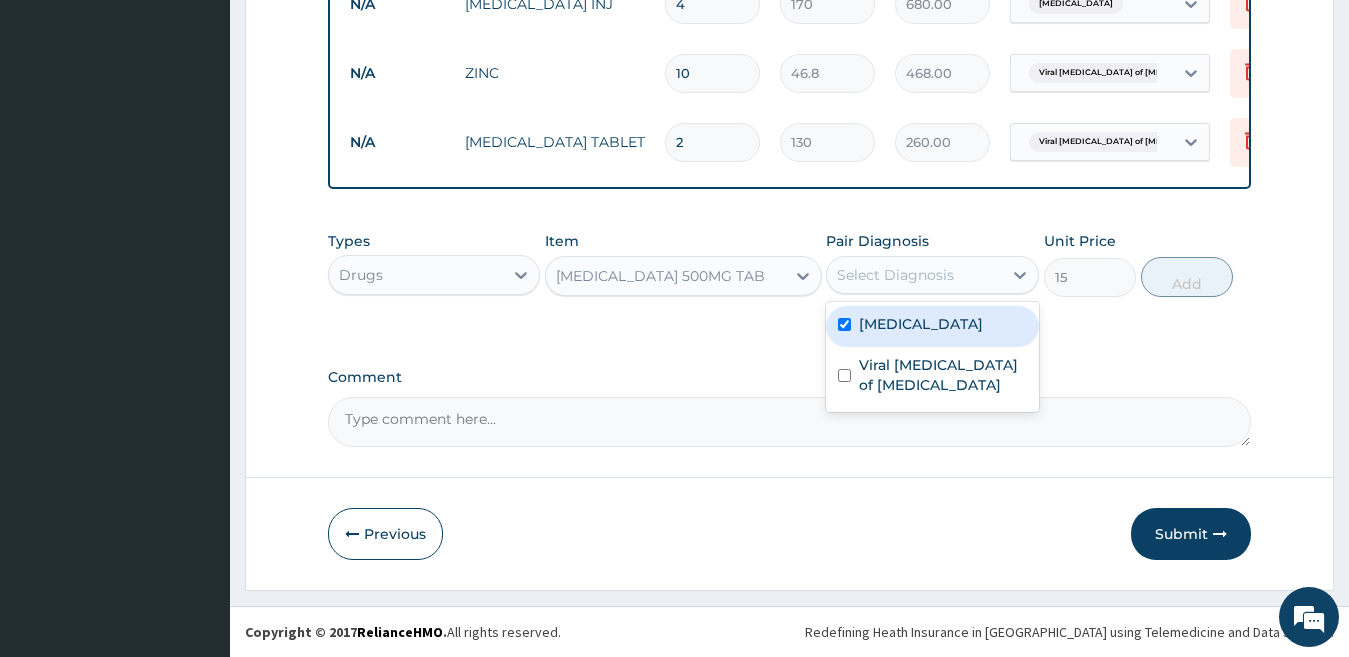 checkbox on "true" 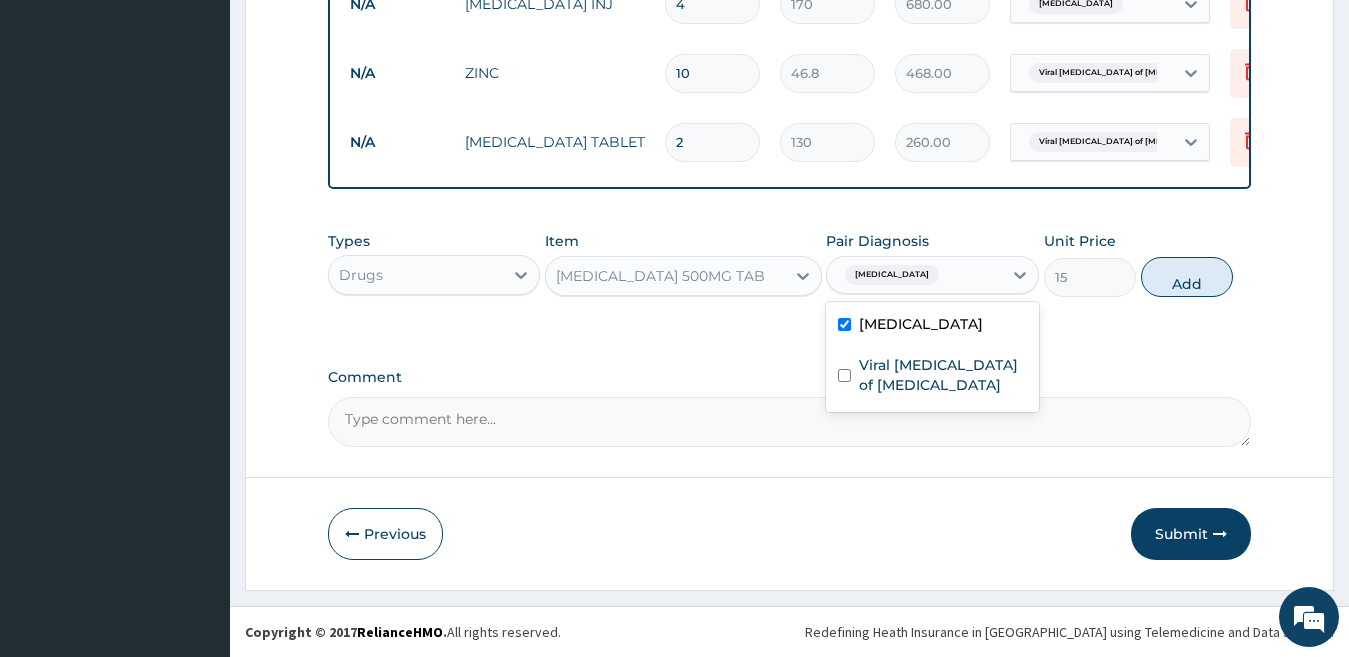 drag, startPoint x: 1158, startPoint y: 281, endPoint x: 974, endPoint y: 273, distance: 184.17383 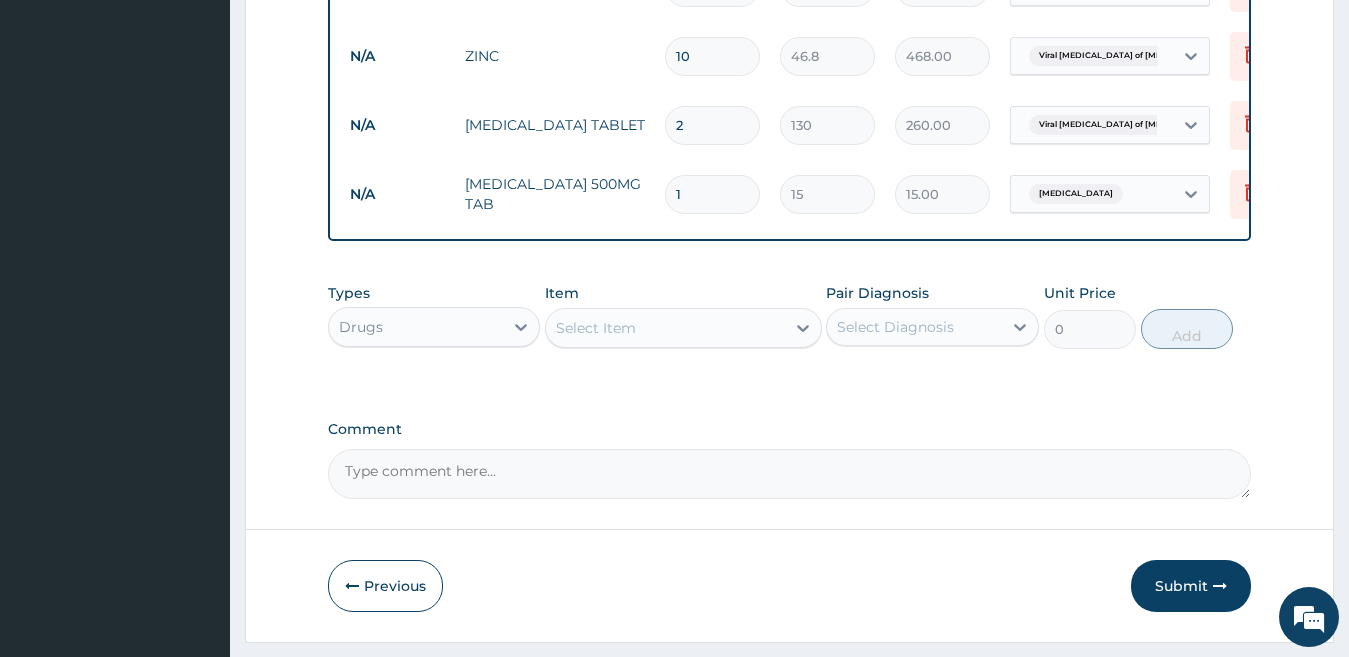 type 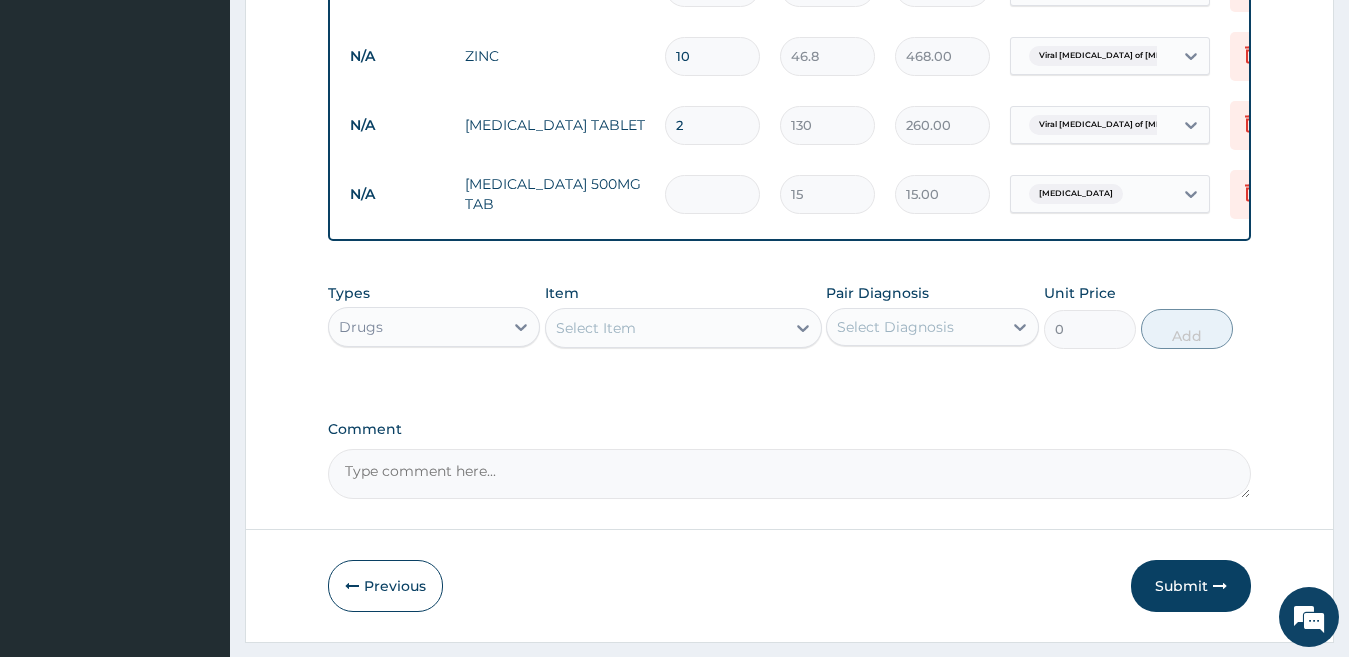 type on "0.00" 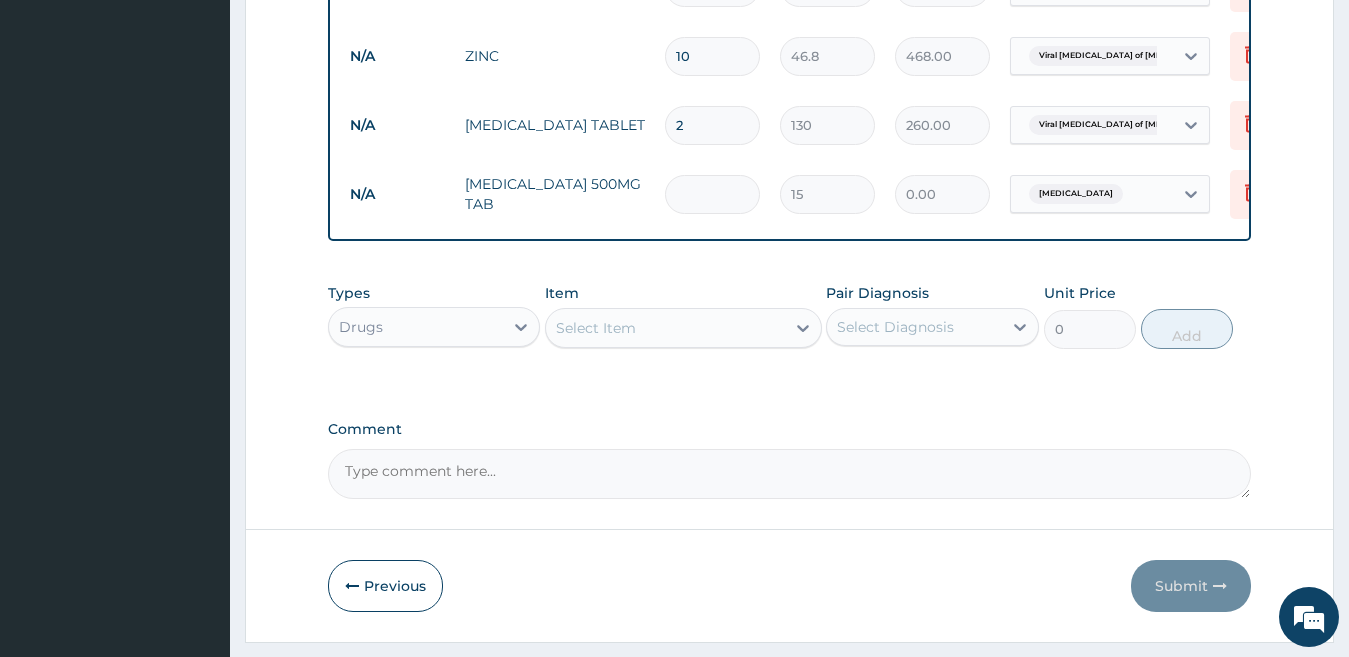 type on "1" 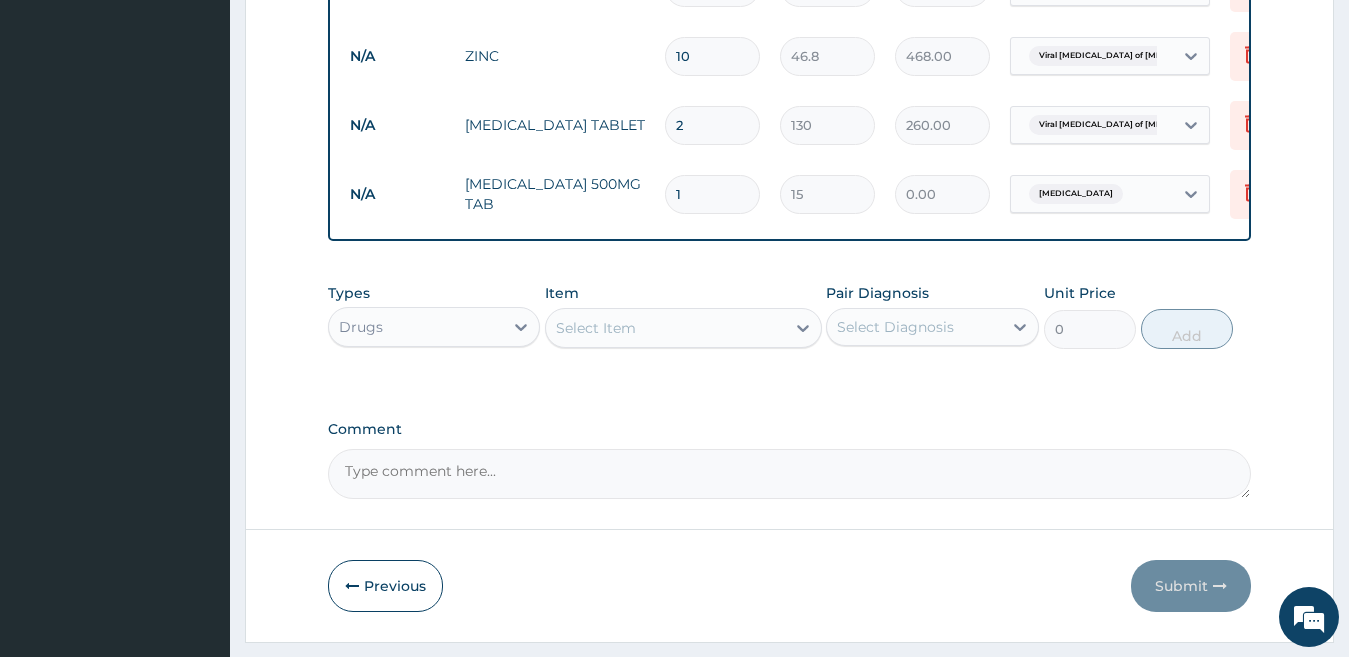type on "15.00" 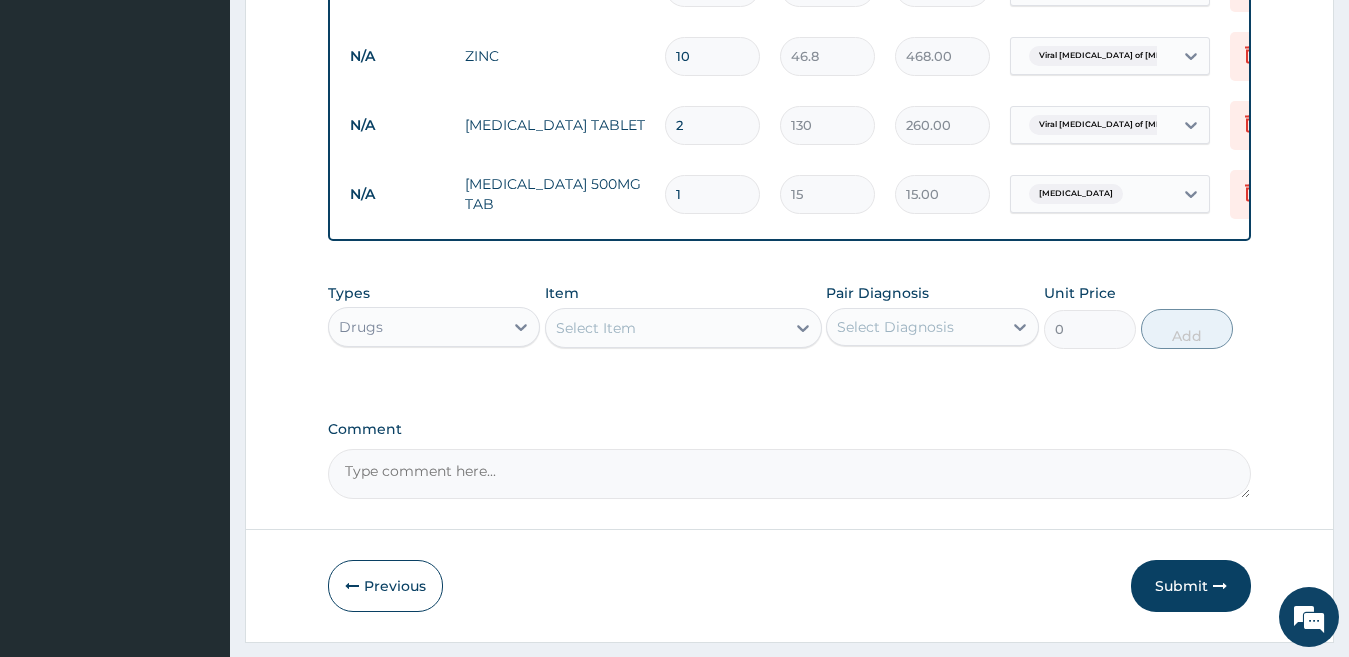 type on "10" 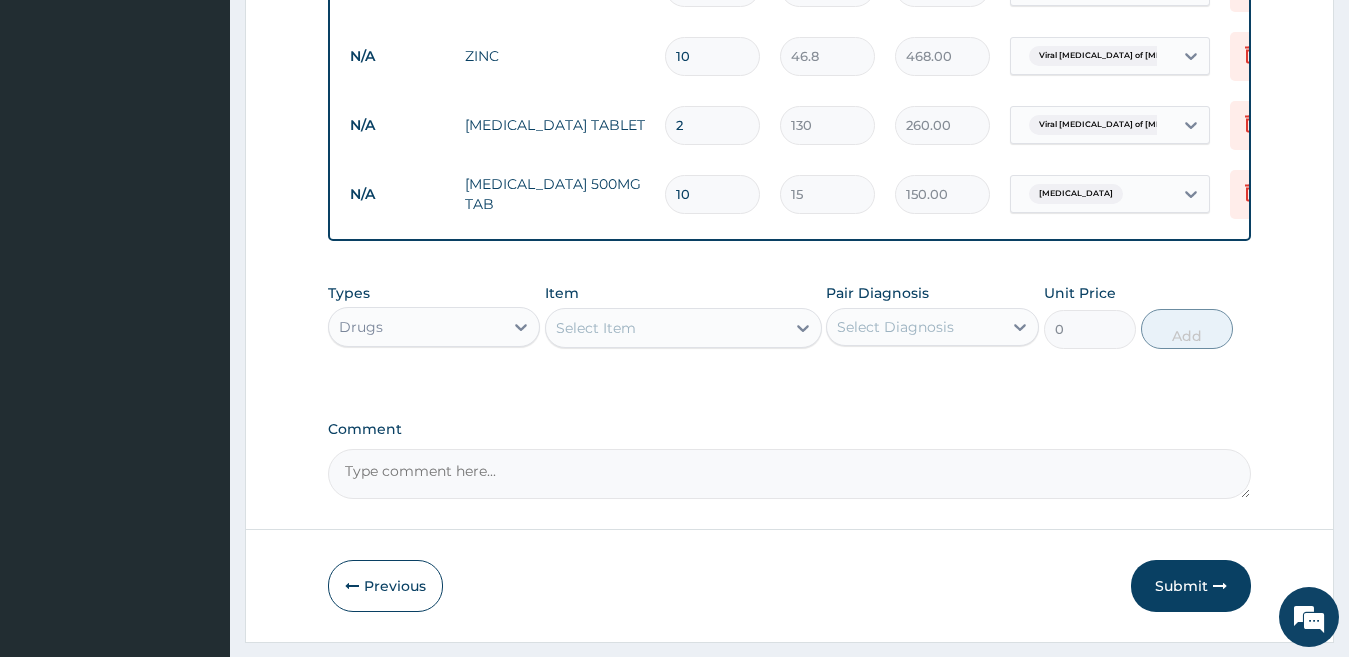 type on "10" 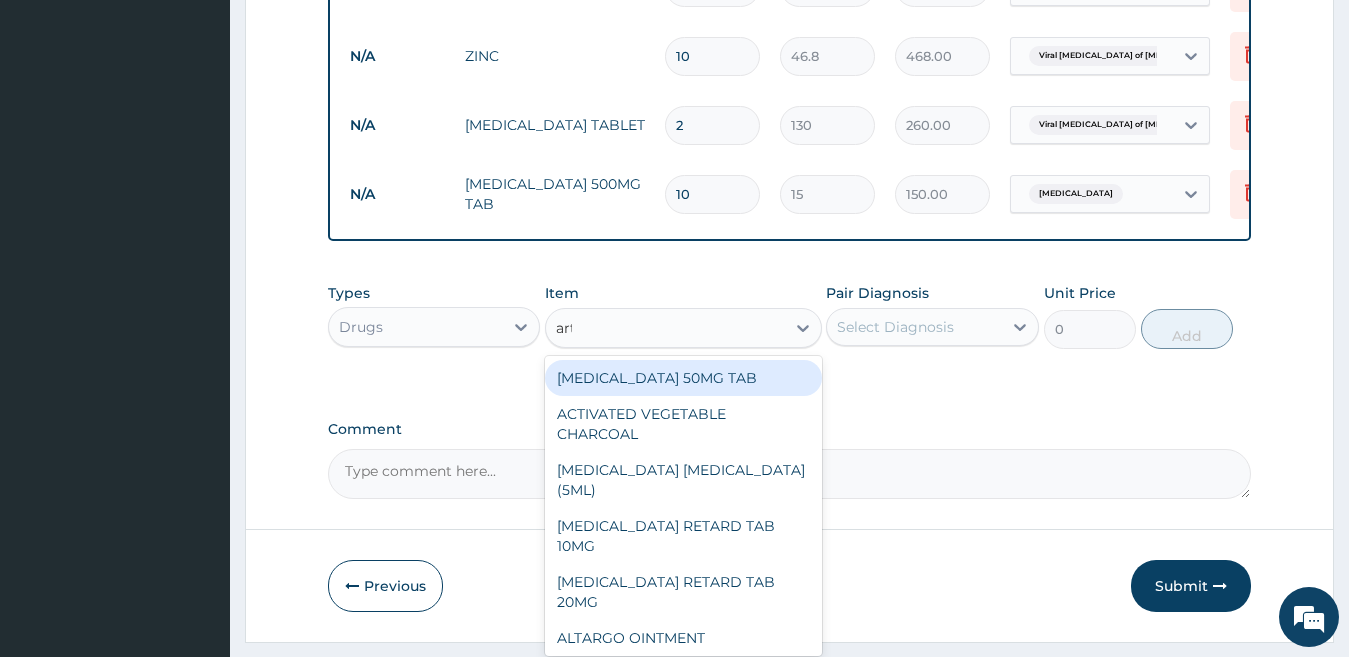 type on "arteq" 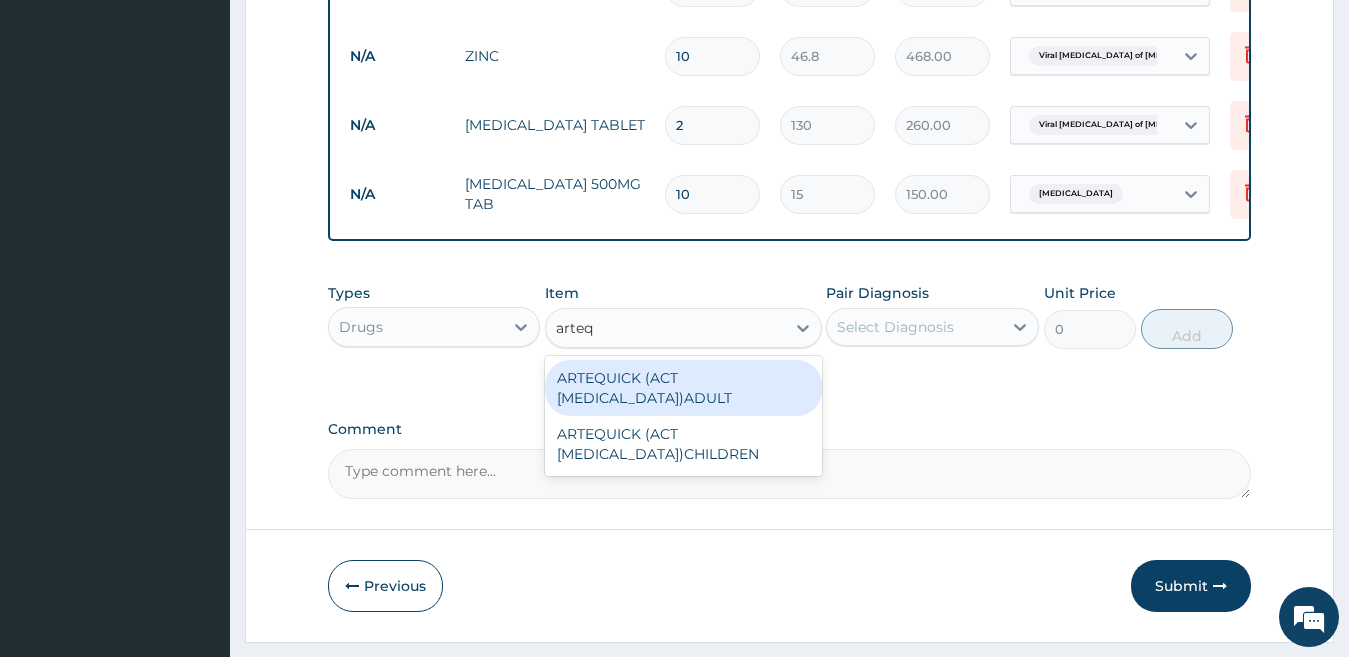 click on "ARTEQUICK (ACT ANTIMALARIAL)ADULT" at bounding box center [683, 388] 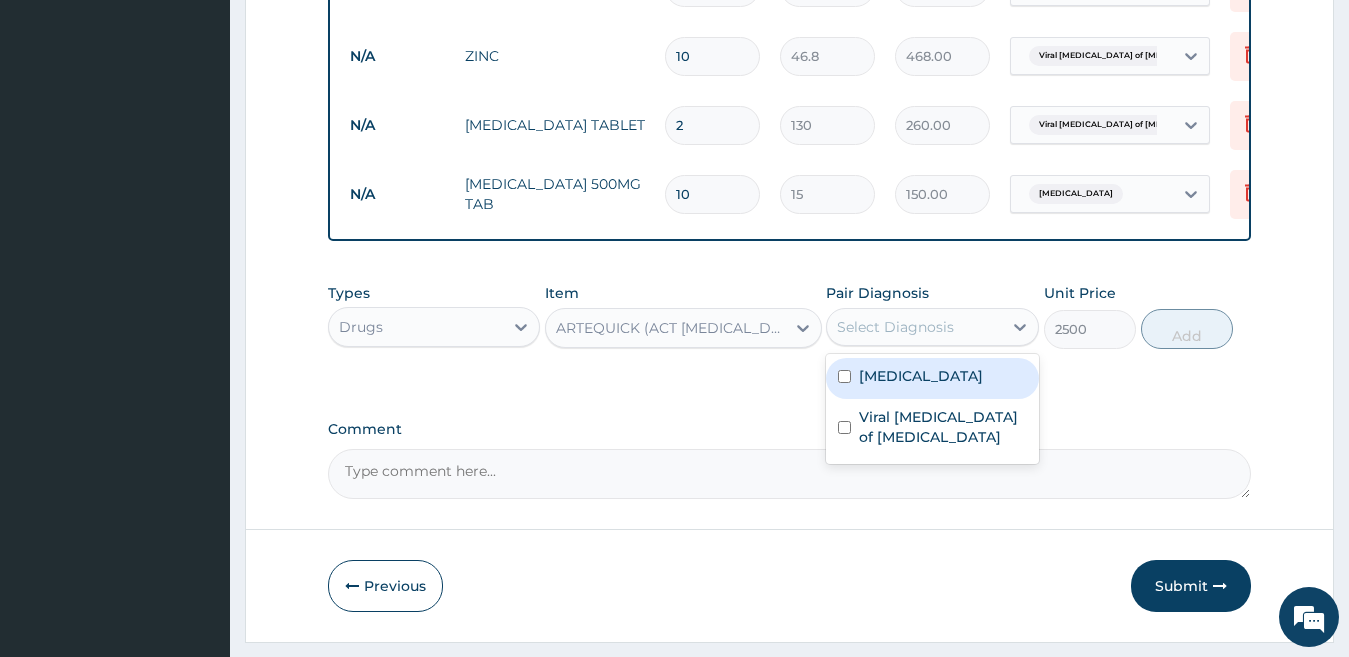 click on "Select Diagnosis" at bounding box center [895, 327] 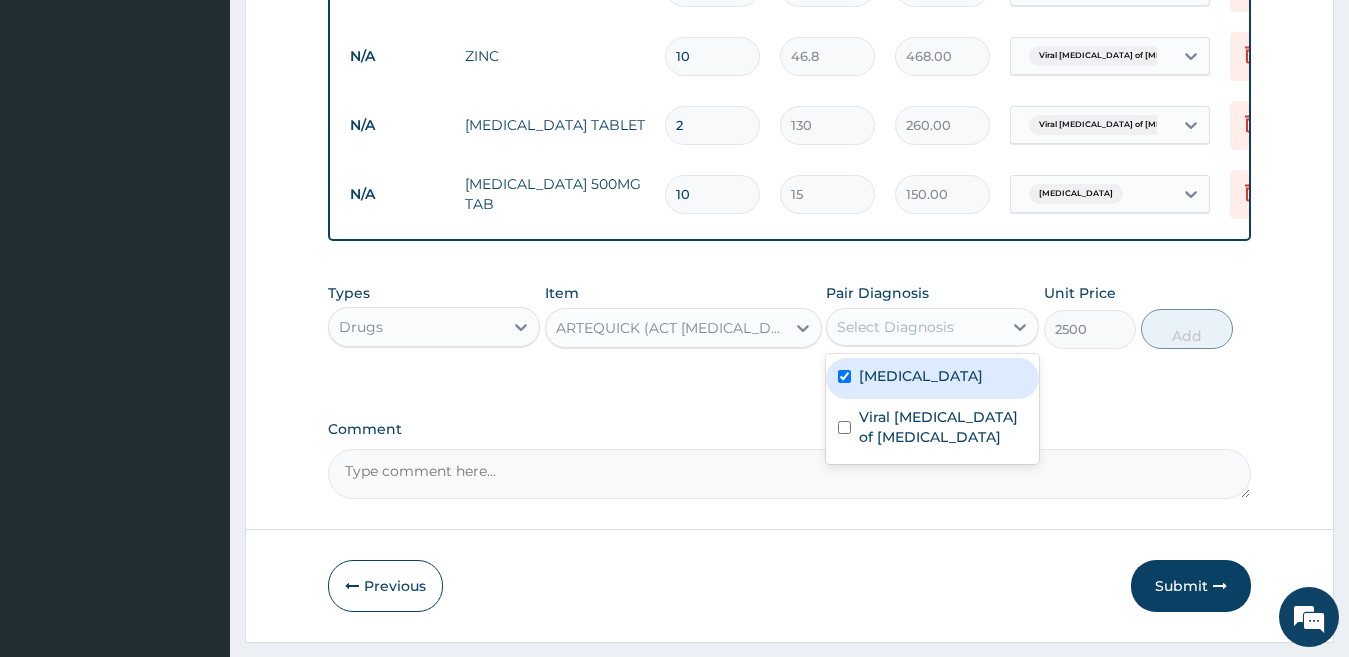 checkbox on "true" 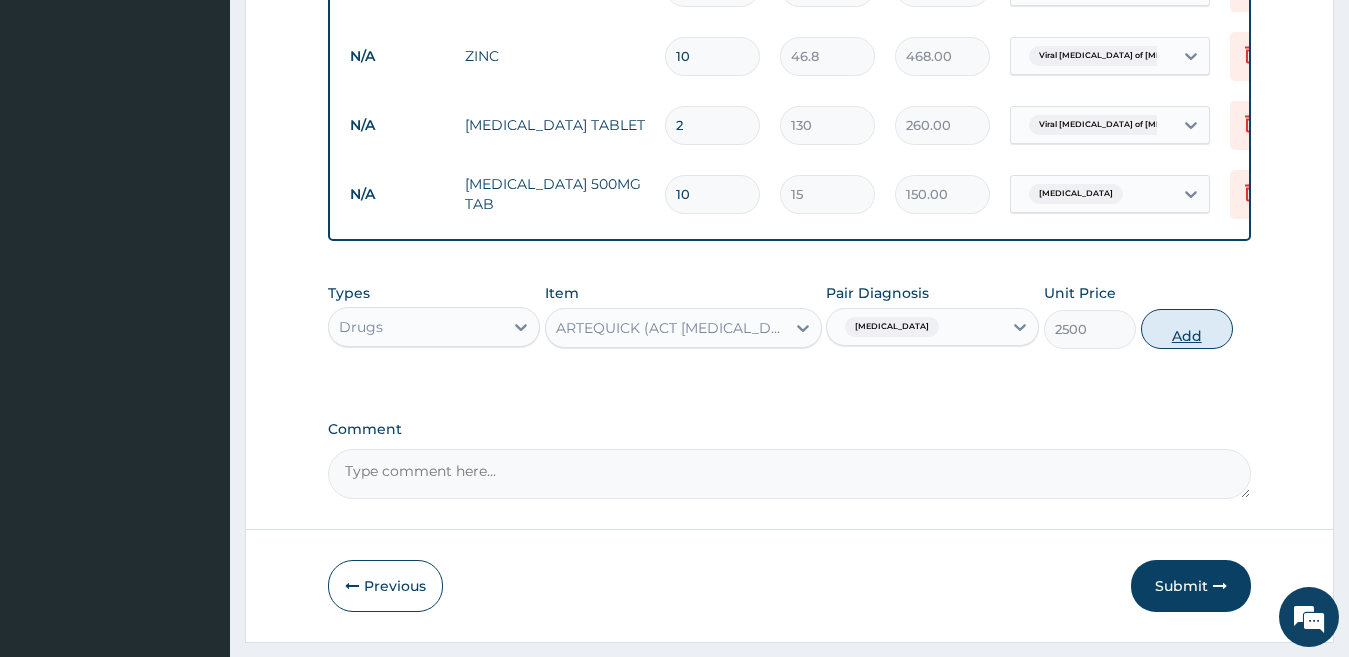 click on "Add" at bounding box center [1187, 329] 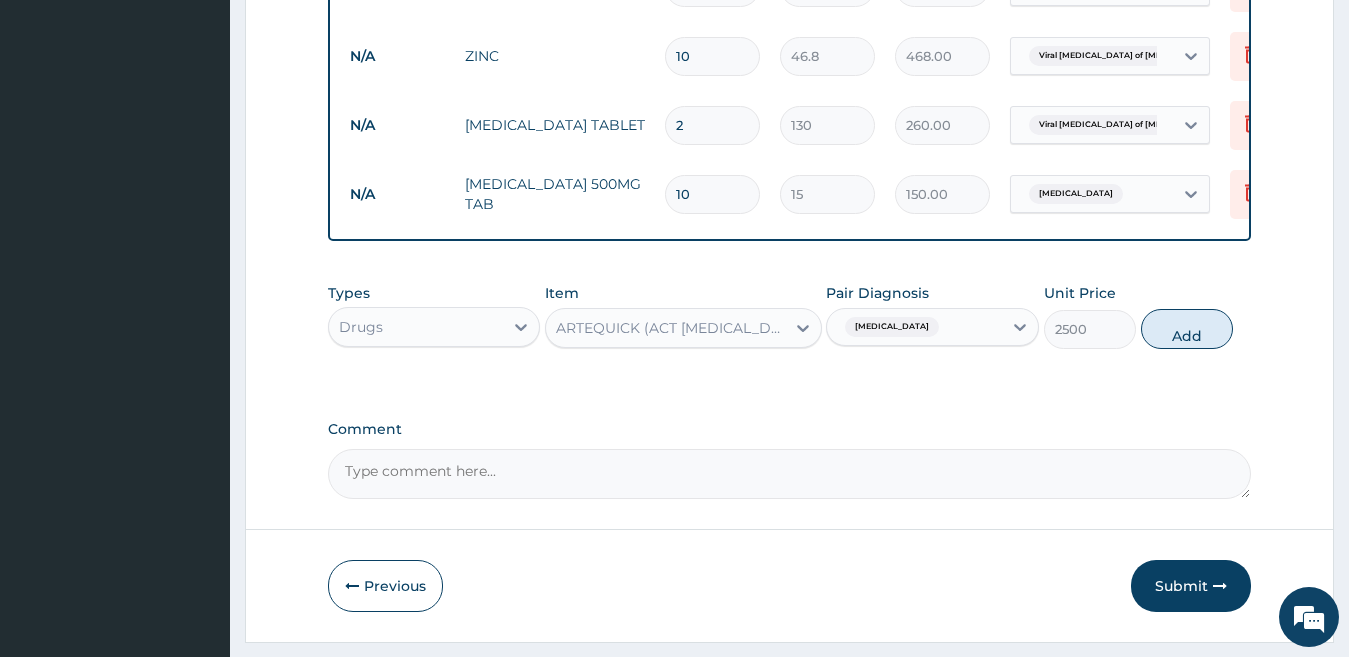 type on "0" 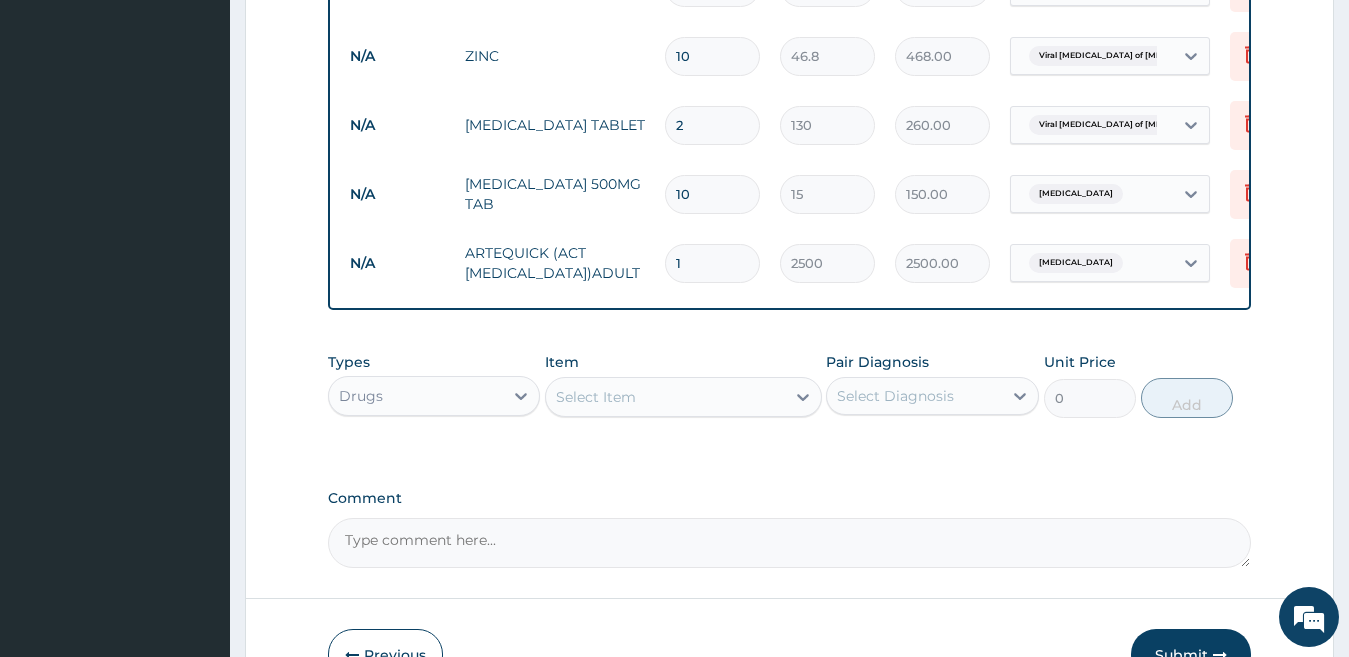 click on "Select Item" at bounding box center (596, 397) 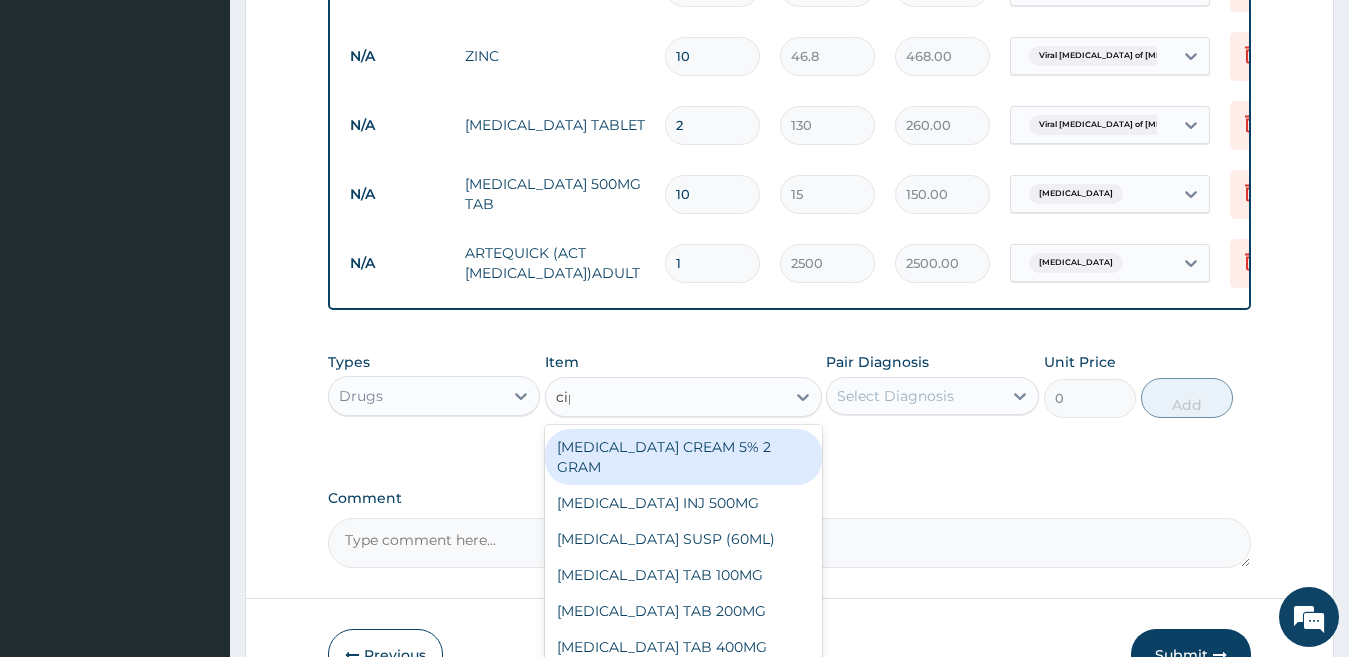 type on "cipro" 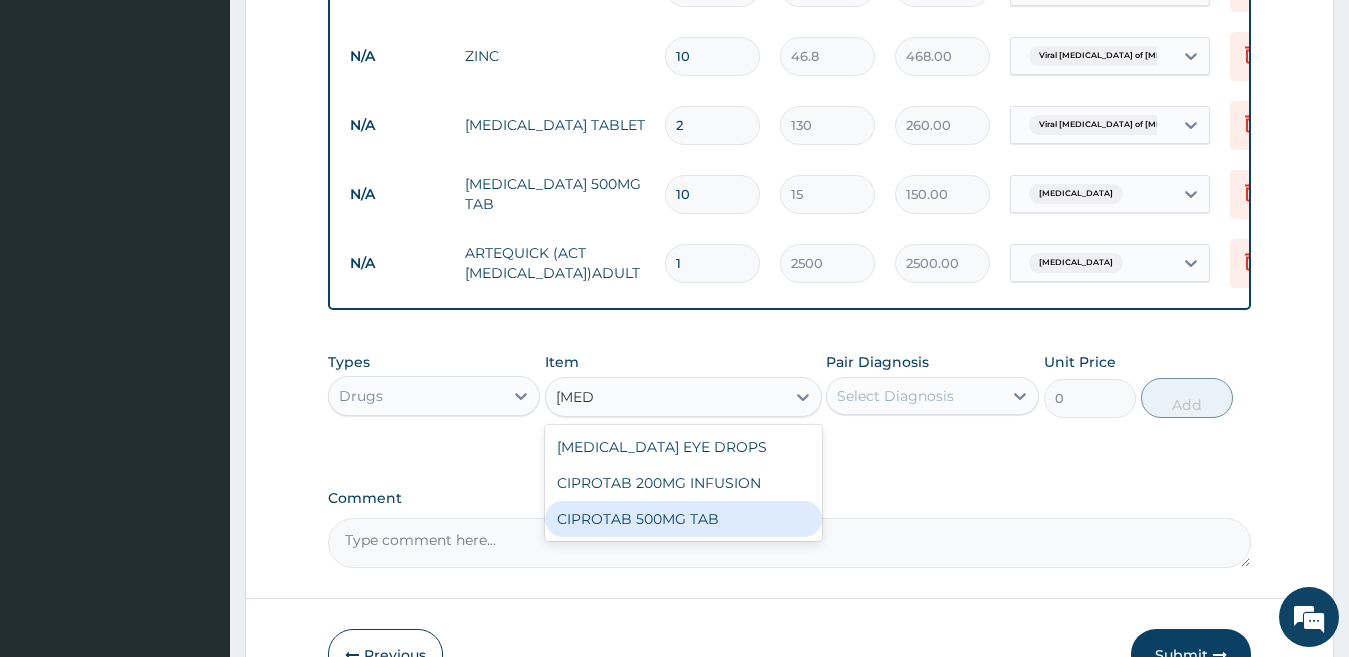 click on "CIPROTAB 500MG TAB" at bounding box center [683, 519] 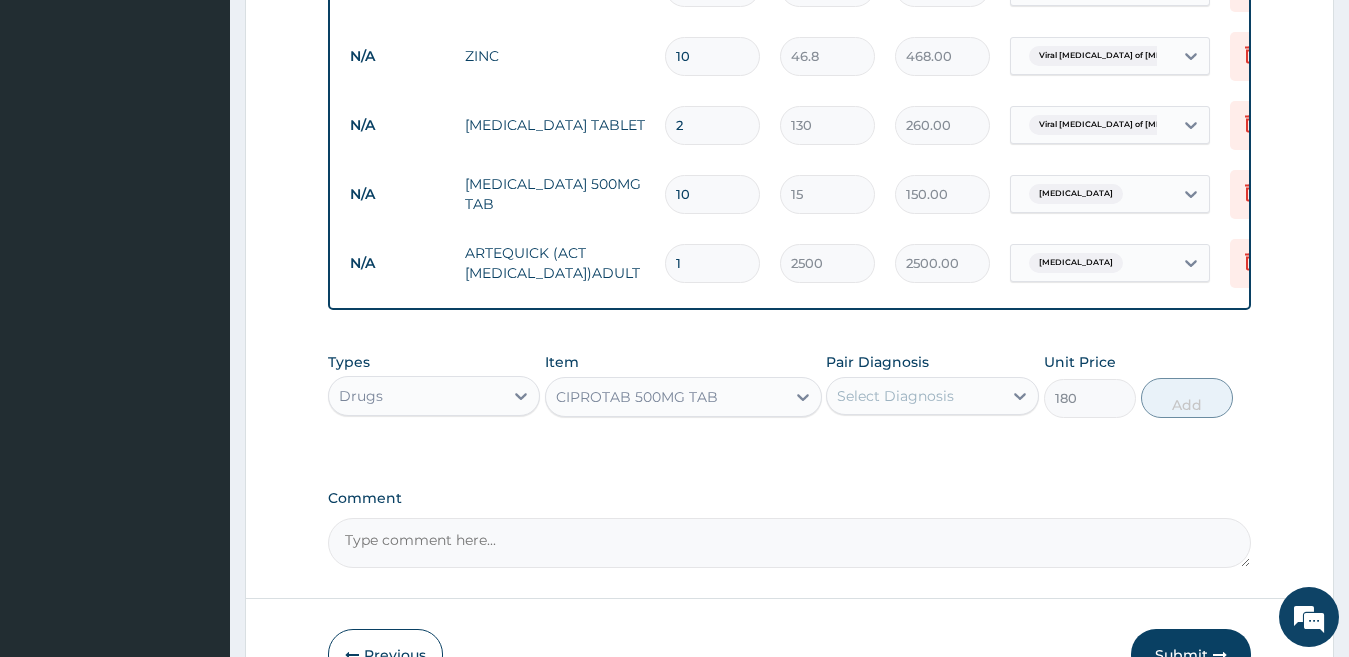 click on "Select Diagnosis" at bounding box center [895, 396] 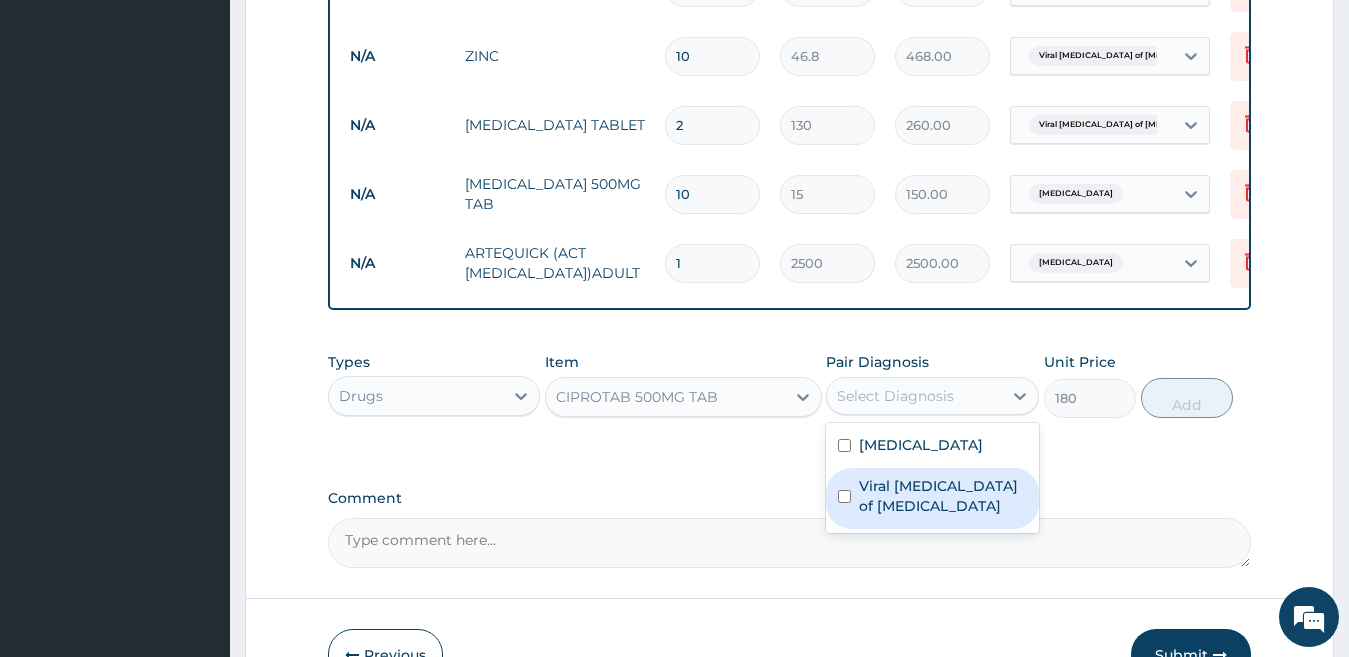 click on "Viral enteritis of intestine" at bounding box center [943, 496] 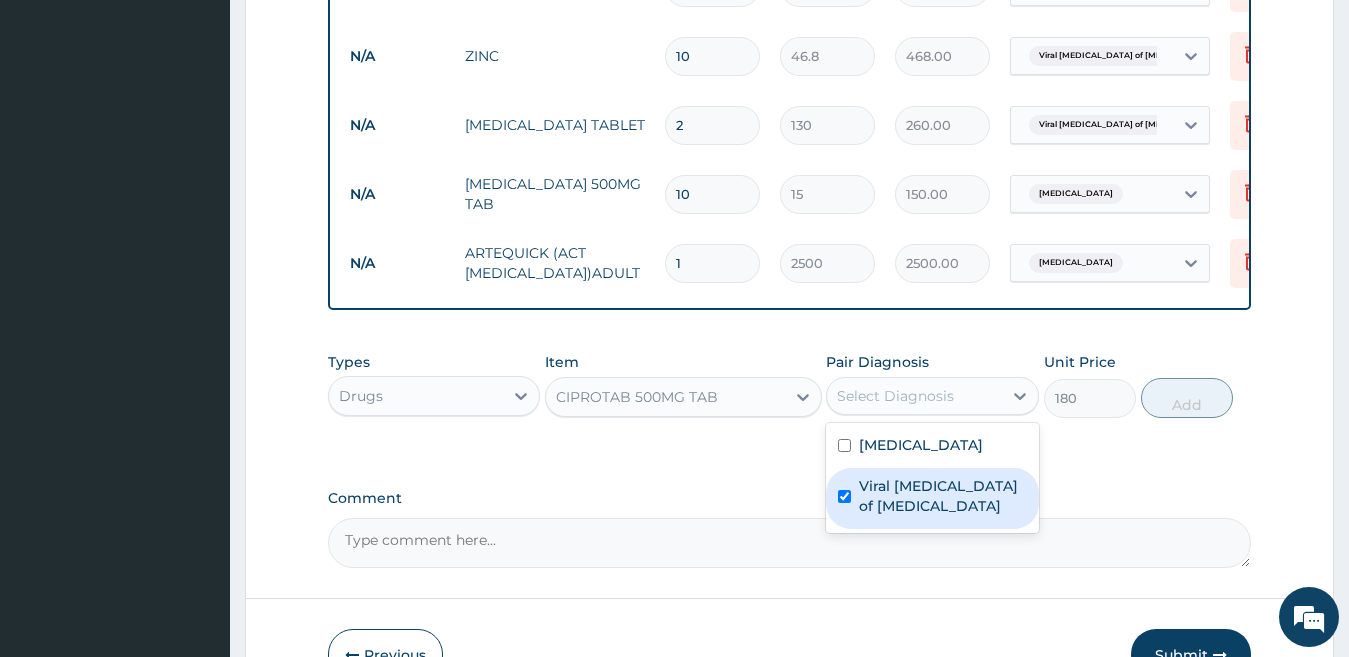 checkbox on "true" 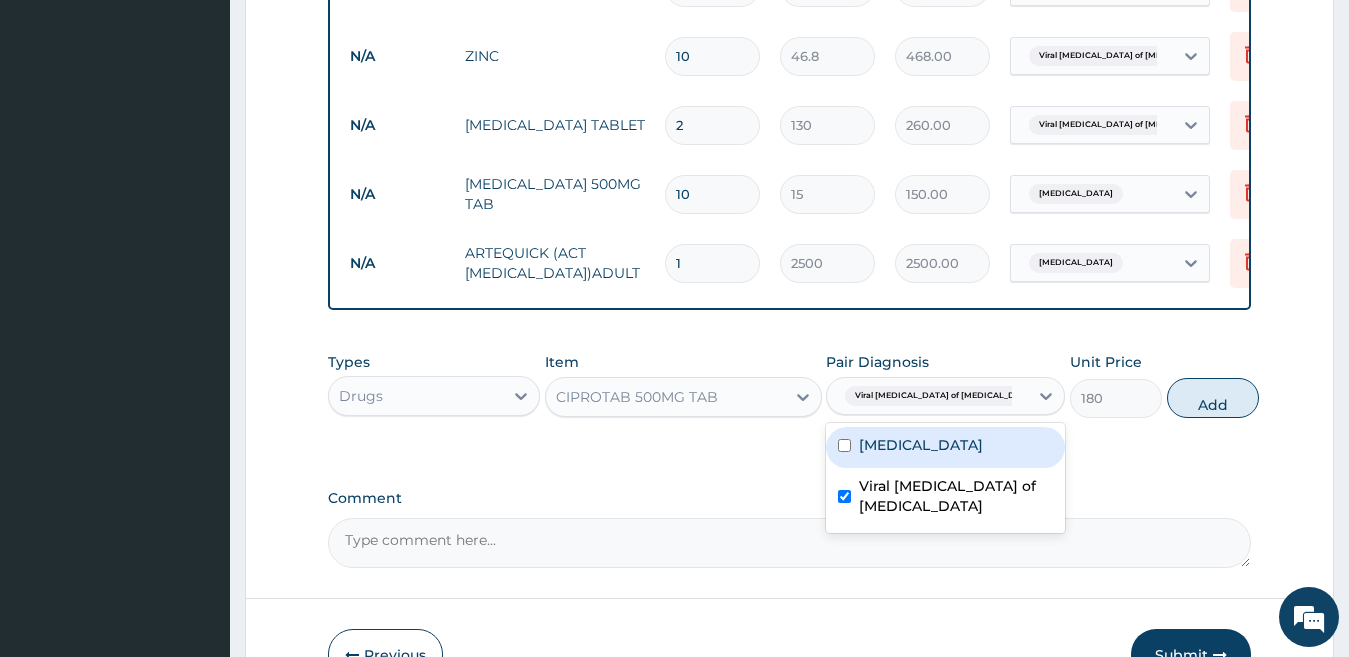 click on "Falciparum malaria" at bounding box center (921, 445) 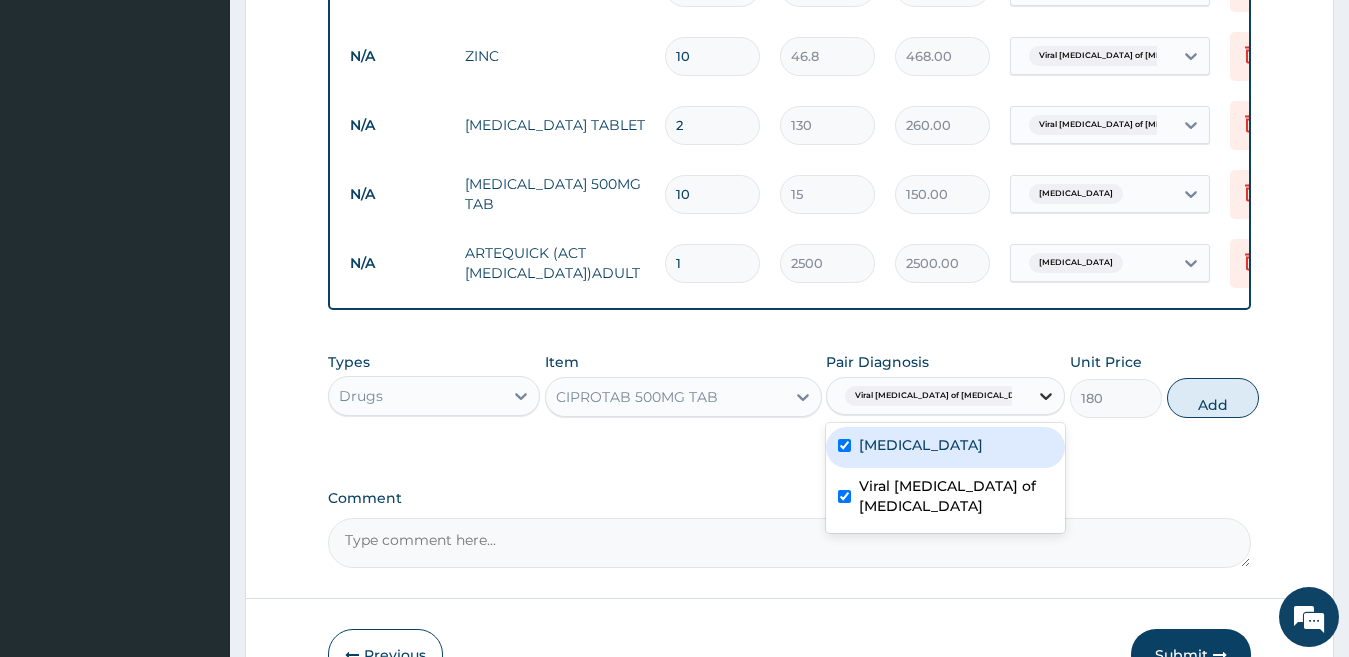 checkbox on "true" 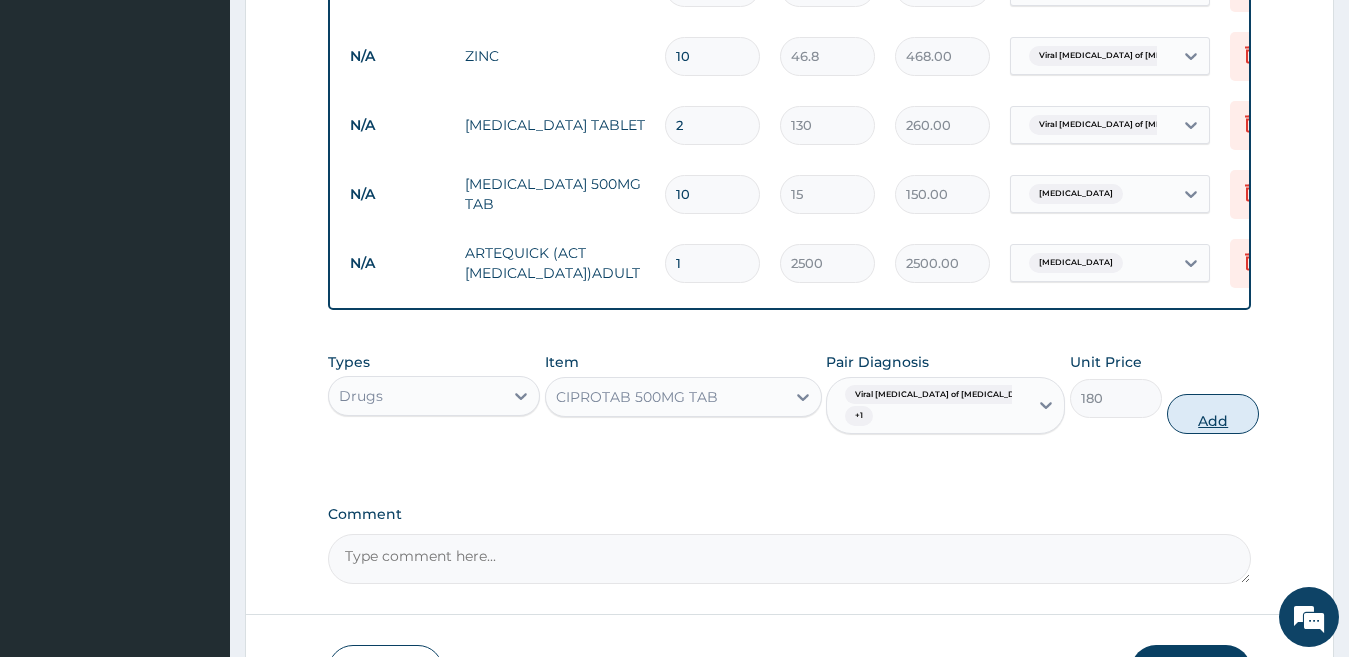 click on "Add" at bounding box center (1213, 414) 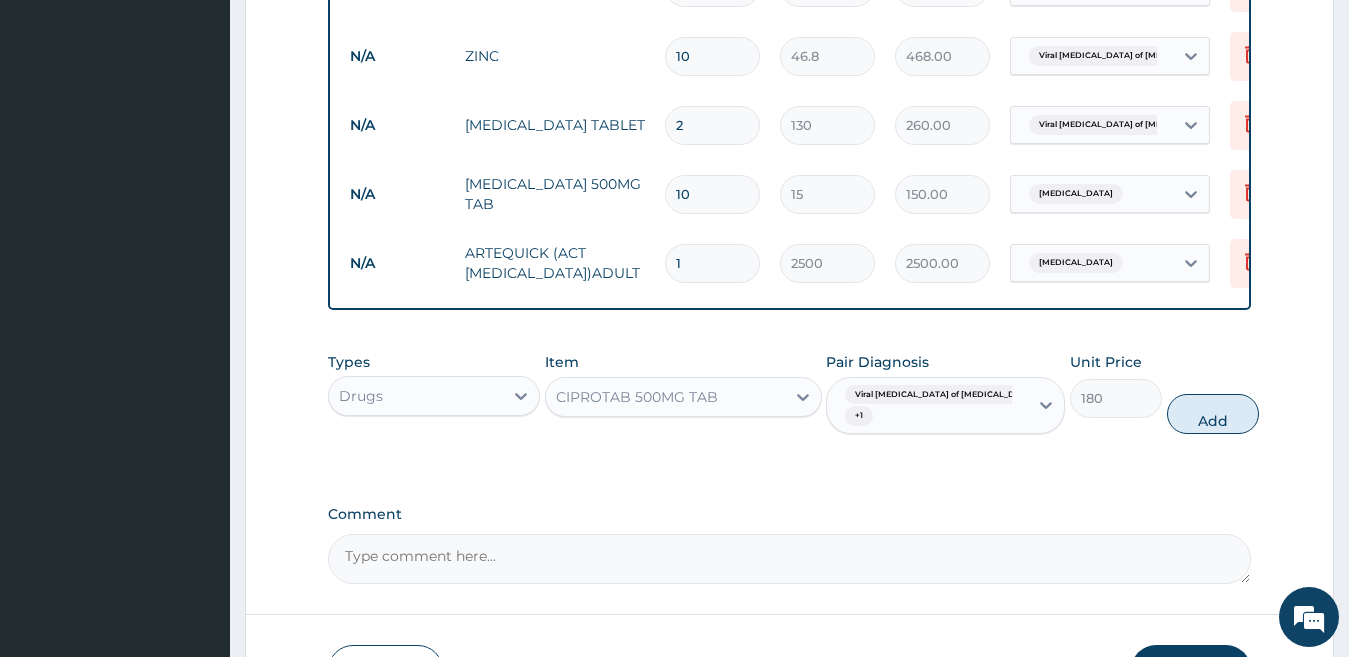 type on "0" 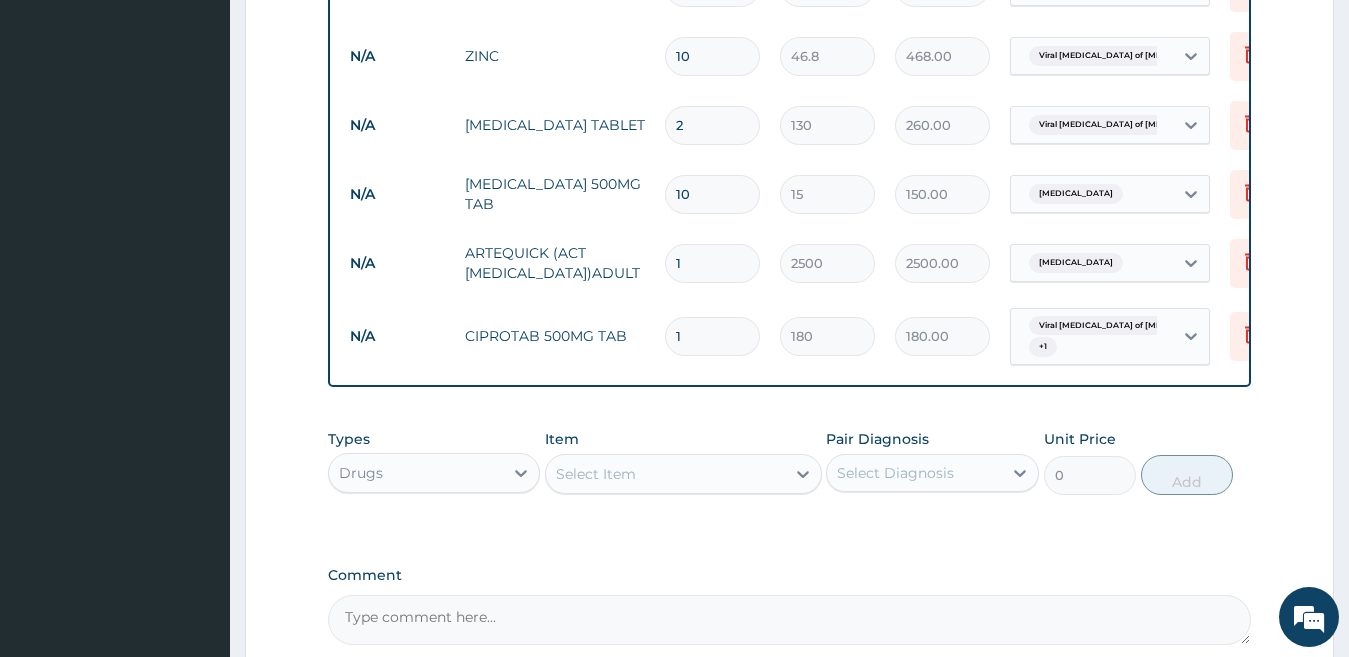 type on "10" 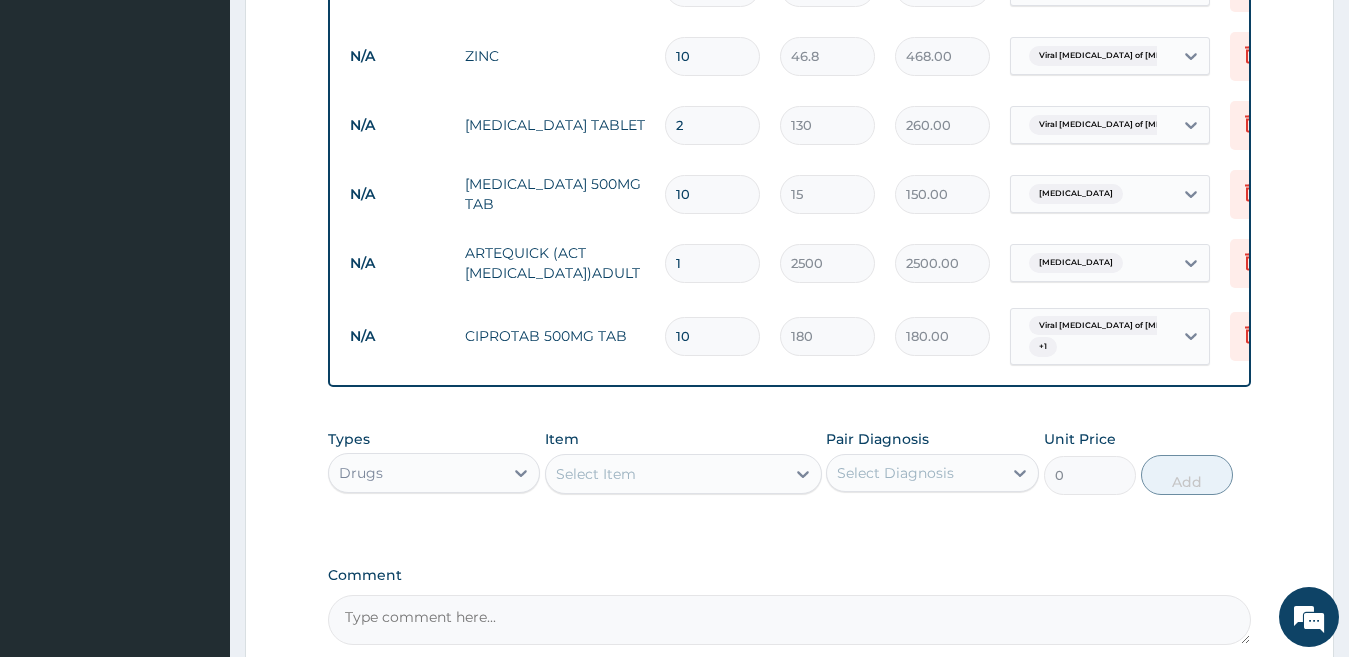type on "1800.00" 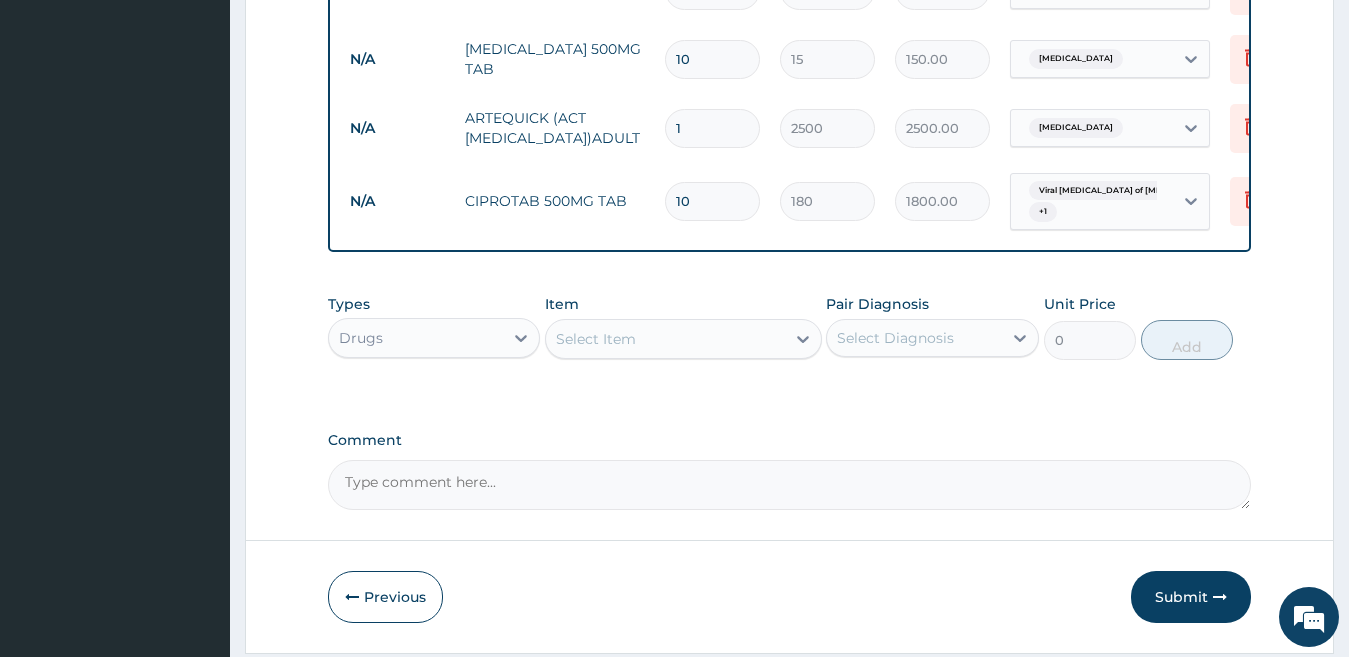 scroll, scrollTop: 1801, scrollLeft: 0, axis: vertical 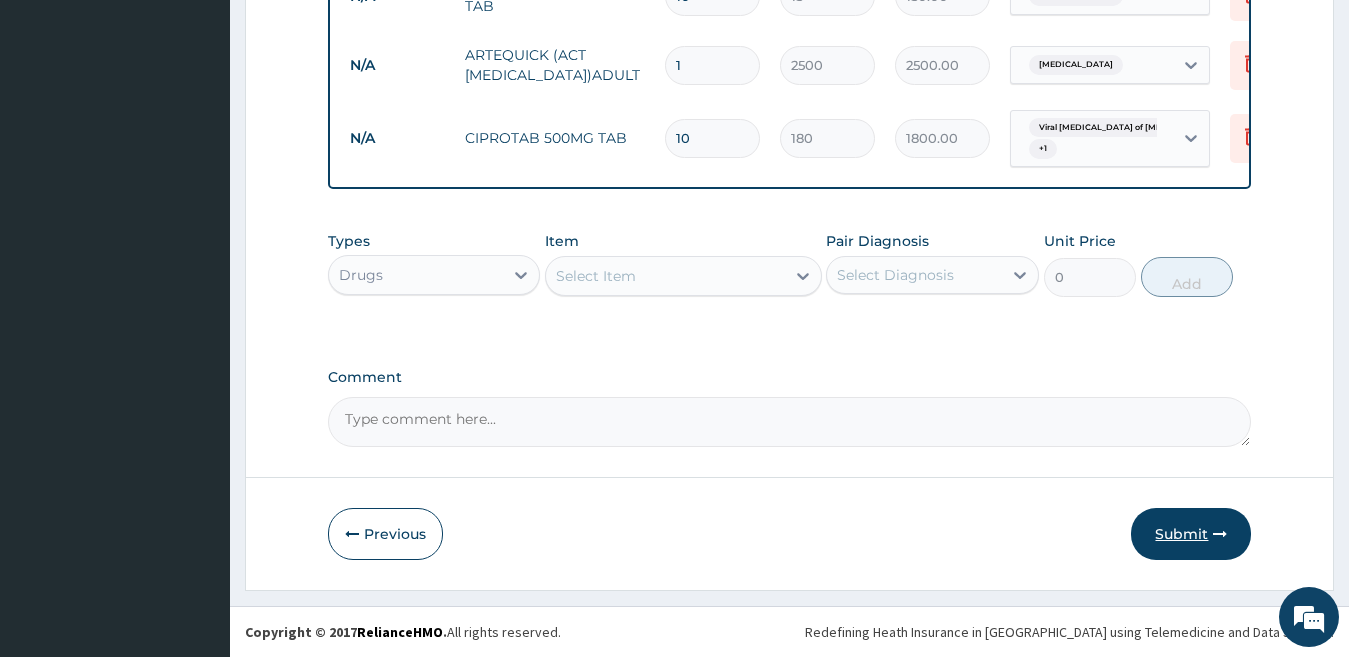 type on "10" 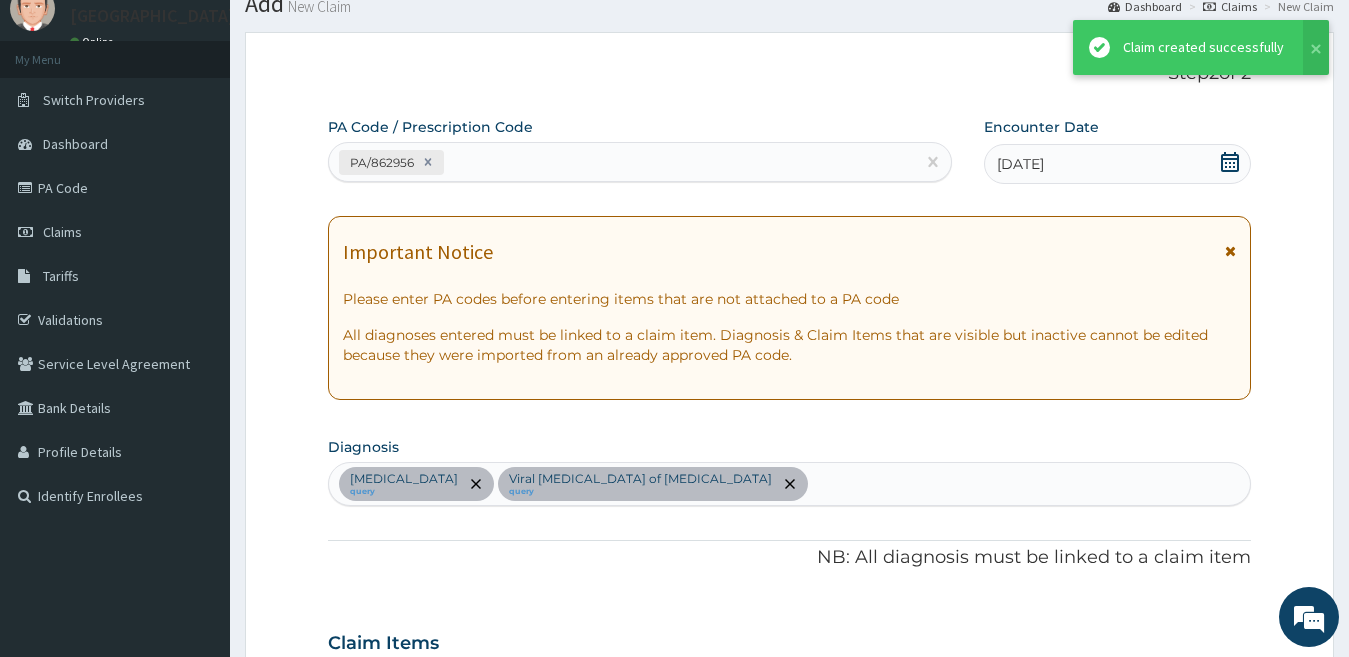 scroll, scrollTop: 1801, scrollLeft: 0, axis: vertical 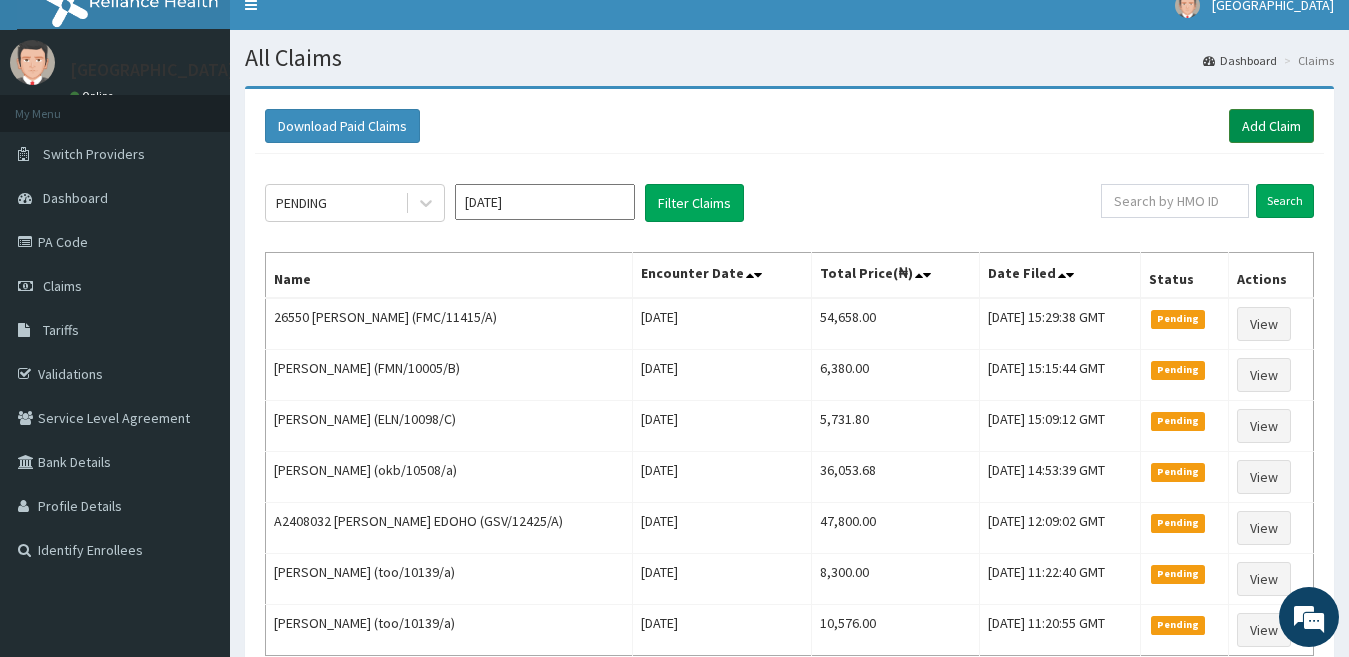 click on "Add Claim" at bounding box center [1271, 126] 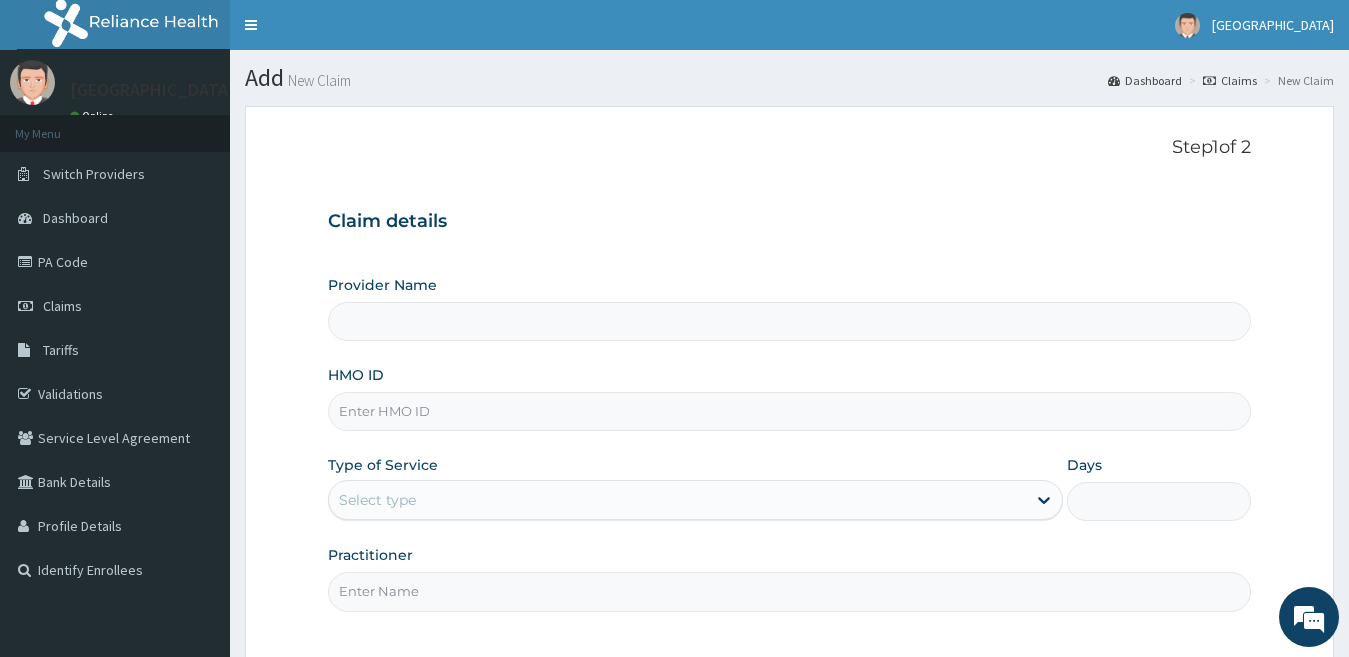 scroll, scrollTop: 0, scrollLeft: 0, axis: both 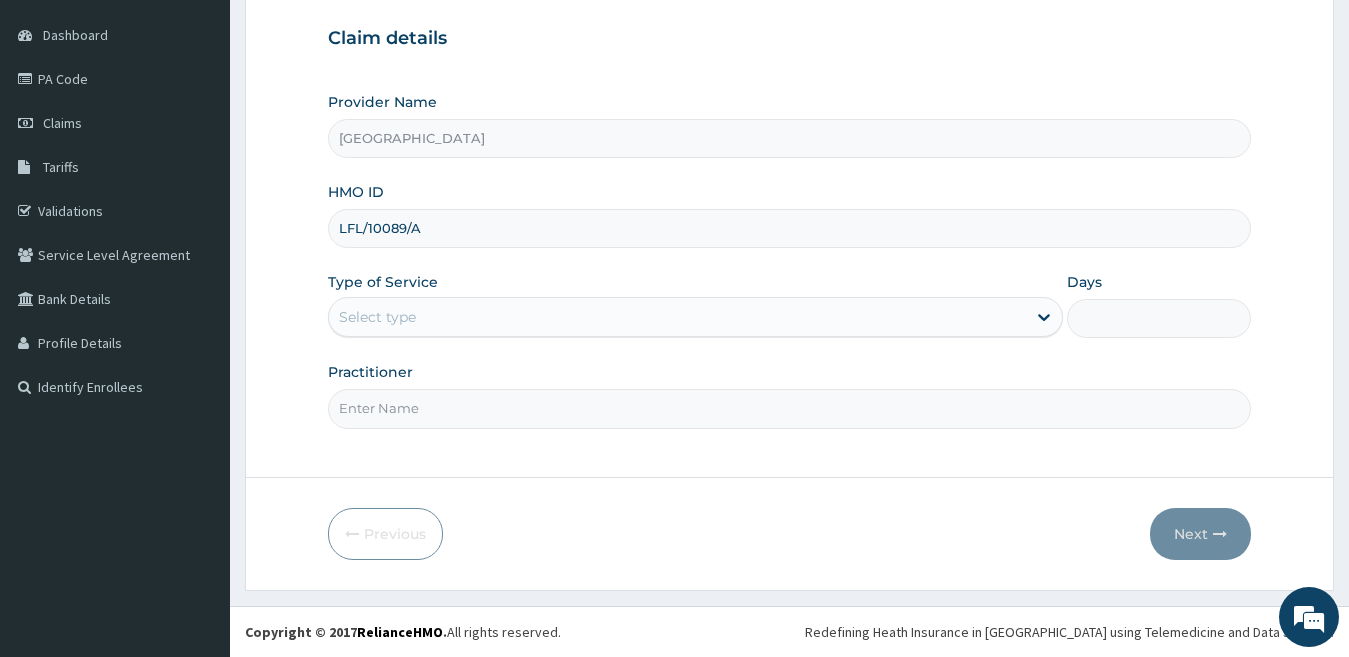 type on "LFL/10089/A" 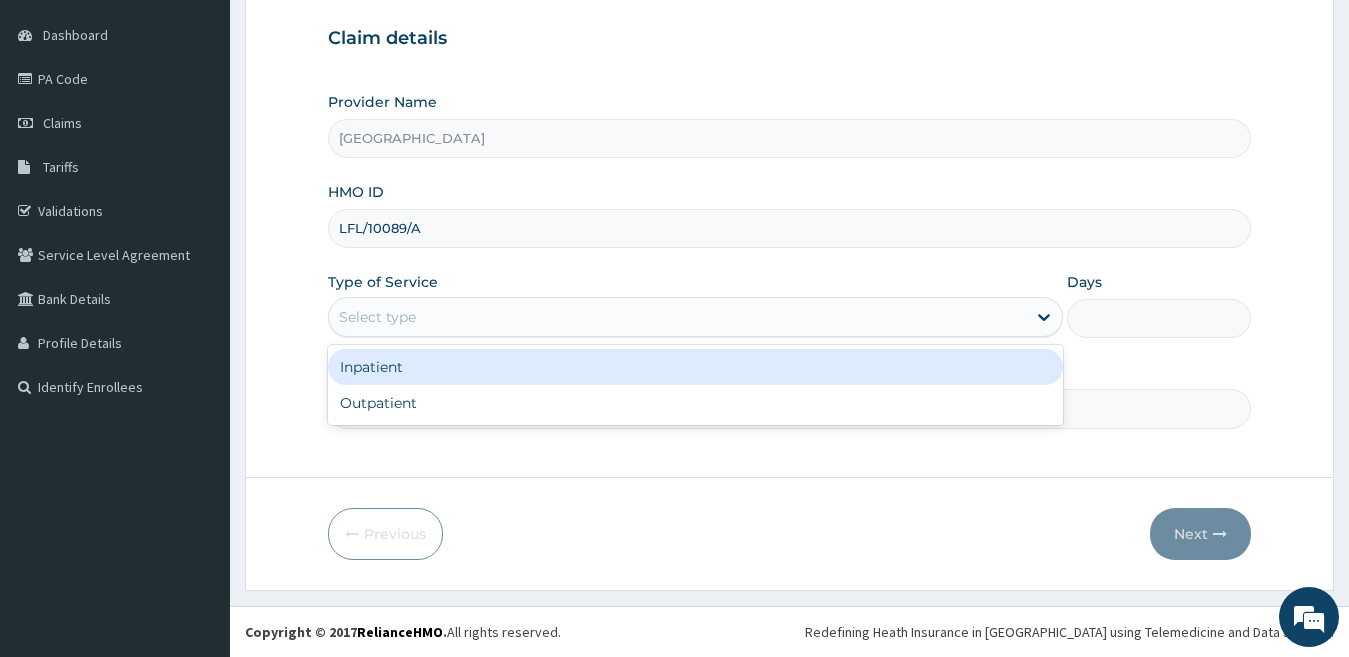 drag, startPoint x: 620, startPoint y: 386, endPoint x: 624, endPoint y: 369, distance: 17.464249 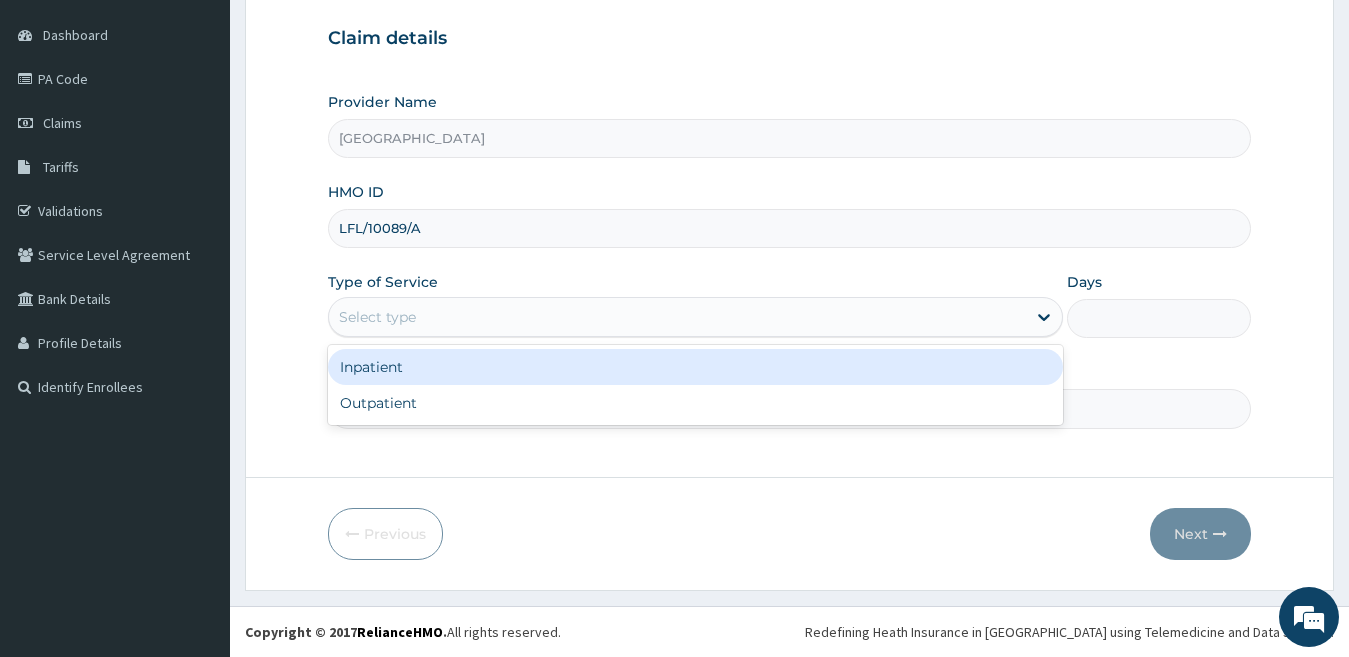 click on "Inpatient Outpatient" at bounding box center (696, 385) 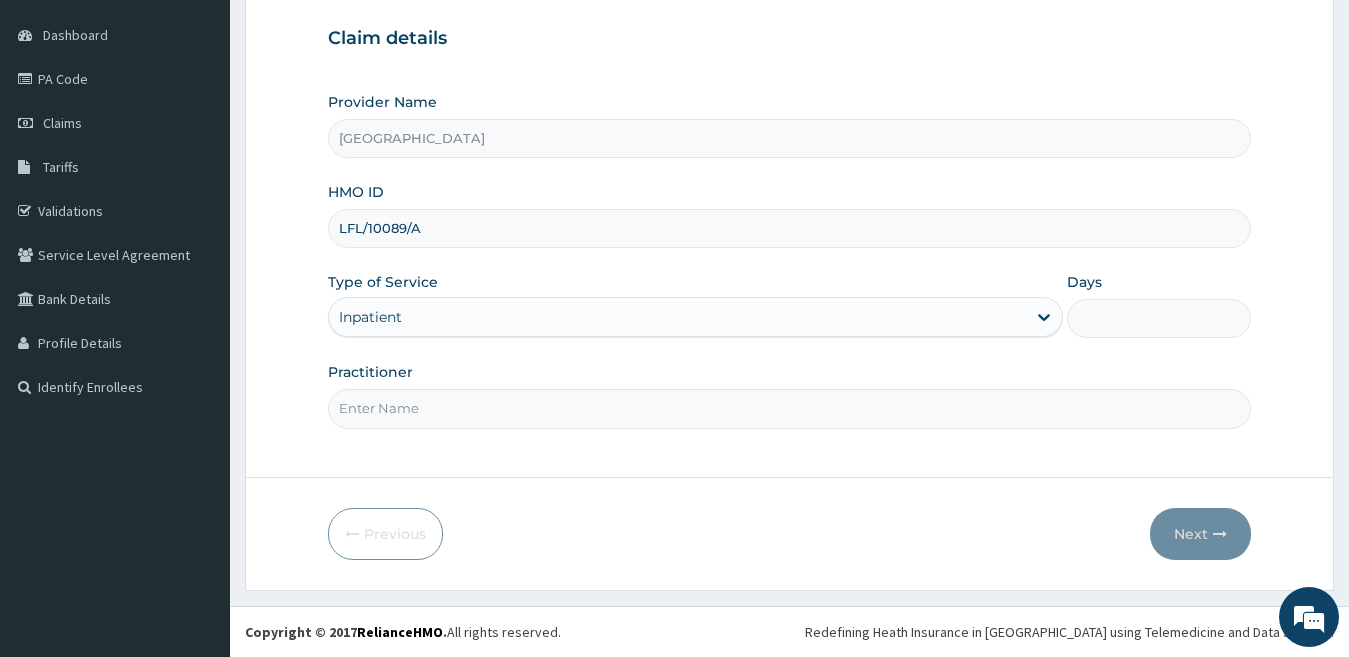 scroll, scrollTop: 0, scrollLeft: 0, axis: both 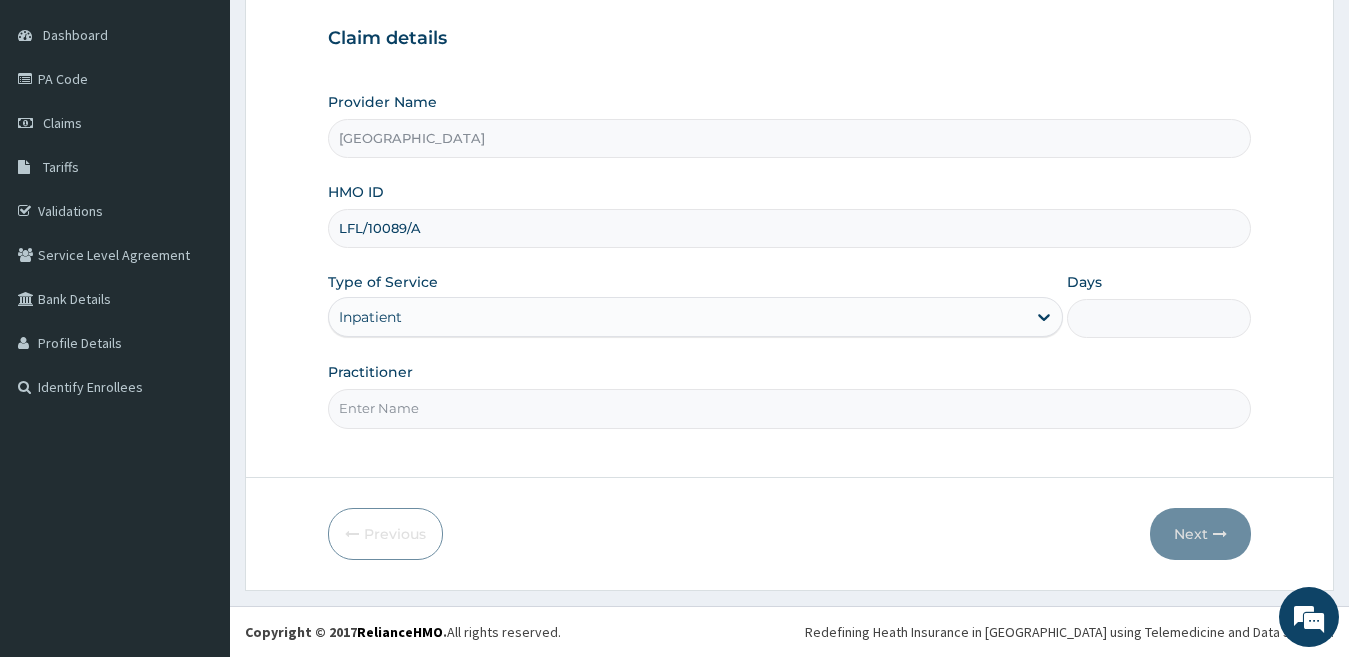 click on "Days" at bounding box center (1159, 318) 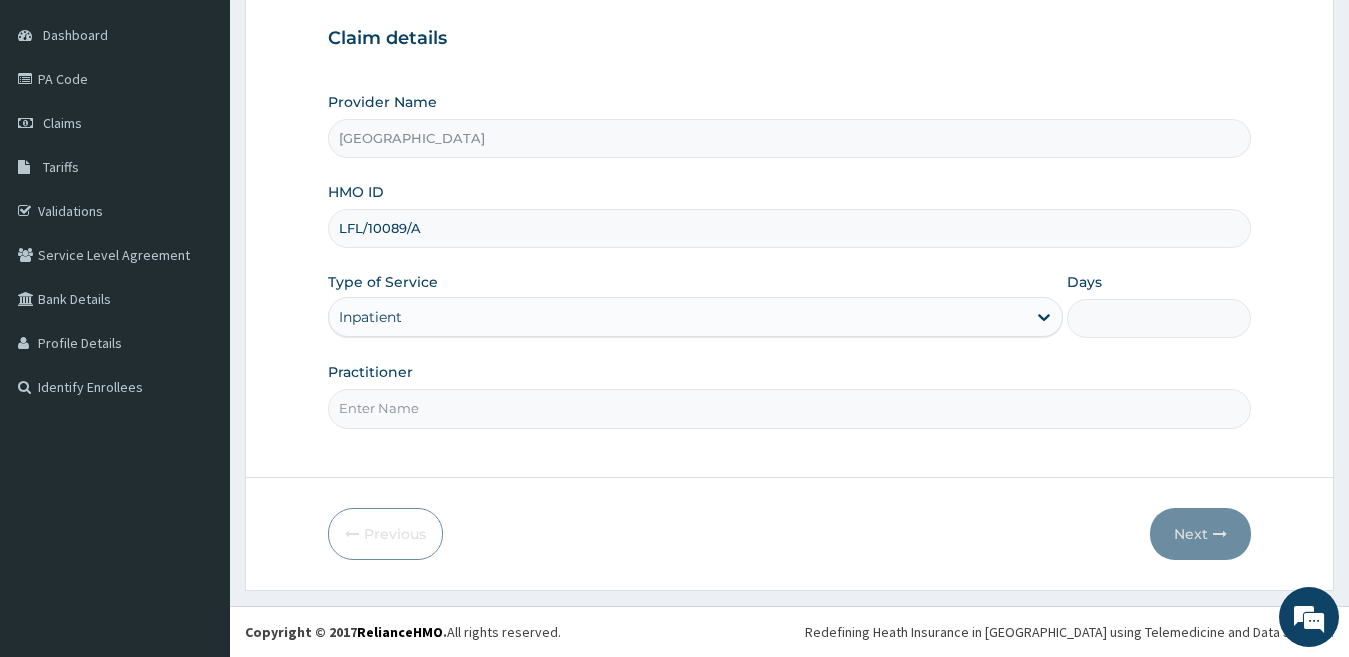 type on "2" 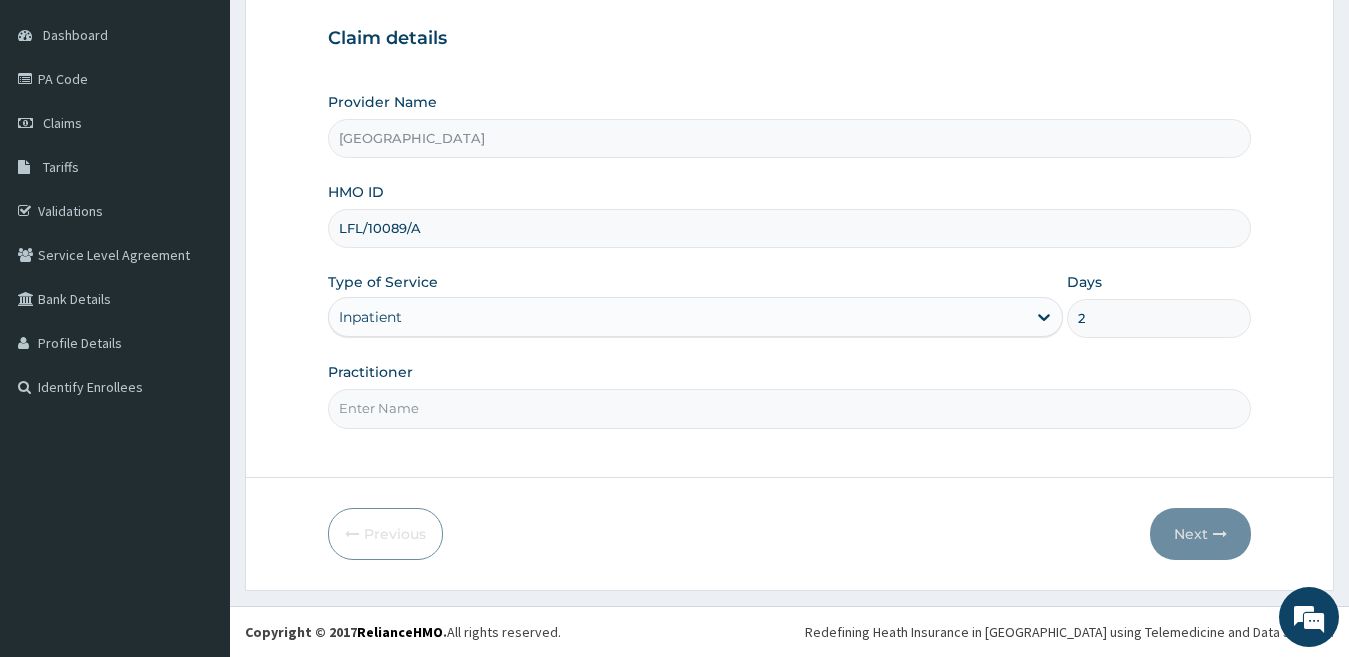 click on "Practitioner" at bounding box center (790, 408) 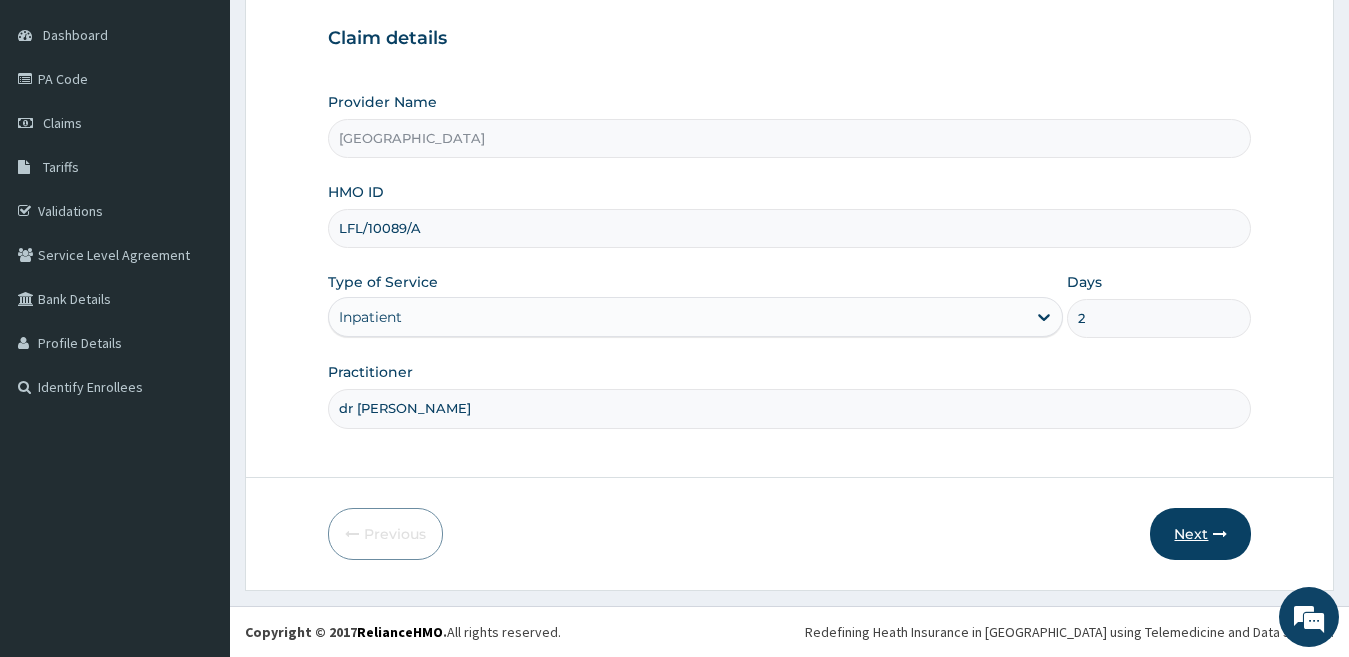 click on "Next" at bounding box center (1200, 534) 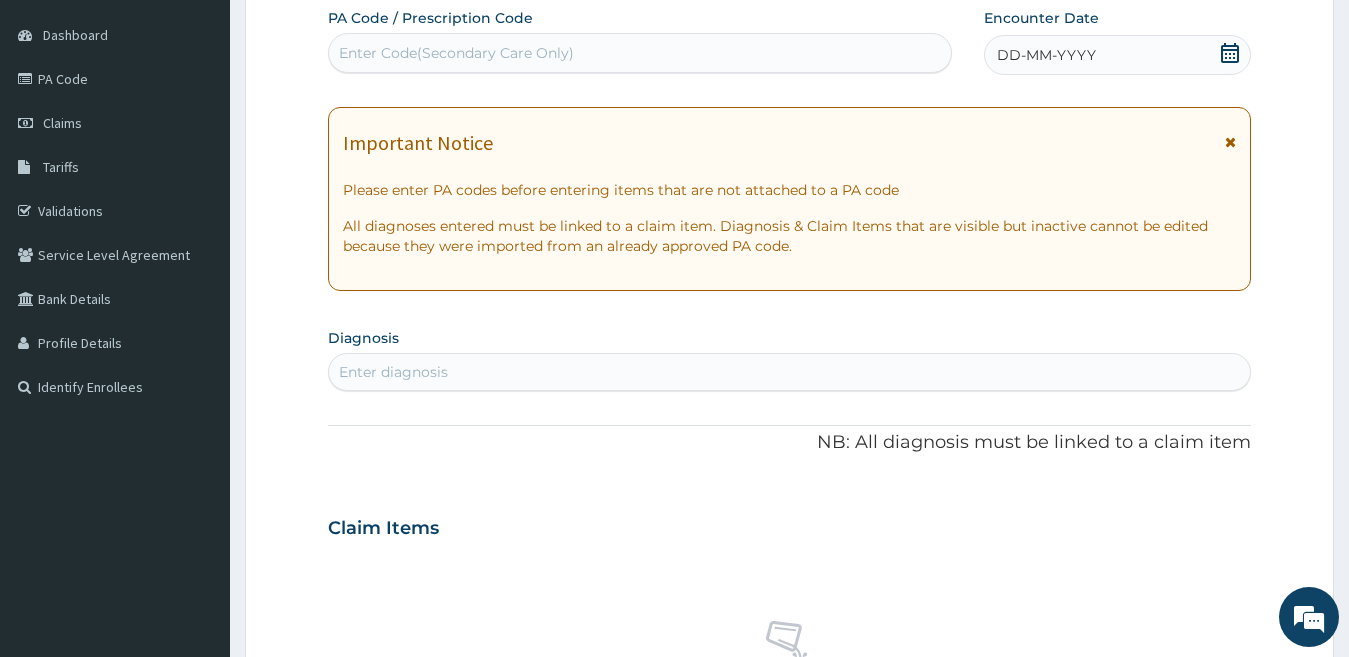 click on "DD-MM-YYYY" at bounding box center (1046, 55) 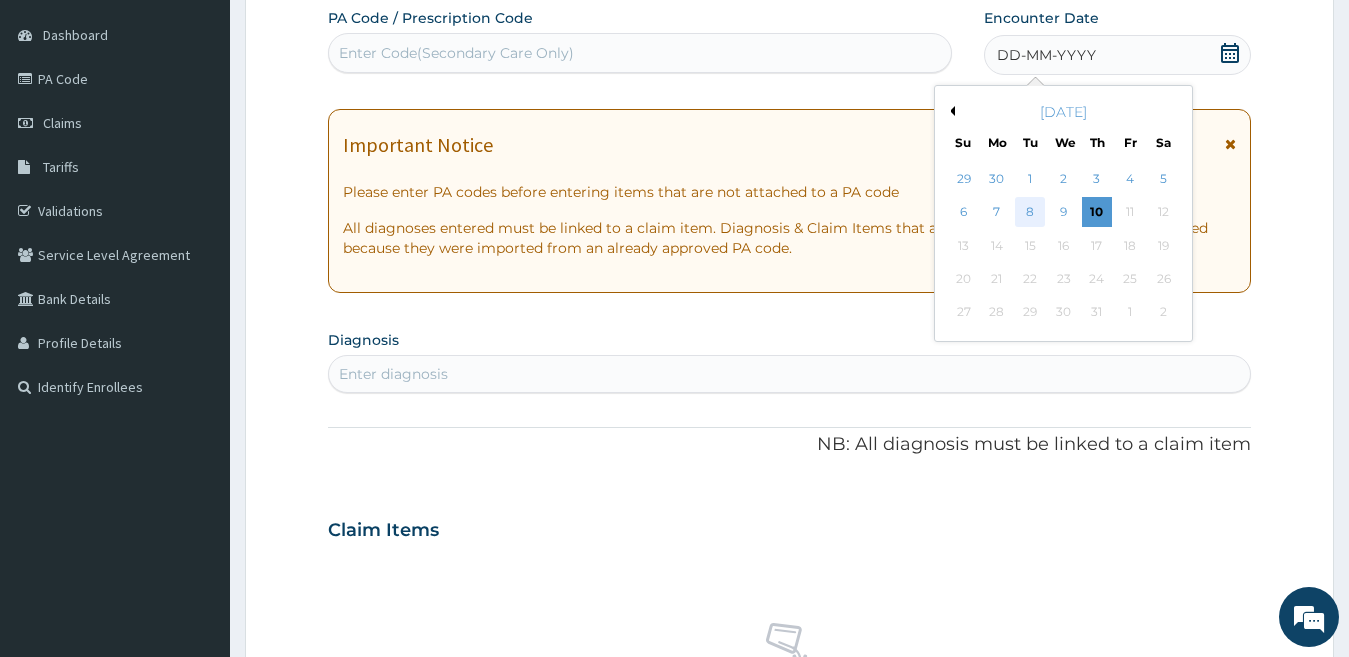 click on "8" at bounding box center [1030, 213] 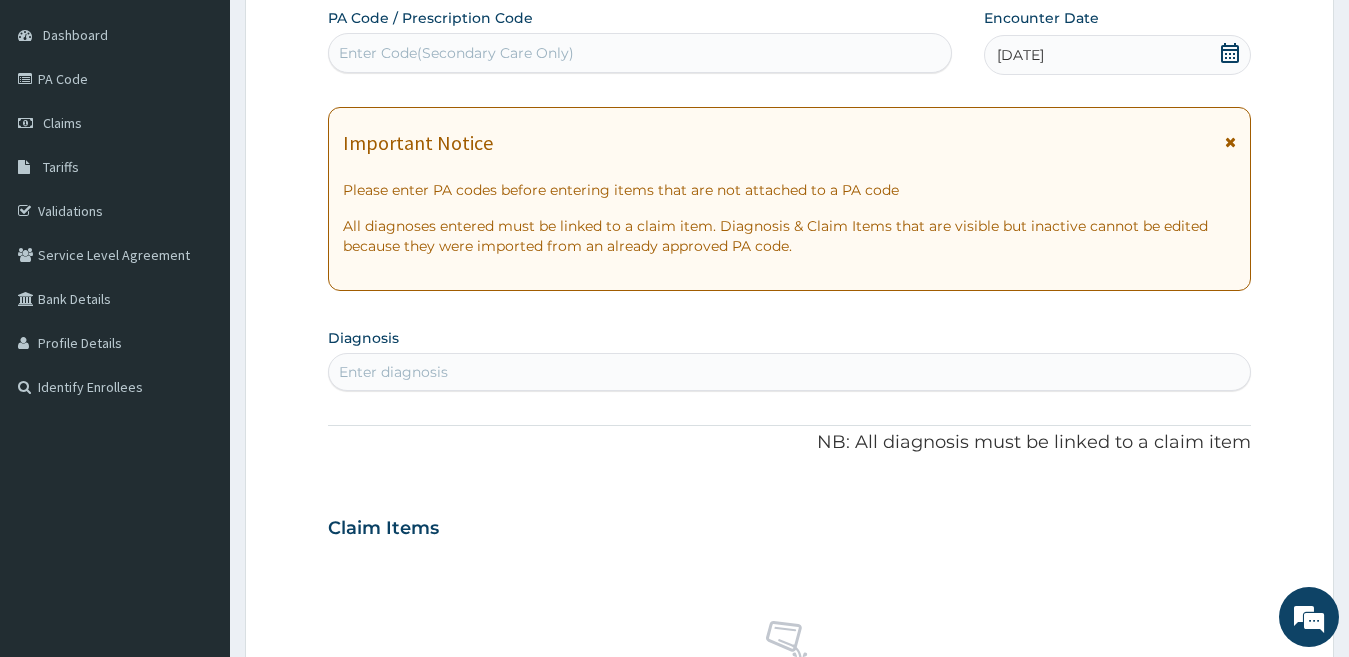 click on "Enter Code(Secondary Care Only)" at bounding box center [456, 53] 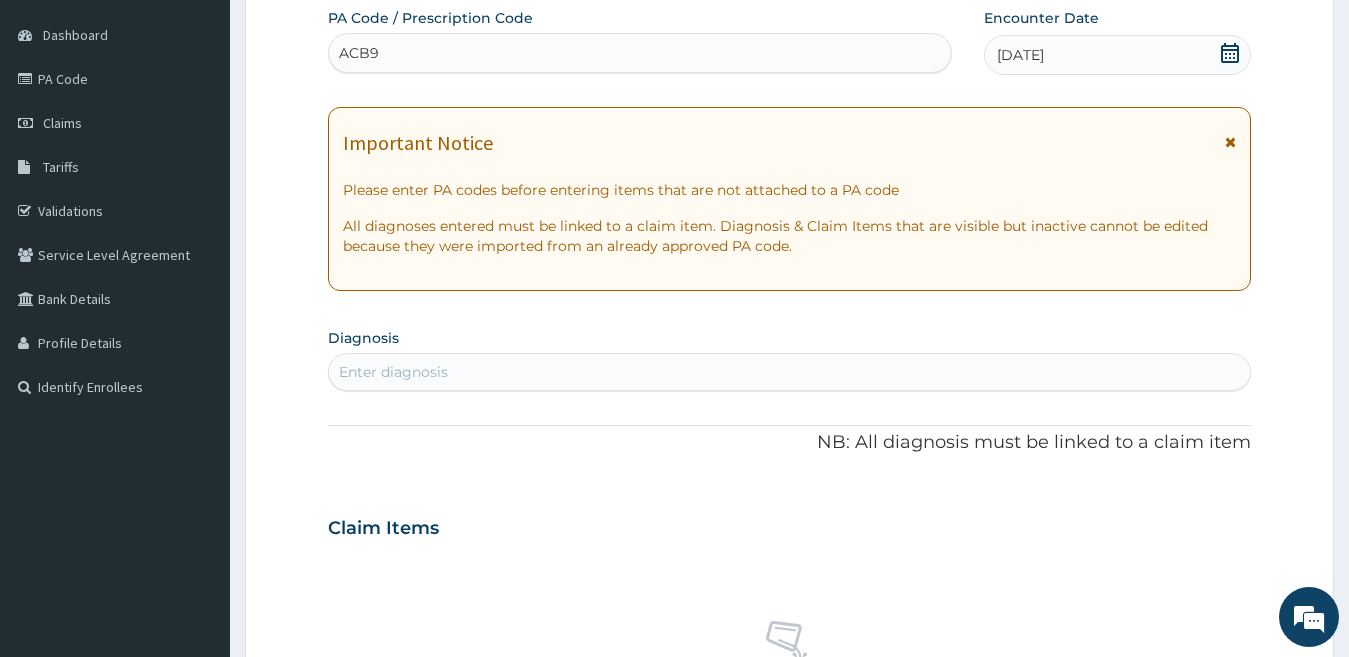 type on "ACB9" 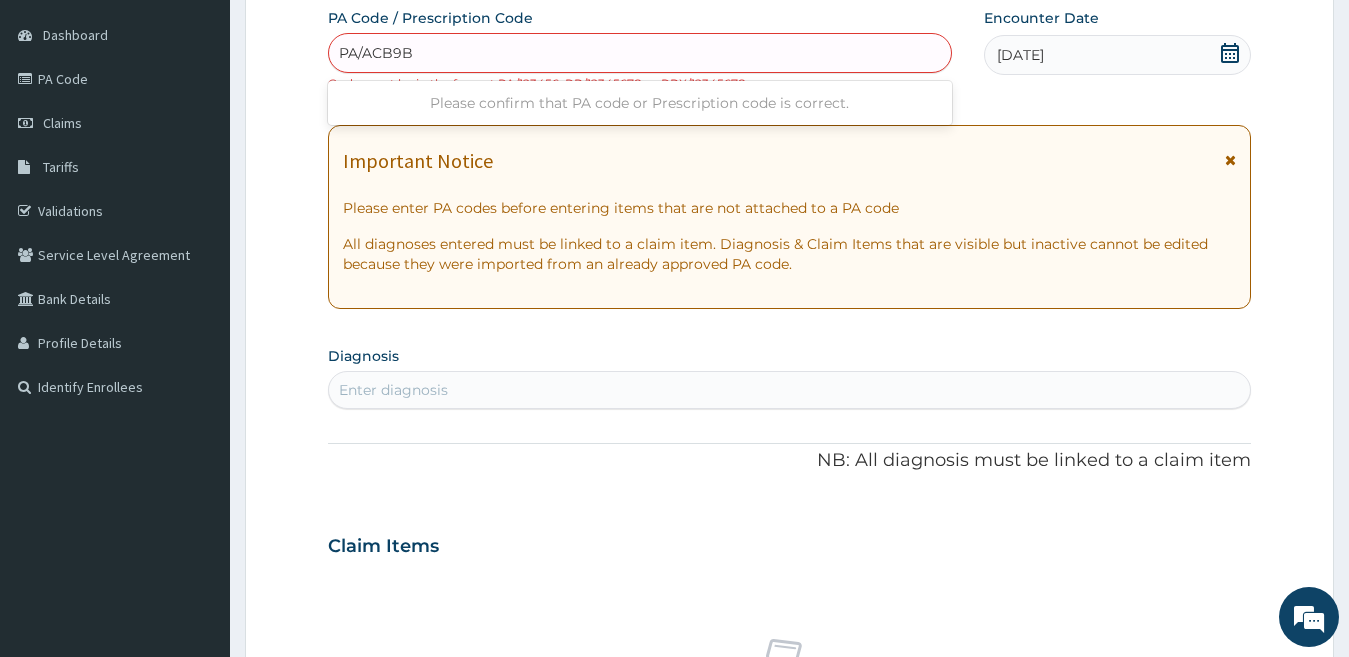 type on "PA/ACB9B5" 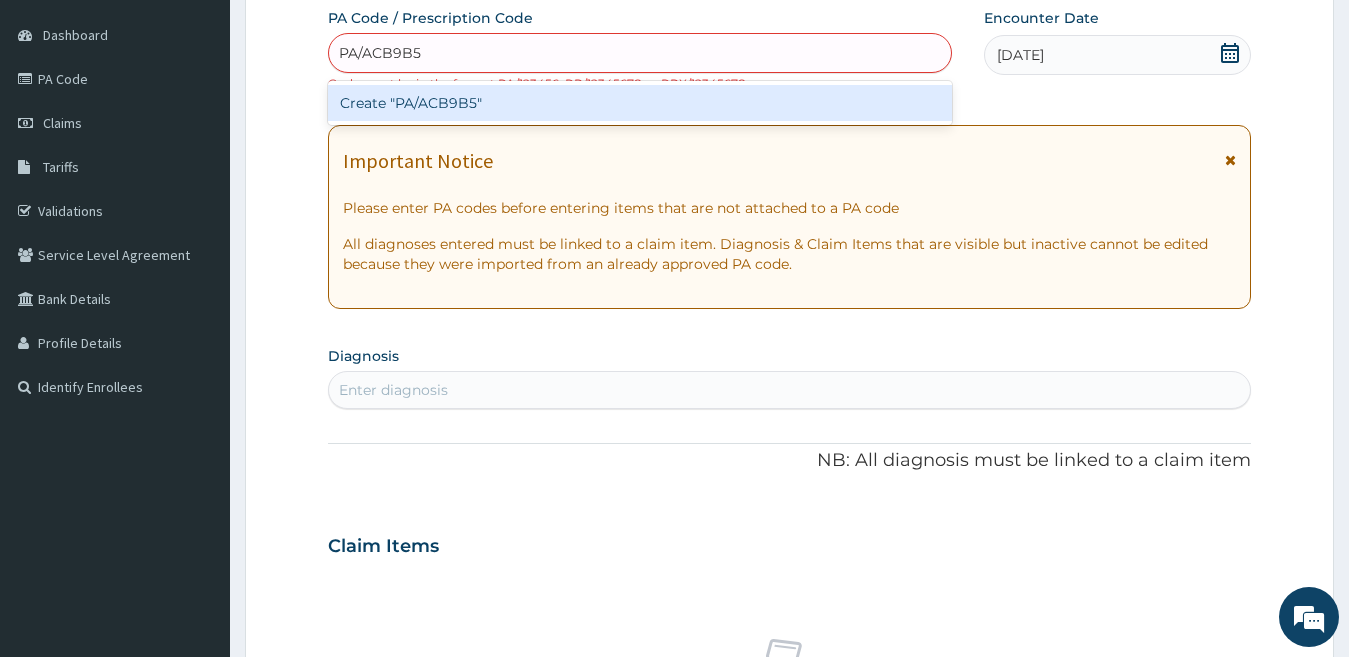 click on "Create "PA/ACB9B5"" at bounding box center [640, 103] 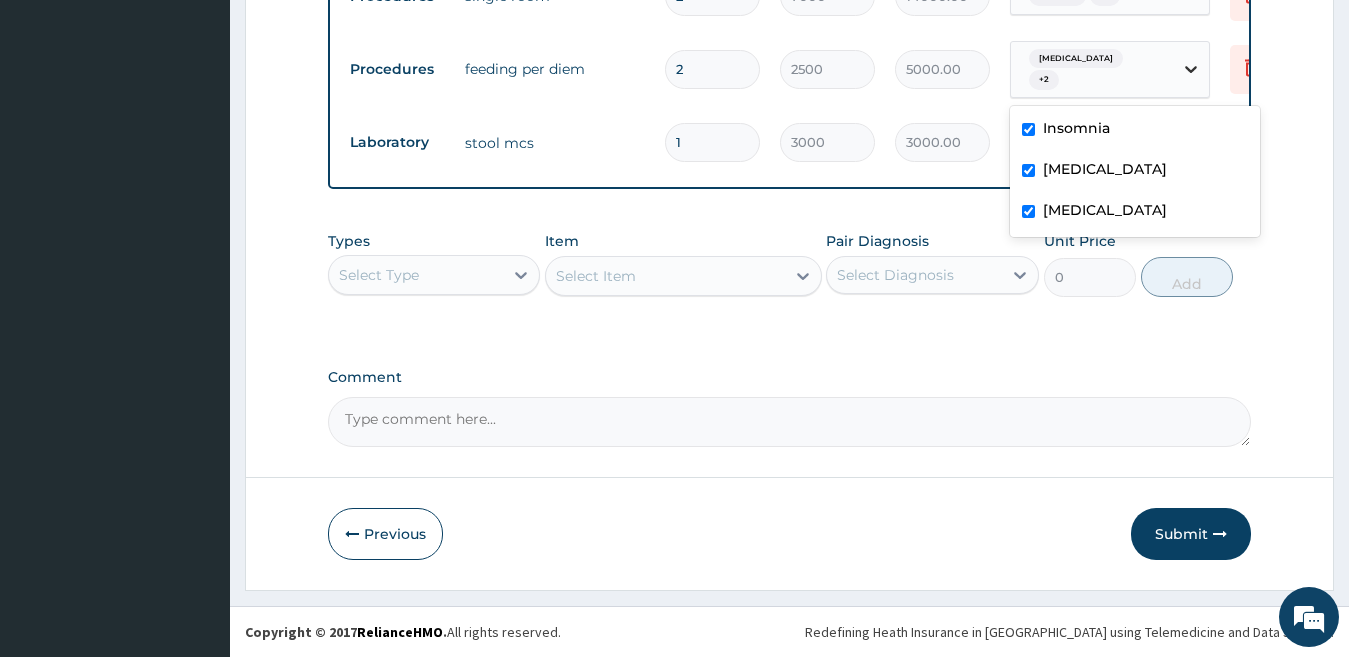 click 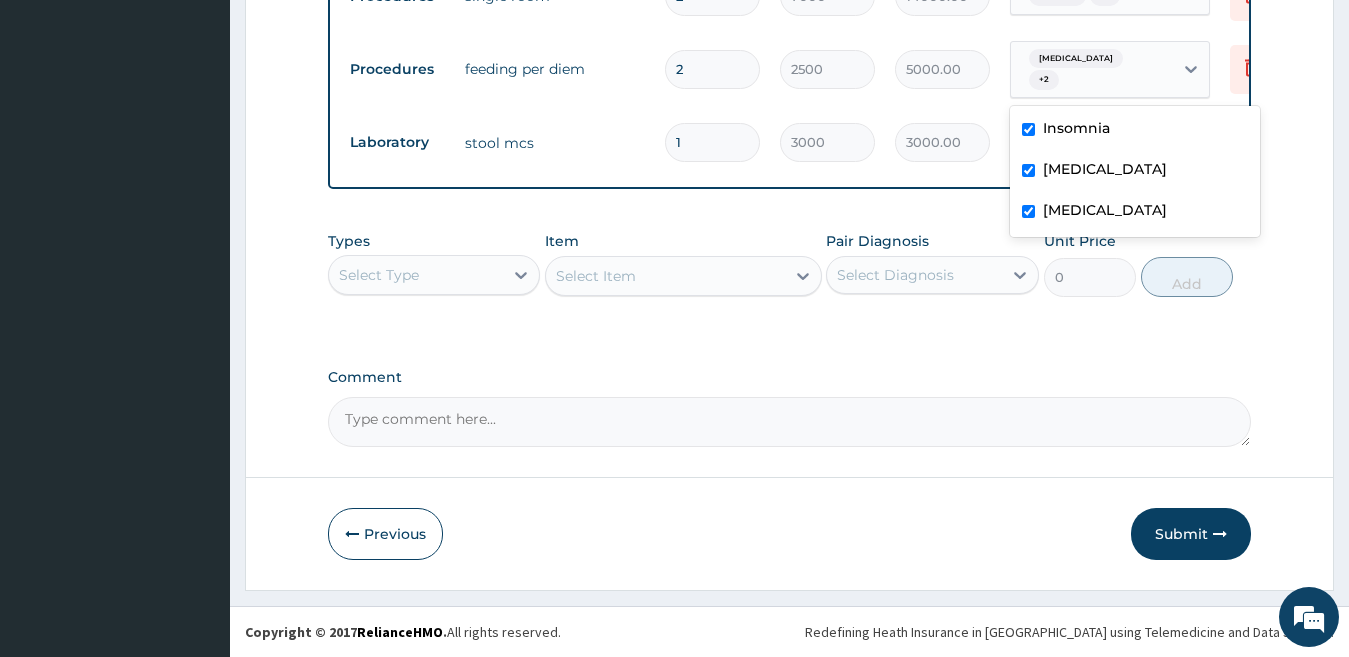 click on "PA Code / Prescription Code PA/ACB9B5 Encounter Date 08-07-2025 Important Notice Please enter PA codes before entering items that are not attached to a PA code   All diagnoses entered must be linked to a claim item. Diagnosis & Claim Items that are visible but inactive cannot be edited because they were imported from an already approved PA code. Diagnosis Insomnia query Typhoid fever query Falciparum malaria query NB: All diagnosis must be linked to a claim item Claim Items Type Name Quantity Unit Price Total Price Pair Diagnosis Actions Procedures single room 2 7000 14000.00 Insomnia  + 2 Delete Procedures feeding per diem 2 2500 5000.00 option Falciparum malaria focused, 3 of 3. 3 results available. Use Up and Down to choose options, press Enter to select the currently focused option, press Escape to exit the menu, press Tab to select the option and exit the menu. Falciparum malaria  + 2 Delete Laboratory stool mcs 1 3000 3000.00 Typhoid fever Delete Types Select Type Item Select Item Pair Diagnosis 0 Add" at bounding box center [790, -99] 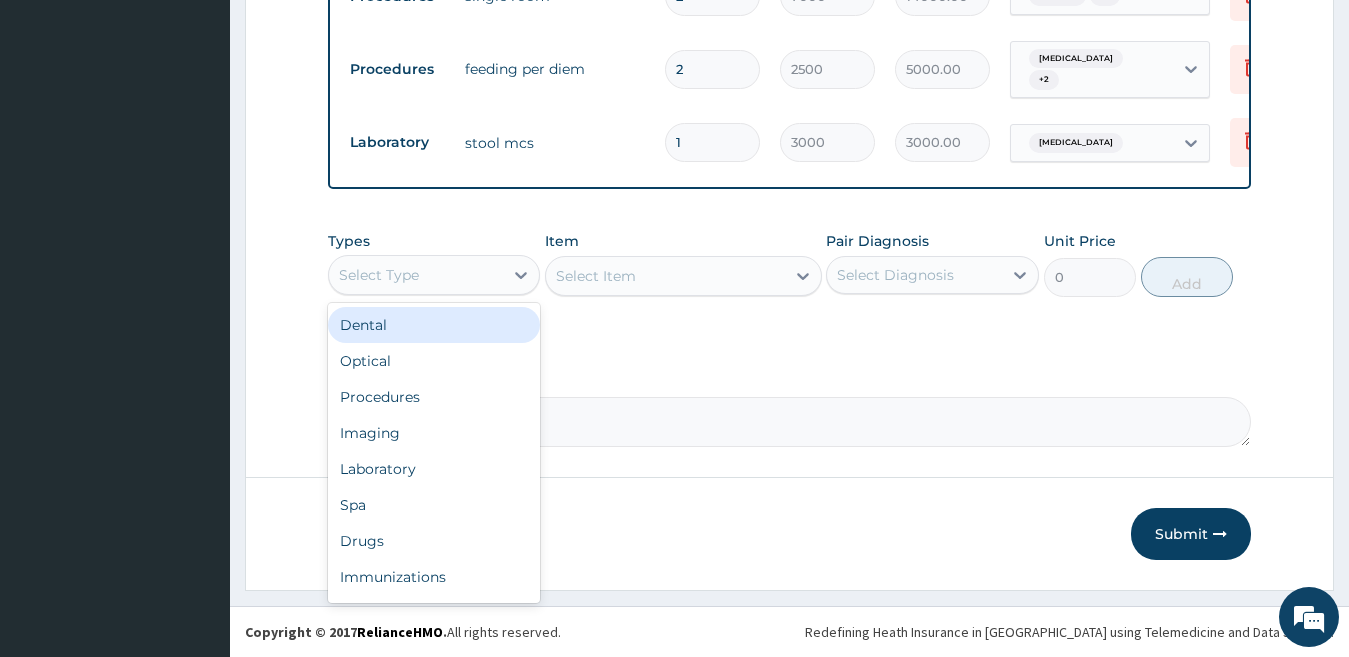 click on "Select Type" at bounding box center [379, 275] 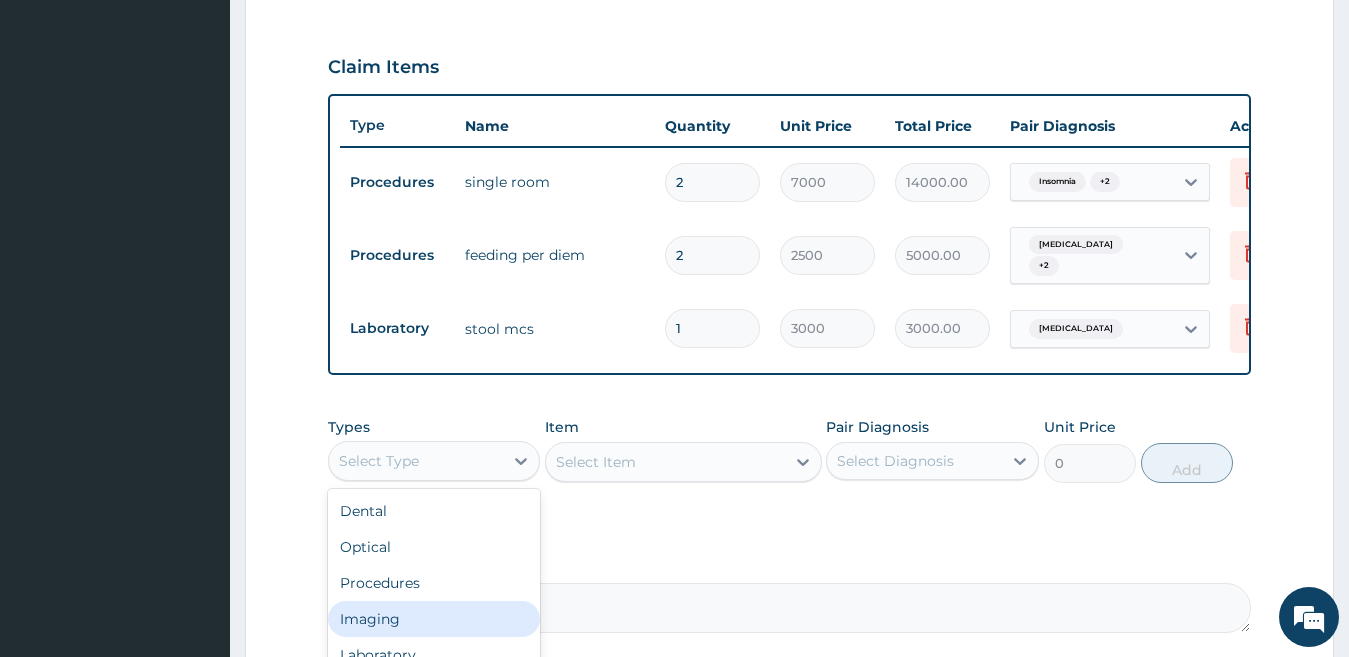 scroll, scrollTop: 750, scrollLeft: 0, axis: vertical 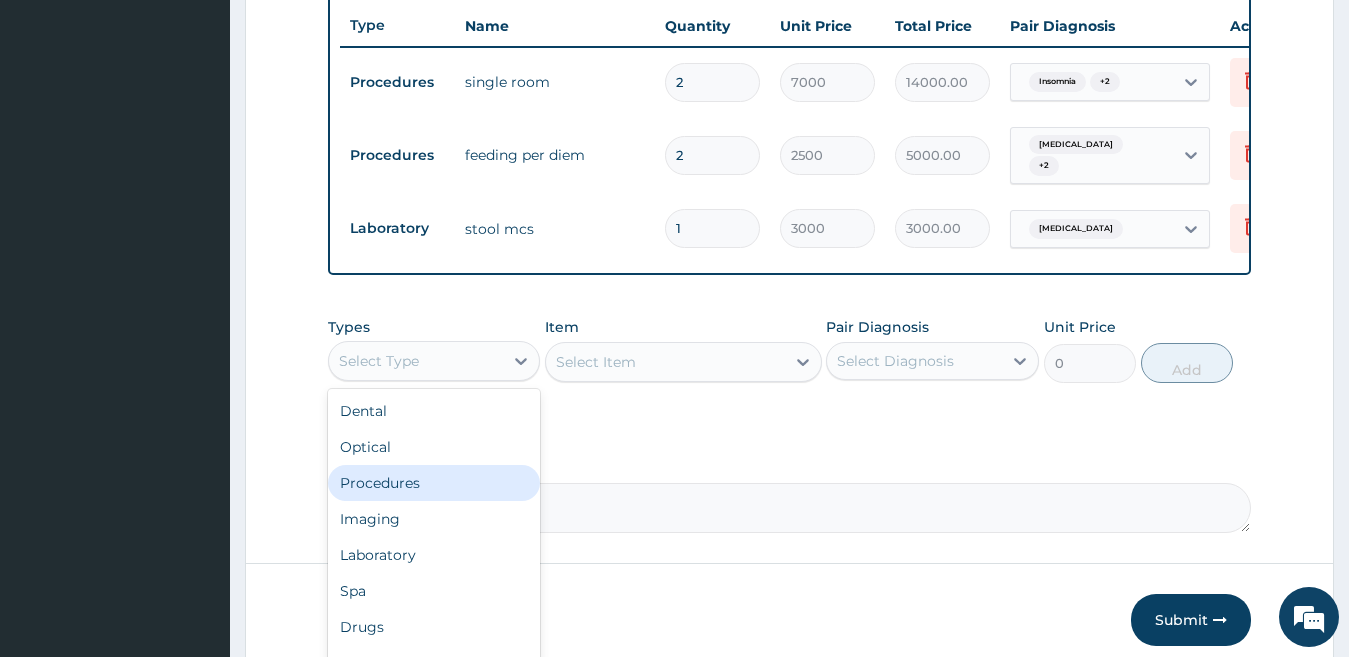 click on "Procedures" at bounding box center (434, 483) 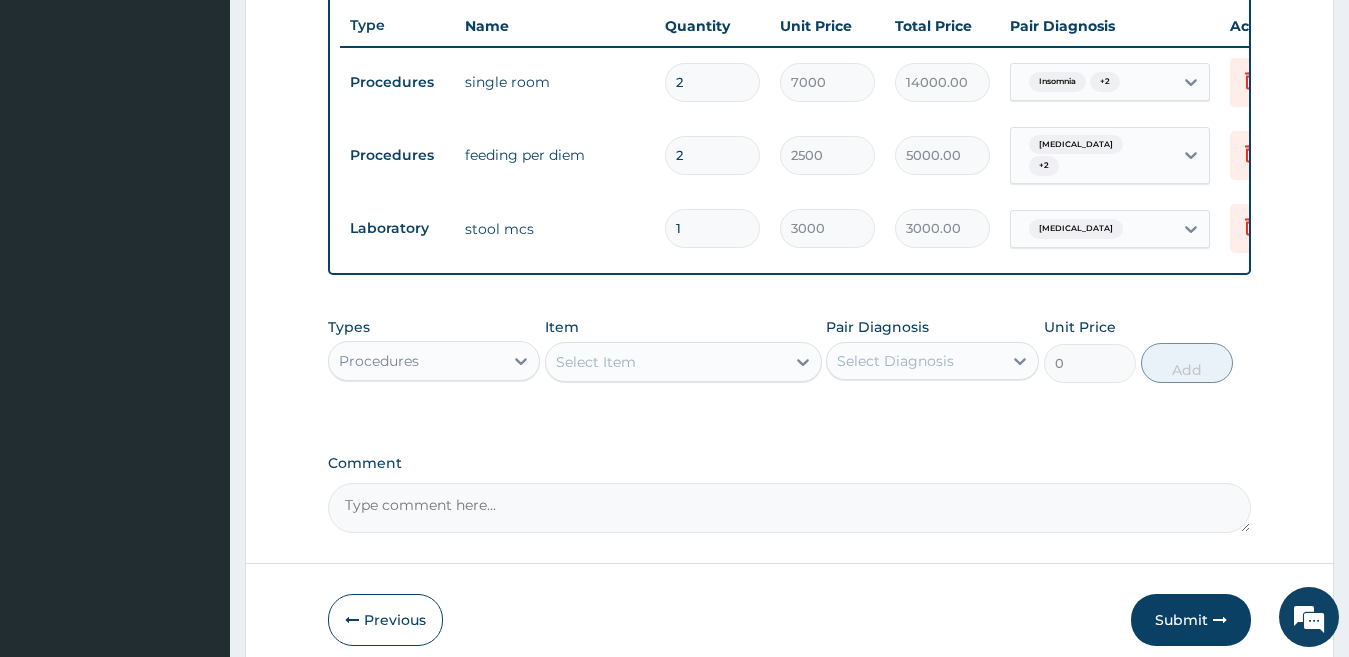 click on "Select Item" at bounding box center (596, 362) 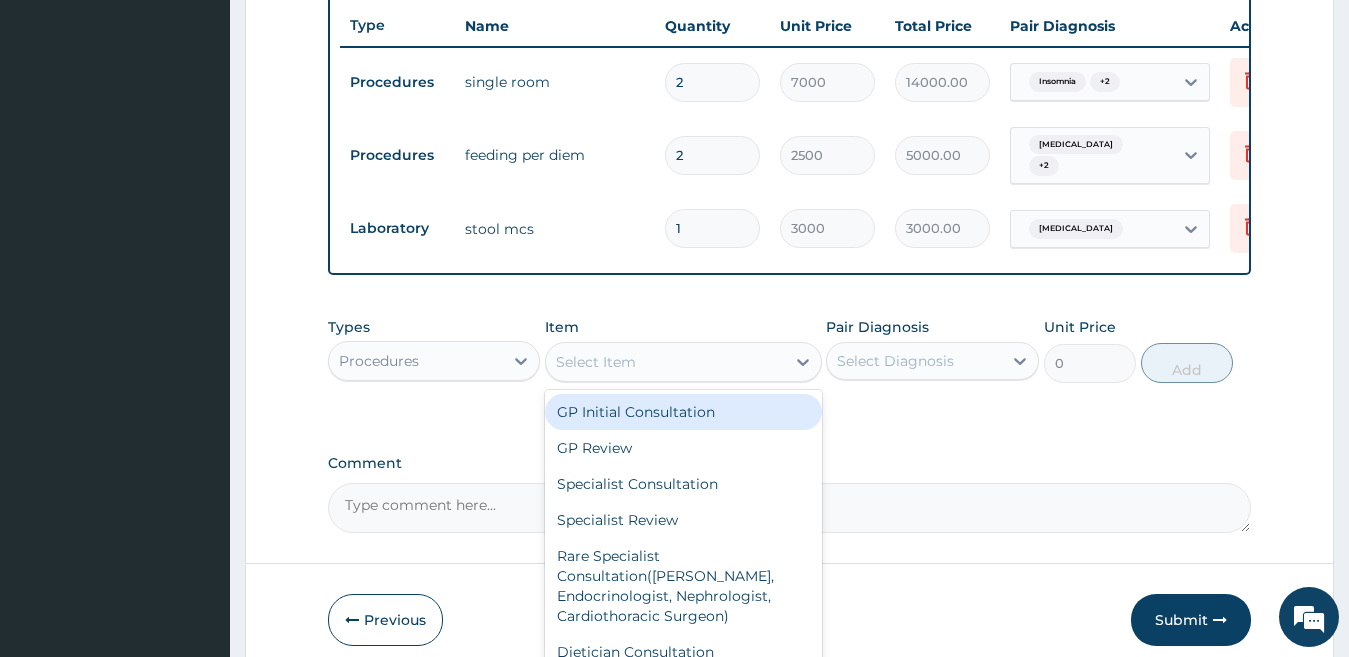 click on "GP Initial Consultation" at bounding box center [683, 412] 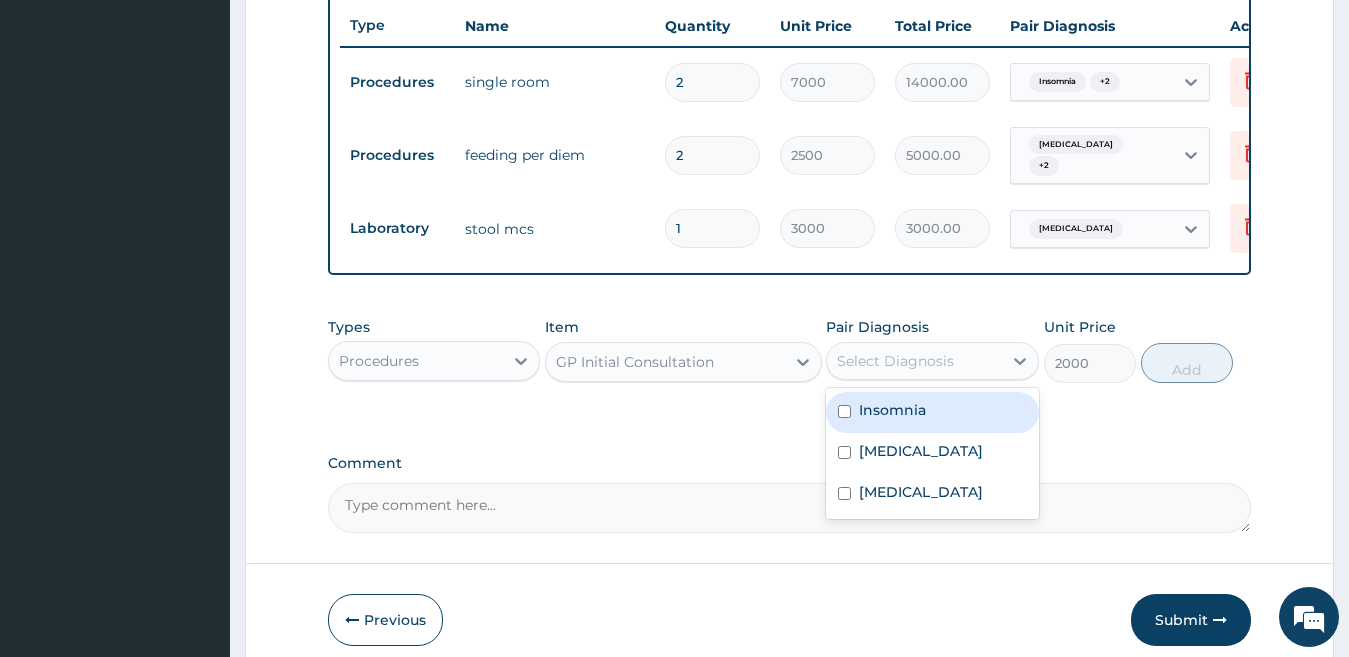 click on "Select Diagnosis" at bounding box center (895, 361) 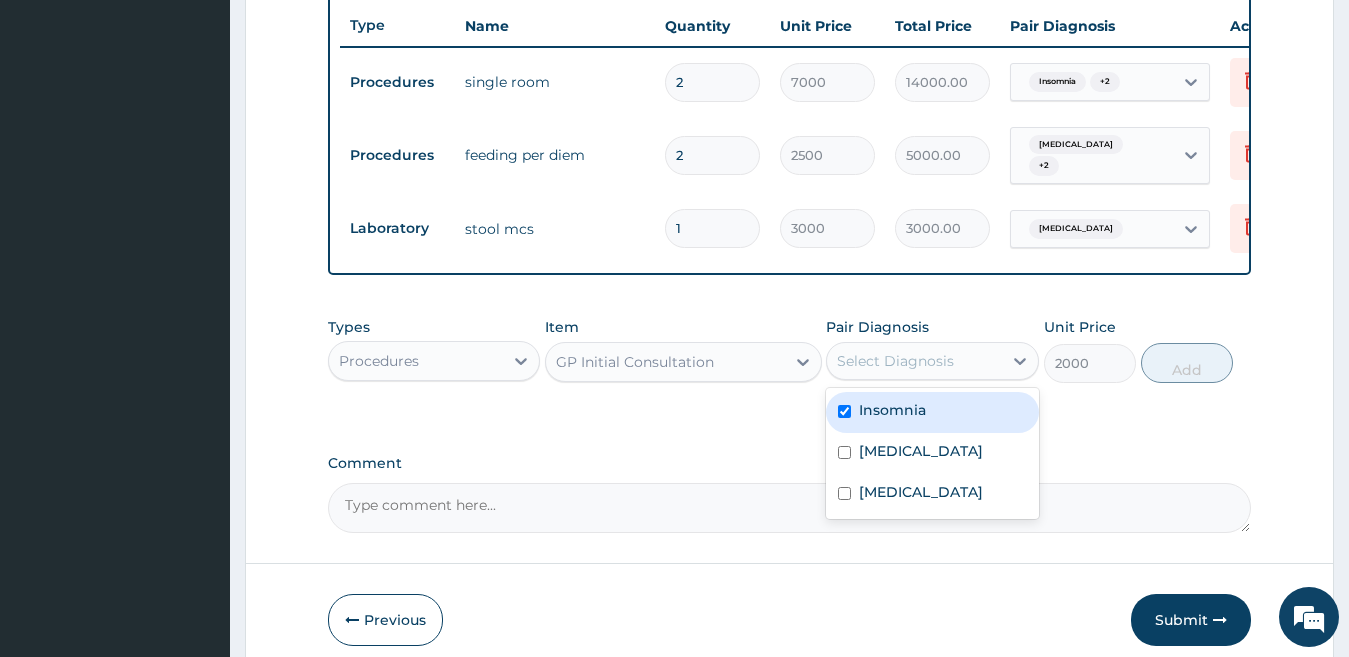 checkbox on "true" 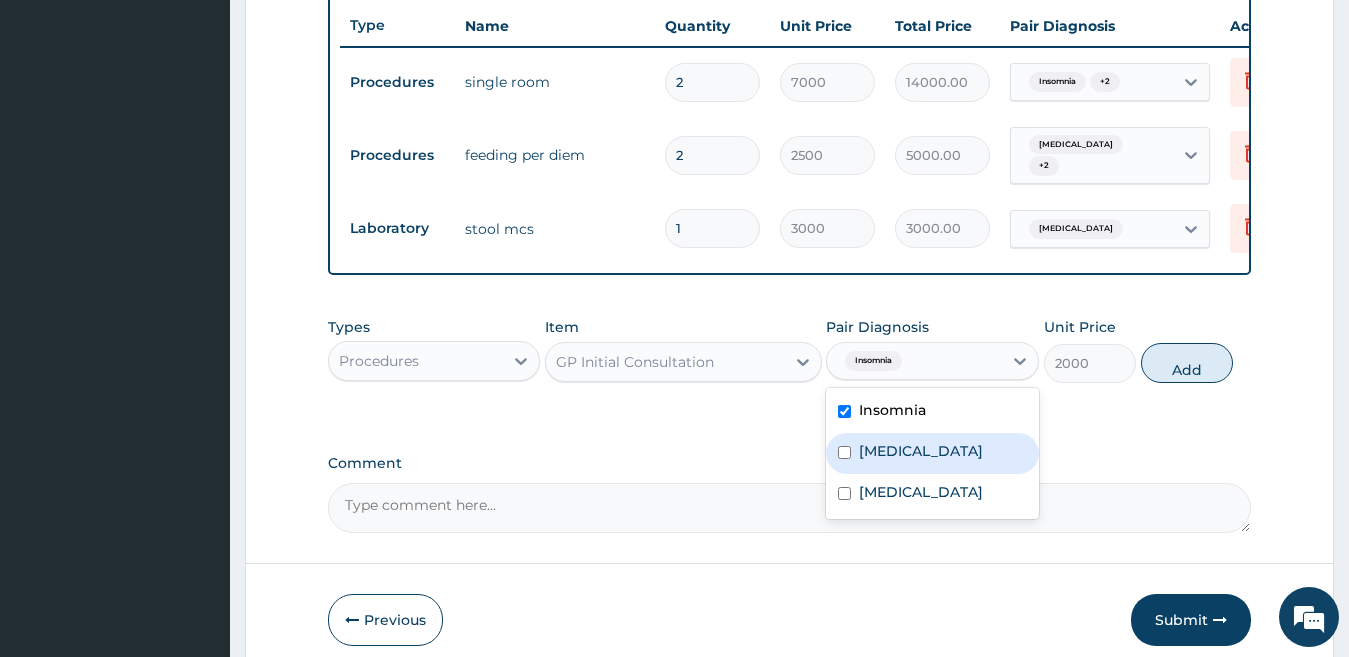 click on "Typhoid fever" at bounding box center (932, 453) 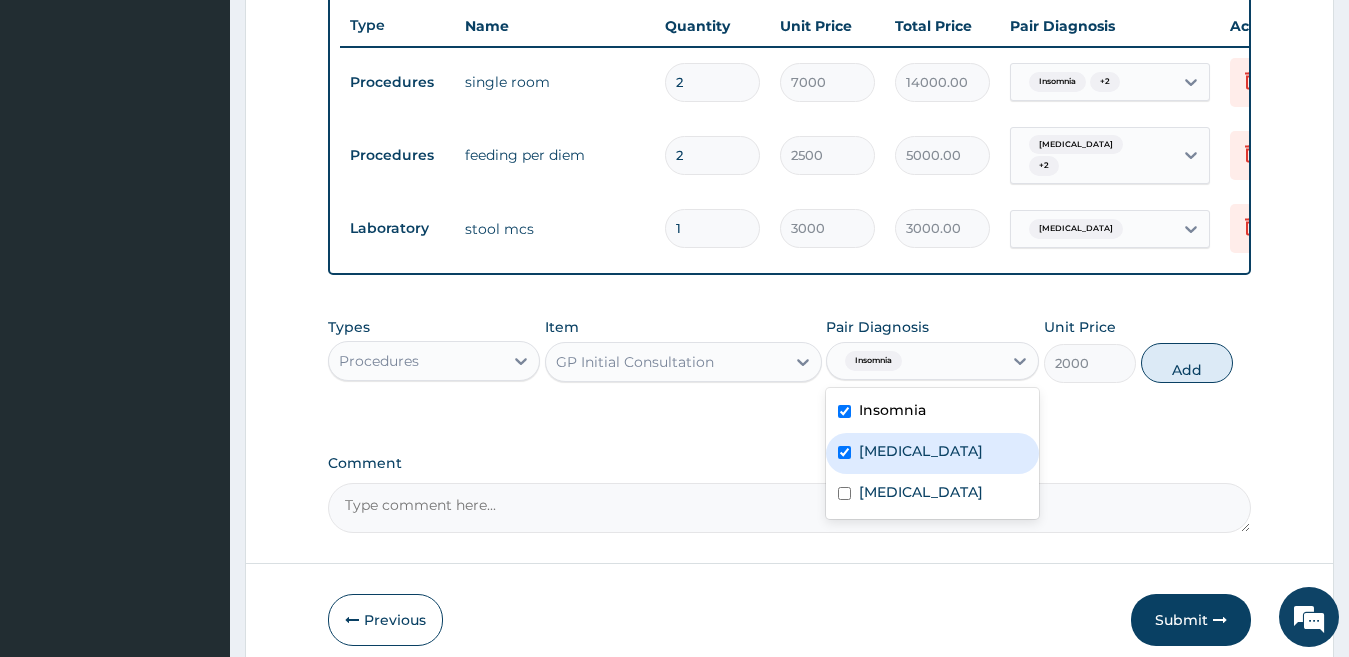 checkbox on "true" 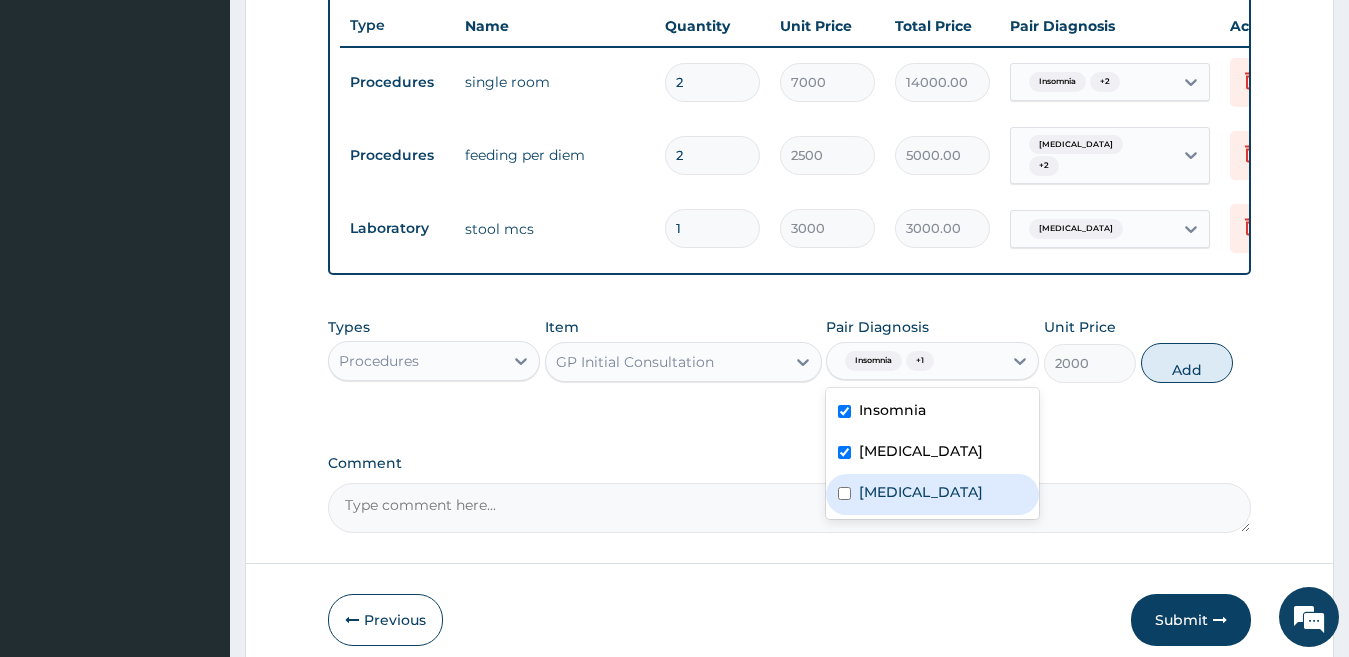 click on "Falciparum malaria" at bounding box center [921, 492] 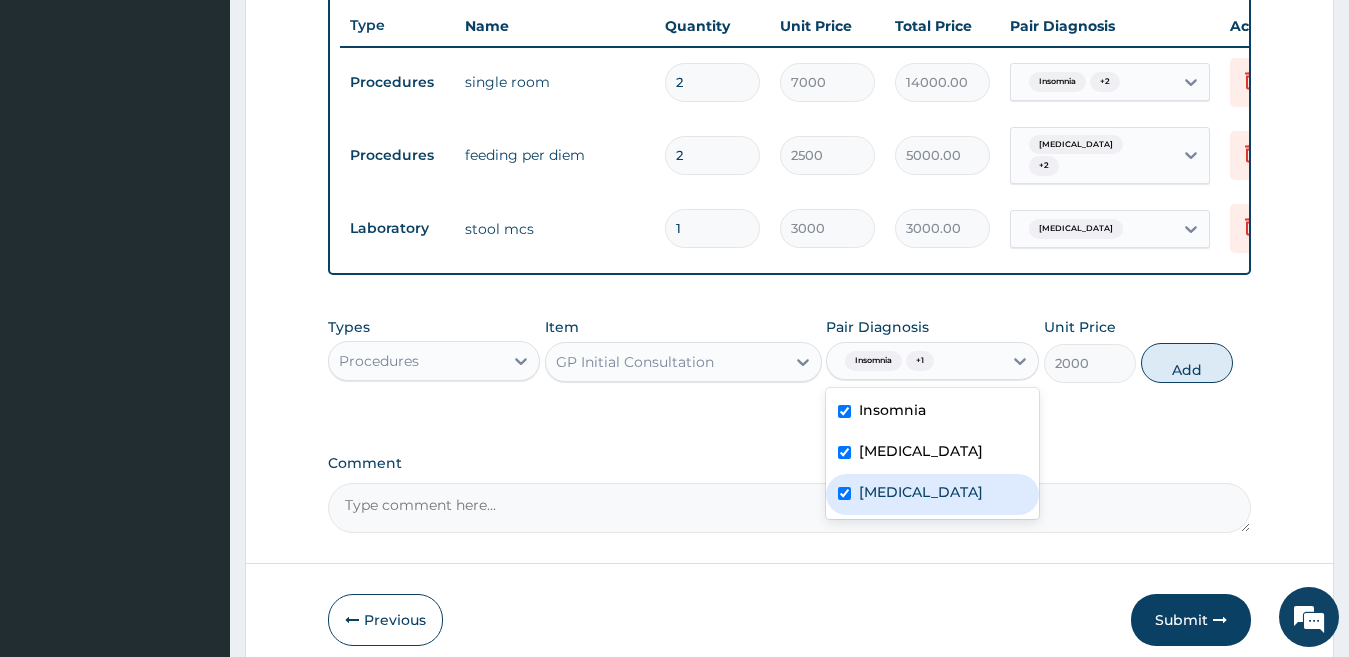 checkbox on "true" 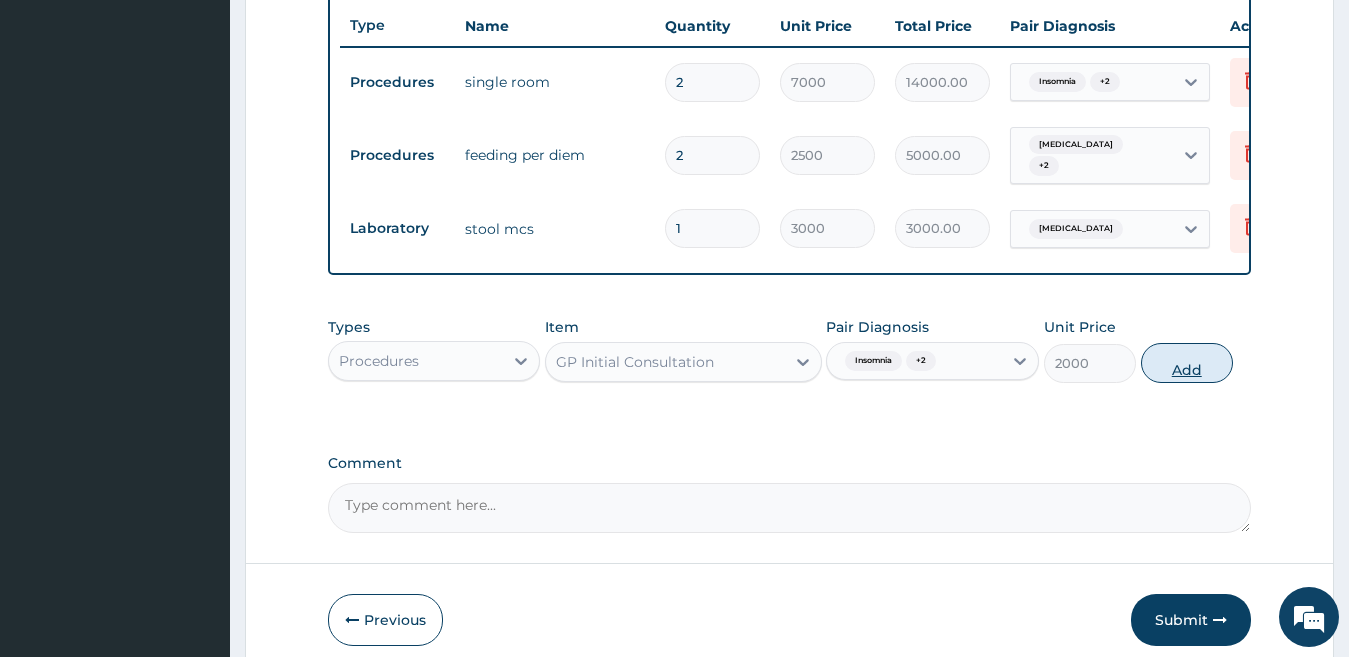 click on "Add" at bounding box center (1187, 363) 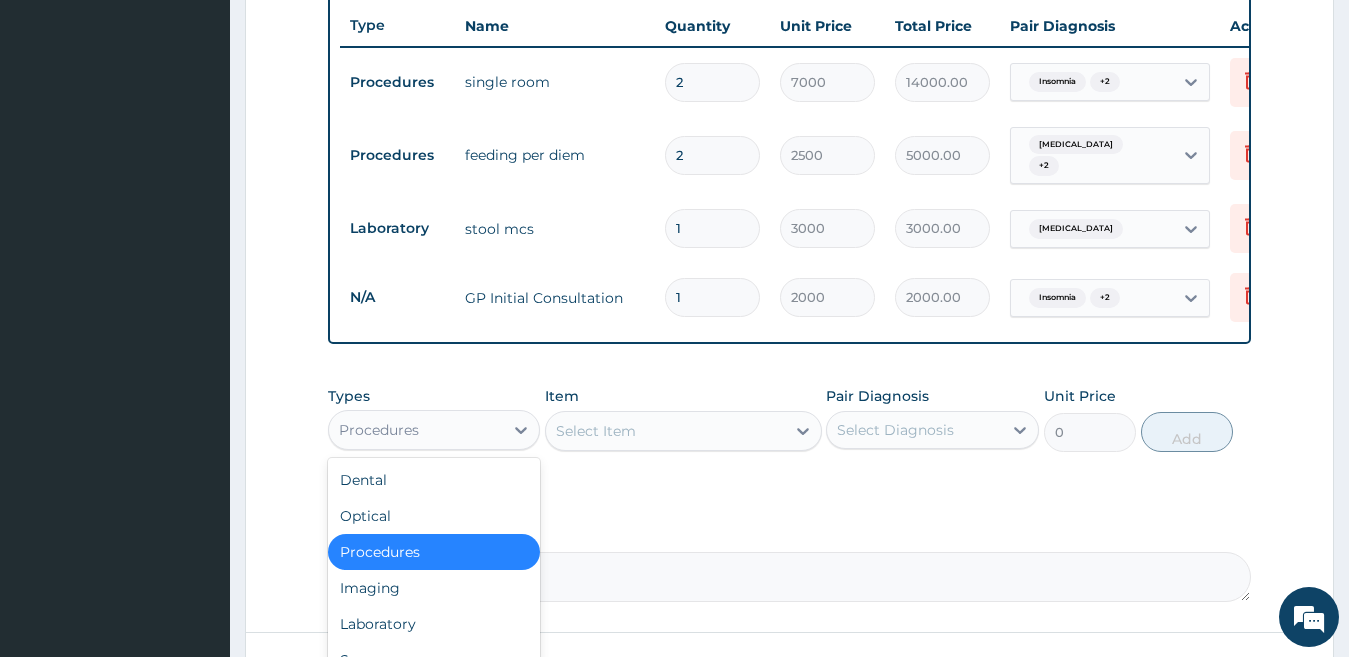 click on "Procedures" at bounding box center [416, 430] 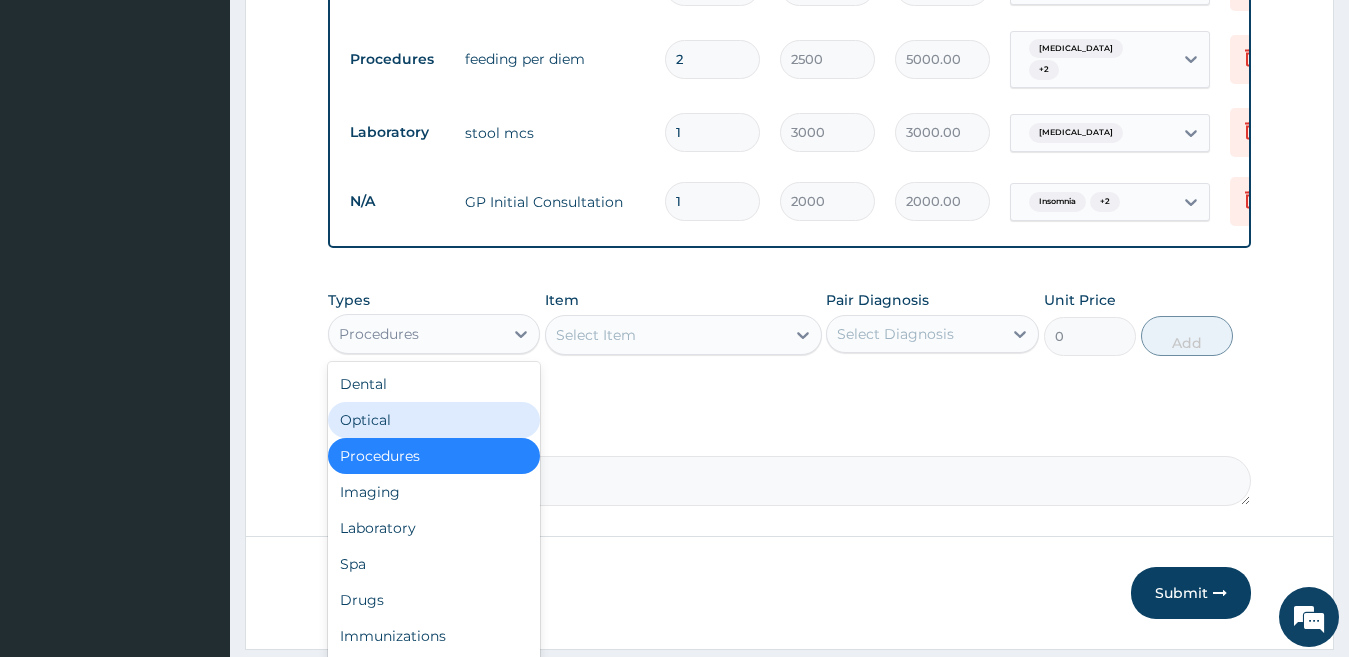 scroll, scrollTop: 922, scrollLeft: 0, axis: vertical 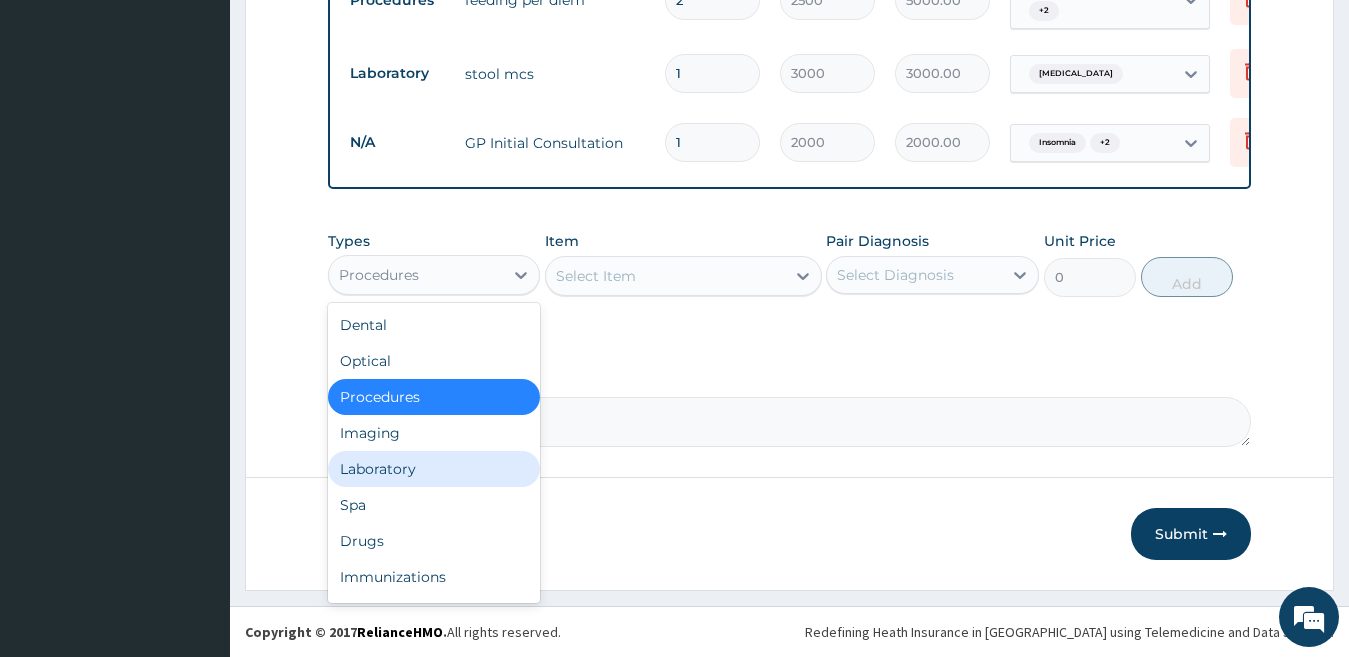 click on "Laboratory" at bounding box center (434, 469) 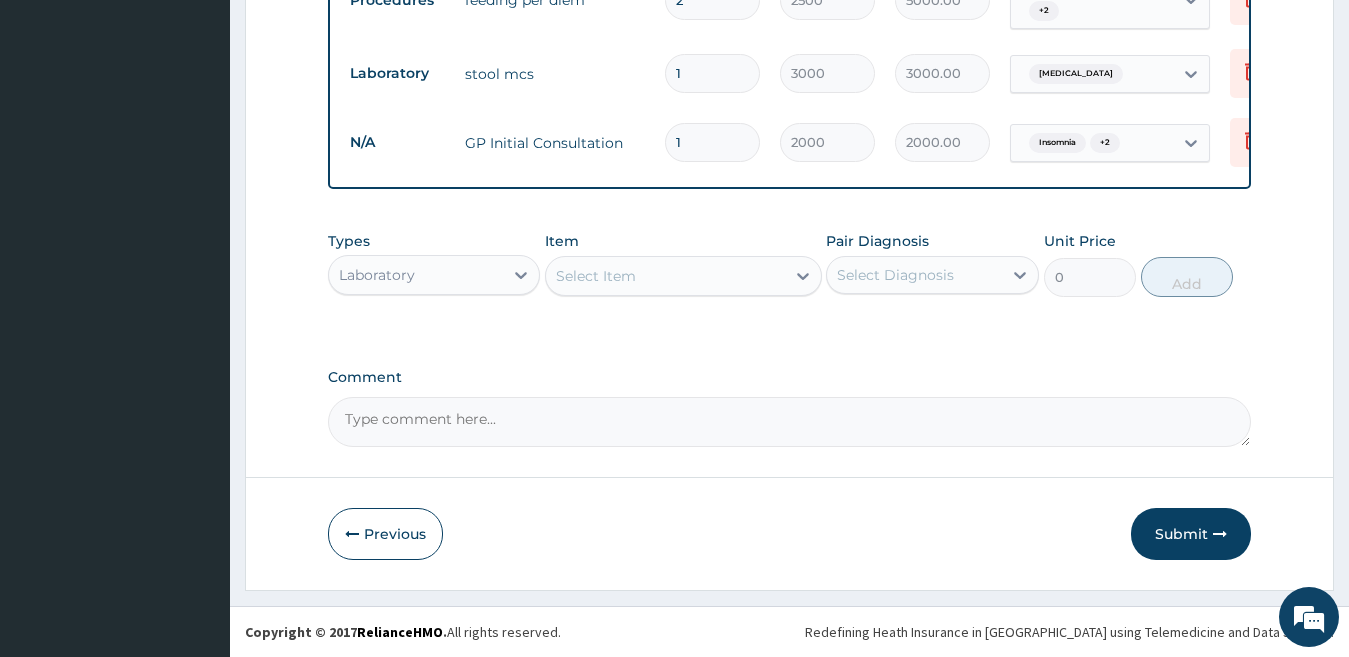 click on "Select Item" at bounding box center [596, 276] 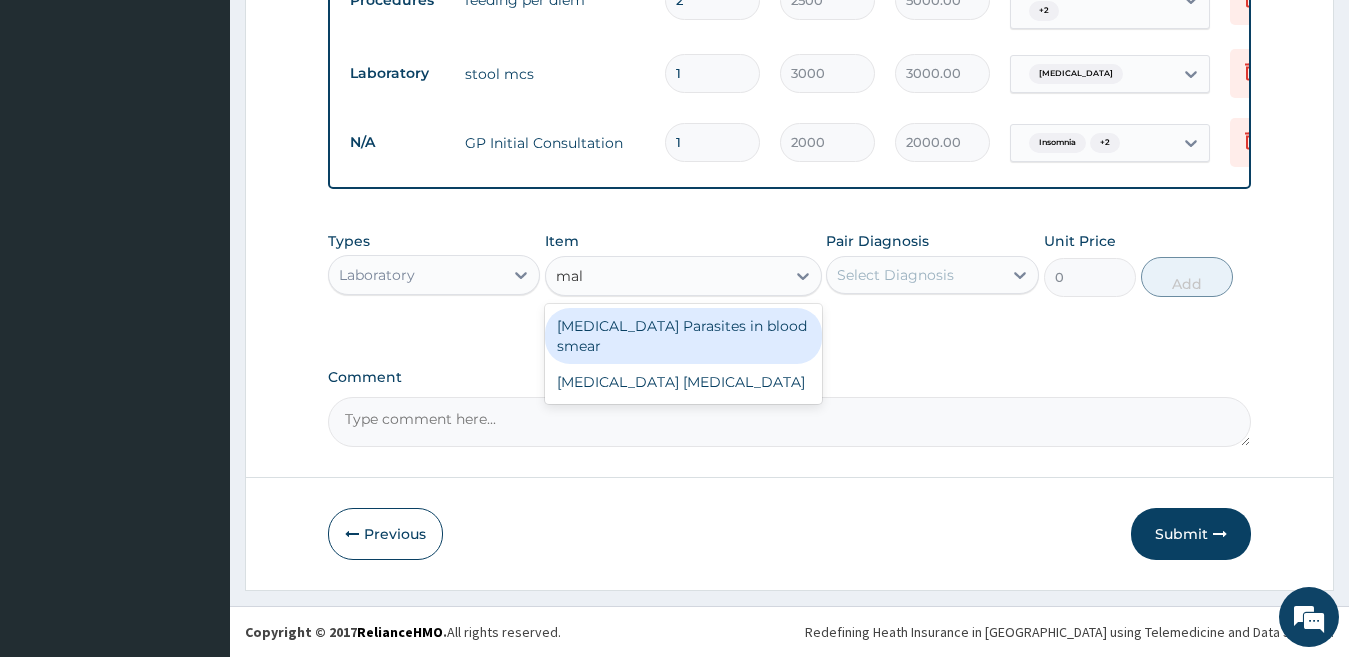 type on "mala" 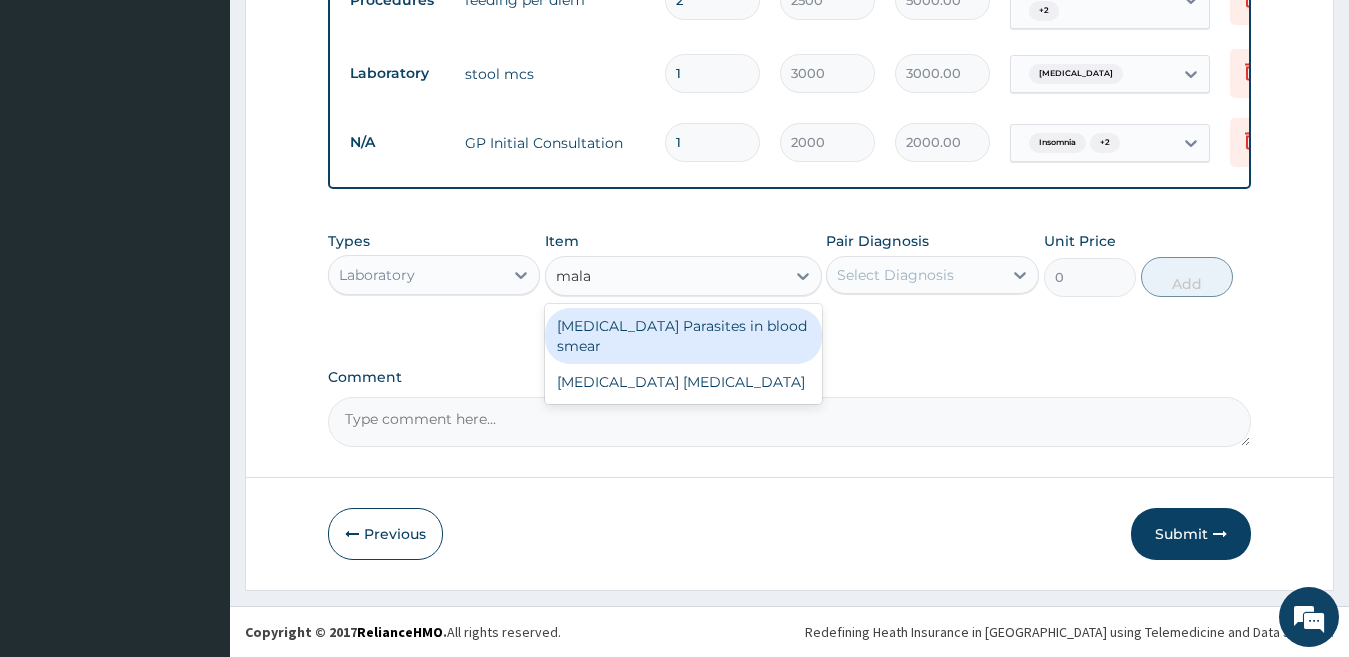 click on "Malaria Parasites in blood smear" at bounding box center (683, 336) 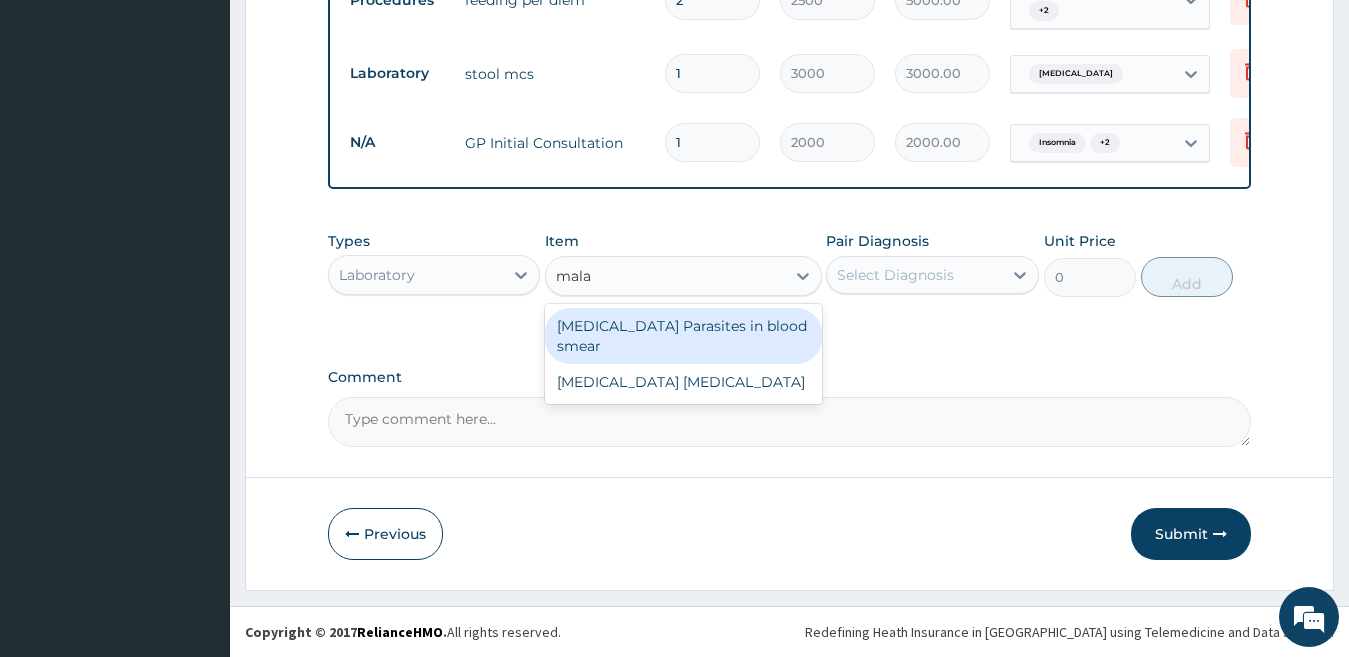 type 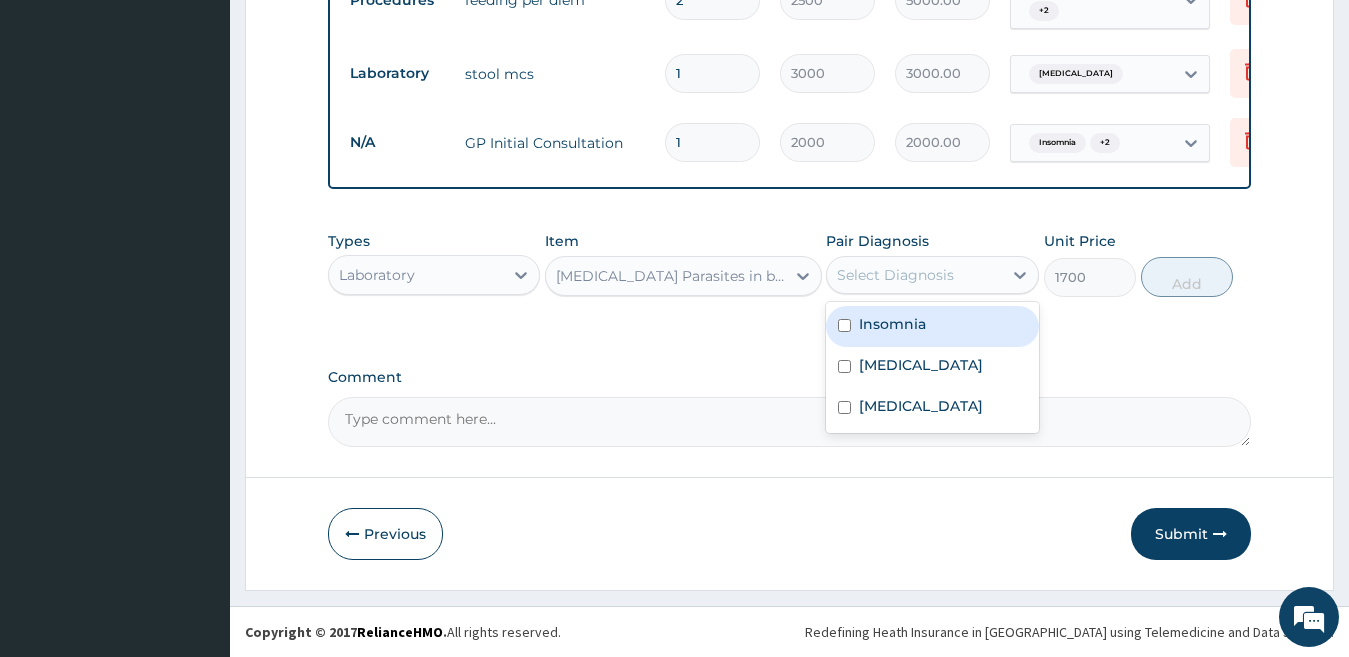 click on "Select Diagnosis" at bounding box center (895, 275) 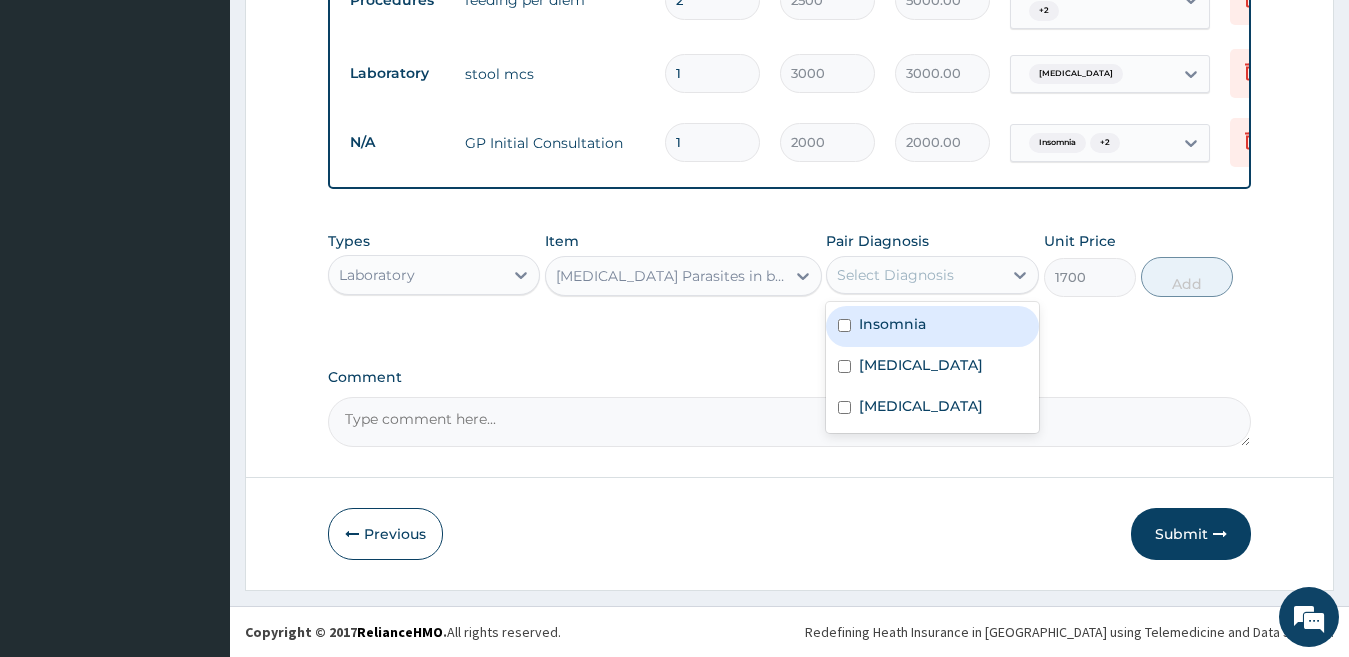 click on "Insomnia" at bounding box center (892, 324) 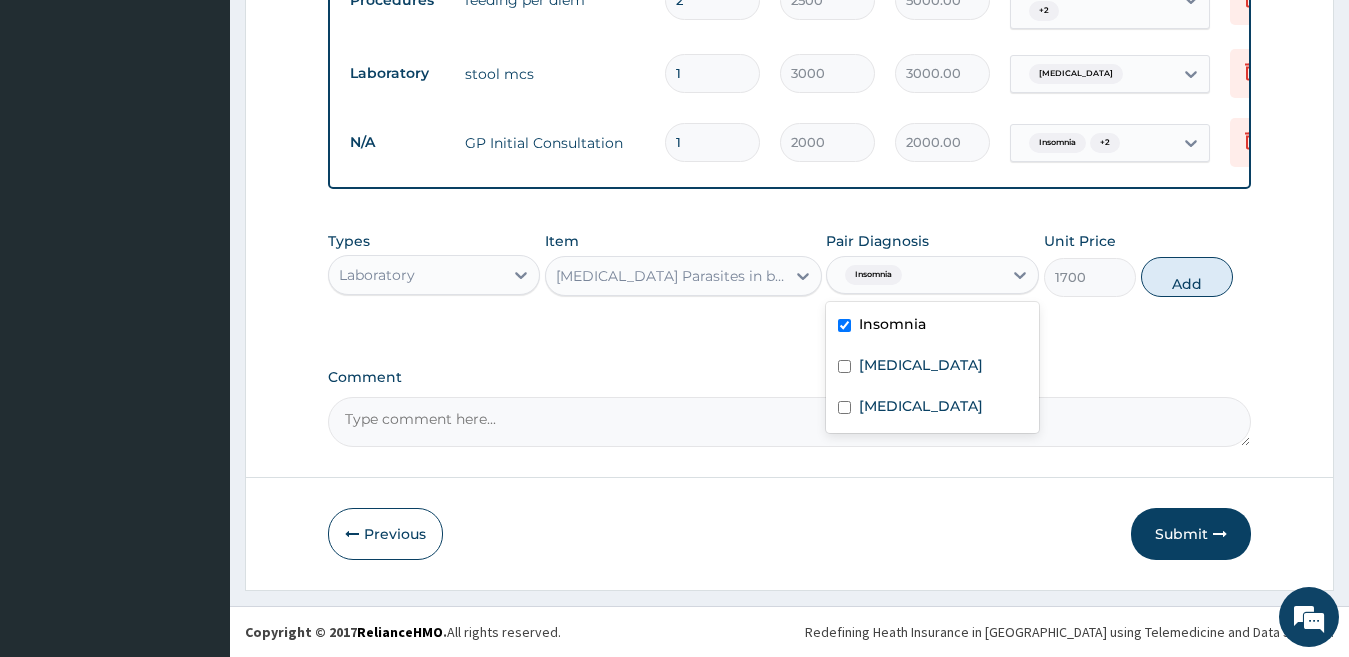 drag, startPoint x: 889, startPoint y: 333, endPoint x: 891, endPoint y: 344, distance: 11.18034 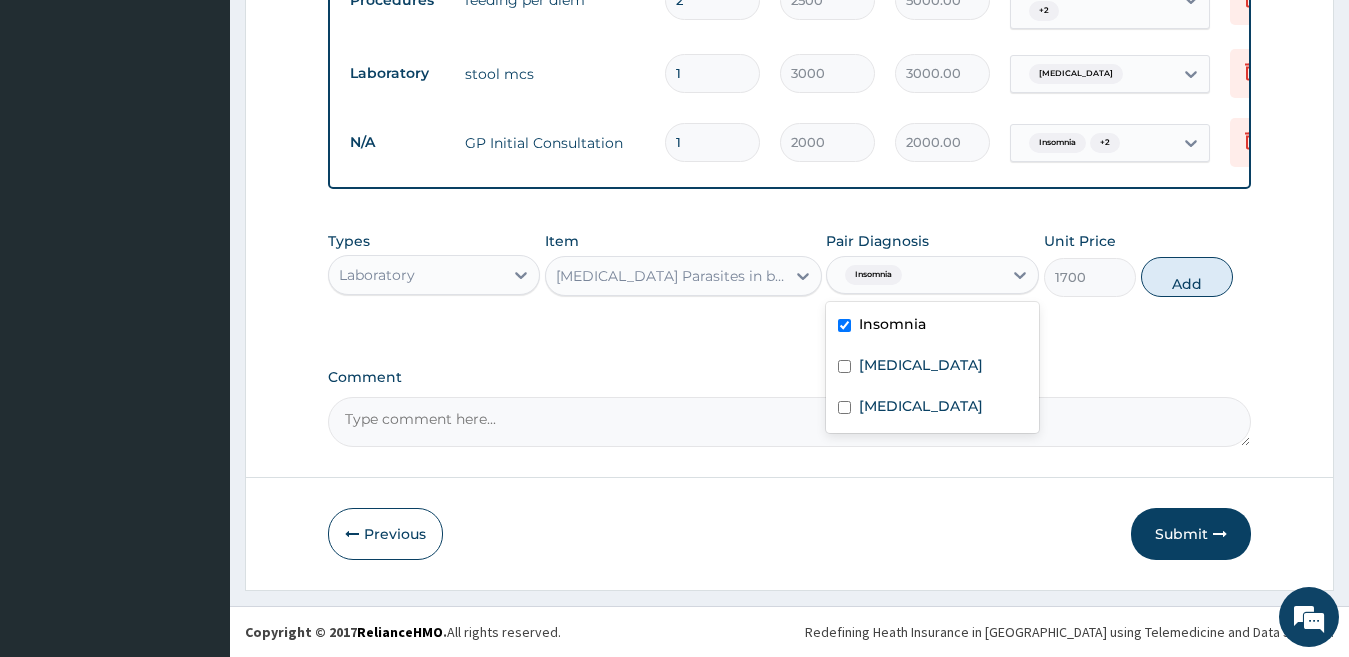 click on "Insomnia" at bounding box center (892, 324) 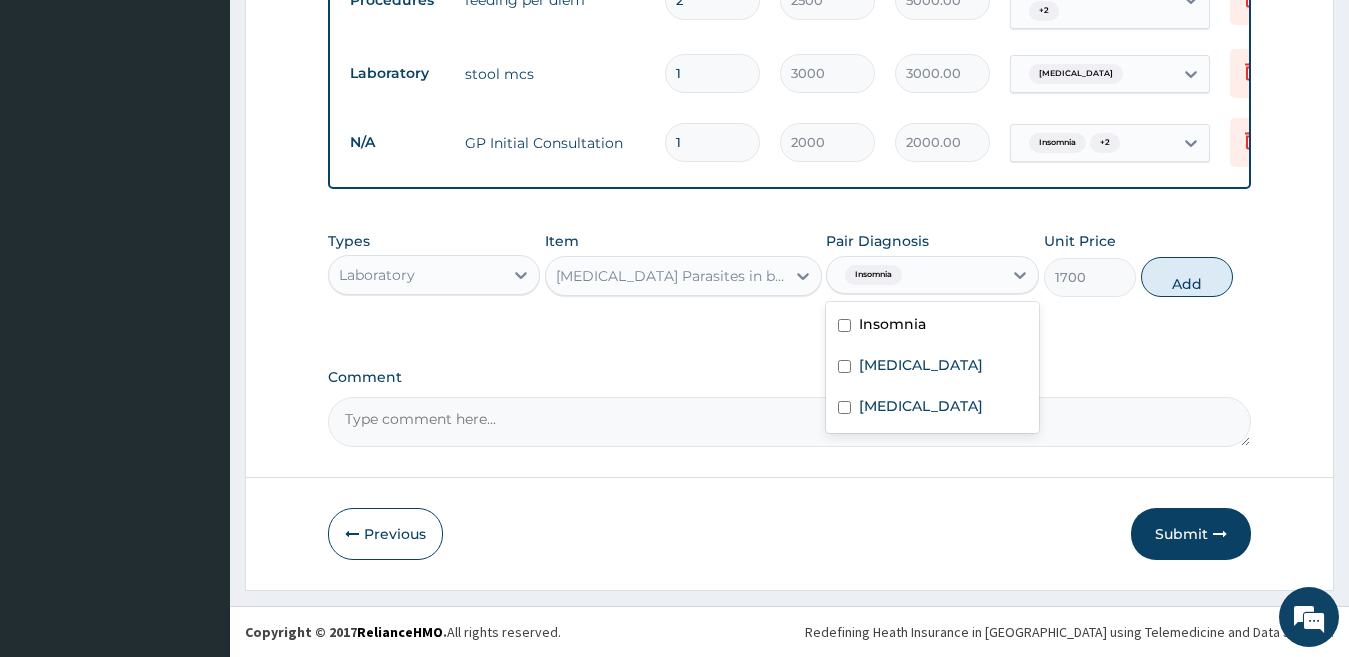 checkbox on "false" 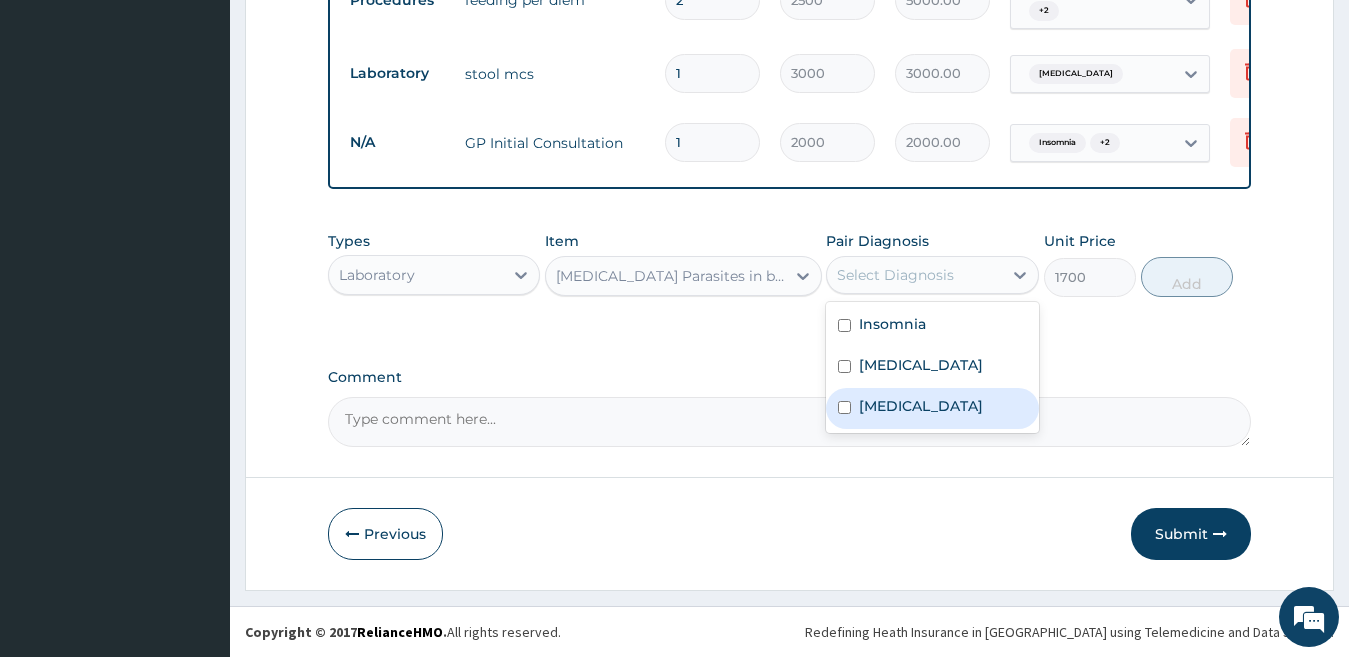 drag, startPoint x: 907, startPoint y: 403, endPoint x: 935, endPoint y: 374, distance: 40.311287 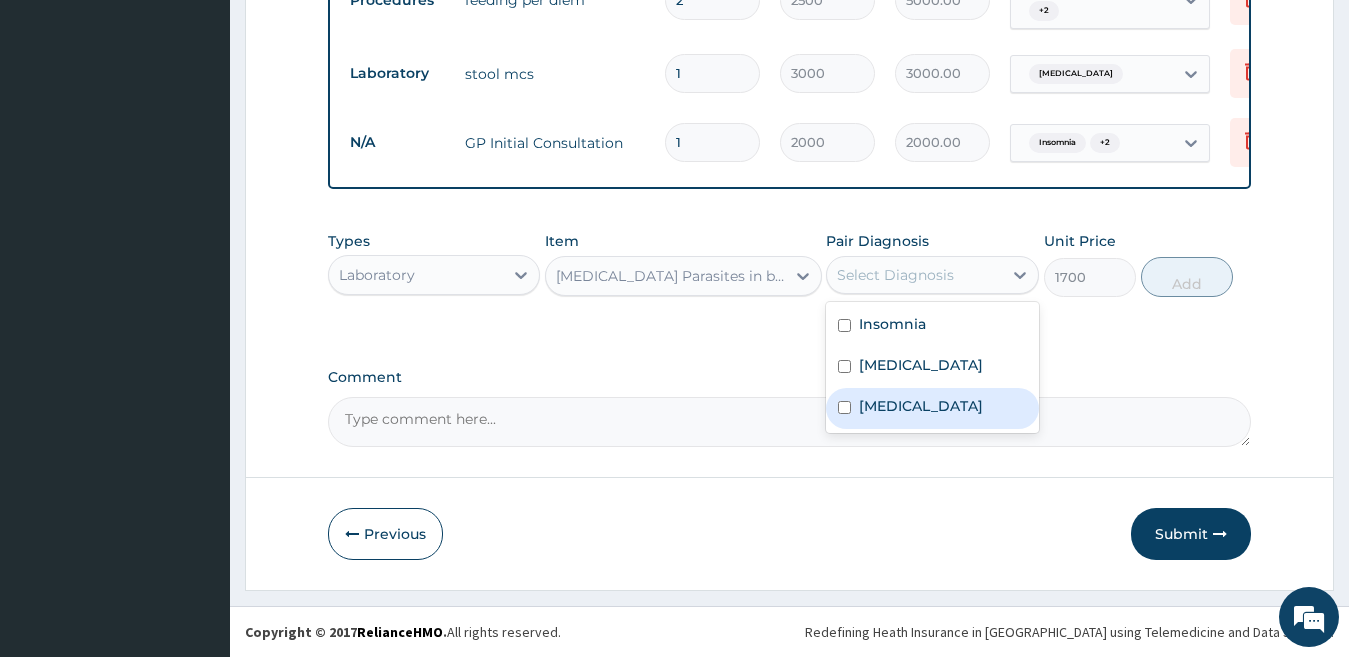 click on "Falciparum malaria" at bounding box center [921, 406] 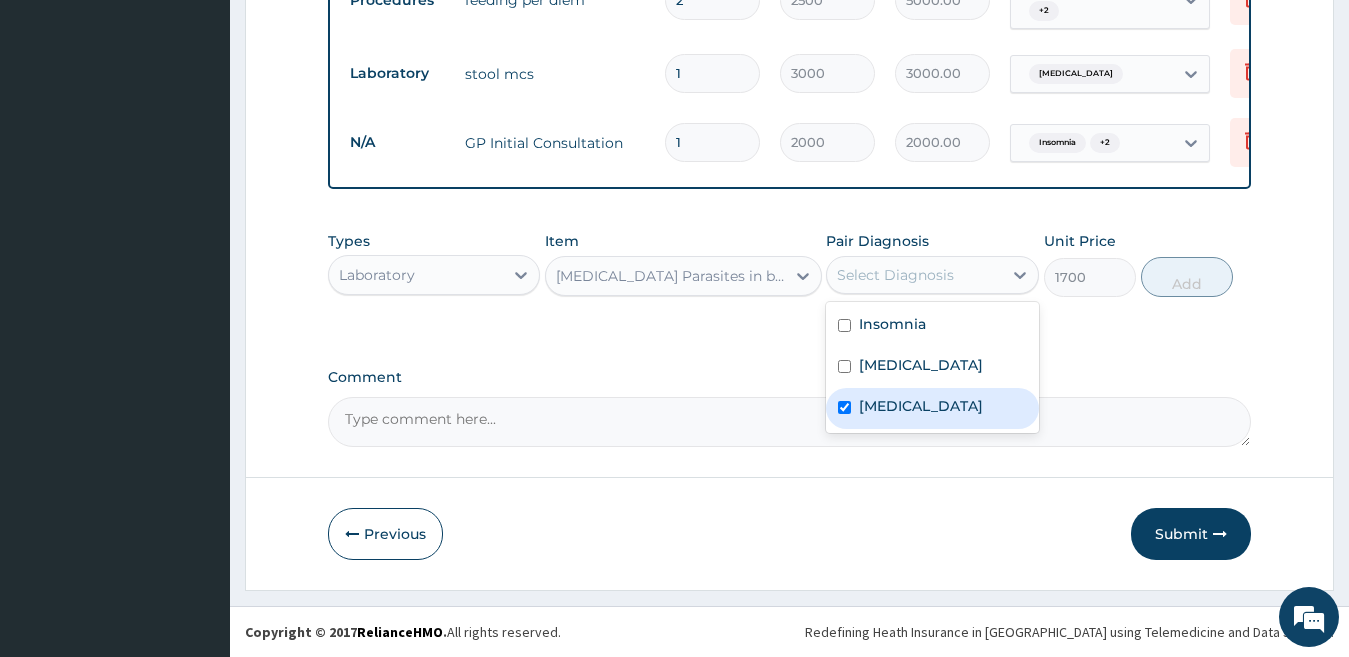 checkbox on "true" 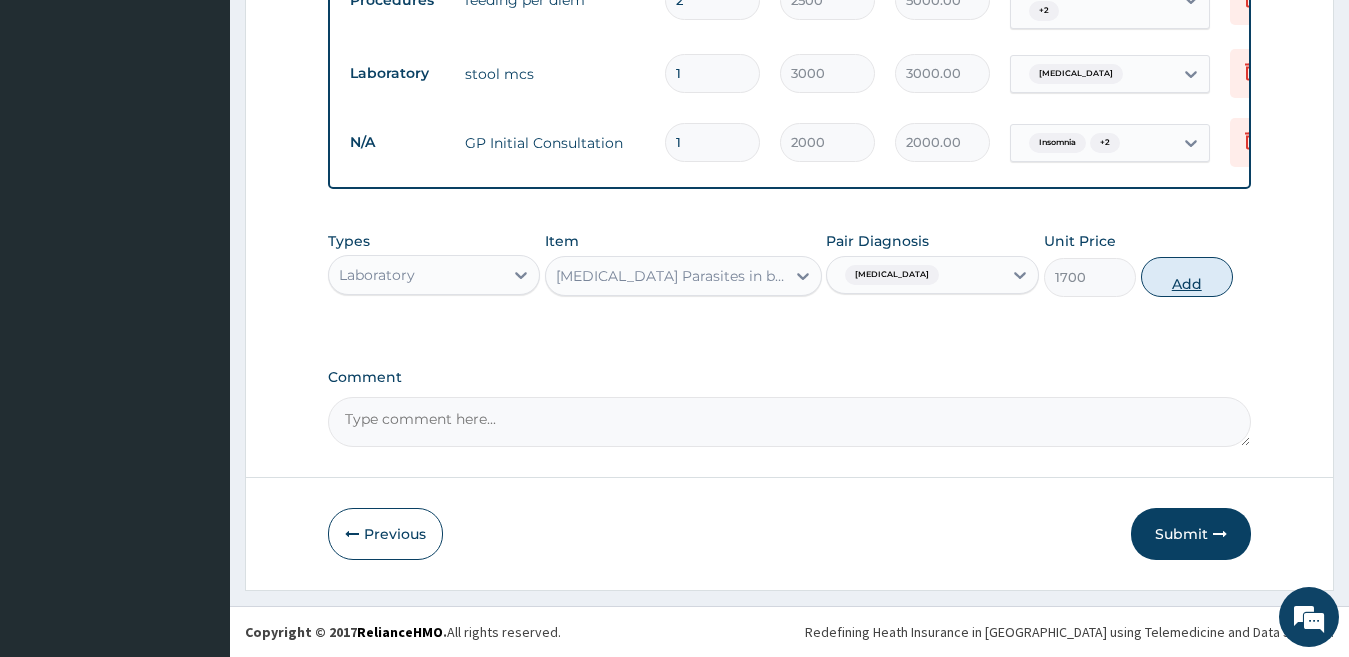 click on "Add" at bounding box center [1187, 277] 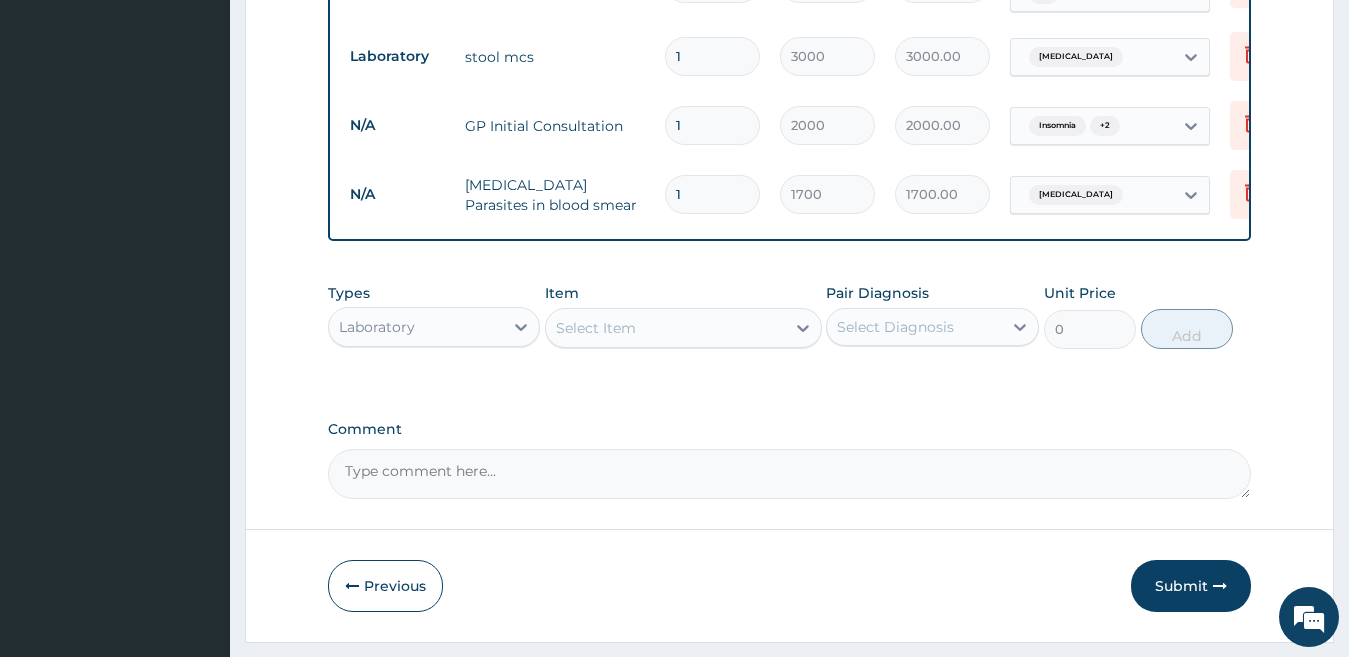 click on "Select Item" at bounding box center (596, 328) 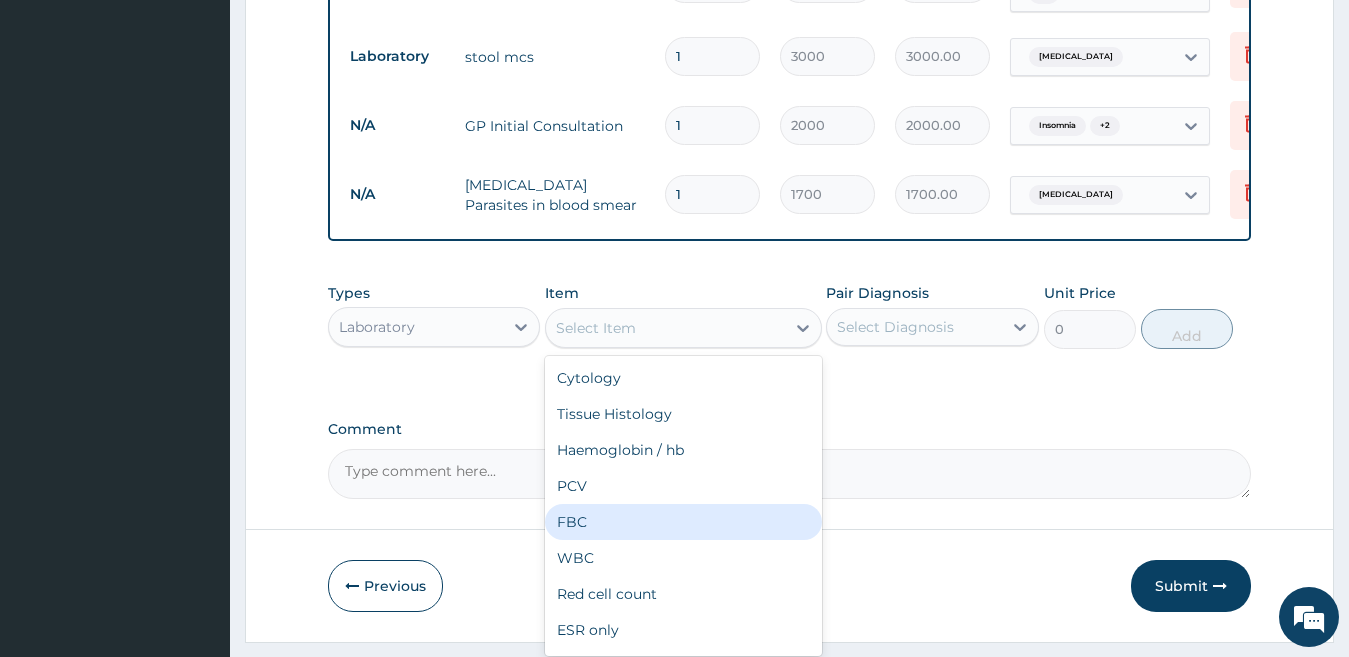 click on "FBC" at bounding box center [683, 522] 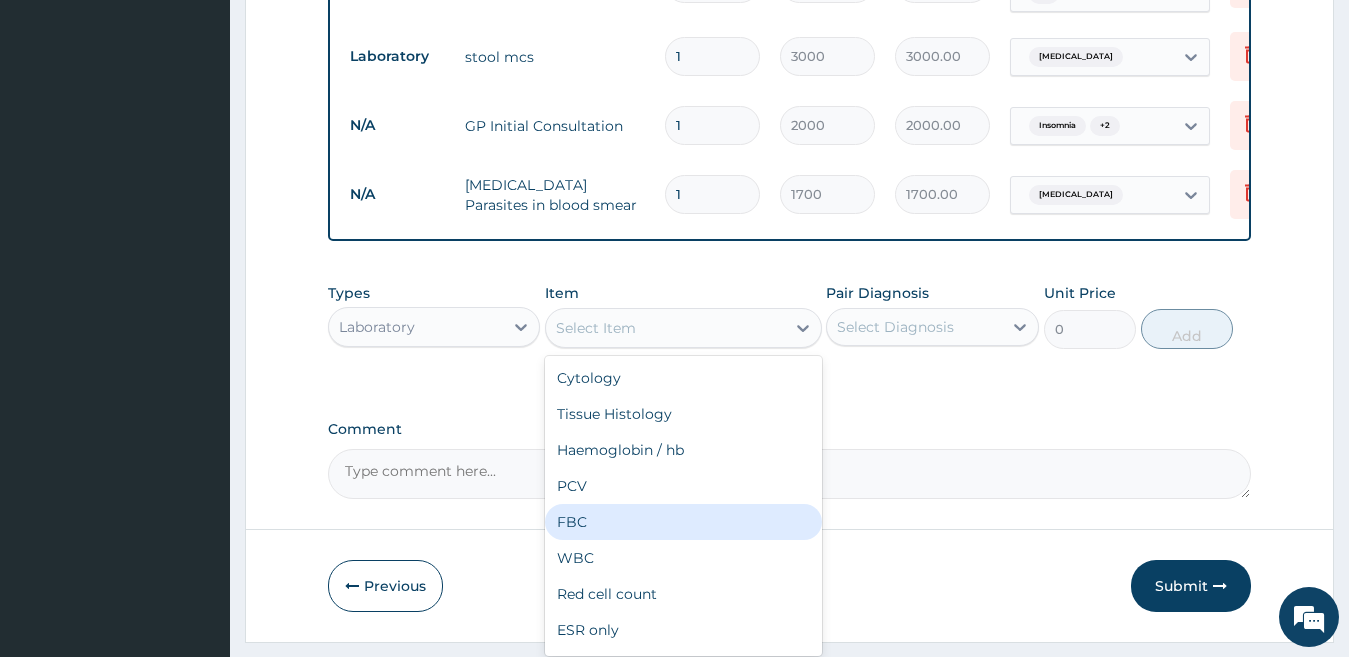 type on "3000" 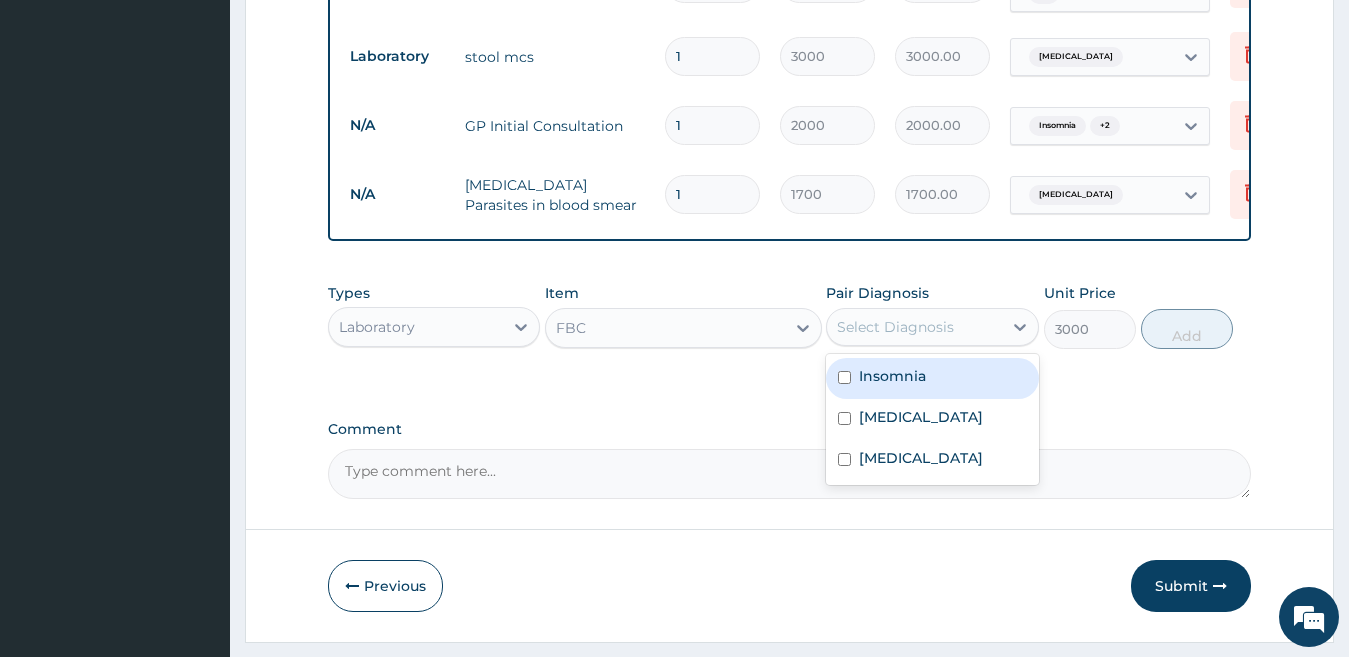 click on "Select Diagnosis" at bounding box center [895, 327] 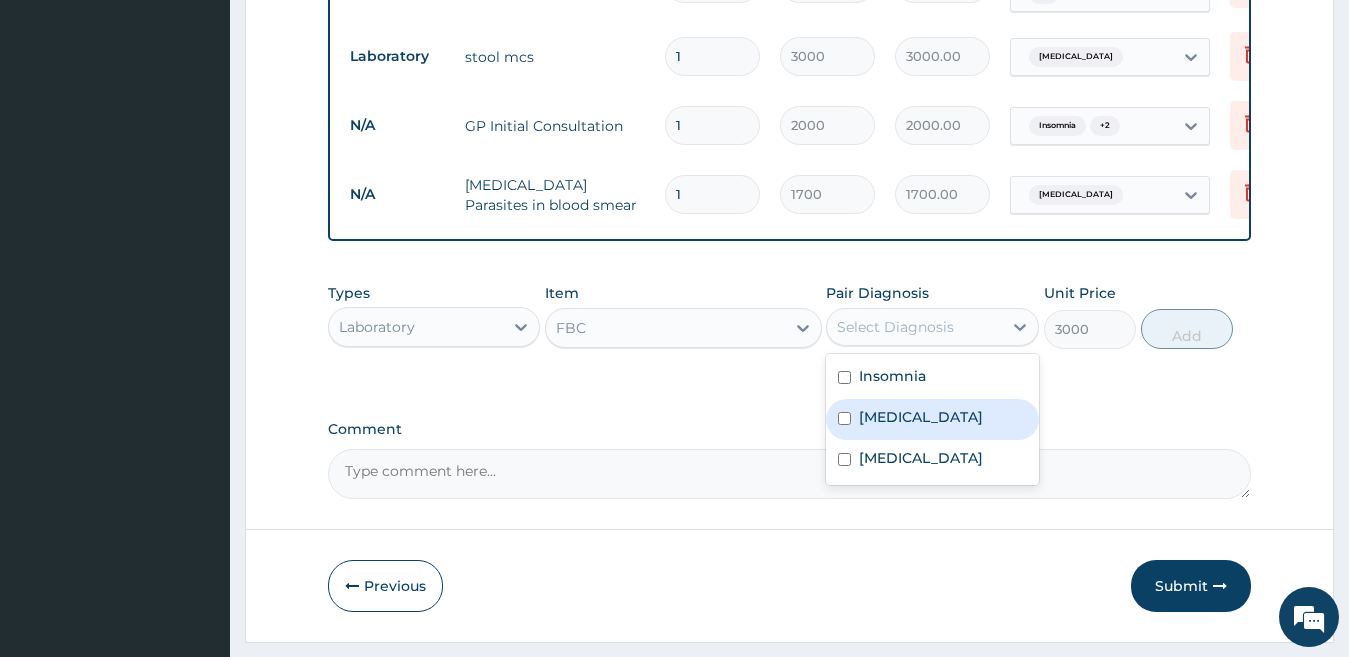 click on "Typhoid fever" at bounding box center [921, 417] 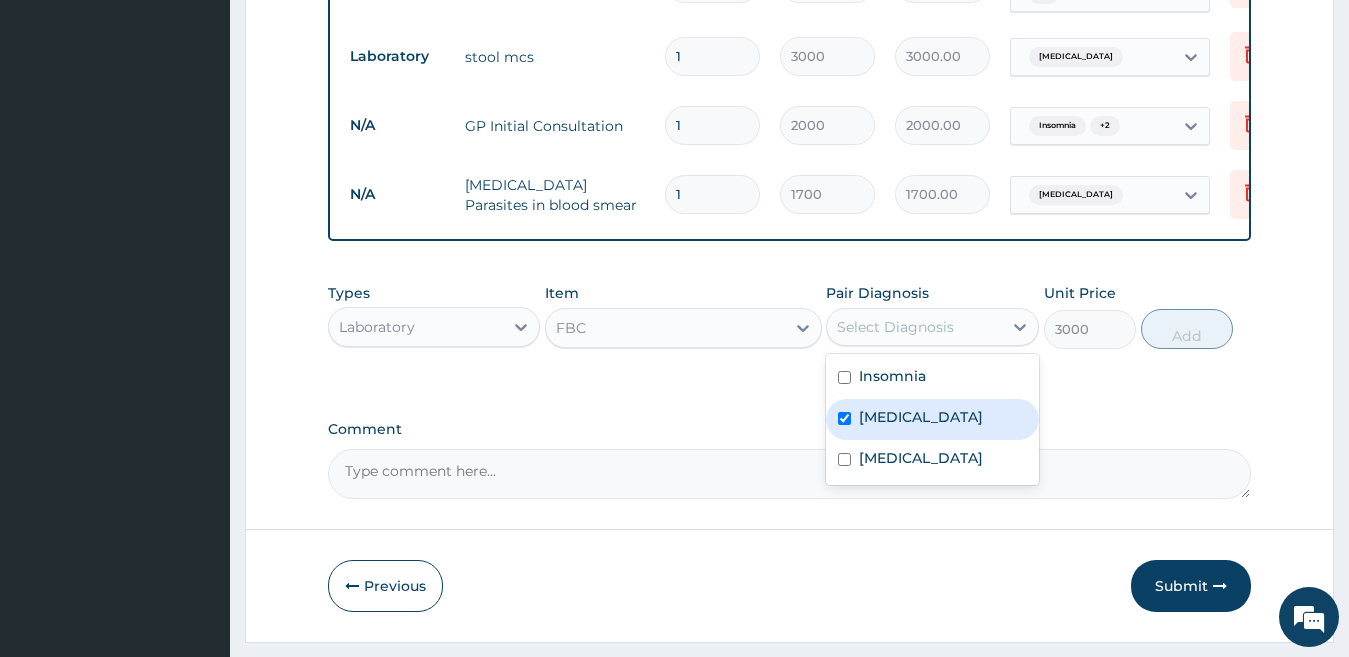checkbox on "true" 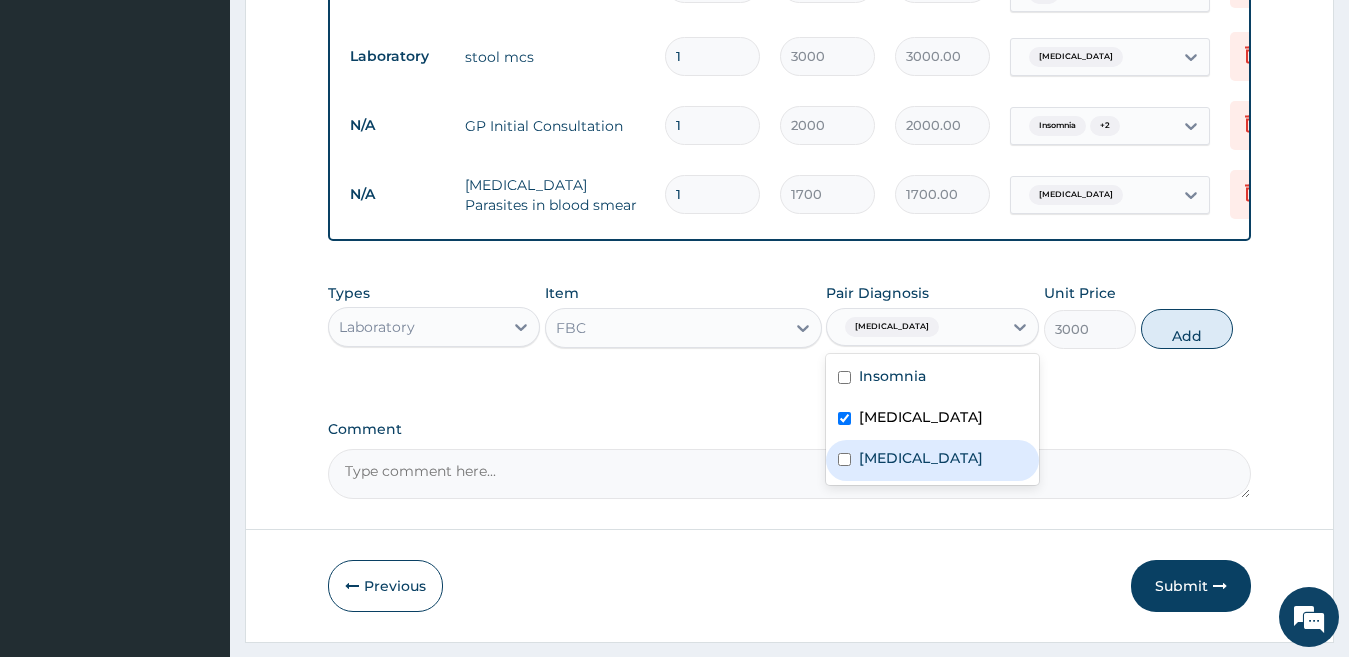 drag, startPoint x: 904, startPoint y: 475, endPoint x: 945, endPoint y: 439, distance: 54.56189 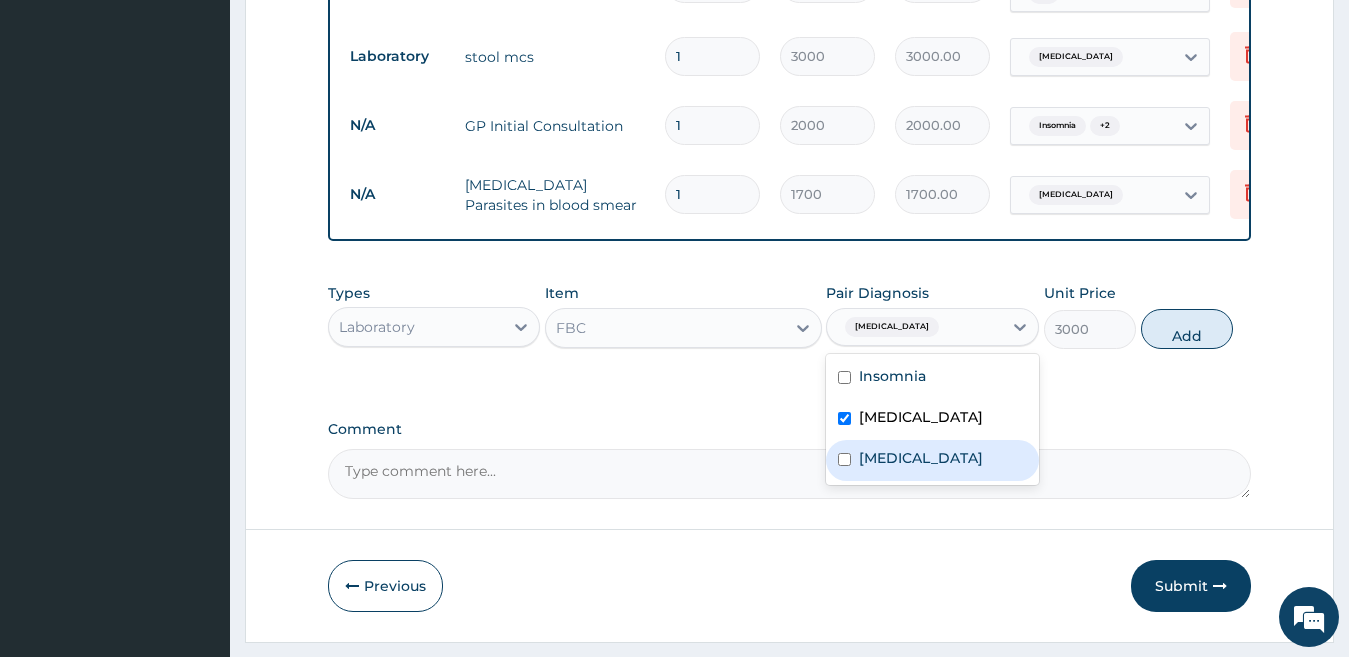 click on "Falciparum malaria" at bounding box center (921, 458) 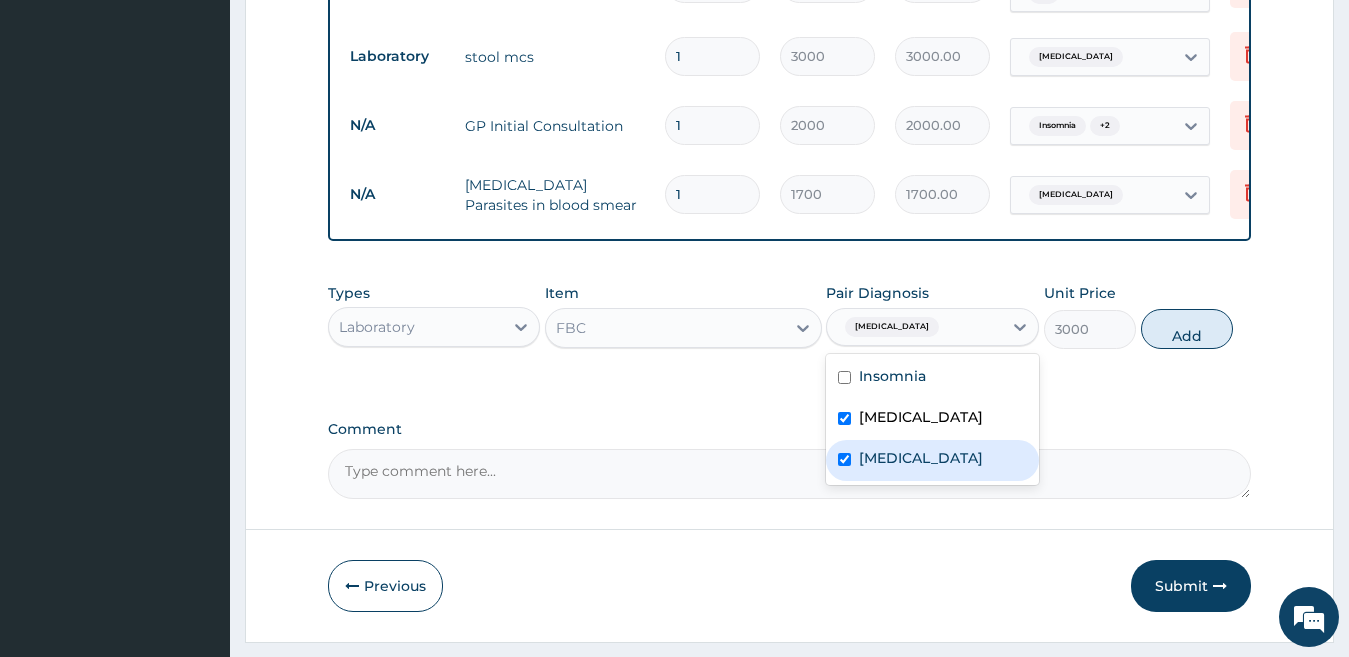 checkbox on "true" 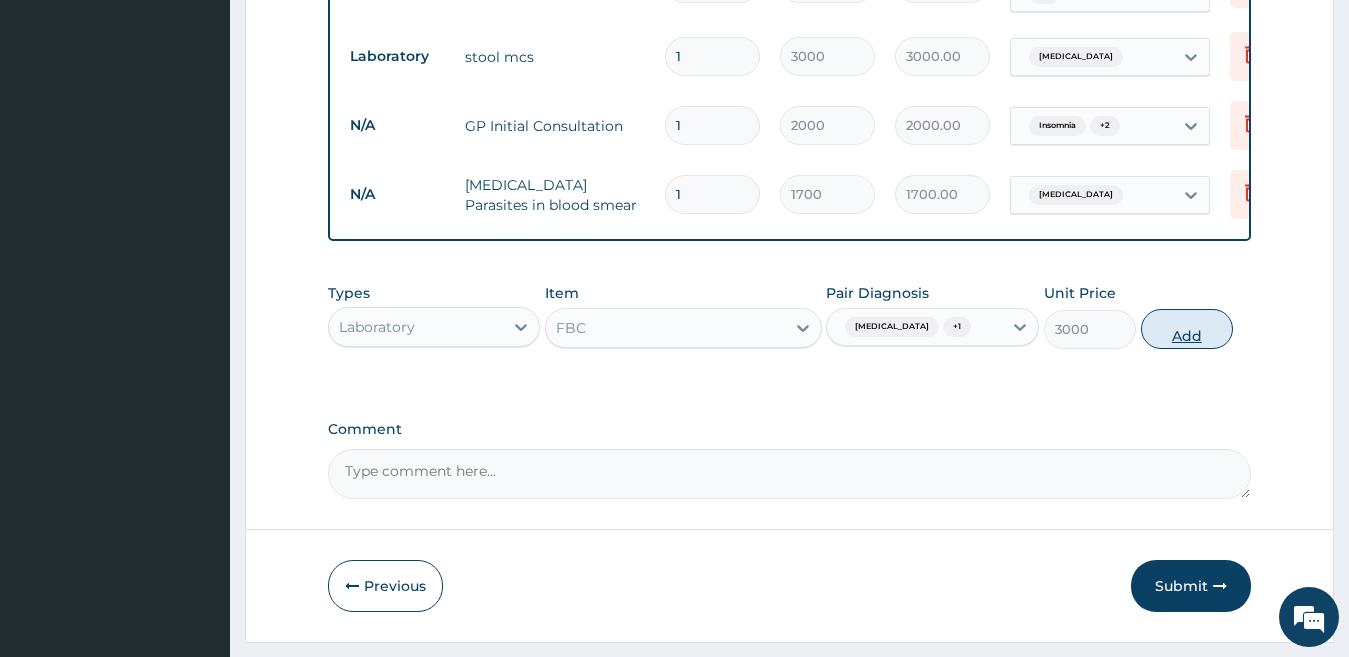 click on "Add" at bounding box center (1187, 329) 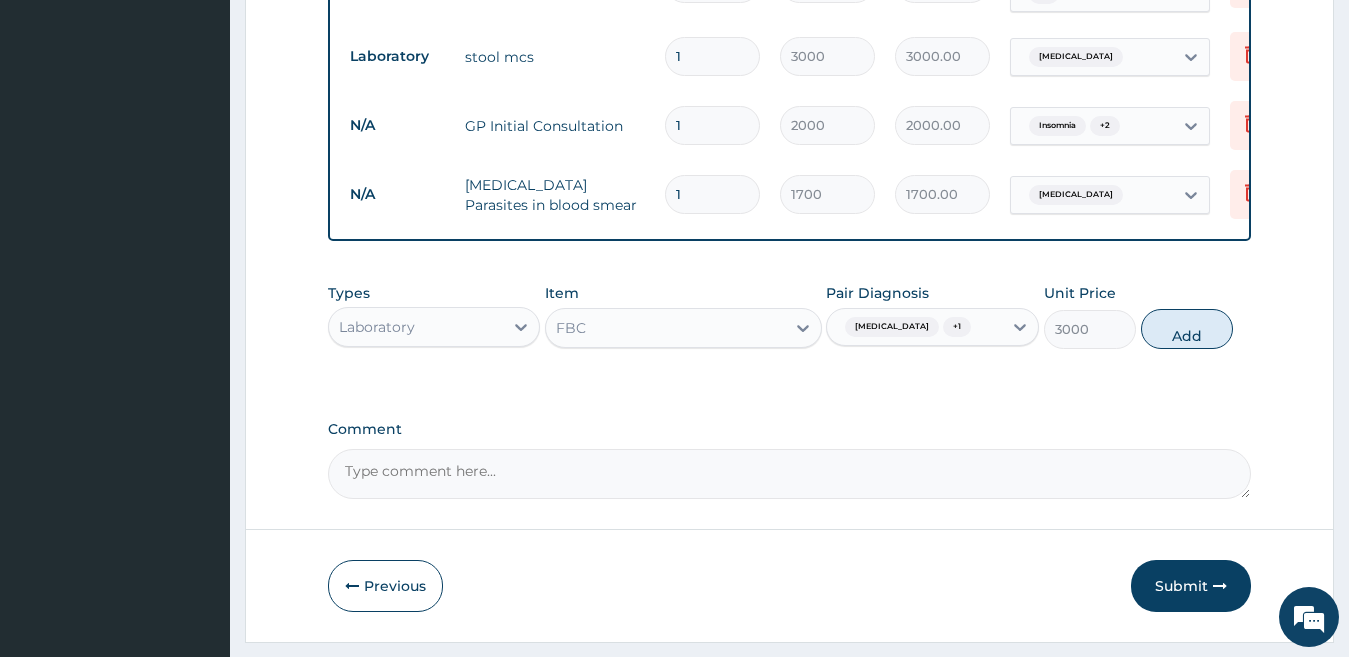 type on "0" 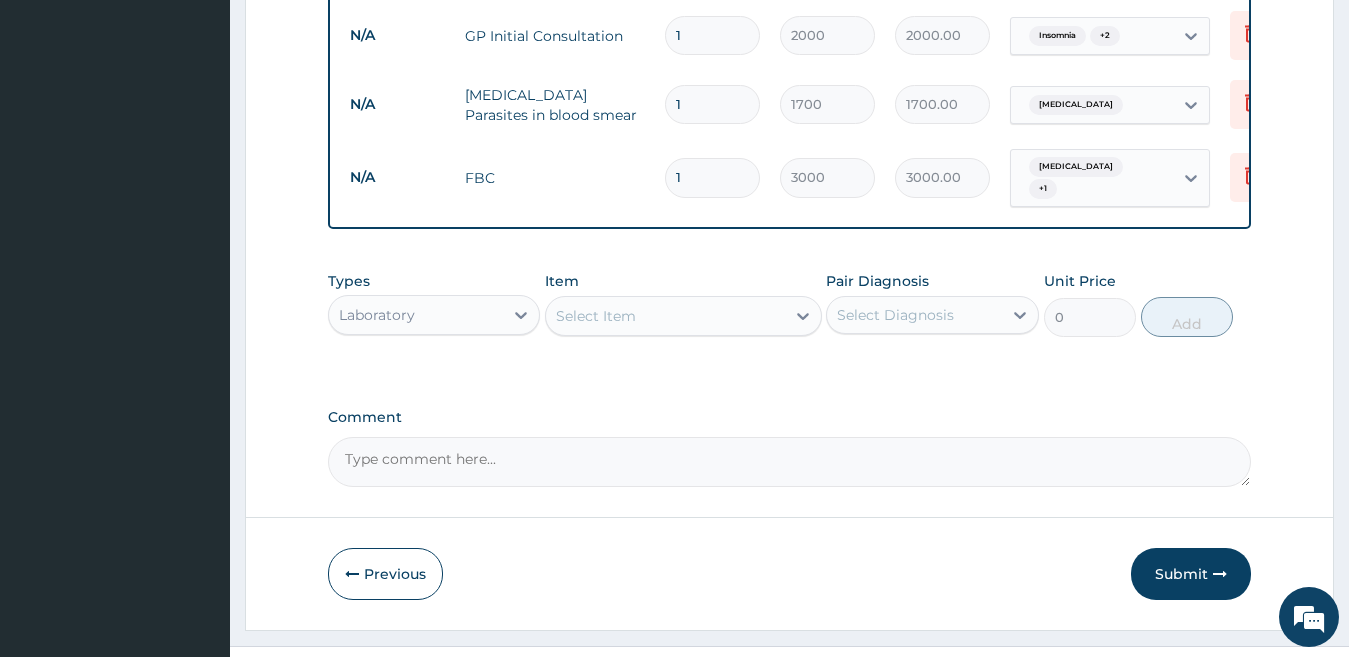scroll, scrollTop: 1060, scrollLeft: 0, axis: vertical 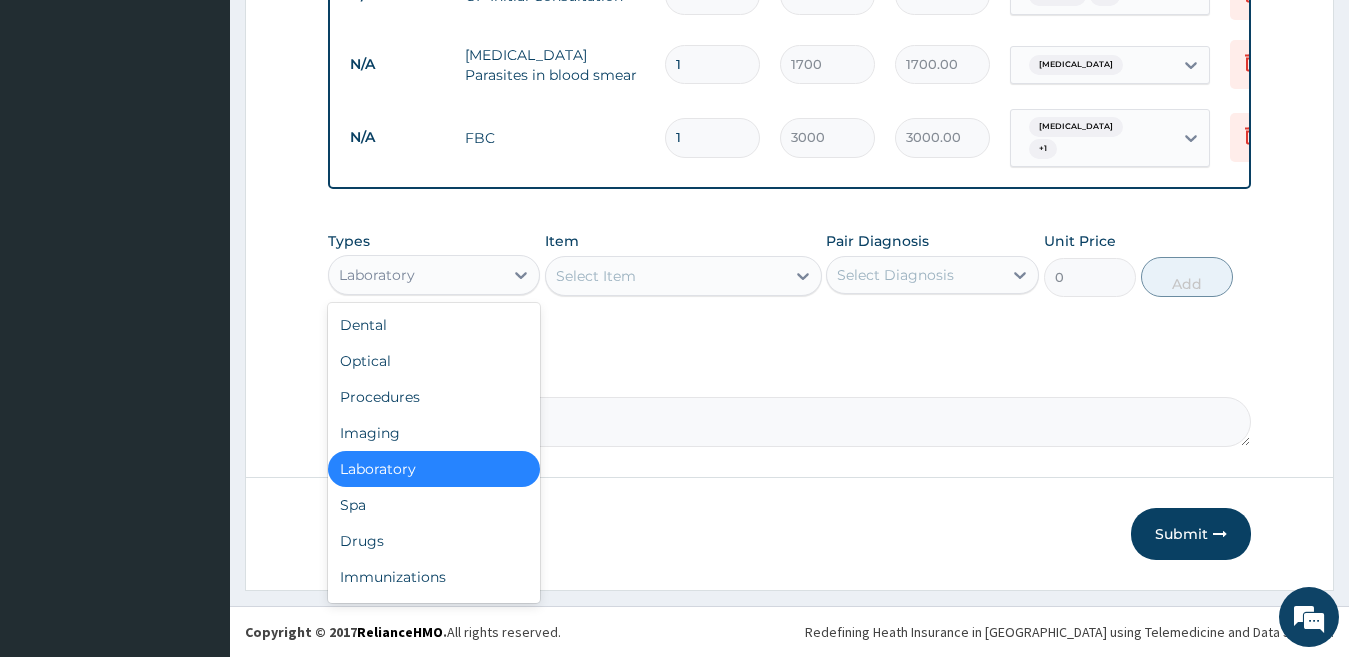 click on "Laboratory" at bounding box center (416, 275) 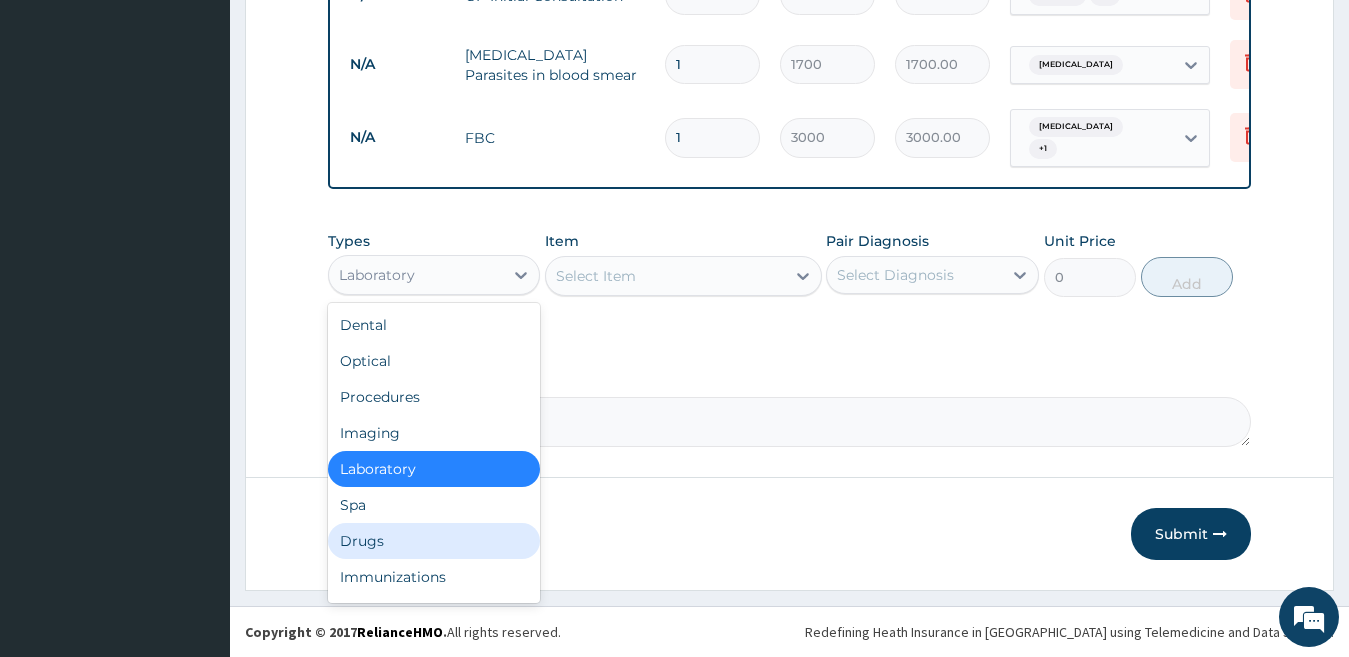 click on "Drugs" at bounding box center [434, 541] 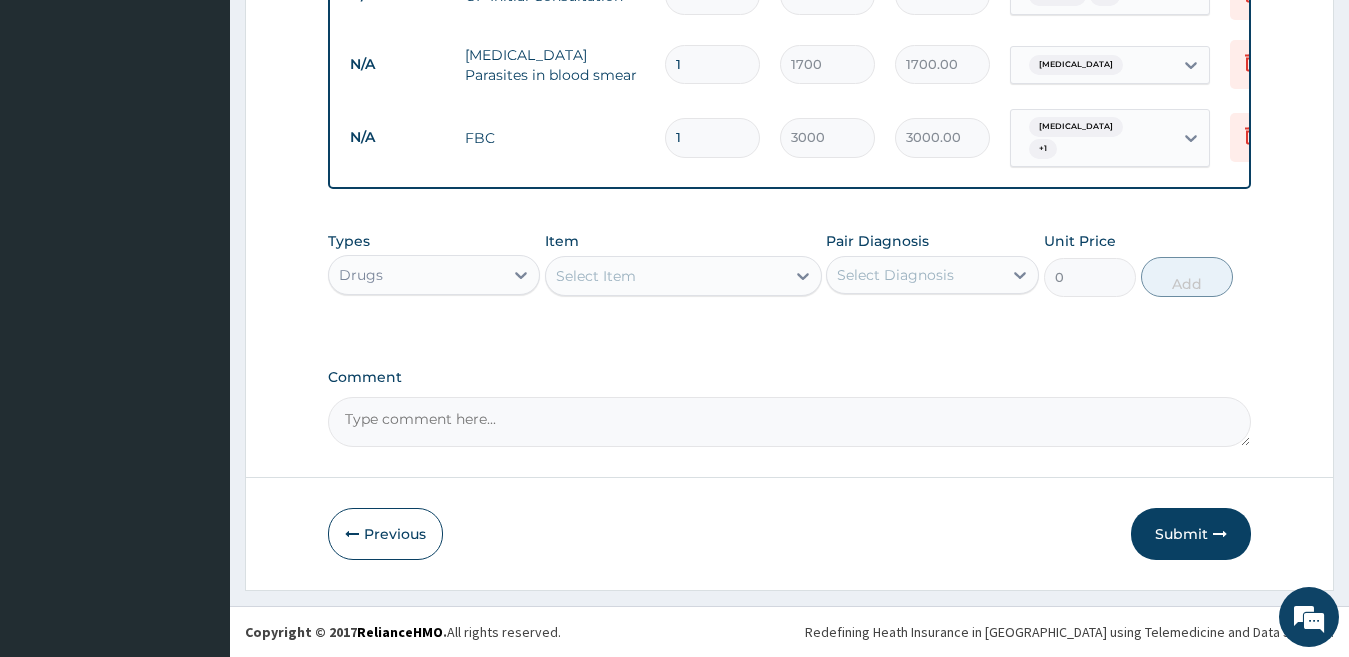 drag, startPoint x: 608, startPoint y: 280, endPoint x: 473, endPoint y: 632, distance: 377 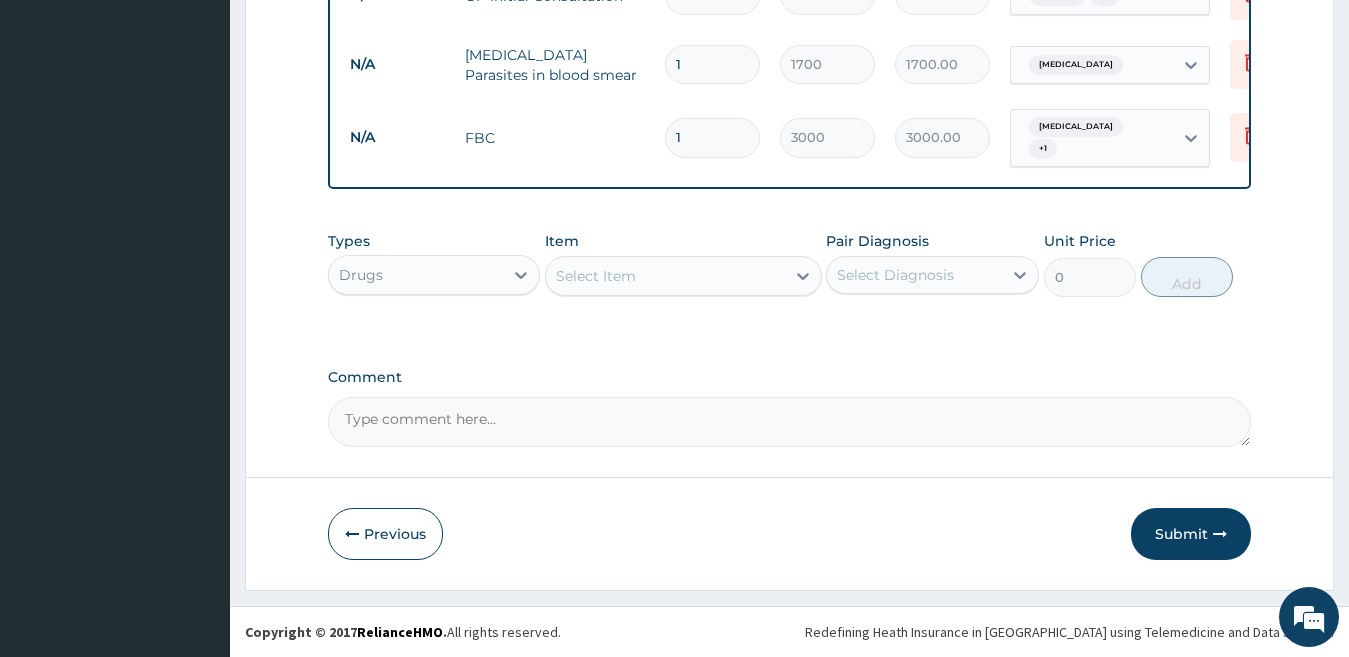 click on "Select Item" at bounding box center (596, 276) 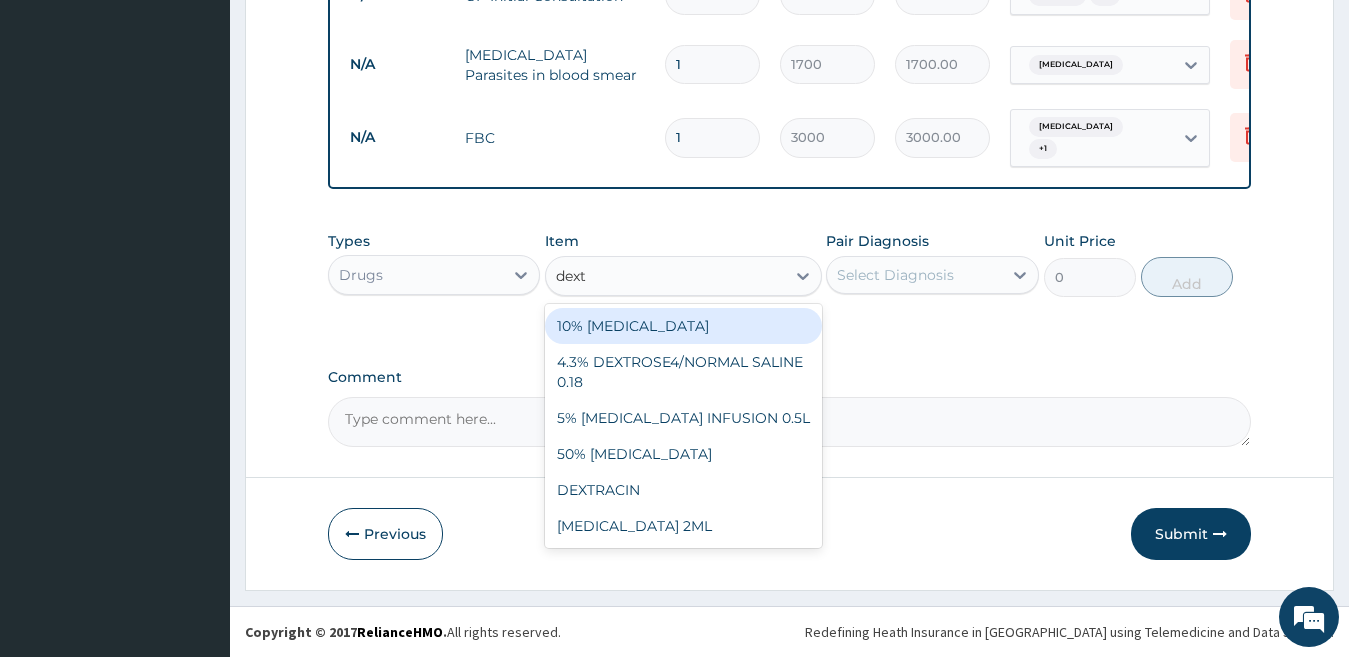 type on "dextr" 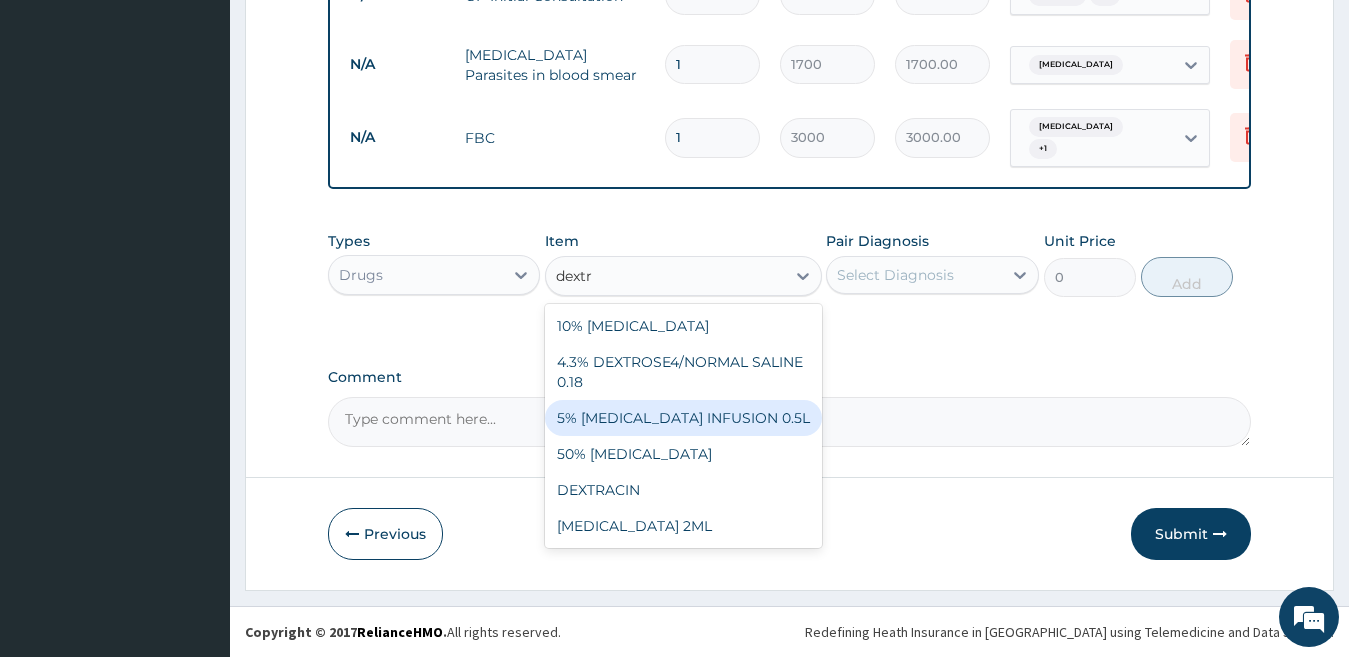 click on "5% DEXTROSE INFUSION 0.5L" at bounding box center [683, 418] 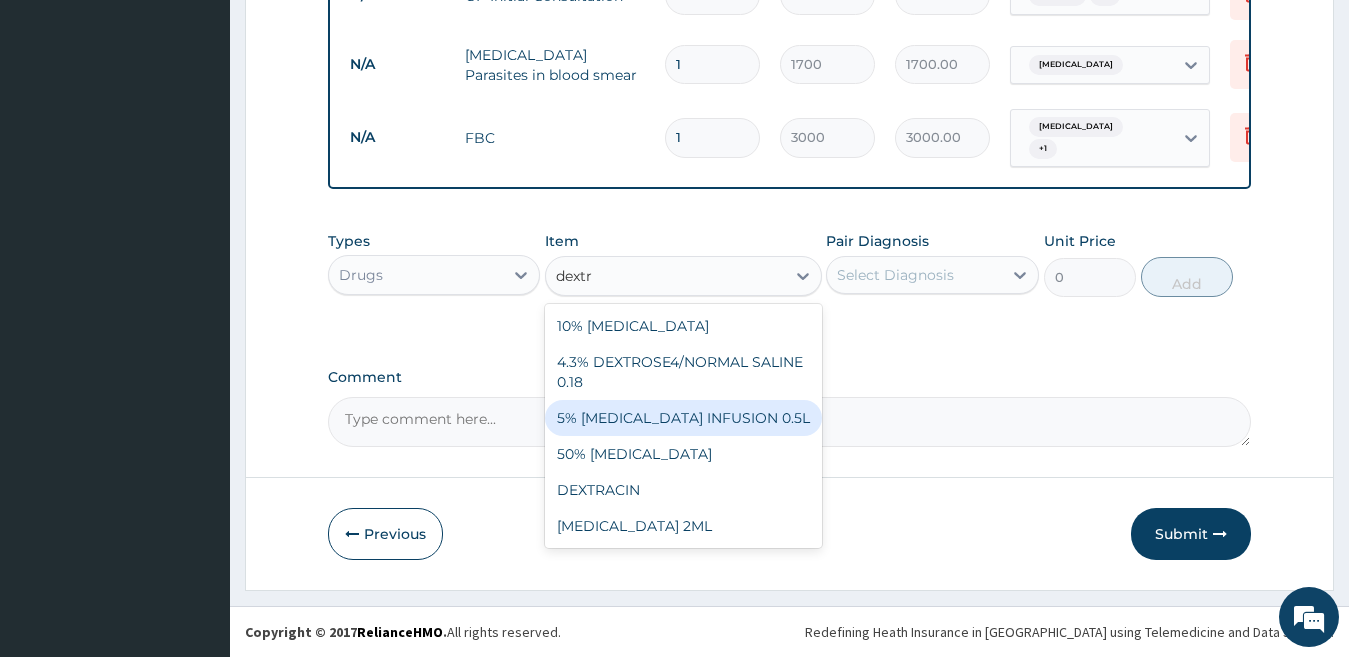 type 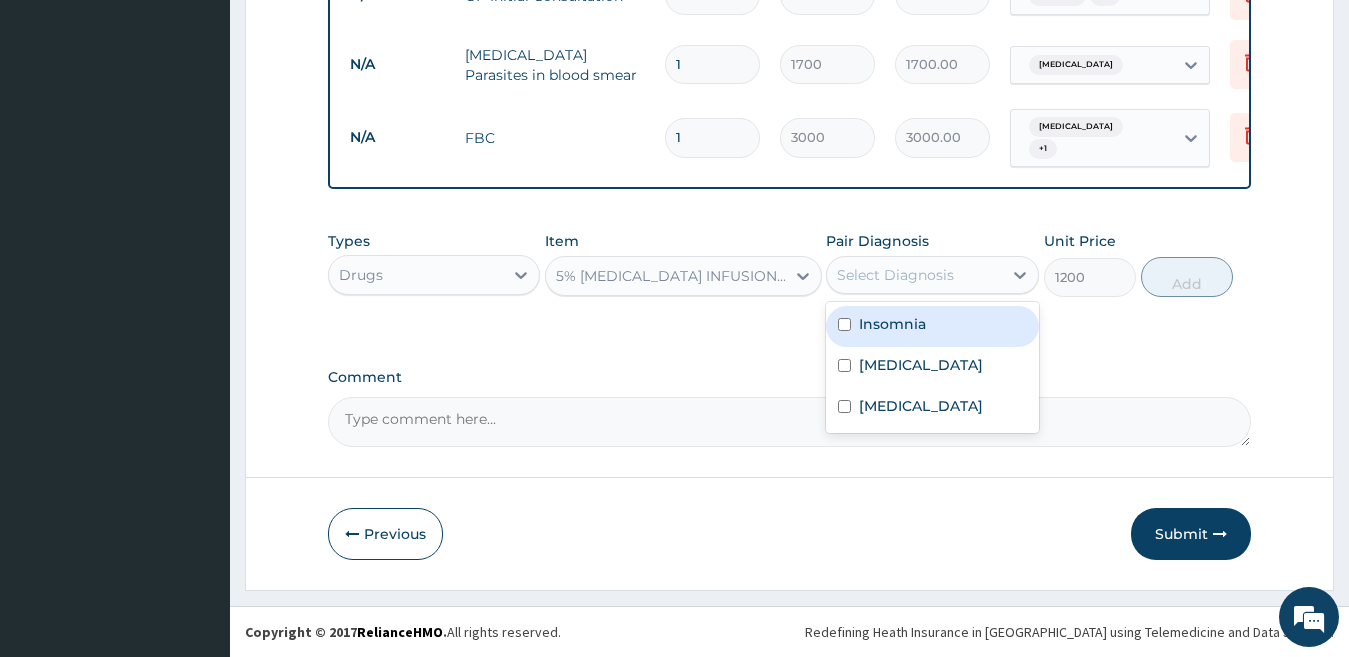click on "Select Diagnosis" at bounding box center (895, 275) 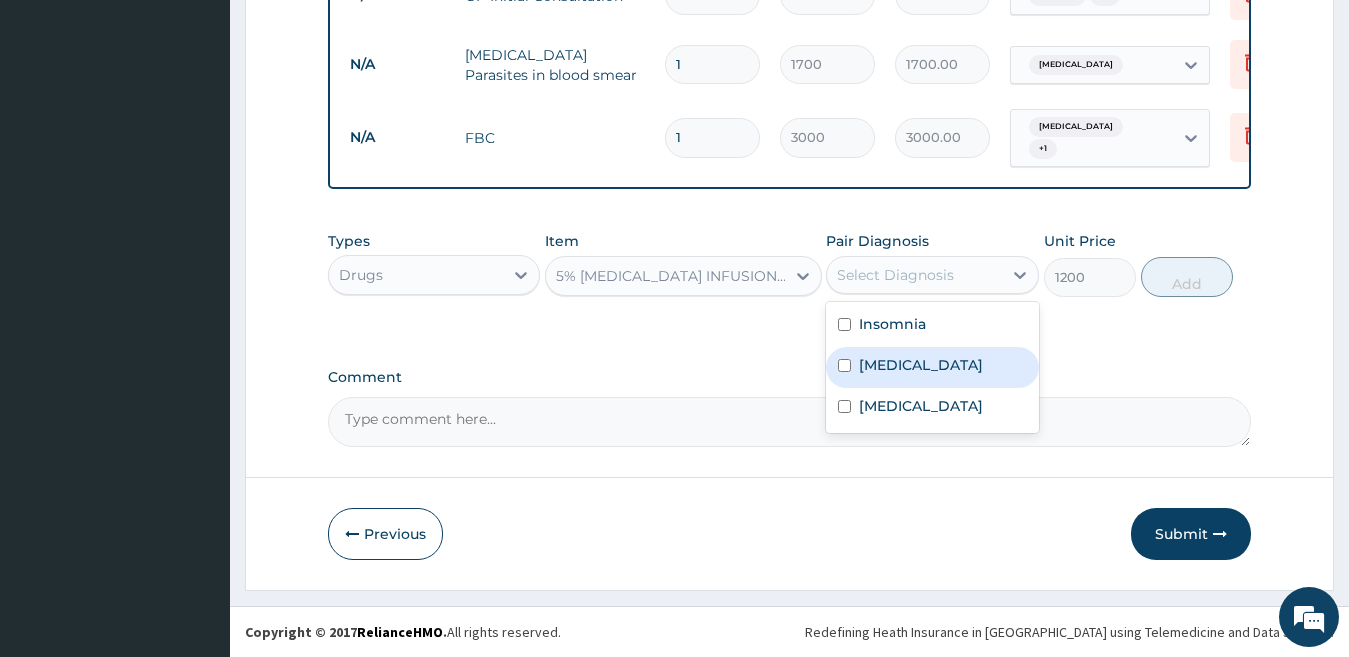 click on "Typhoid fever" at bounding box center [921, 365] 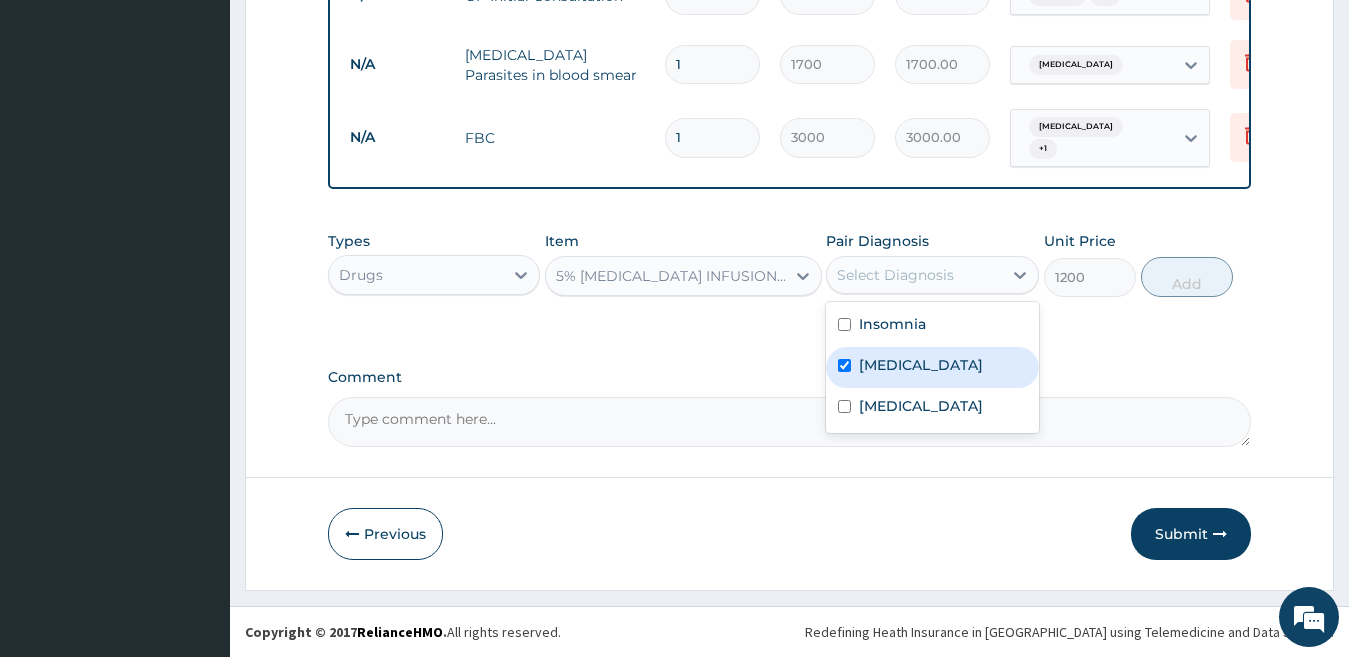 checkbox on "true" 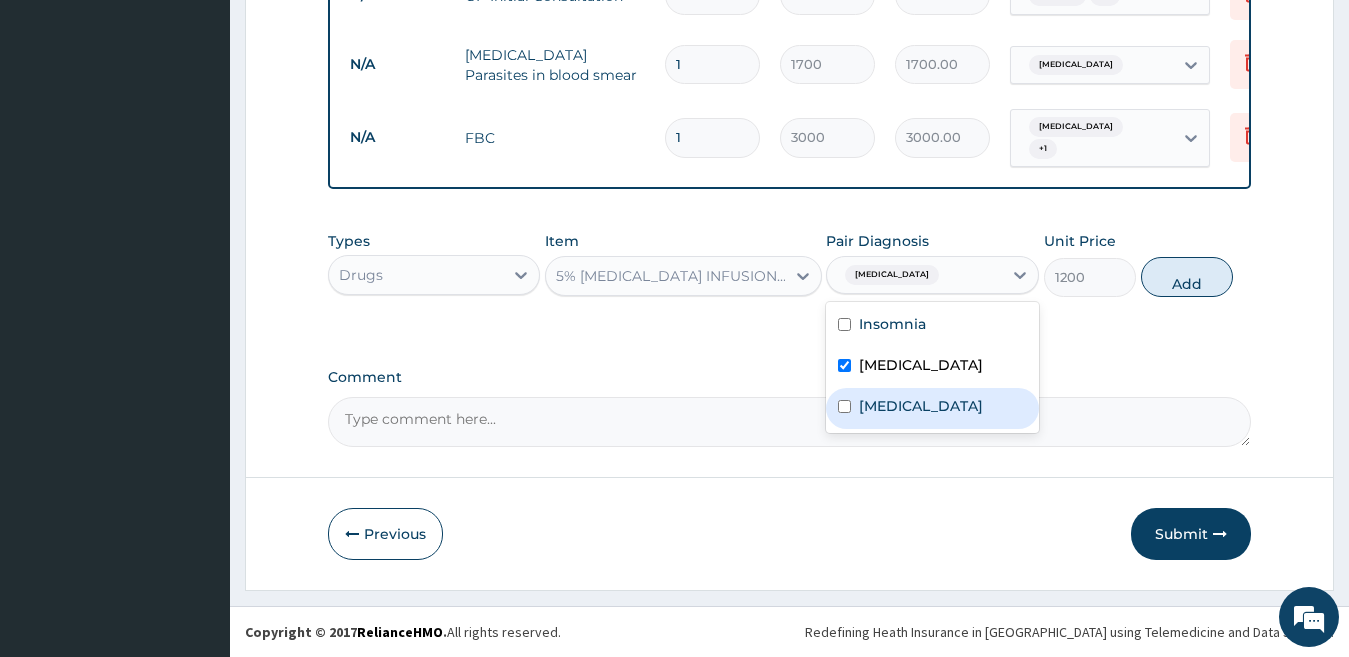 click on "Falciparum malaria" at bounding box center (921, 406) 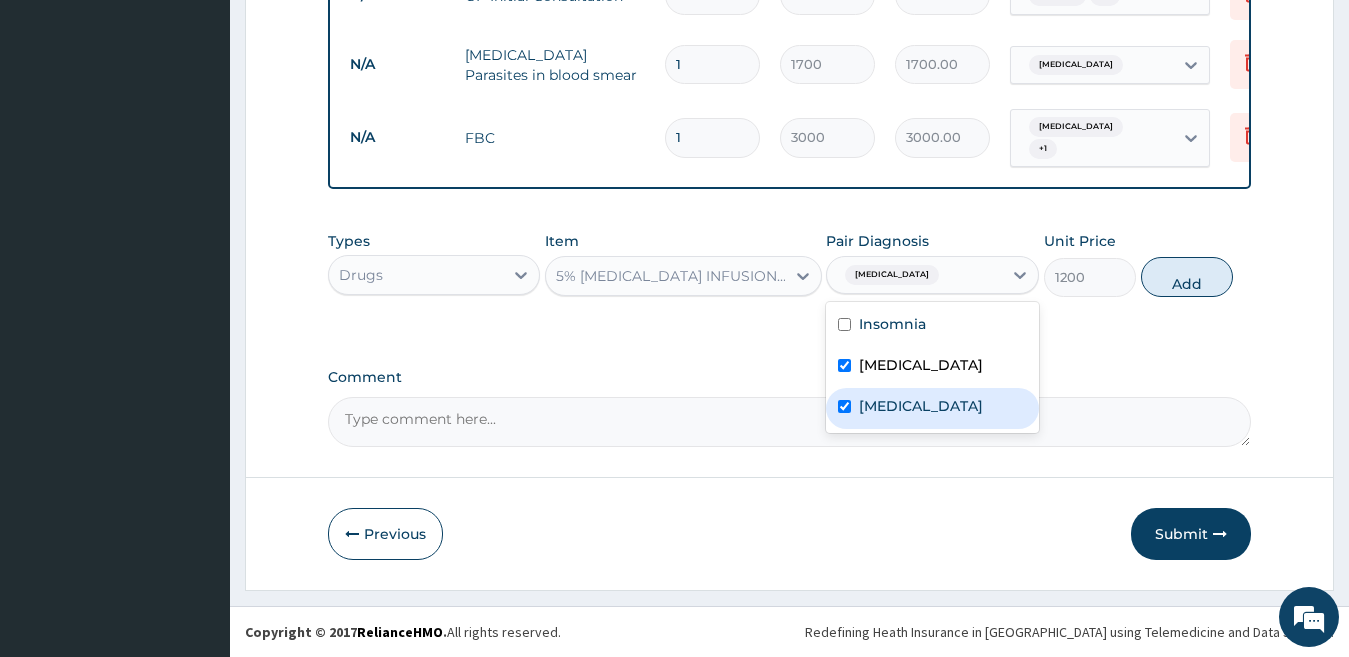 checkbox on "true" 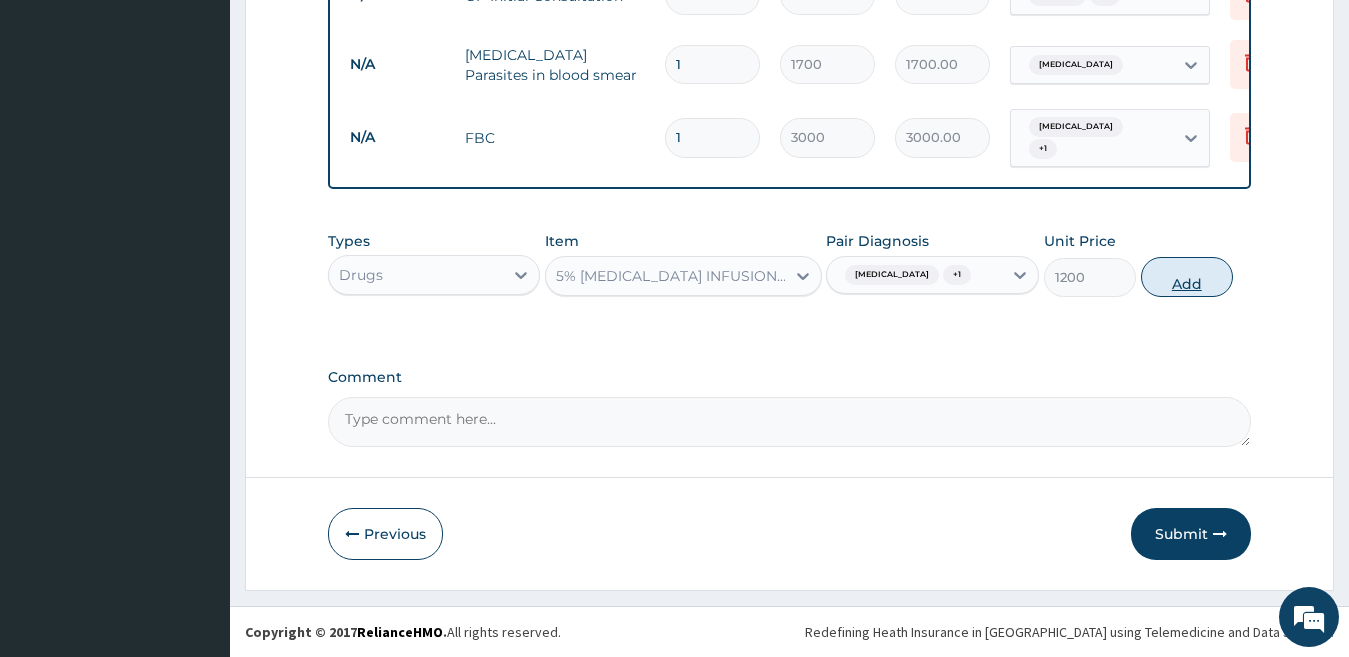 click on "Add" at bounding box center (1187, 277) 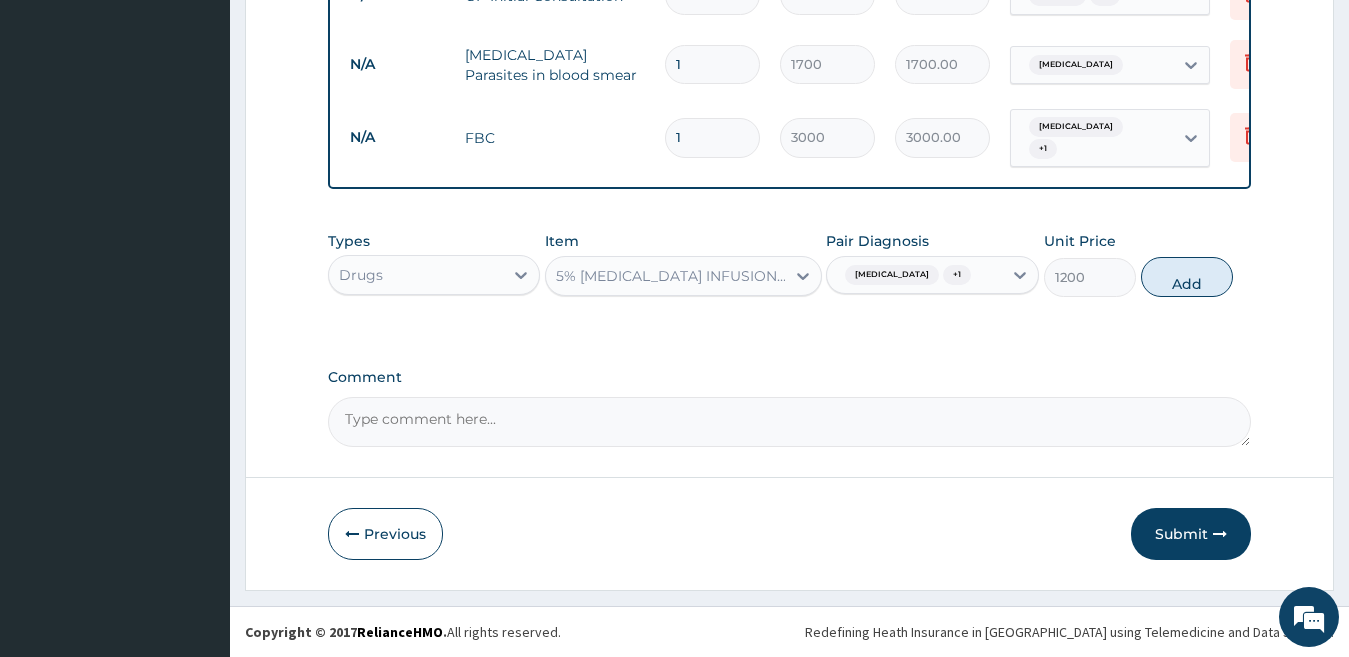type on "0" 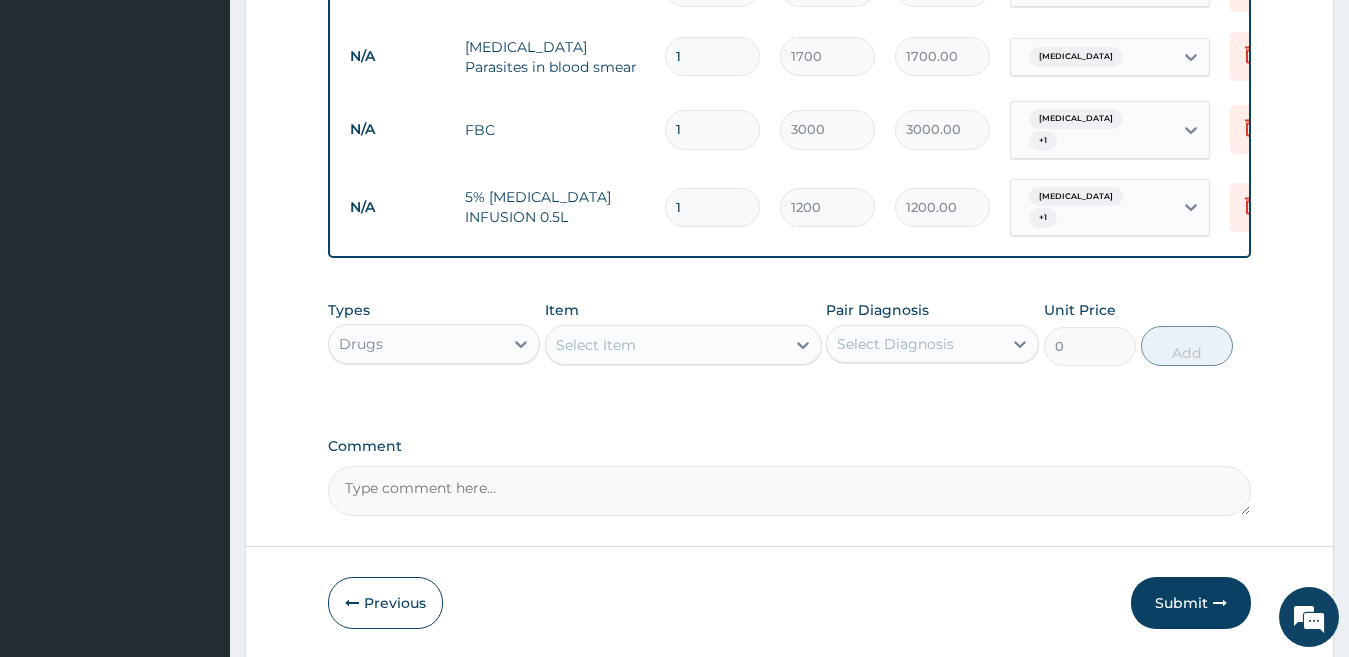 type 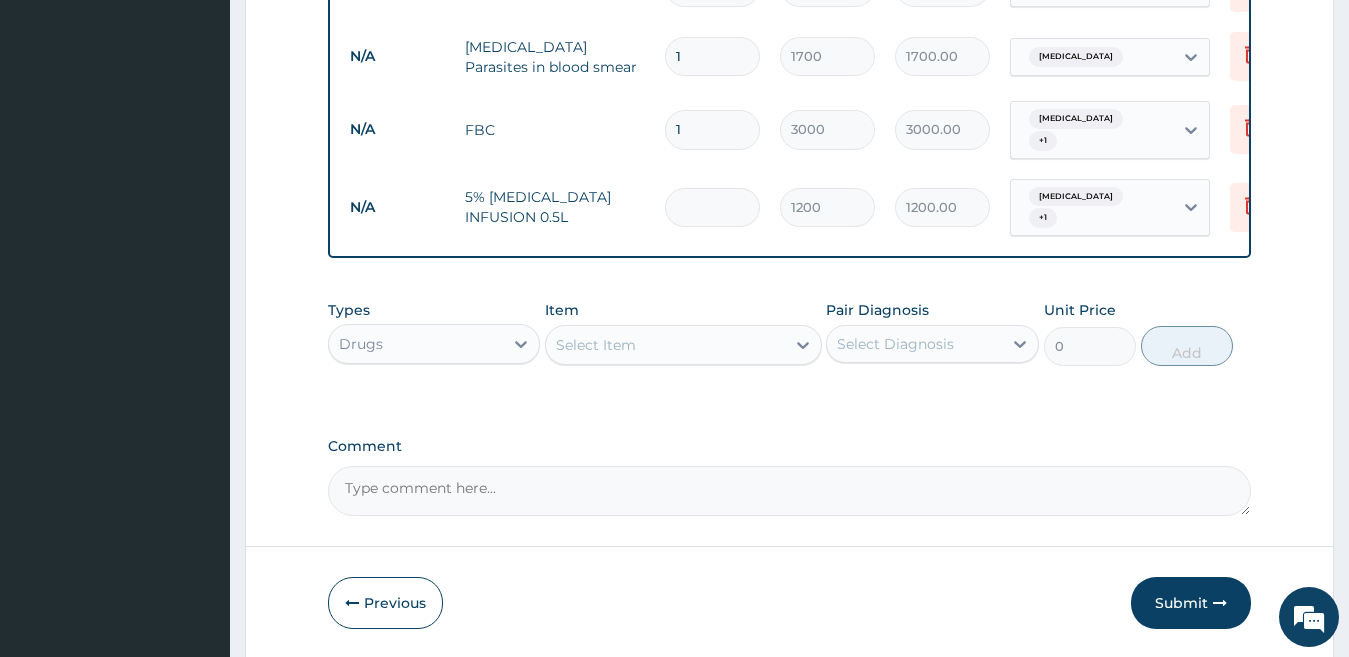 type on "0.00" 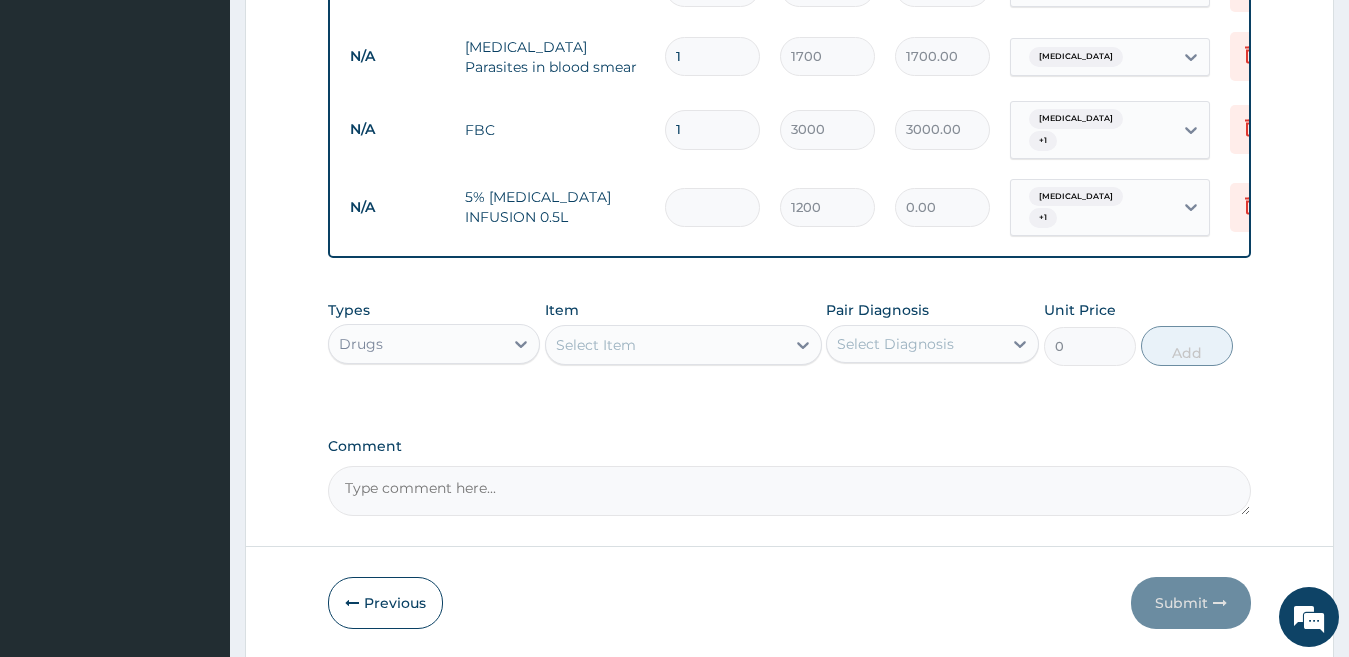 type on "3" 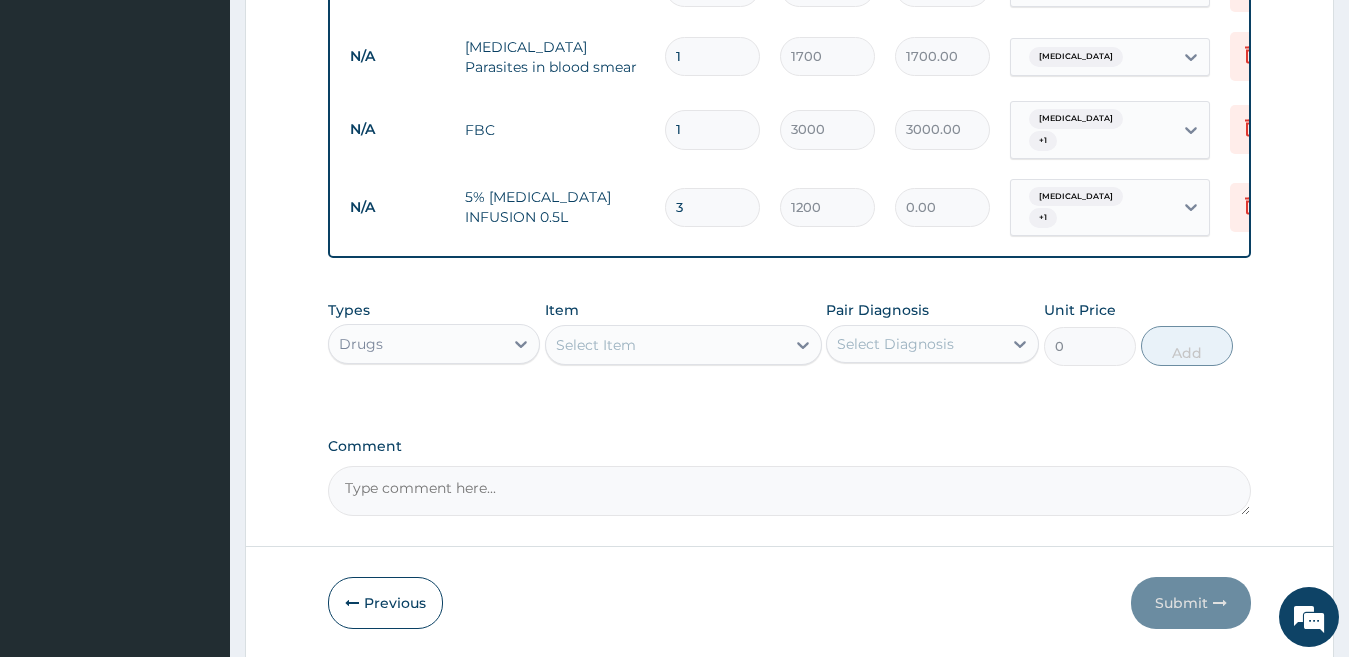 type on "3600.00" 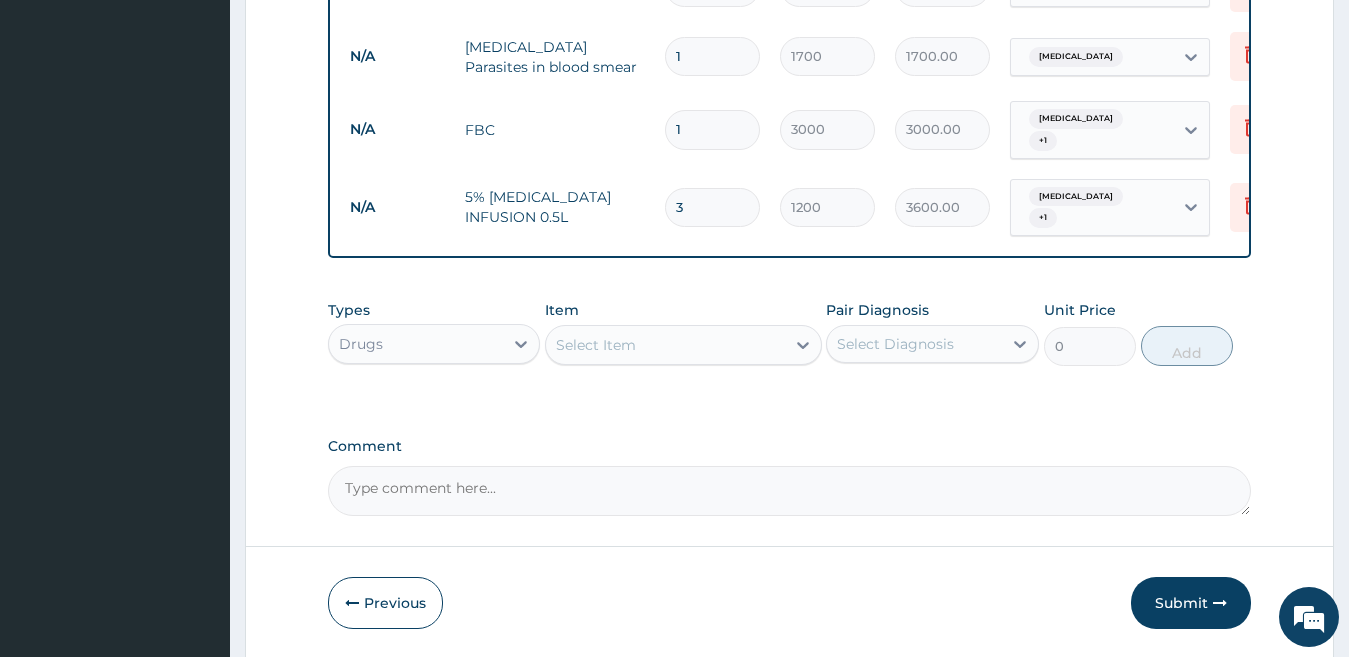 type on "3" 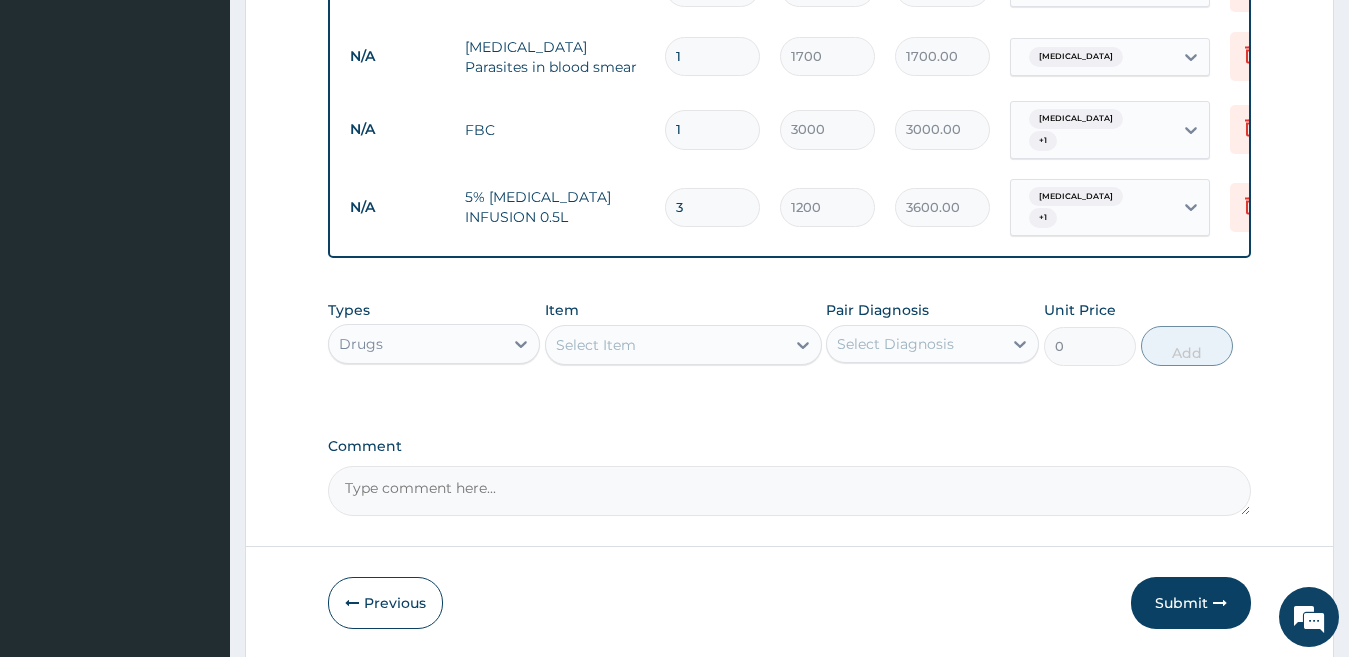 click on "Select Item" at bounding box center (596, 345) 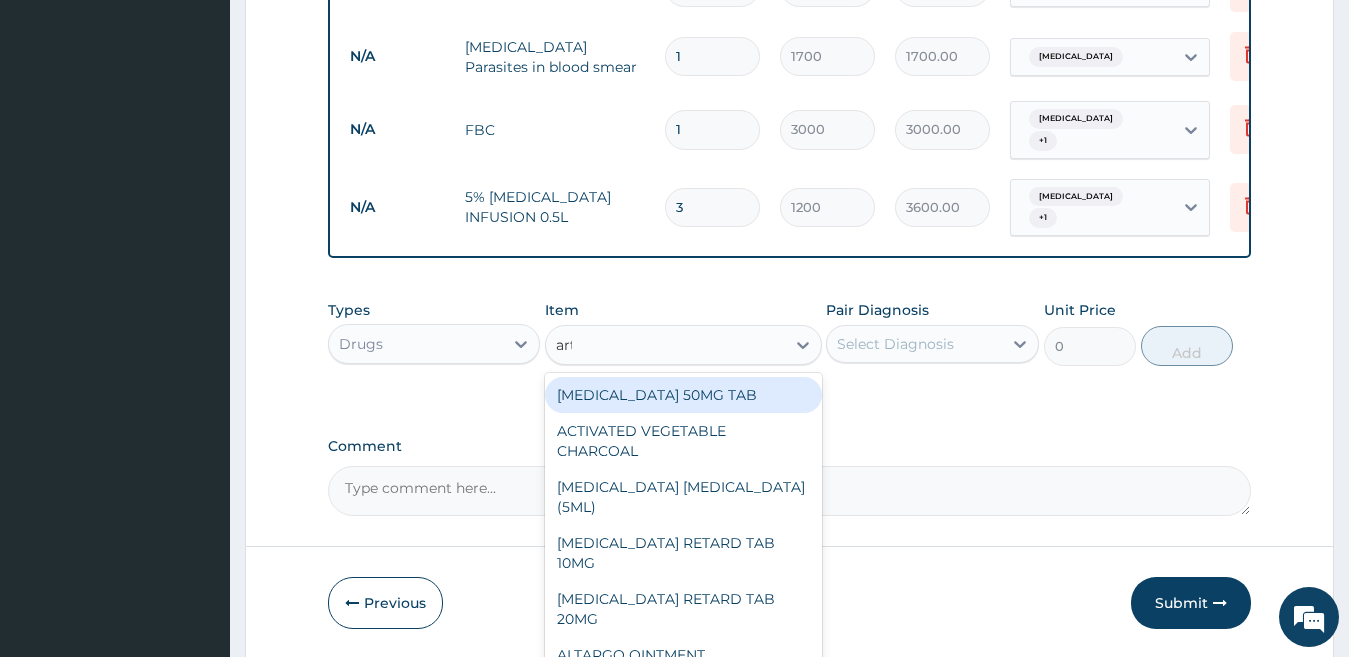 type on "artesu" 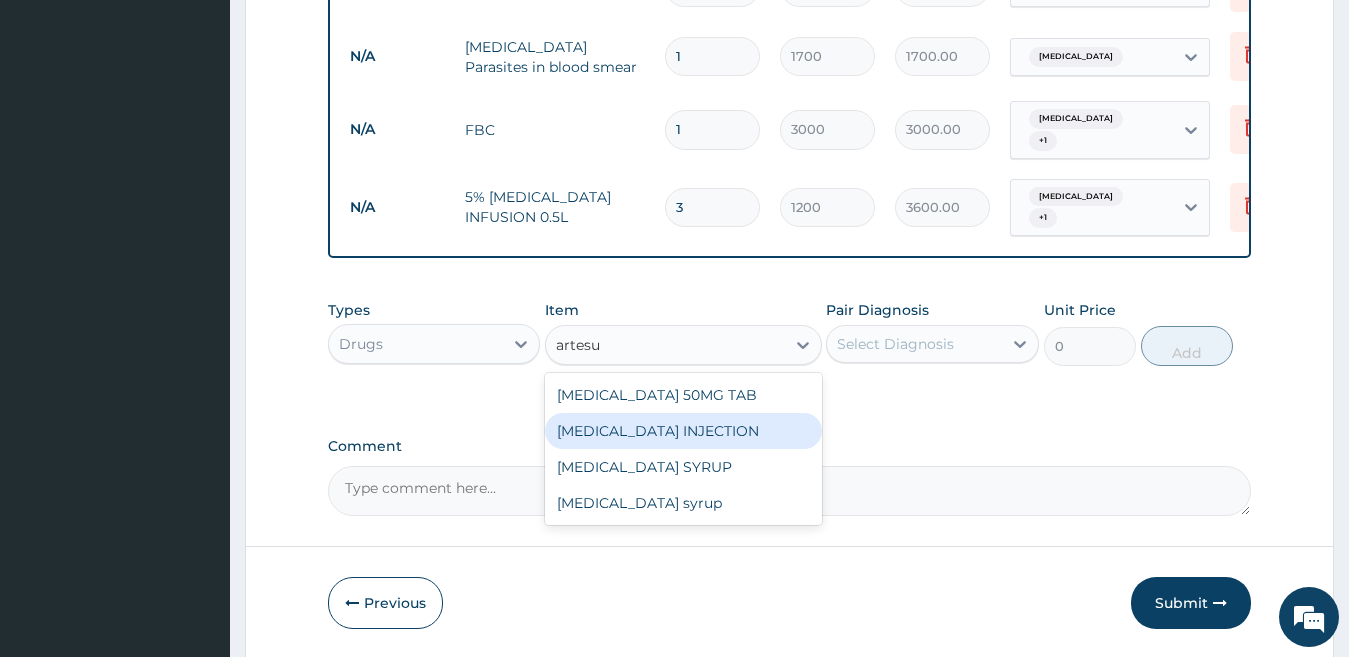 click on "ARTESUNATE INJECTION" at bounding box center [683, 431] 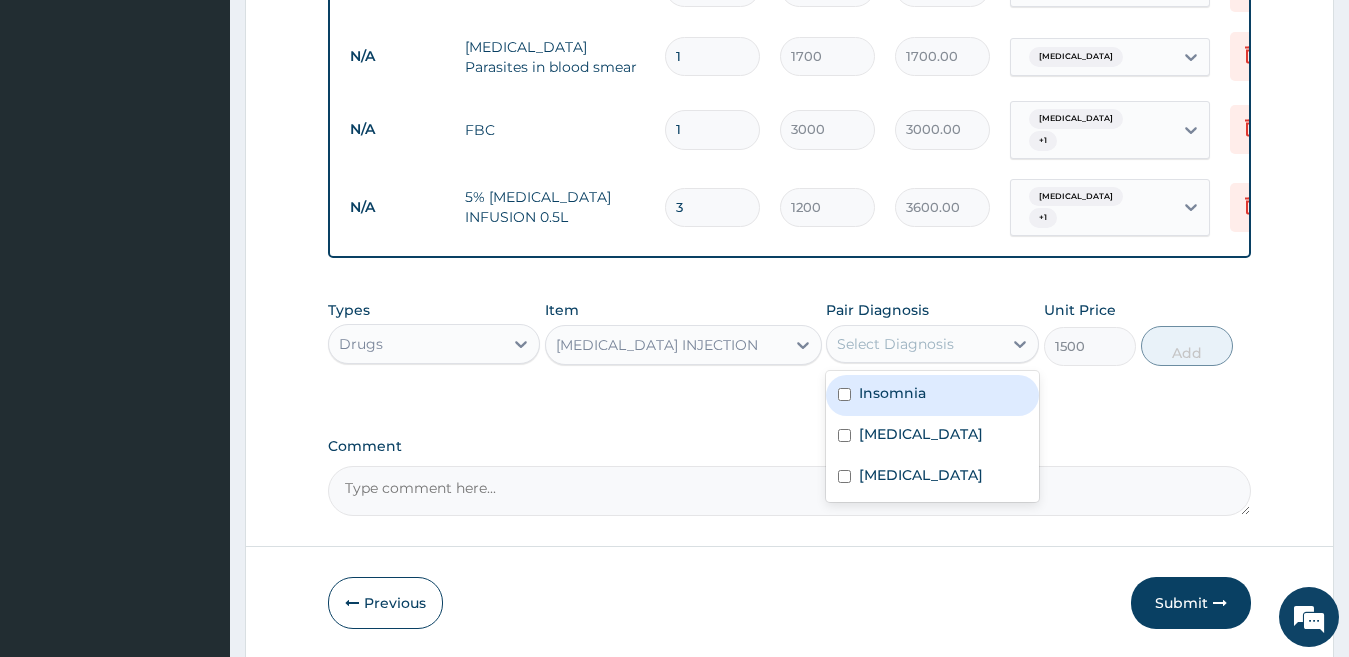 click on "Select Diagnosis" at bounding box center (895, 344) 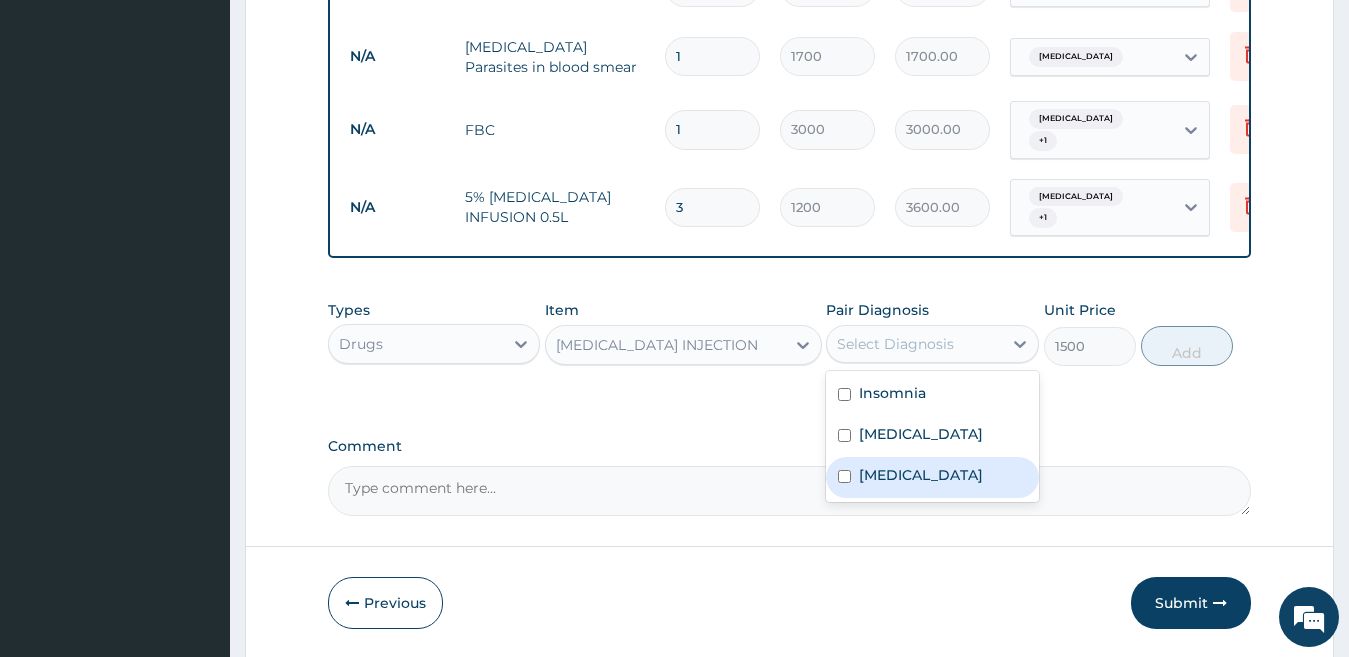 click on "Falciparum malaria" at bounding box center [921, 475] 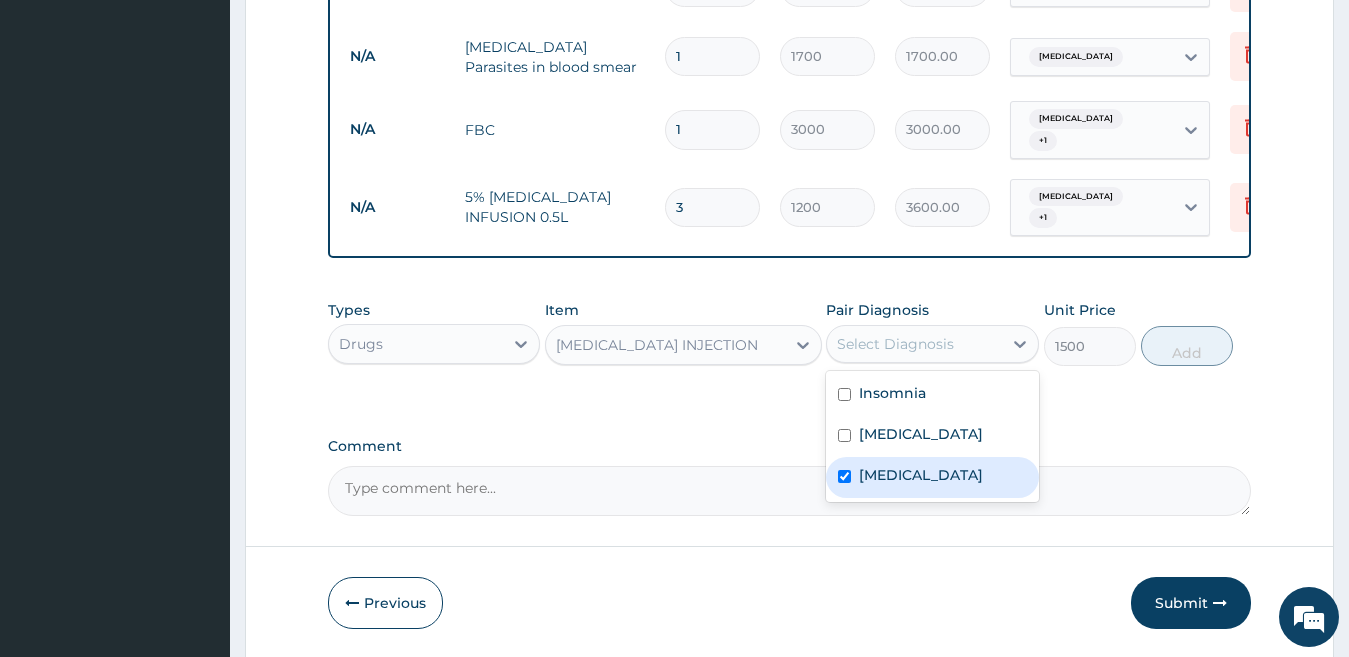 checkbox on "true" 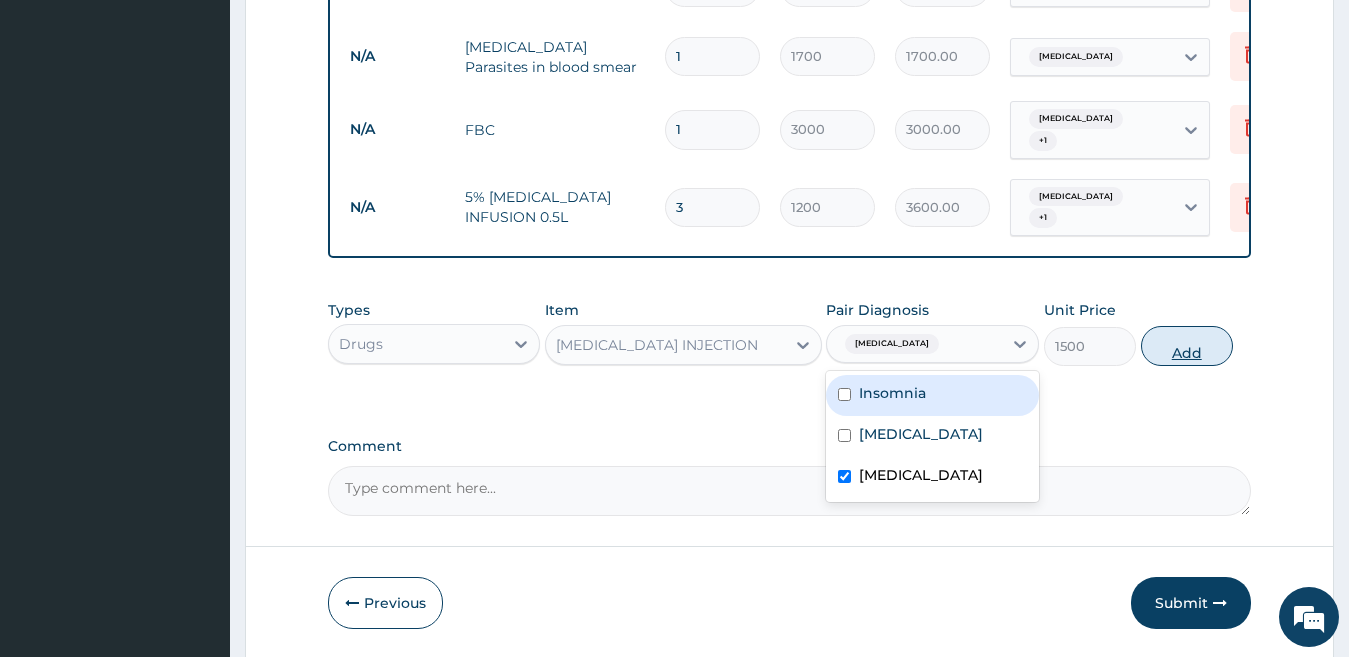 click on "Add" at bounding box center (1187, 346) 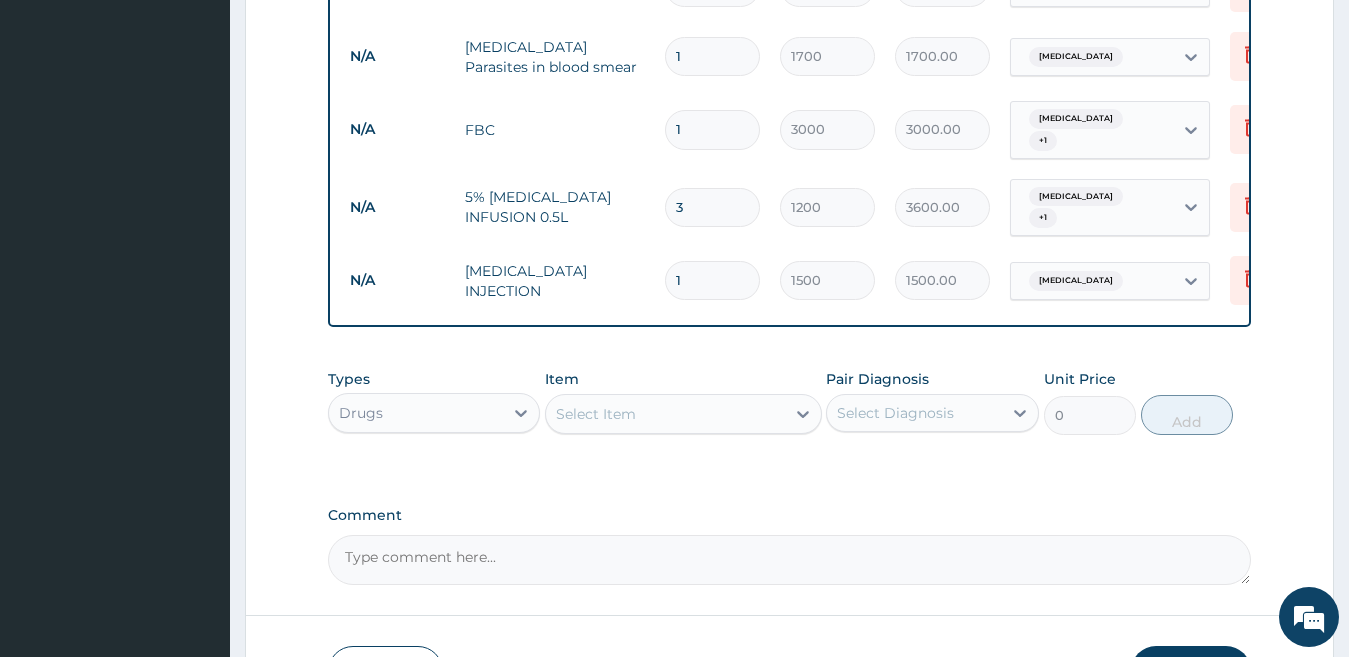 drag, startPoint x: 685, startPoint y: 264, endPoint x: 657, endPoint y: 270, distance: 28.635643 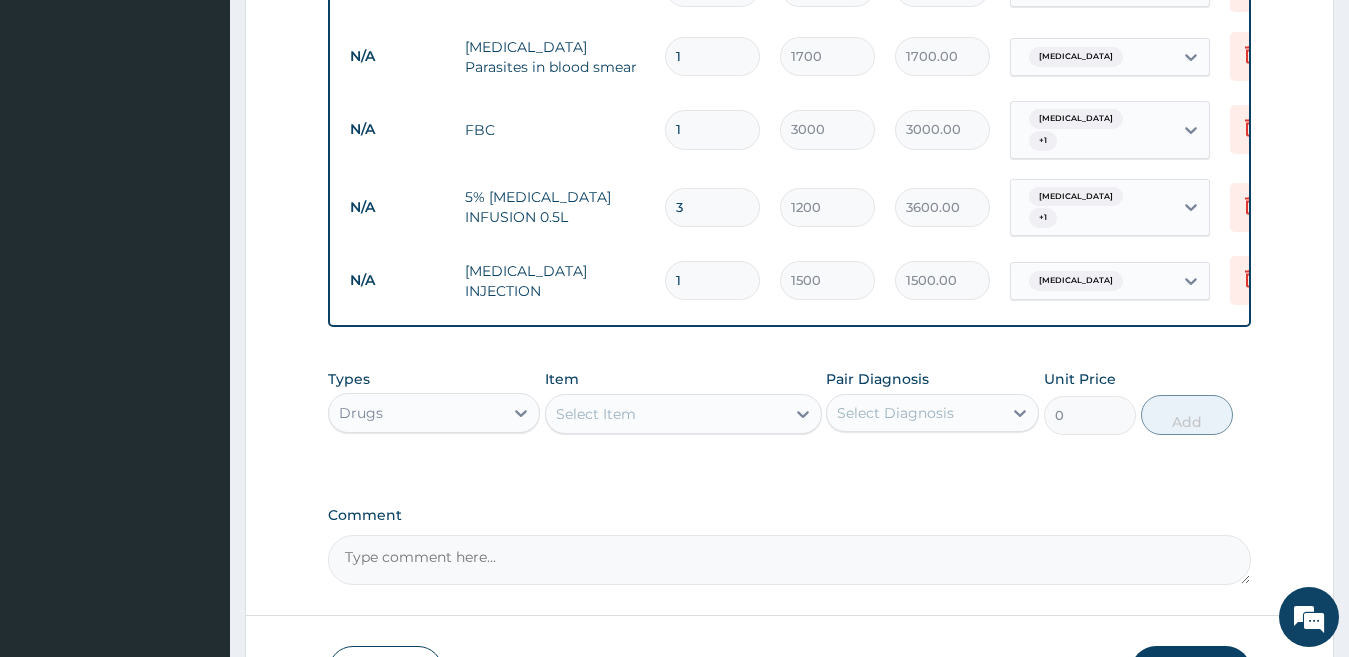 type on "3" 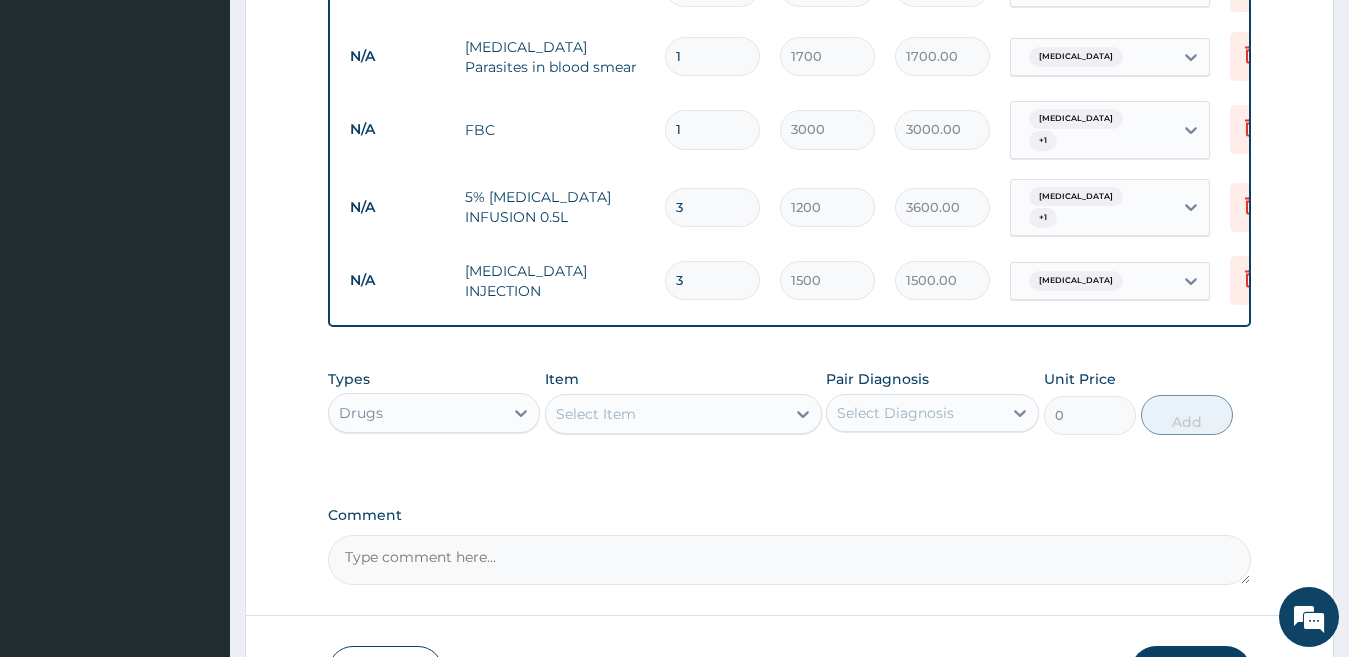 type on "4500.00" 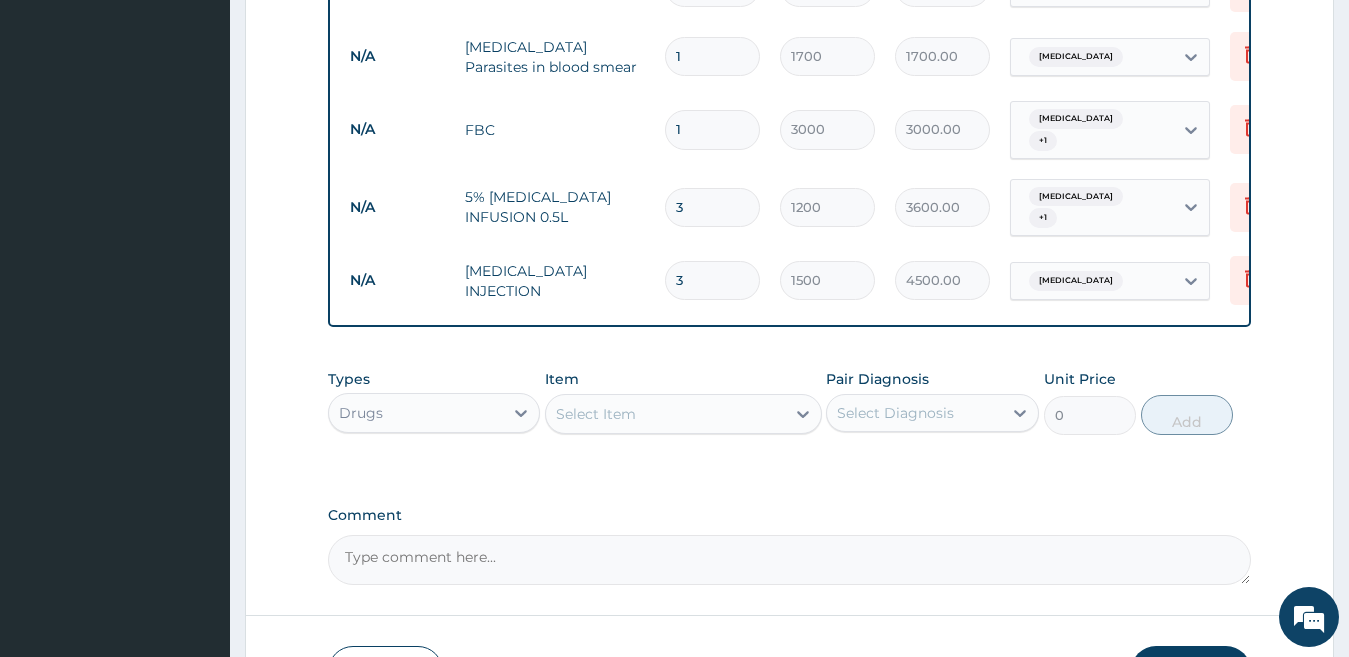 type on "3" 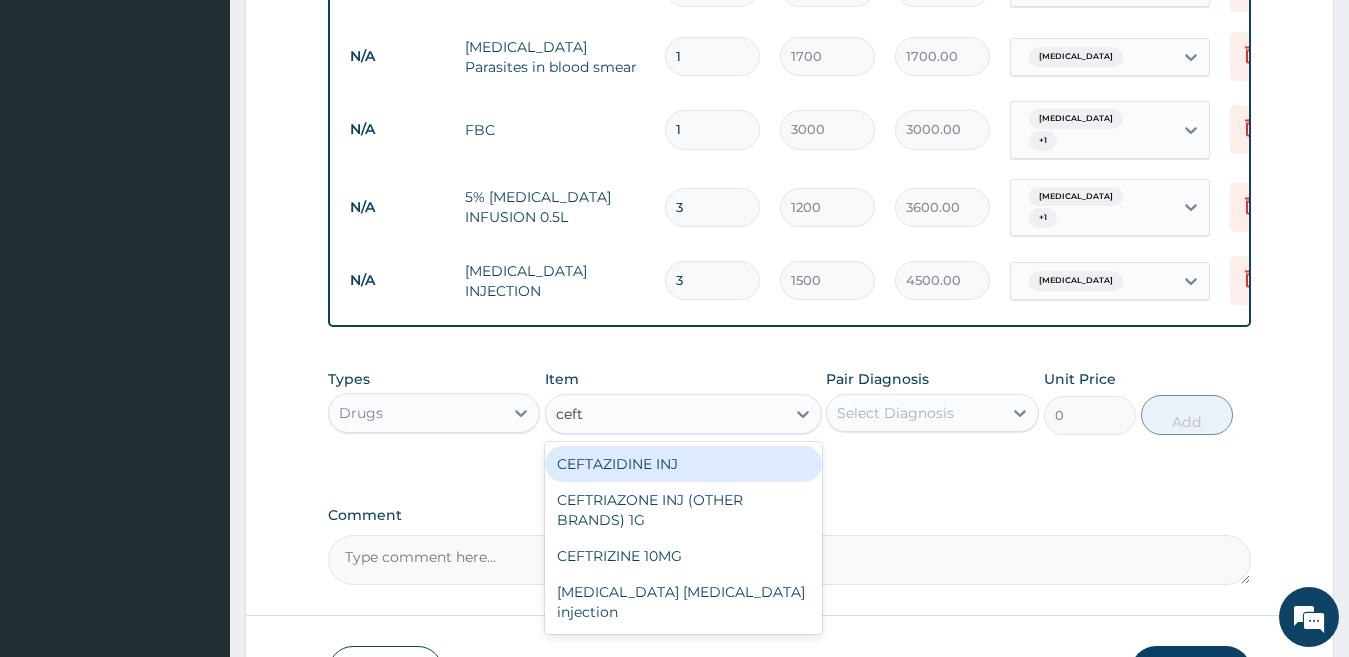 type on "ceftr" 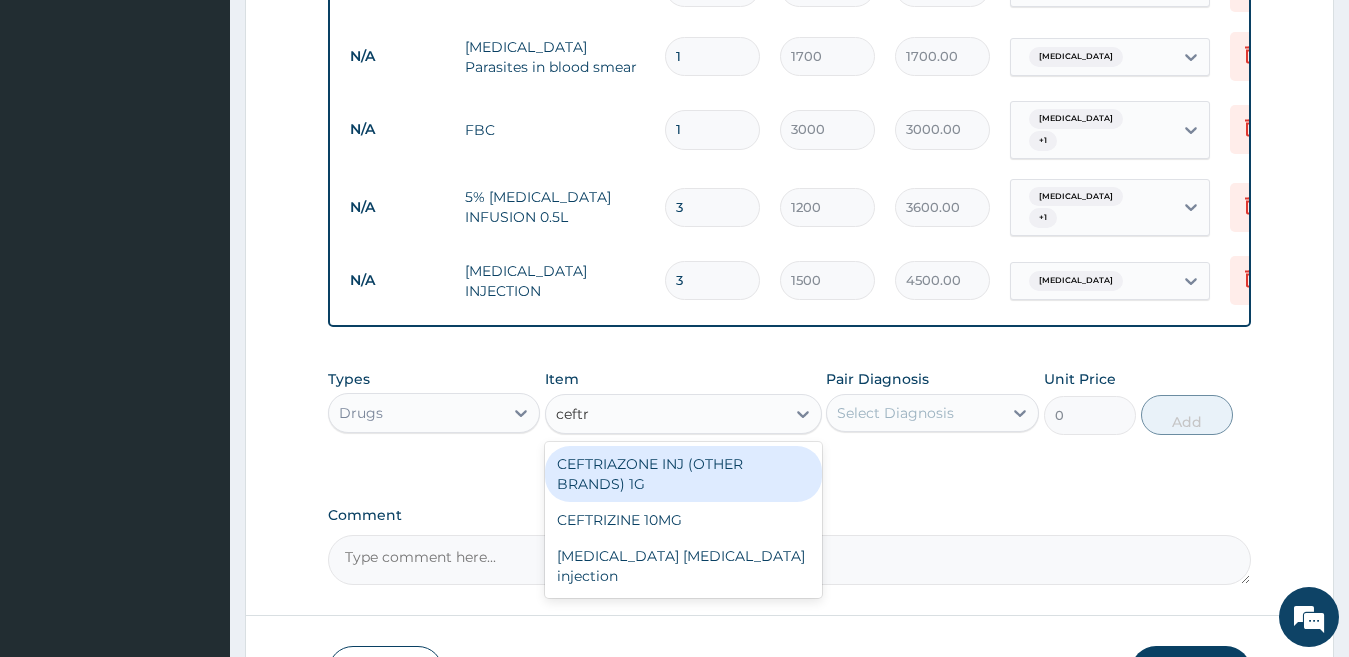 click on "CEFTRIAZONE INJ (OTHER BRANDS) 1G" at bounding box center [683, 474] 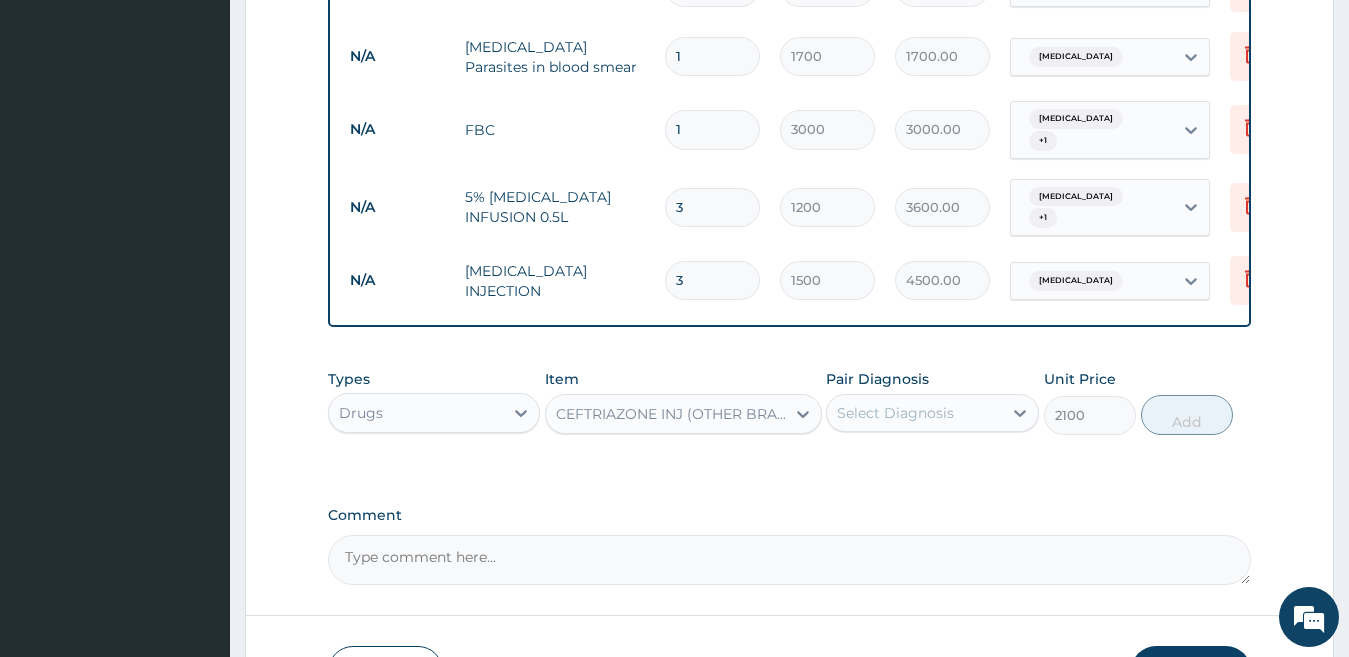 click on "Select Diagnosis" at bounding box center (895, 413) 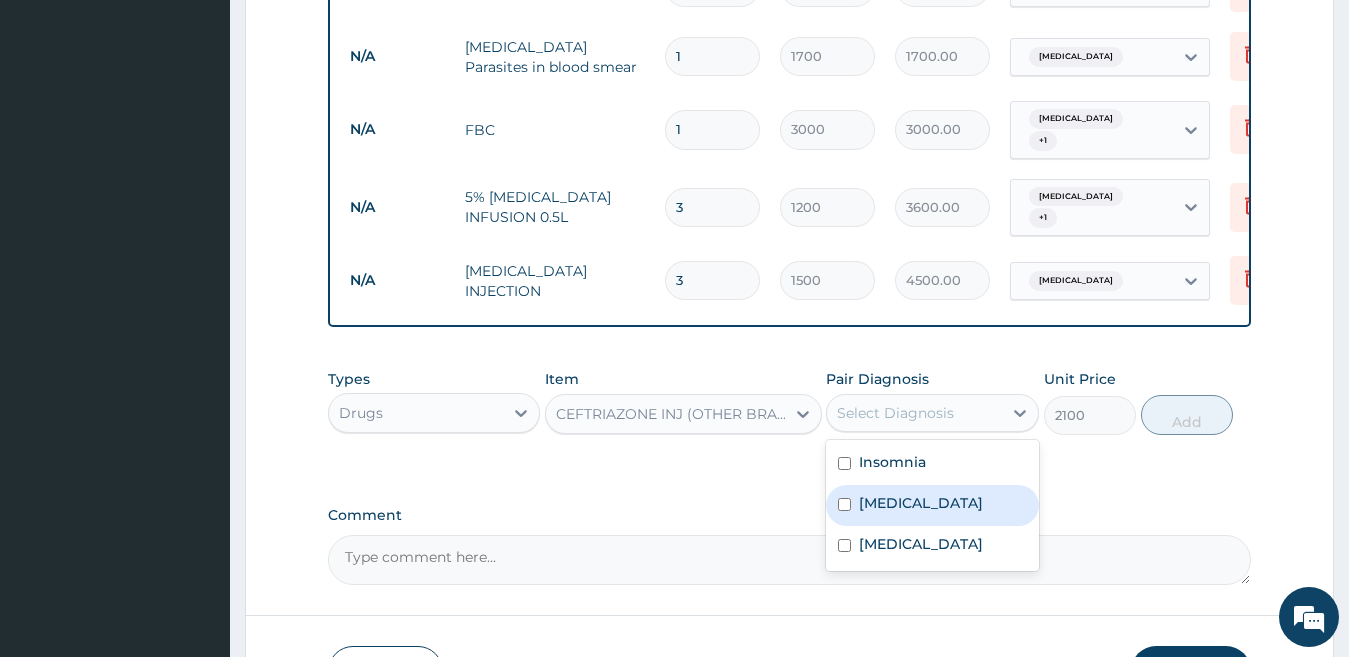 click on "Typhoid fever" at bounding box center (921, 503) 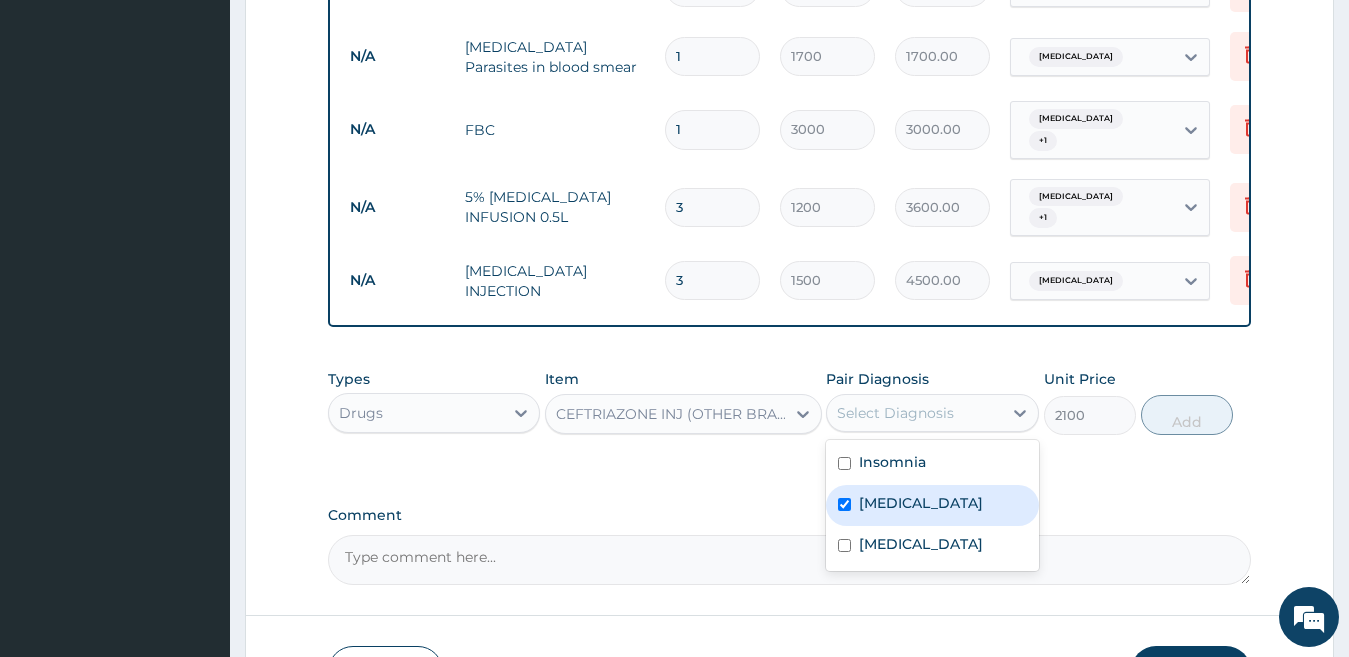 checkbox on "true" 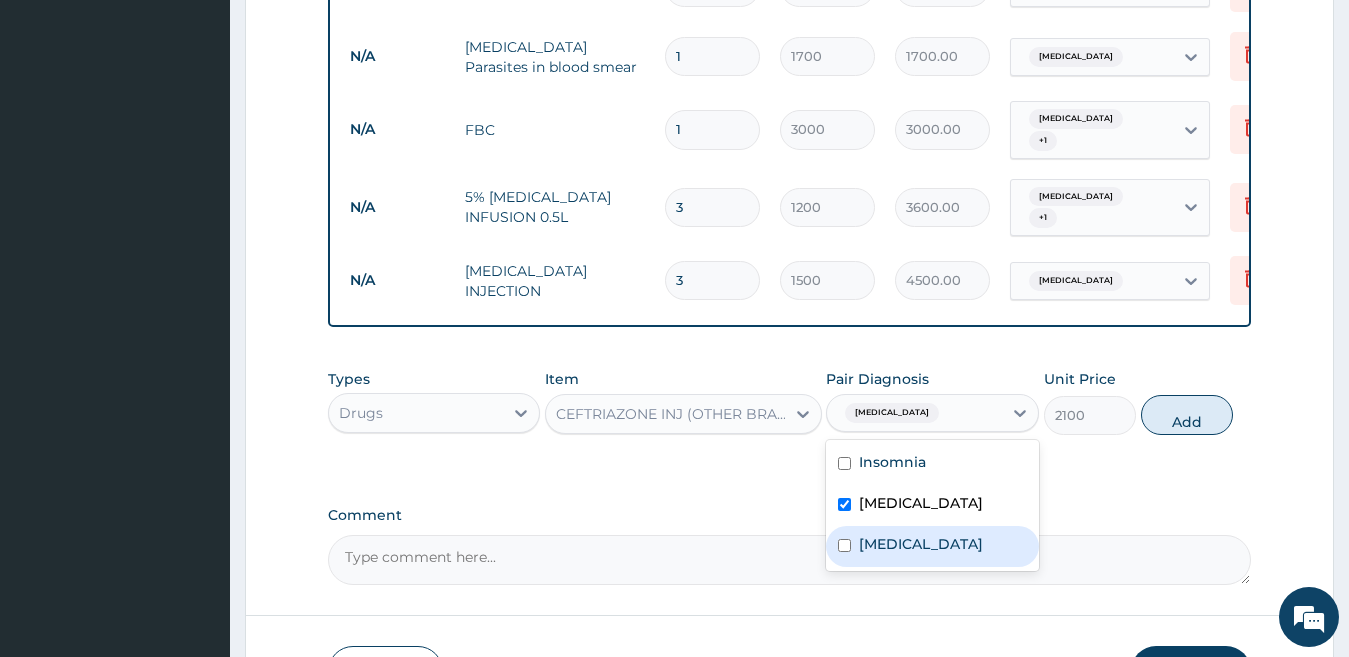 click on "Falciparum malaria" at bounding box center (921, 544) 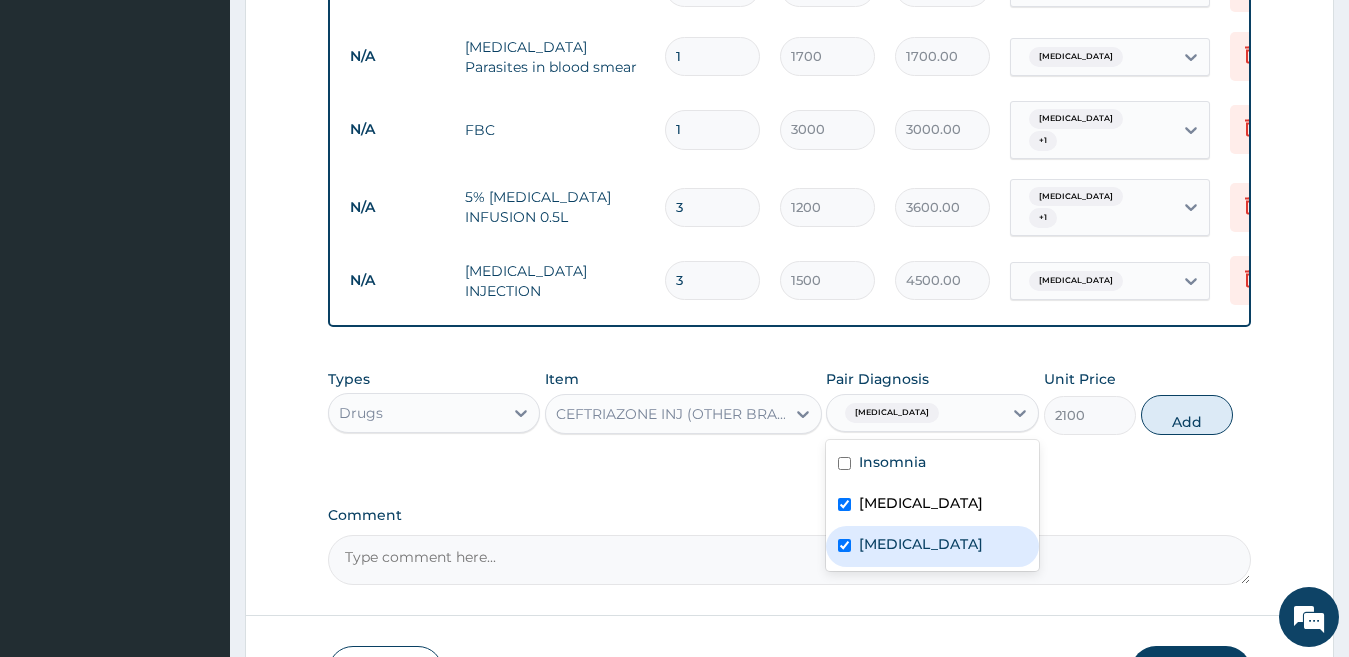 checkbox on "true" 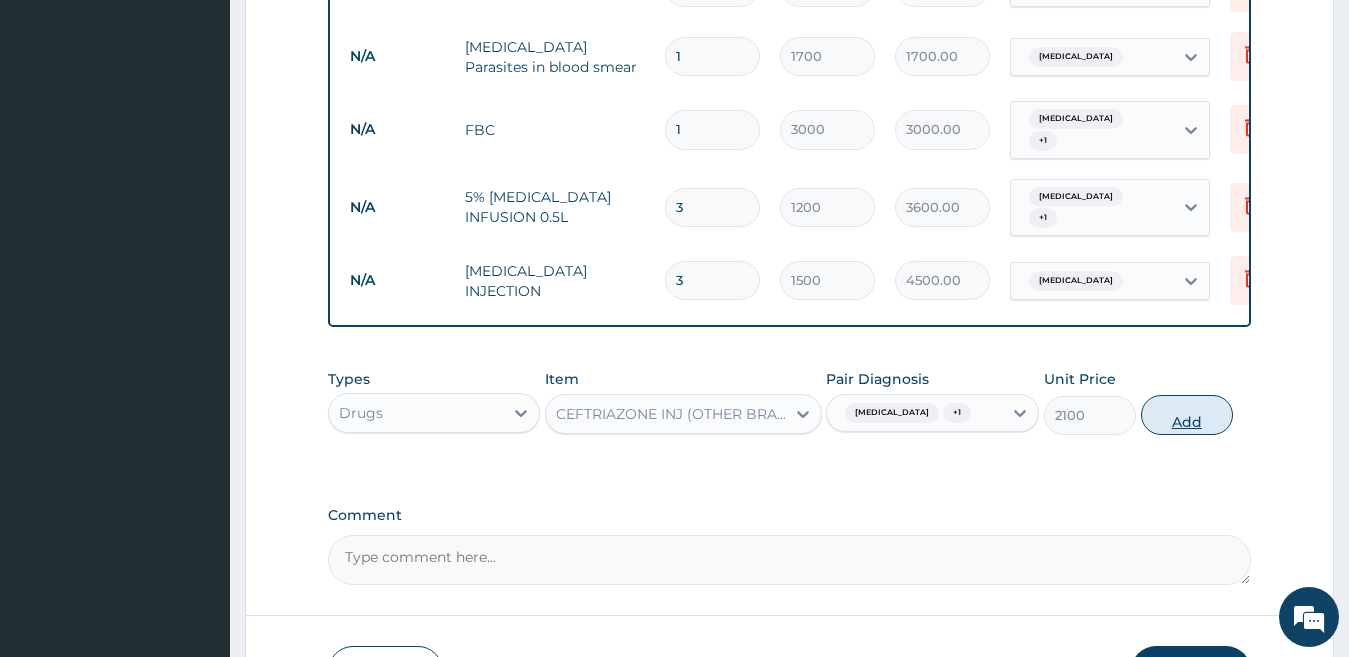 click on "Add" at bounding box center (1187, 415) 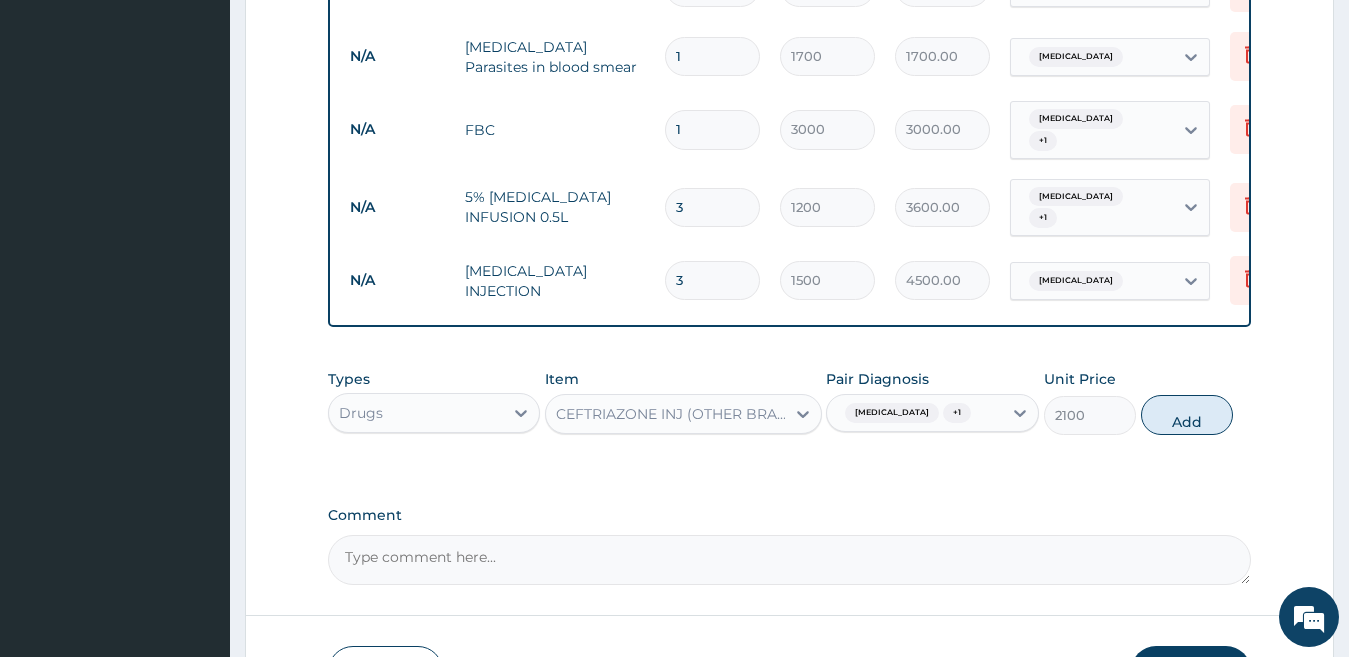 type on "0" 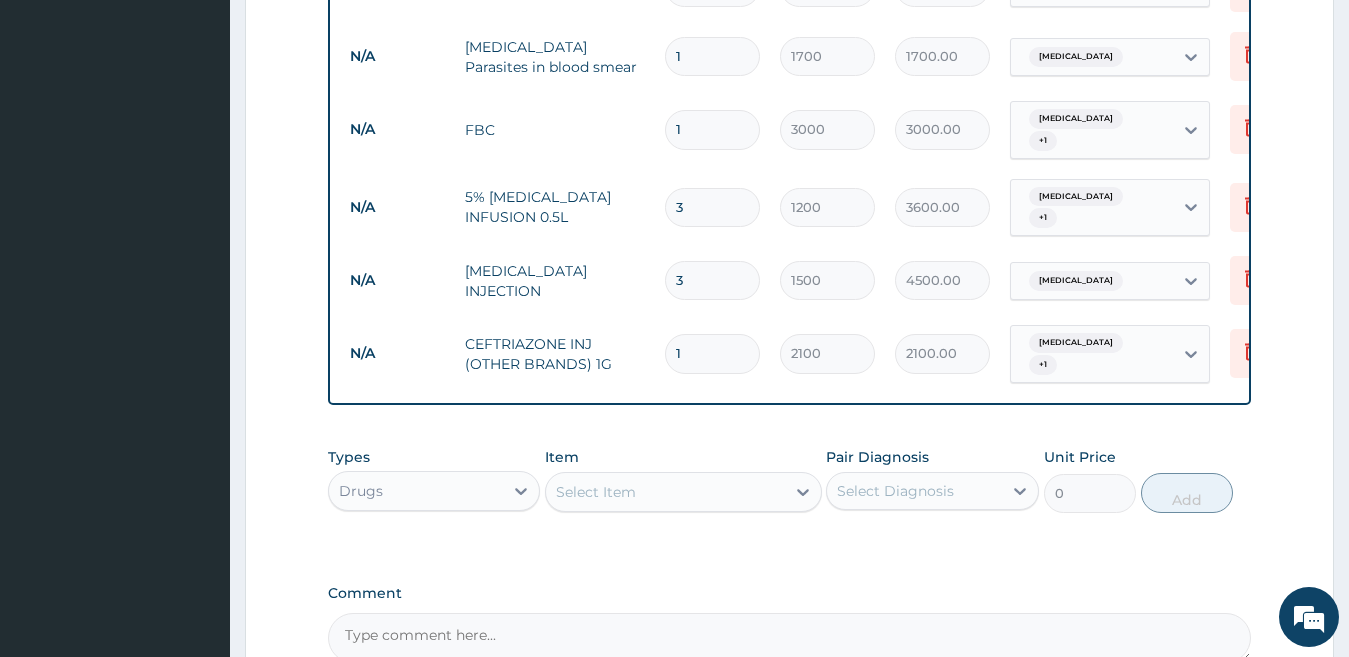 drag, startPoint x: 701, startPoint y: 314, endPoint x: 655, endPoint y: 365, distance: 68.68042 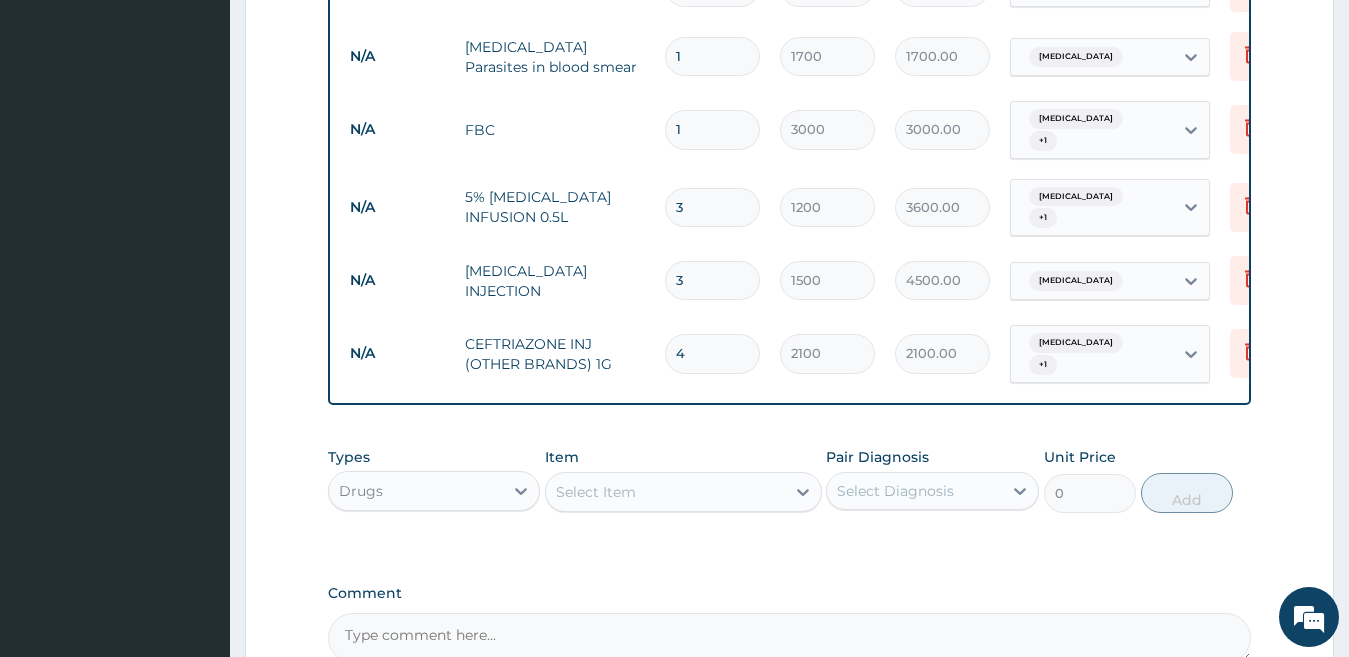 type on "8400.00" 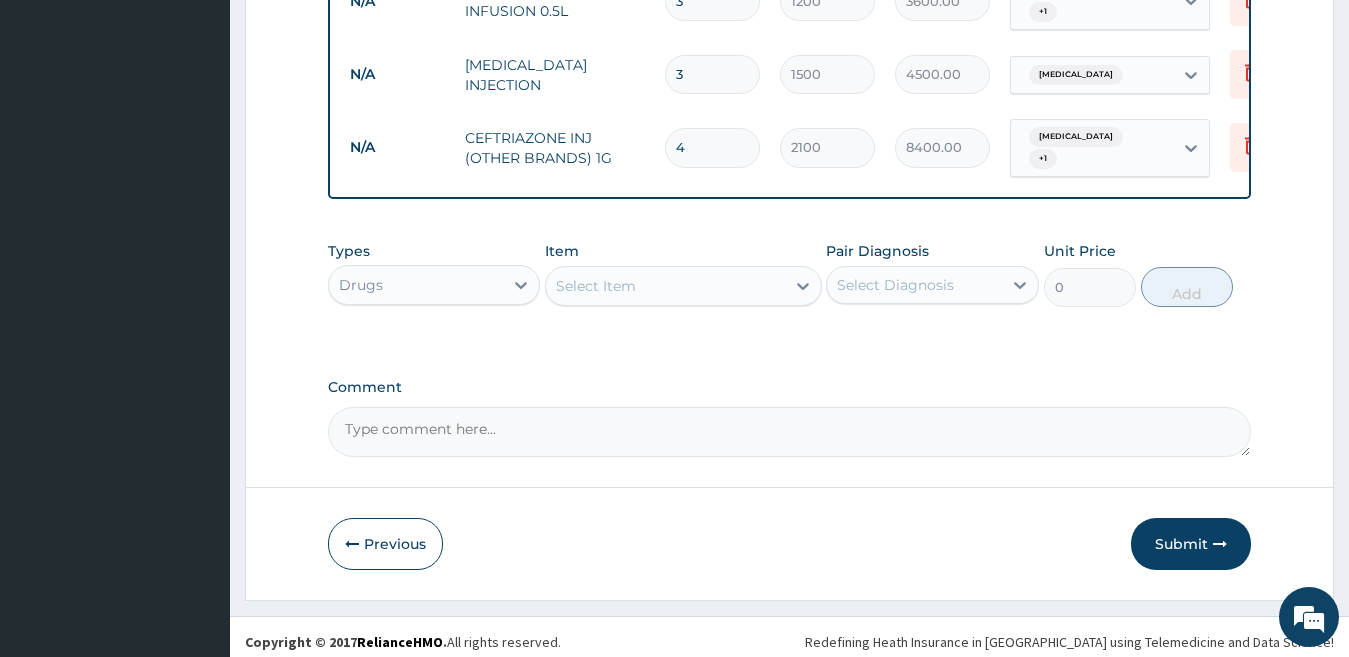 scroll, scrollTop: 1267, scrollLeft: 0, axis: vertical 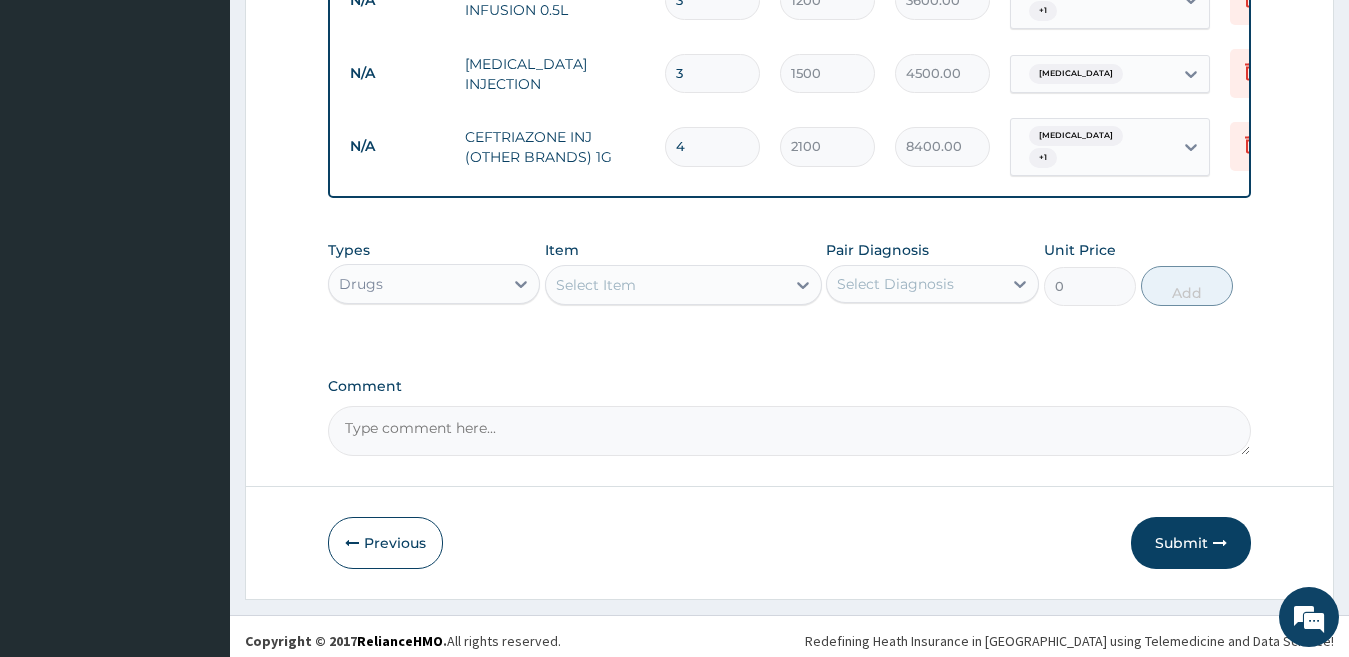 type on "4" 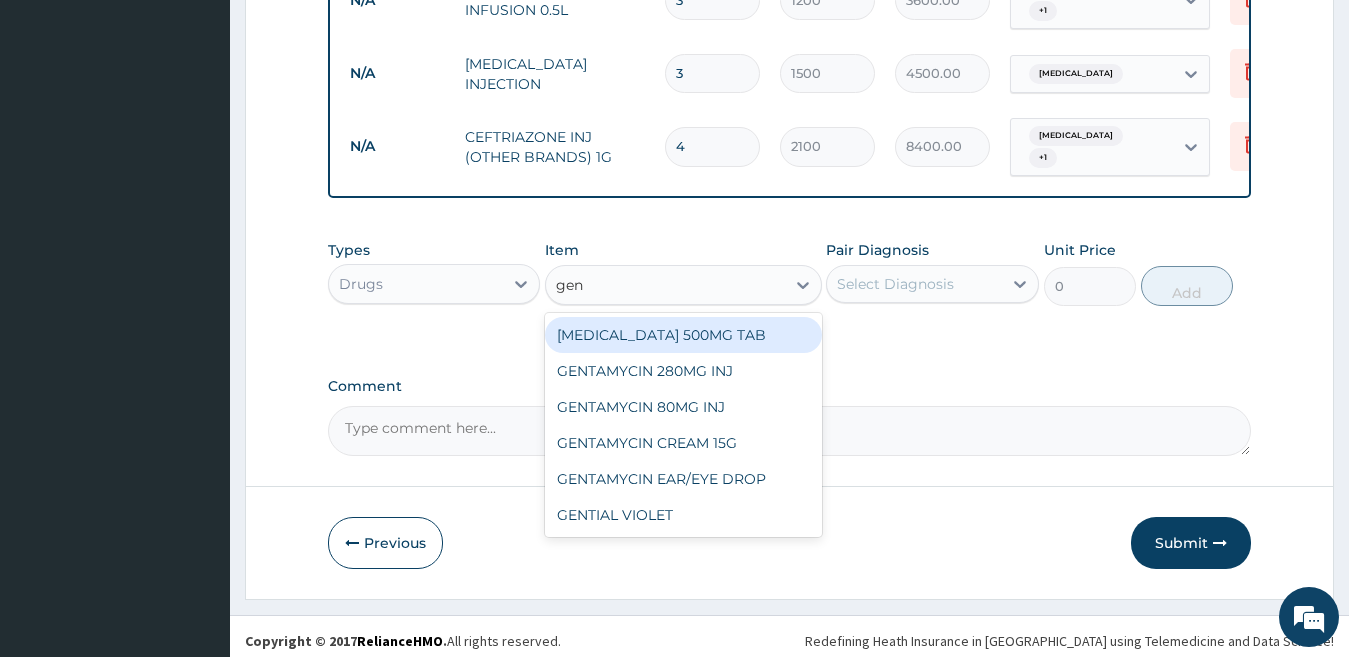 type on "gent" 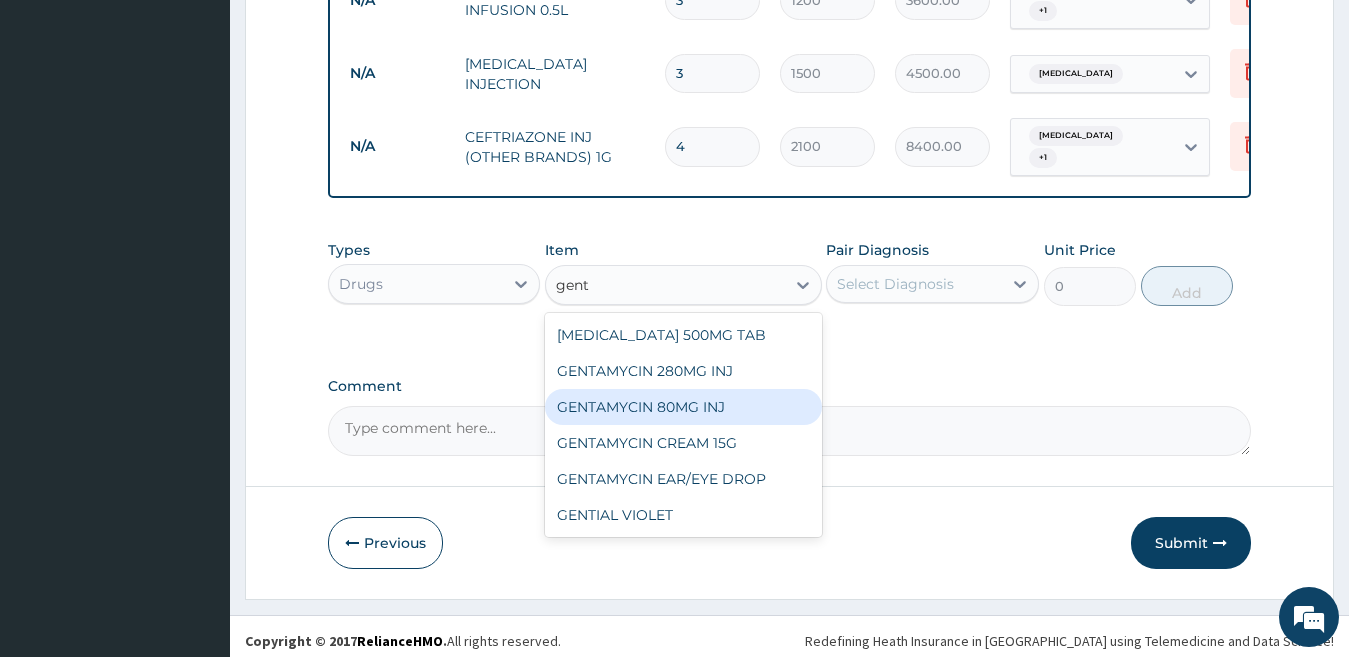 click on "GENTAMYCIN 80MG INJ" at bounding box center [683, 407] 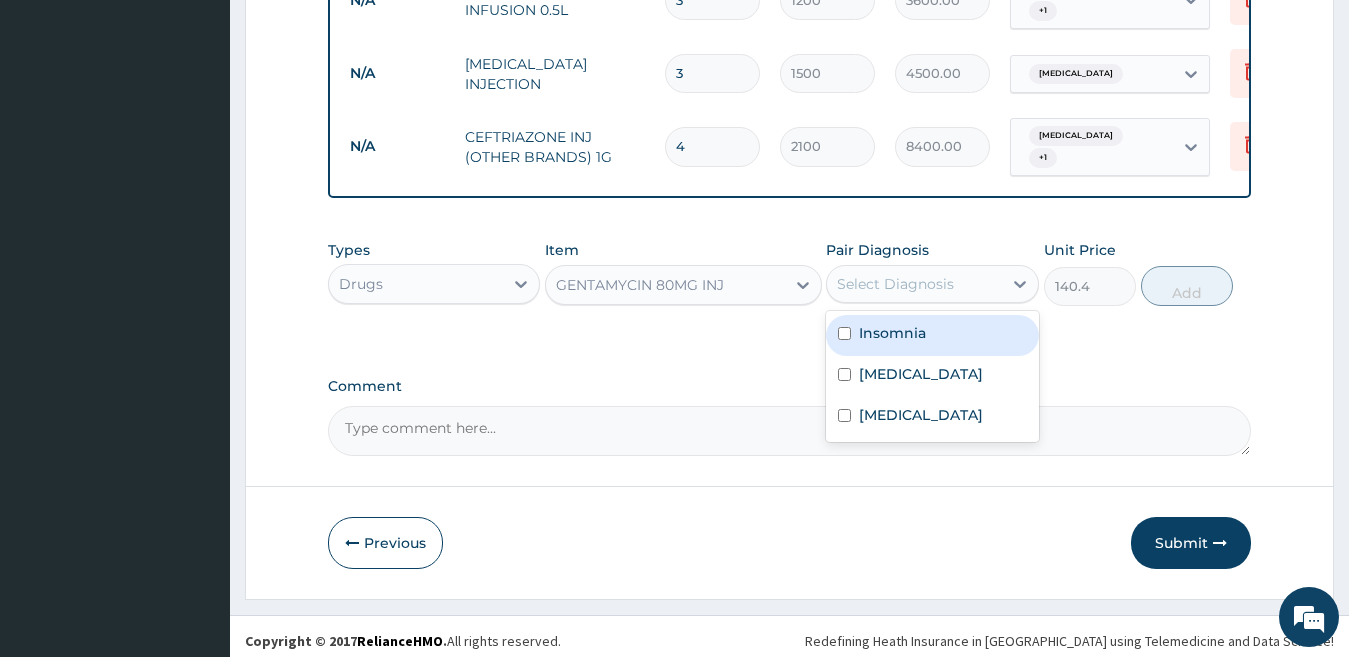 click on "Select Diagnosis" at bounding box center [895, 284] 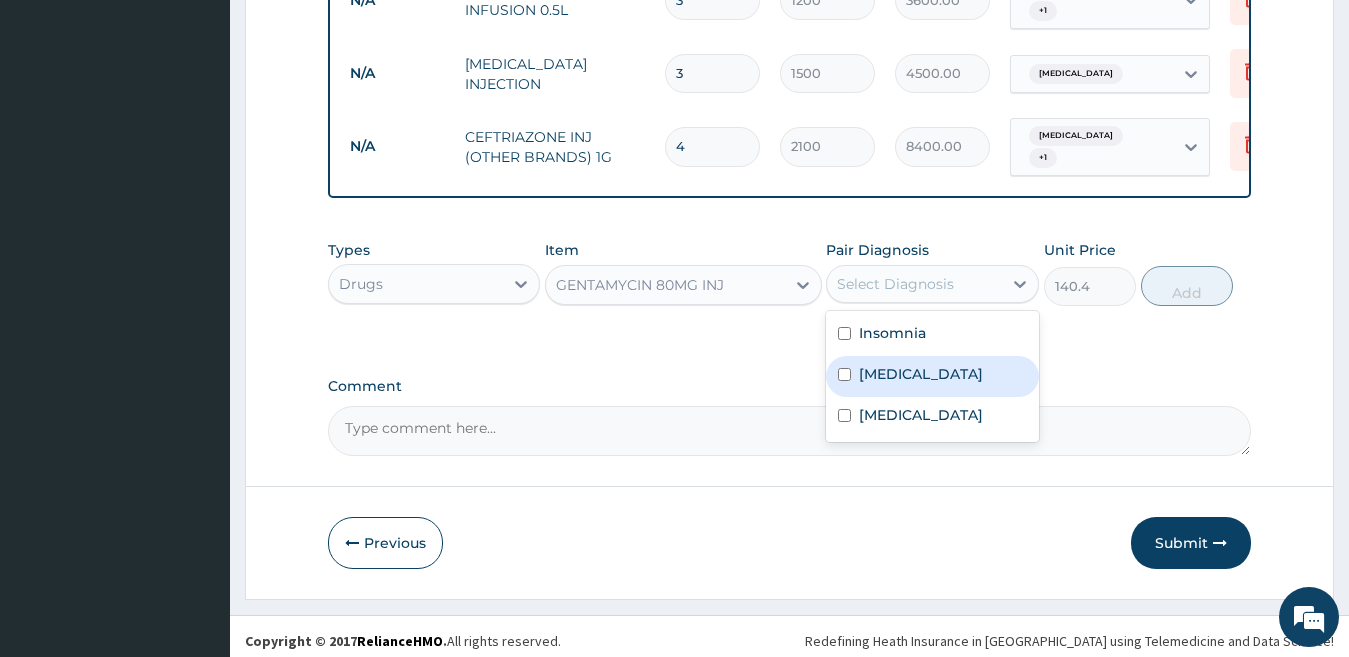 click on "Typhoid fever" at bounding box center [921, 374] 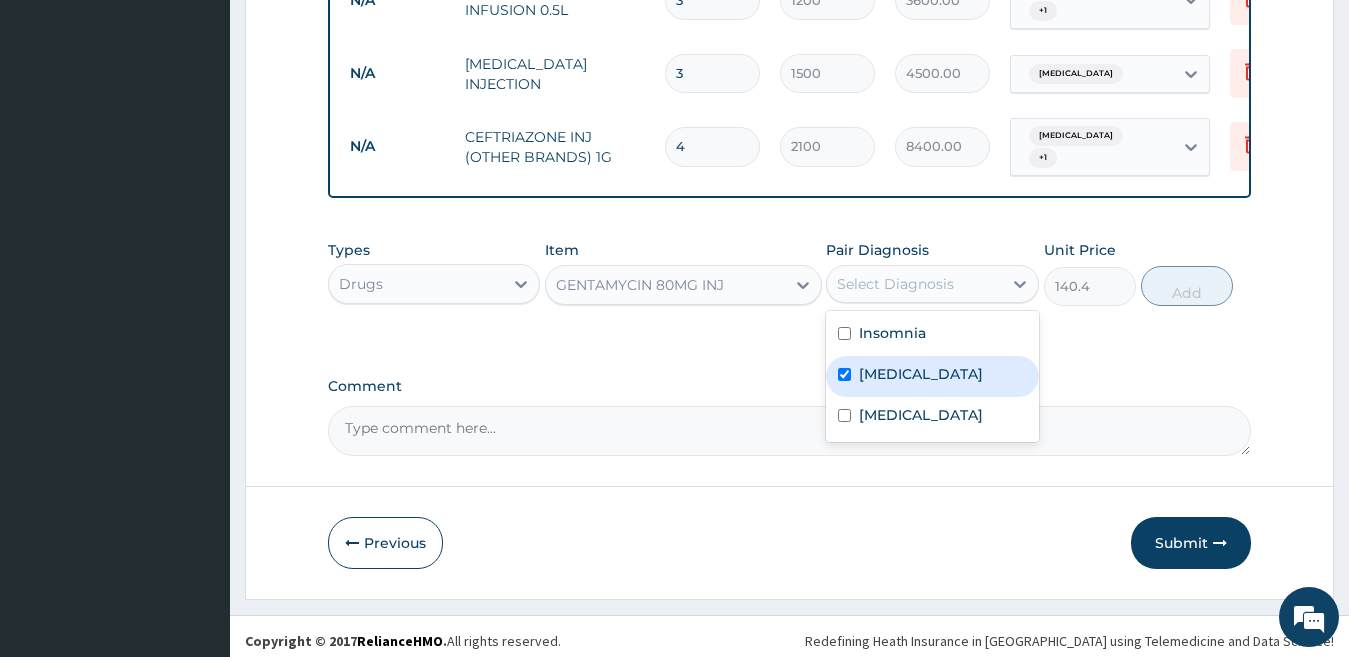 checkbox on "true" 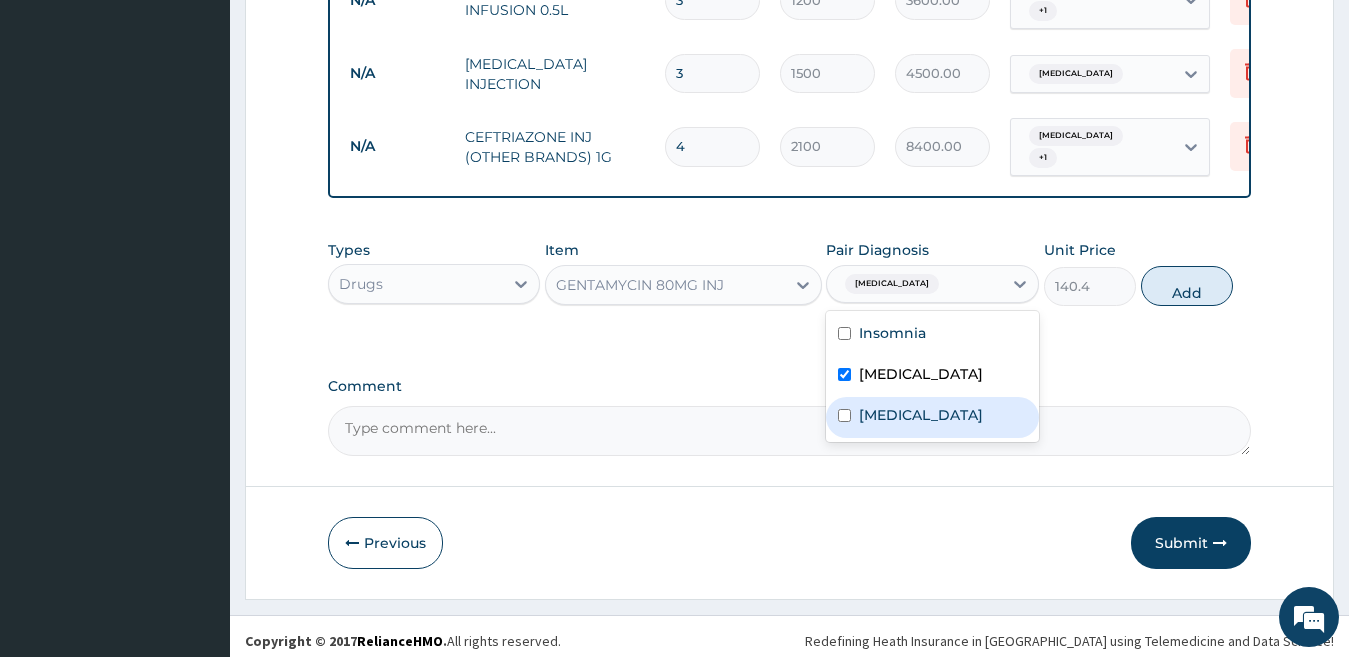 click on "Falciparum malaria" at bounding box center [921, 415] 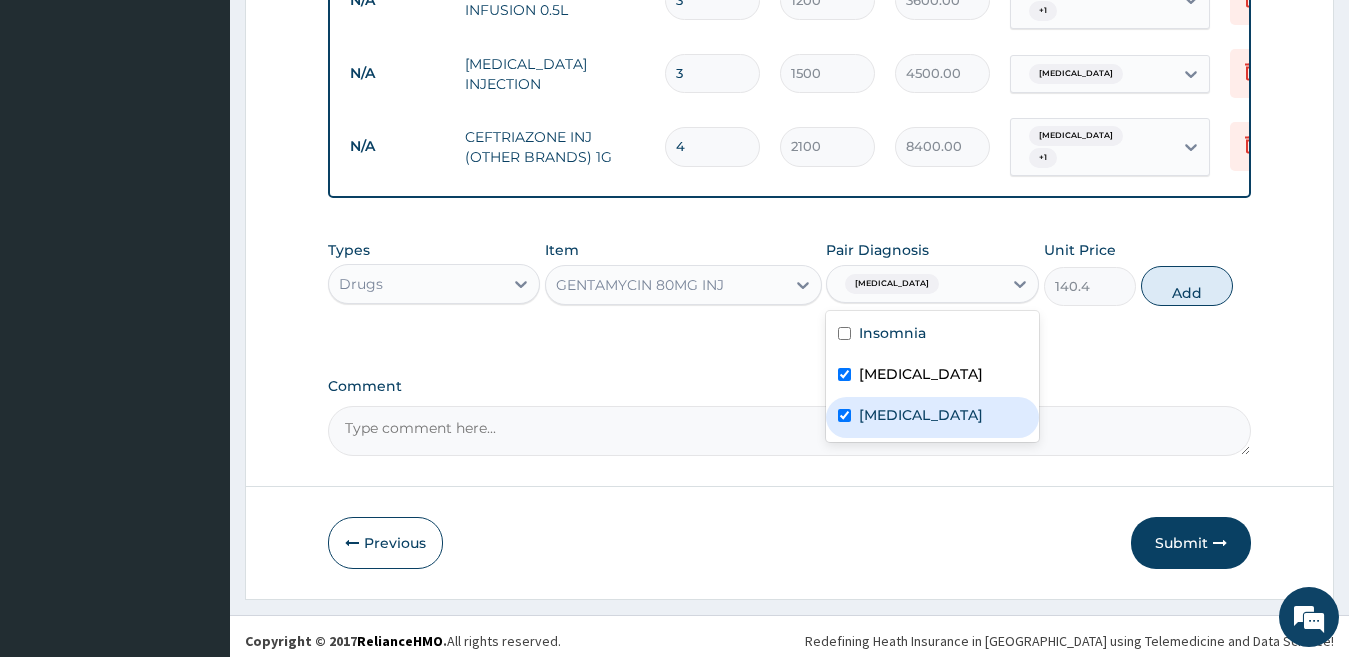checkbox on "true" 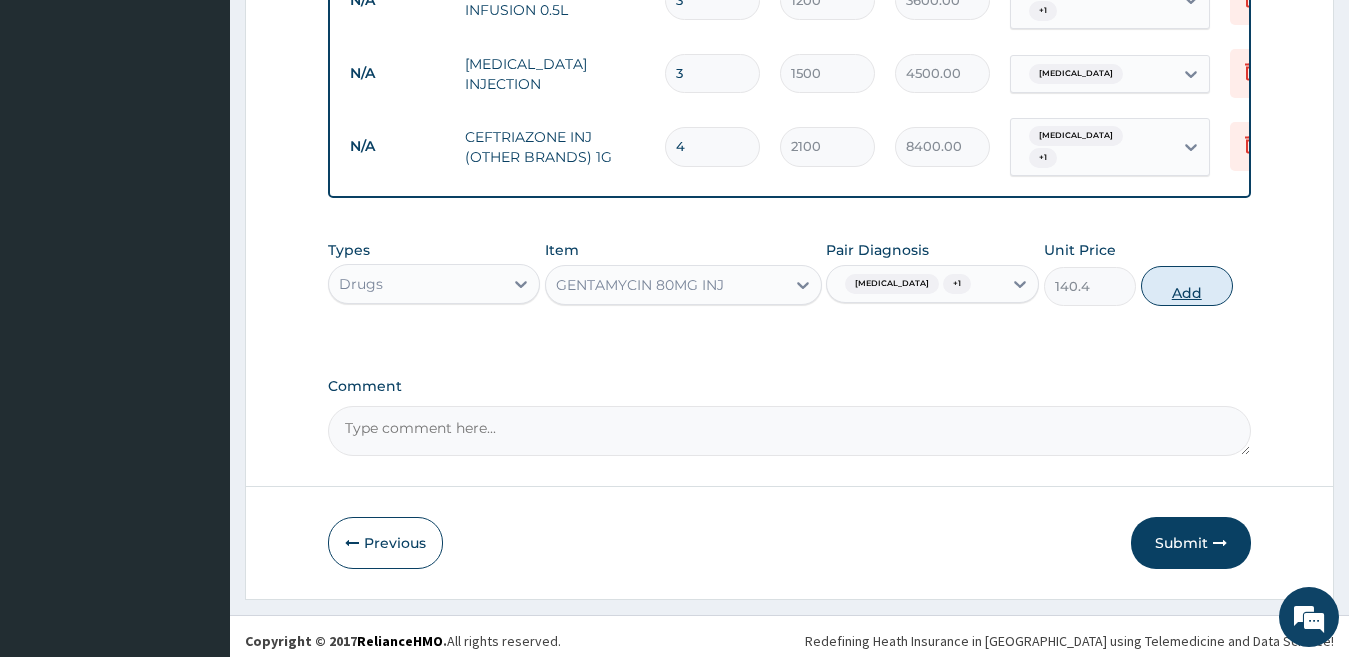click on "Add" at bounding box center (1187, 286) 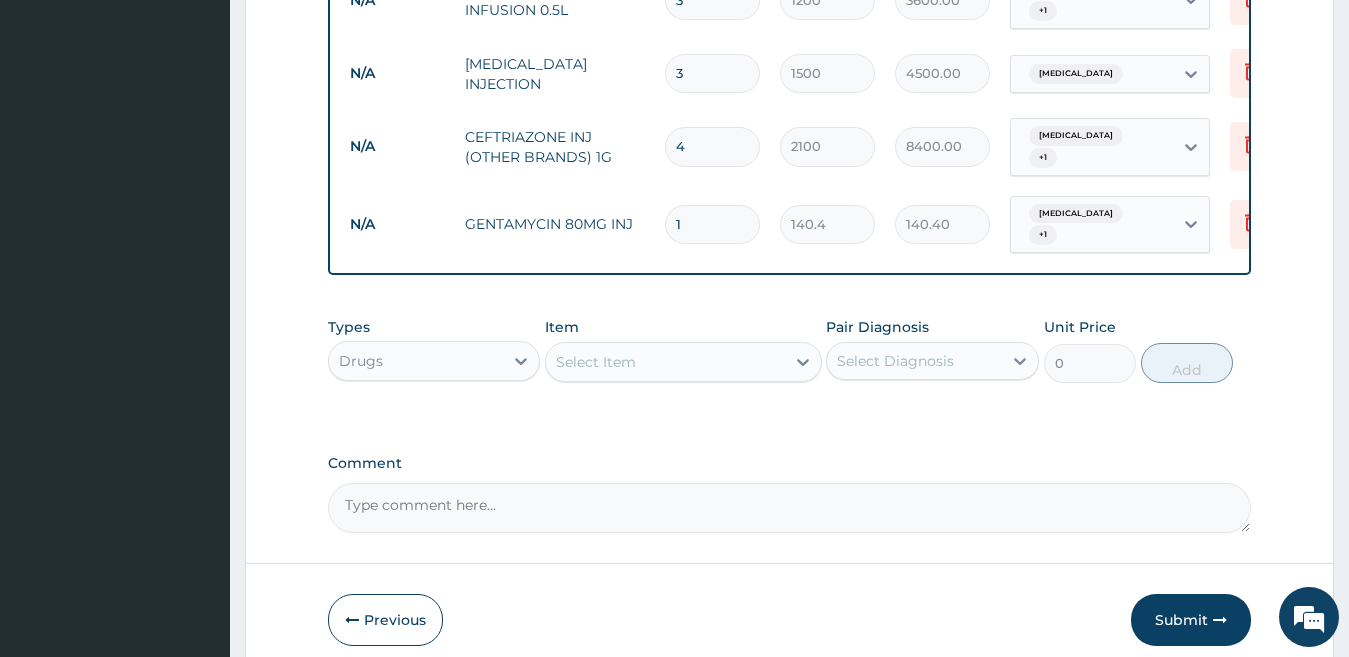 drag, startPoint x: 683, startPoint y: 194, endPoint x: 664, endPoint y: 201, distance: 20.248457 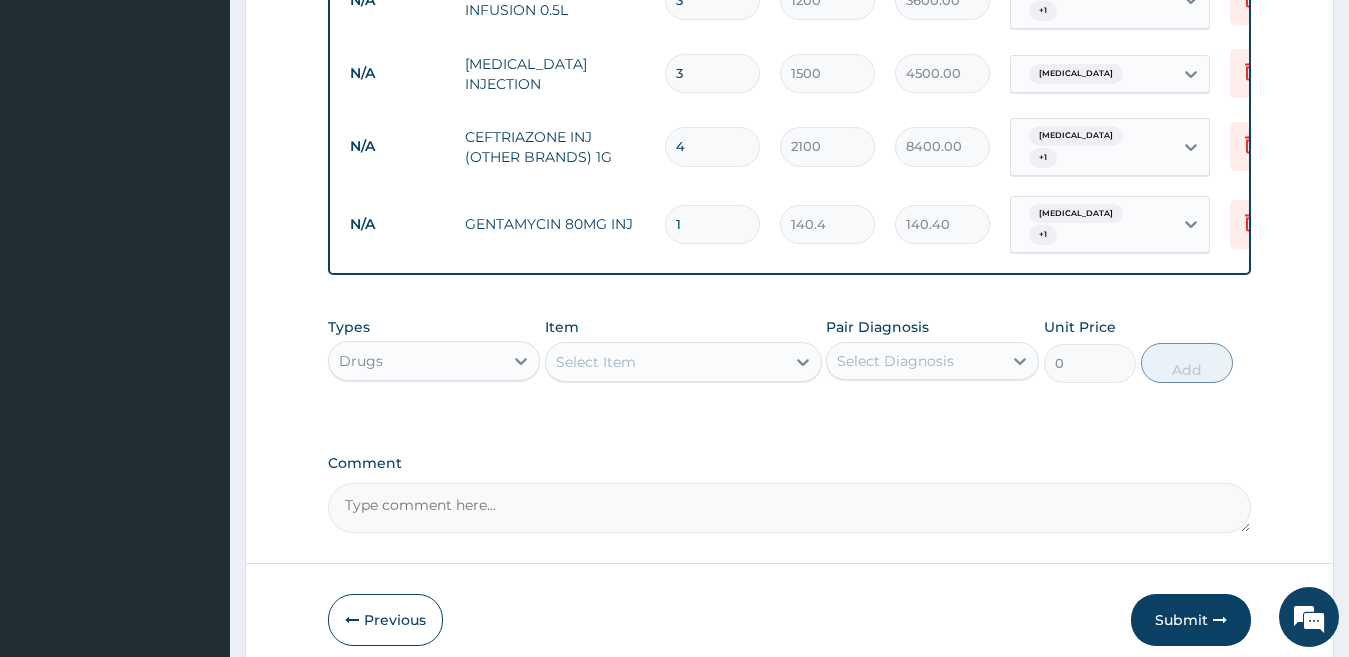 type on "4" 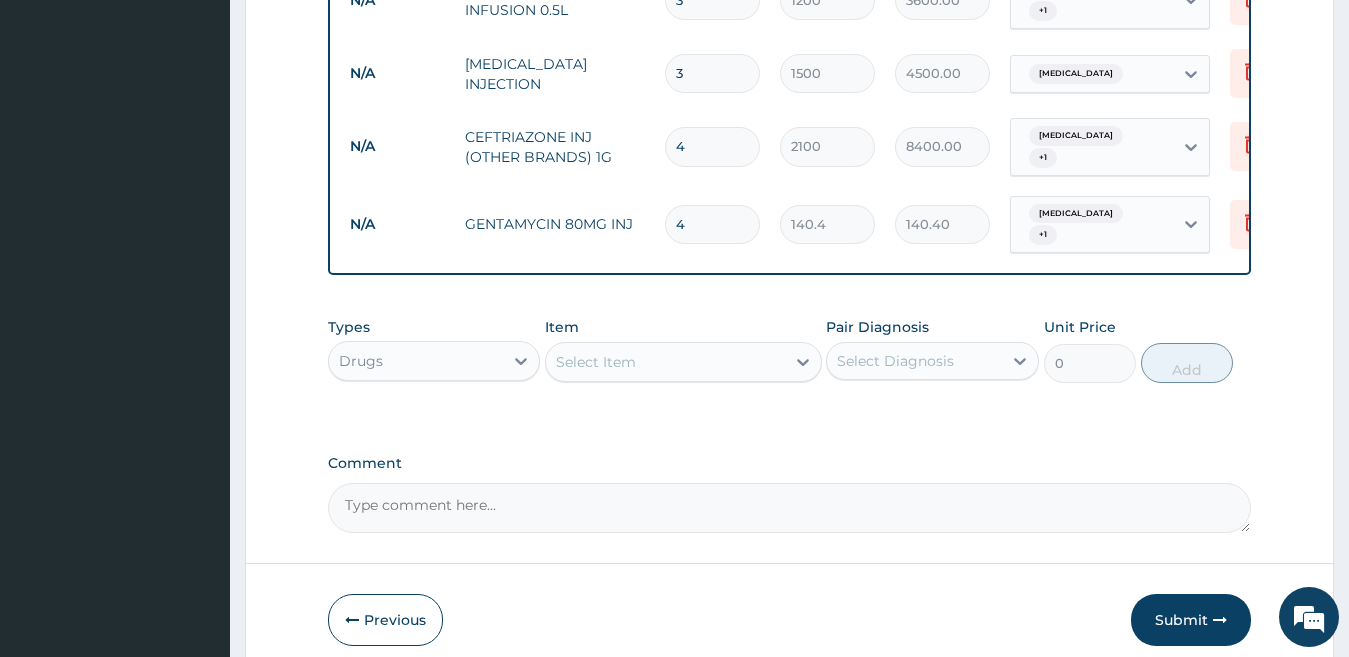 type on "561.60" 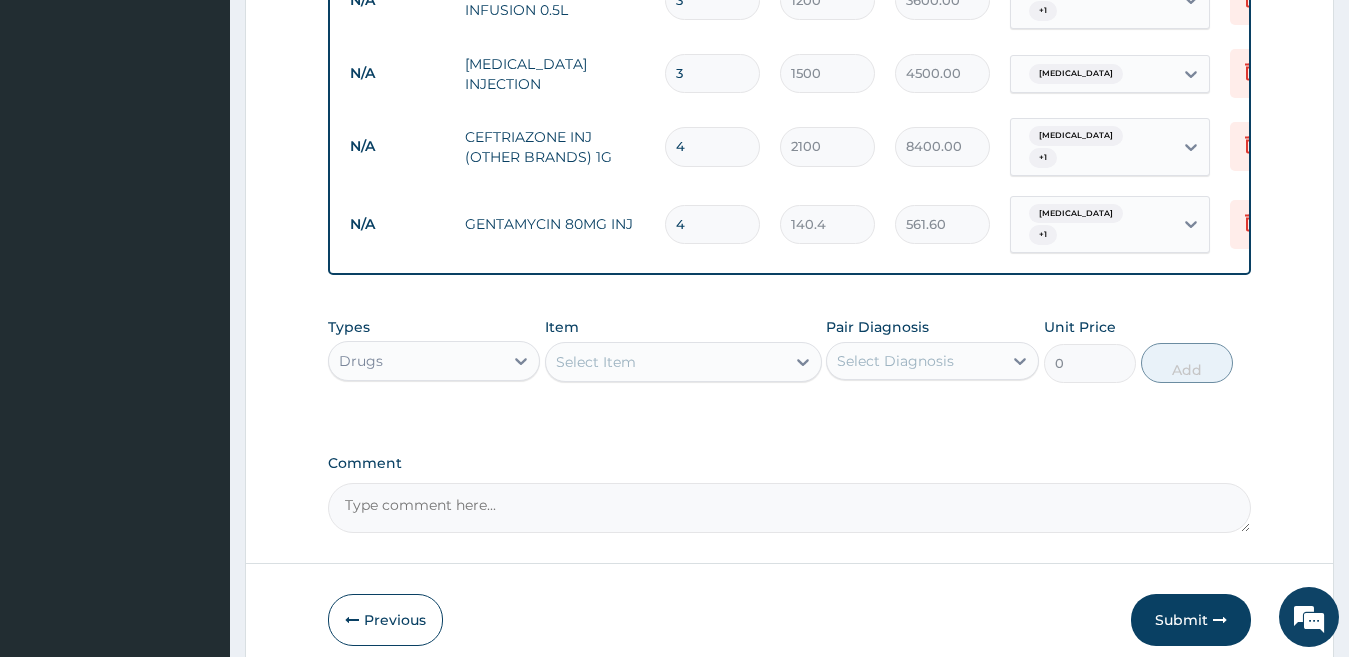 type on "4" 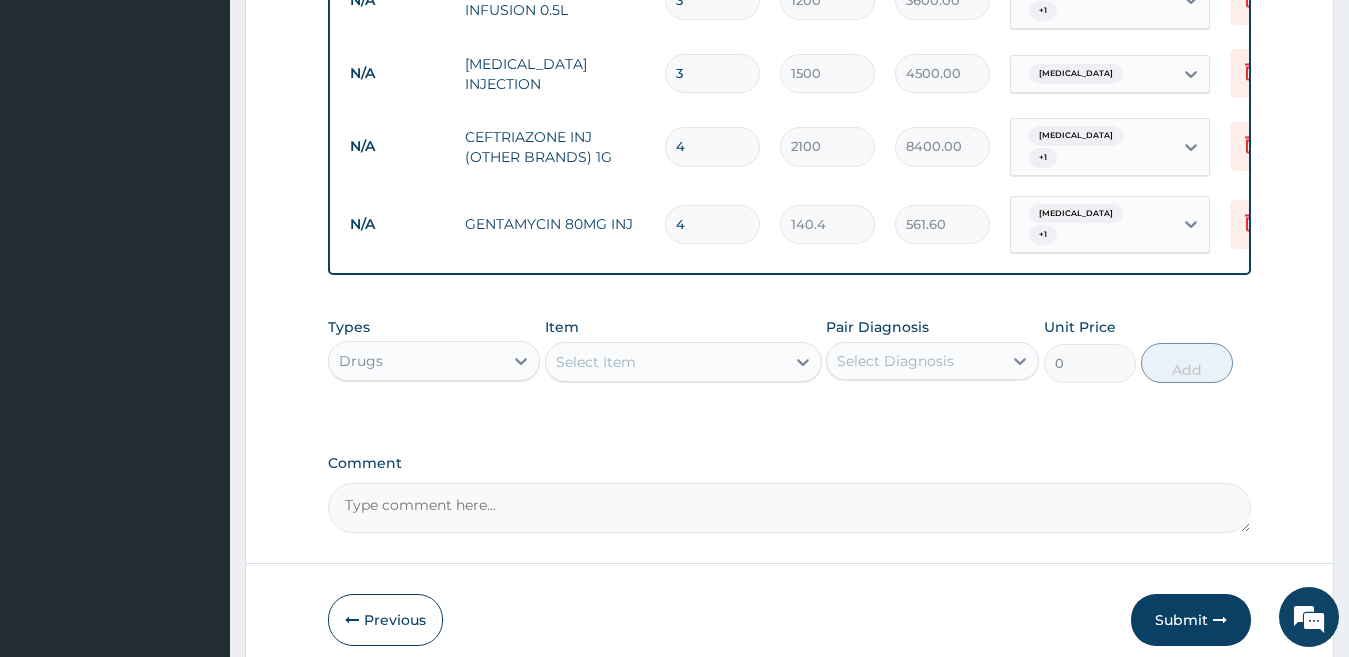 click on "Select Item" at bounding box center (596, 362) 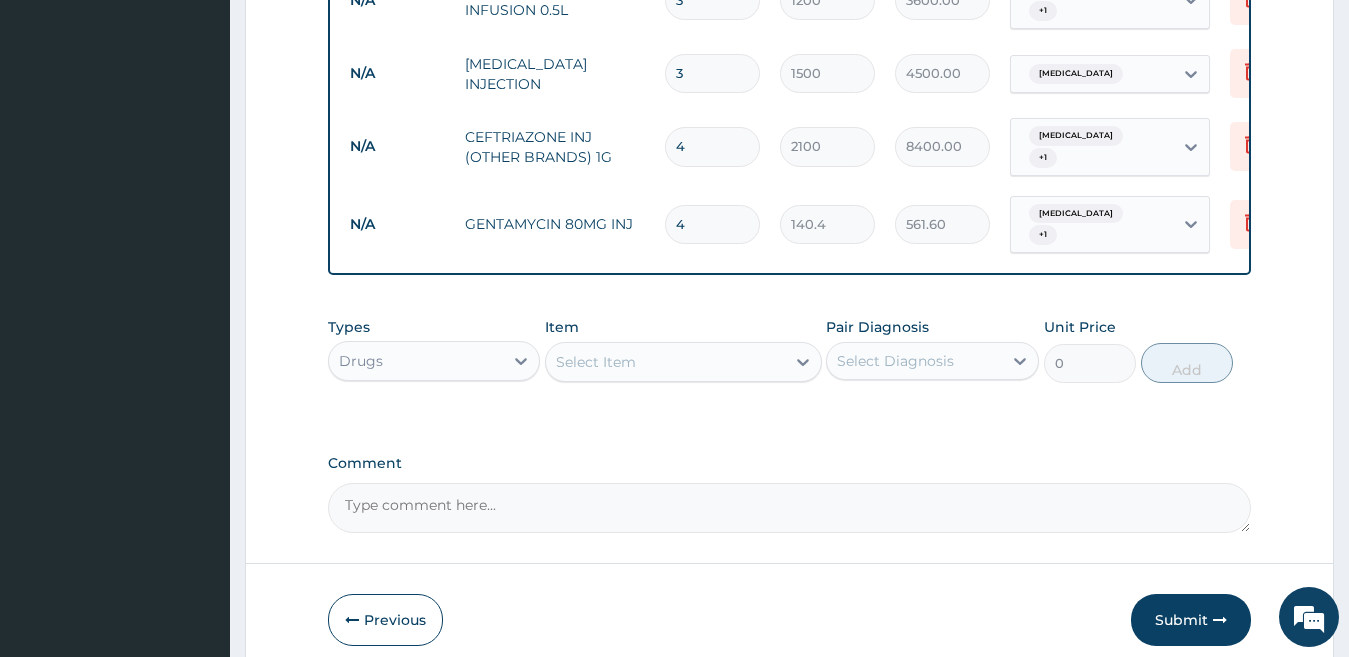 type on "parac" 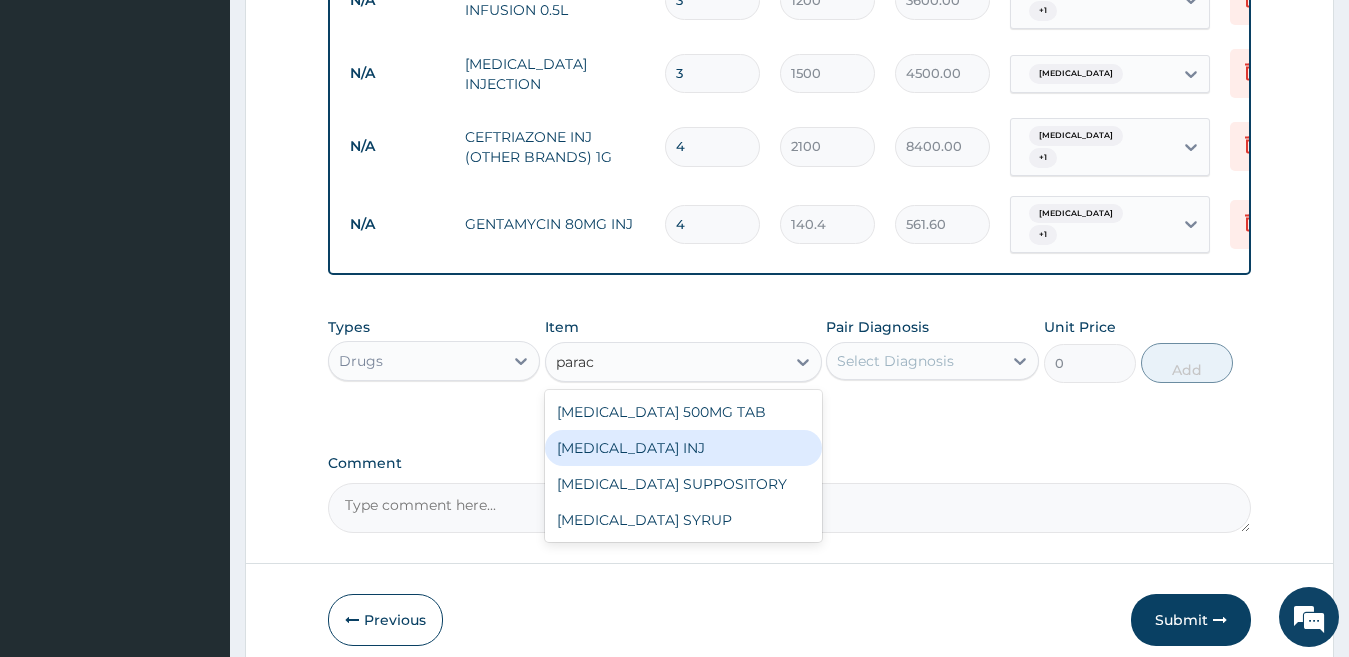 drag, startPoint x: 661, startPoint y: 428, endPoint x: 701, endPoint y: 359, distance: 79.755875 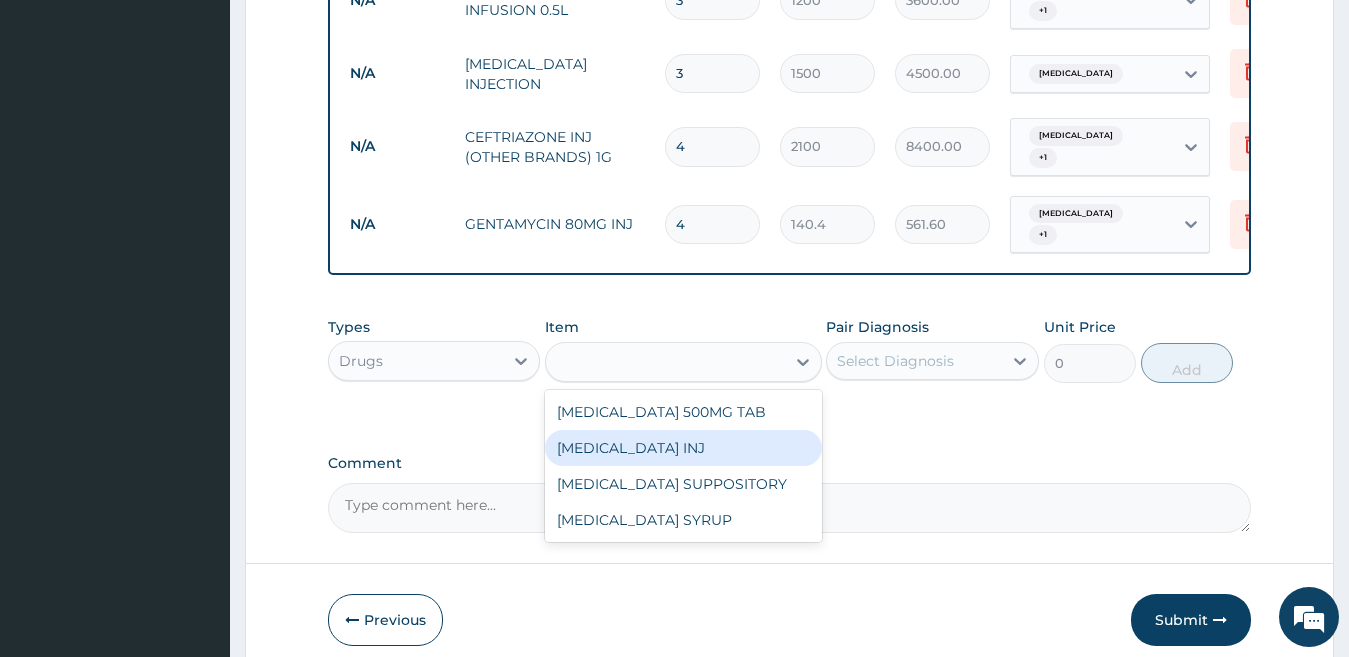 type on "170" 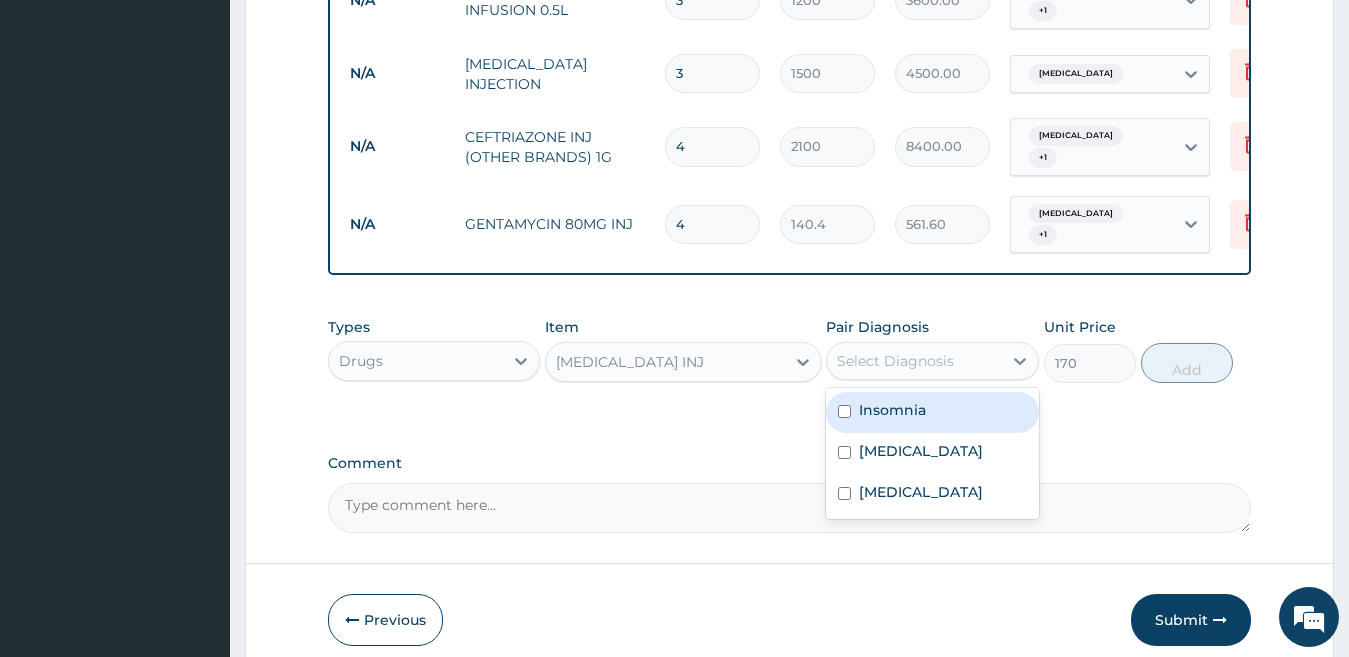 click on "Select Diagnosis" at bounding box center (895, 361) 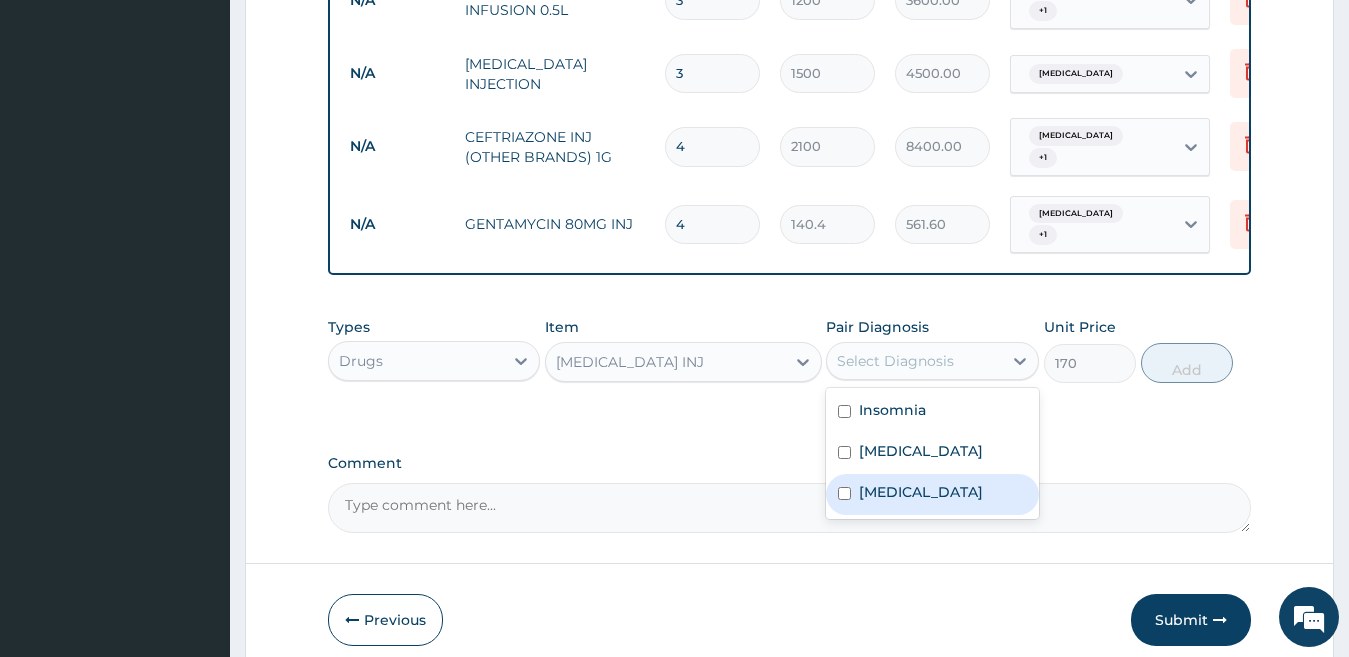 drag, startPoint x: 934, startPoint y: 481, endPoint x: 1061, endPoint y: 396, distance: 152.82016 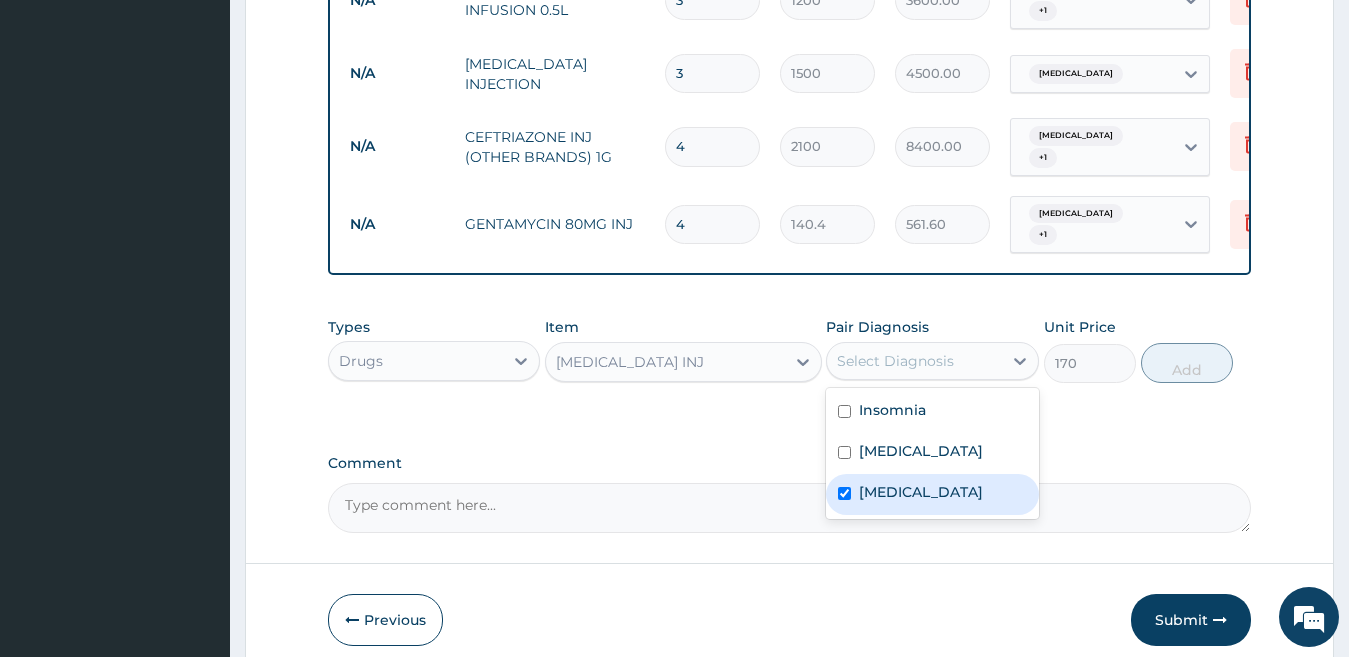 checkbox on "true" 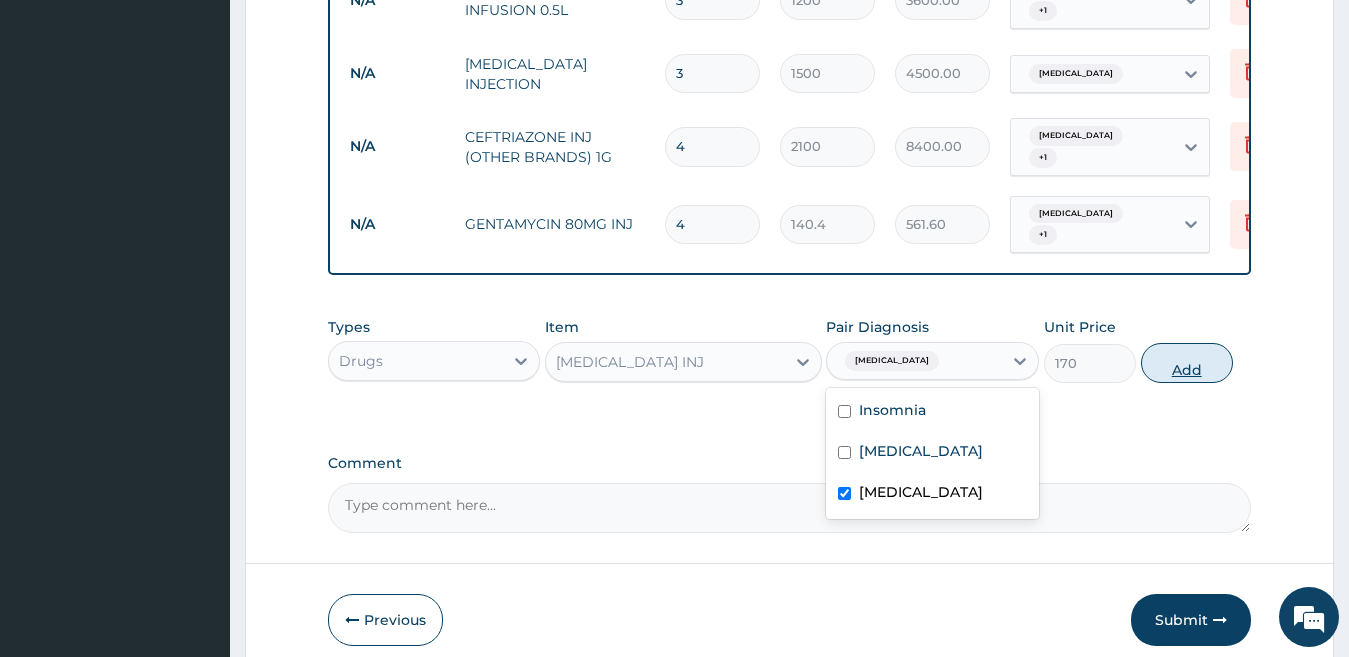 click on "Add" at bounding box center (1187, 363) 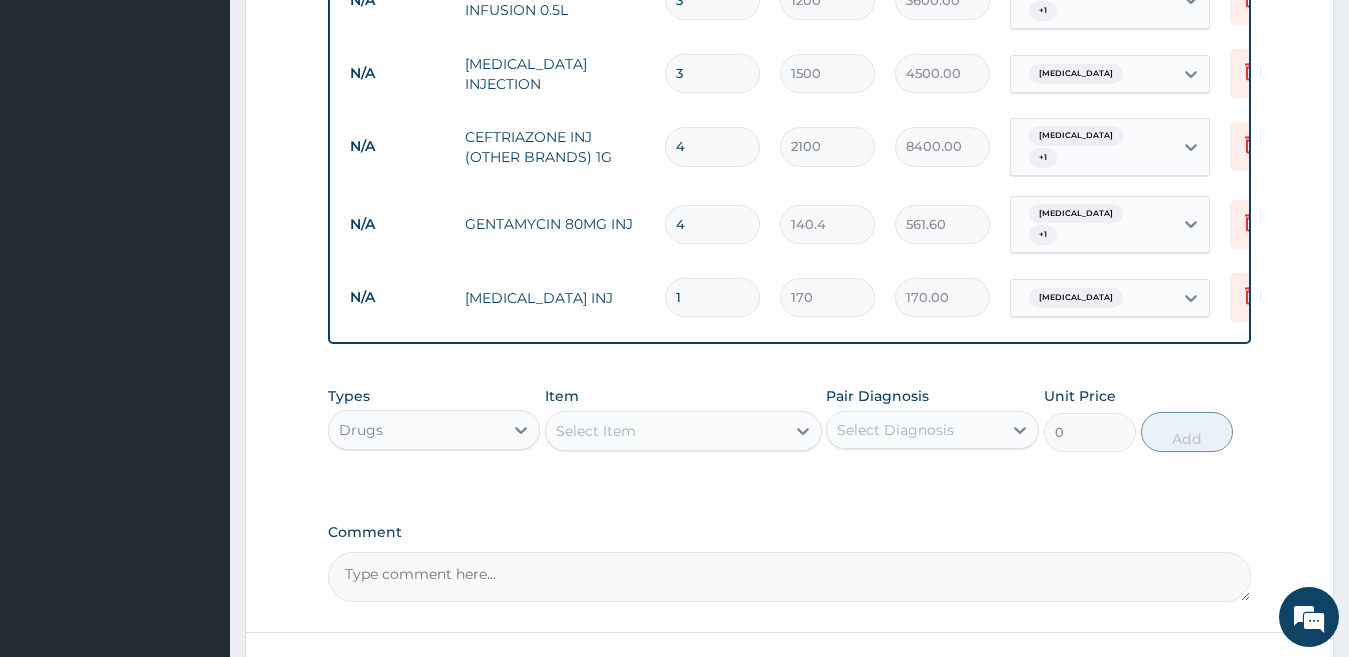 drag, startPoint x: 697, startPoint y: 262, endPoint x: 640, endPoint y: 287, distance: 62.241467 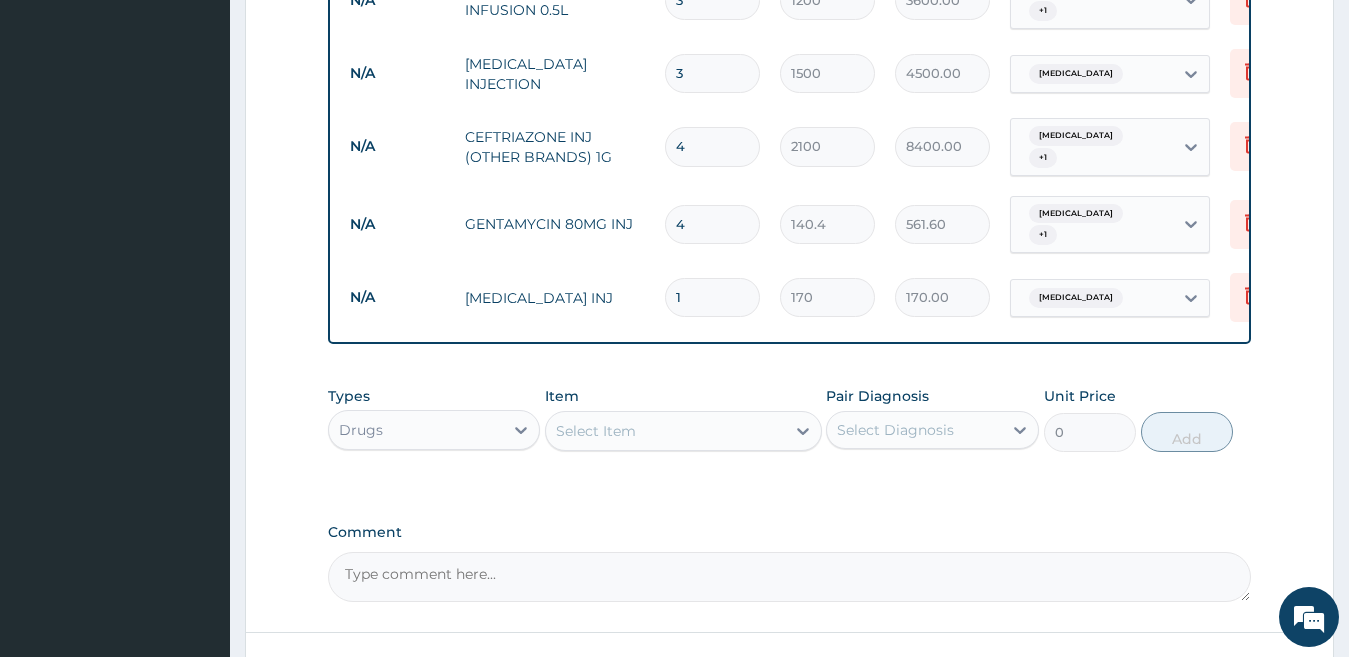 type on "4" 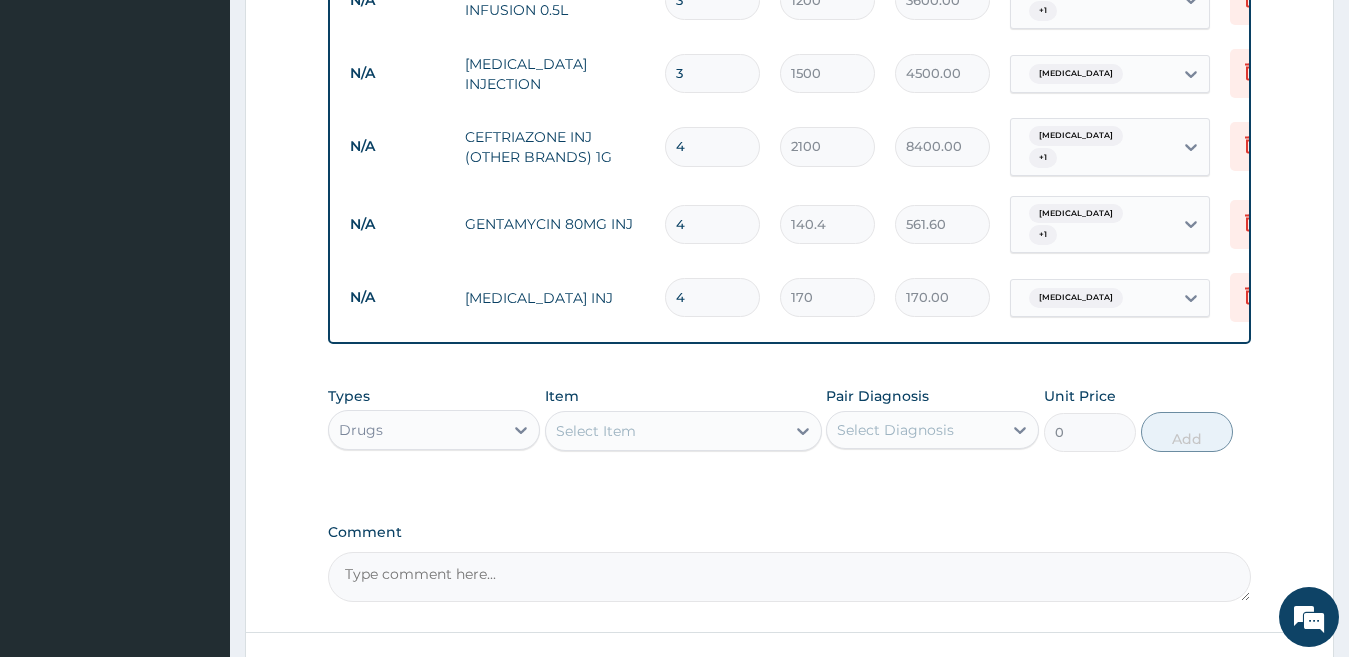 type on "680.00" 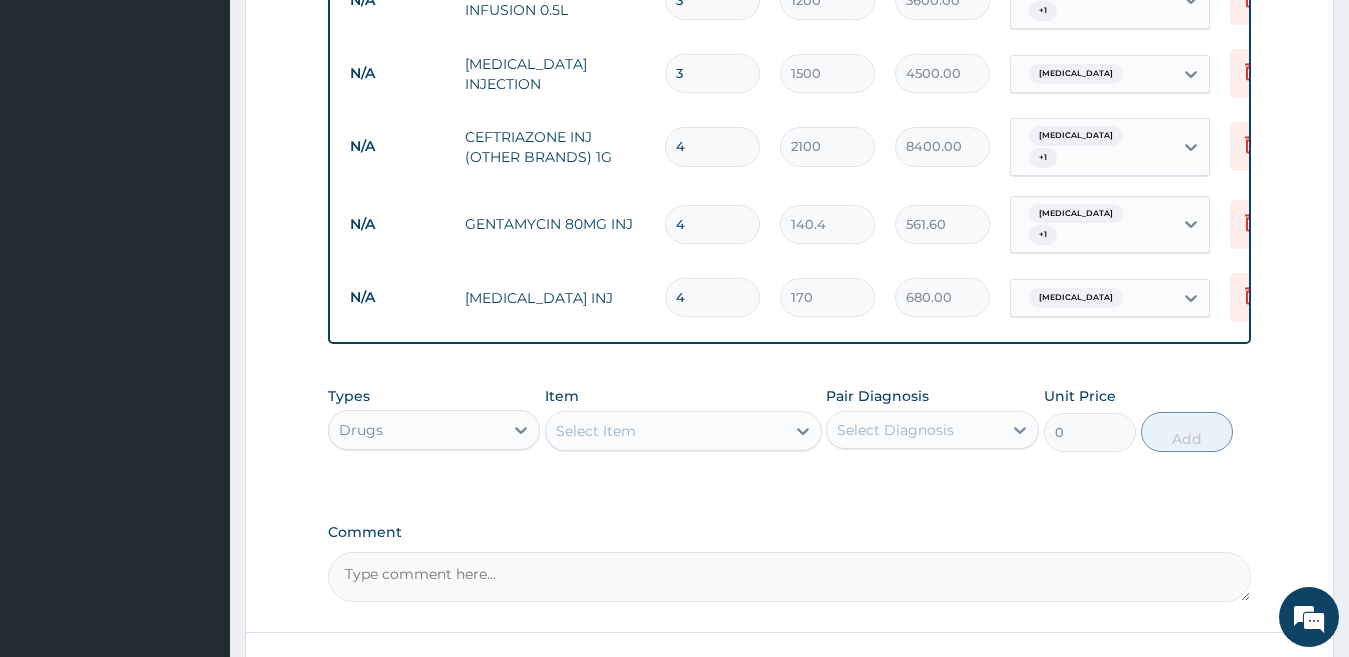 type on "4" 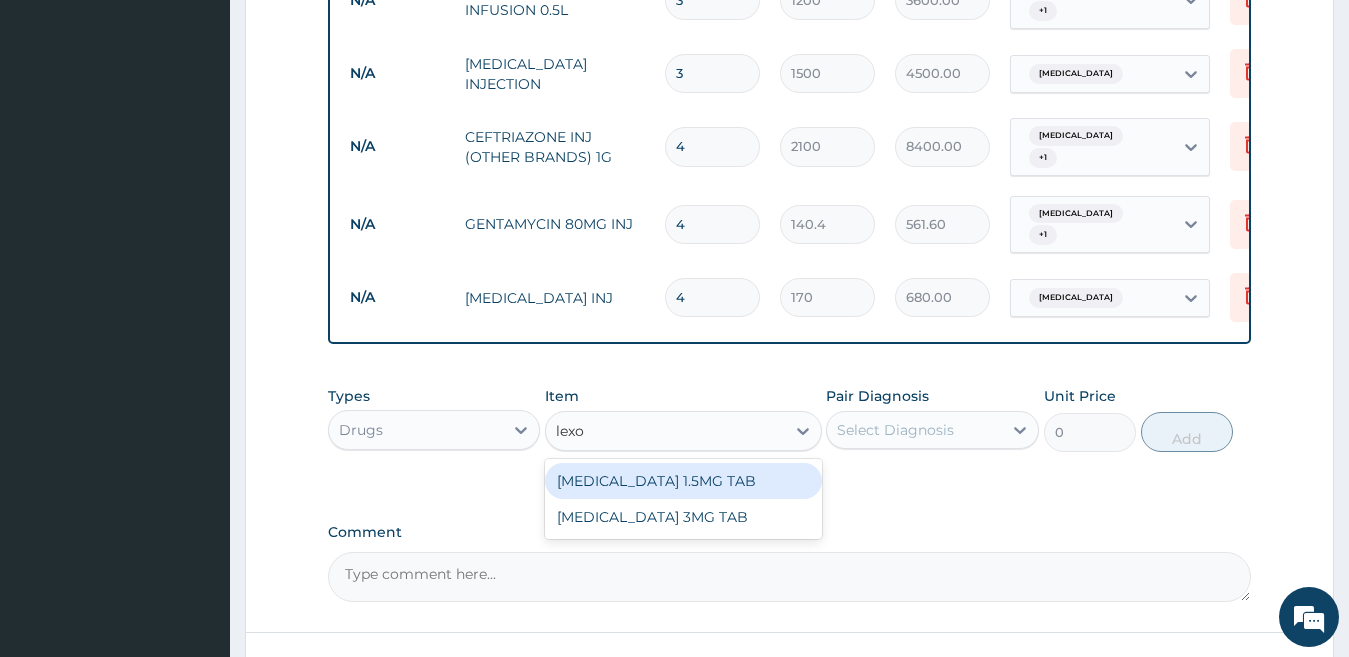type on "lexot" 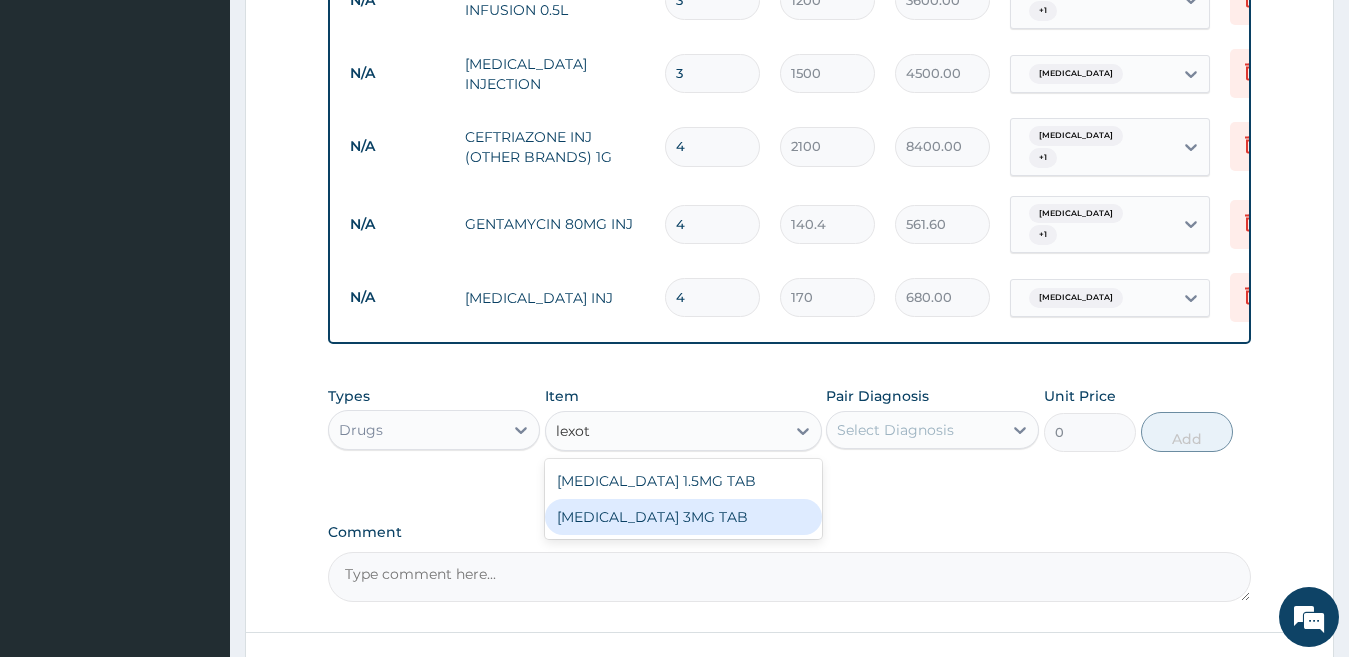 click on "LEXOTAN 3MG TAB" at bounding box center (683, 517) 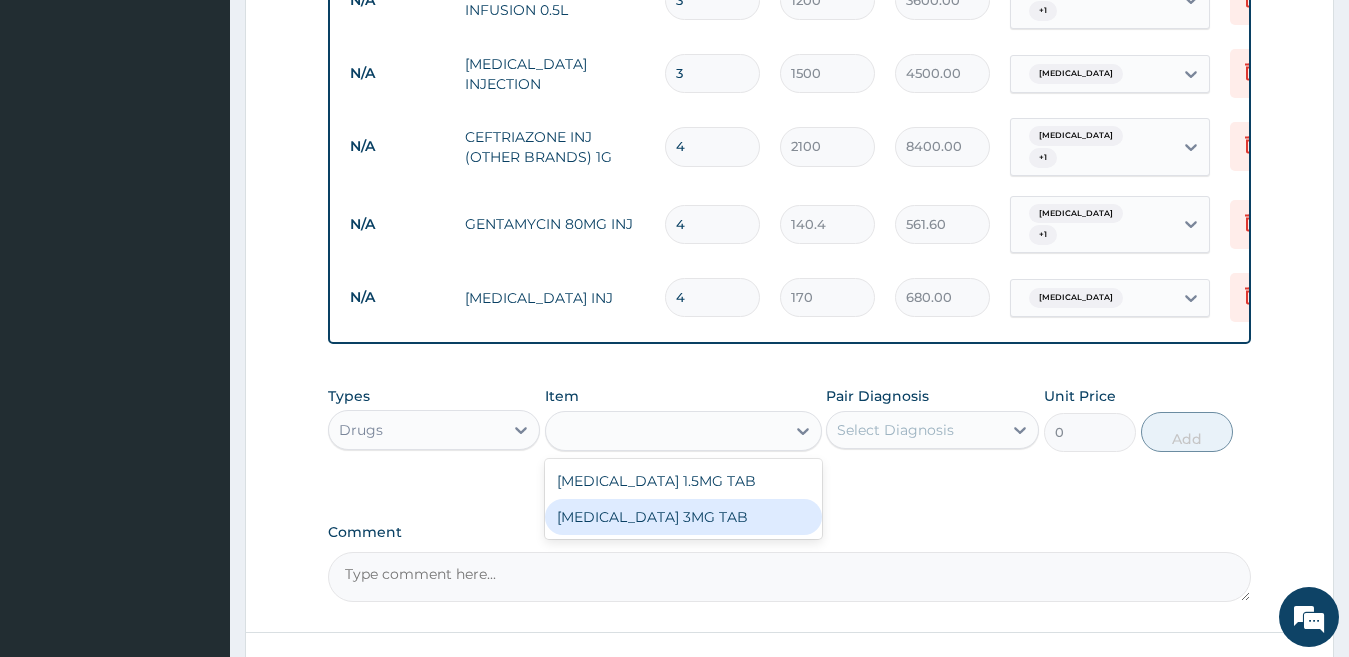 type on "70" 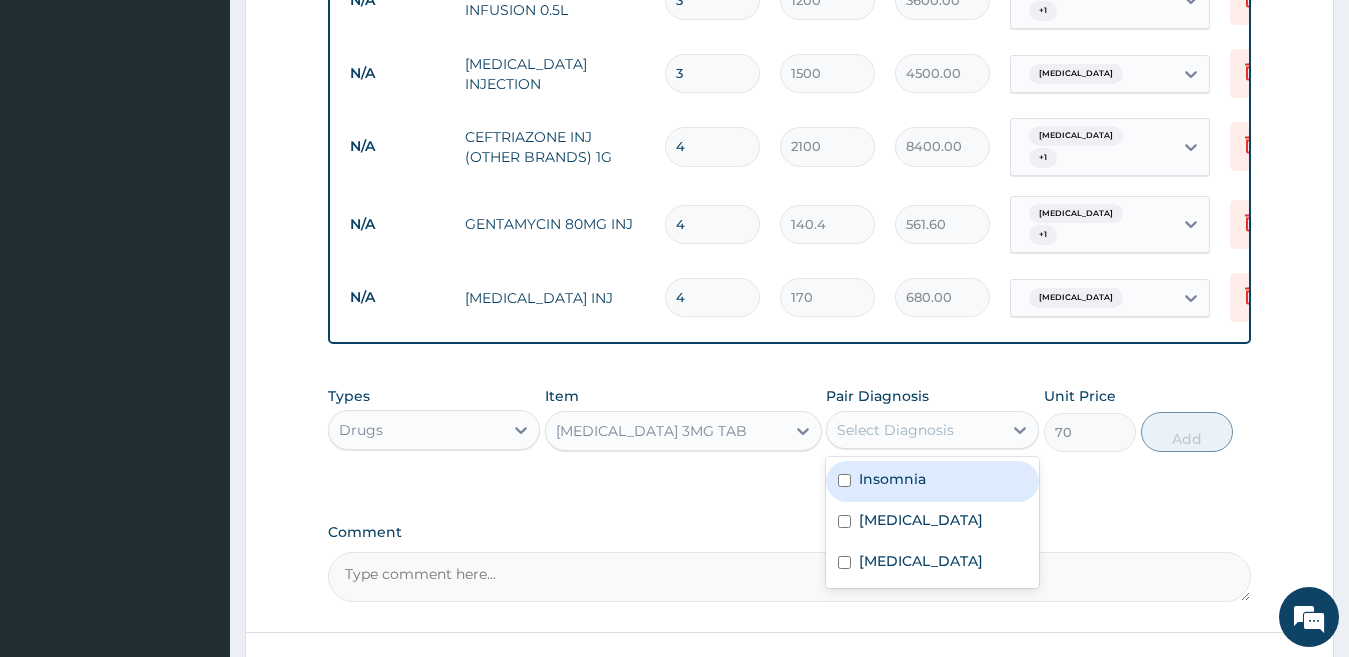 click on "Select Diagnosis" at bounding box center [895, 430] 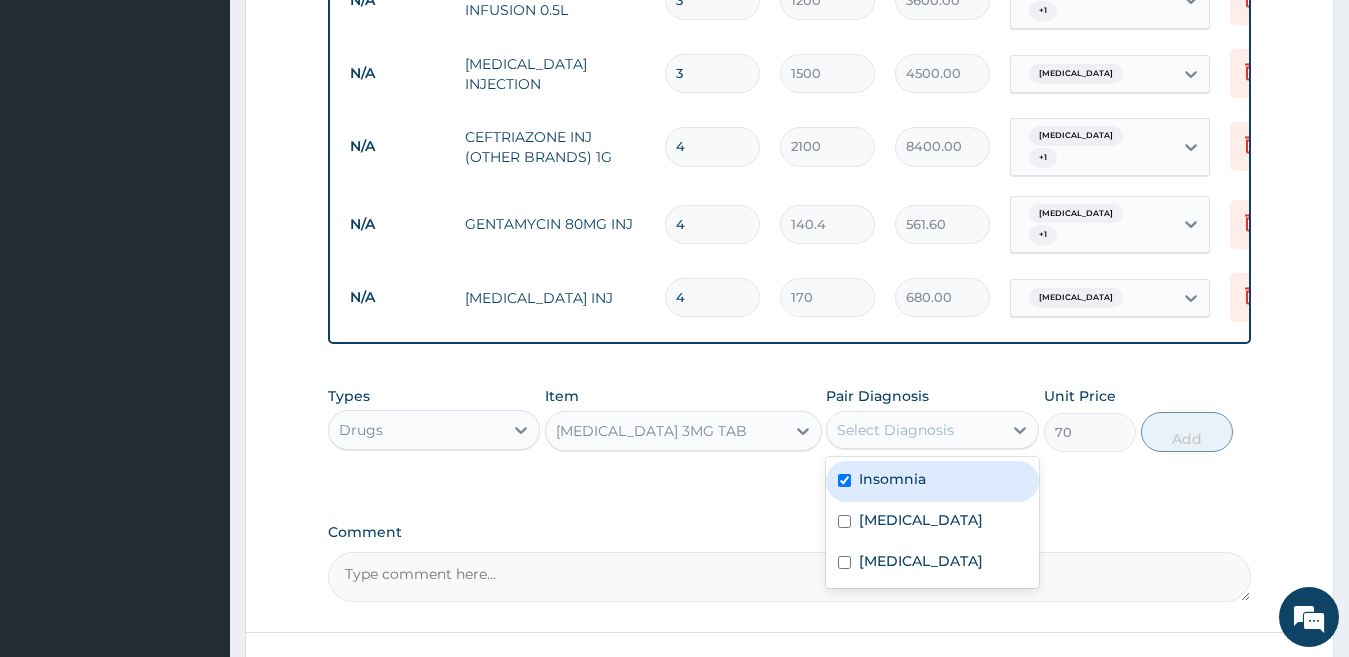 checkbox on "true" 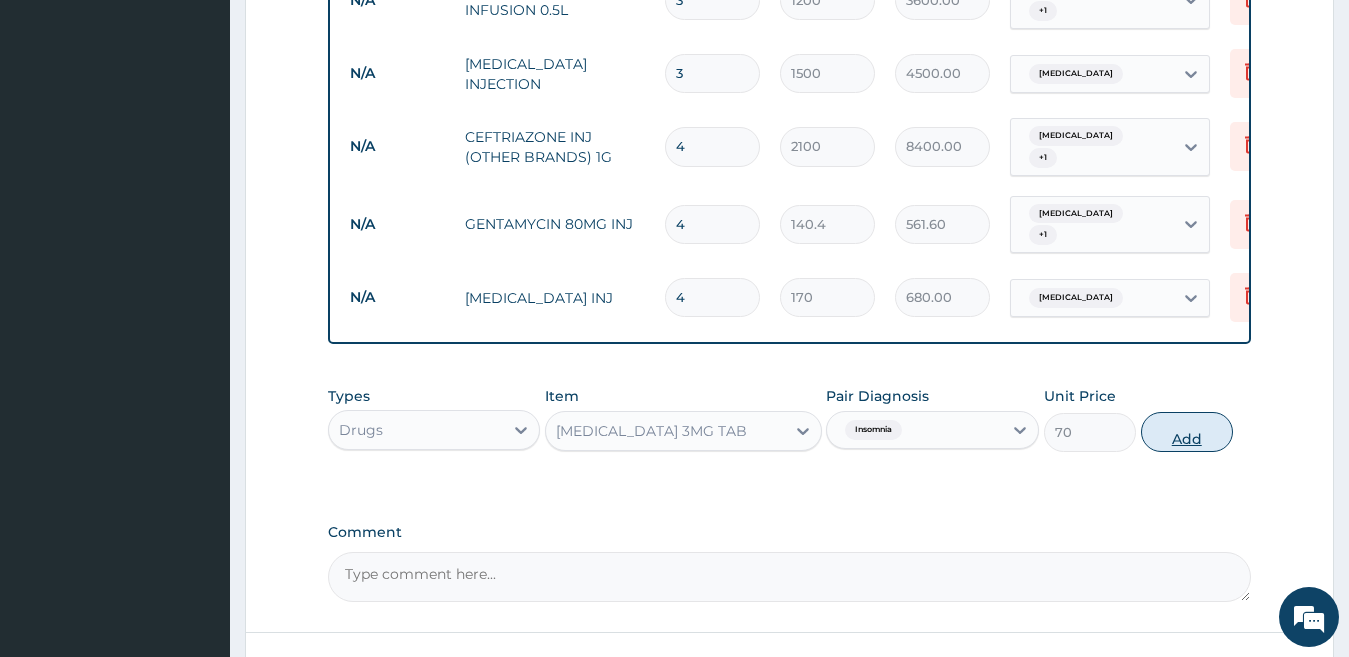 click on "Add" at bounding box center (1187, 432) 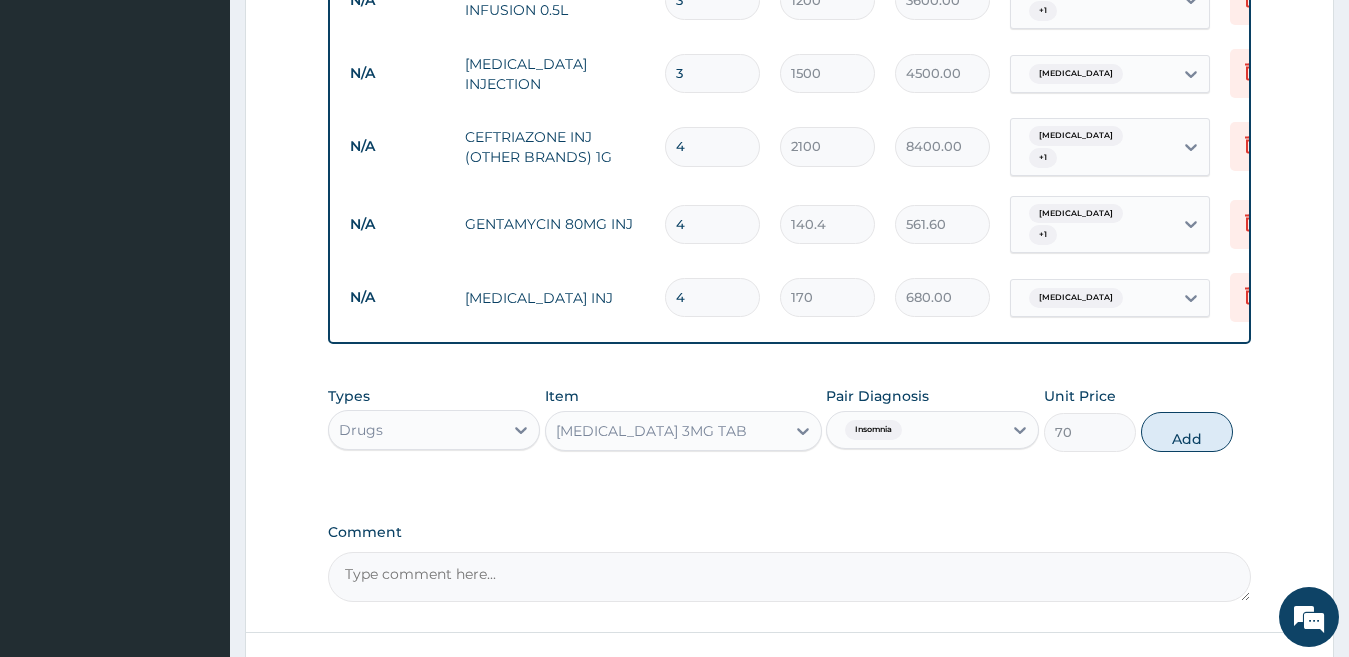 type on "0" 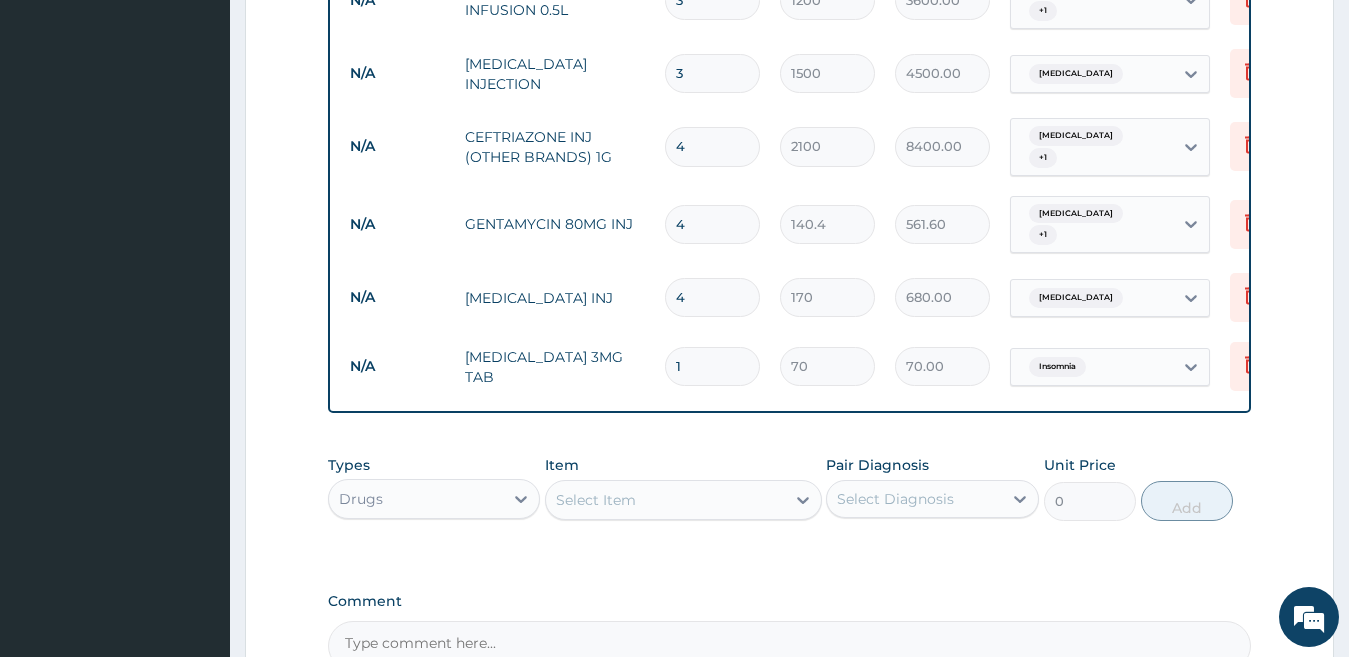 type 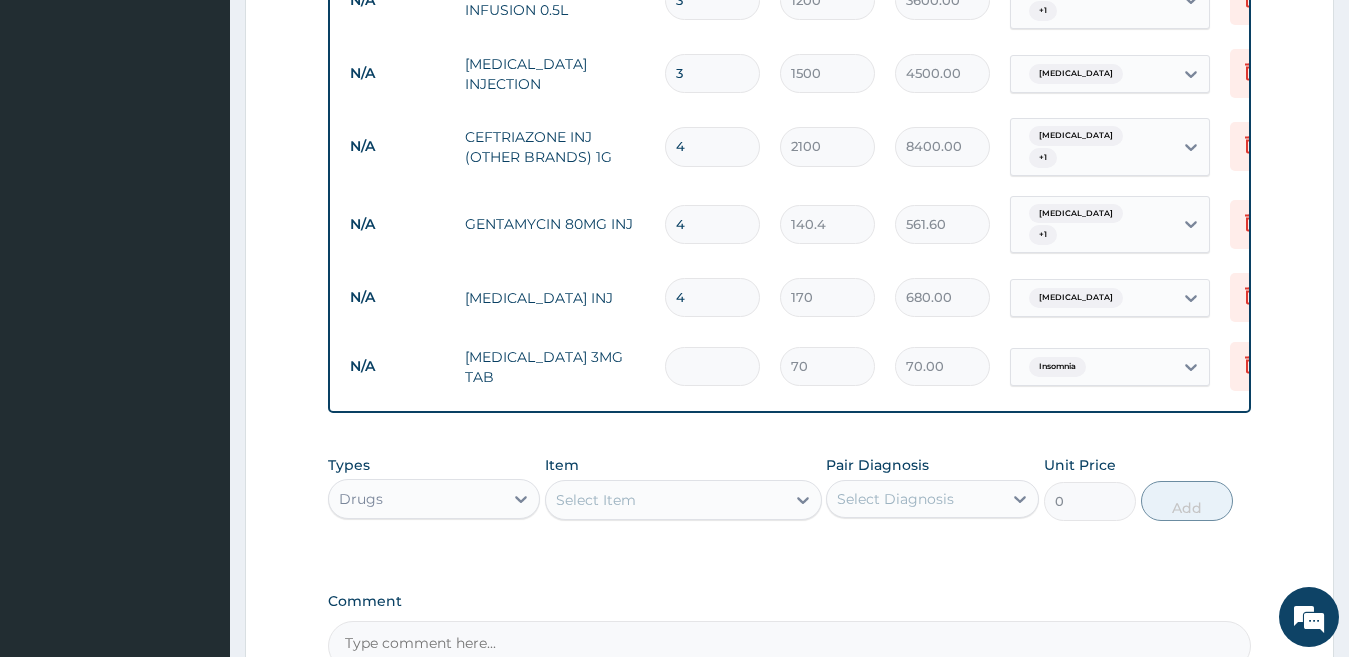 type on "0.00" 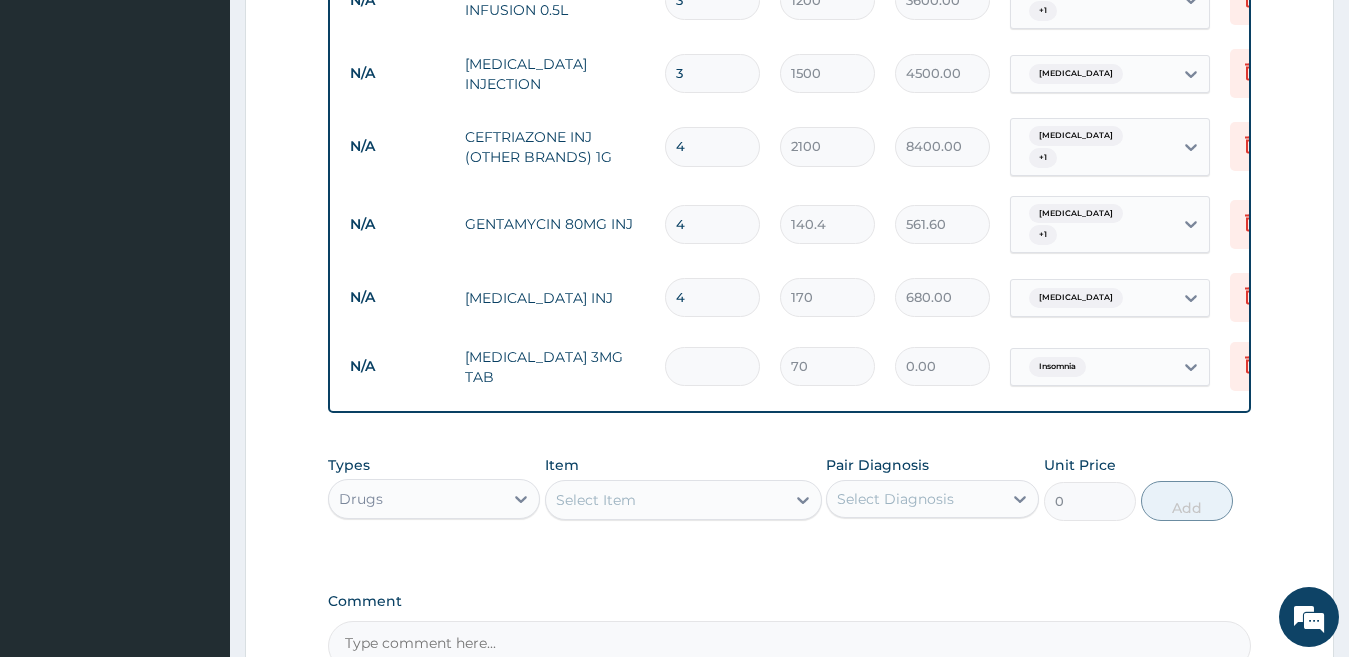 type on "5" 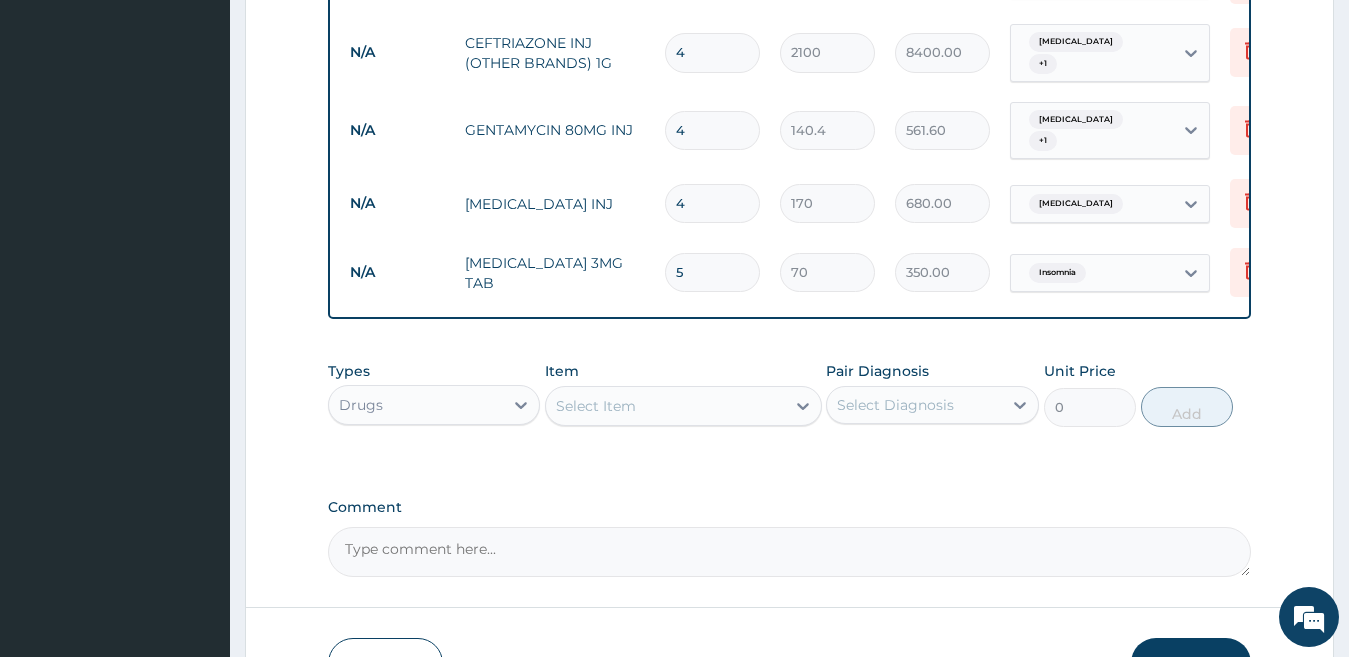 scroll, scrollTop: 1474, scrollLeft: 0, axis: vertical 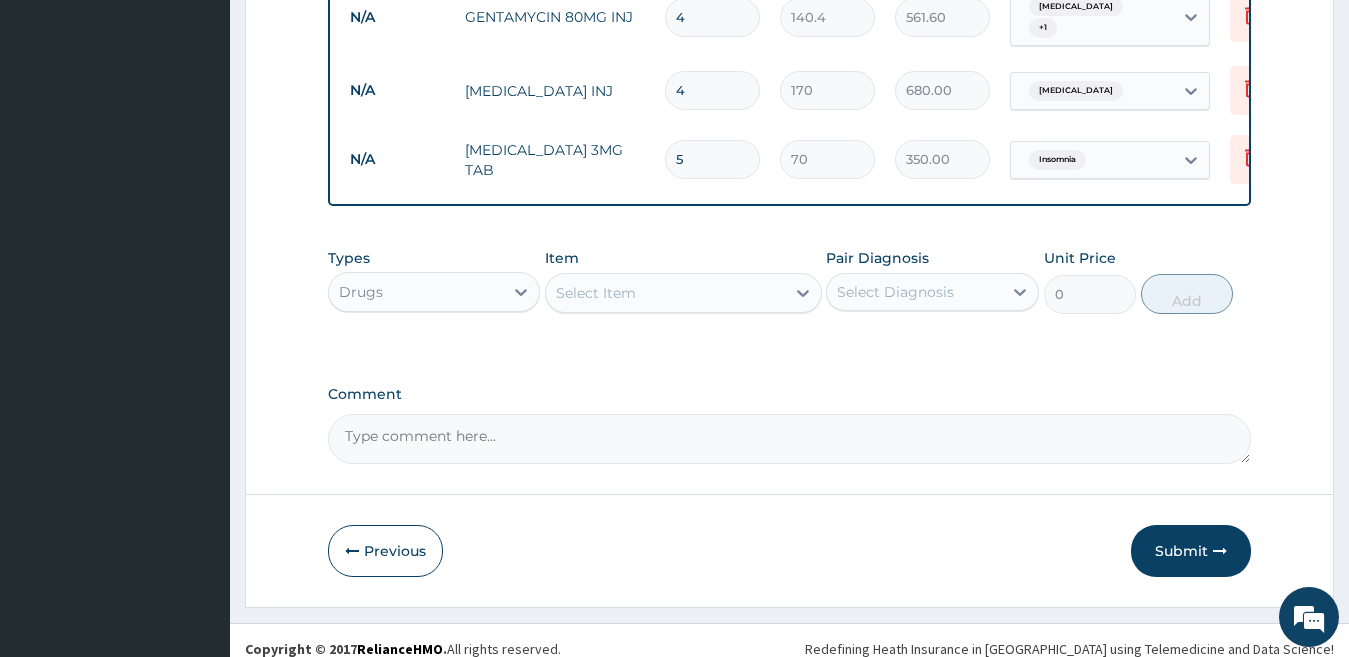 type on "5" 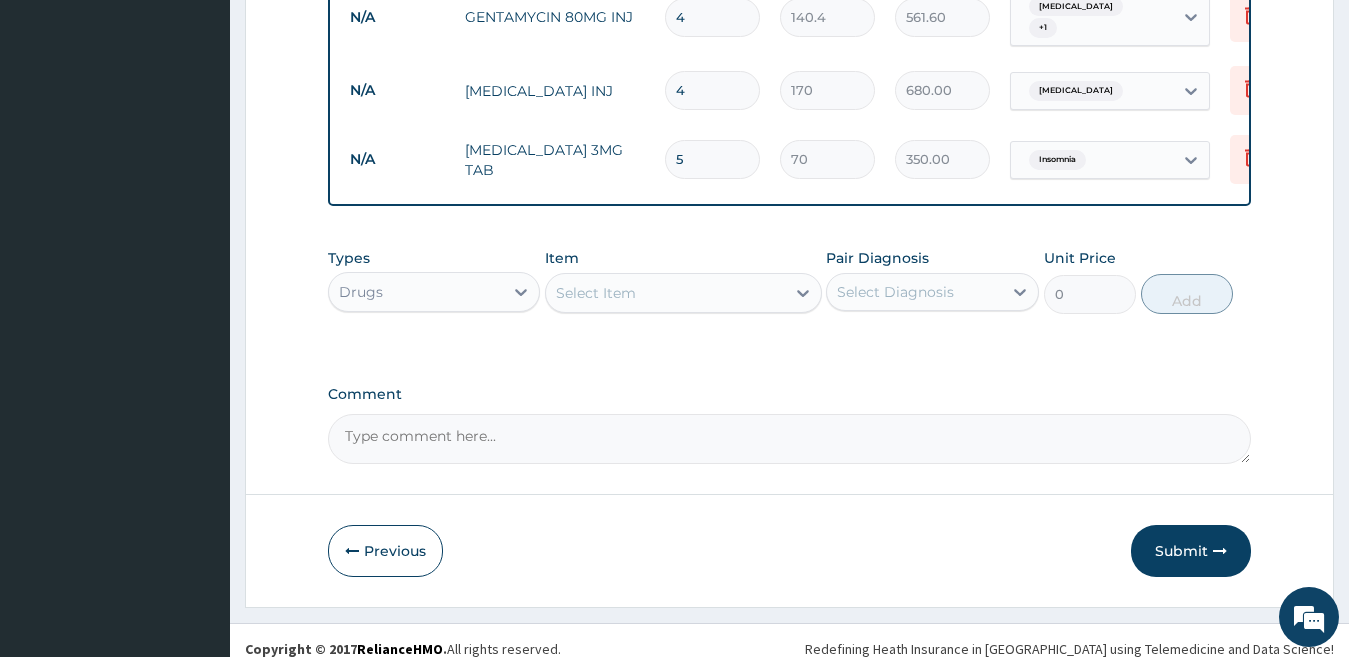 click on "Select Item" at bounding box center [665, 293] 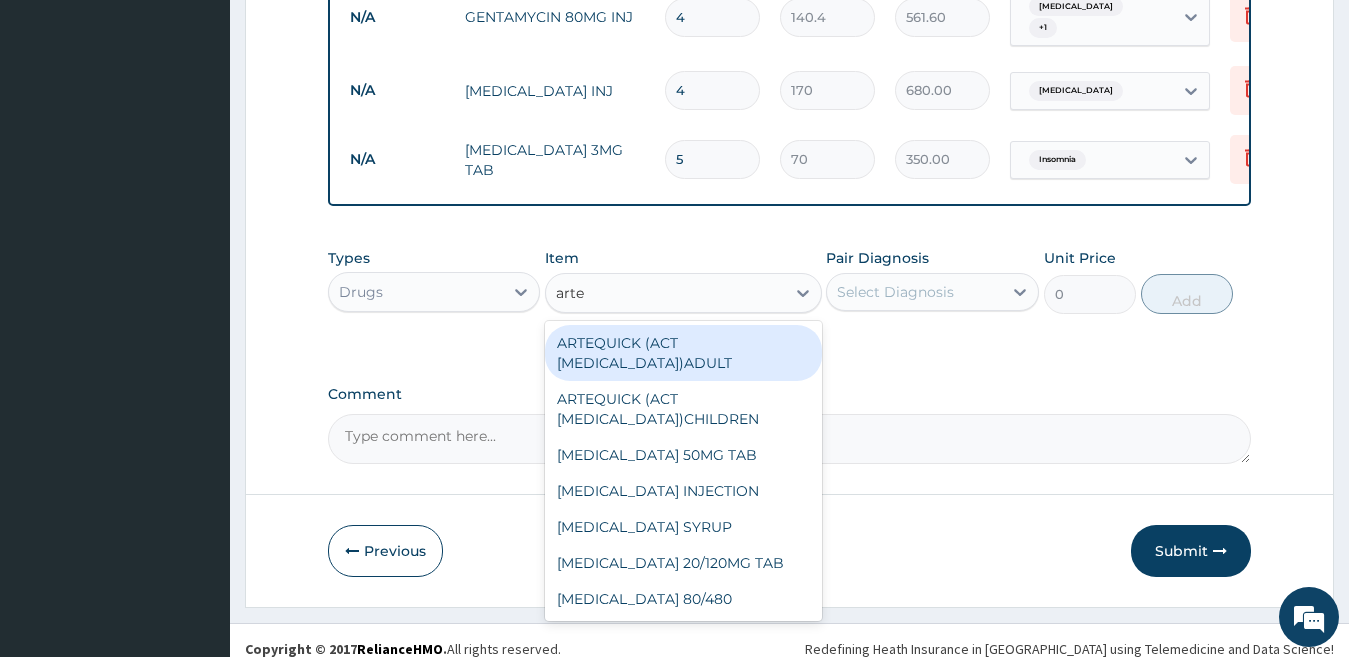 type on "arteq" 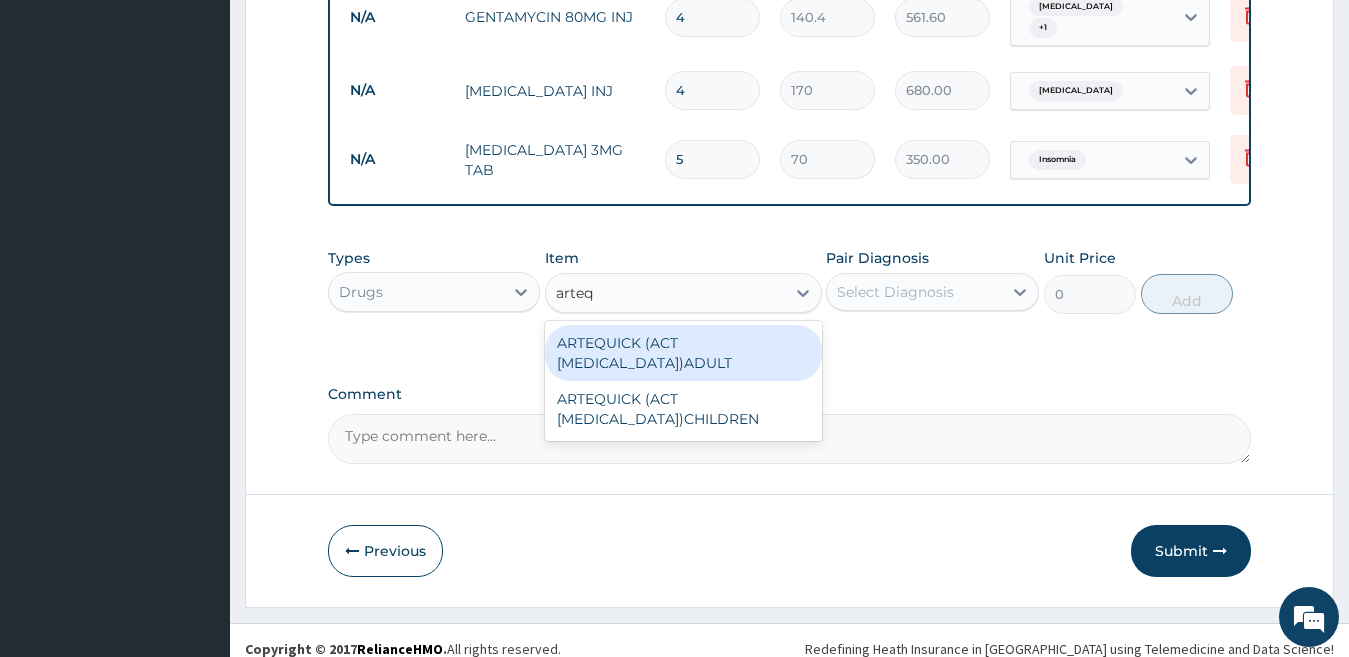 click on "ARTEQUICK (ACT ANTIMALARIAL)ADULT" at bounding box center [683, 353] 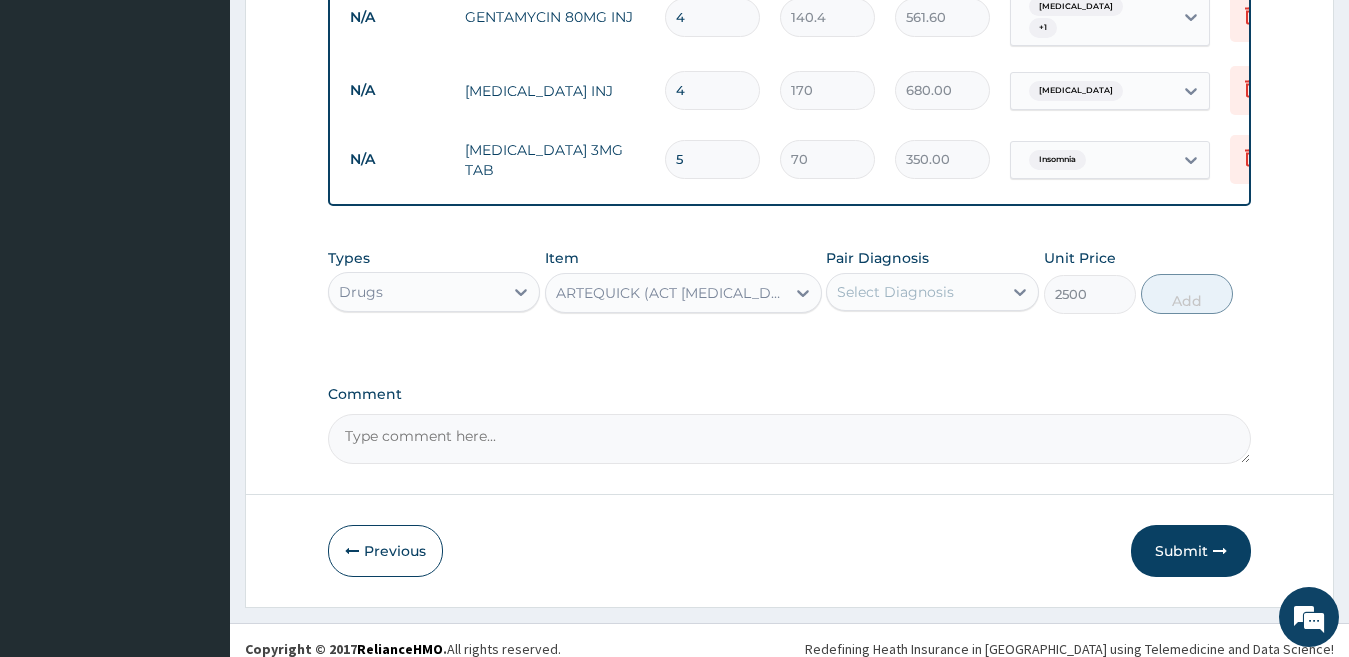 click on "Select Diagnosis" at bounding box center (895, 292) 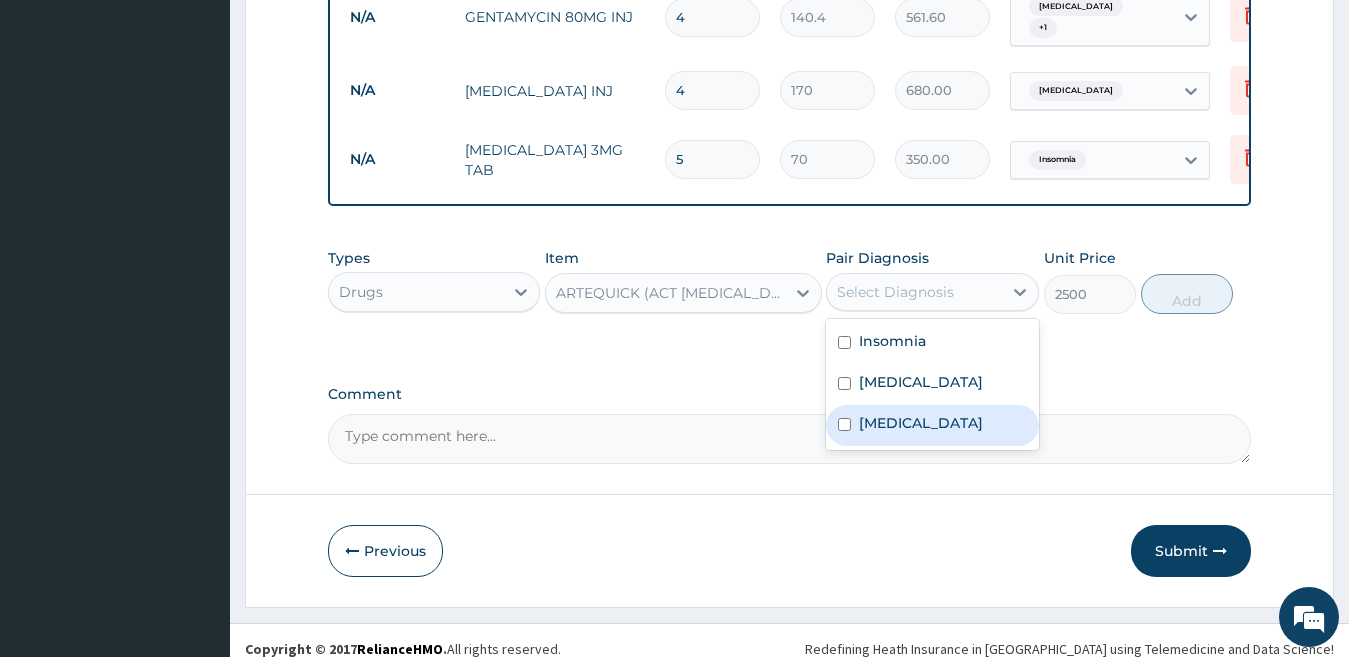 click on "Falciparum malaria" at bounding box center (921, 423) 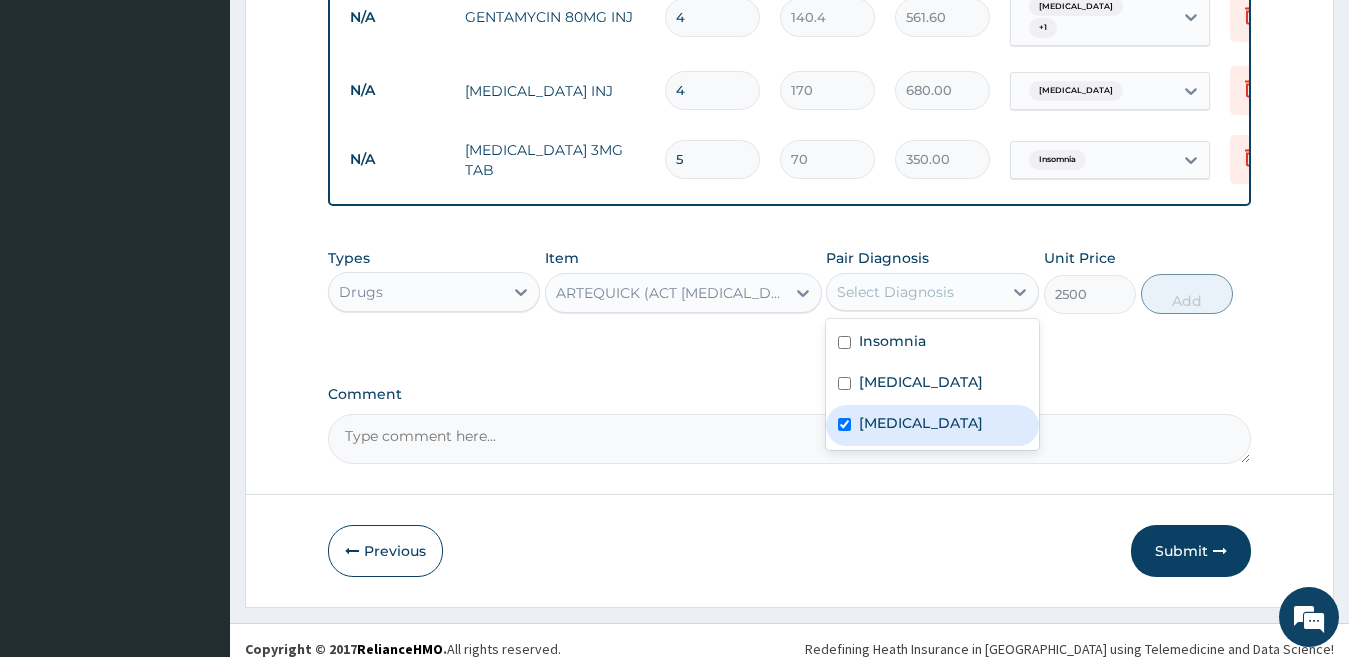 checkbox on "true" 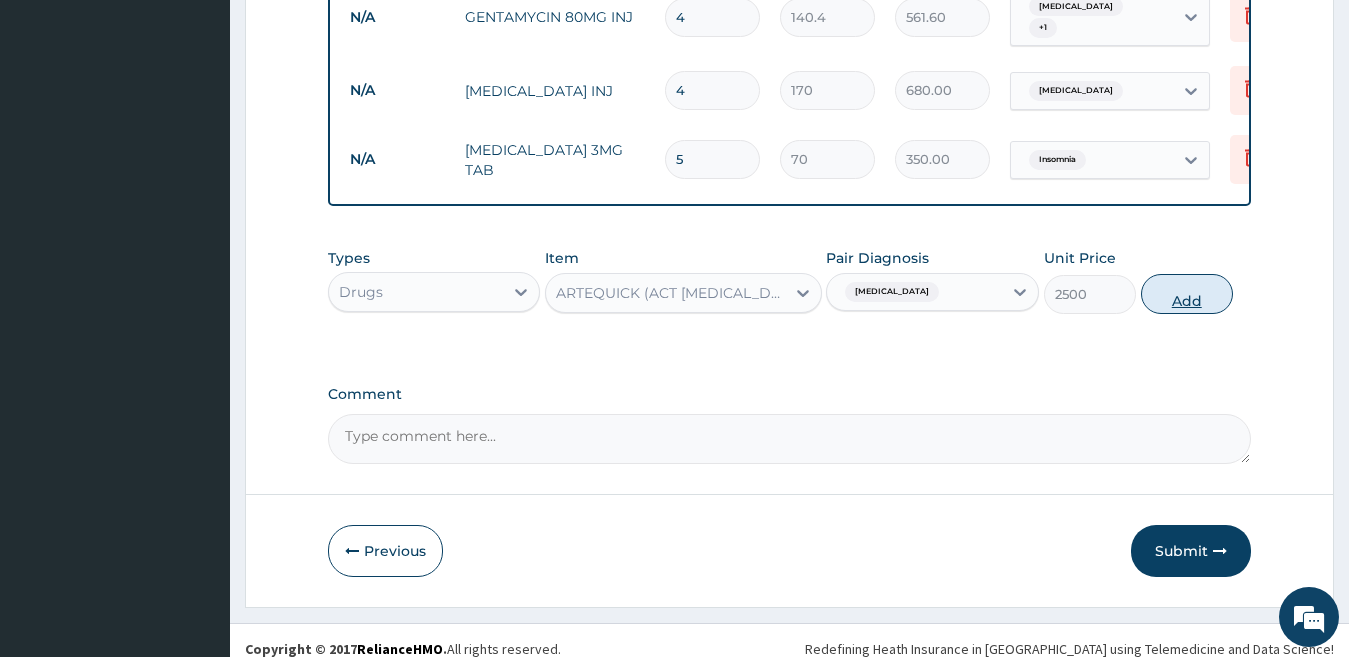 click on "Add" at bounding box center [1187, 294] 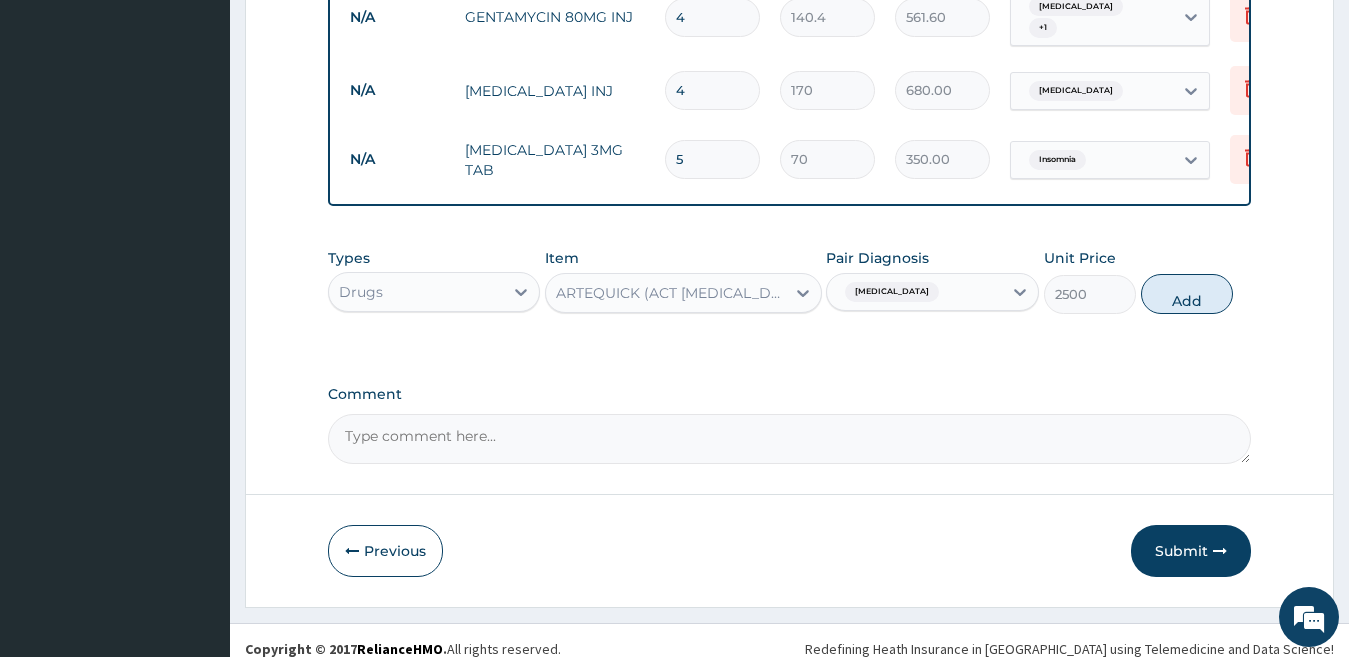 type on "0" 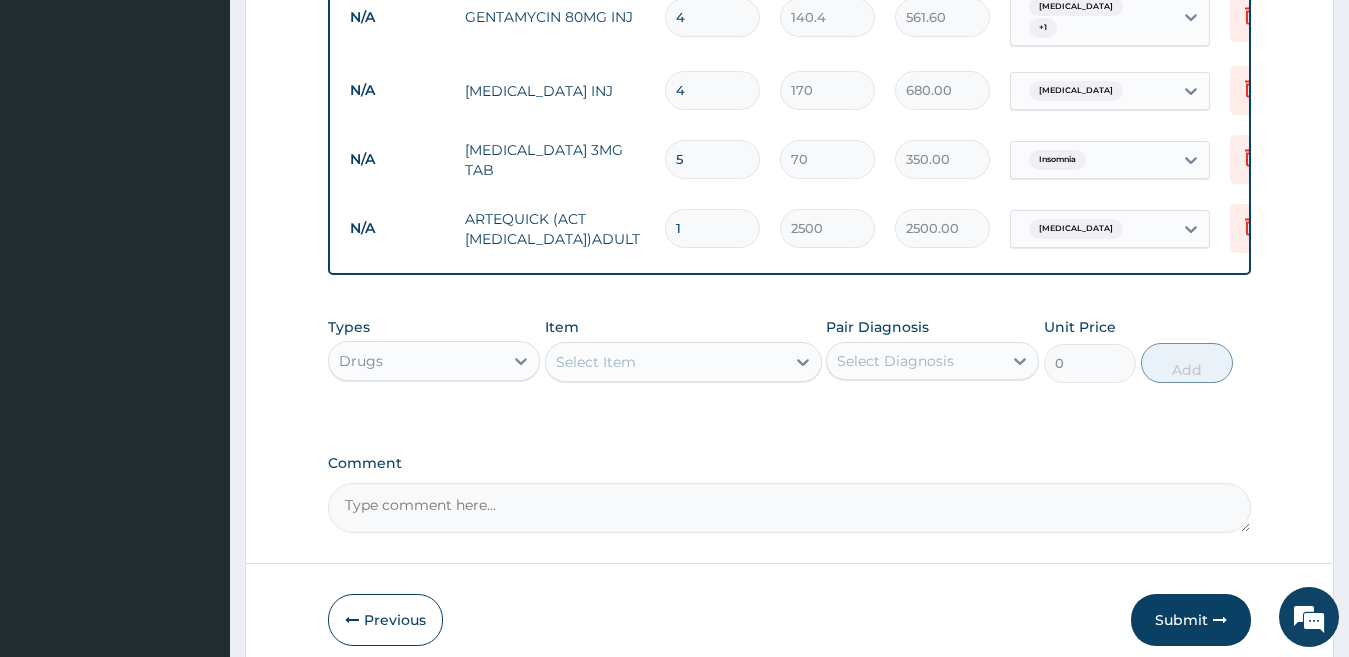click on "Select Item" at bounding box center [665, 362] 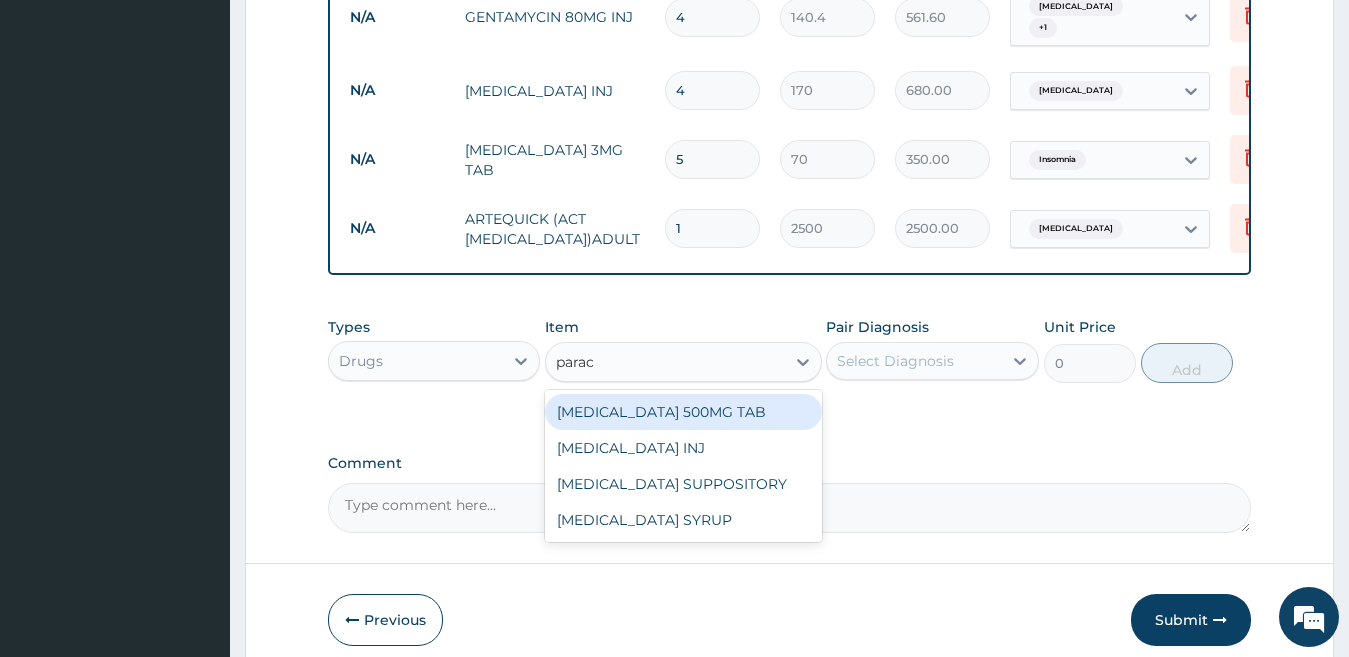 type on "parace" 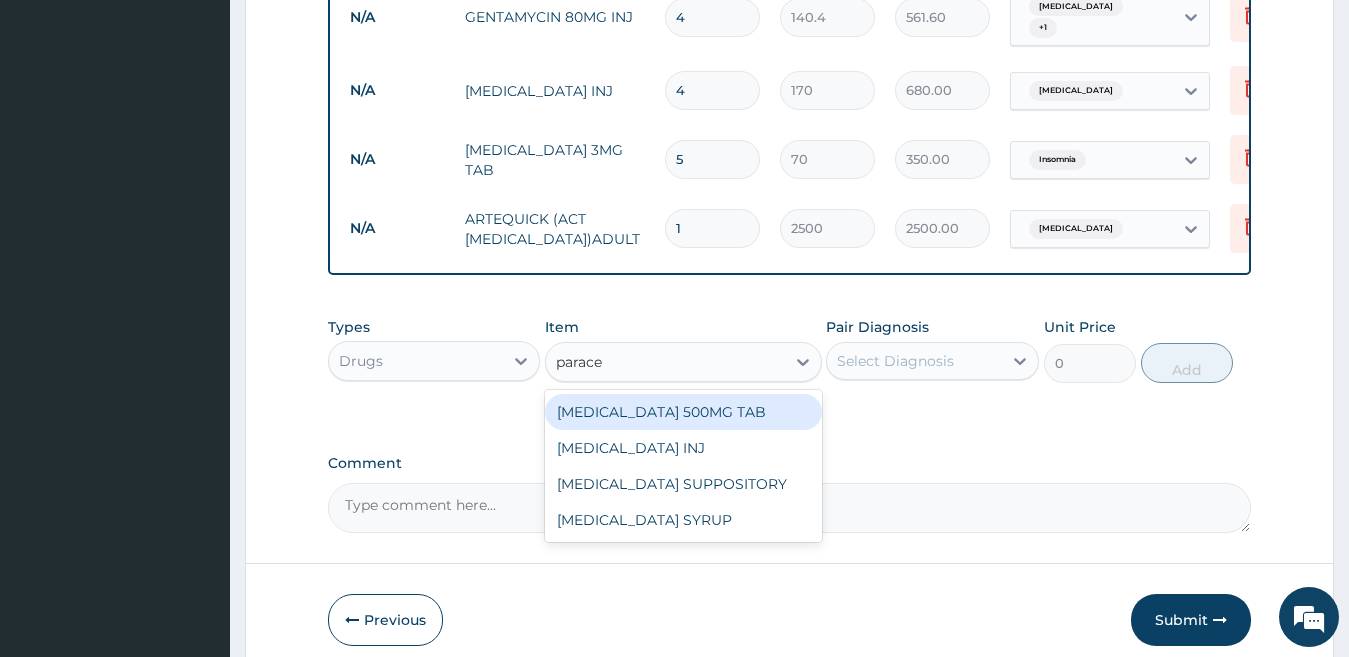 click on "PARACETAMOL 500MG TAB" at bounding box center [683, 412] 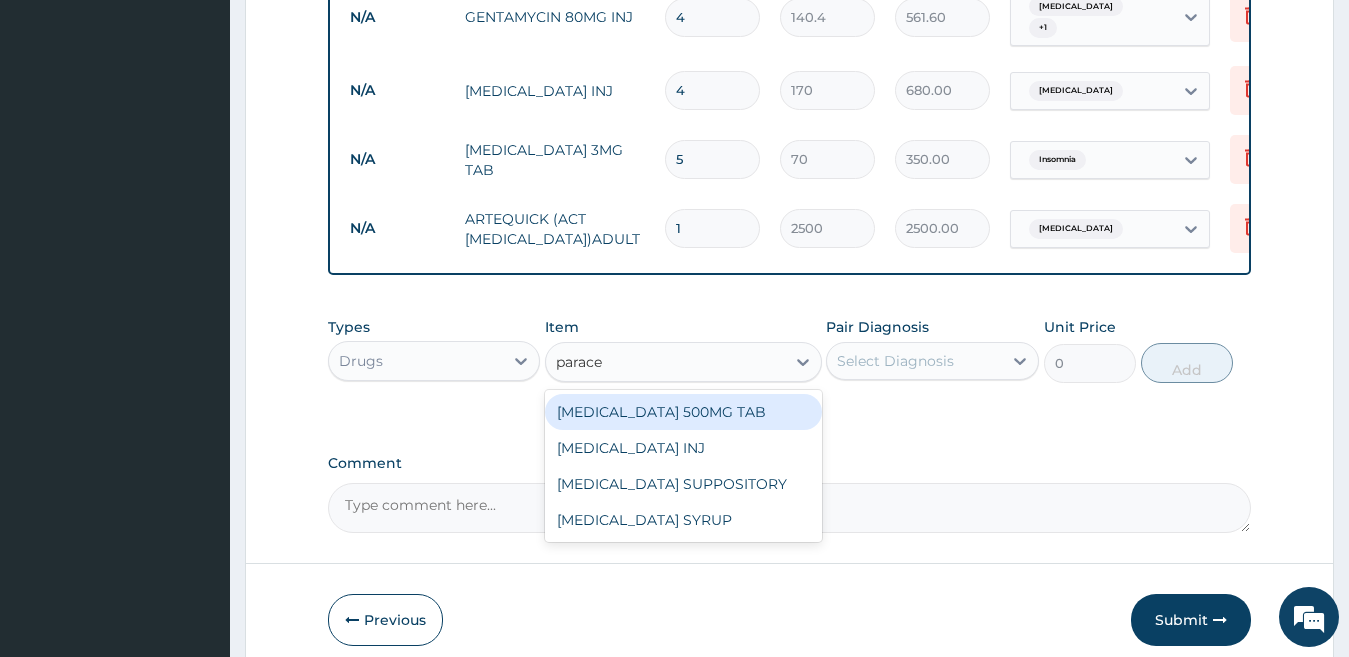type 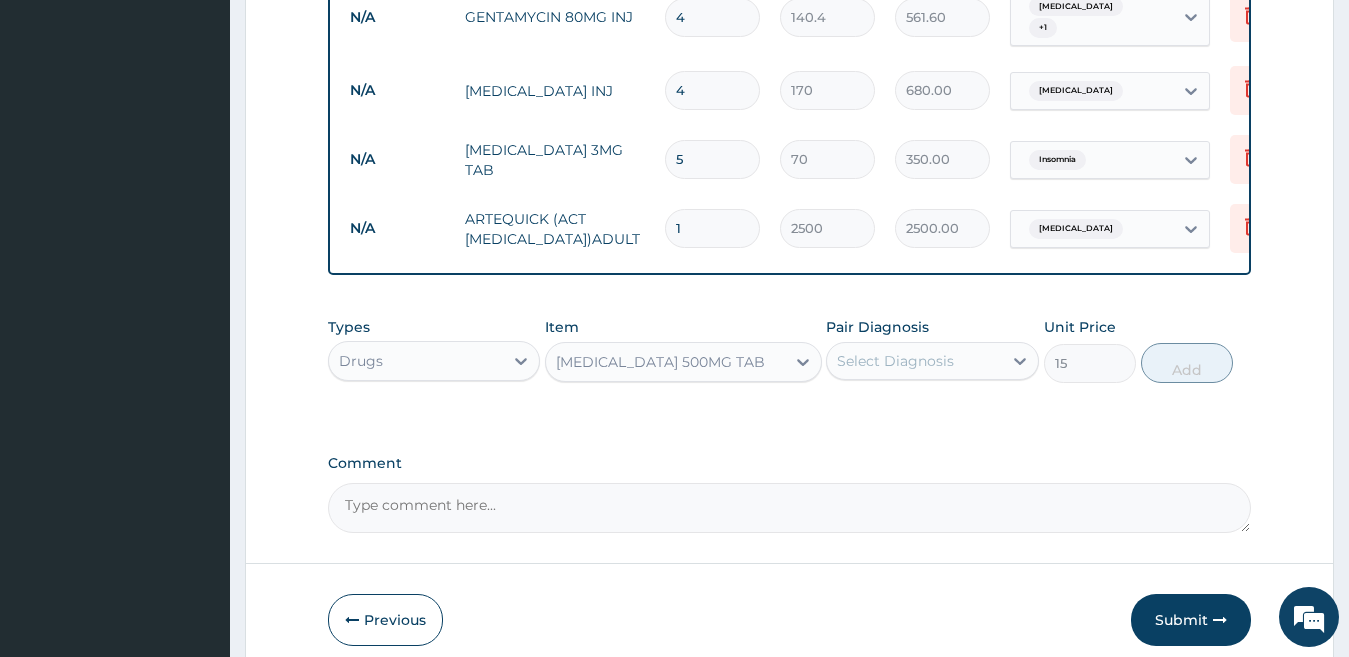 click on "Select Diagnosis" at bounding box center [895, 361] 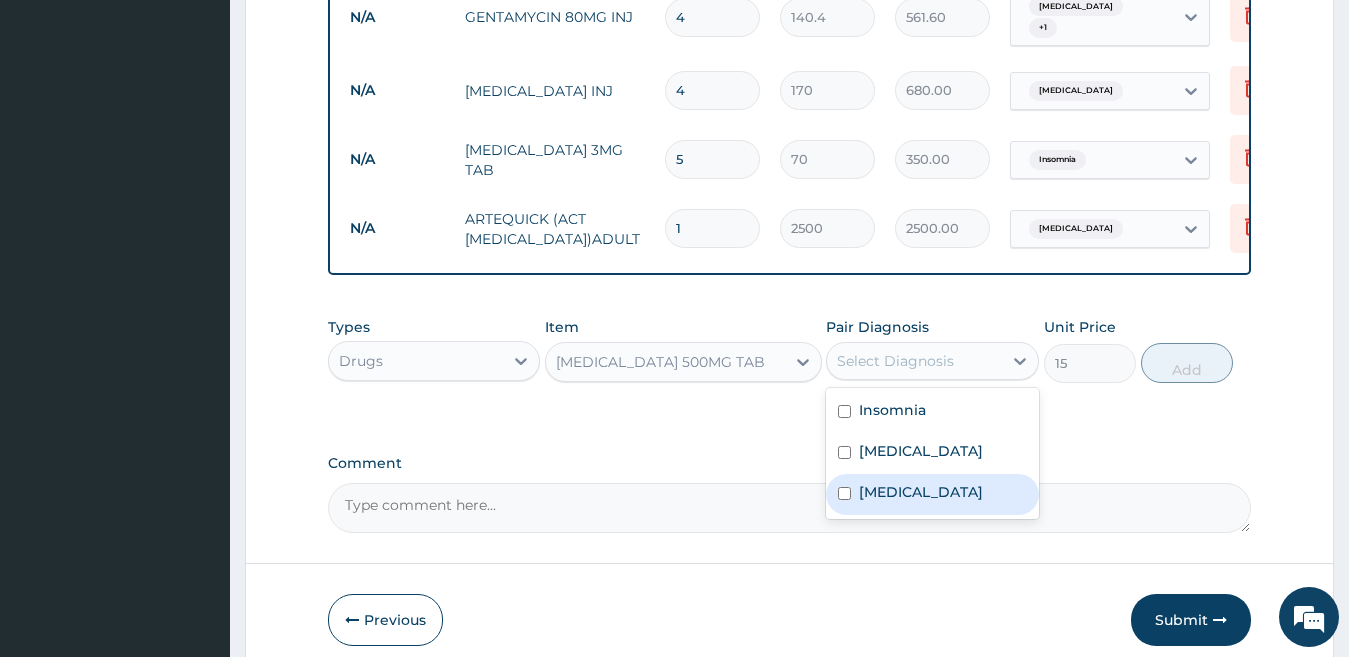 click on "Falciparum malaria" at bounding box center (921, 492) 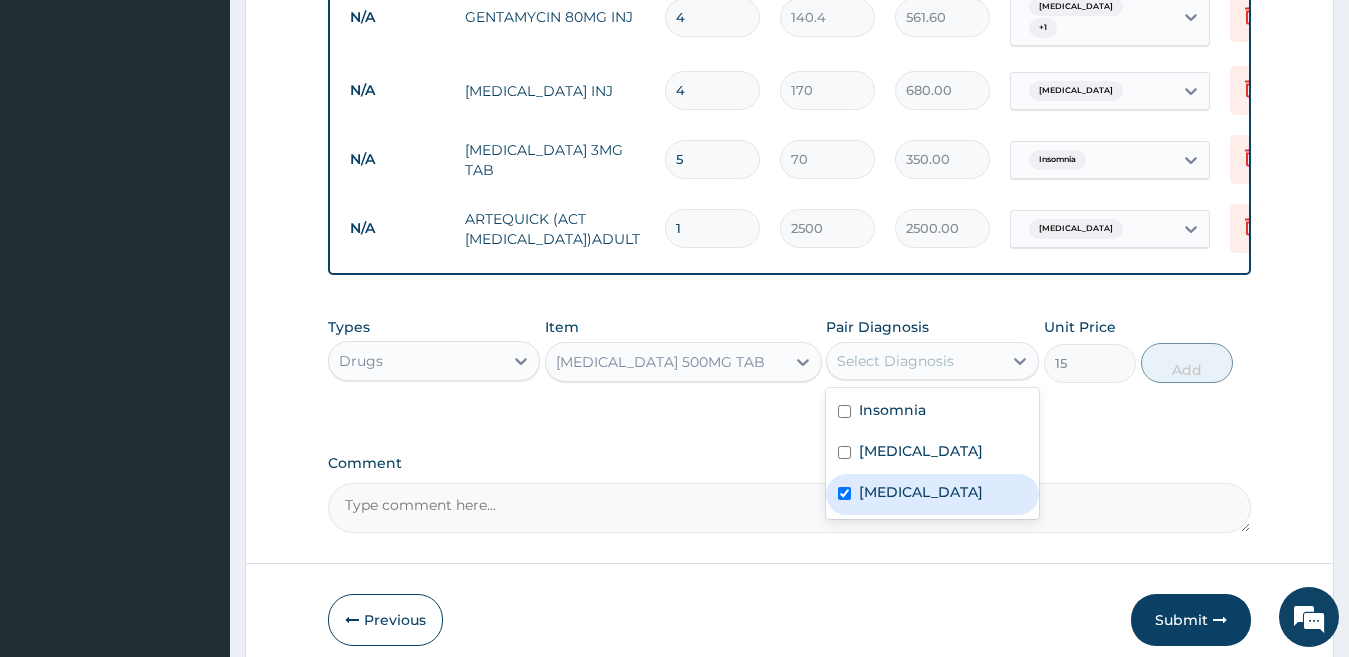 checkbox on "true" 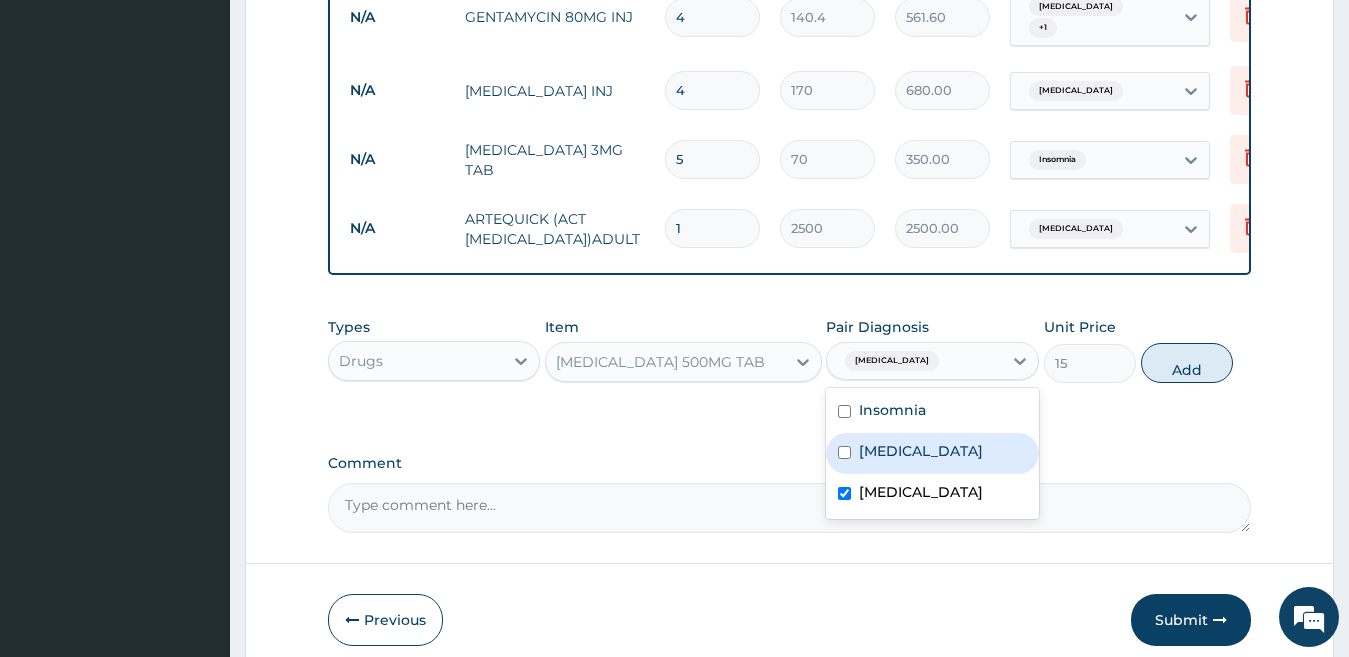 click on "Typhoid fever" at bounding box center [921, 451] 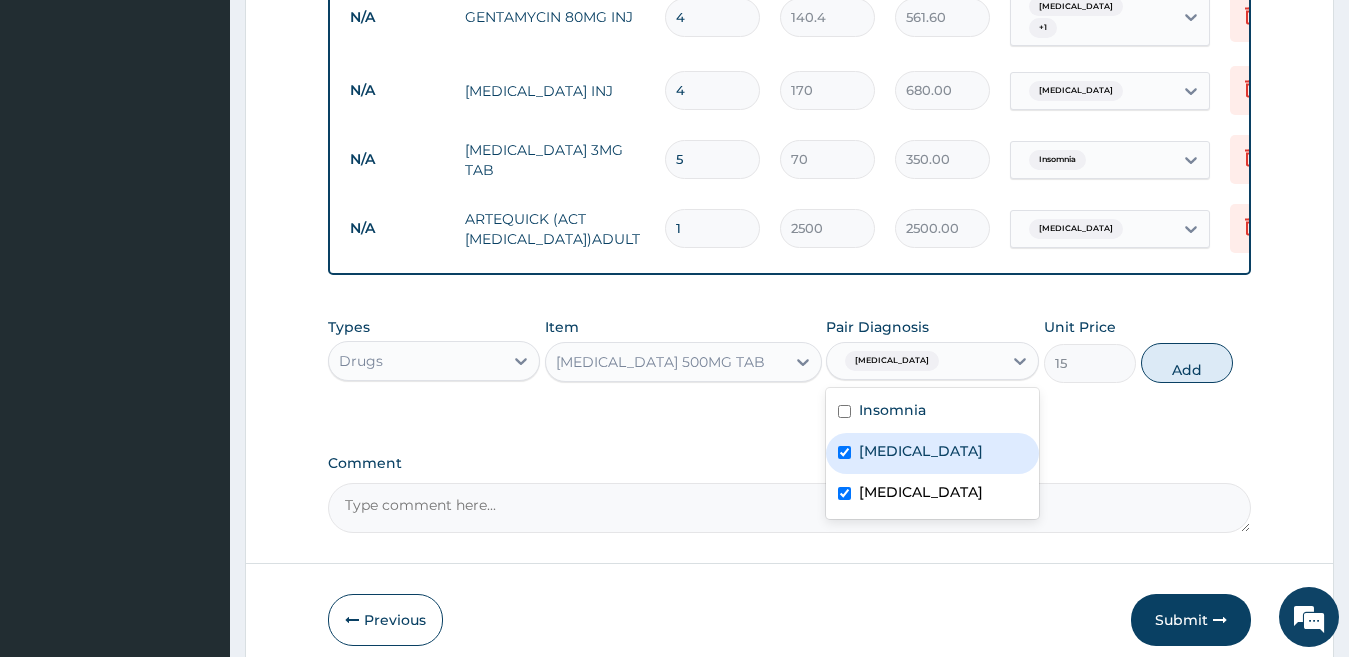 checkbox on "true" 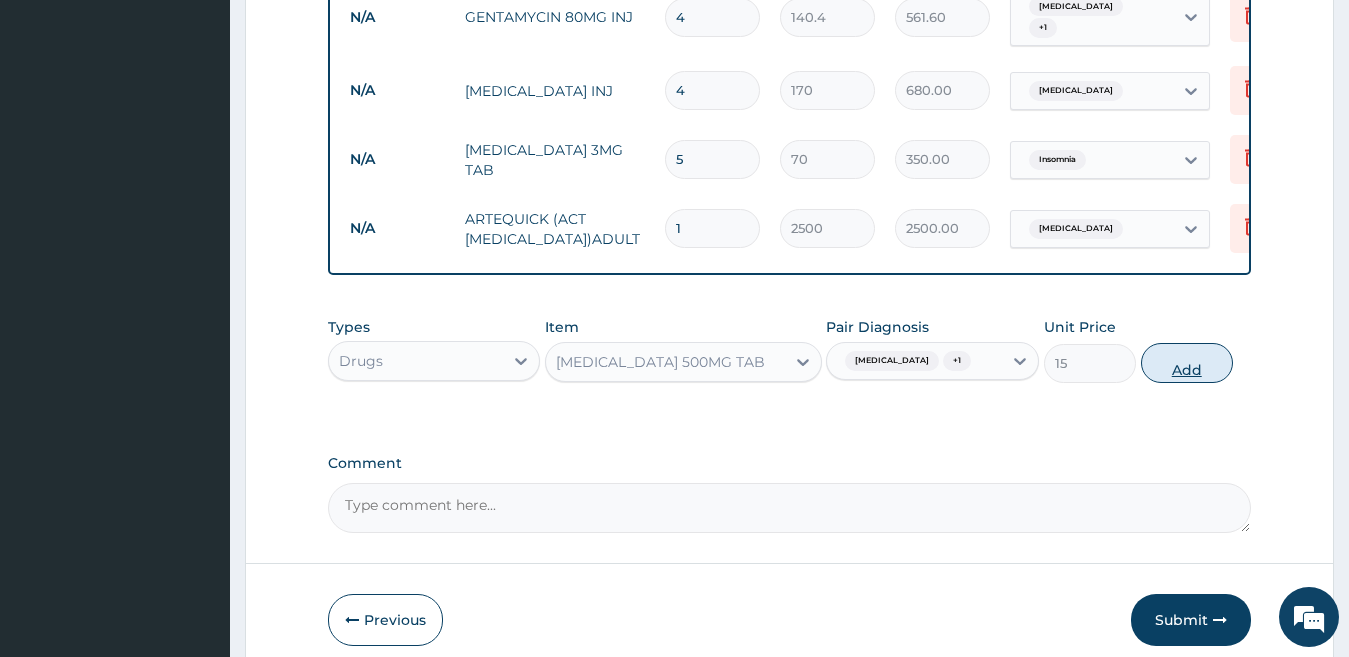 click on "Add" at bounding box center (1187, 363) 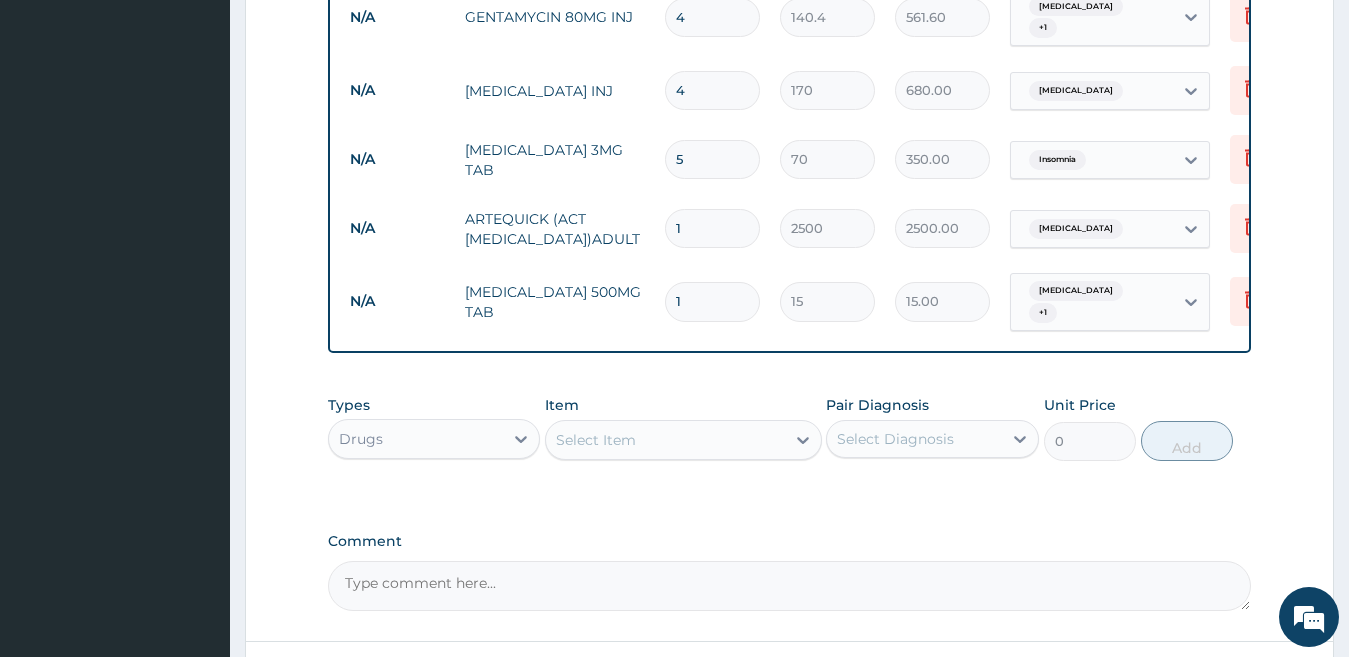 type on "18" 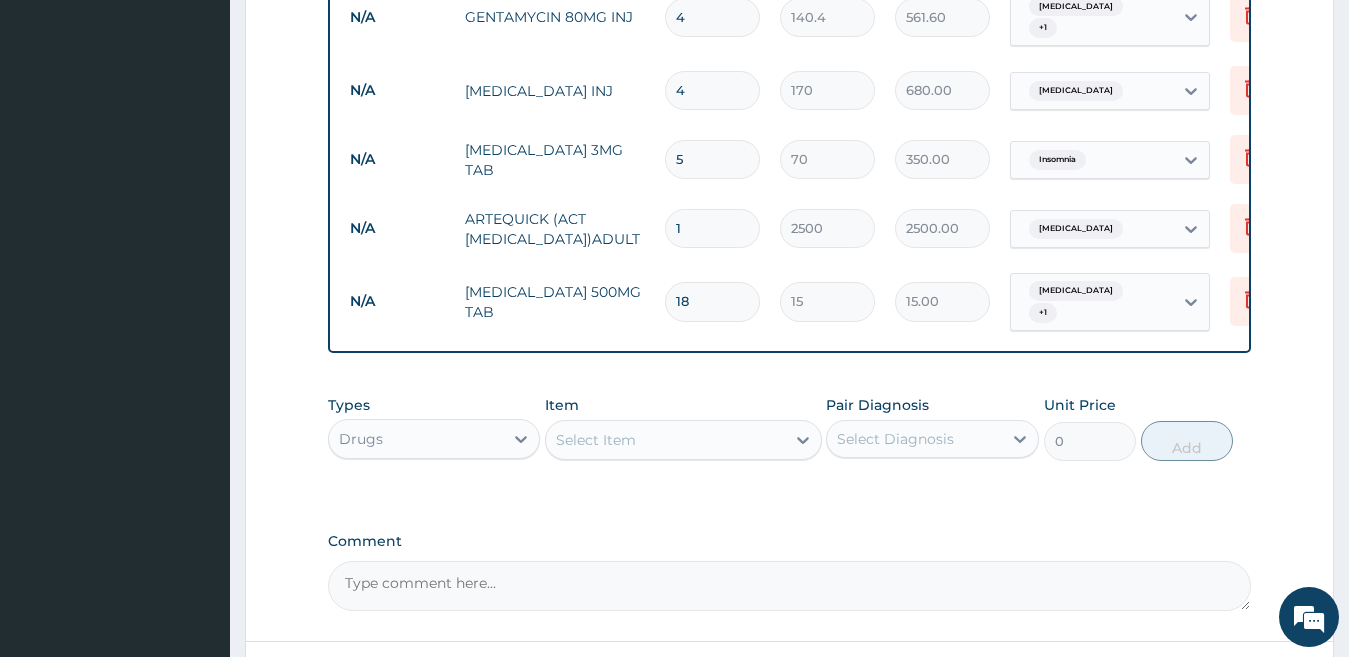 type on "270.00" 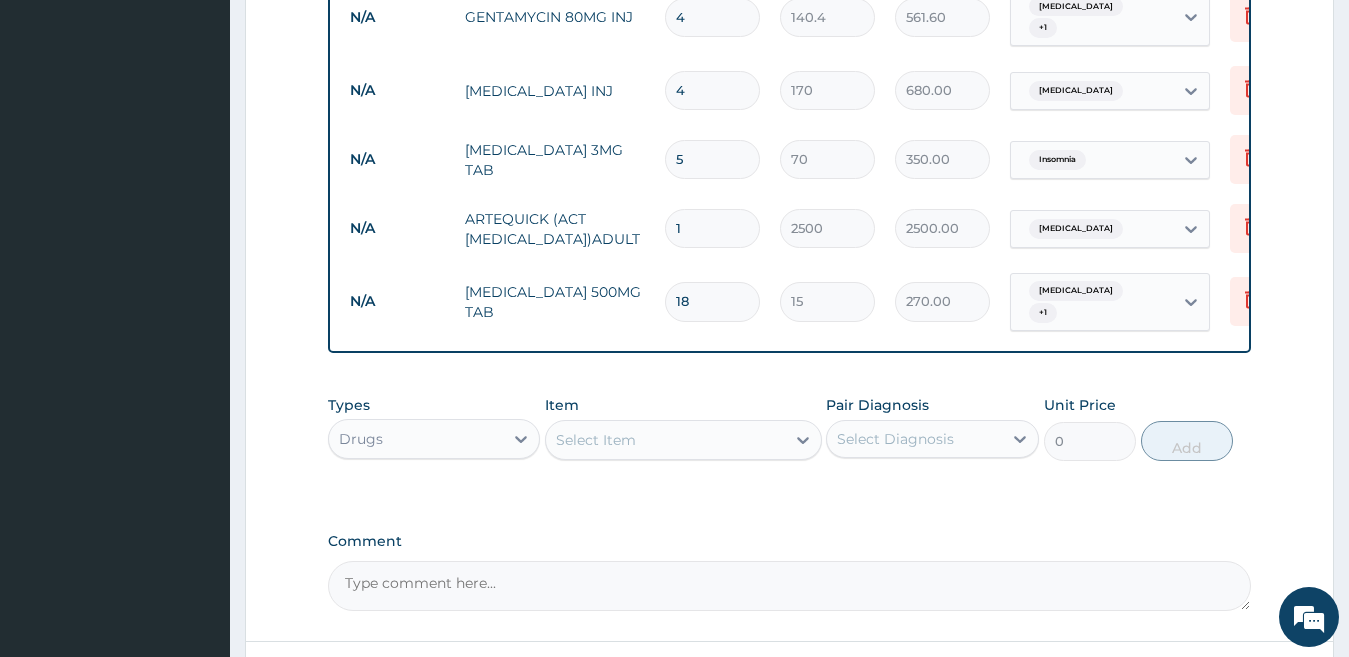 type on "18" 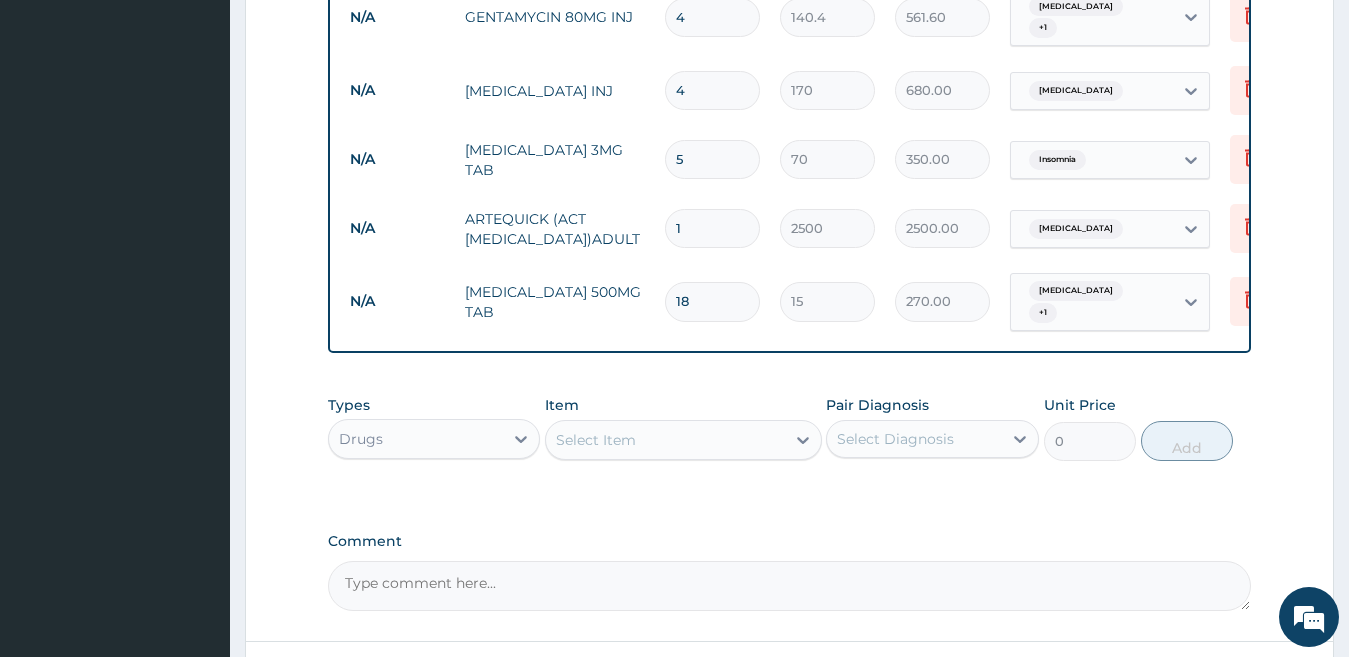 click on "Select Item" at bounding box center (665, 440) 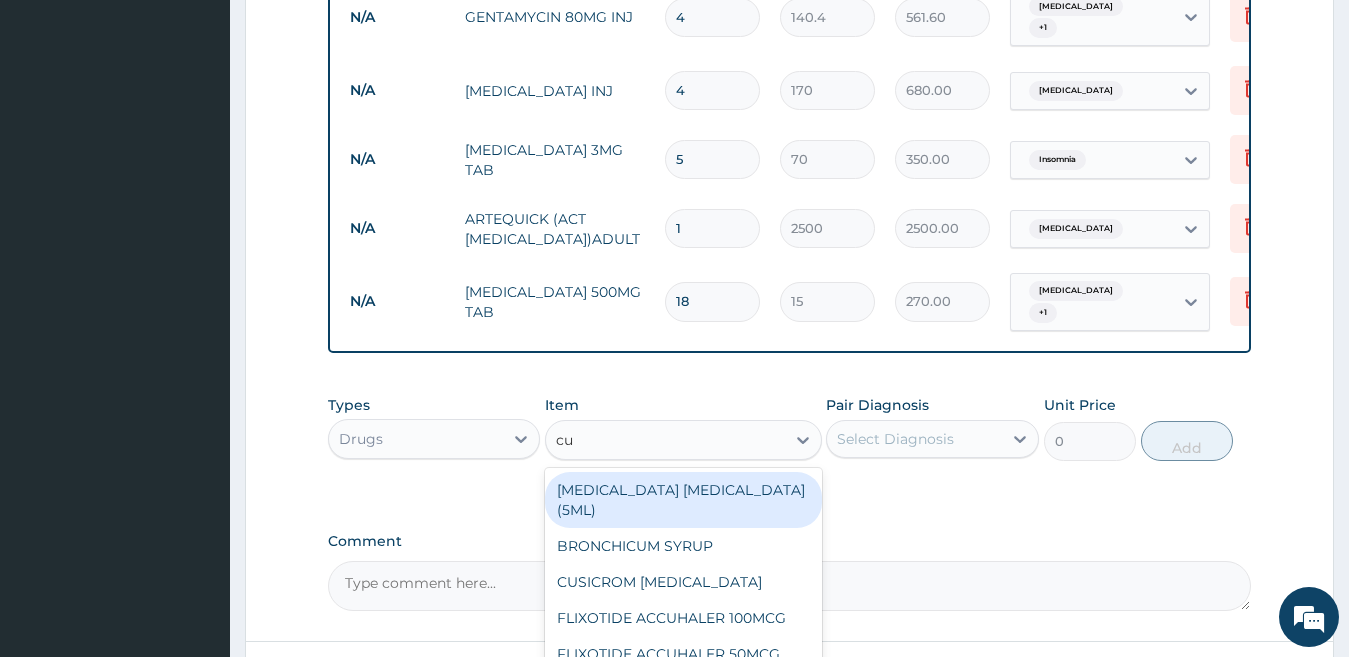scroll, scrollTop: 0, scrollLeft: 0, axis: both 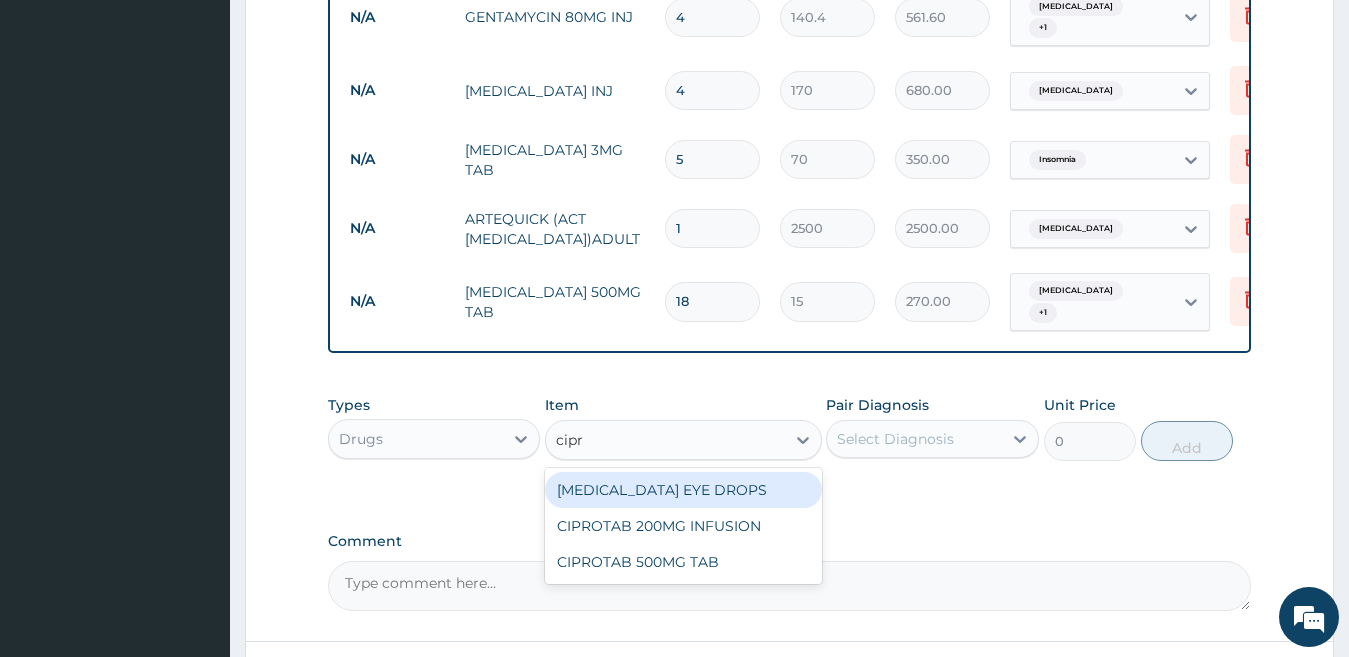 type on "cipro" 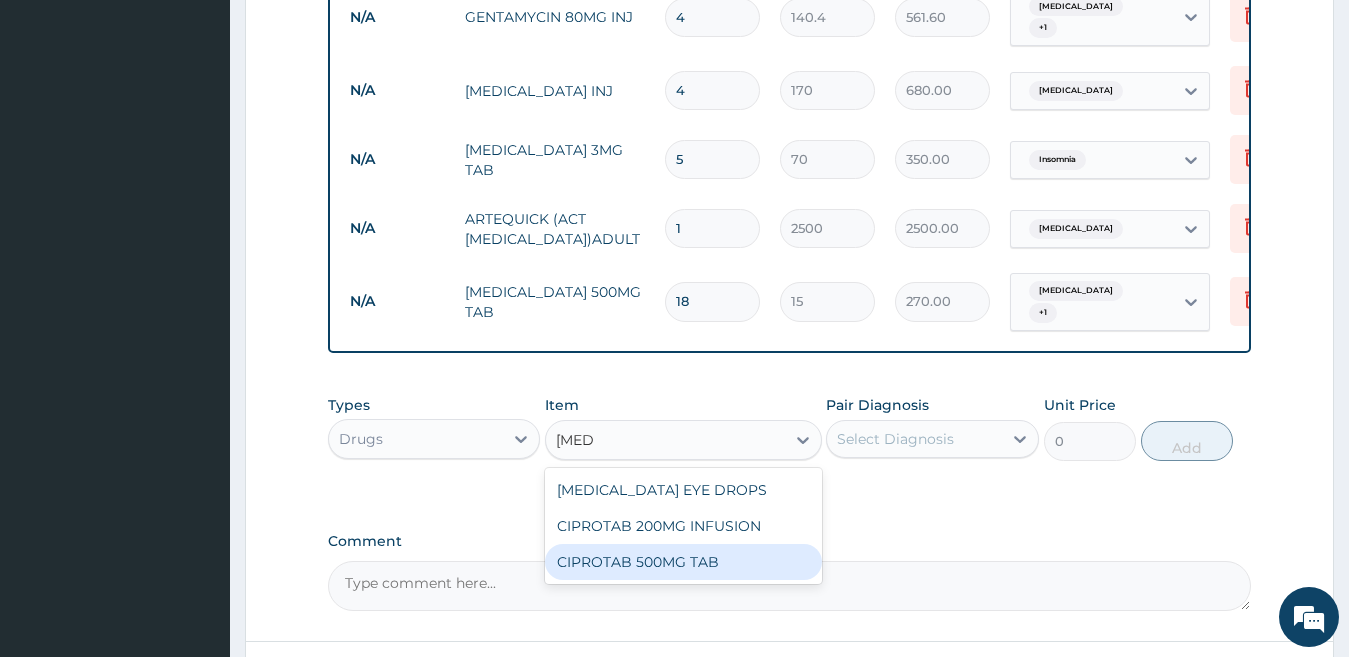 click on "CIPROTAB 500MG TAB" at bounding box center (683, 562) 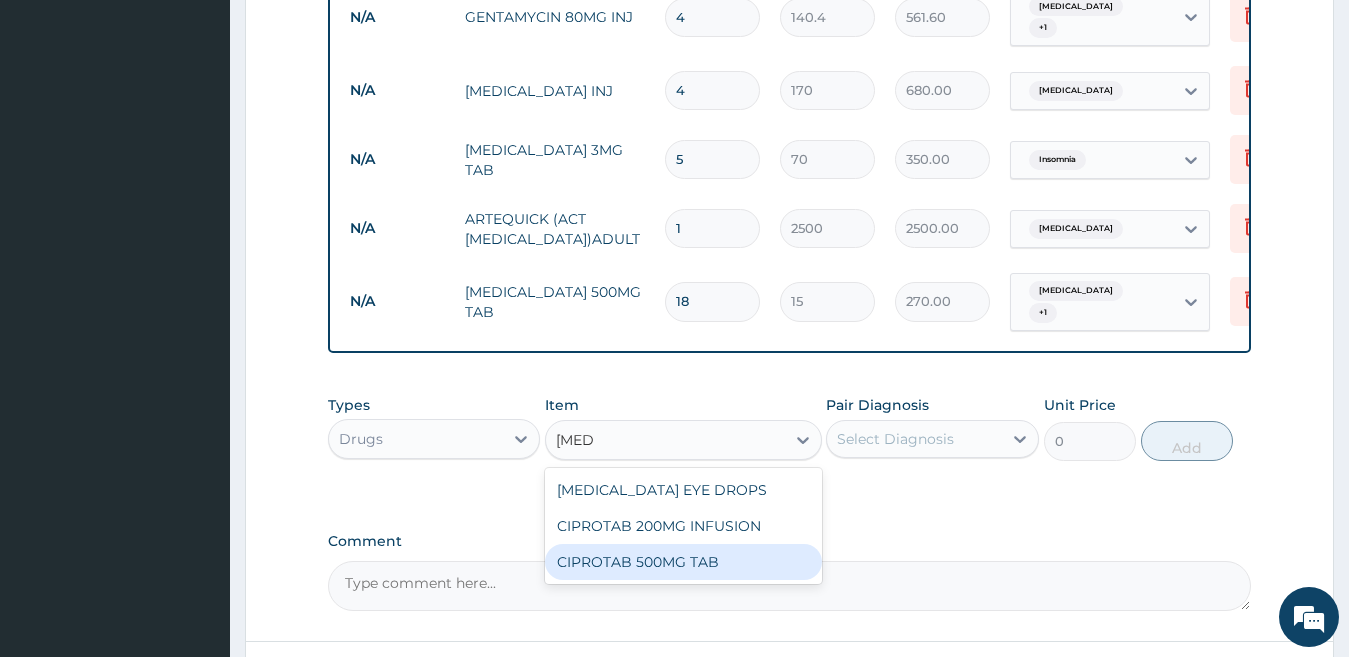 type 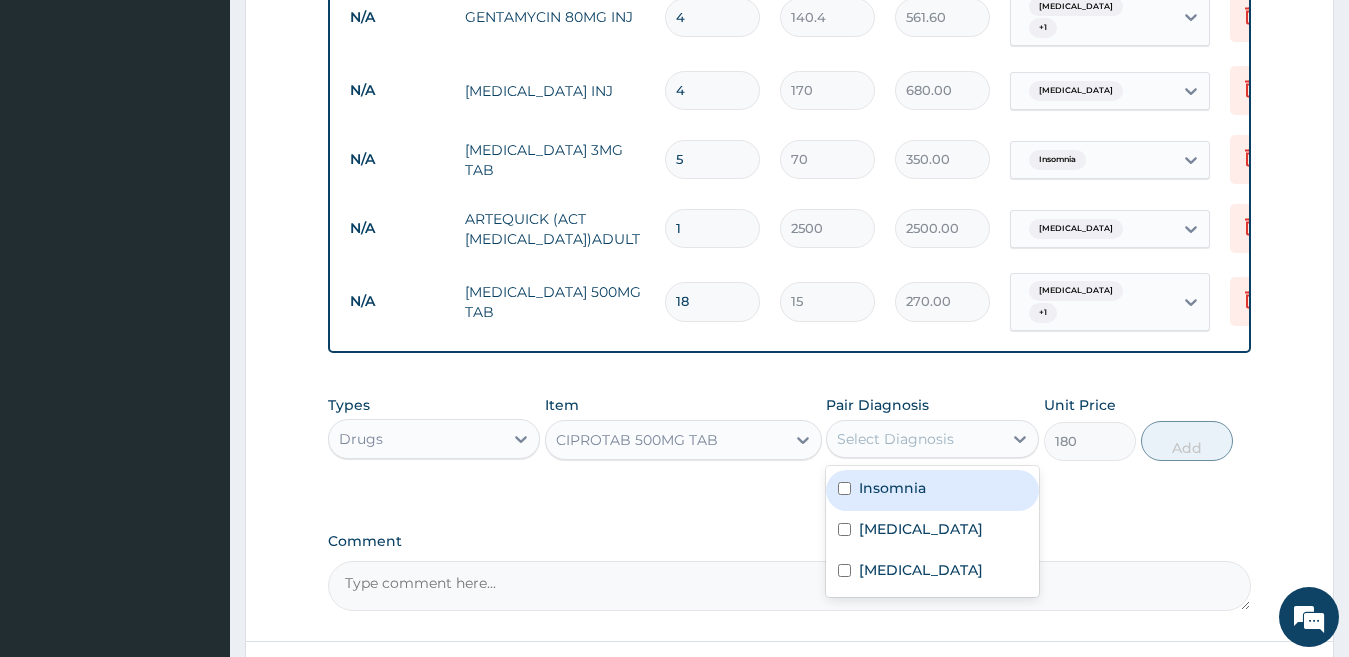 click on "Select Diagnosis" at bounding box center (895, 439) 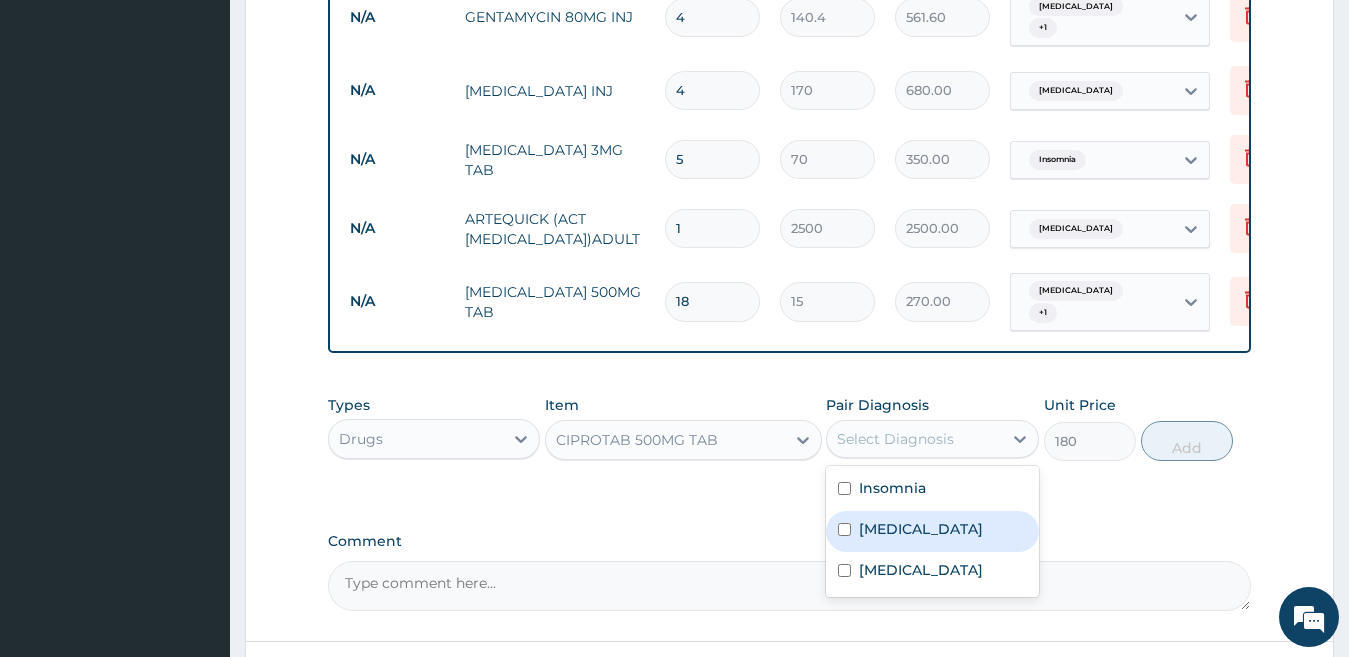 click on "Typhoid fever" at bounding box center (921, 529) 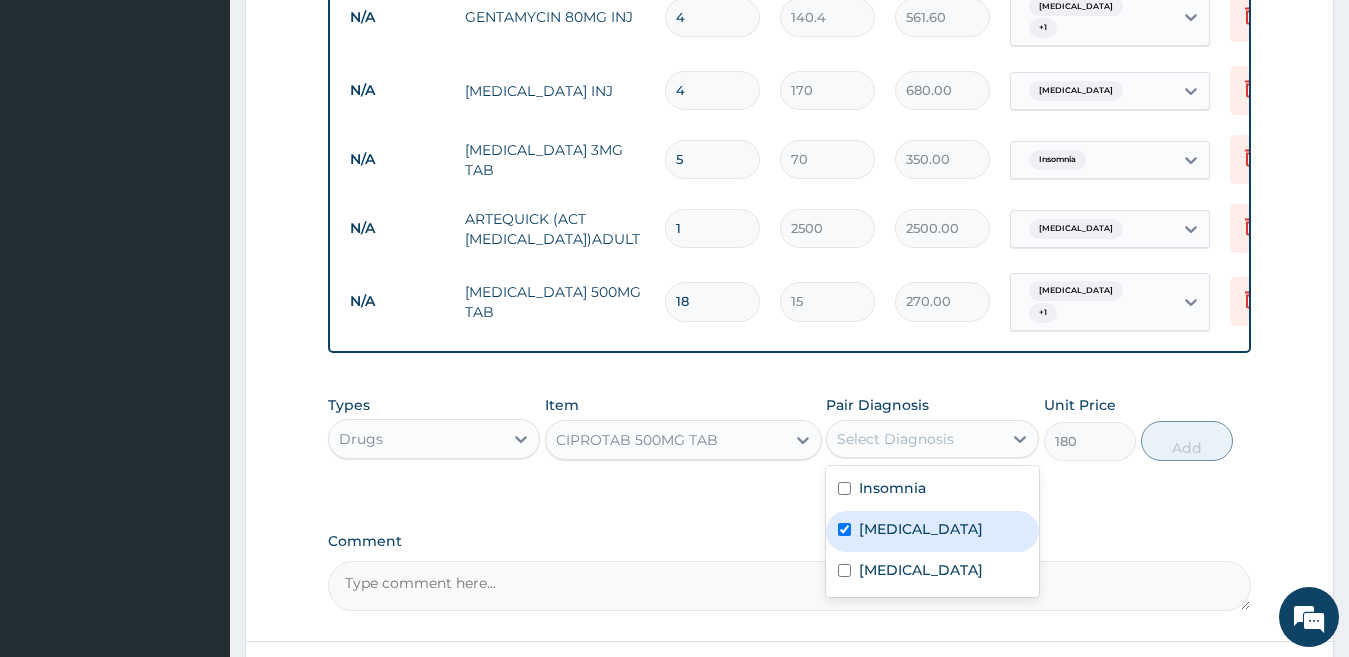 checkbox on "true" 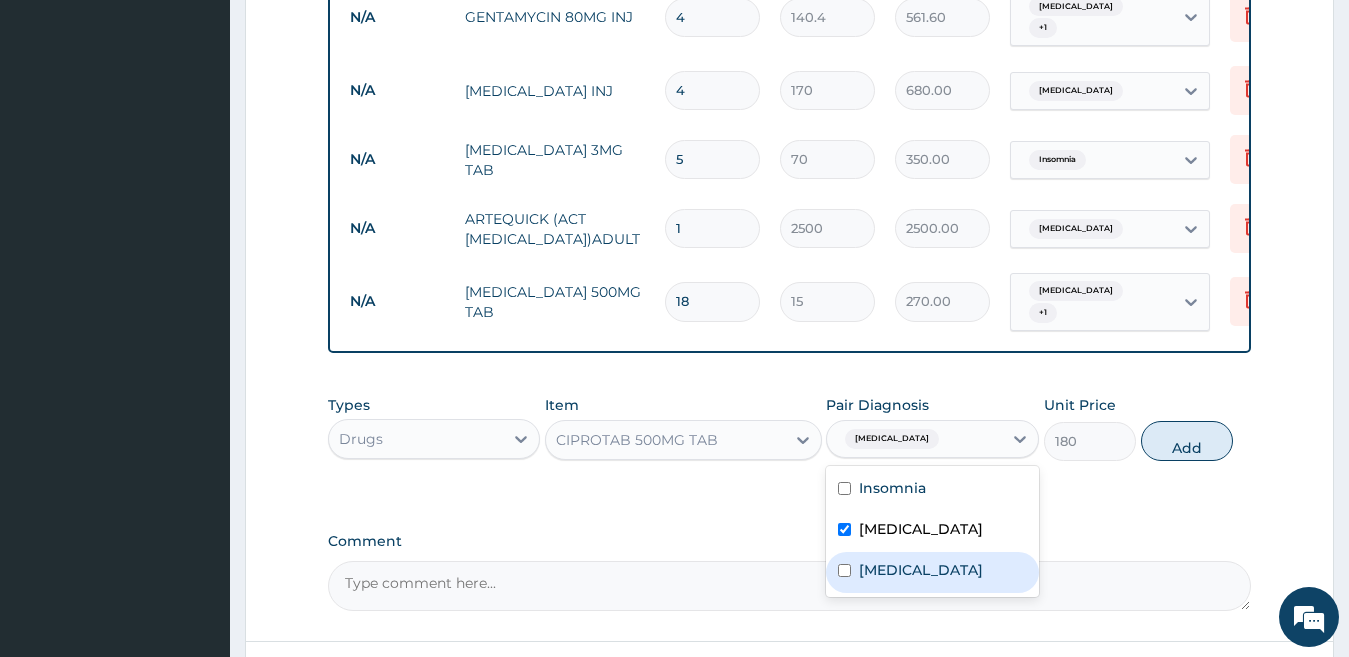 click on "Falciparum malaria" at bounding box center (921, 570) 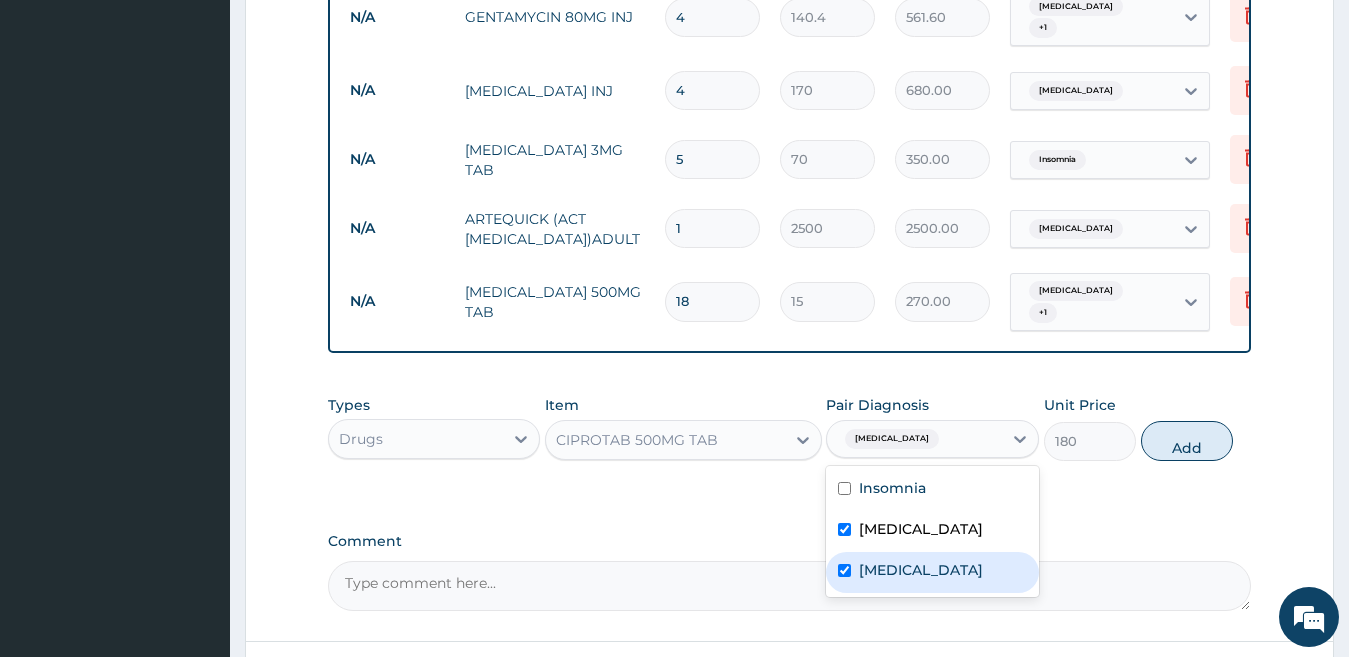 checkbox on "true" 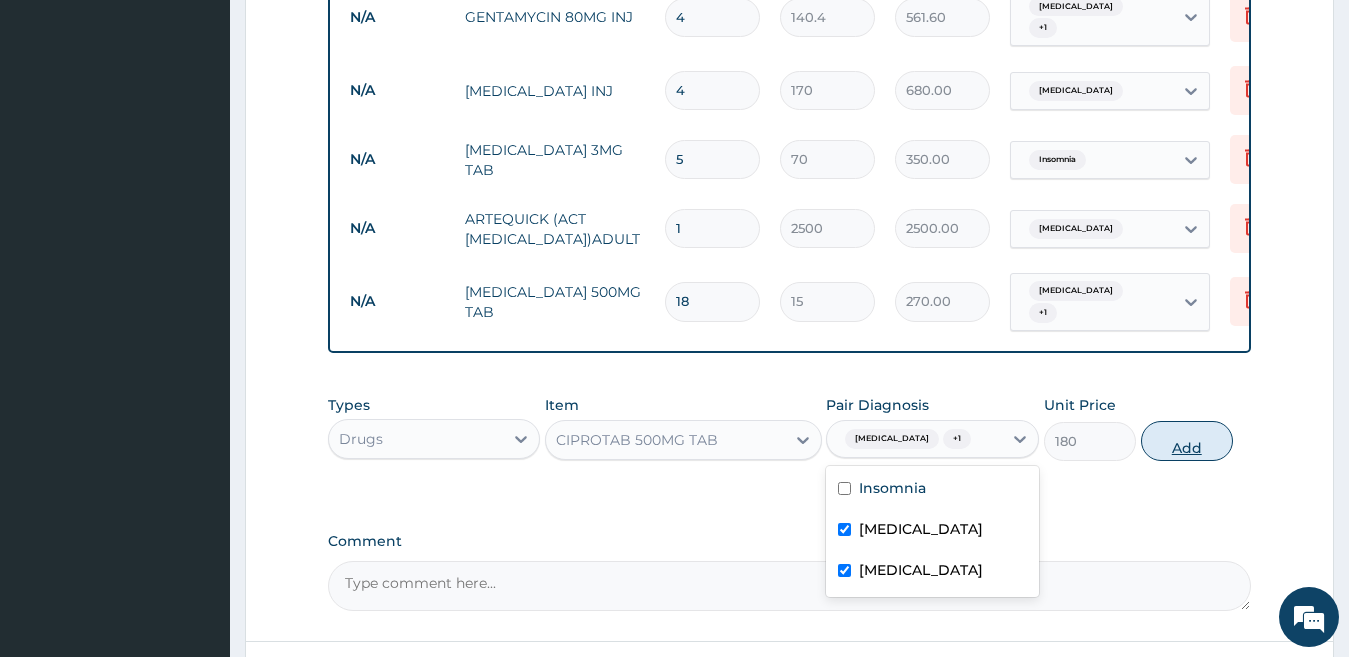 click on "Add" at bounding box center (1187, 441) 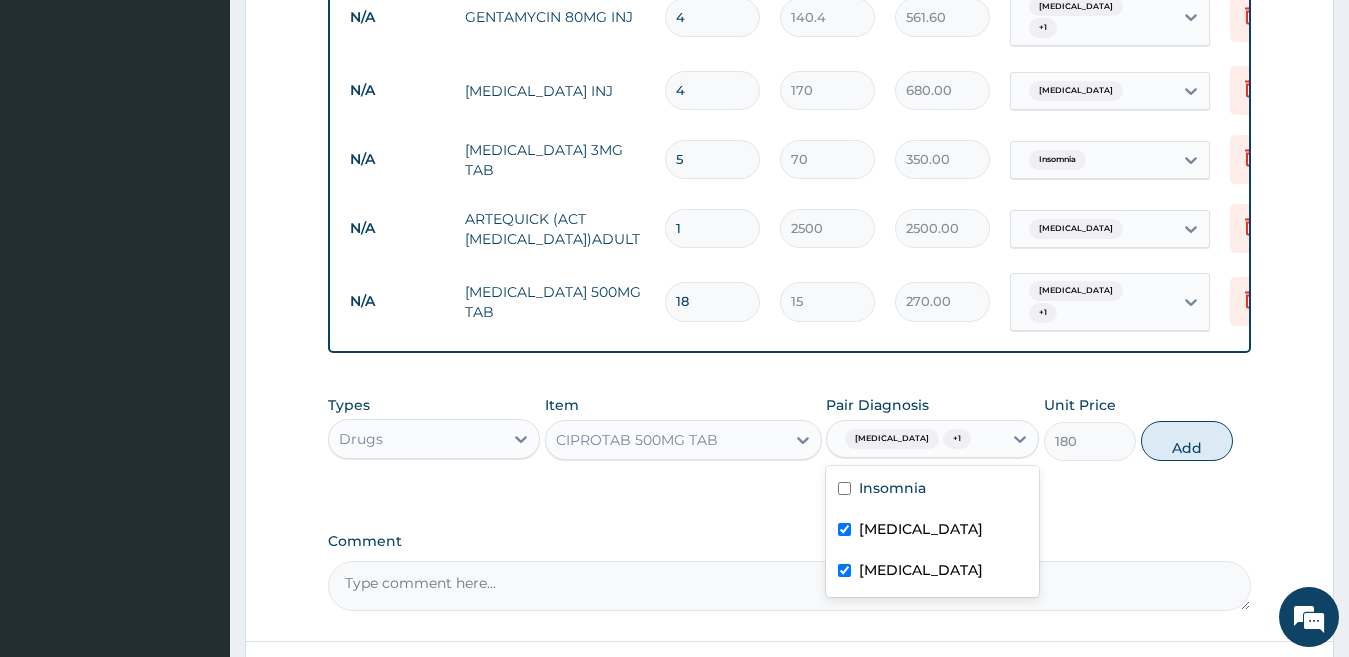 type on "0" 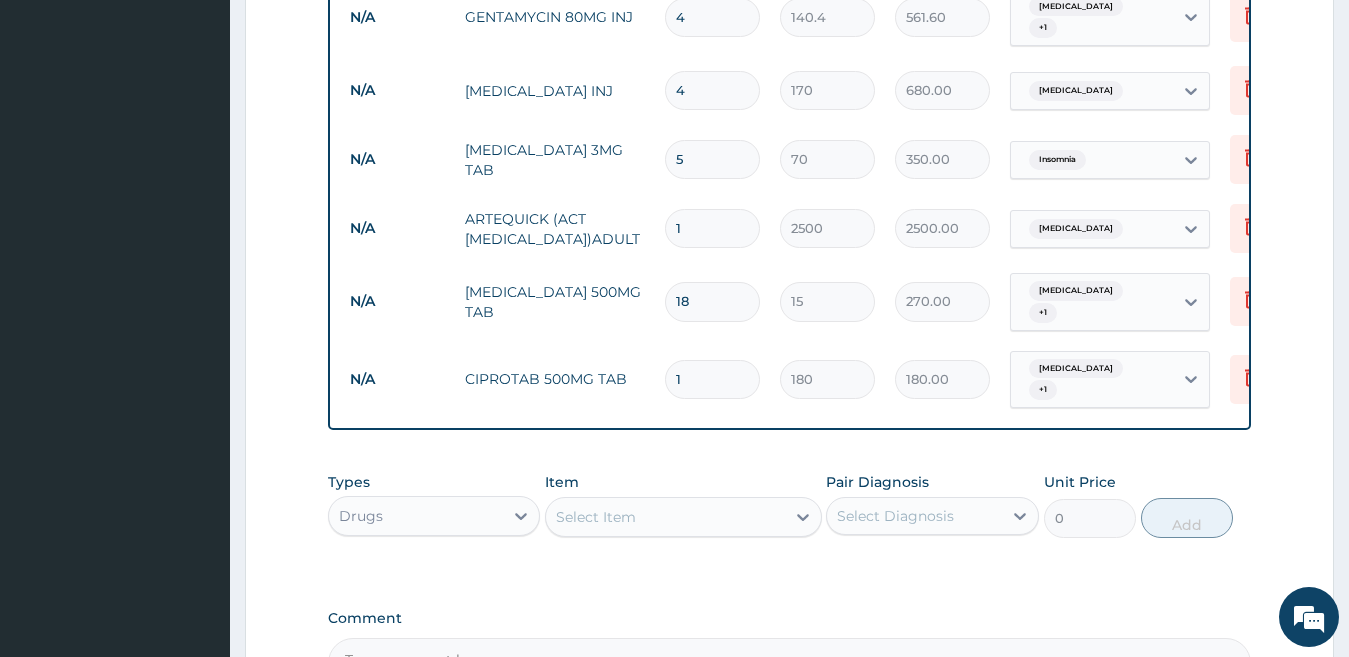 type on "10" 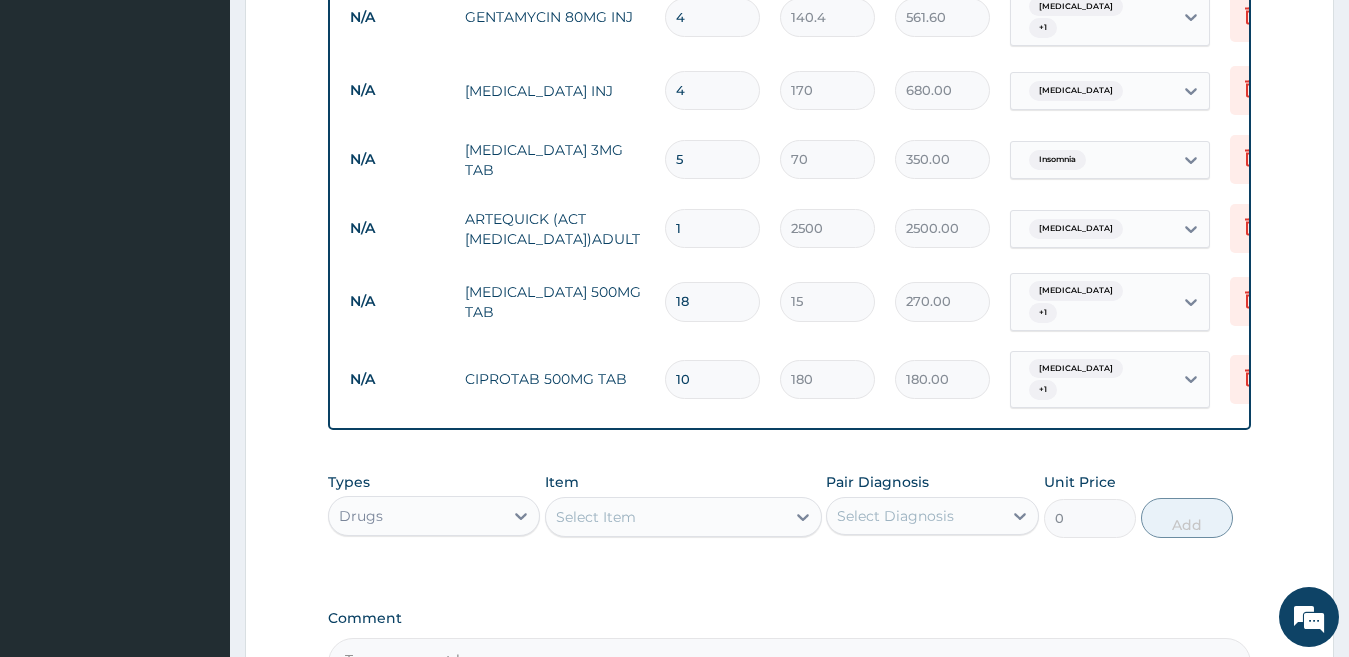 type on "1800.00" 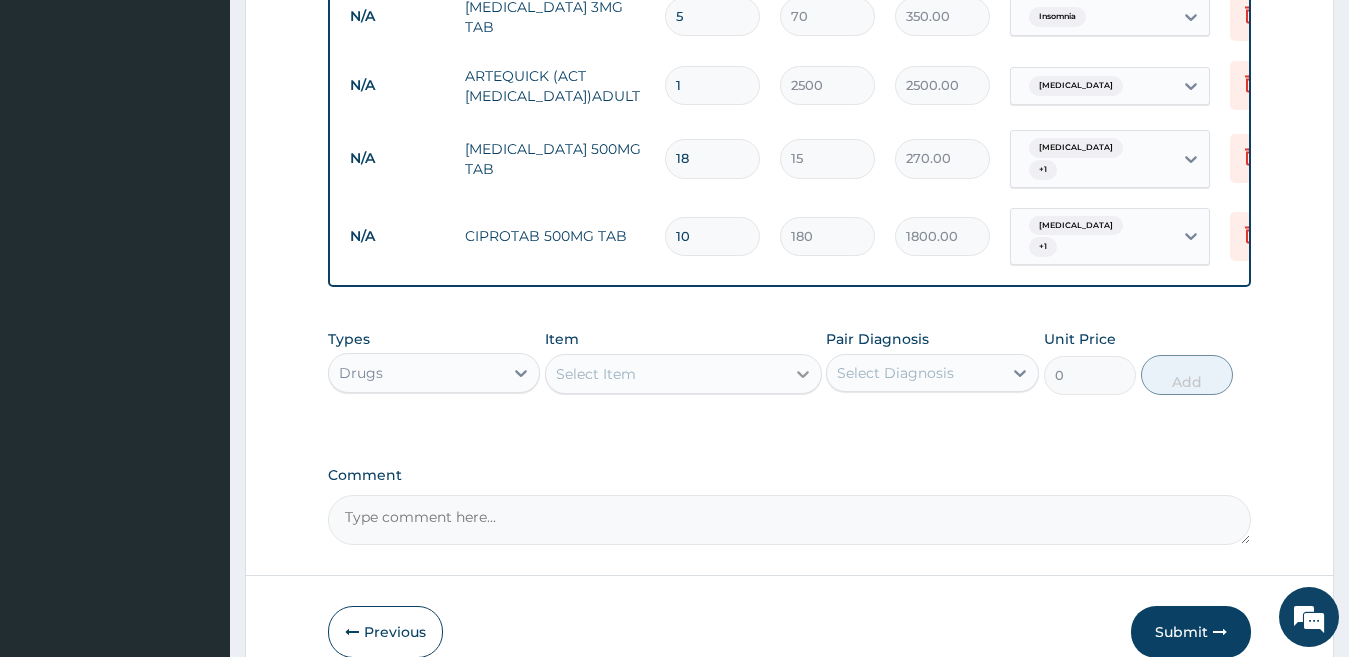 scroll, scrollTop: 1674, scrollLeft: 0, axis: vertical 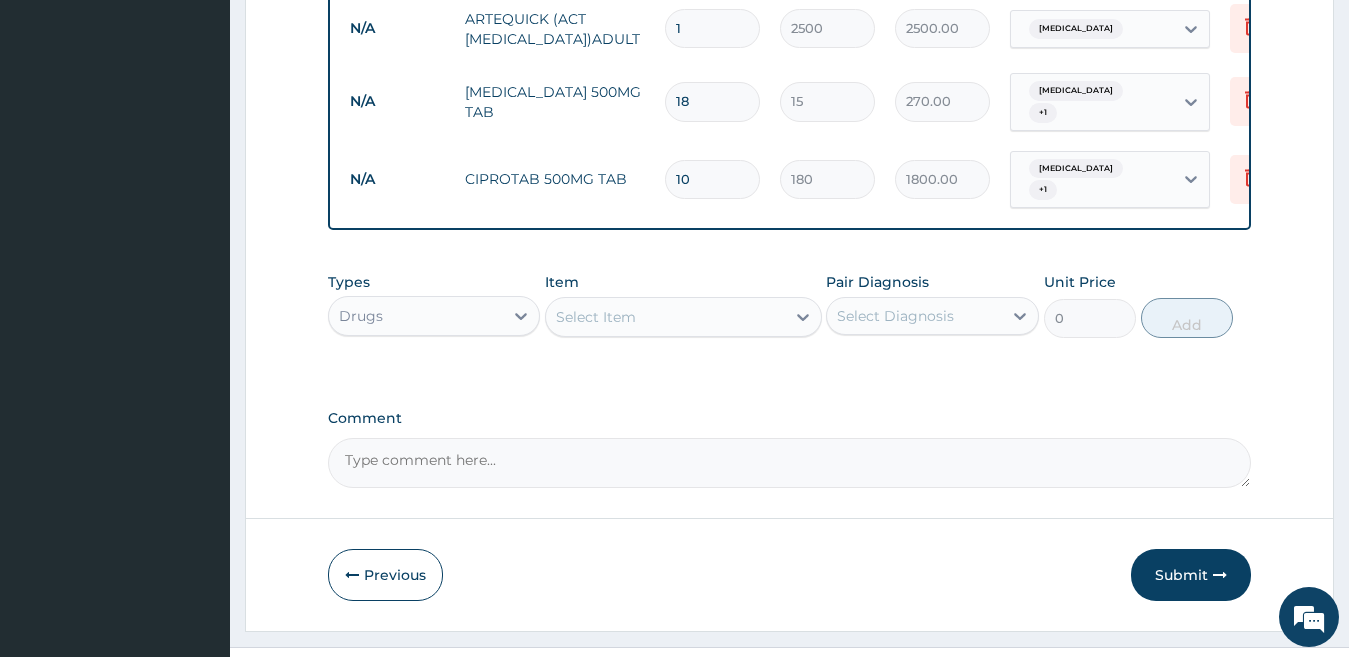 type on "10" 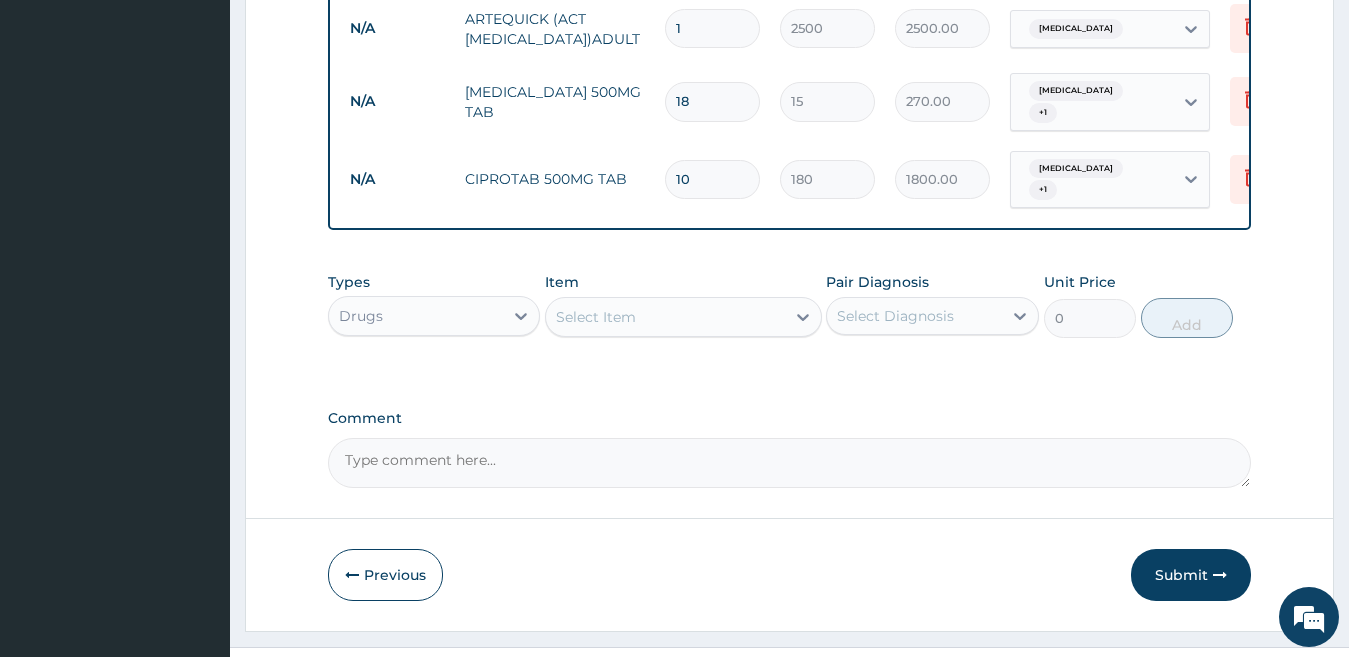 click on "Typhoid fever  + 1" at bounding box center (1089, 180) 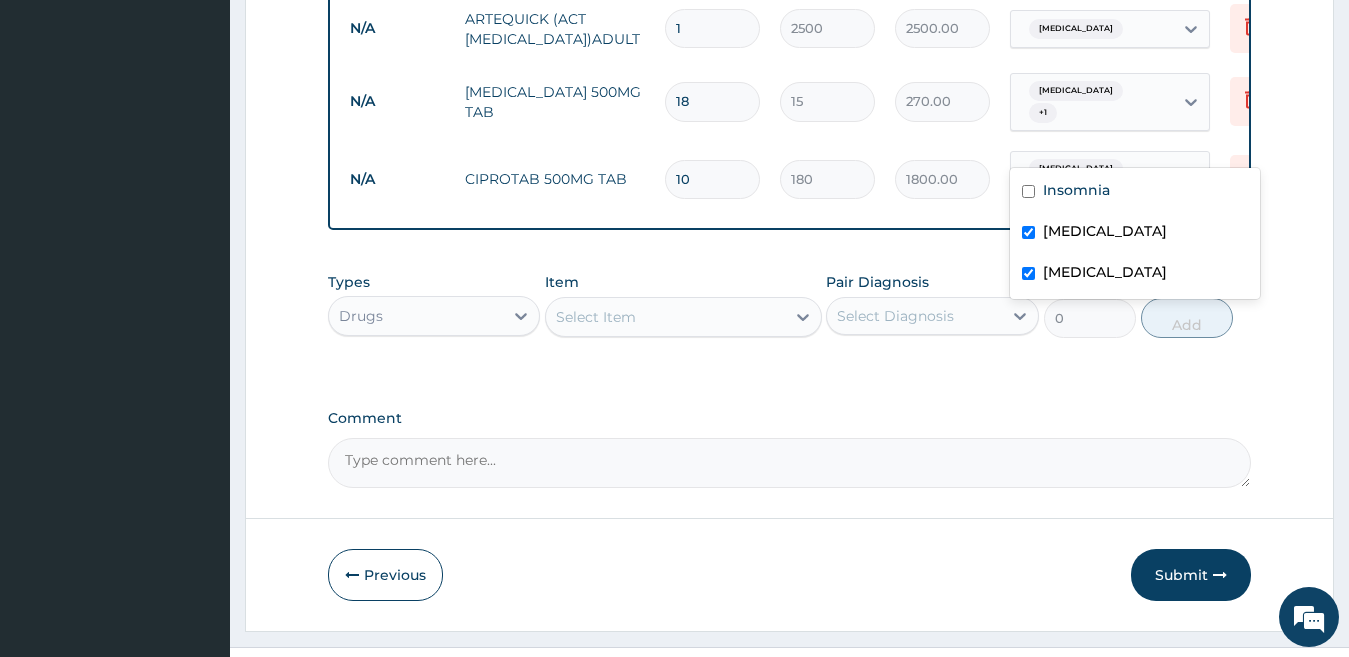click on "Falciparum malaria" at bounding box center [1105, 272] 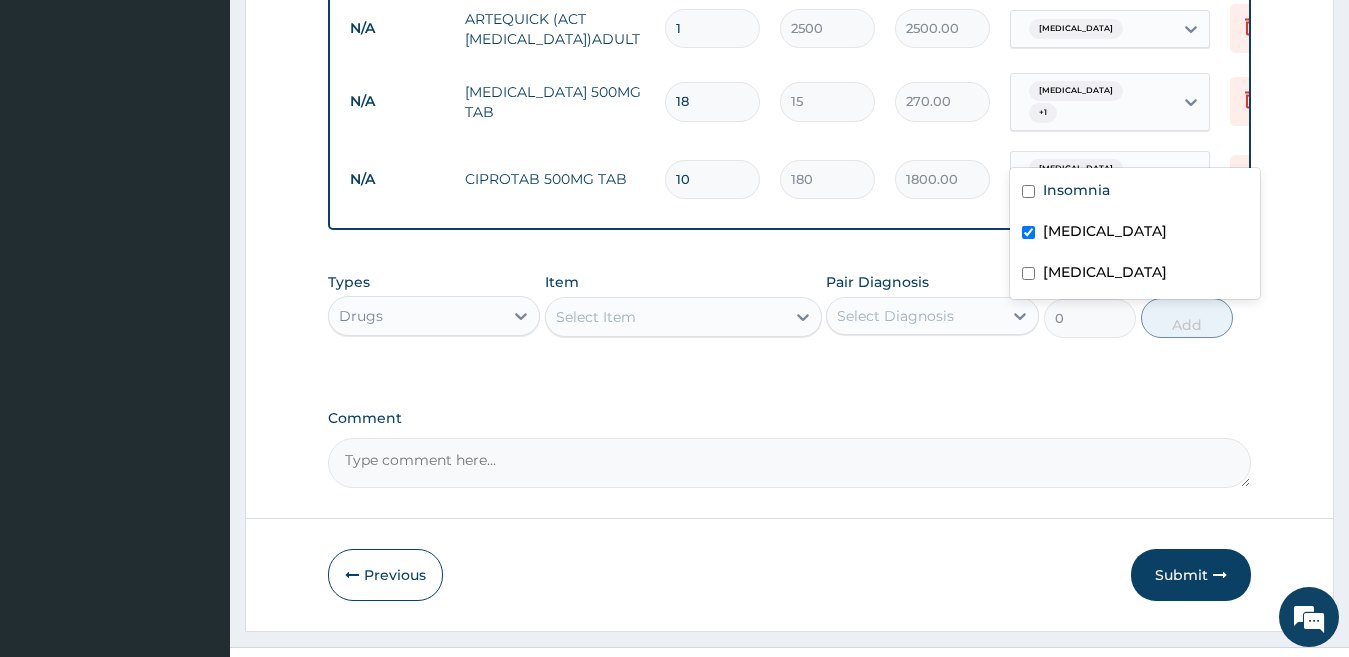 checkbox on "false" 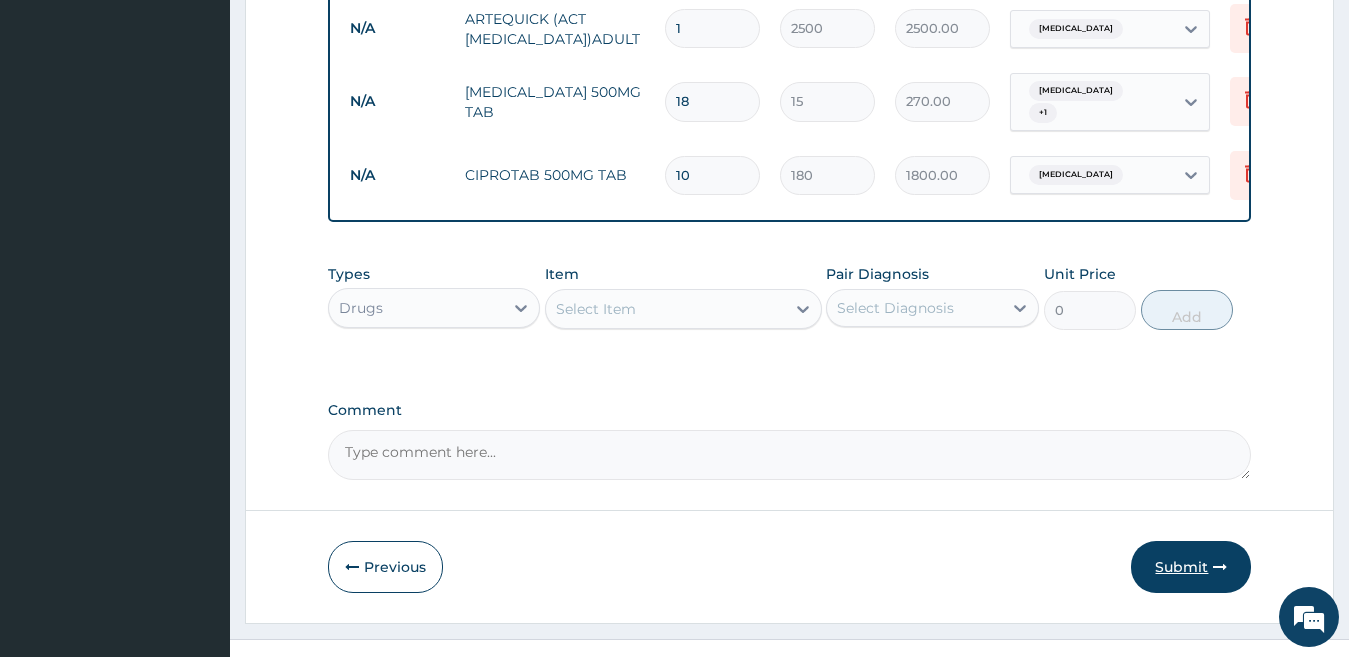 click on "Submit" at bounding box center [1191, 567] 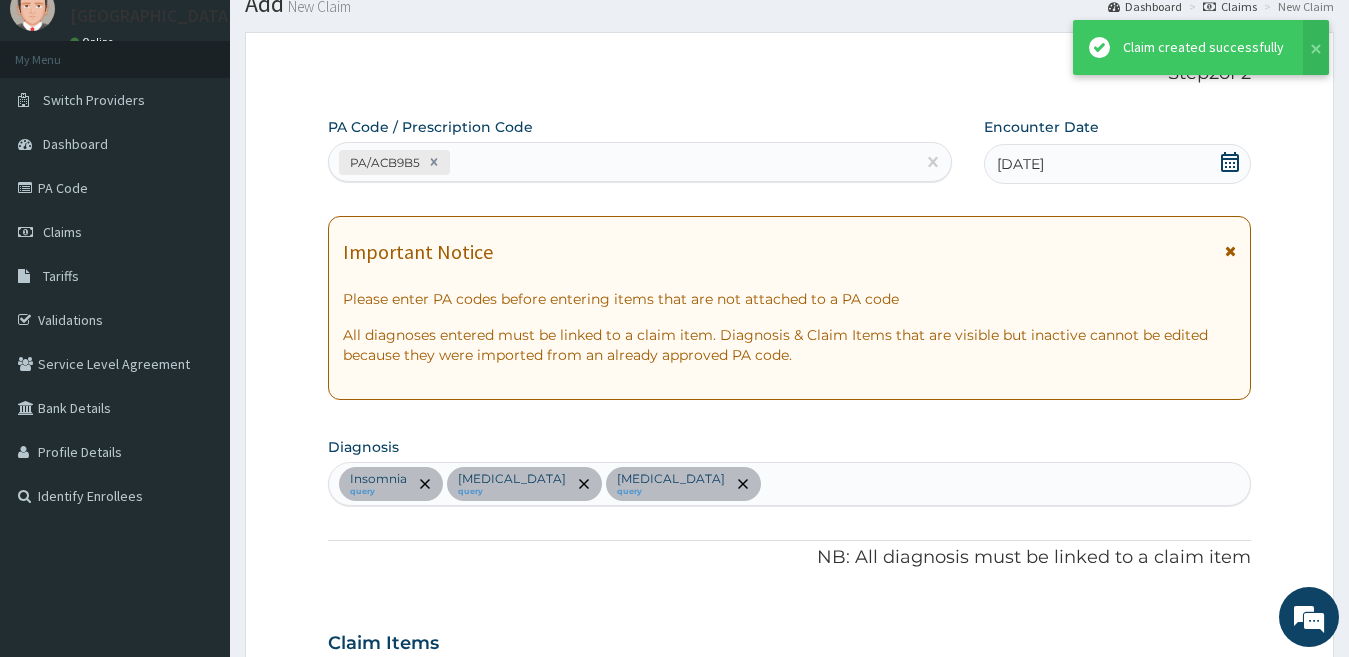 scroll, scrollTop: 1674, scrollLeft: 0, axis: vertical 